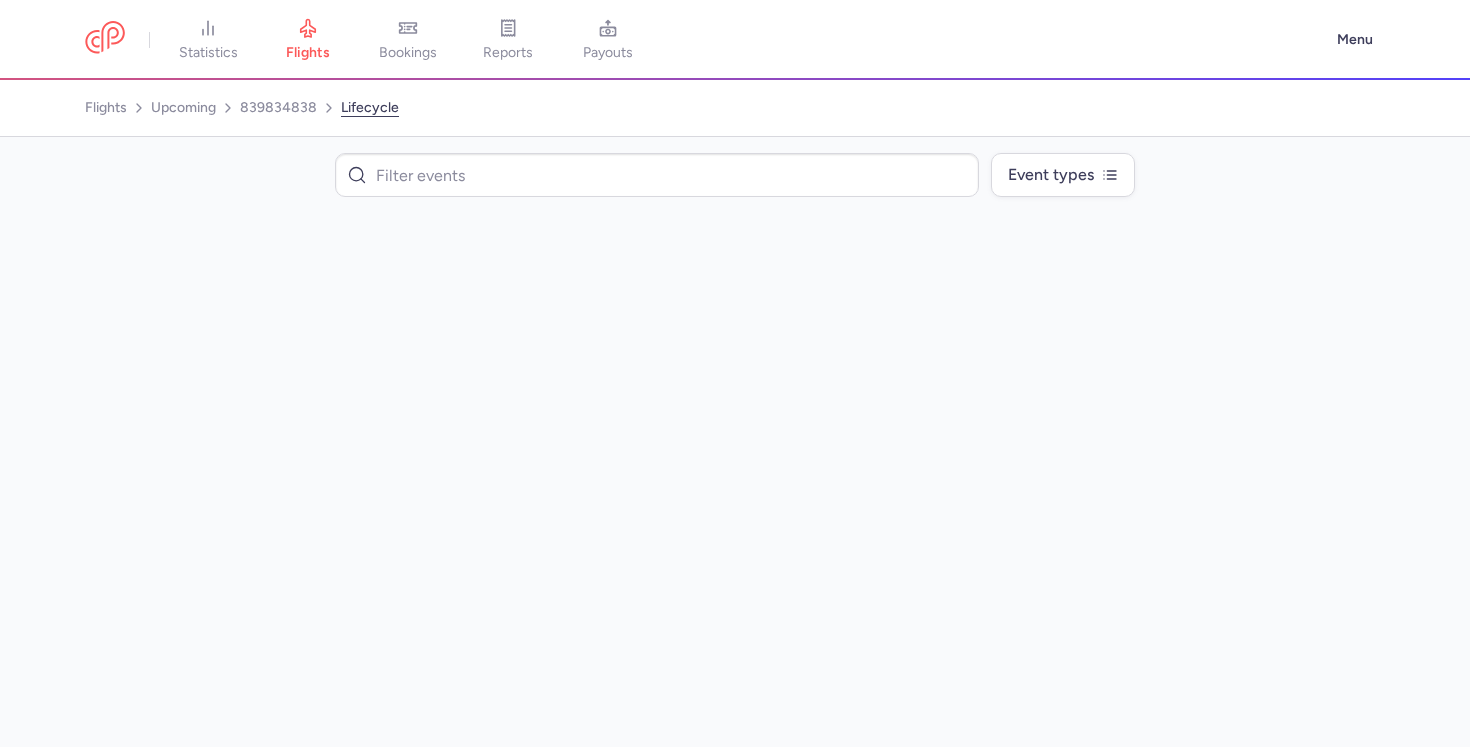 scroll, scrollTop: 0, scrollLeft: 0, axis: both 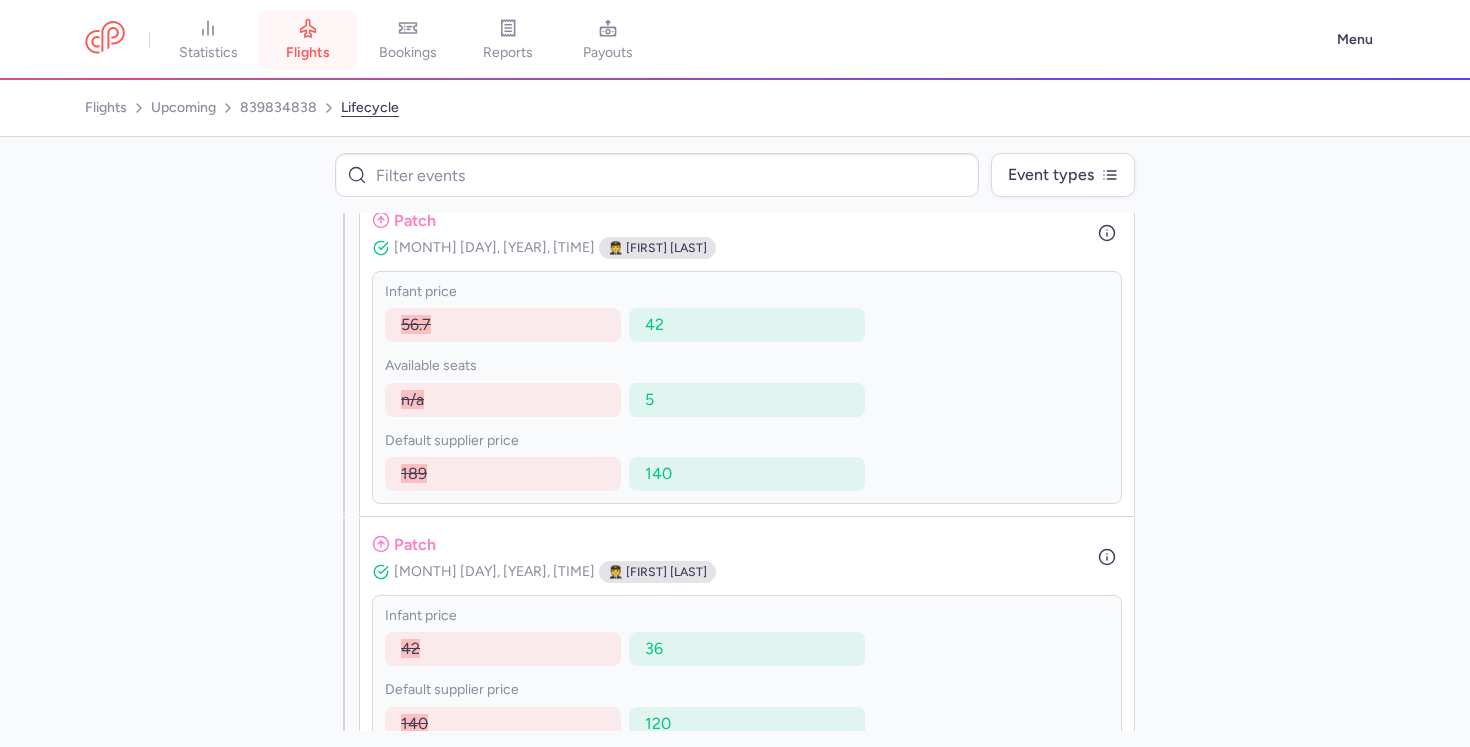 click on "flights" at bounding box center [308, 40] 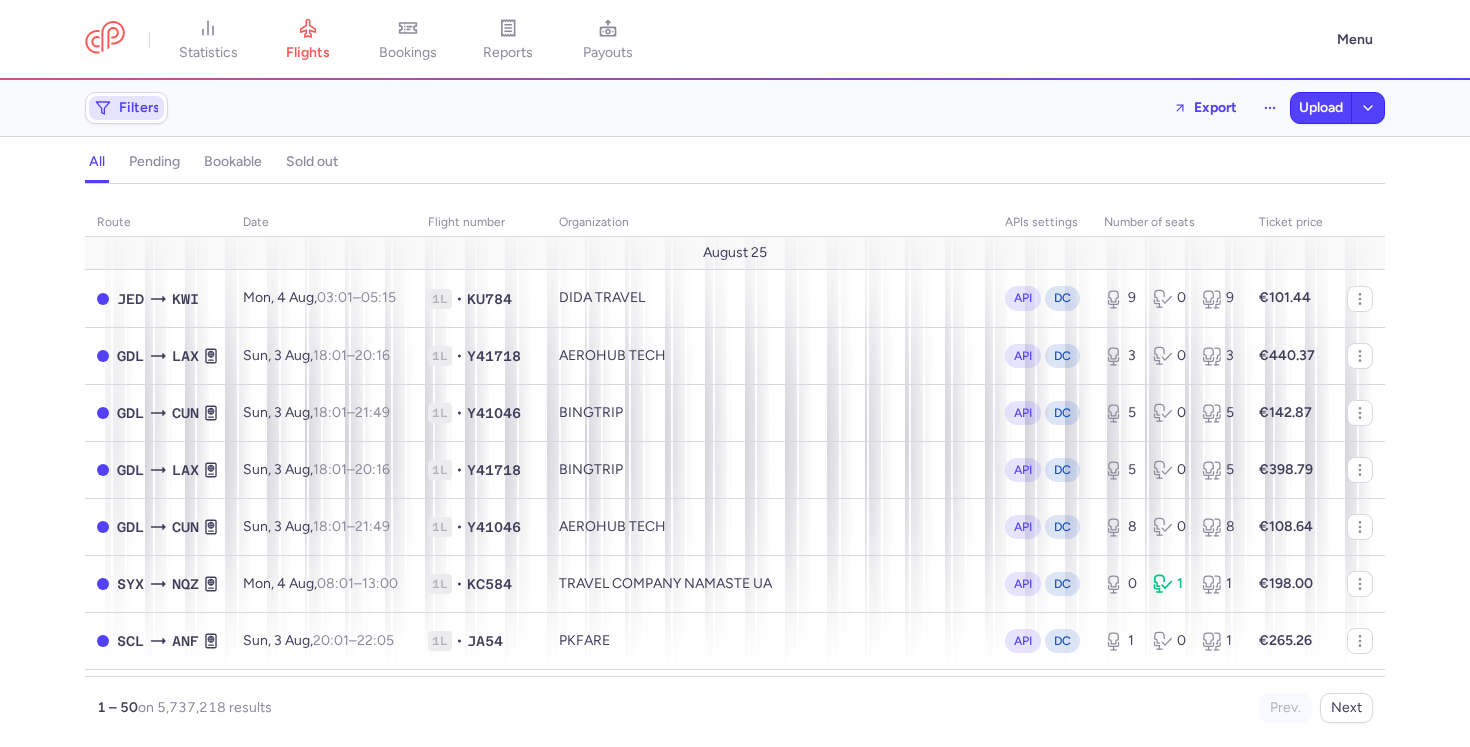 click on "Filters" 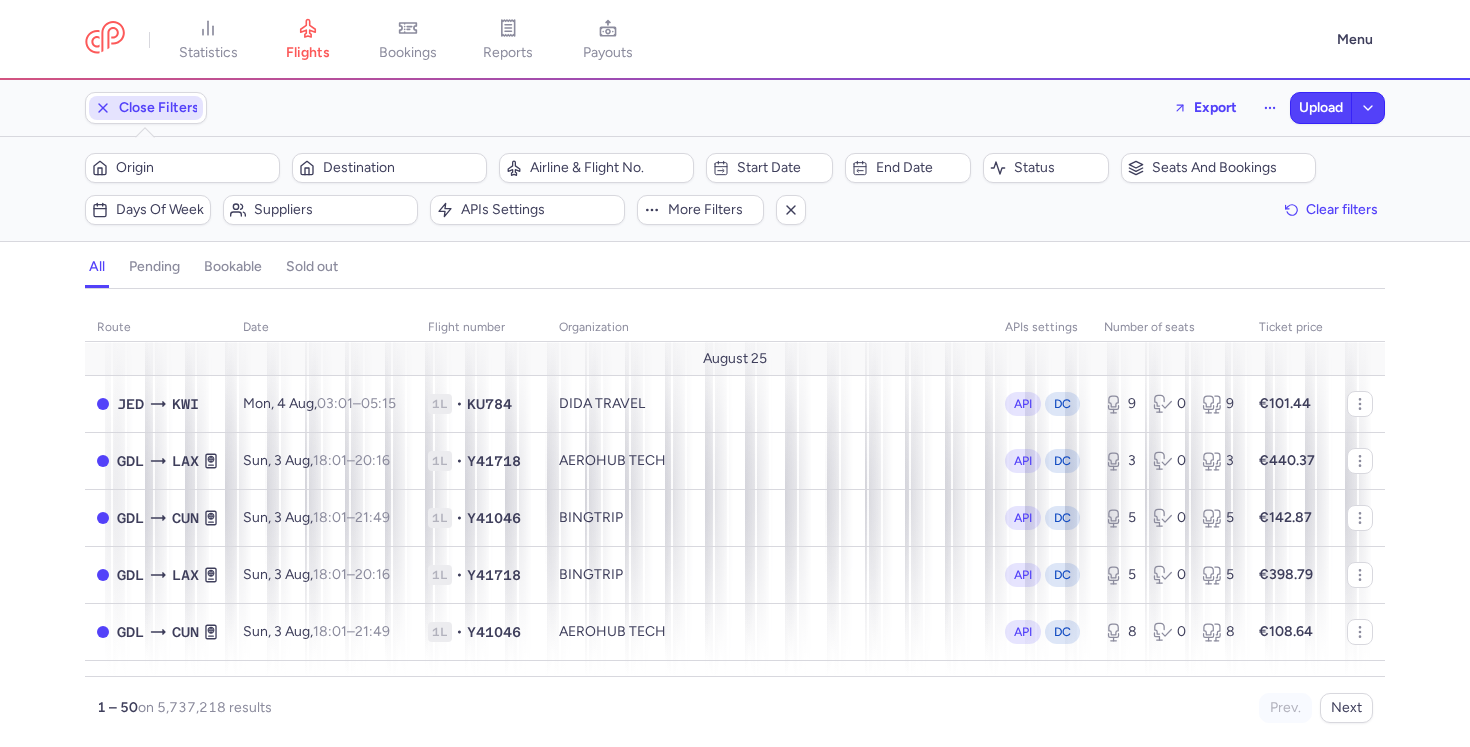 scroll, scrollTop: 0, scrollLeft: 0, axis: both 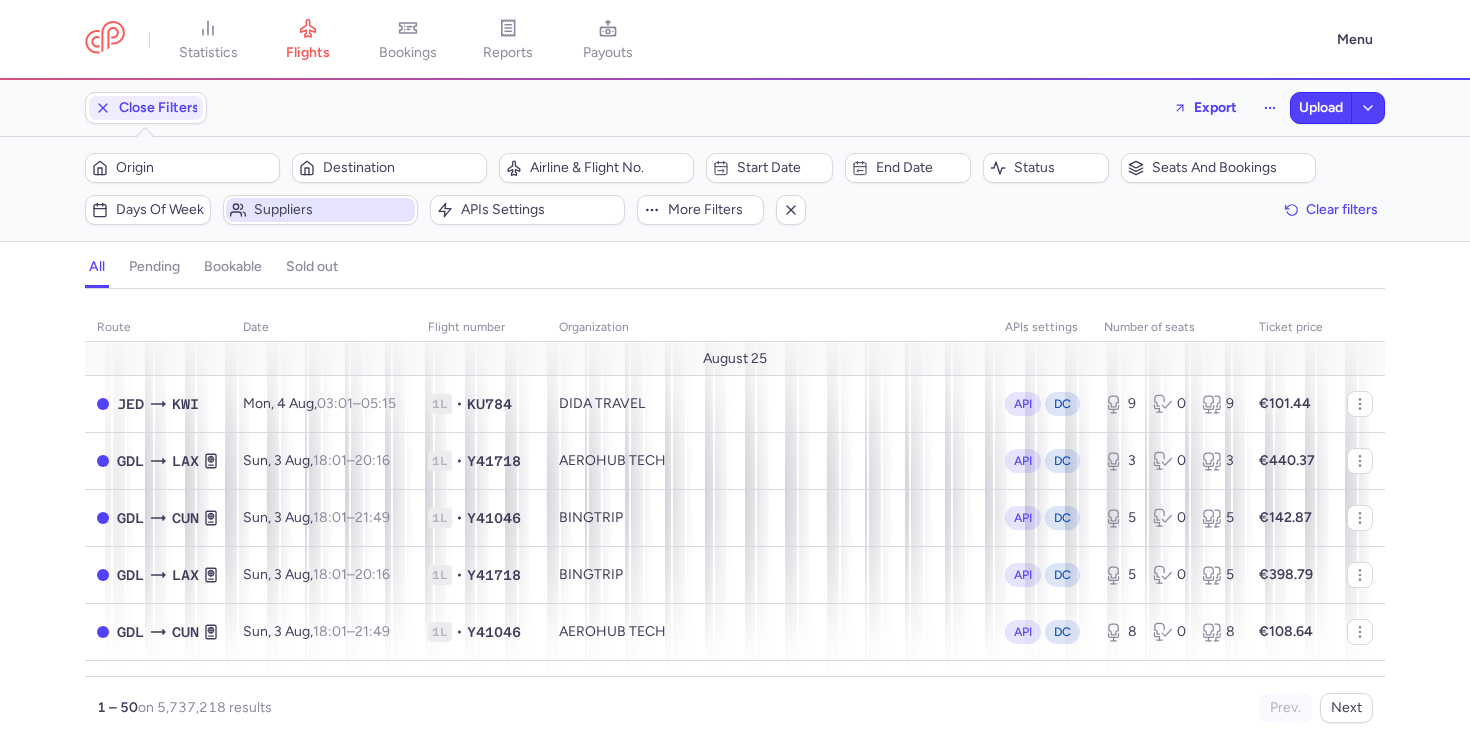 click on "Suppliers" at bounding box center (332, 210) 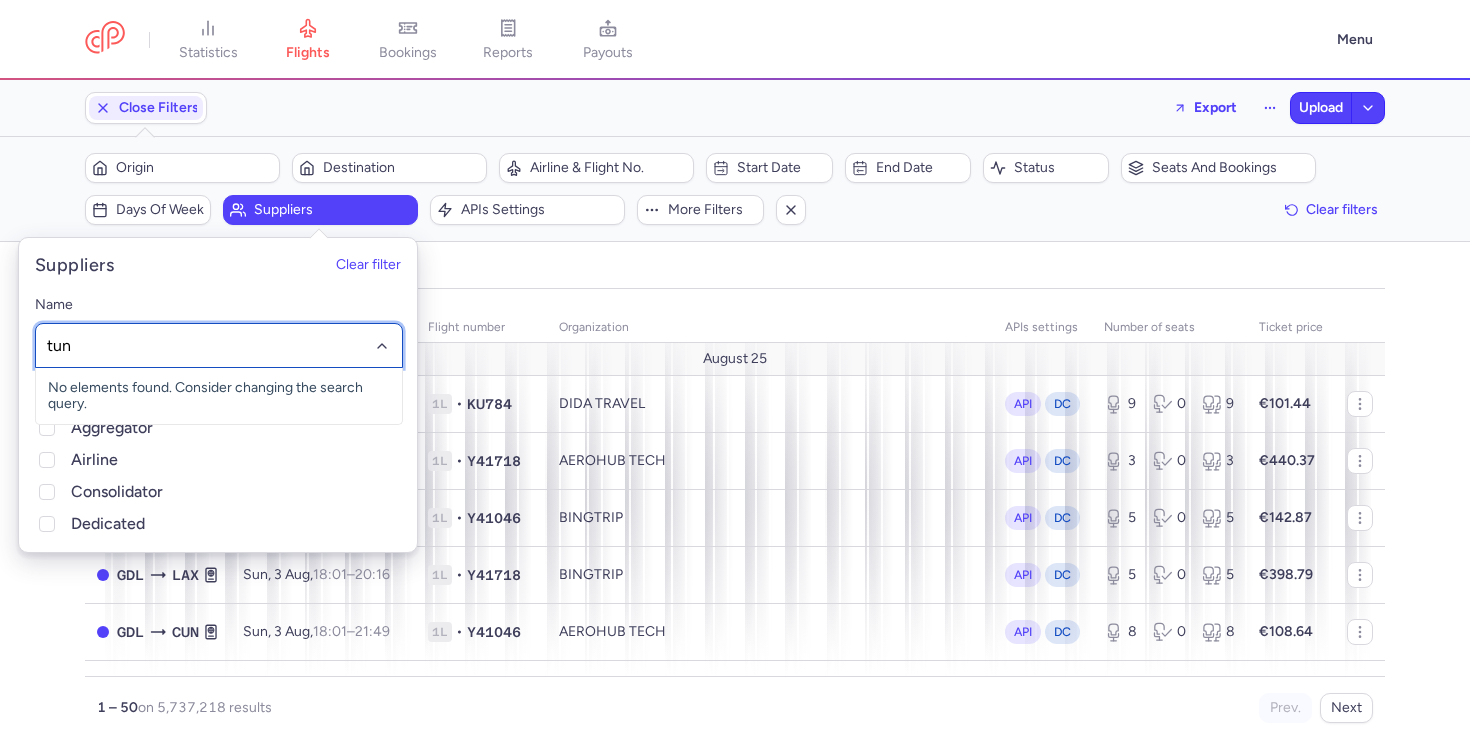 type on "tun" 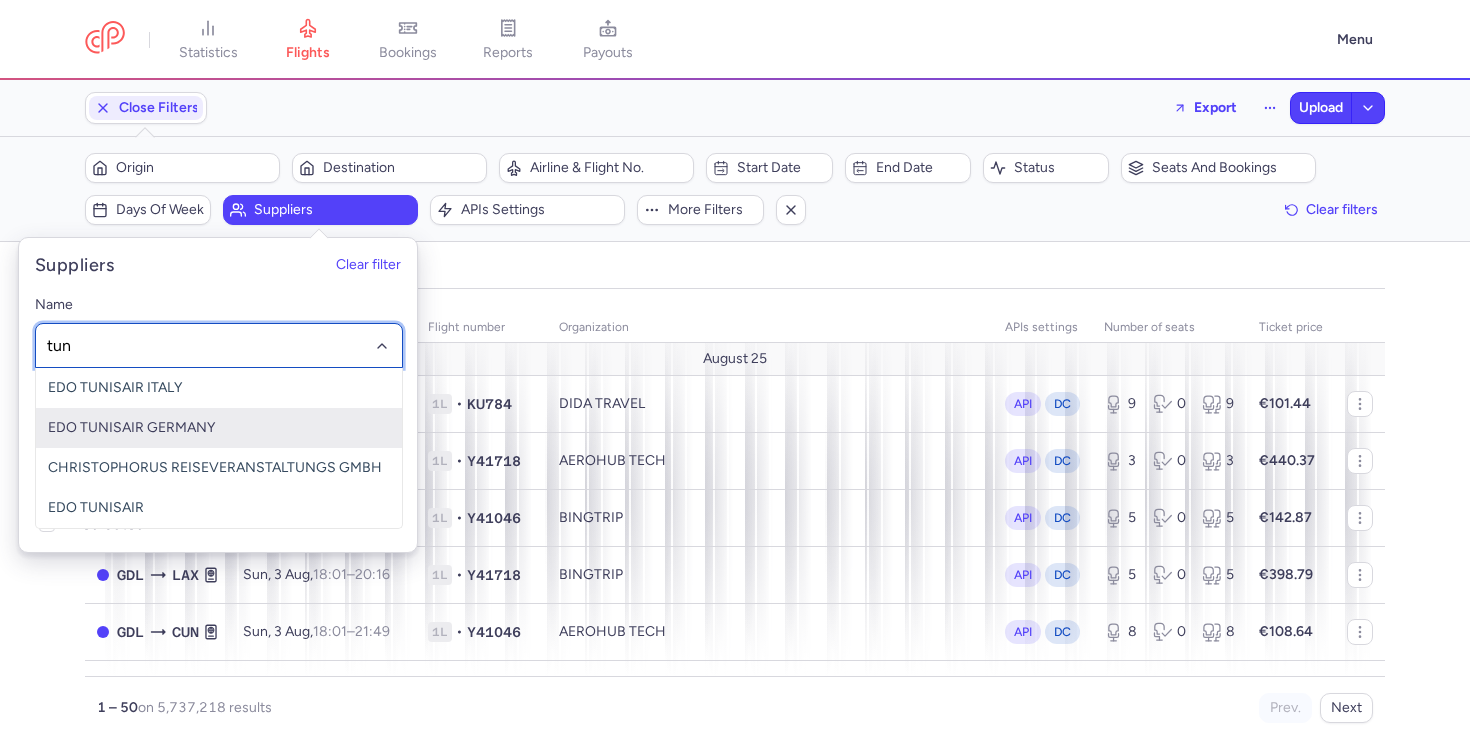 click on "EDO TUNISAIR GERMANY" at bounding box center (219, 428) 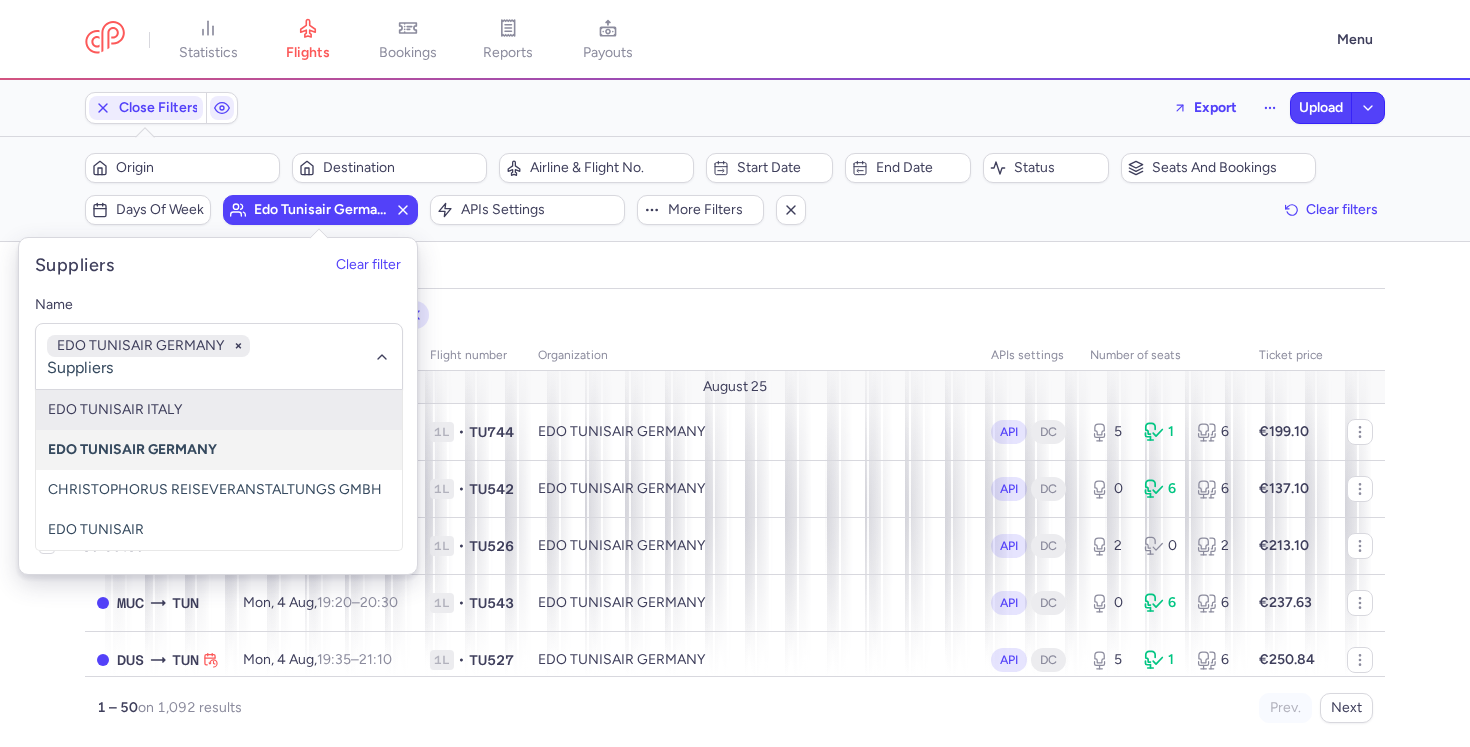 click on "all pending bookable sold out" at bounding box center [735, 271] 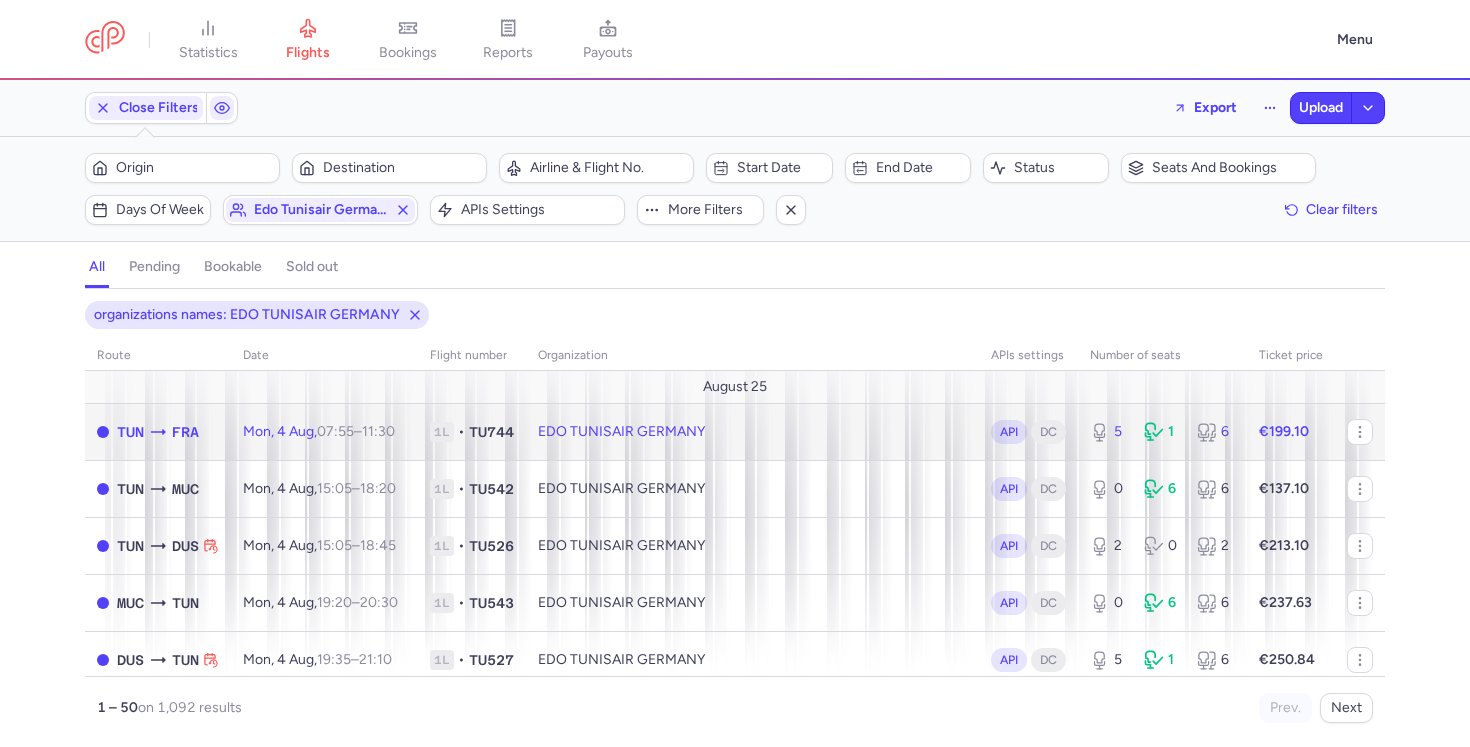 click on "EDO TUNISAIR GERMANY" 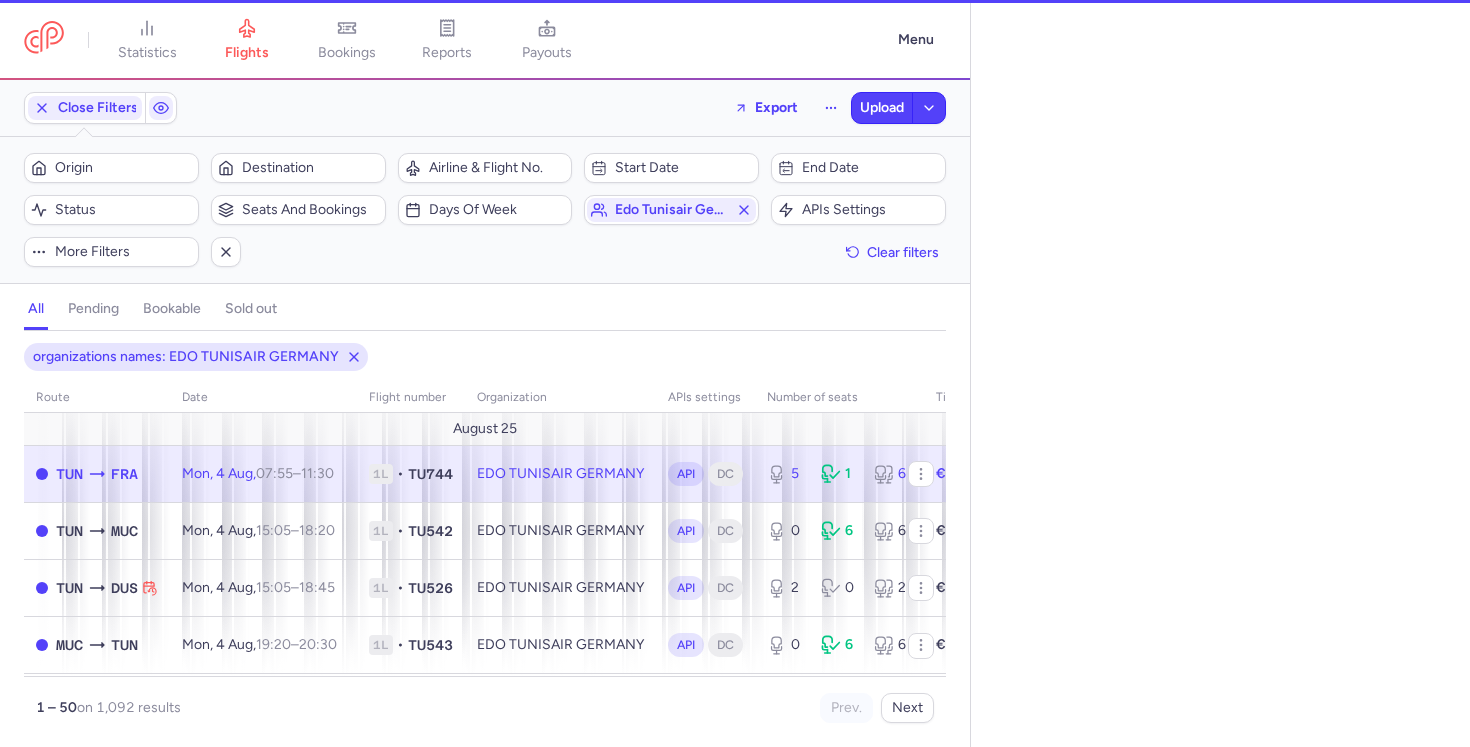 select on "days" 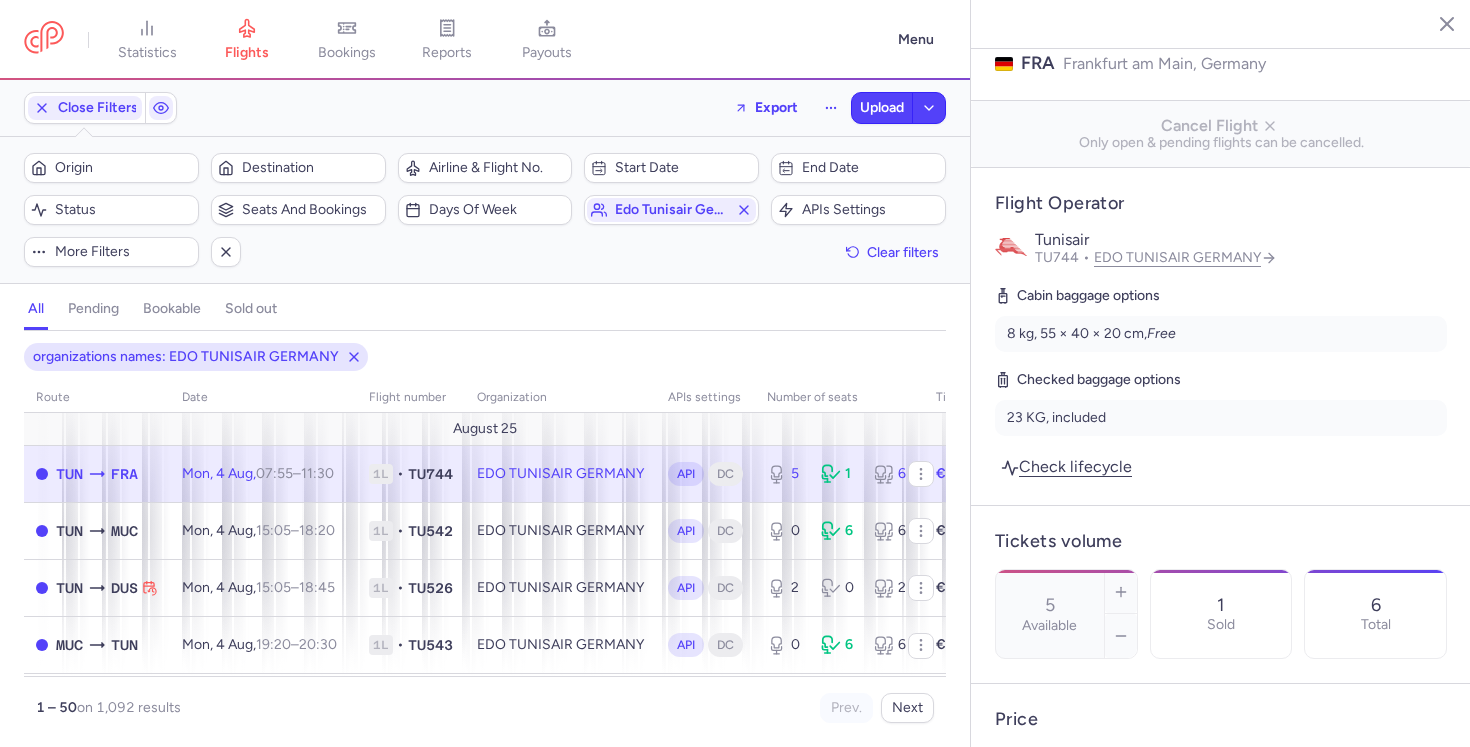 scroll, scrollTop: 258, scrollLeft: 0, axis: vertical 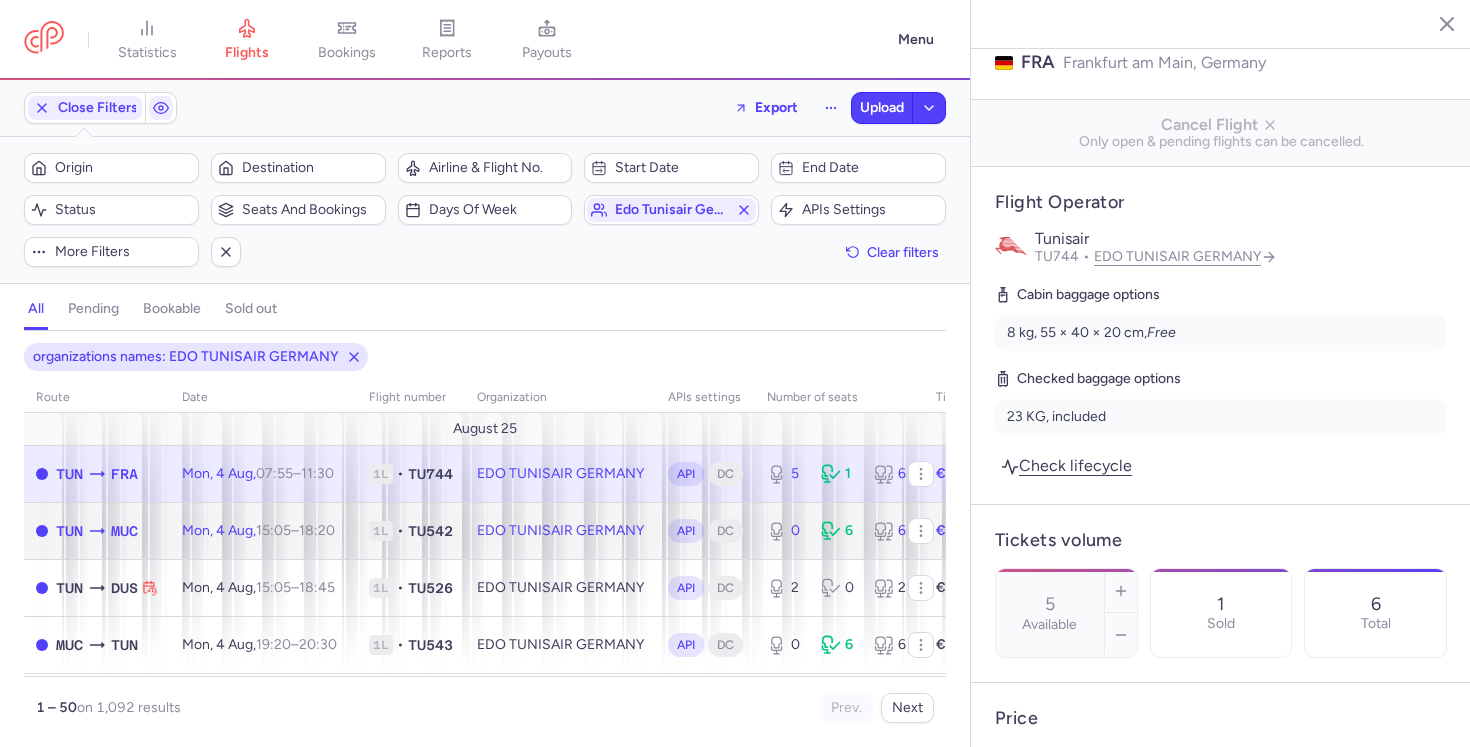 click on "EDO TUNISAIR GERMANY" 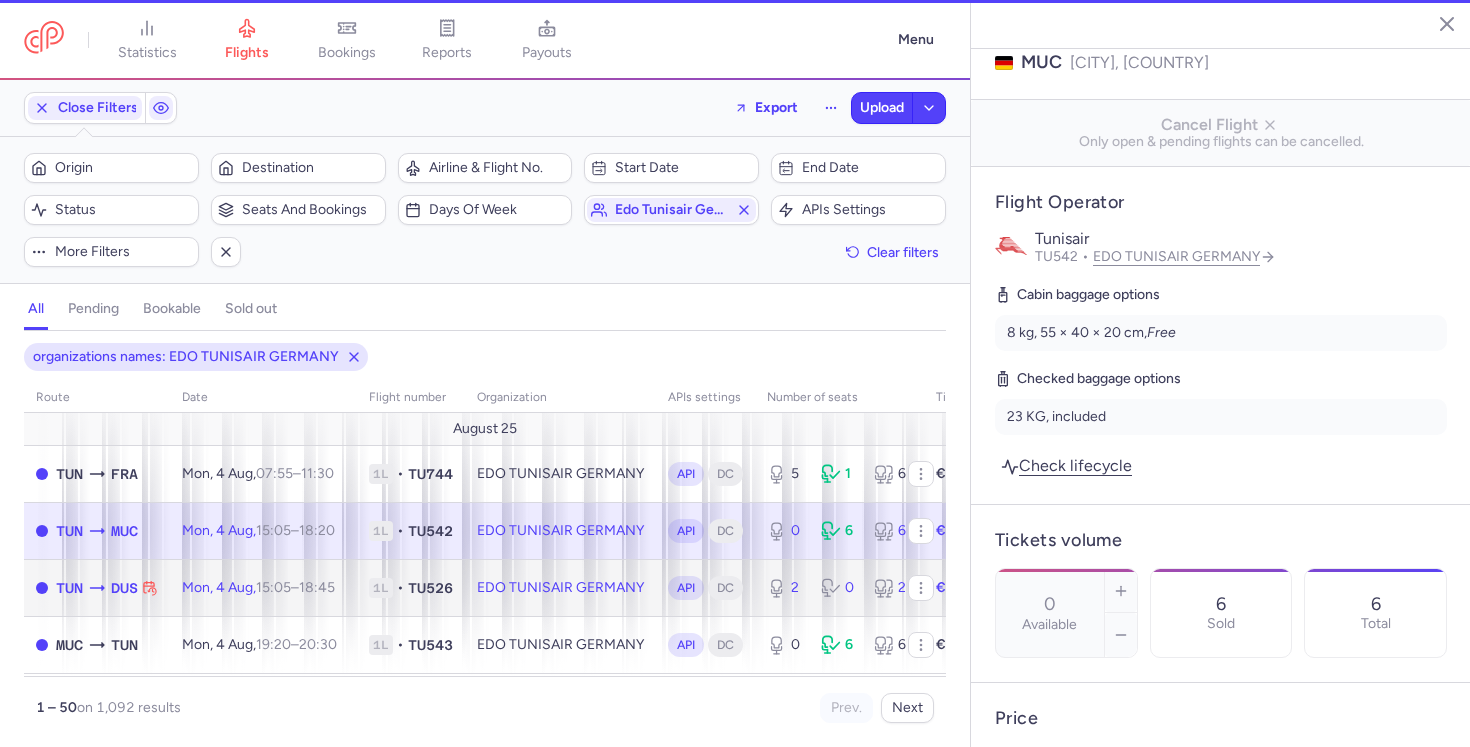 click on "EDO TUNISAIR GERMANY" 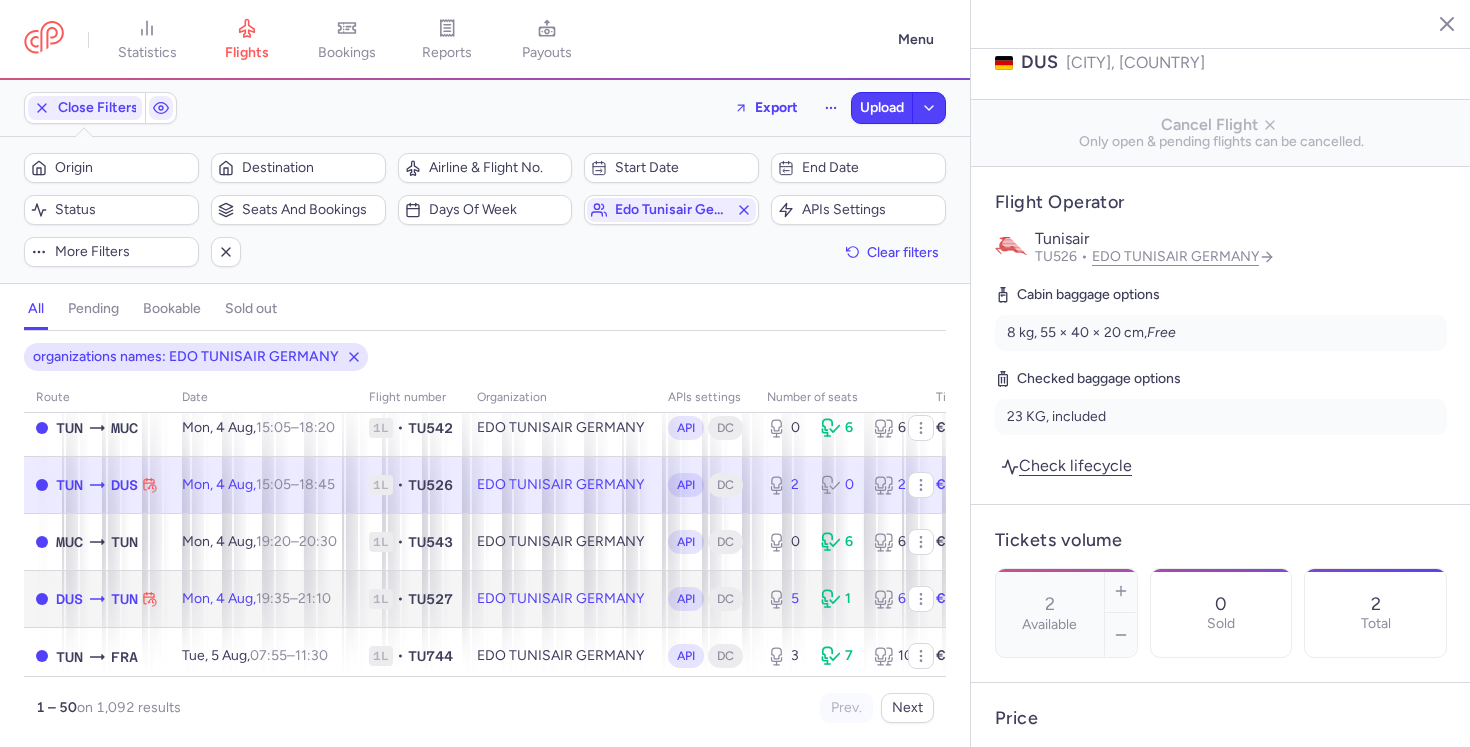 click on "EDO TUNISAIR GERMANY" 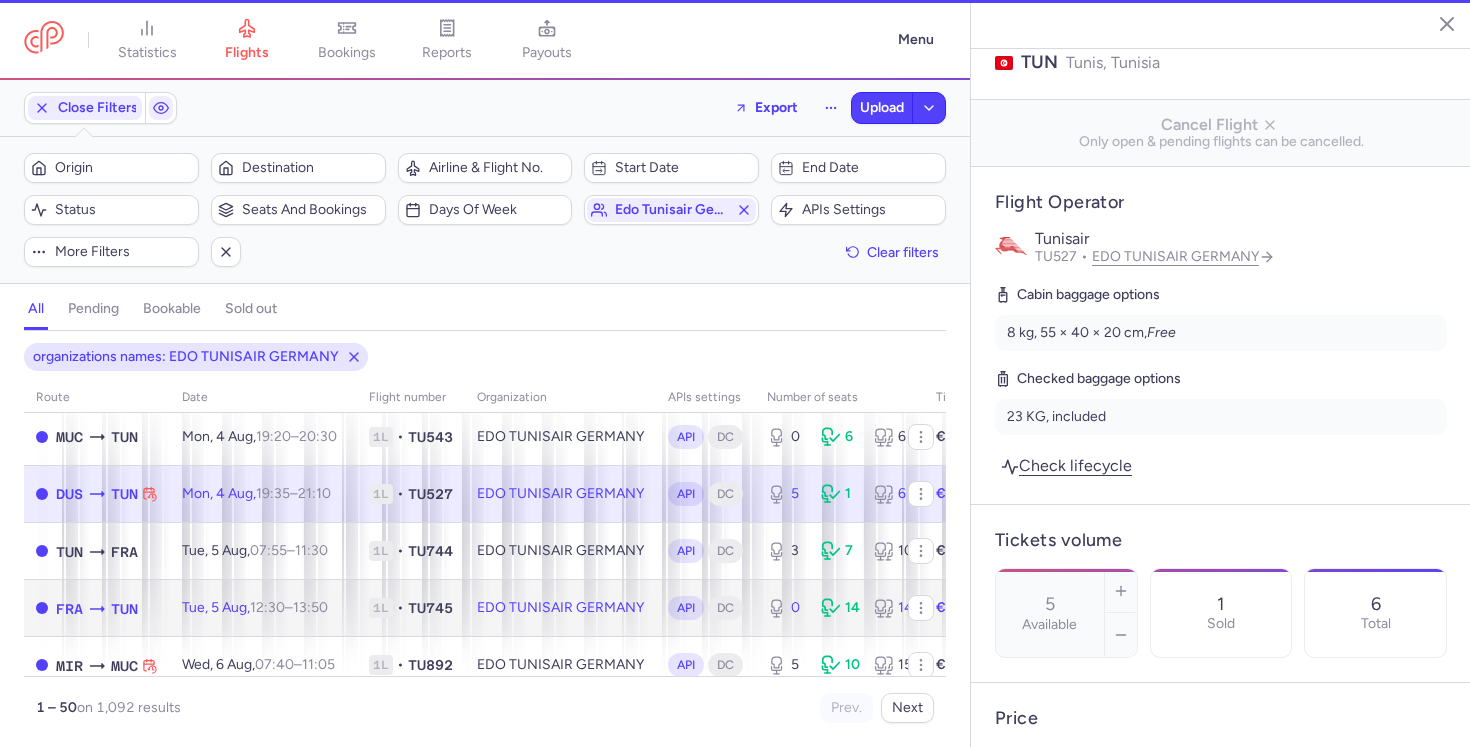 click on "EDO TUNISAIR GERMANY" 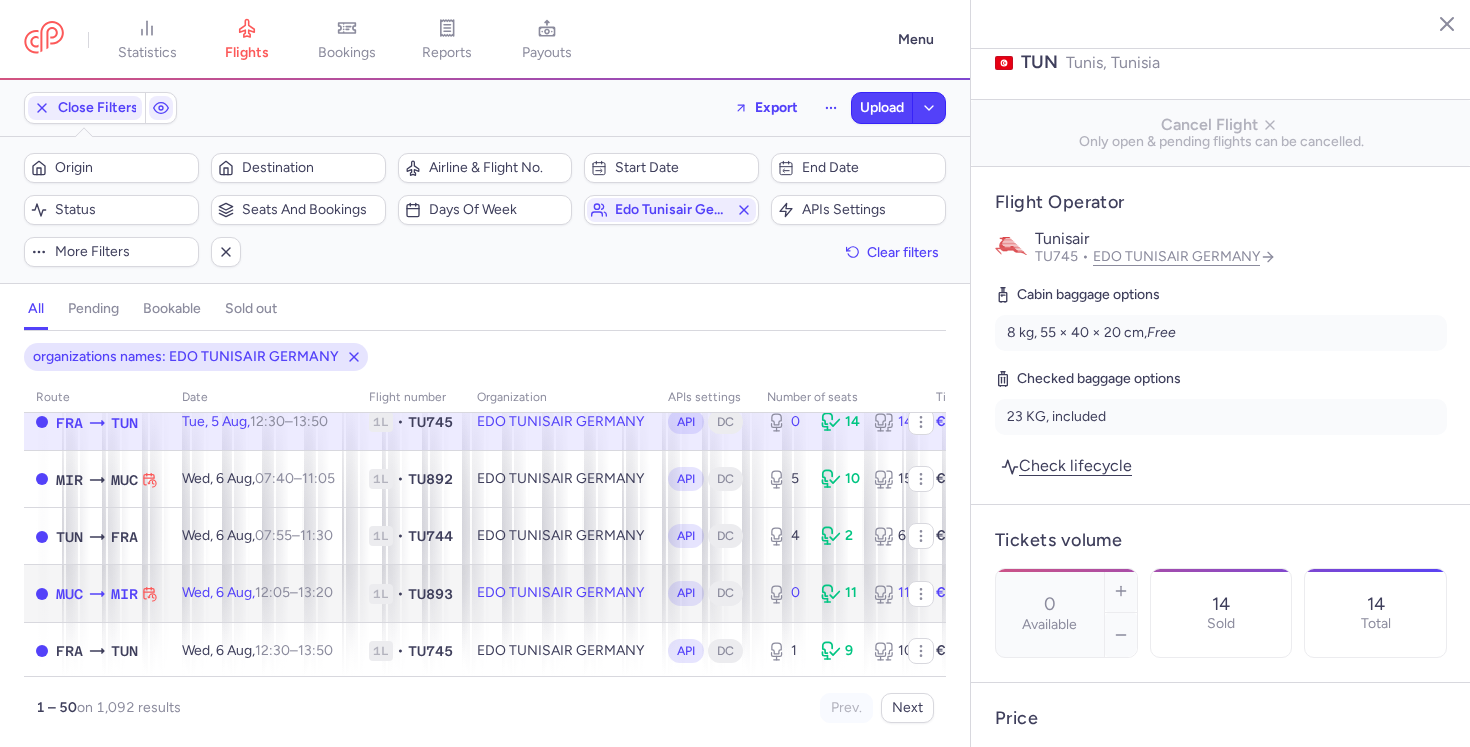 click on "EDO TUNISAIR GERMANY" 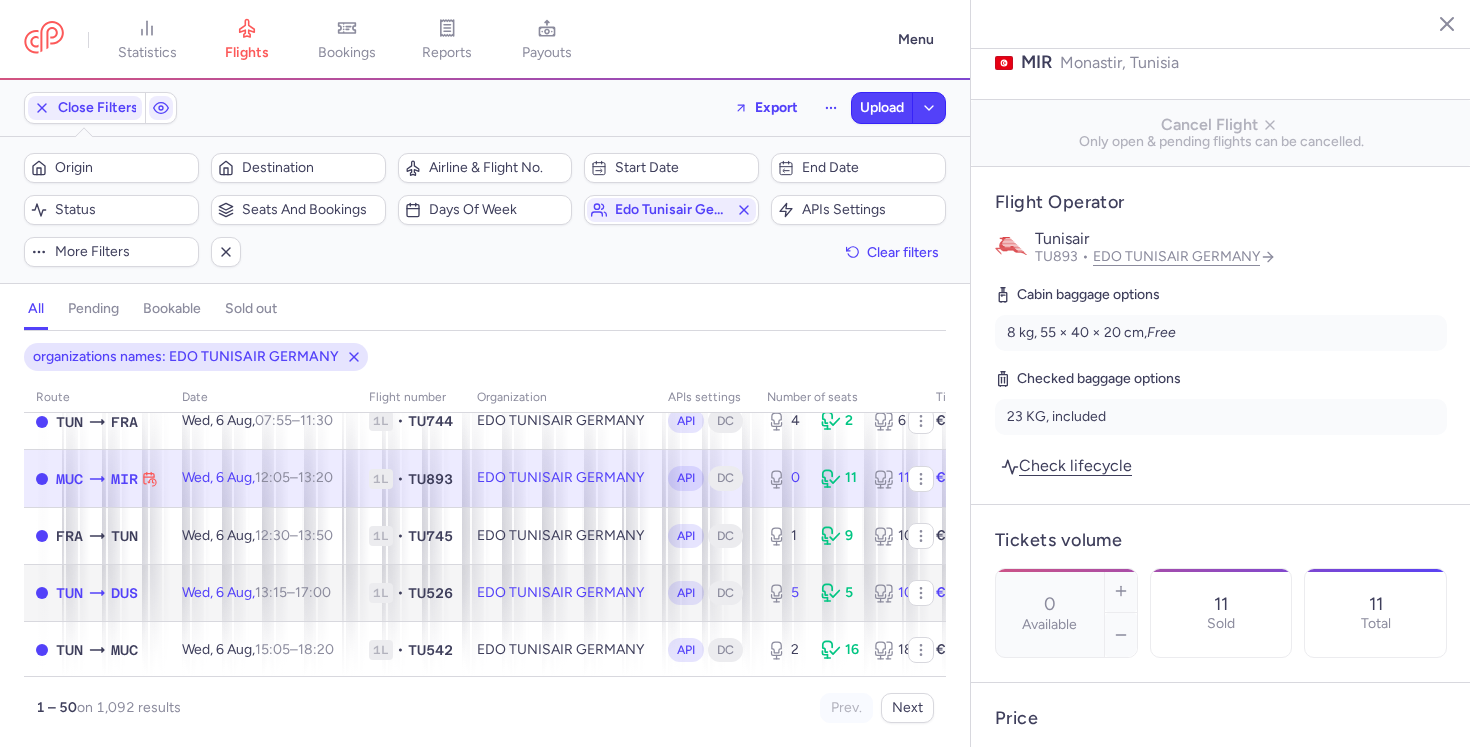 click on "EDO TUNISAIR GERMANY" 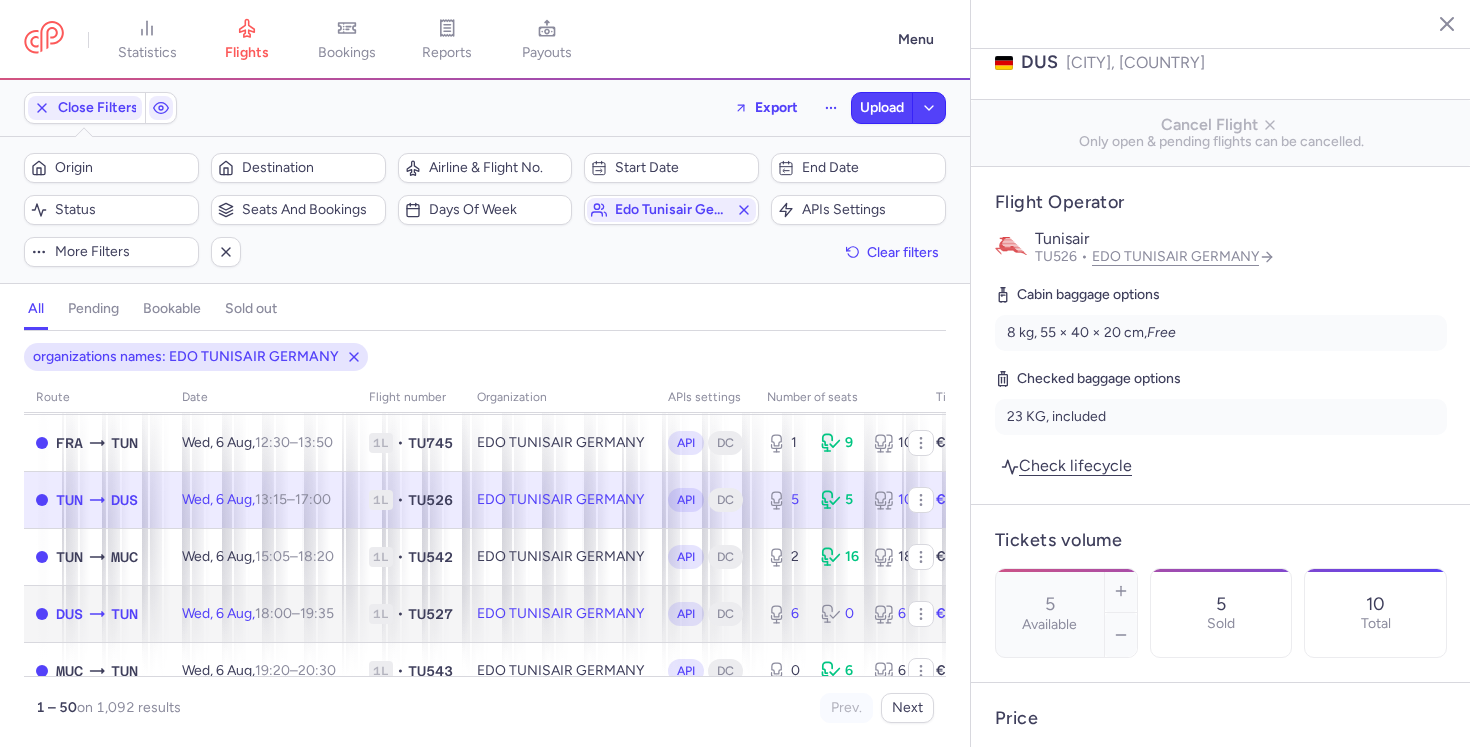 click on "EDO TUNISAIR GERMANY" 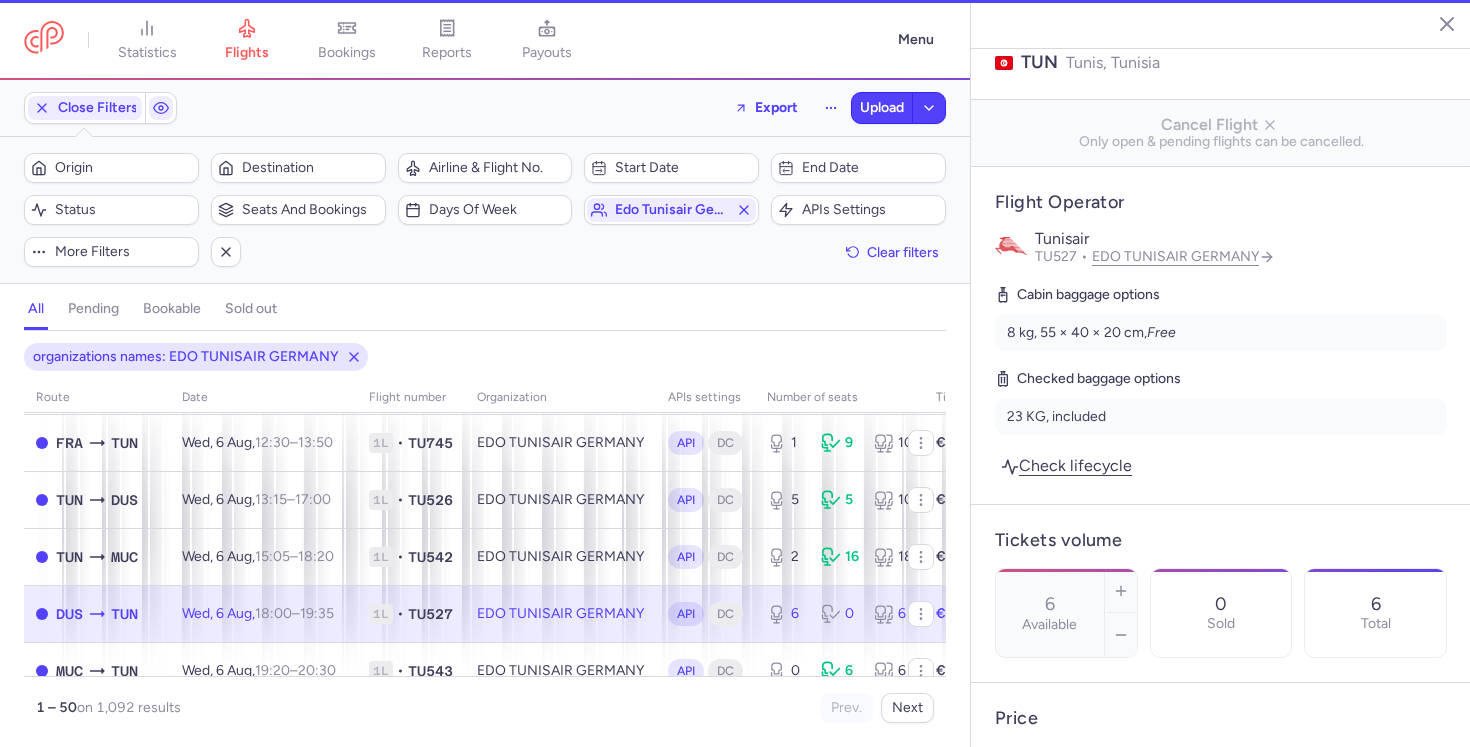 scroll, scrollTop: 764, scrollLeft: 0, axis: vertical 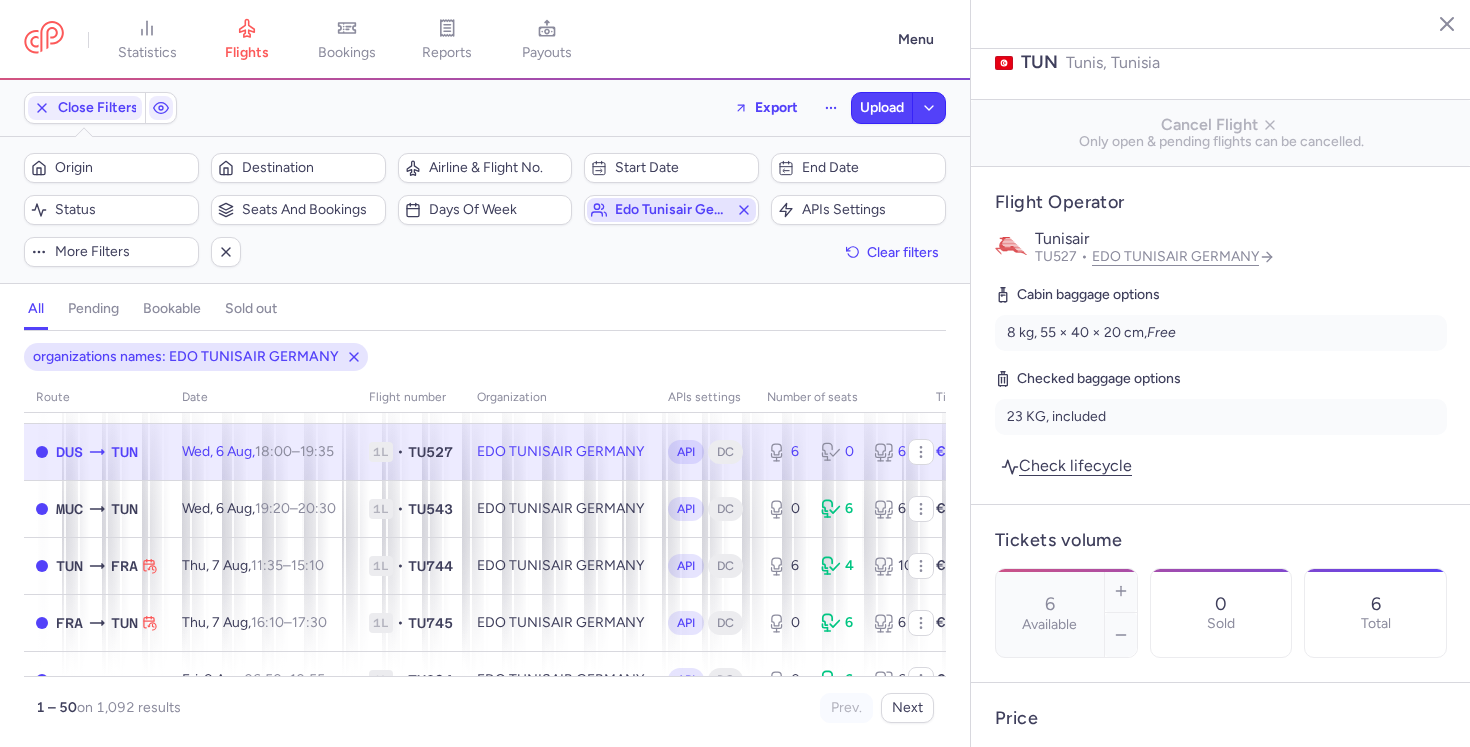click on "edo tunisair germany" at bounding box center [671, 210] 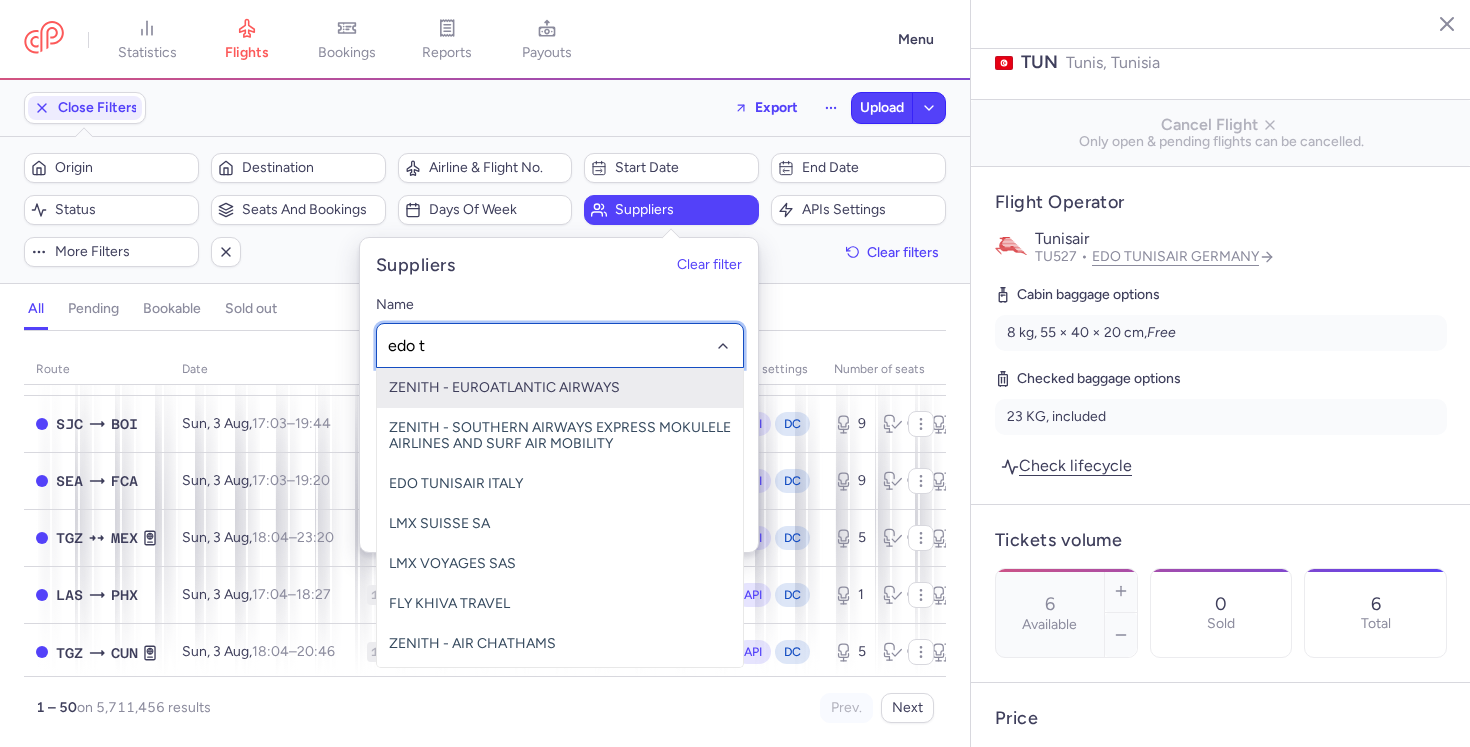 type on "edo tu" 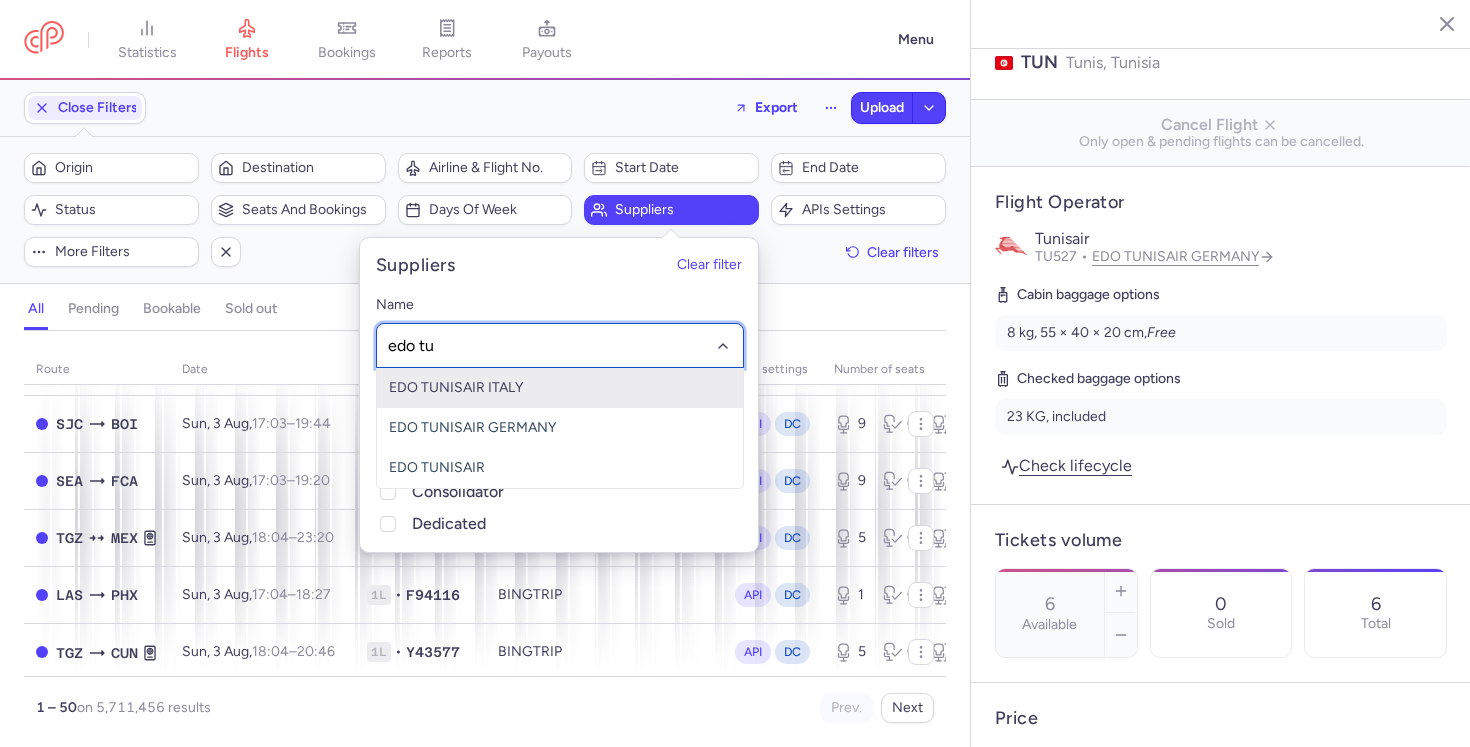 click on "EDO TUNISAIR ITALY" at bounding box center (560, 388) 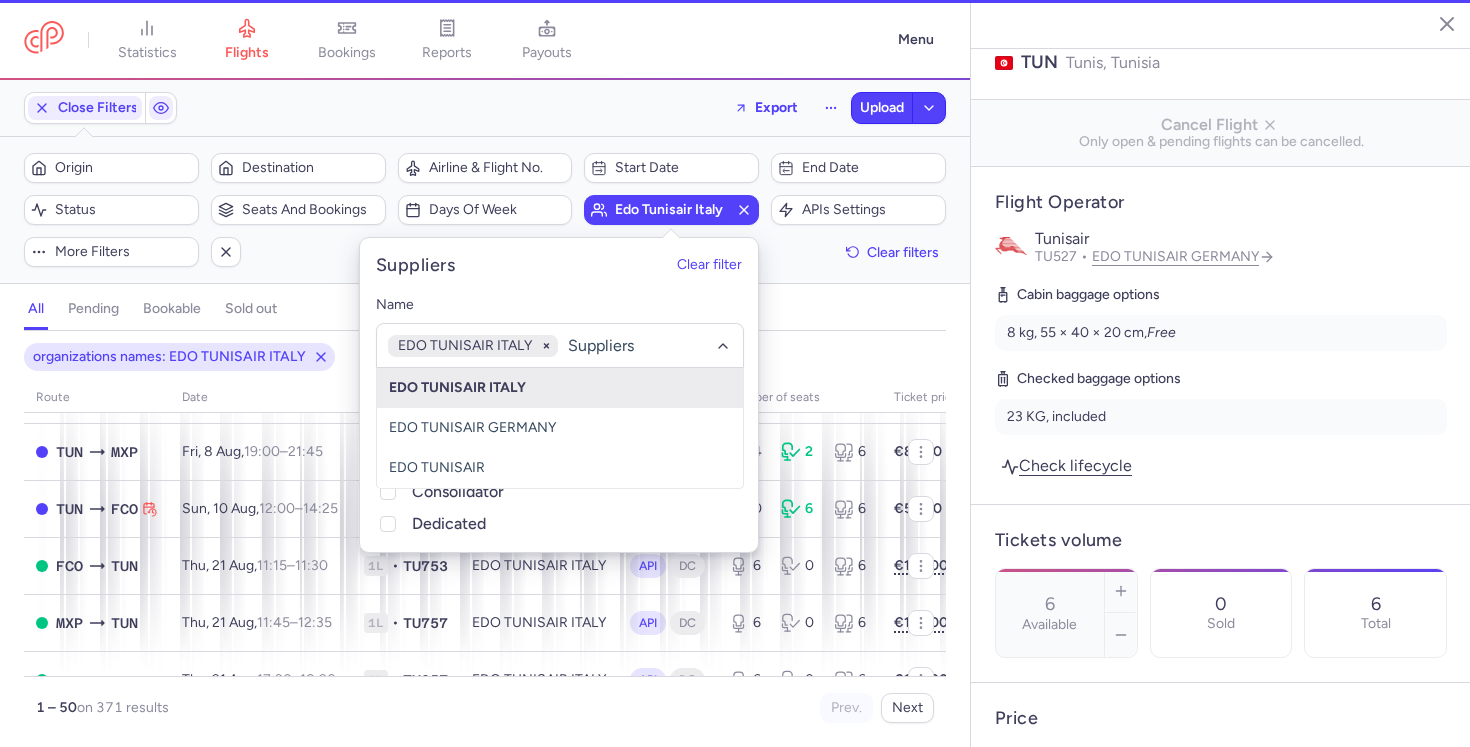 click on "all pending bookable sold out" at bounding box center [485, 313] 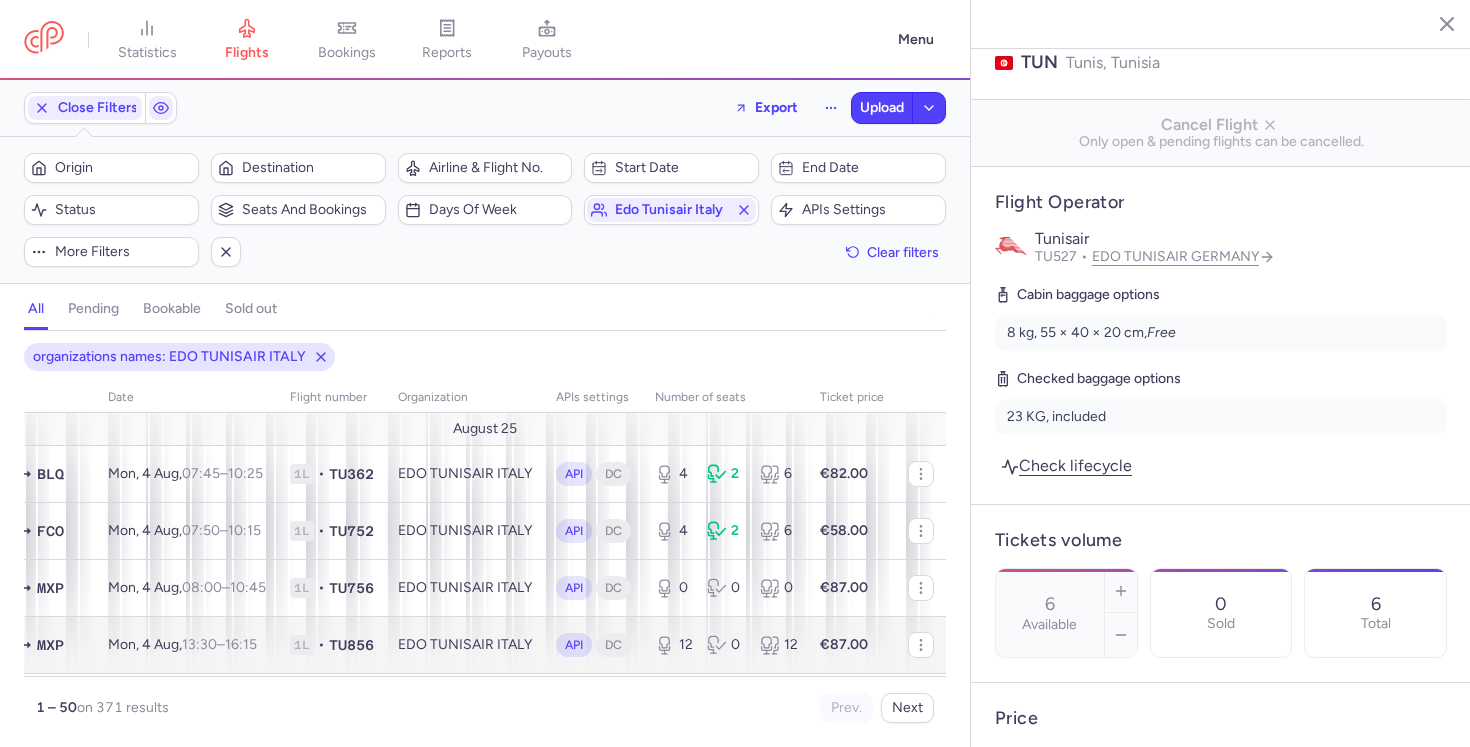 scroll, scrollTop: 0, scrollLeft: 0, axis: both 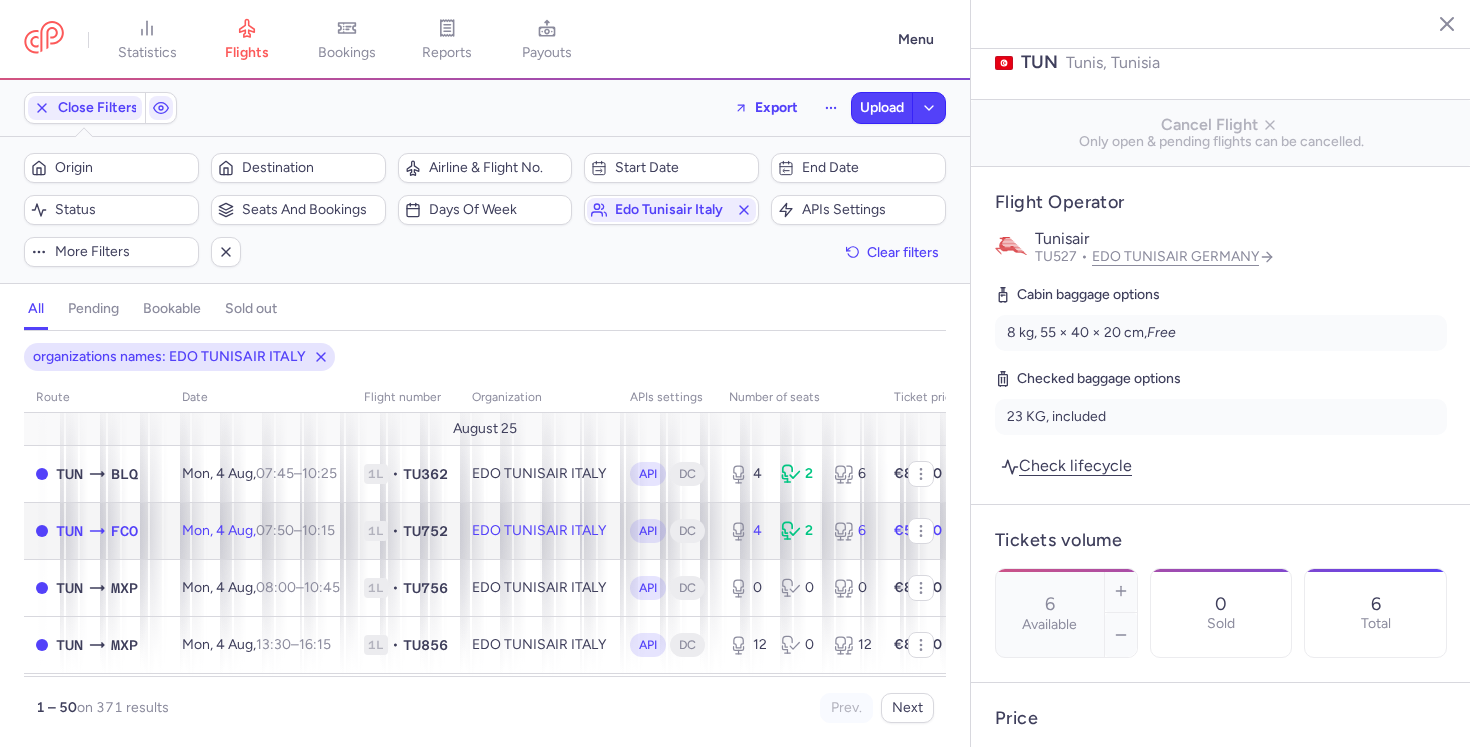 click on "Mon, 4 Aug,  07:50  –  10:15  +0" 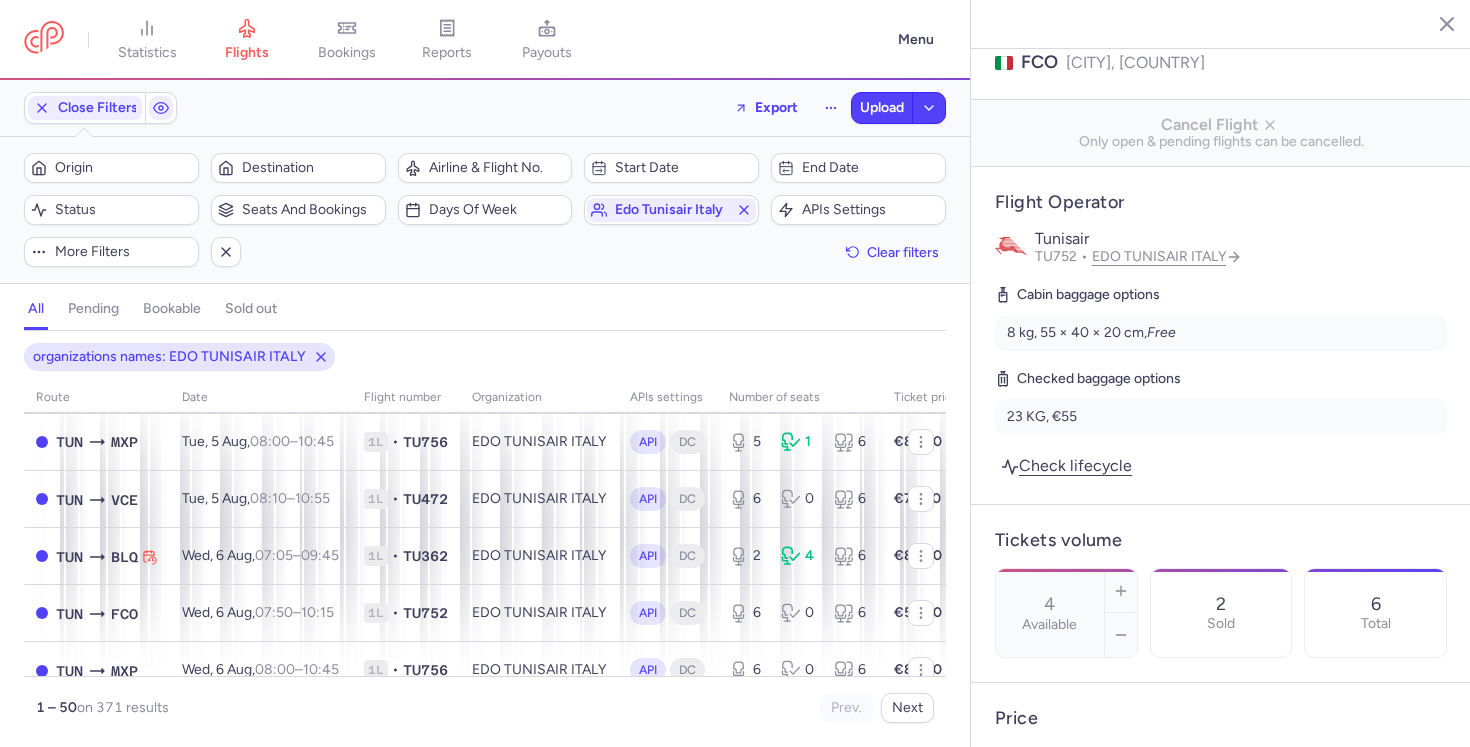 scroll, scrollTop: 261, scrollLeft: 0, axis: vertical 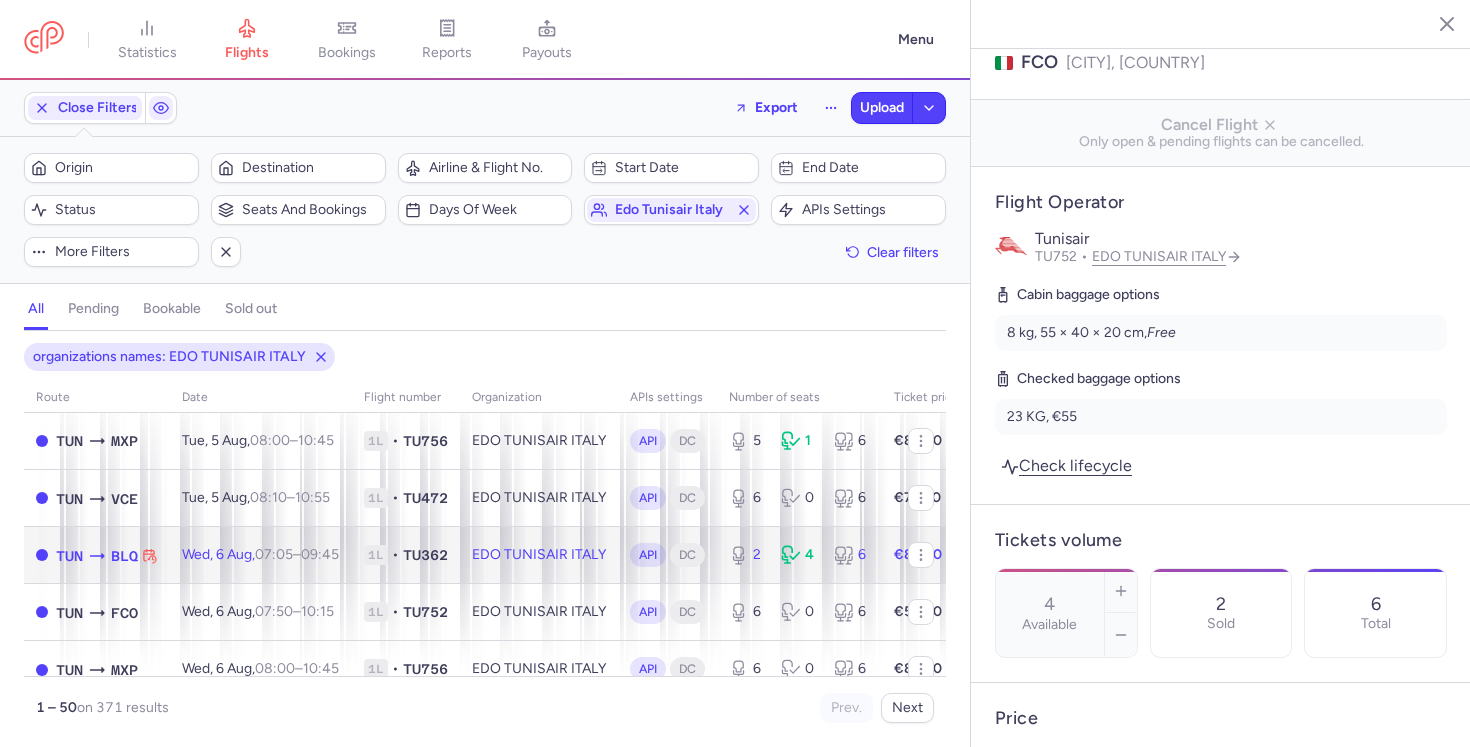click on "Wed, 6 Aug,  07:05  –  09:45  +0" 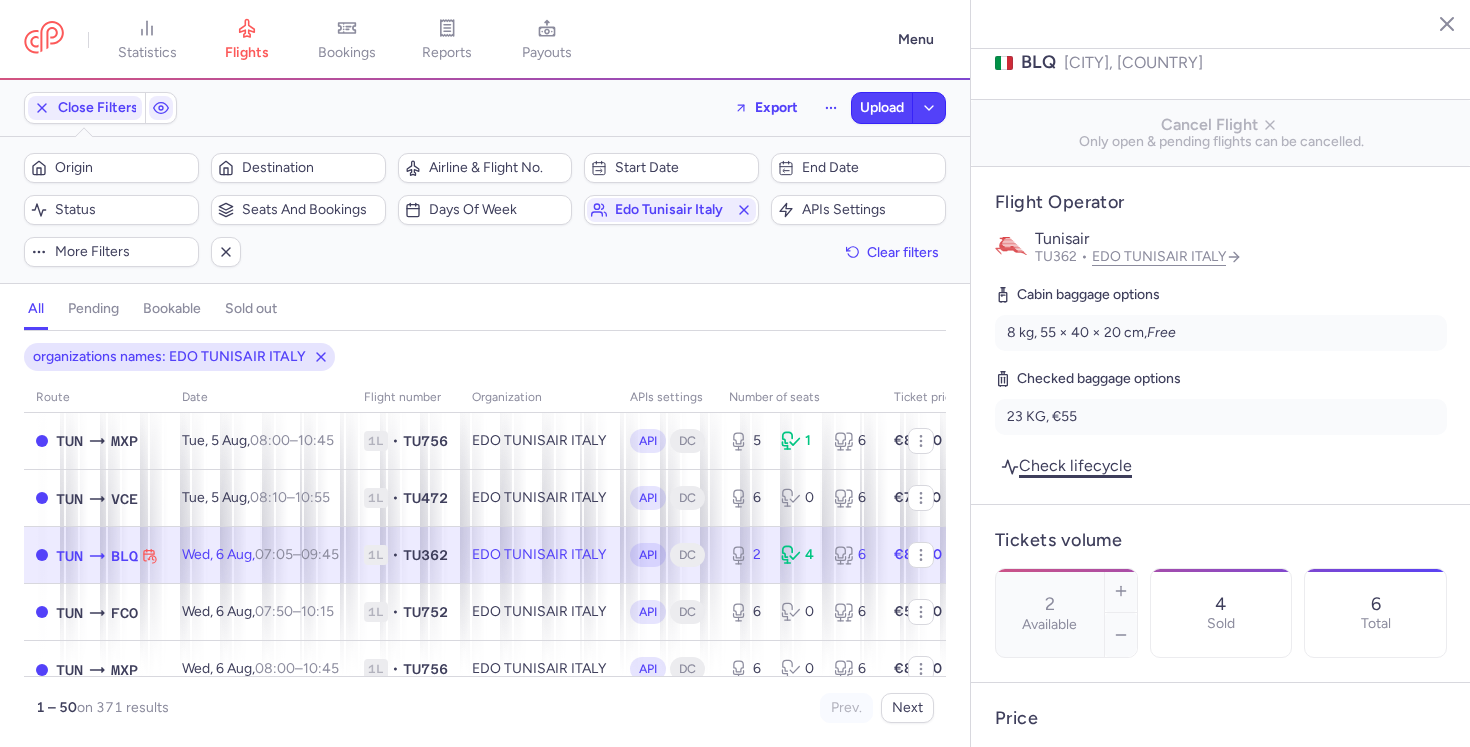 click on "Check lifecycle" at bounding box center (1066, 465) 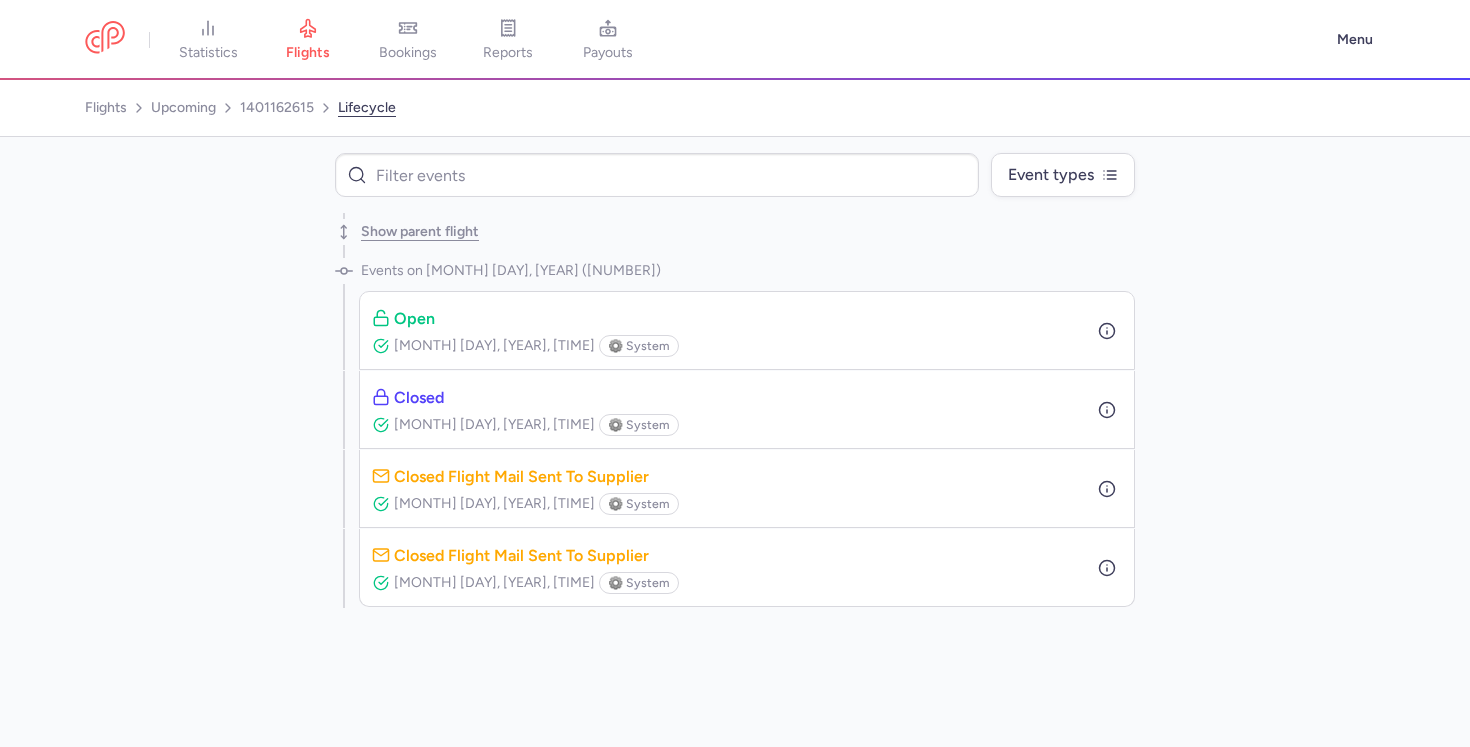 select on "days" 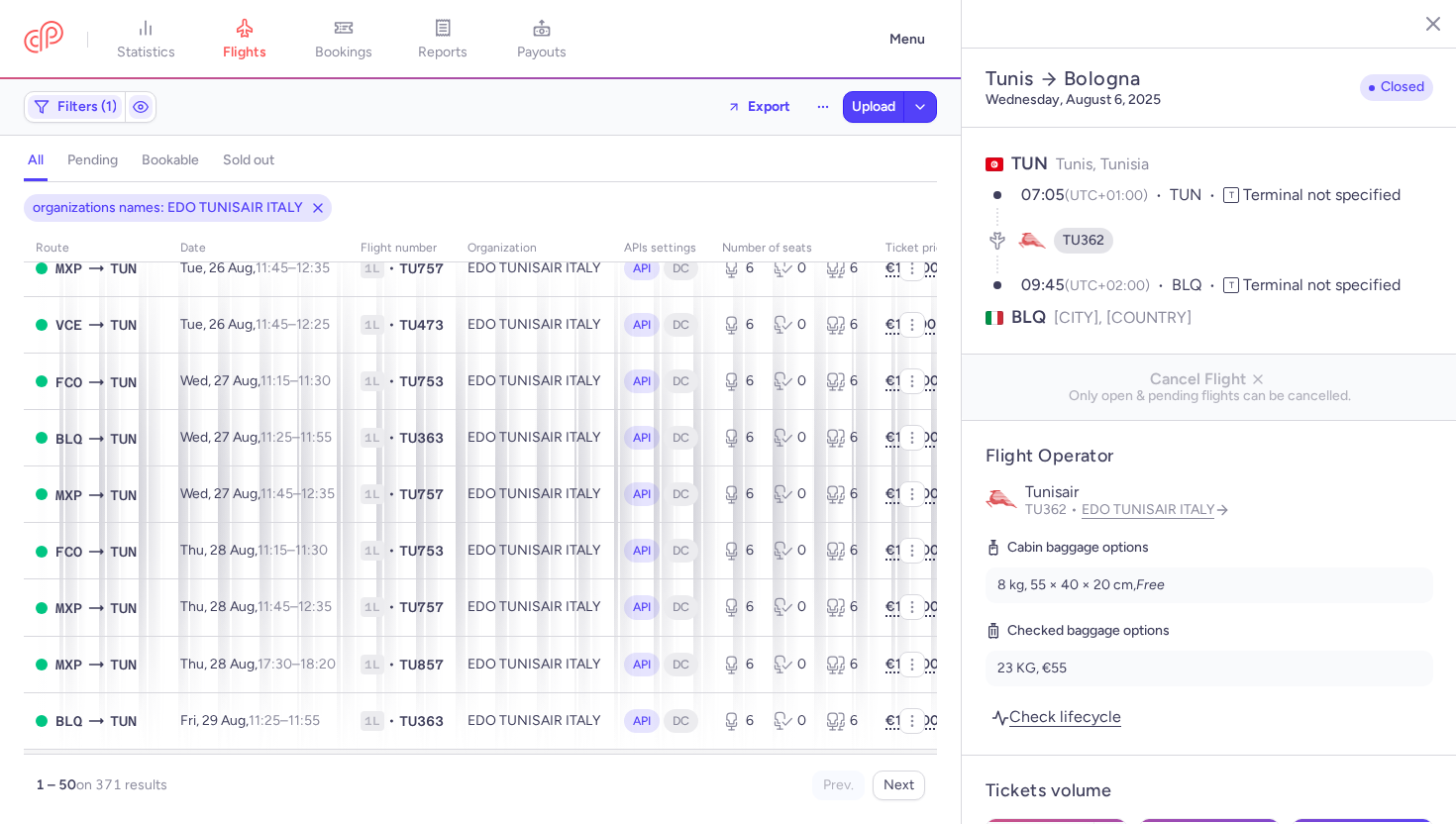 scroll, scrollTop: 1292, scrollLeft: 0, axis: vertical 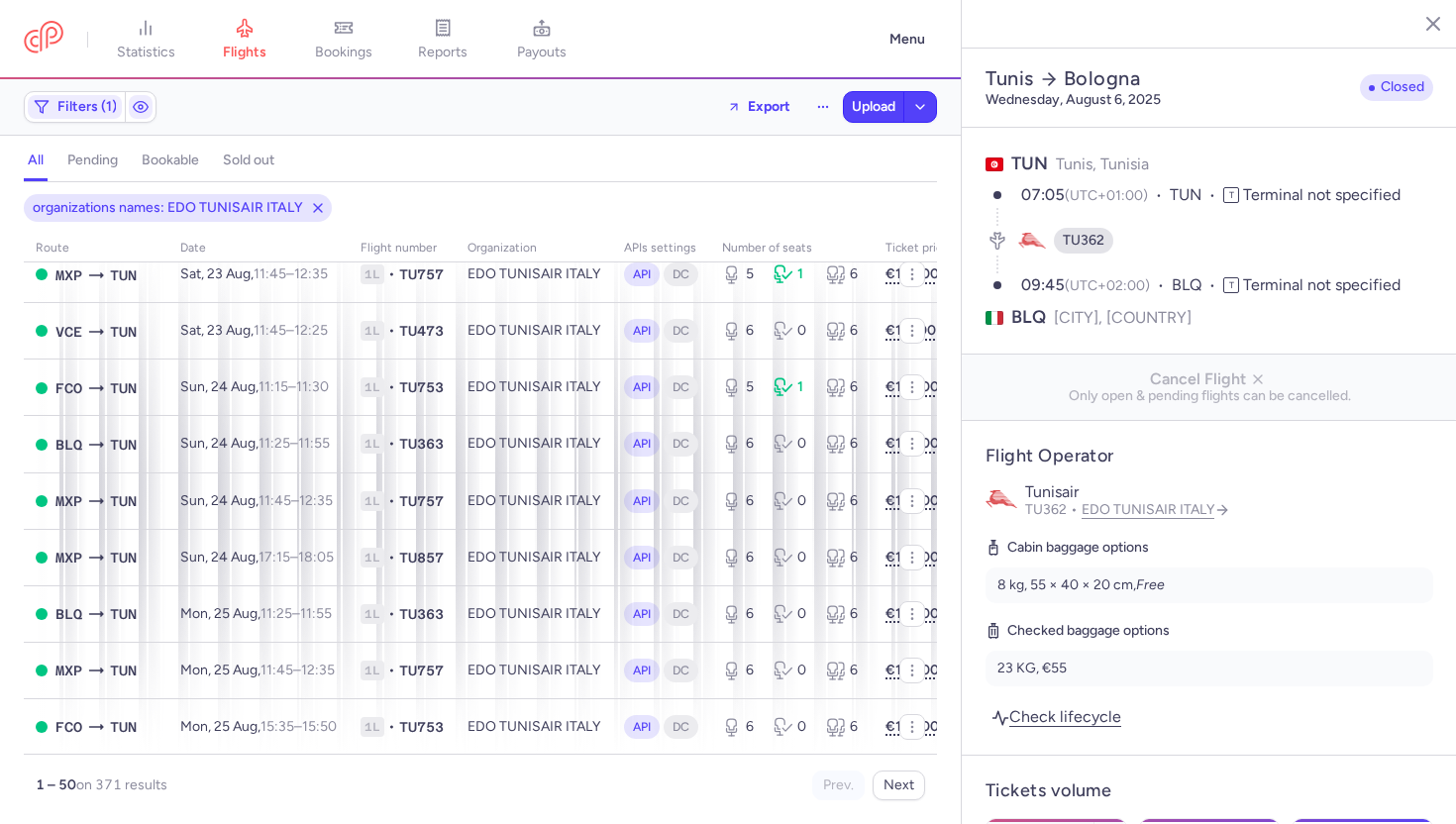 click 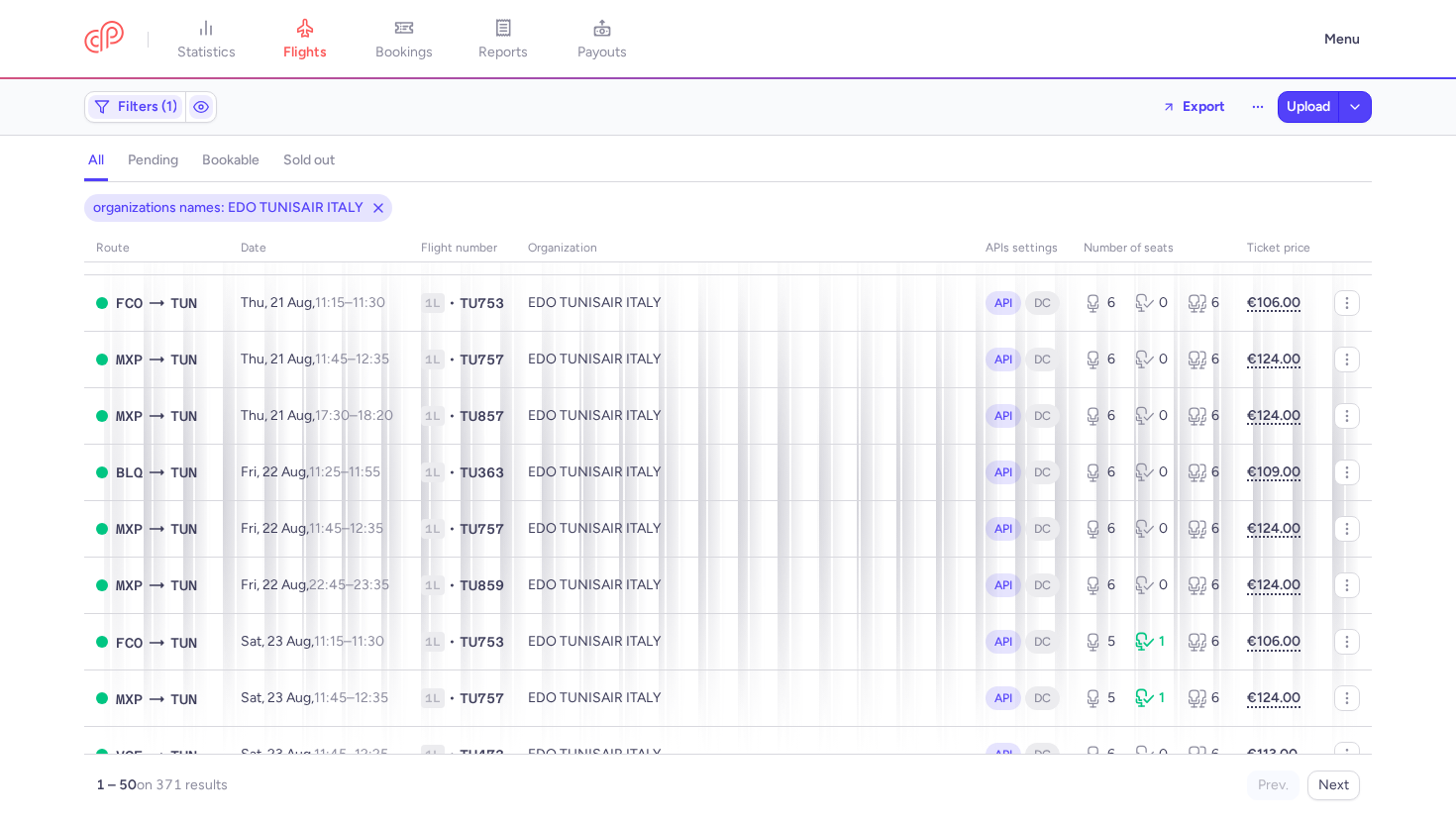scroll, scrollTop: 874, scrollLeft: 0, axis: vertical 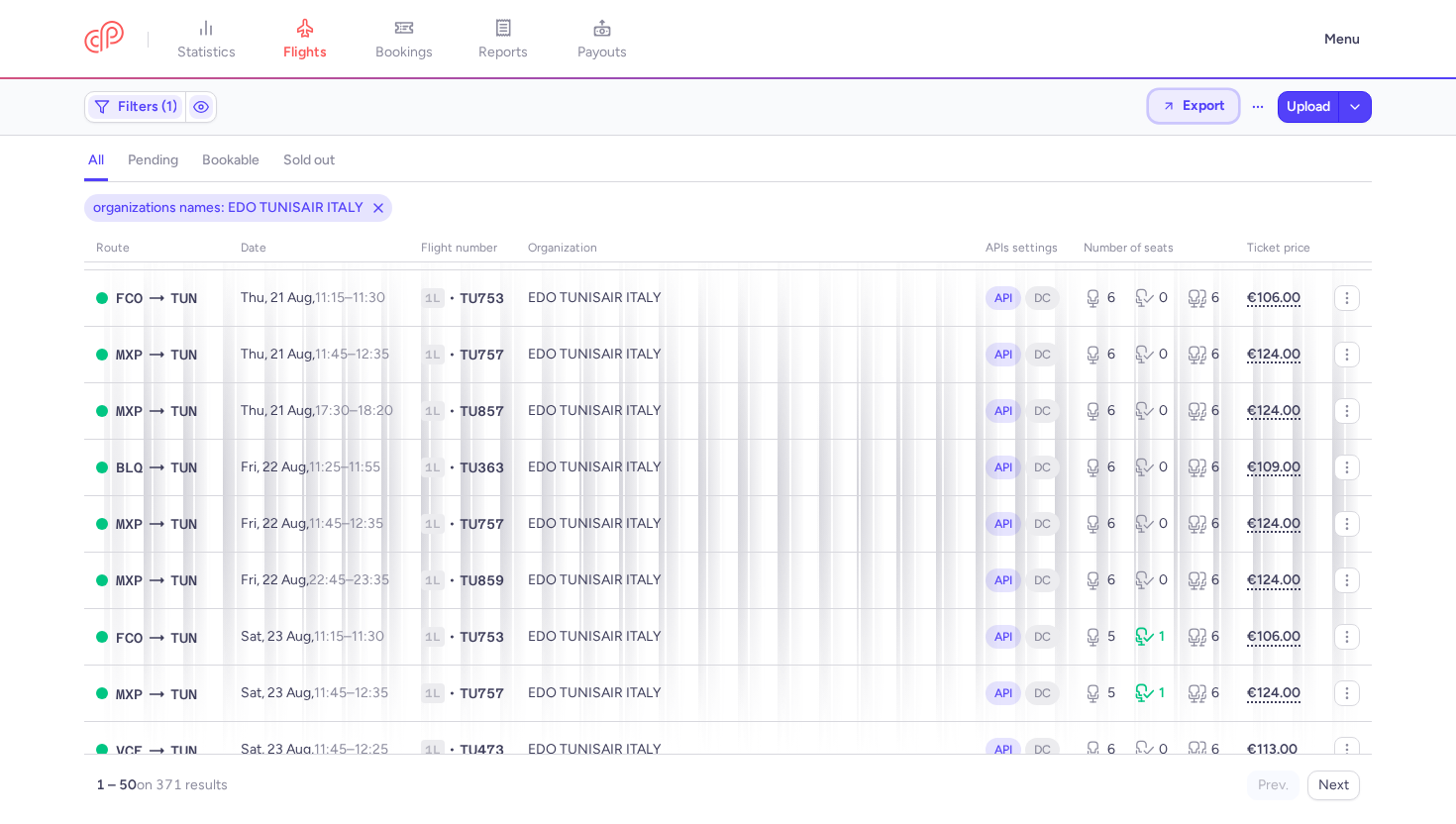 click on "Export" at bounding box center (1203, 105) 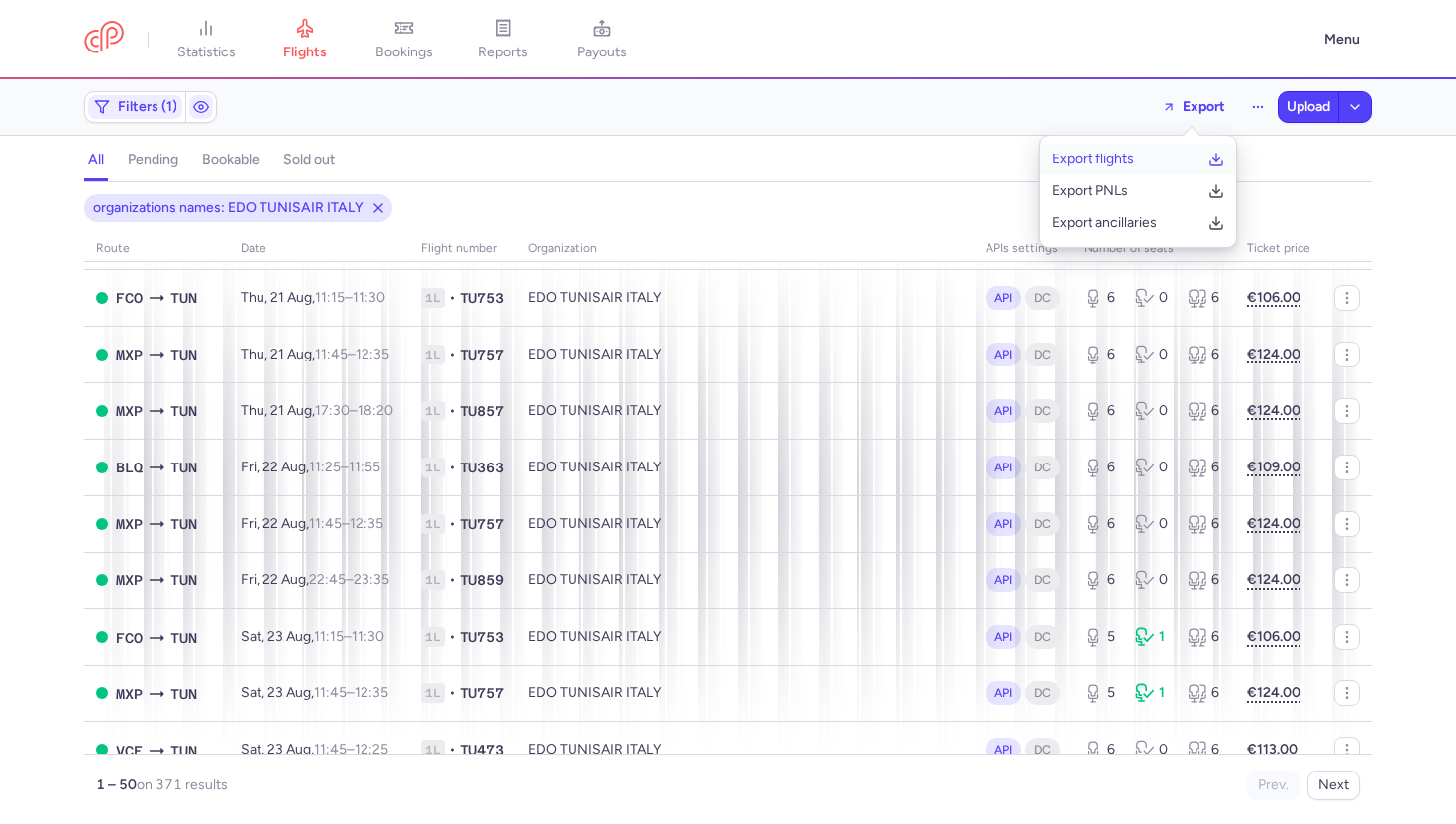 click on "Export flights" at bounding box center (1092, 159) 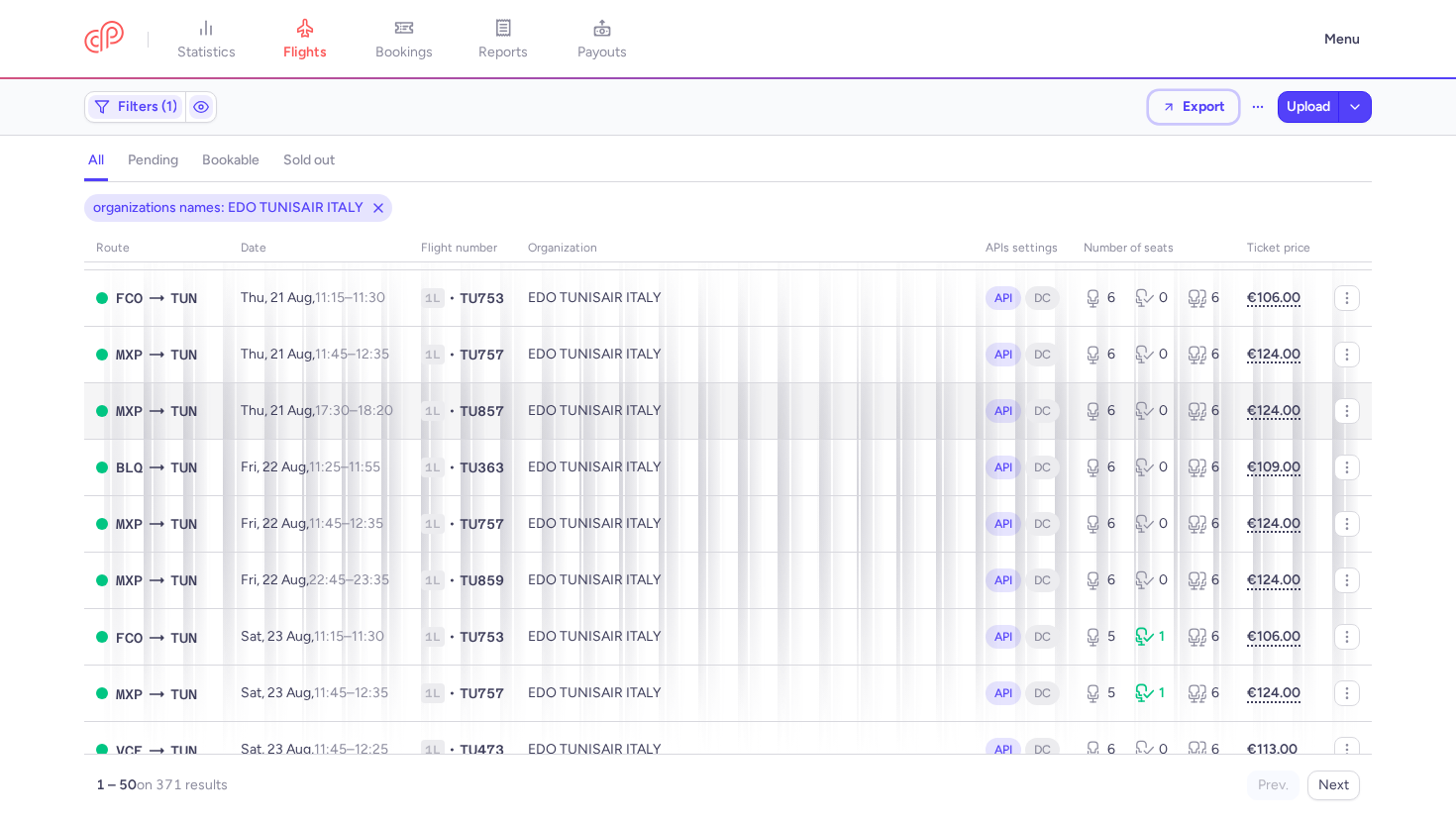 scroll, scrollTop: 0, scrollLeft: 0, axis: both 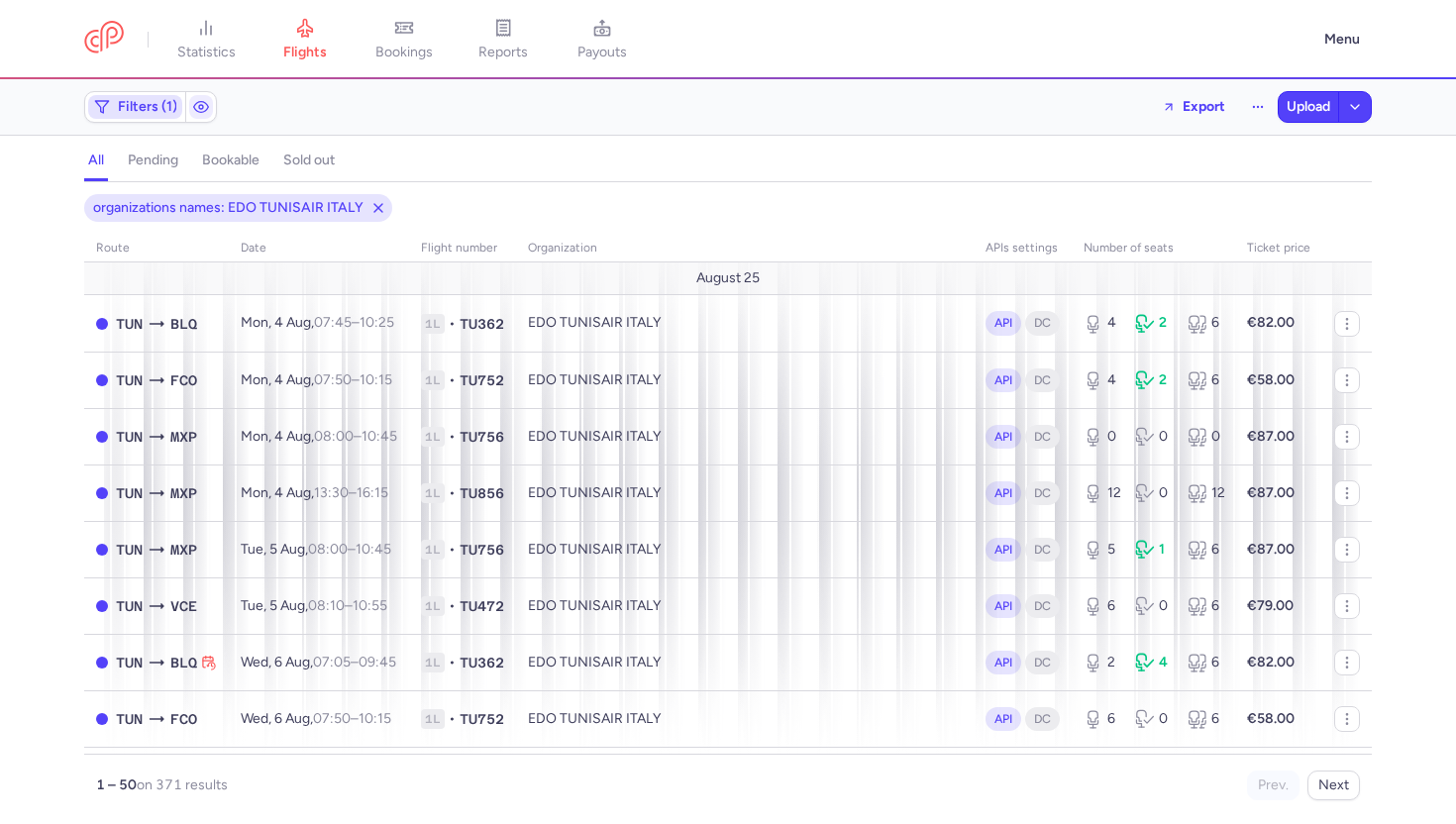 click on "Filters (1)" 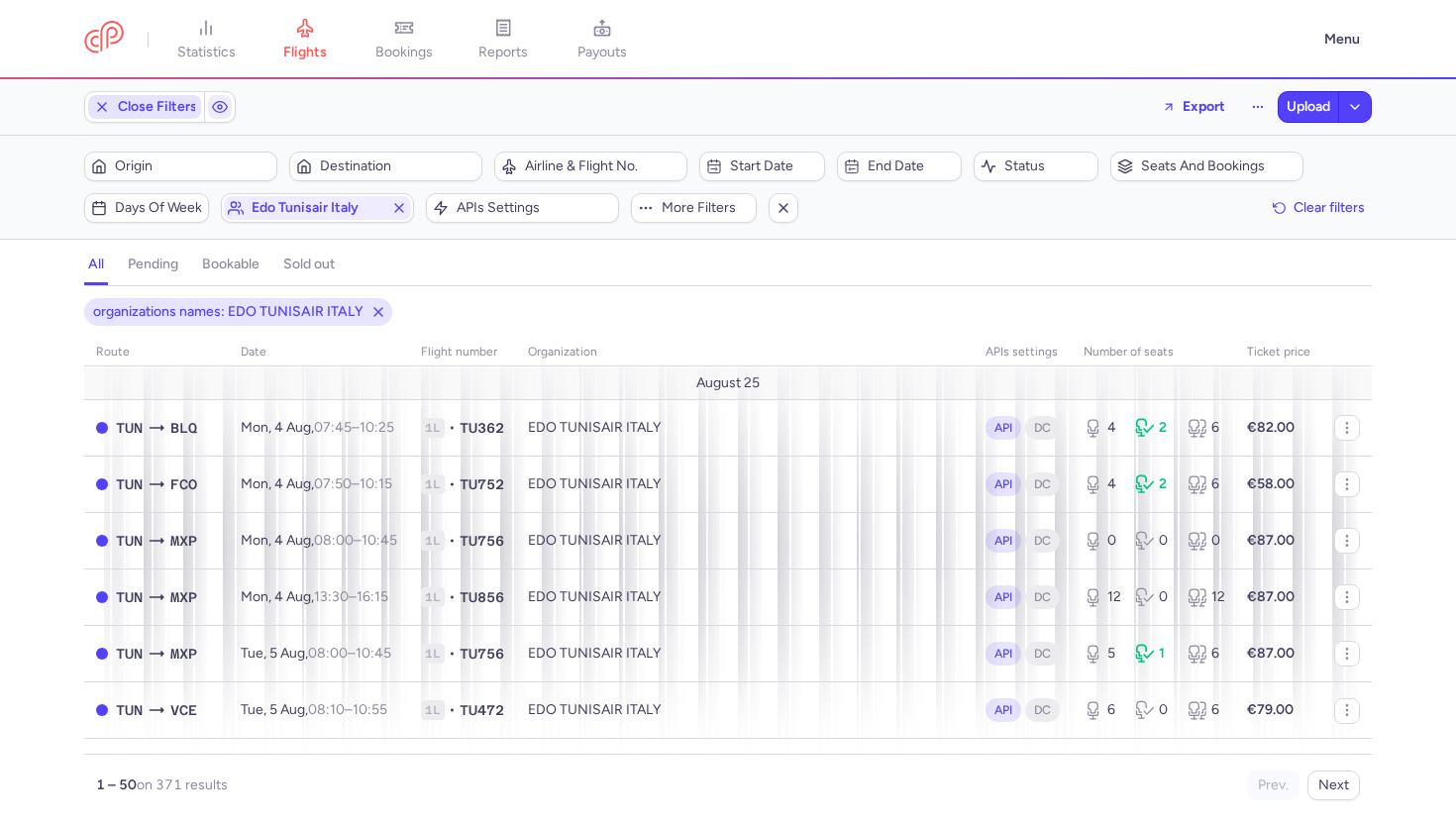 scroll, scrollTop: 0, scrollLeft: 0, axis: both 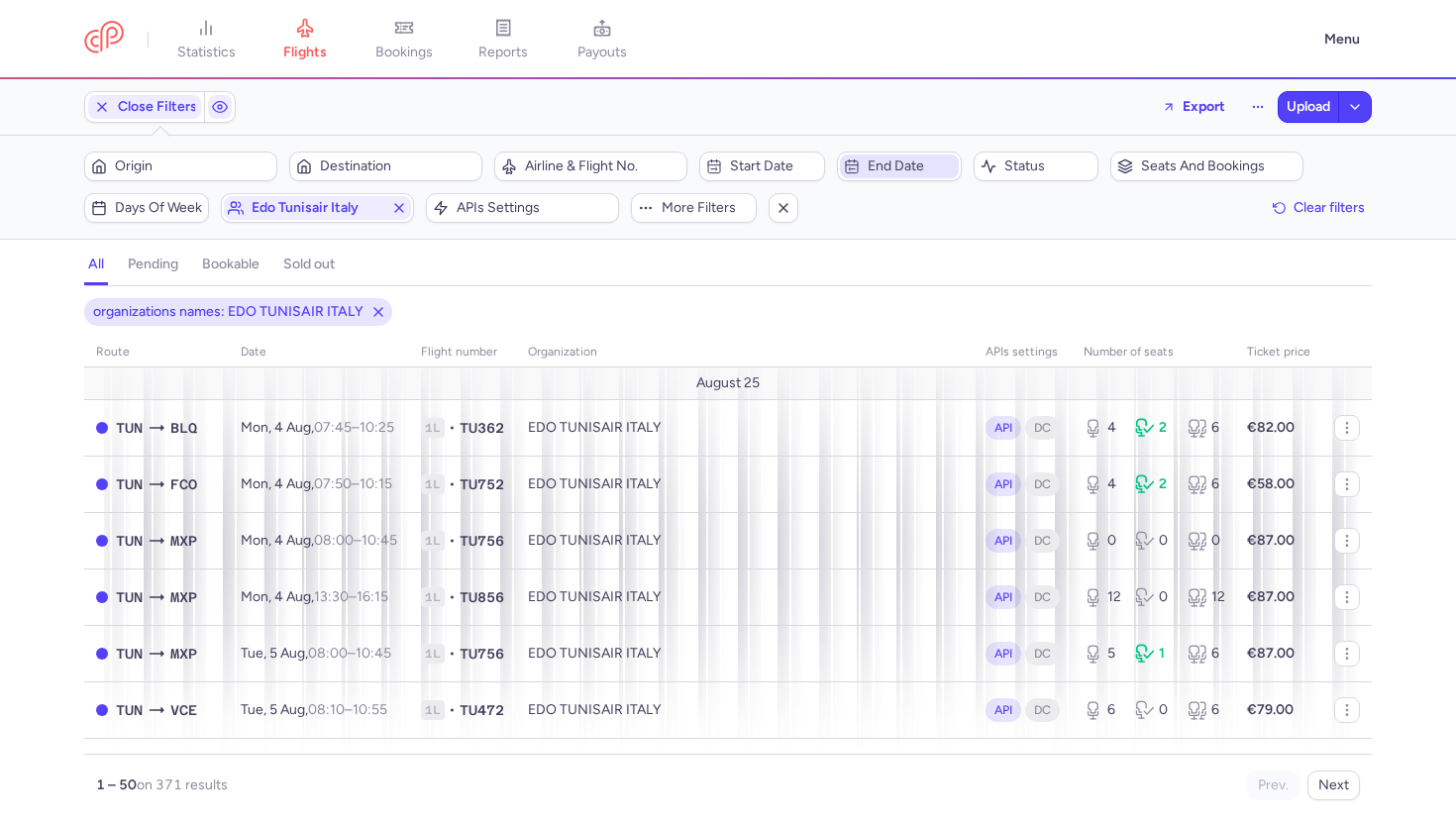 click on "End date" at bounding box center (911, 166) 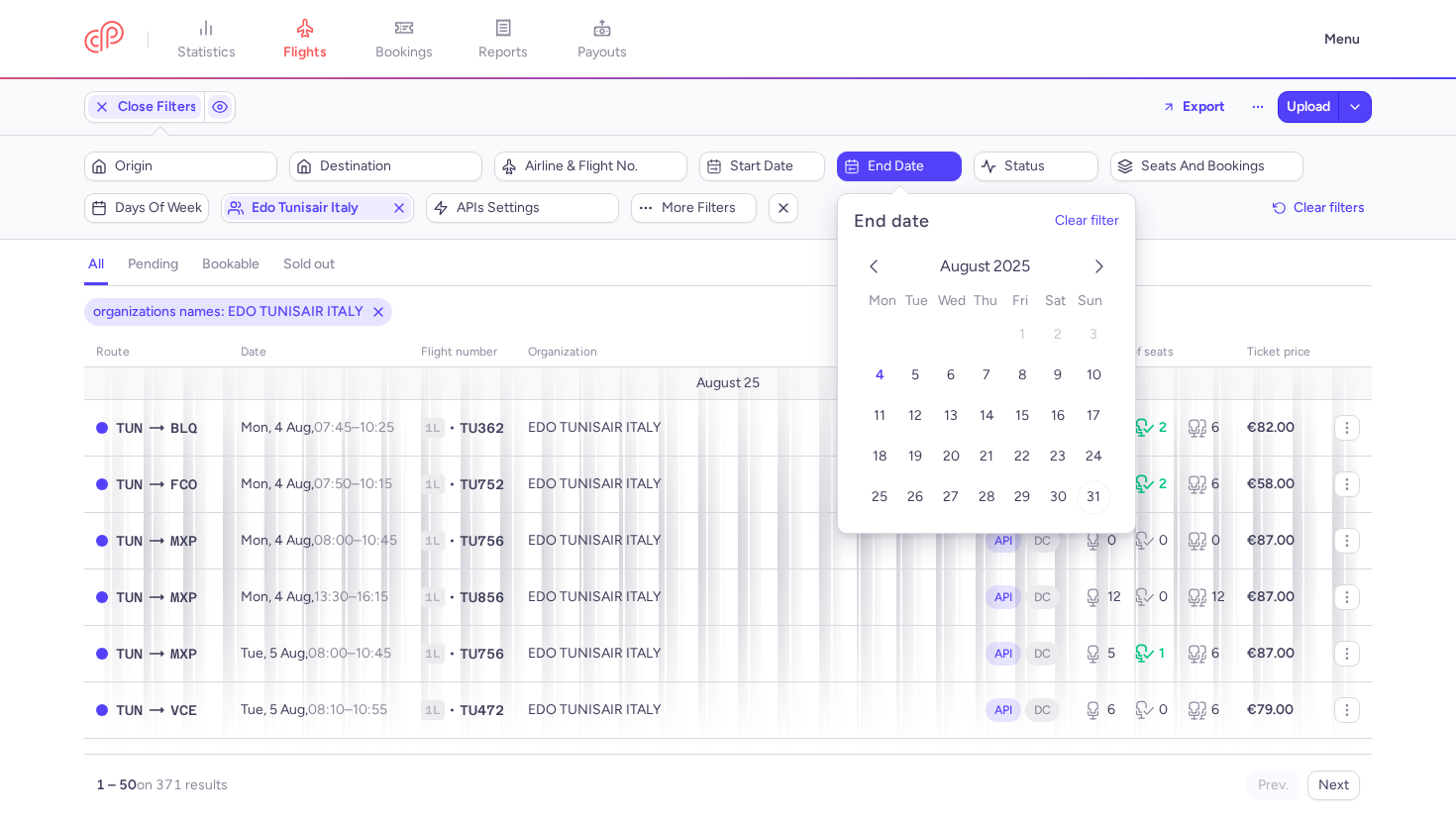 click on "31" at bounding box center (1092, 497) 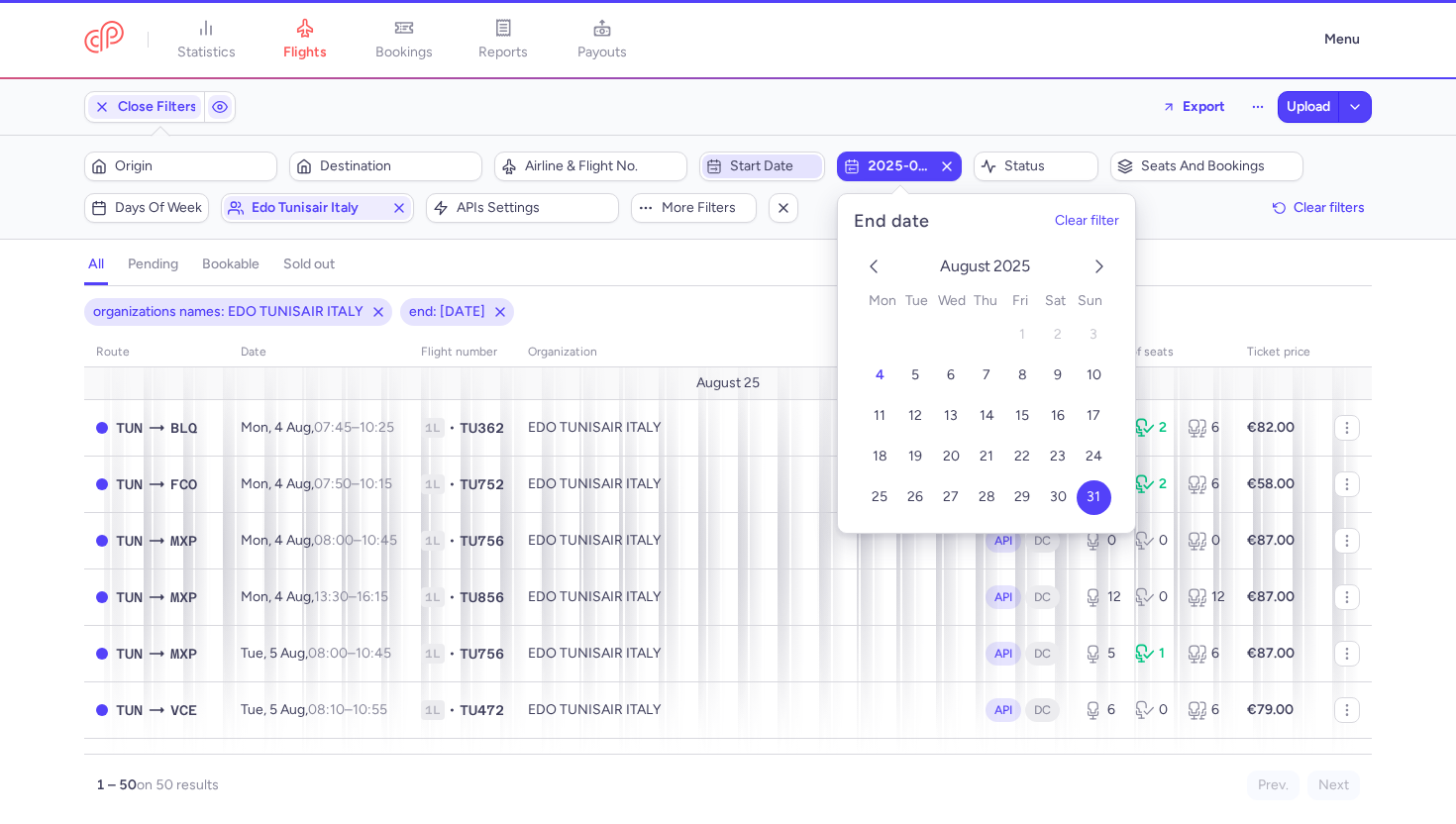 click on "Start date" at bounding box center [774, 166] 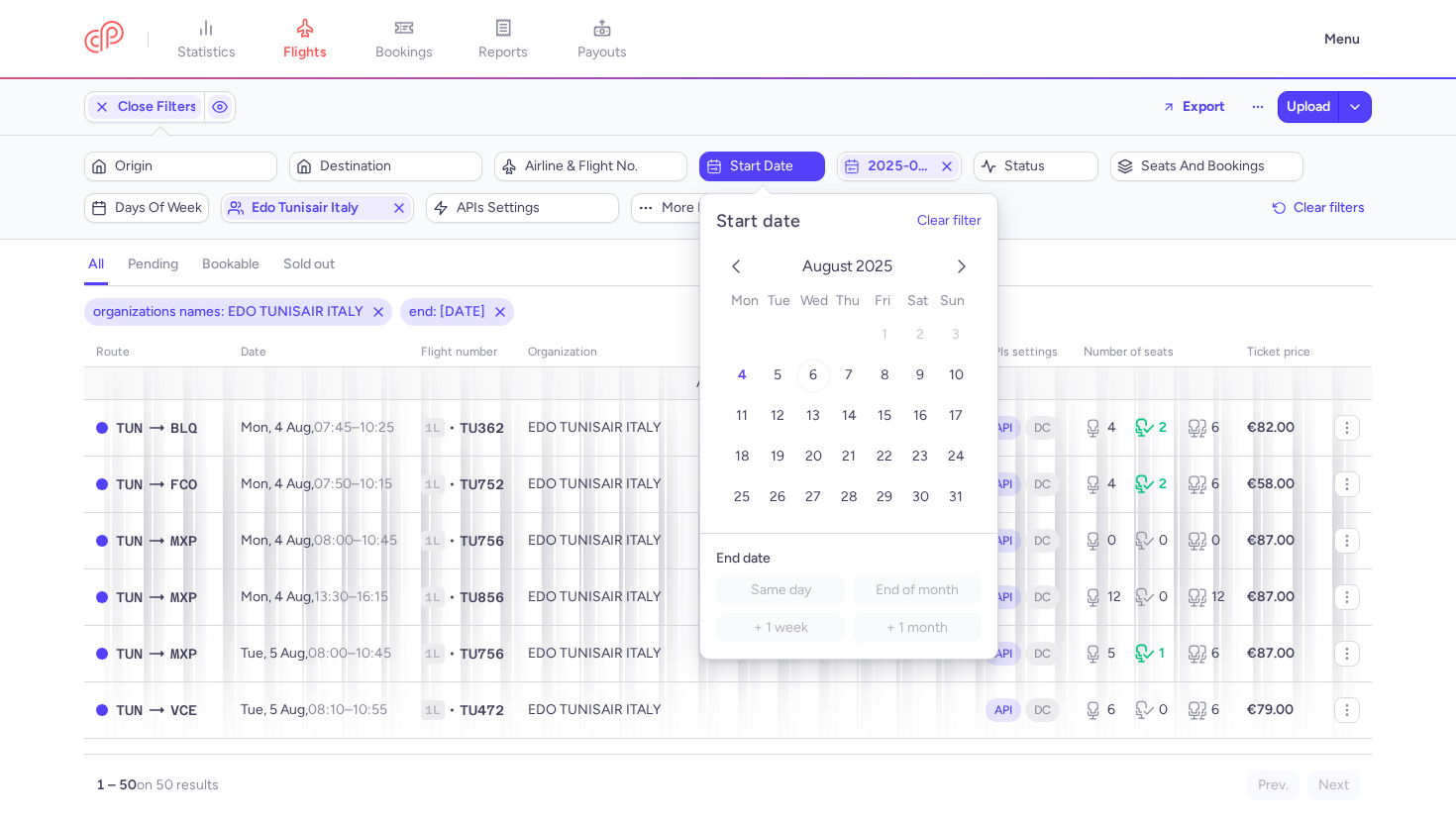 click on "6" at bounding box center [813, 375] 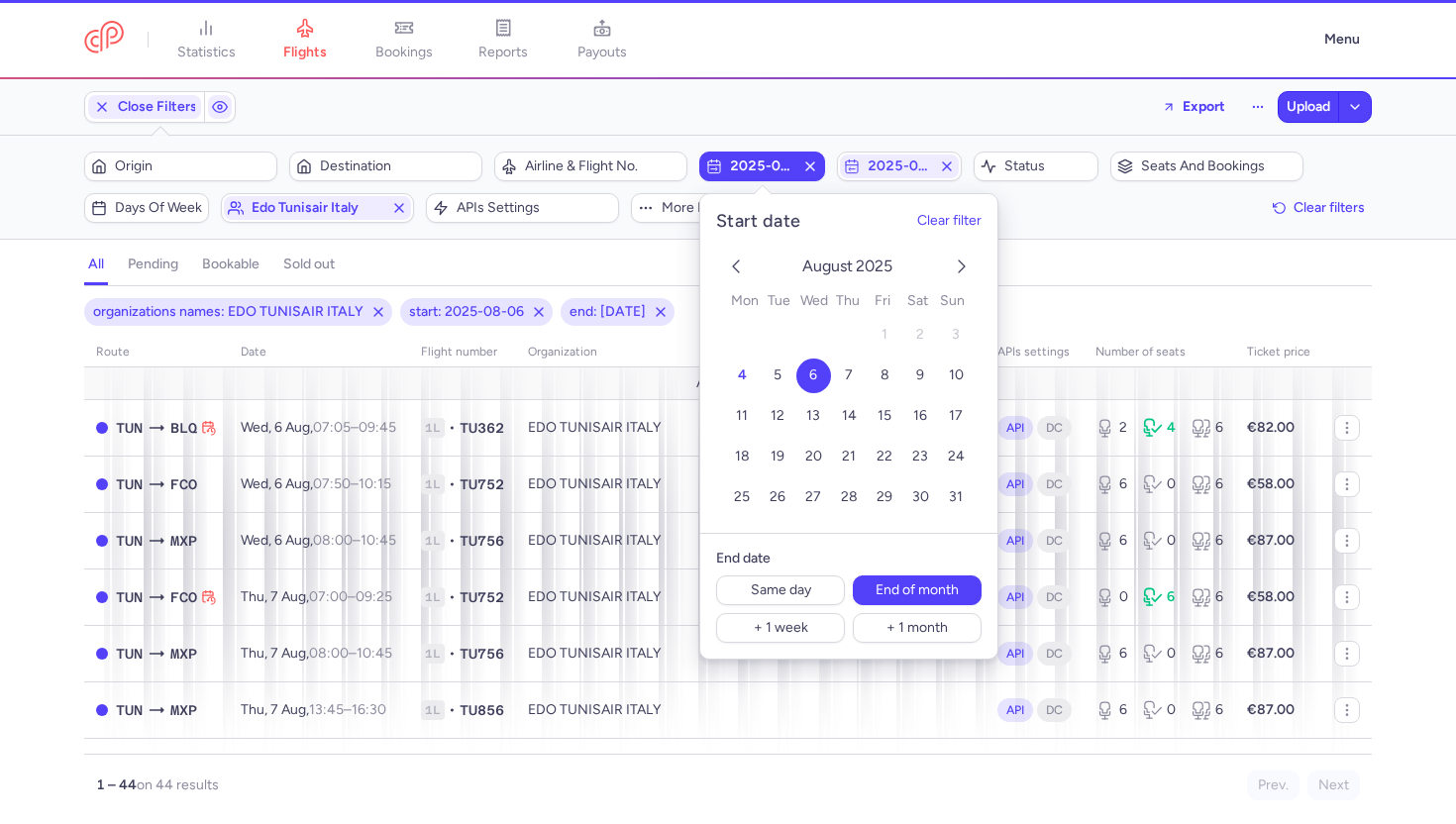 click on "all pending bookable sold out" at bounding box center [728, 268] 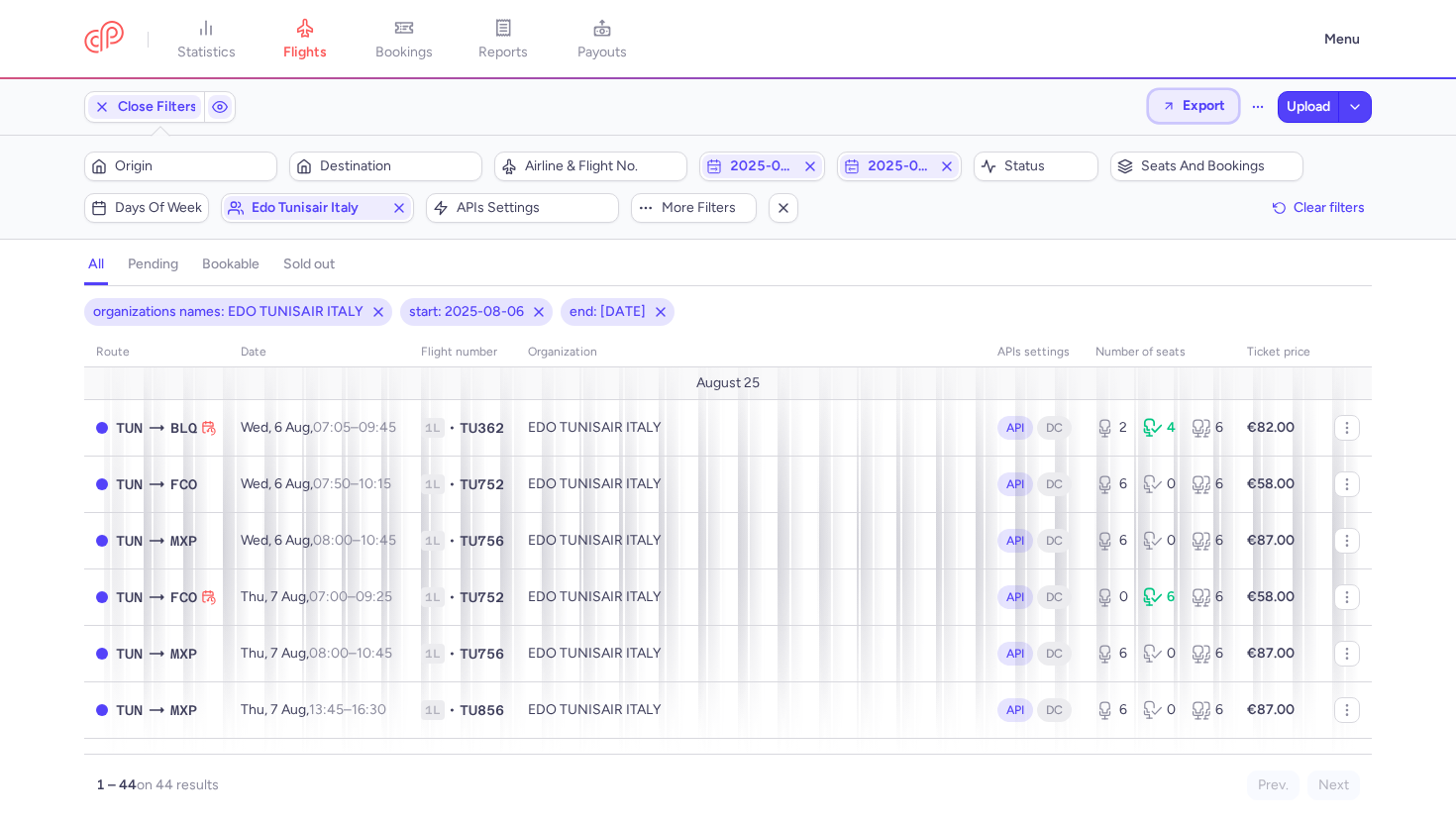 click on "Export" at bounding box center (1203, 105) 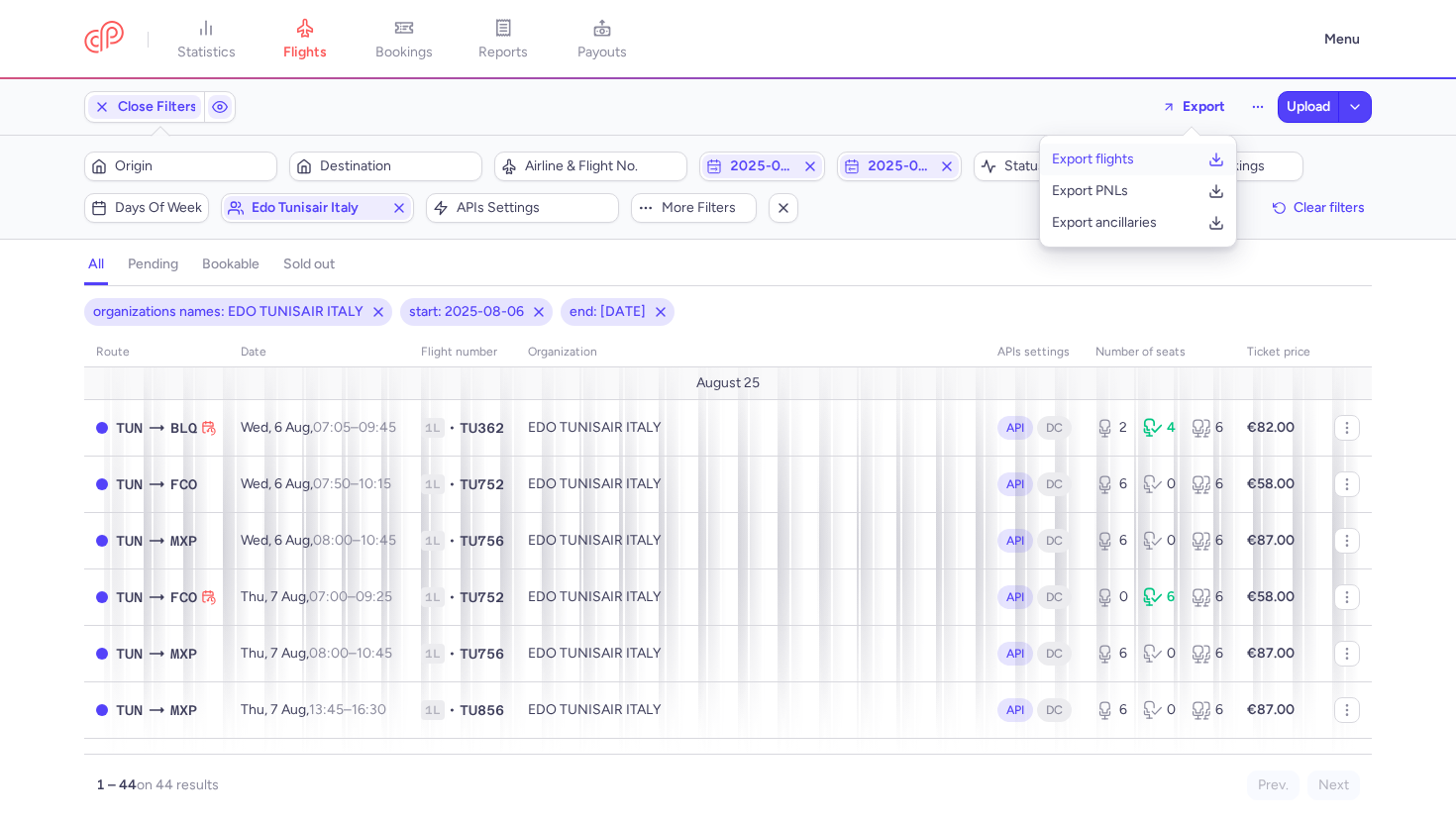 click on "Export flights" at bounding box center (1092, 159) 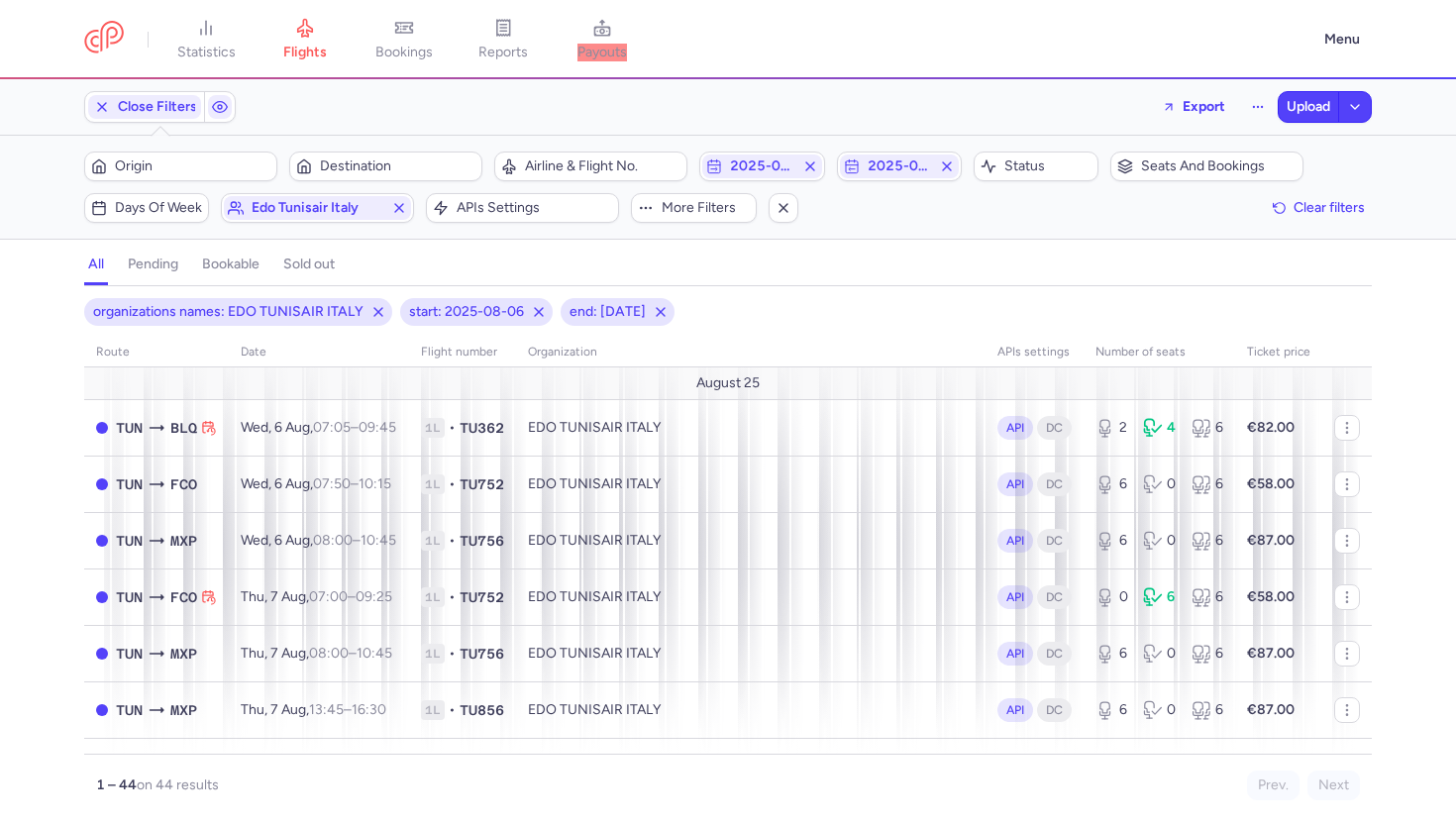 click on "statistics flights bookings reports payouts" at bounding box center (698, 40) 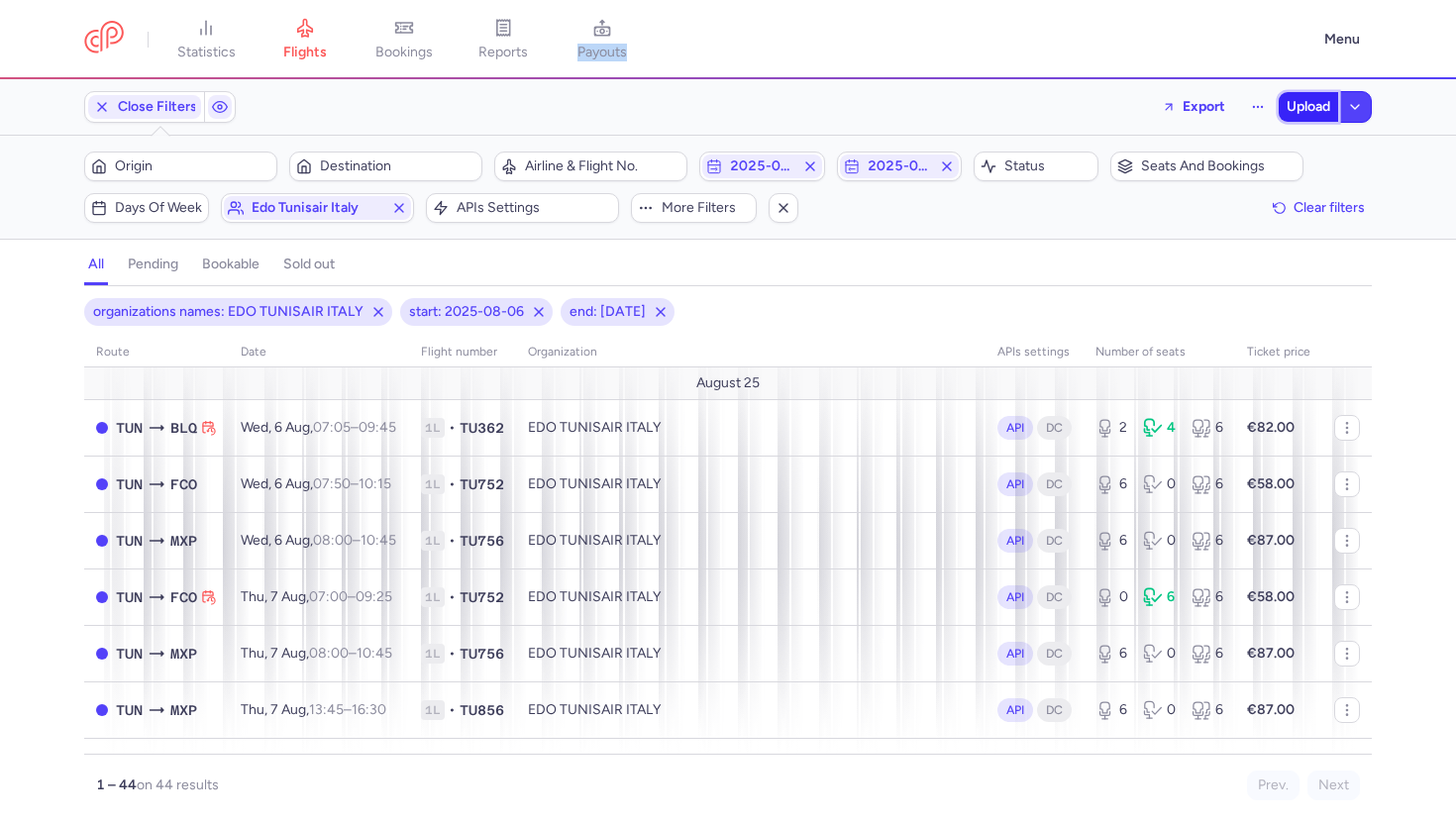 click on "Upload" at bounding box center [1308, 107] 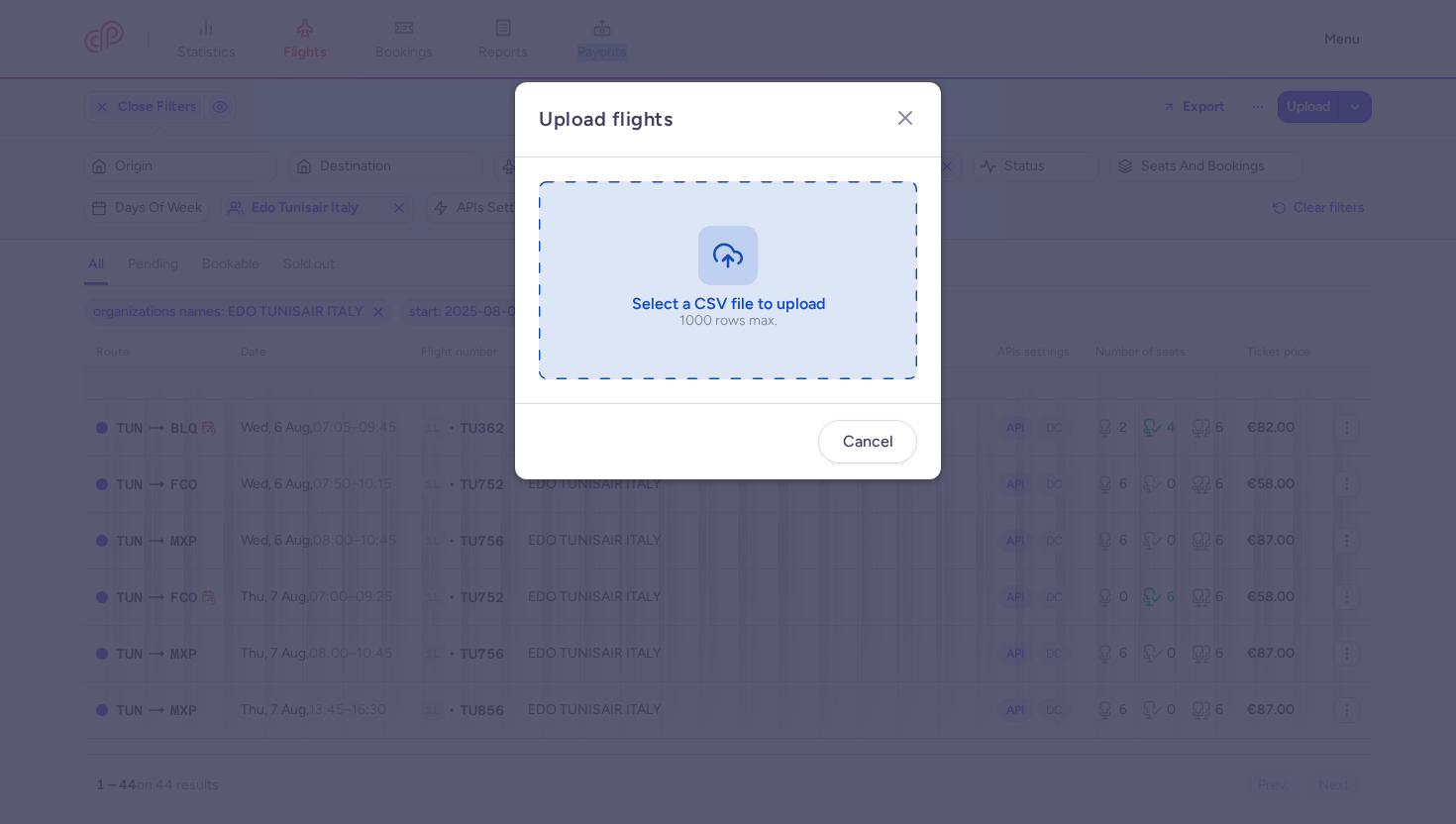 click at bounding box center [728, 280] 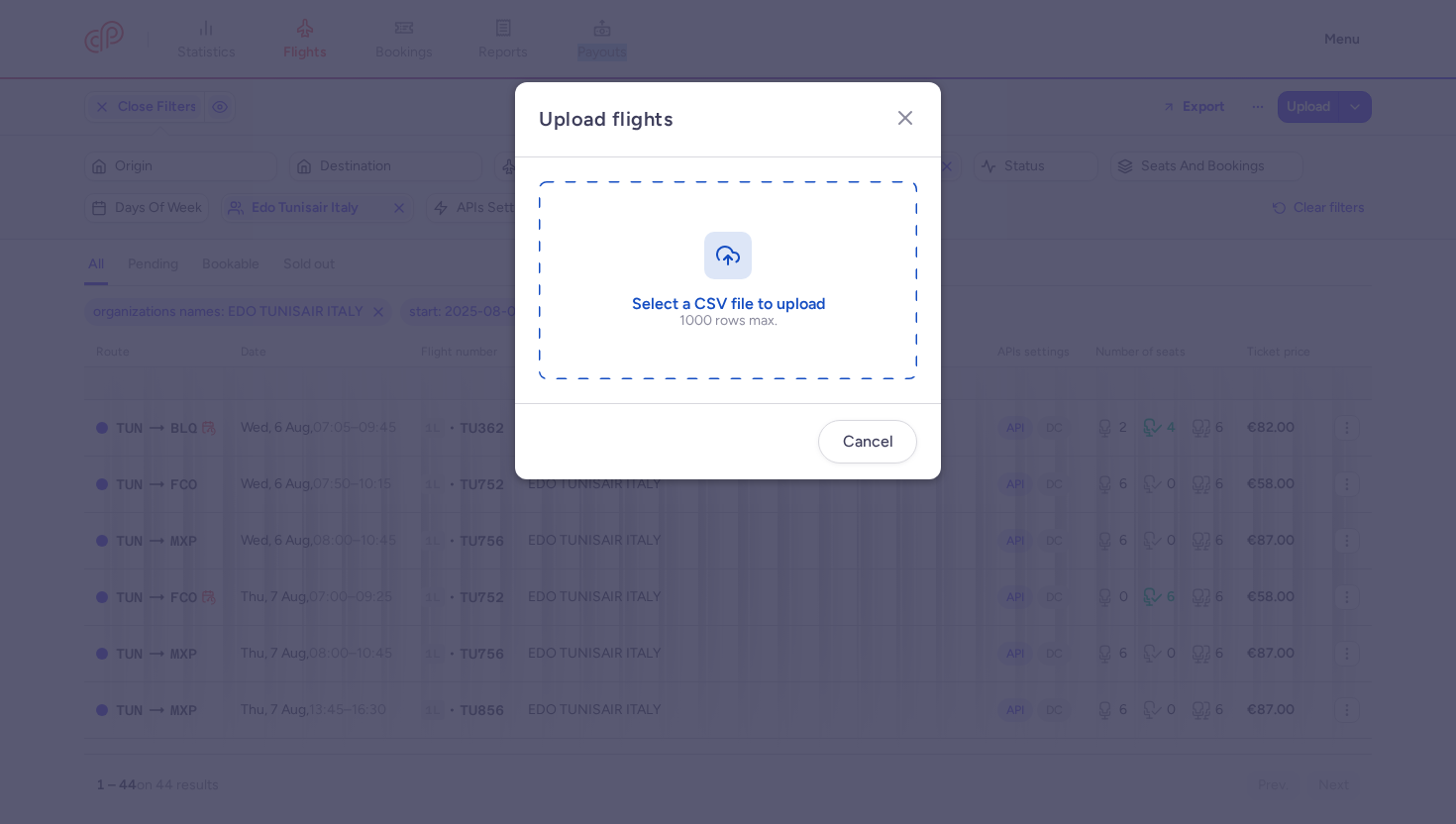 type on "C:\fakepath\export_flights_20250804,1334.csv" 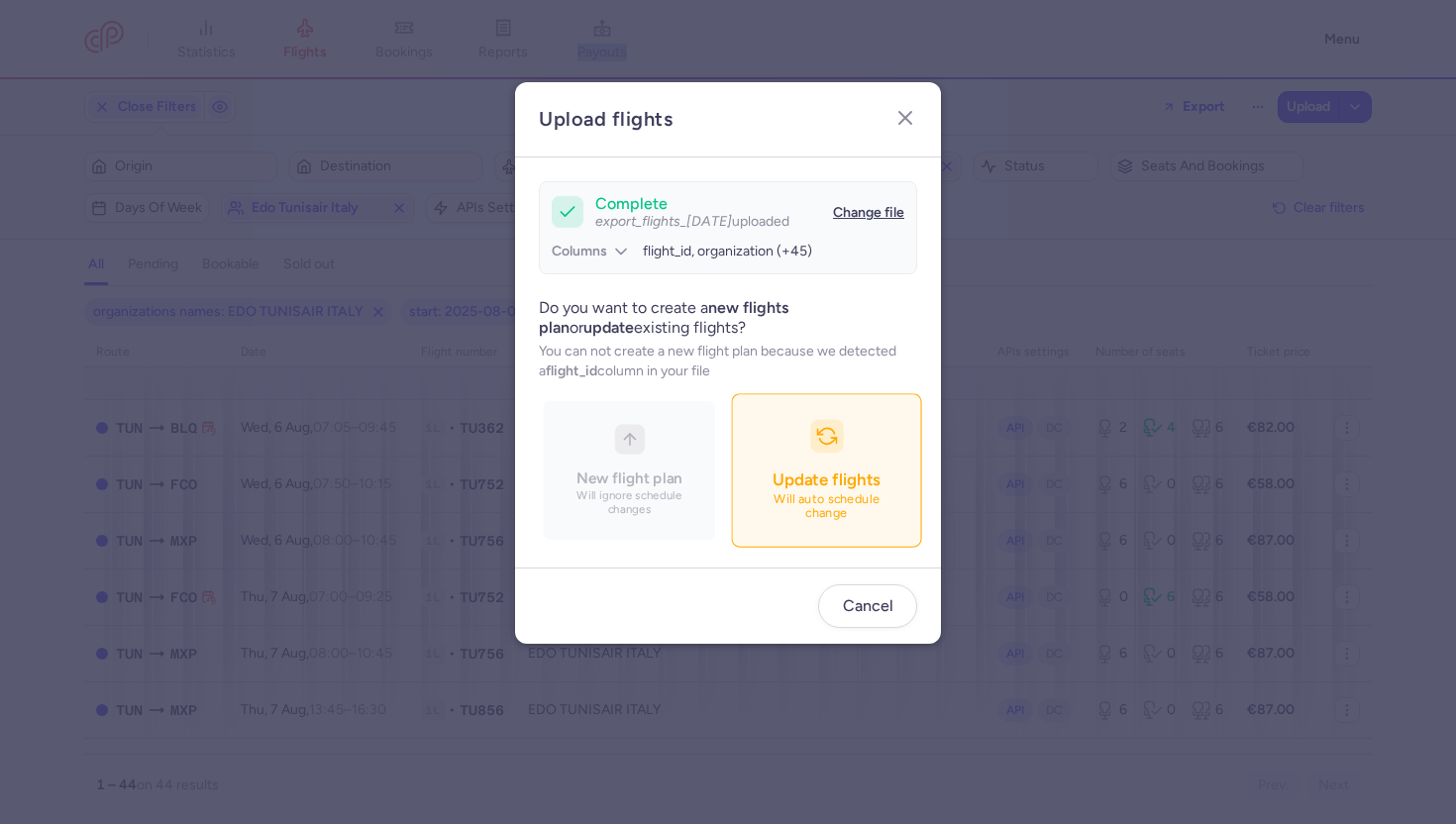click on "Update flights" at bounding box center [826, 479] 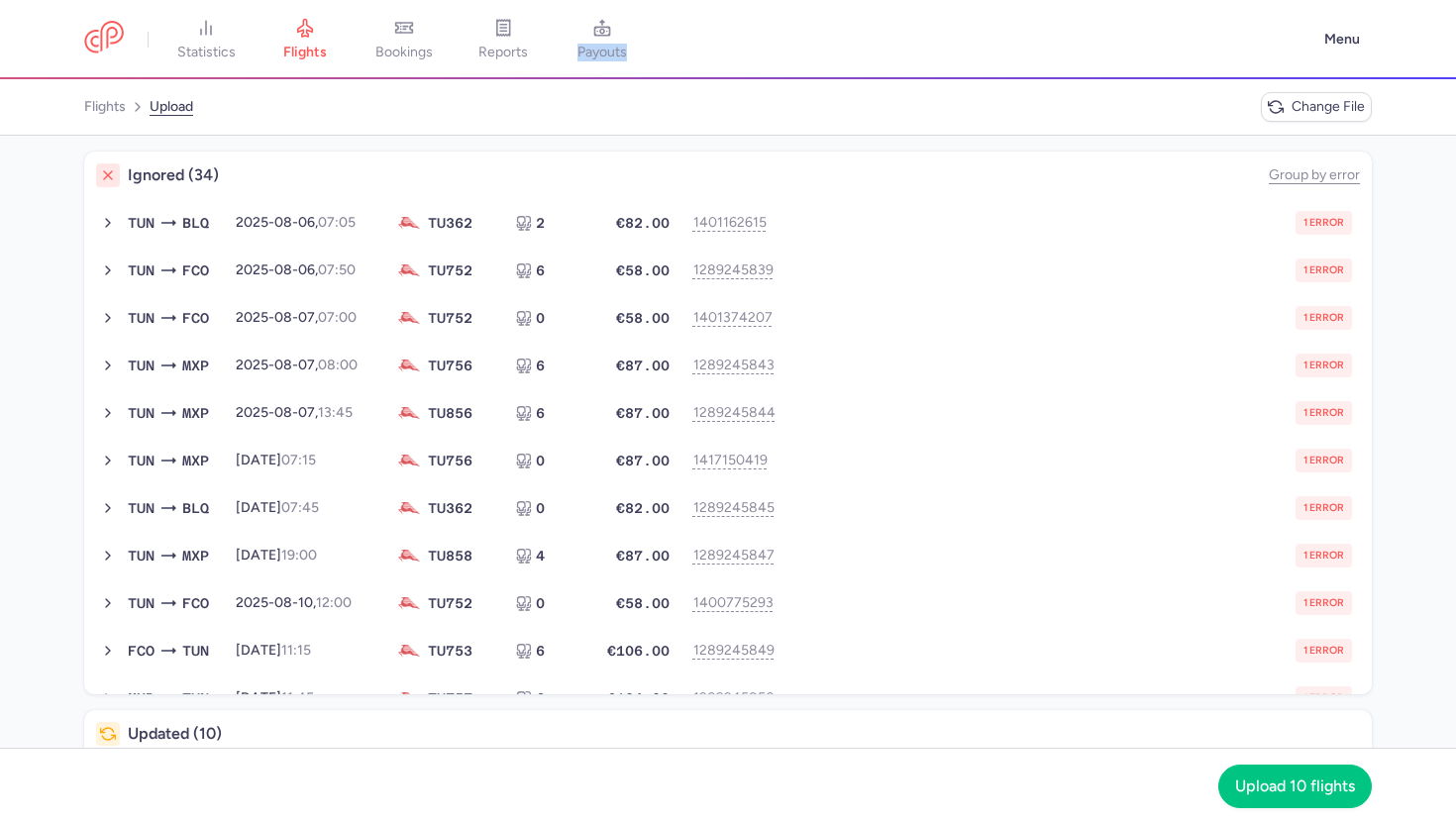 scroll, scrollTop: 1121, scrollLeft: 0, axis: vertical 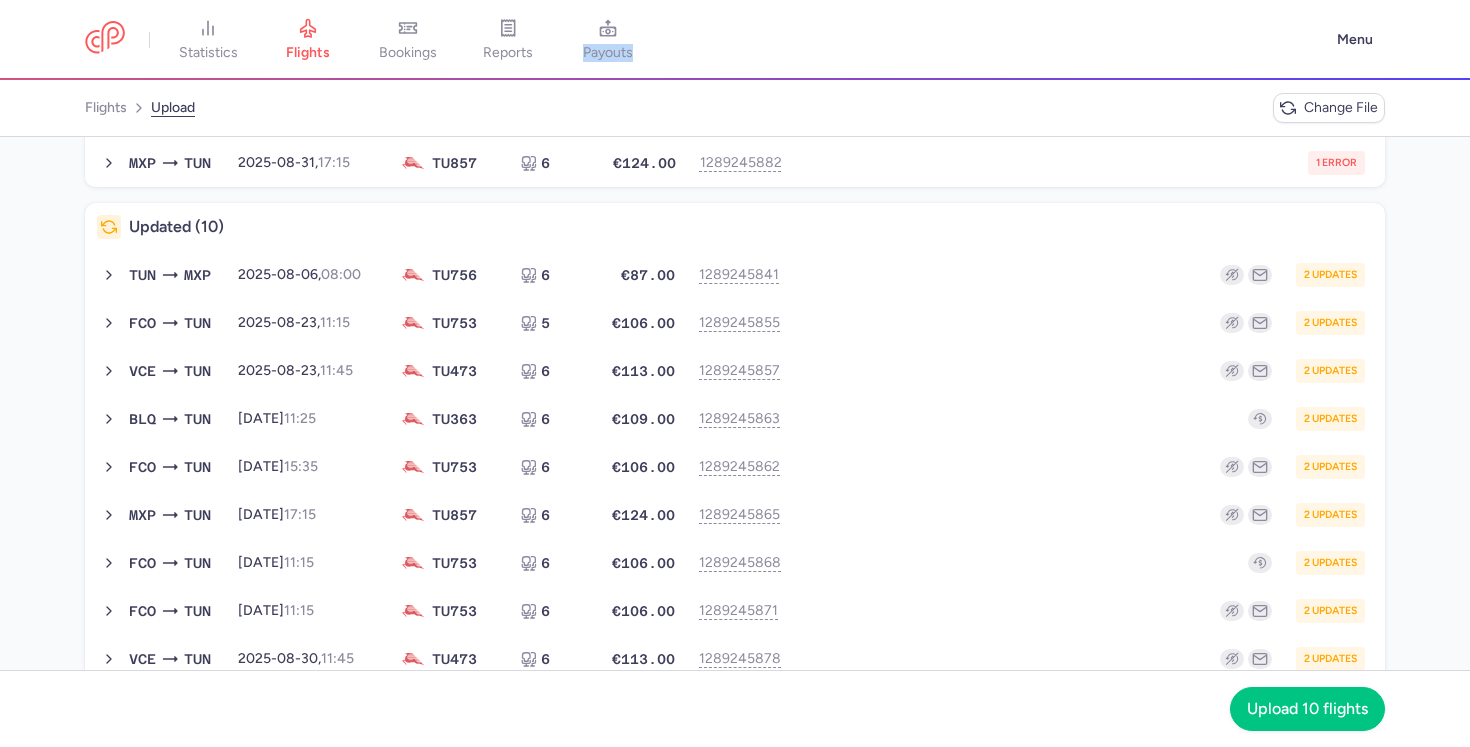 click on "Updated (10)" at bounding box center (735, 227) 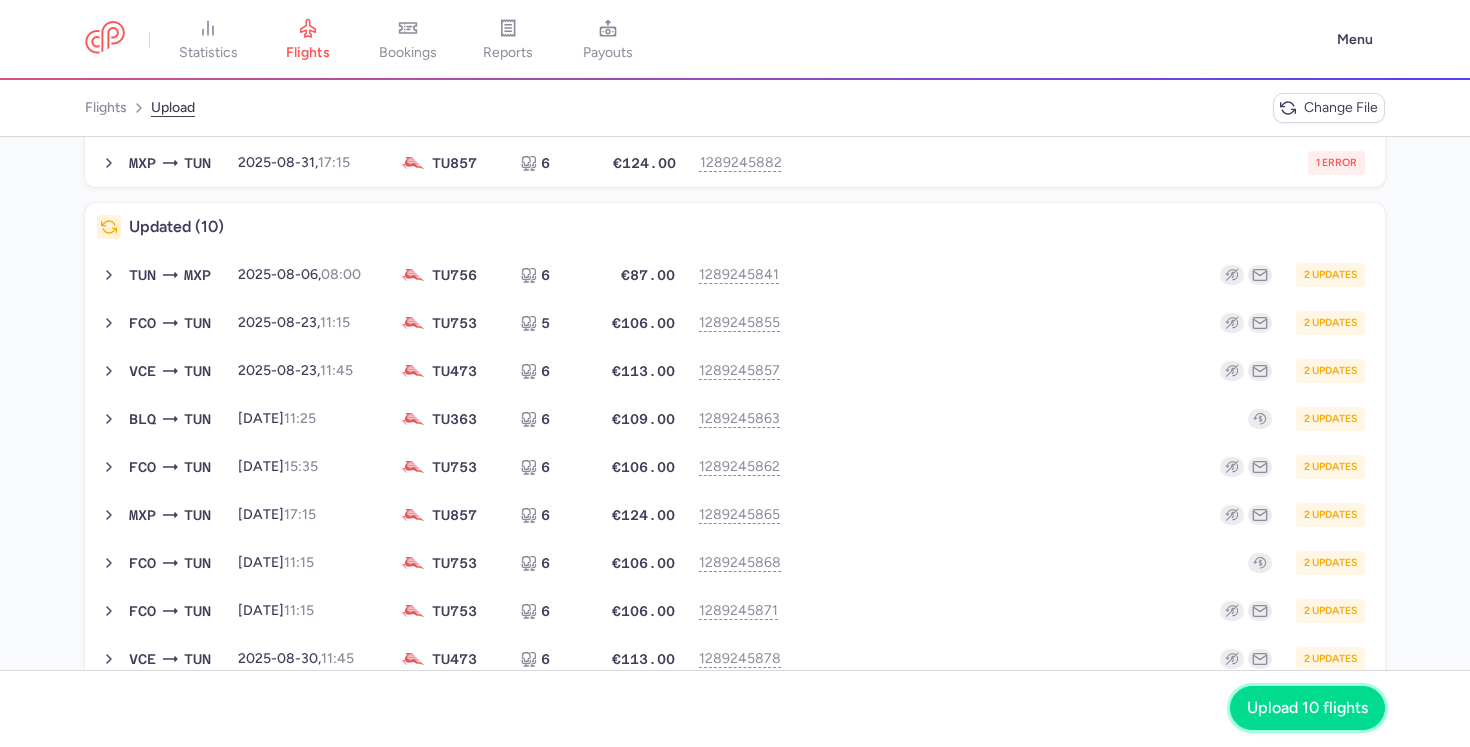 click on "Upload 10 flights" at bounding box center (1307, 708) 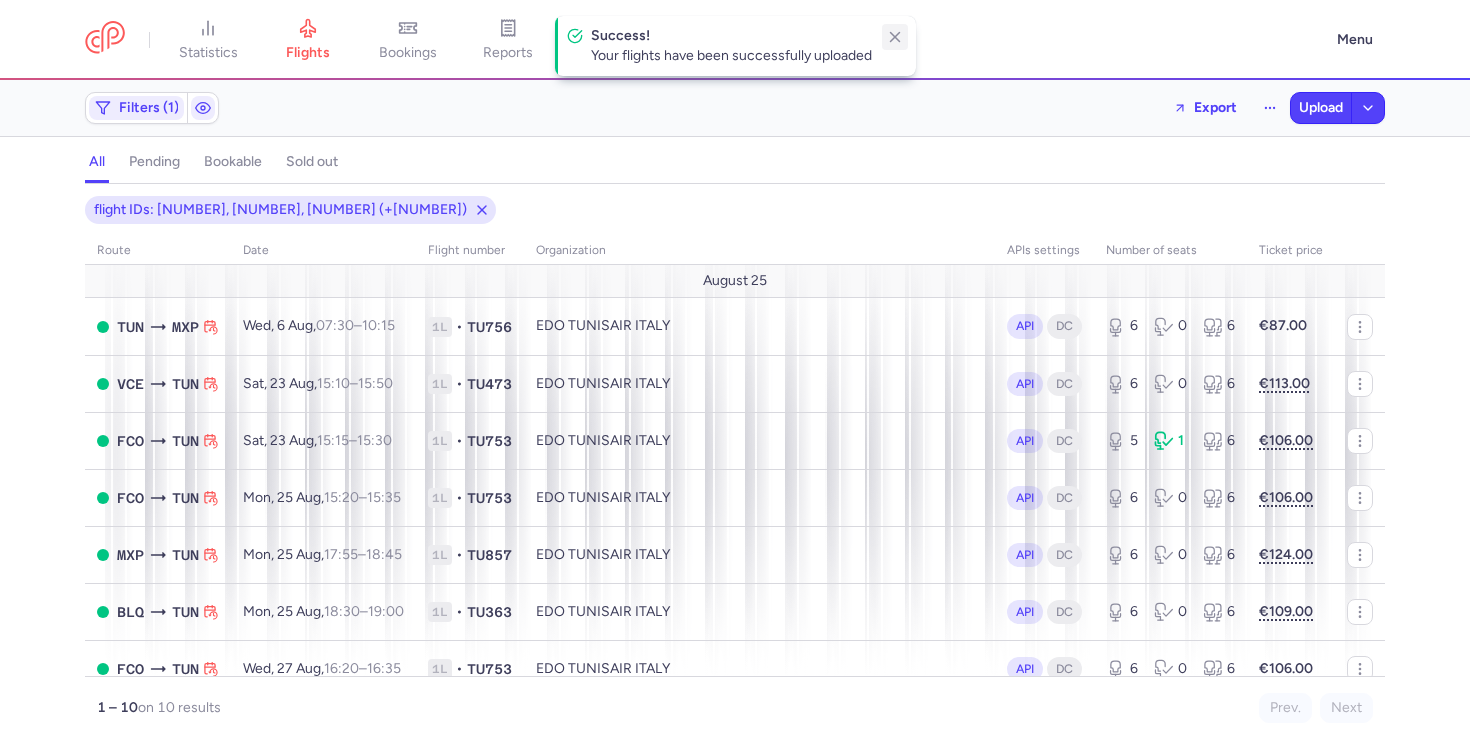 click 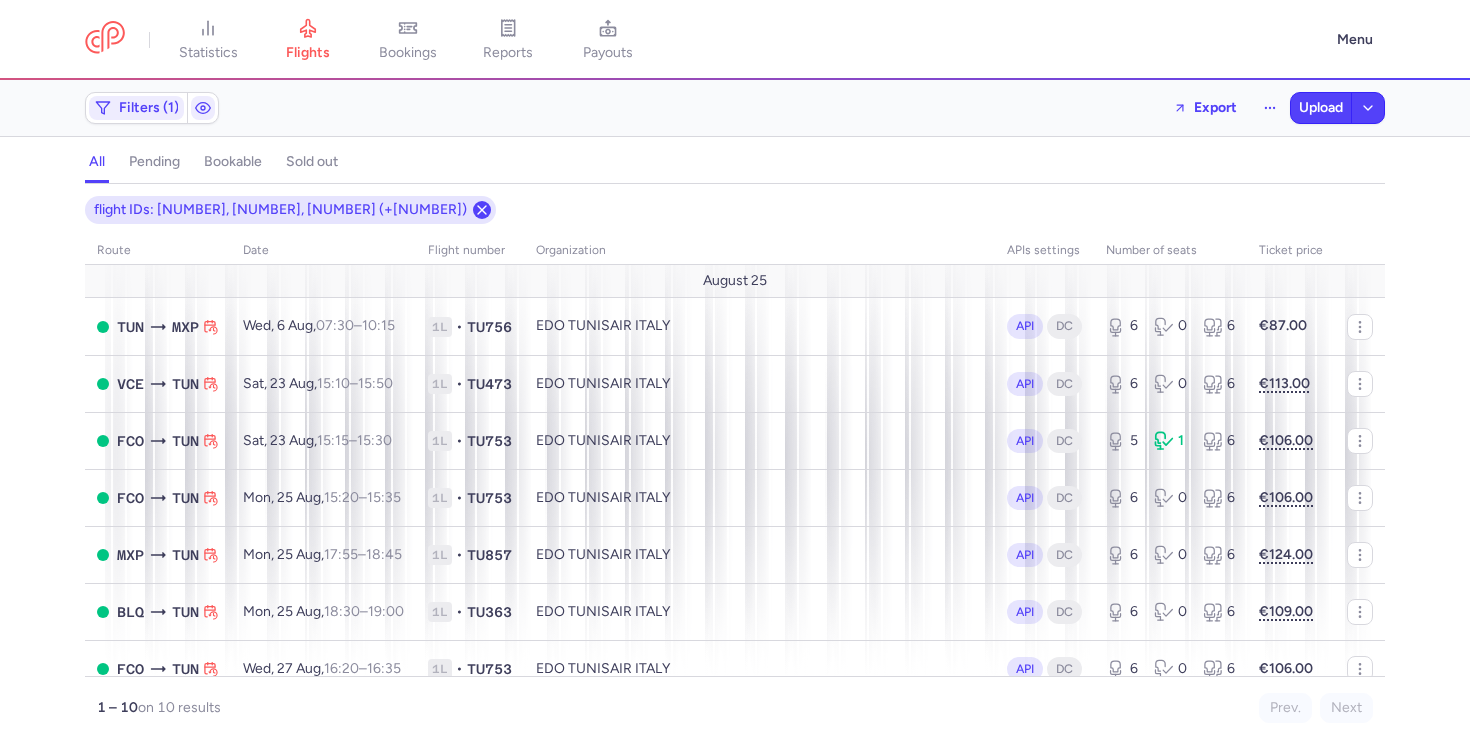 click 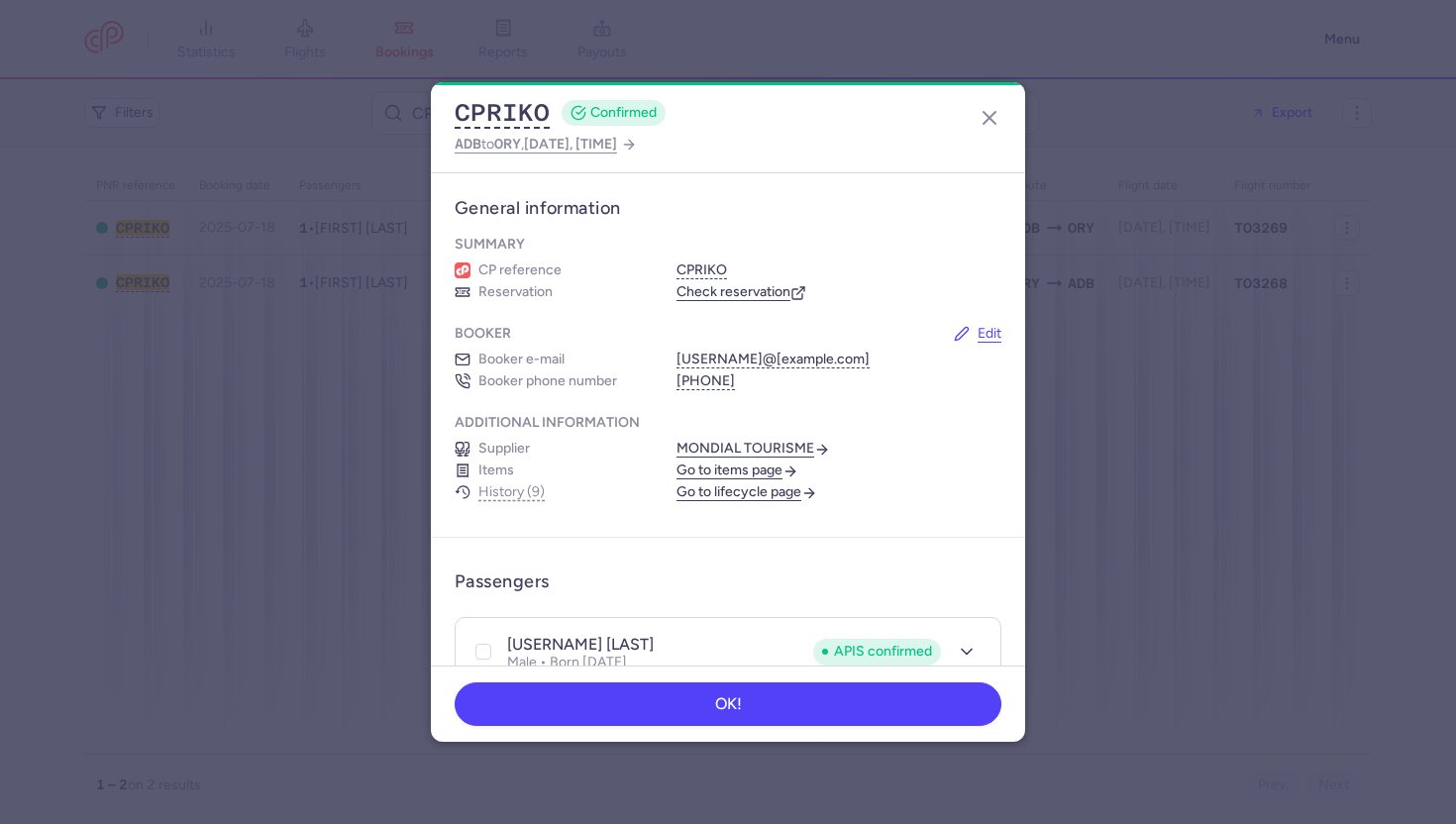 scroll, scrollTop: 0, scrollLeft: 0, axis: both 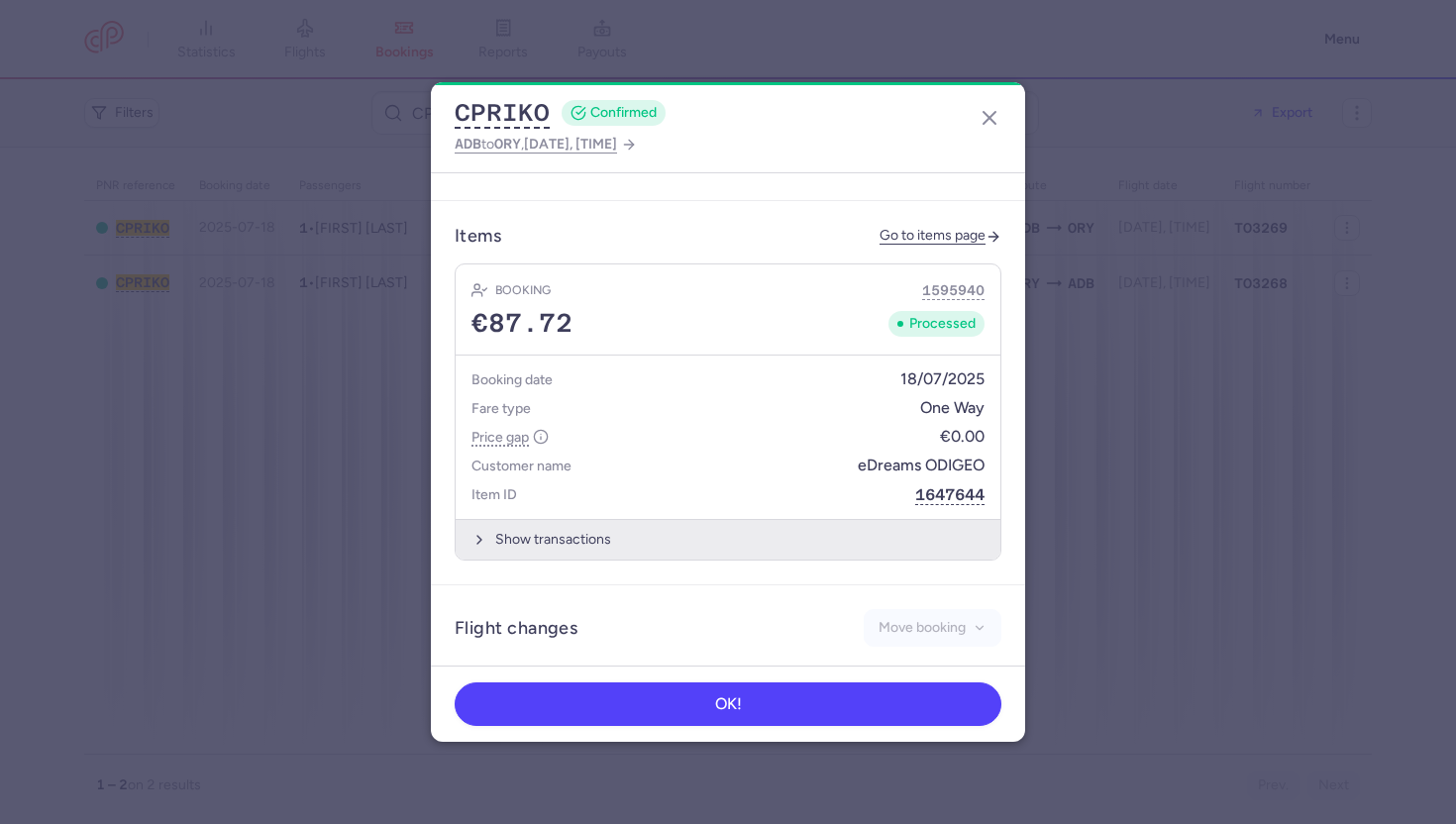click on "Show transactions" at bounding box center [728, 539] 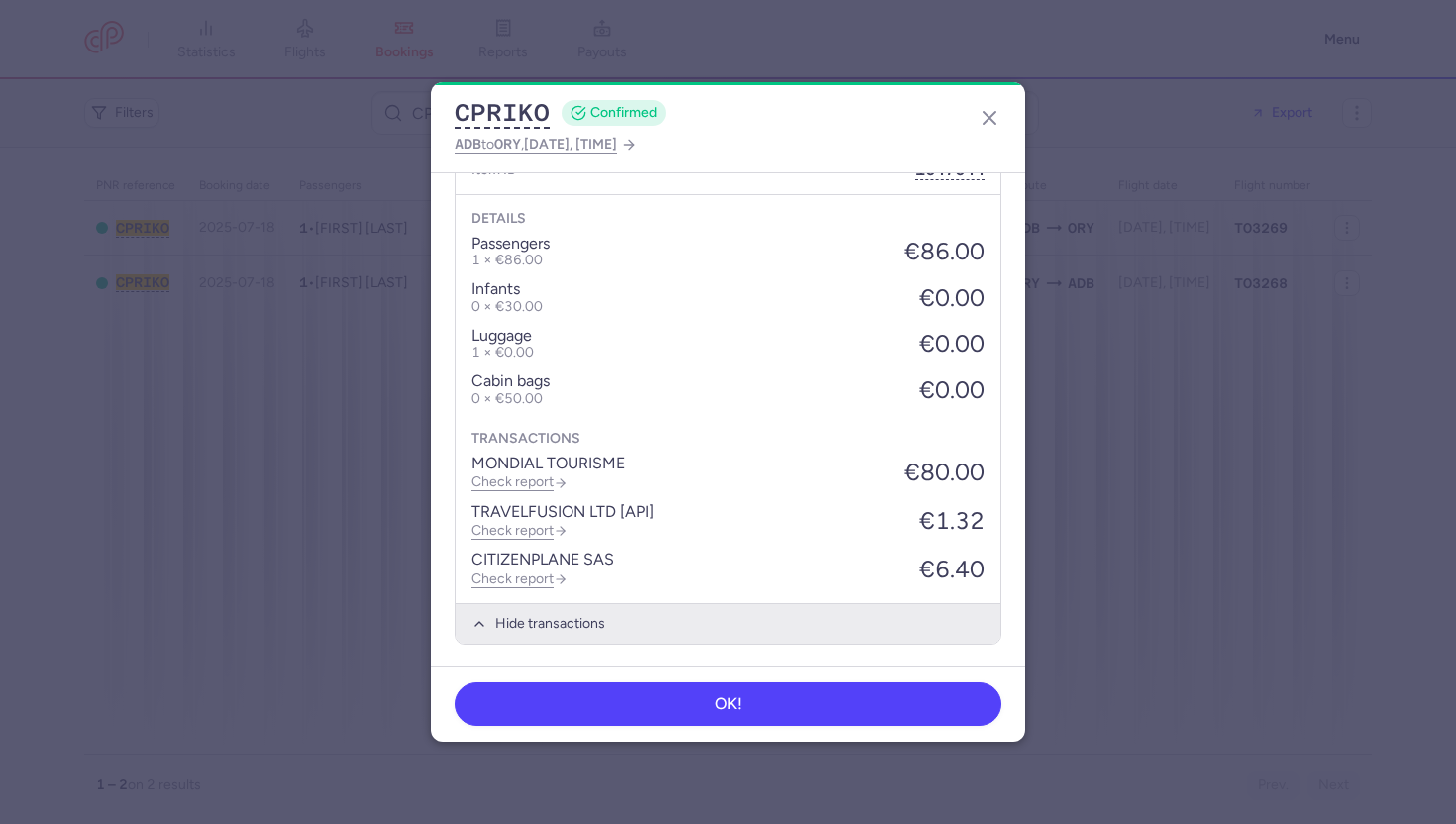 scroll, scrollTop: 1042, scrollLeft: 0, axis: vertical 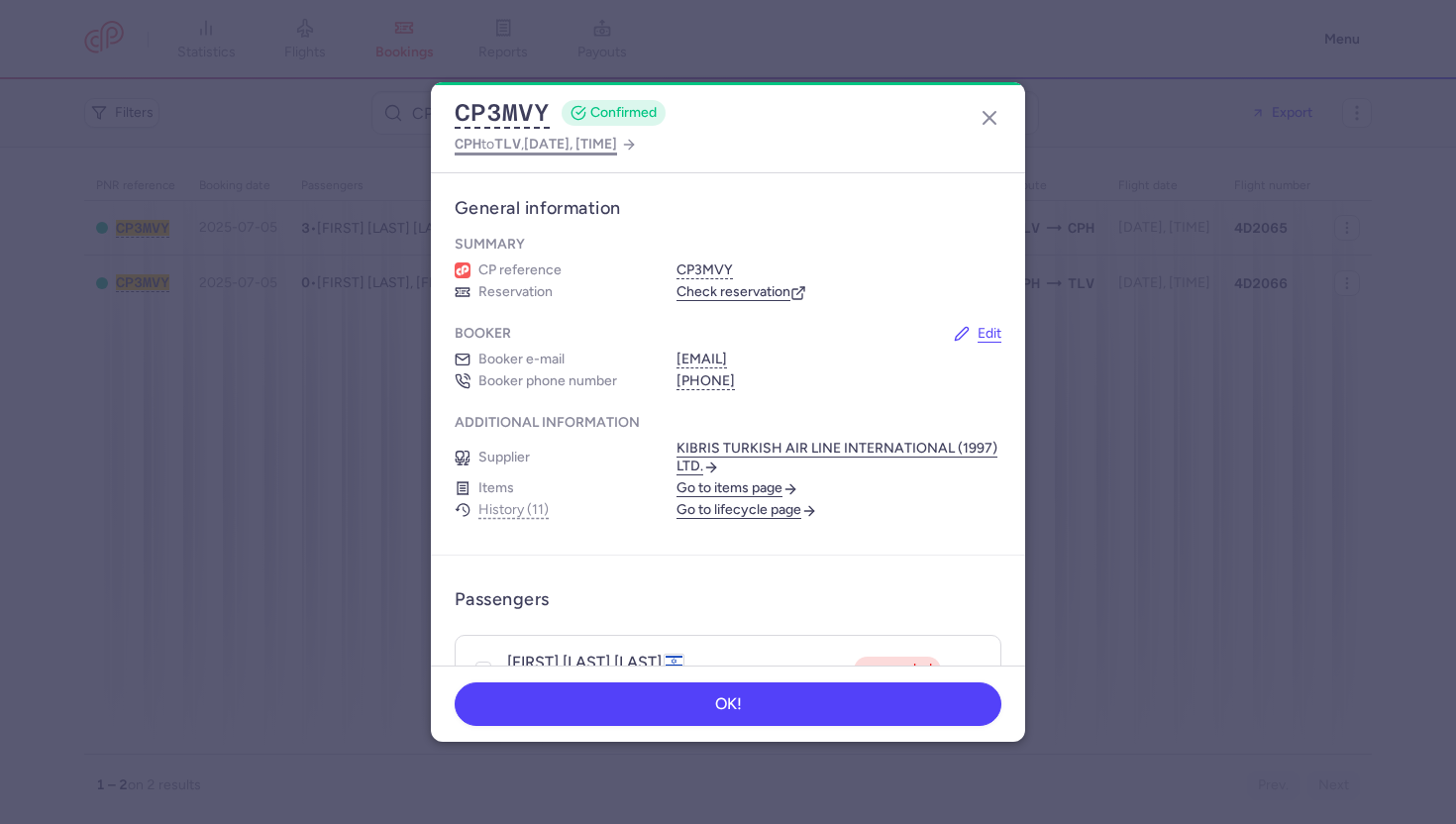 click on "2025 Jul 26, 17:00" at bounding box center [571, 144] 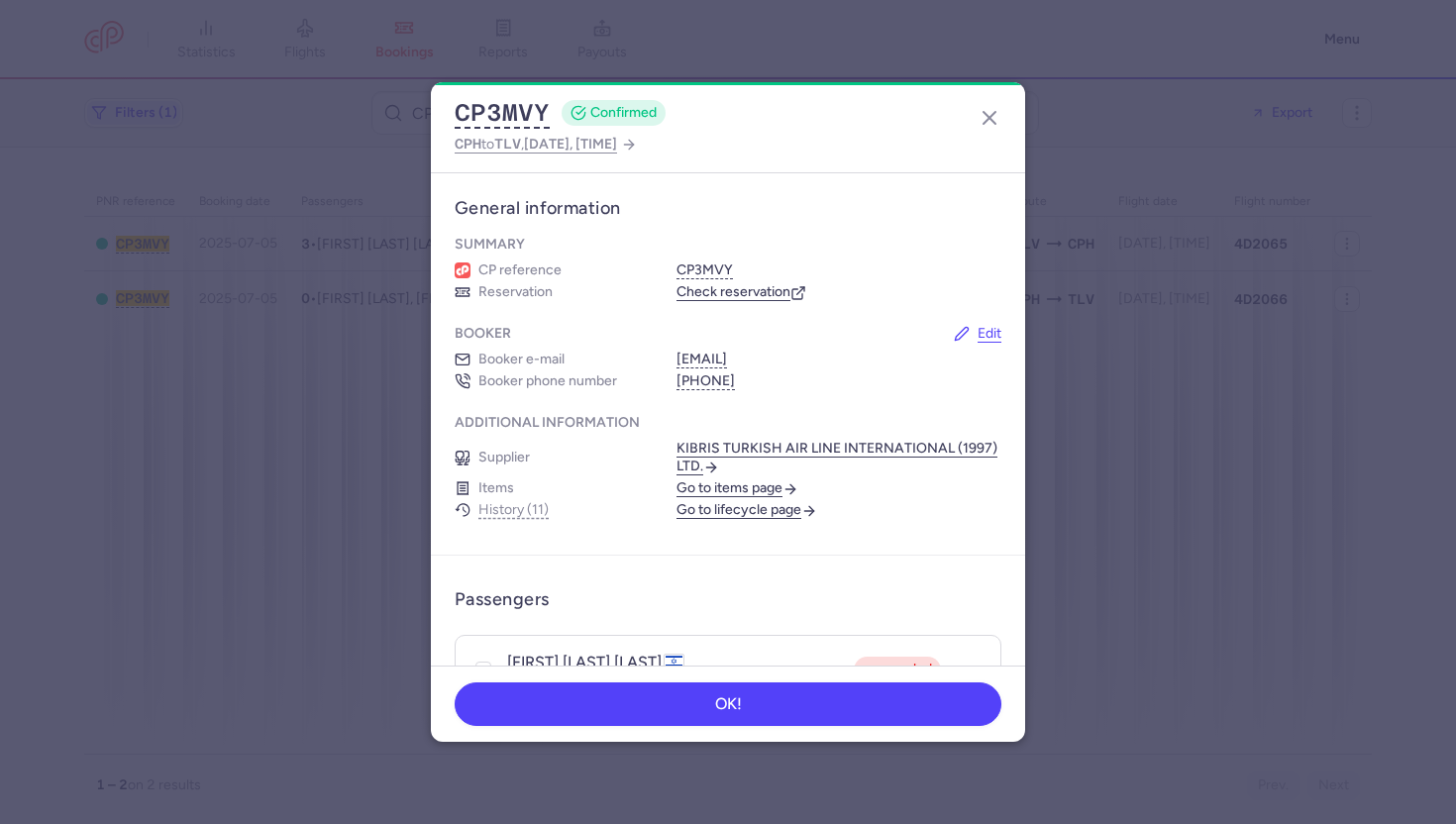 select on "days" 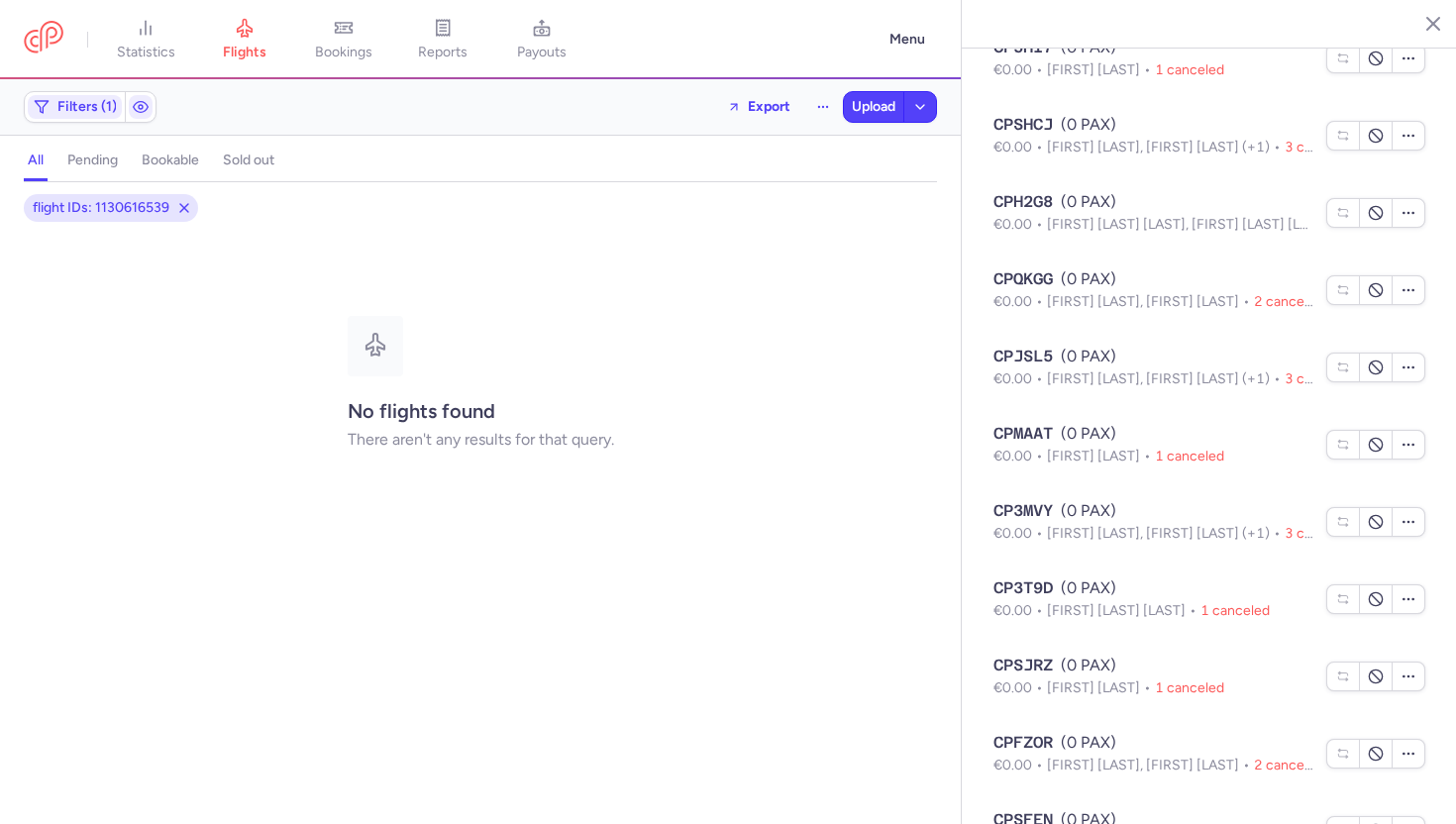 scroll, scrollTop: 2098, scrollLeft: 0, axis: vertical 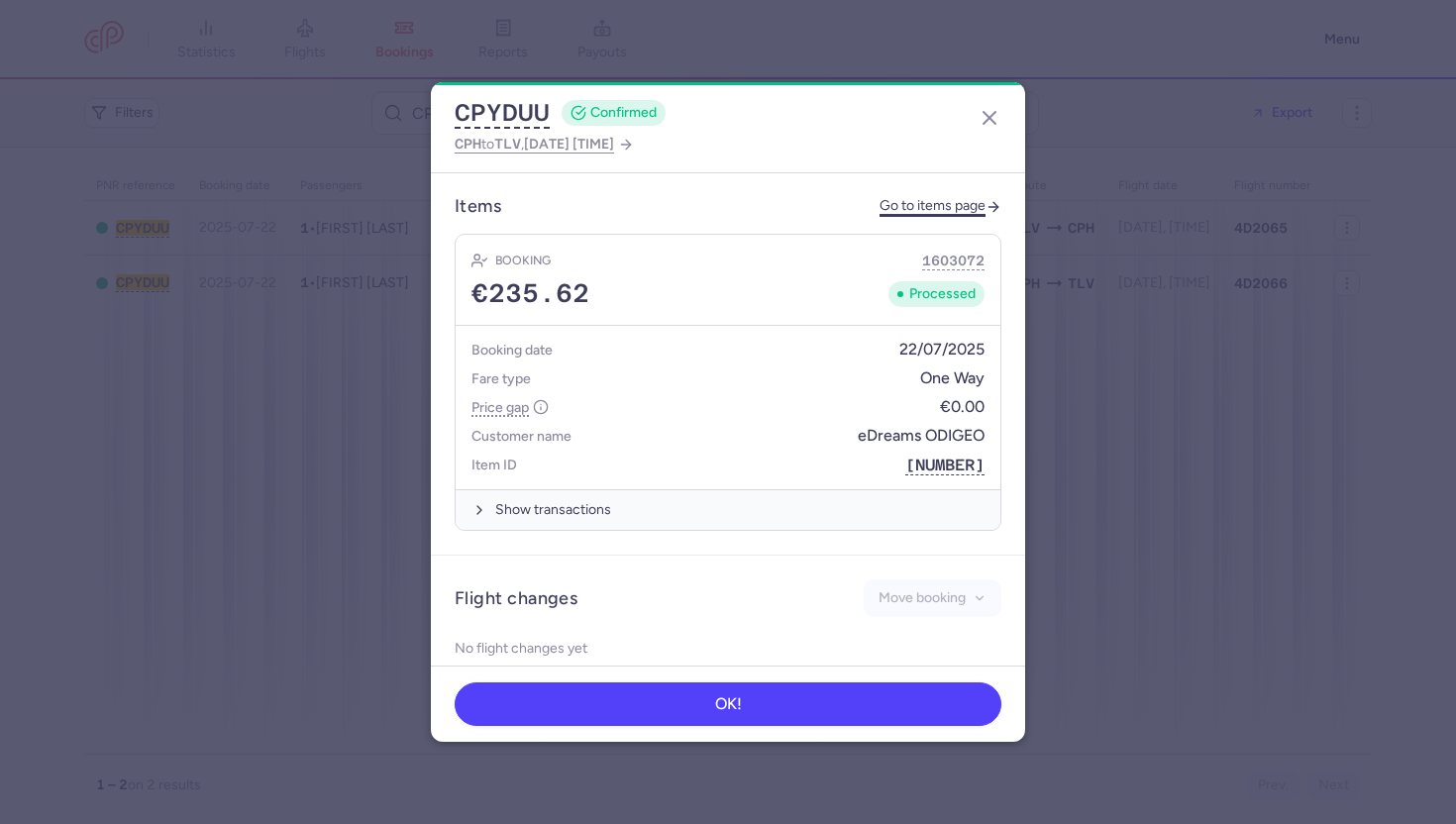 click on "Go to items page" 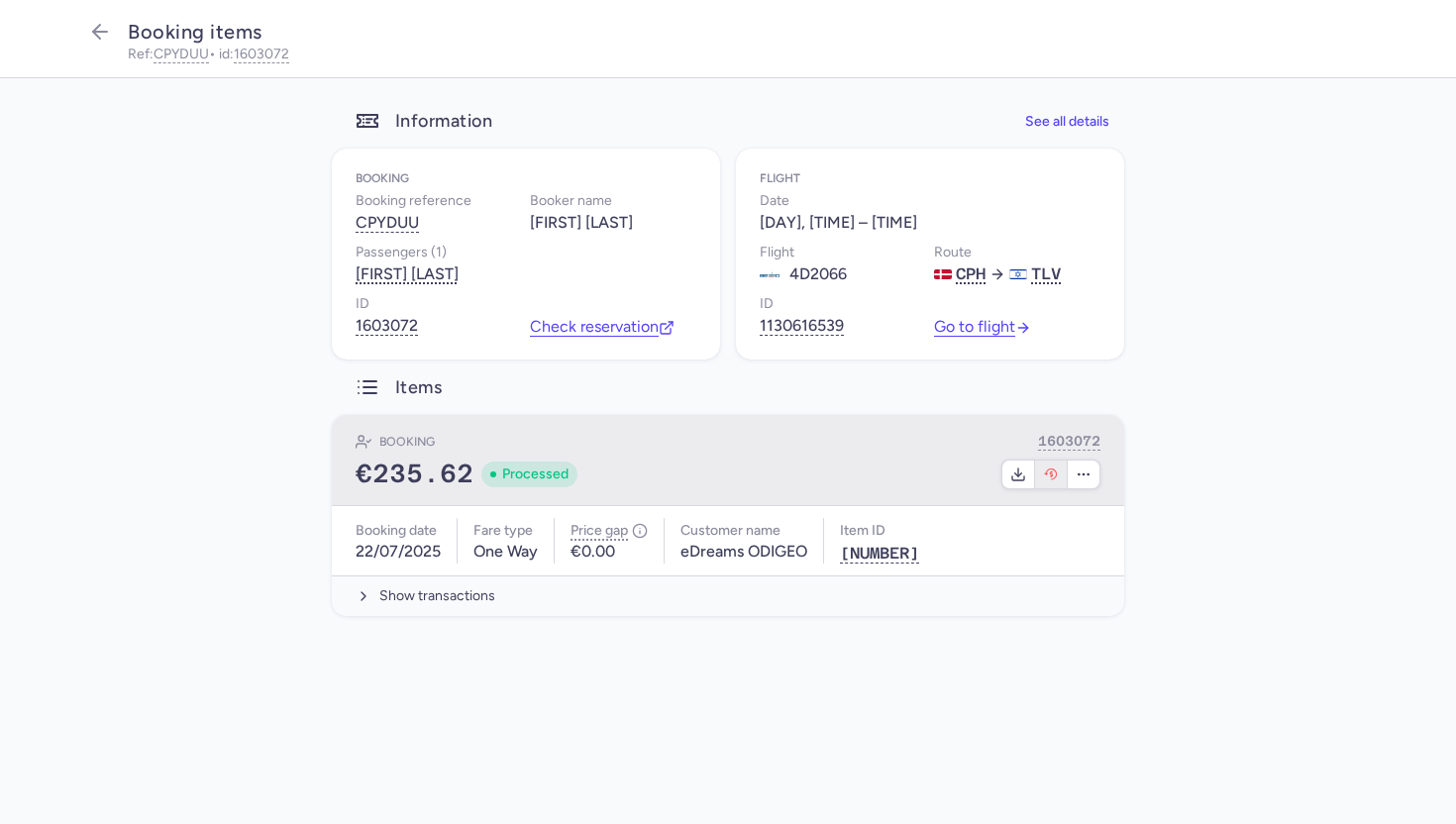 click 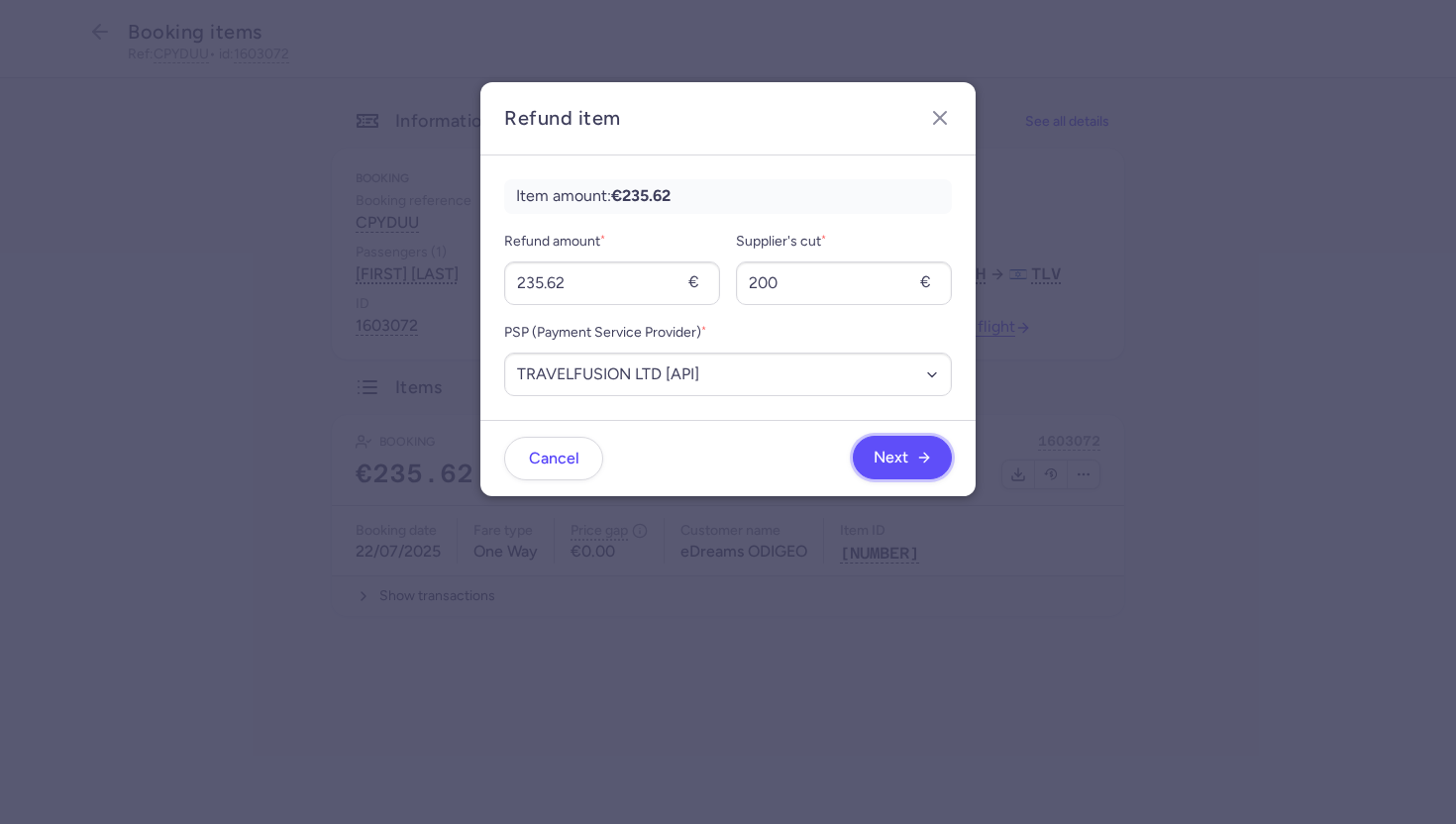 click on "Next" at bounding box center [902, 458] 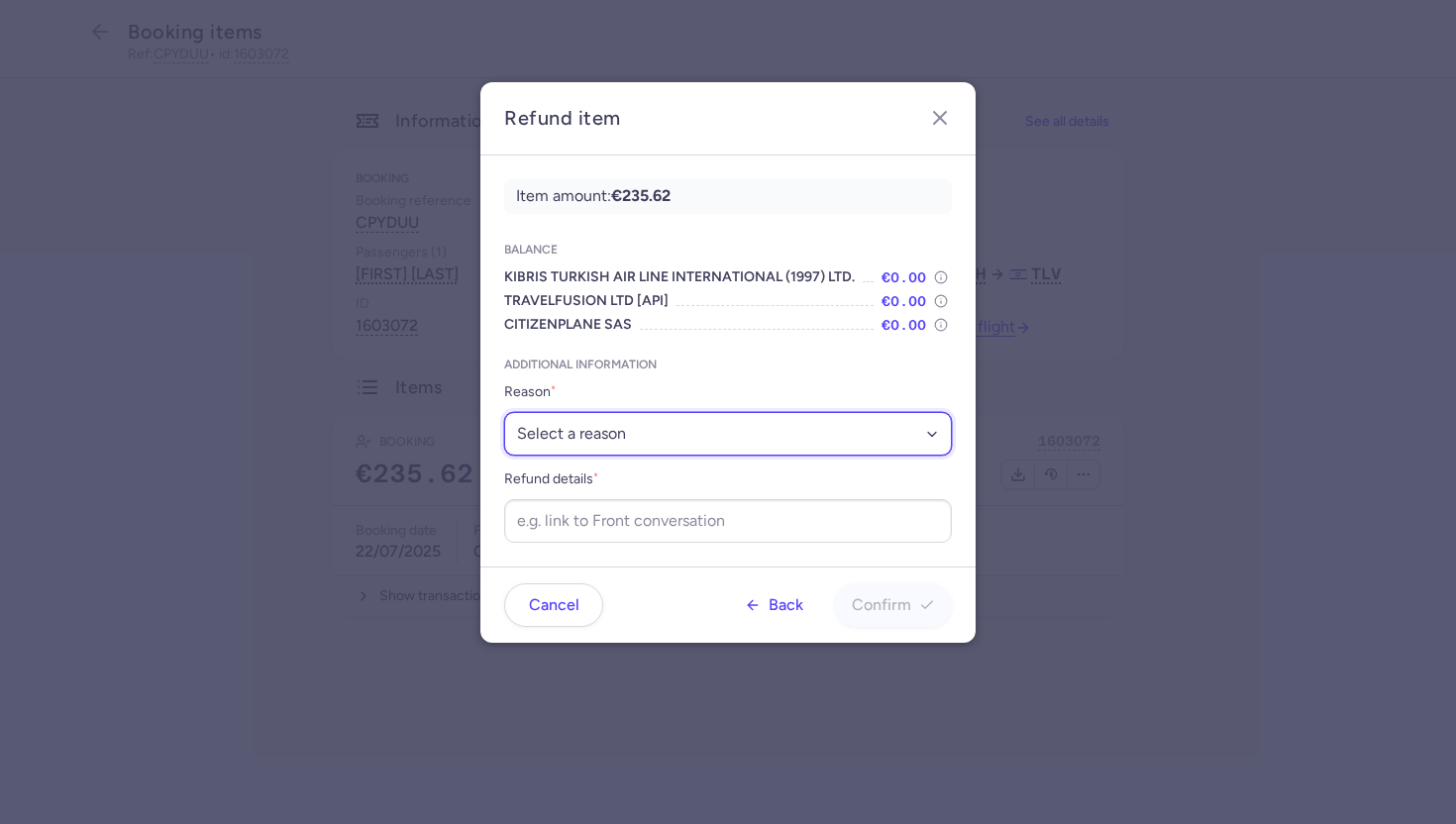 click on "Select a reason ✈️ Airline ceasing ops 💼 Ancillary issue 📄 APIS missing ⚙️ CitizenPlane error ⛔️ Denied boarding 🔁 Duplicate ❌ Flight canceled 🕵🏼‍♂️ Fraud 🎁 Goodwill 🎫 Goodwill allowance 🙃 Other 💺 Overbooking 💸 Refund with penalty 🙅 Schedule change not accepted 🤕 Supplier error 💵 Tax refund ❓ Unconfirmed booking" at bounding box center [728, 434] 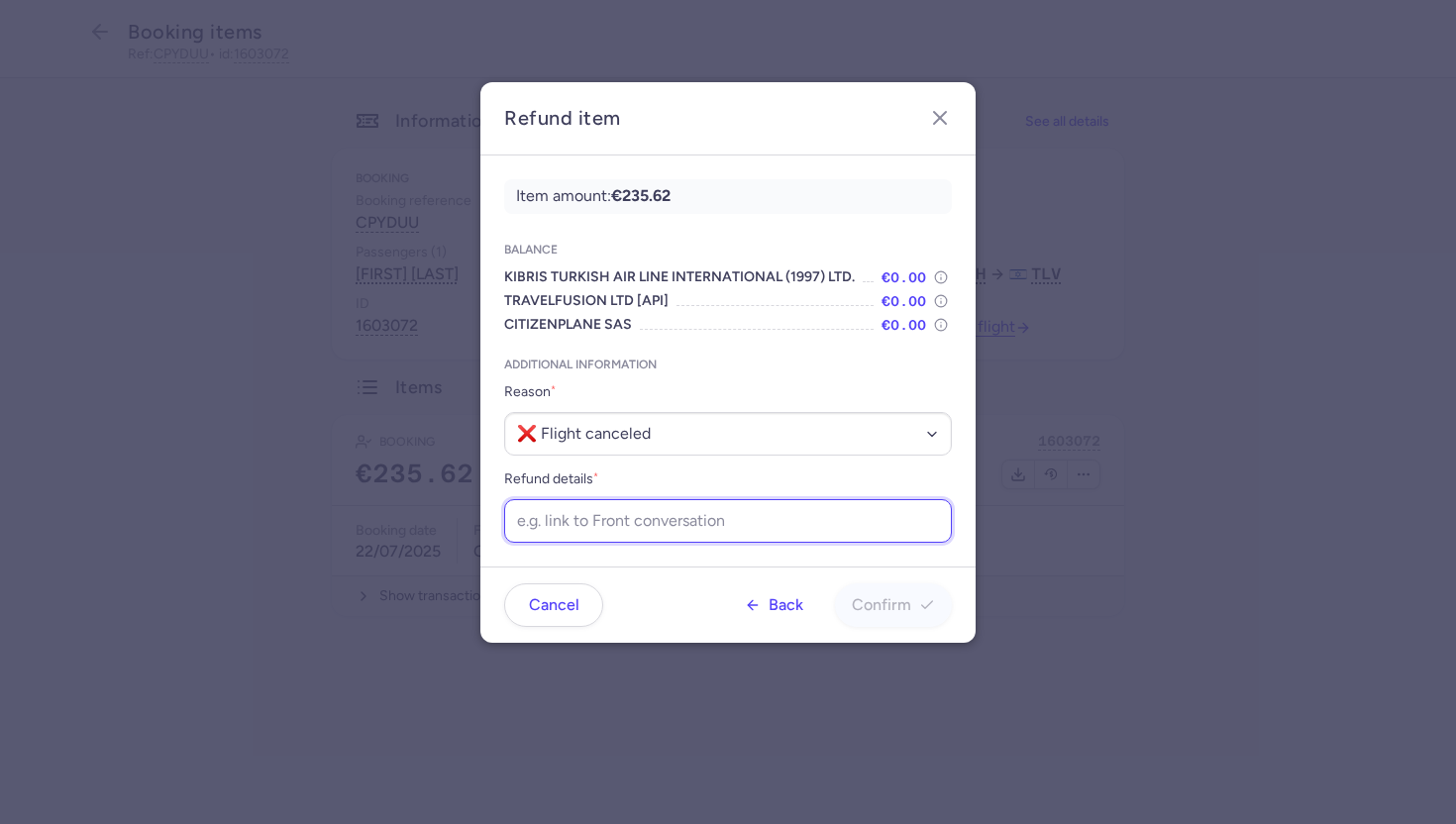click on "Refund details  *" at bounding box center (728, 521) 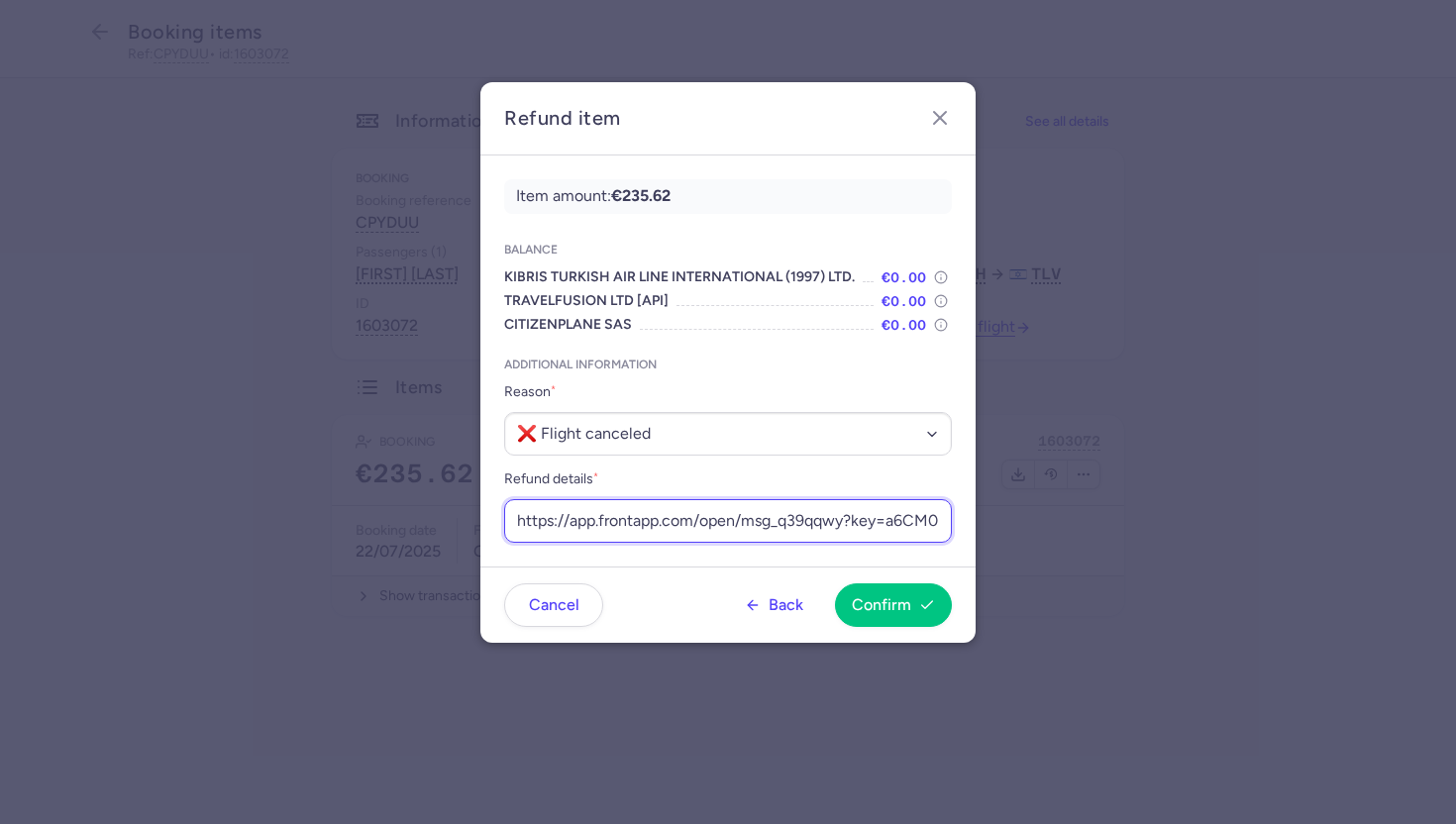 scroll, scrollTop: 0, scrollLeft: 244, axis: horizontal 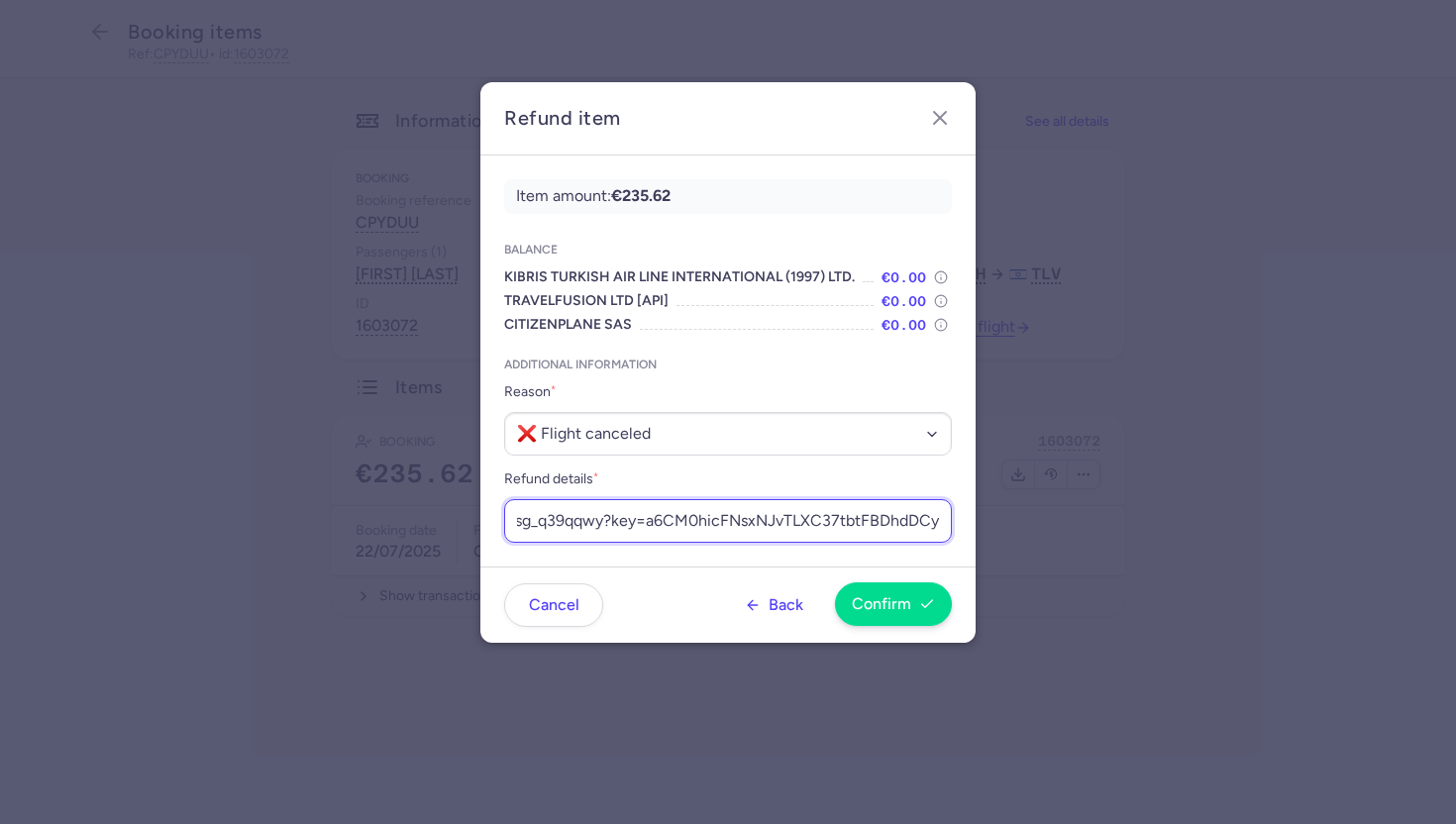 type on "https://app.frontapp.com/open/msg_q39qqwy?key=a6CM0hicFNsxNJvTLXC37tbtFBDhdDCy" 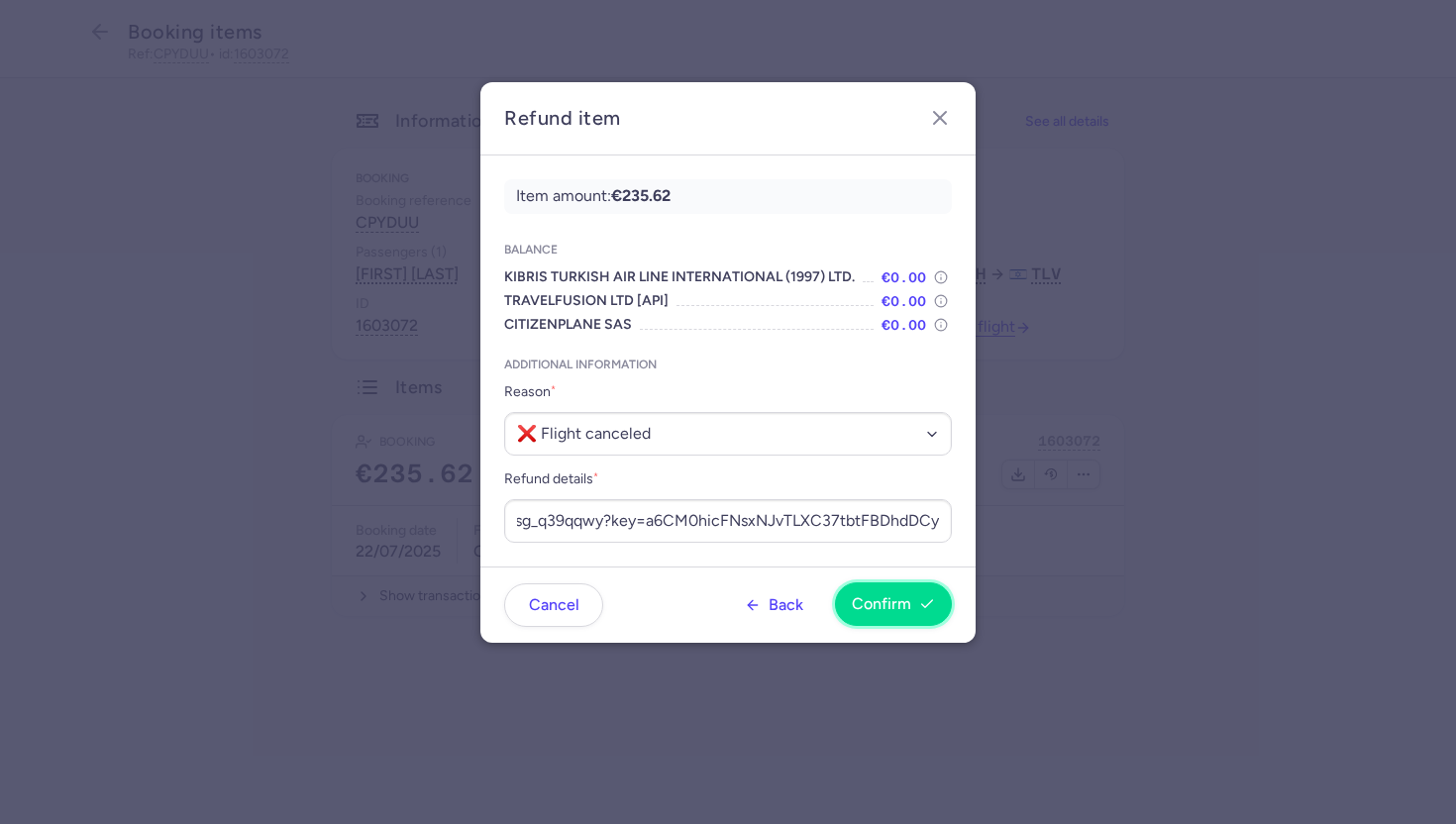 click on "Confirm" at bounding box center (882, 604) 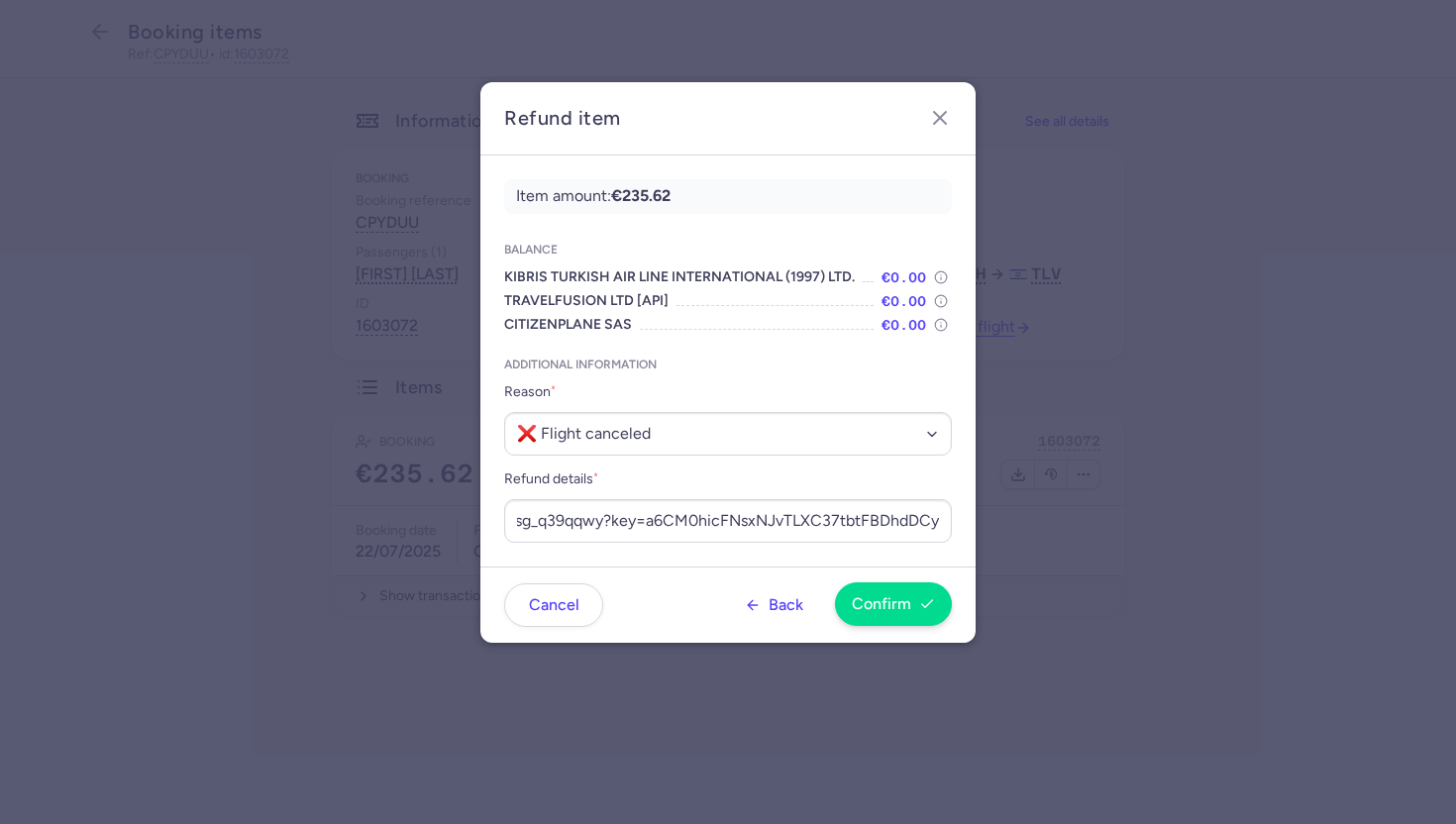 scroll, scrollTop: 0, scrollLeft: 0, axis: both 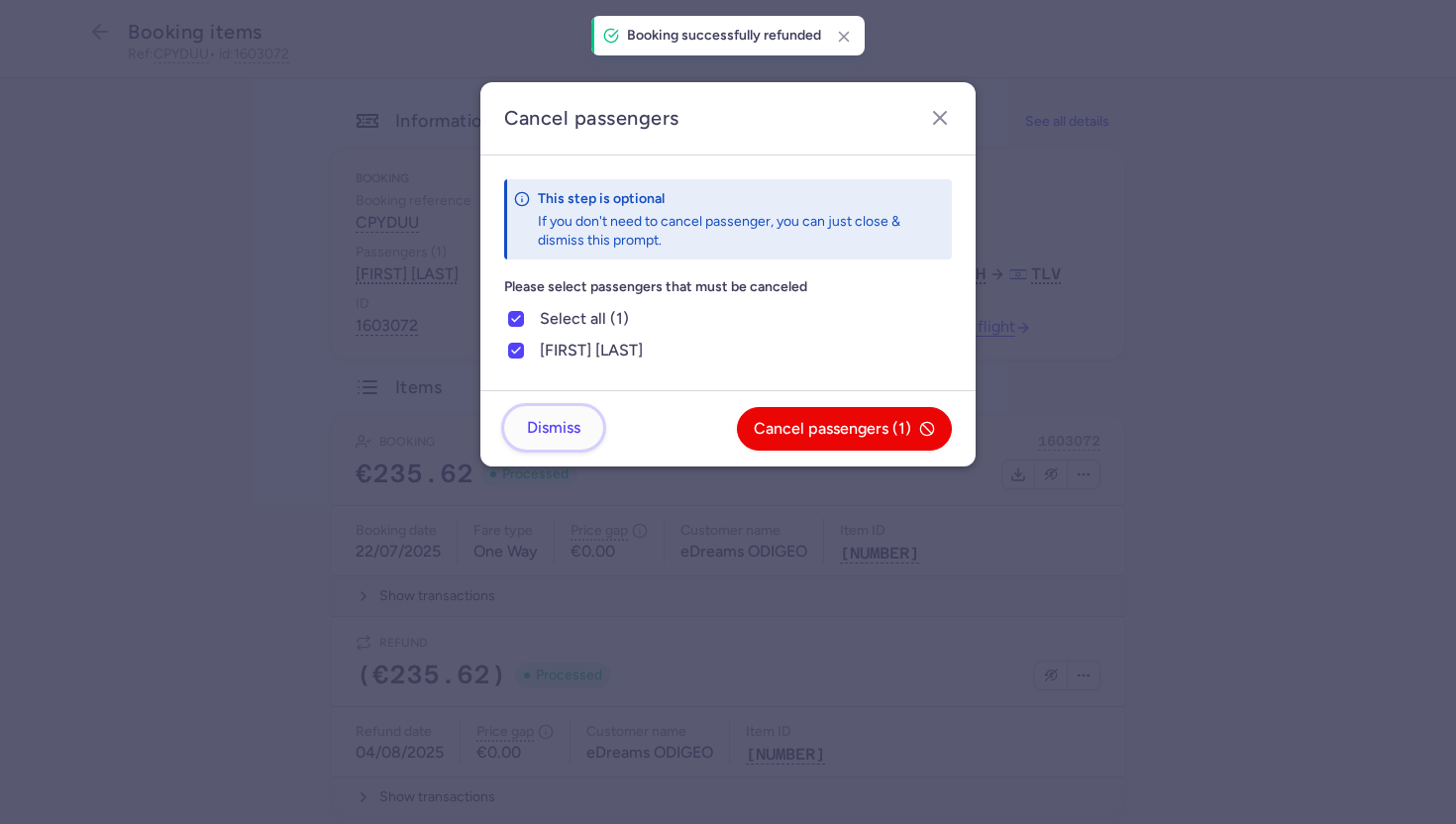 click on "Dismiss" 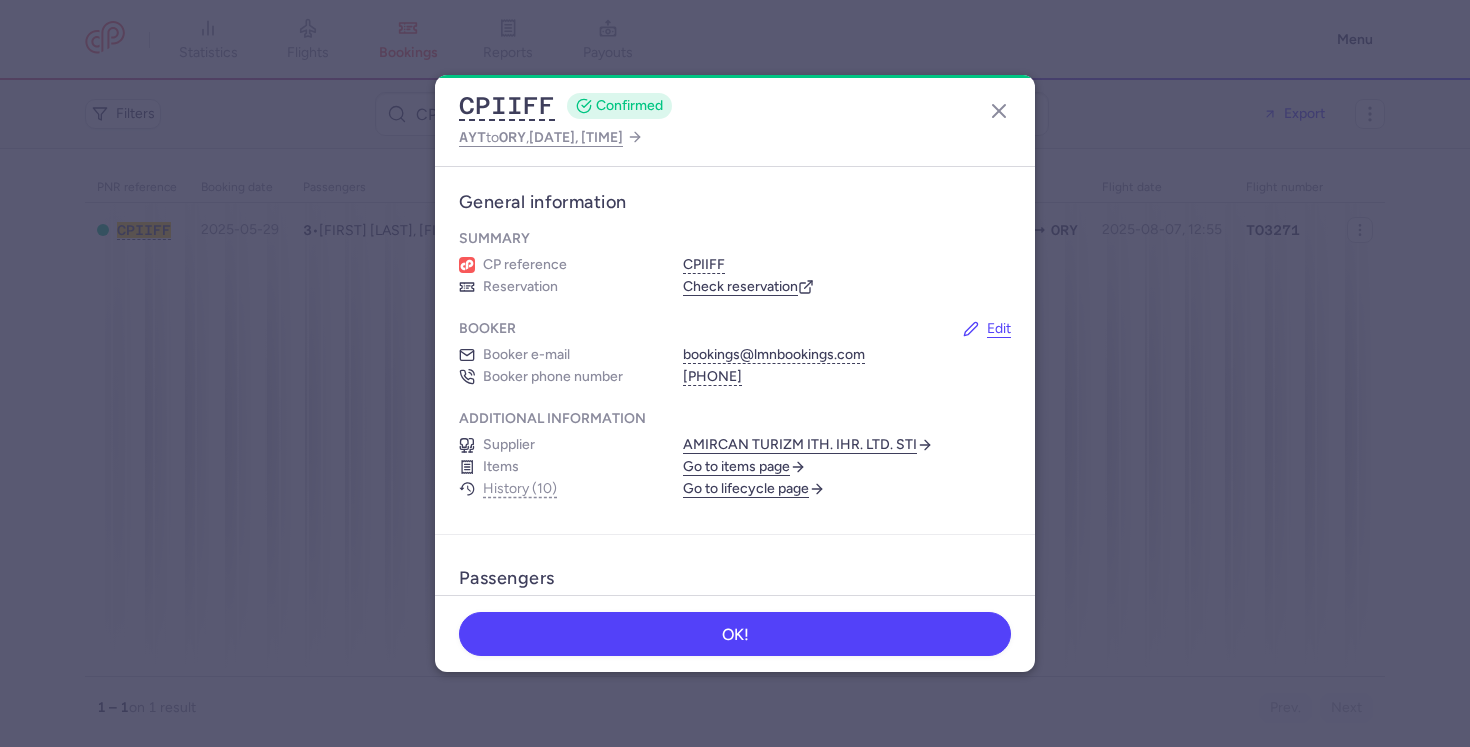 scroll, scrollTop: 0, scrollLeft: 0, axis: both 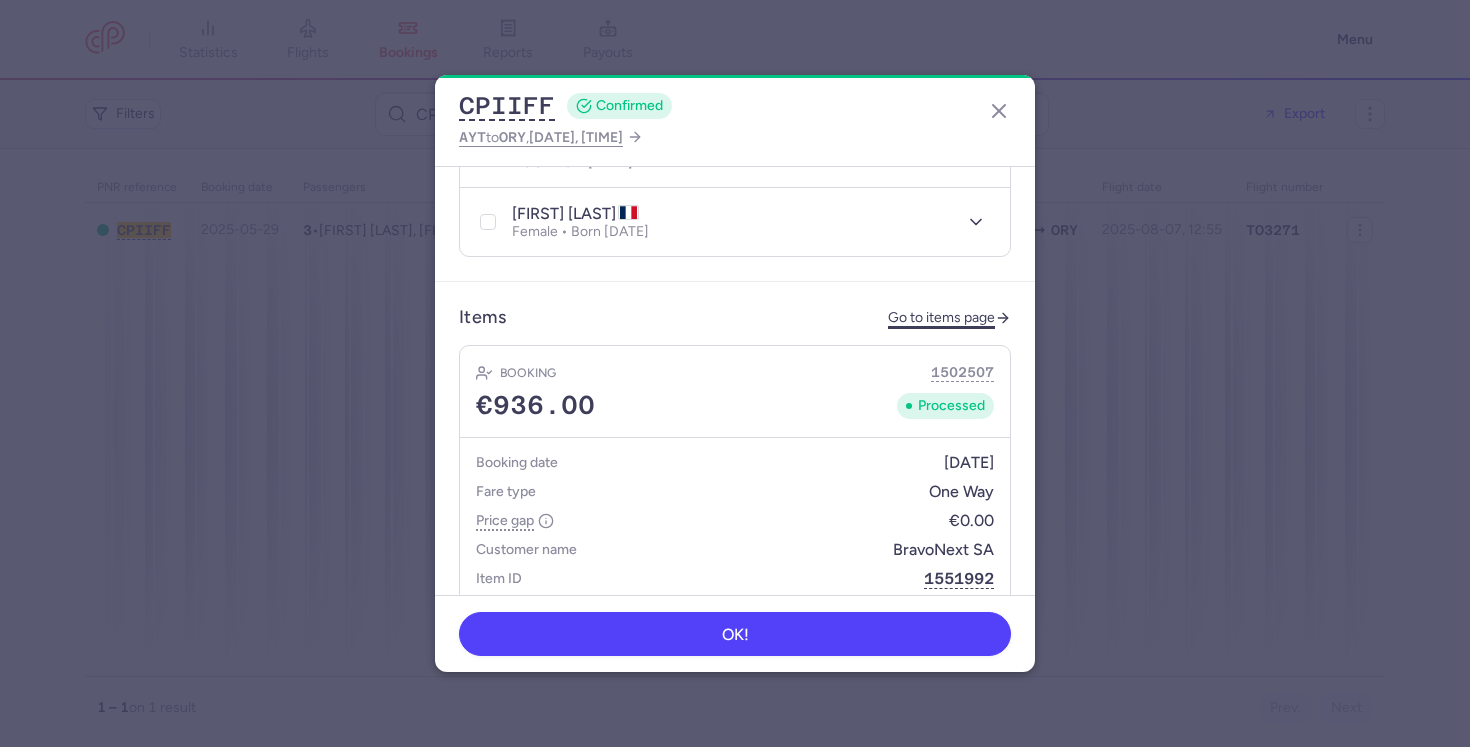click on "Go to items page" 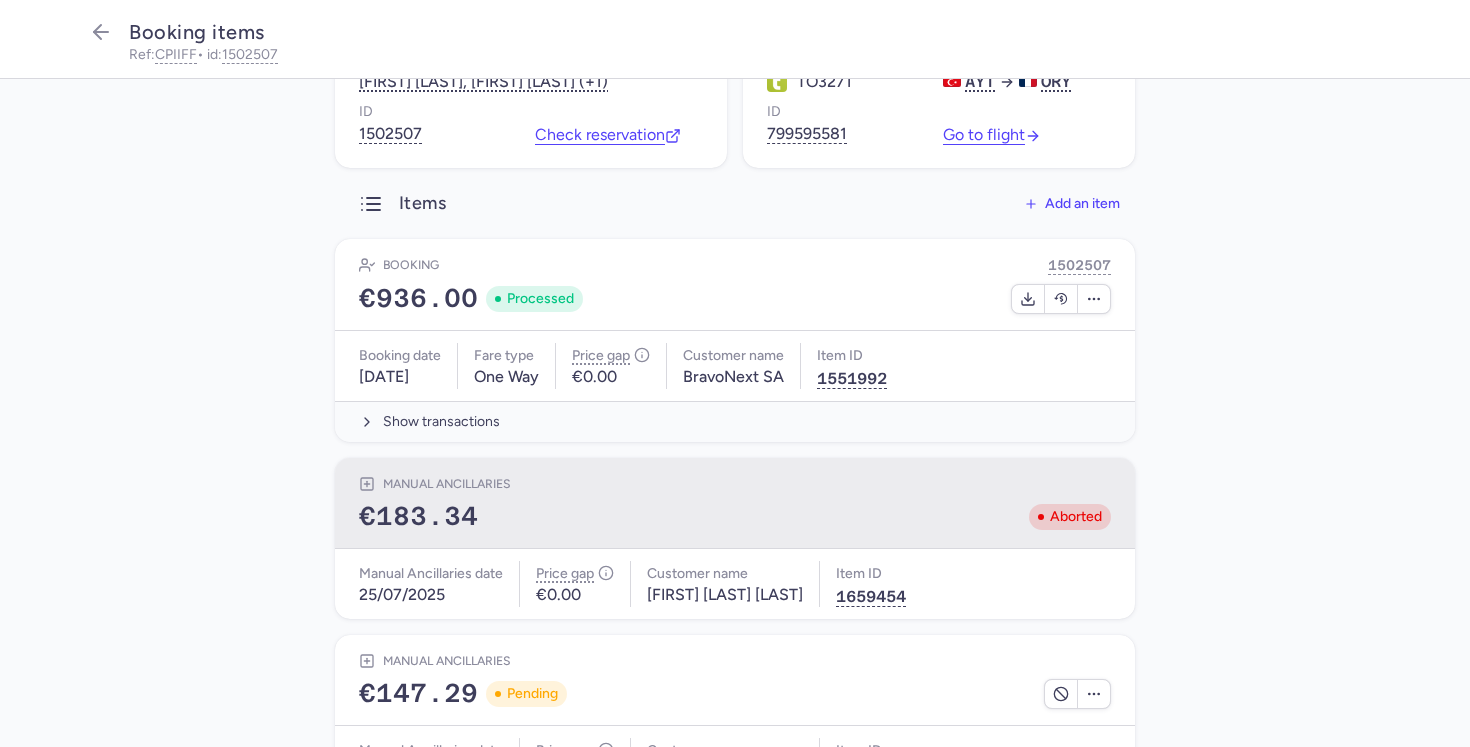 scroll, scrollTop: 292, scrollLeft: 0, axis: vertical 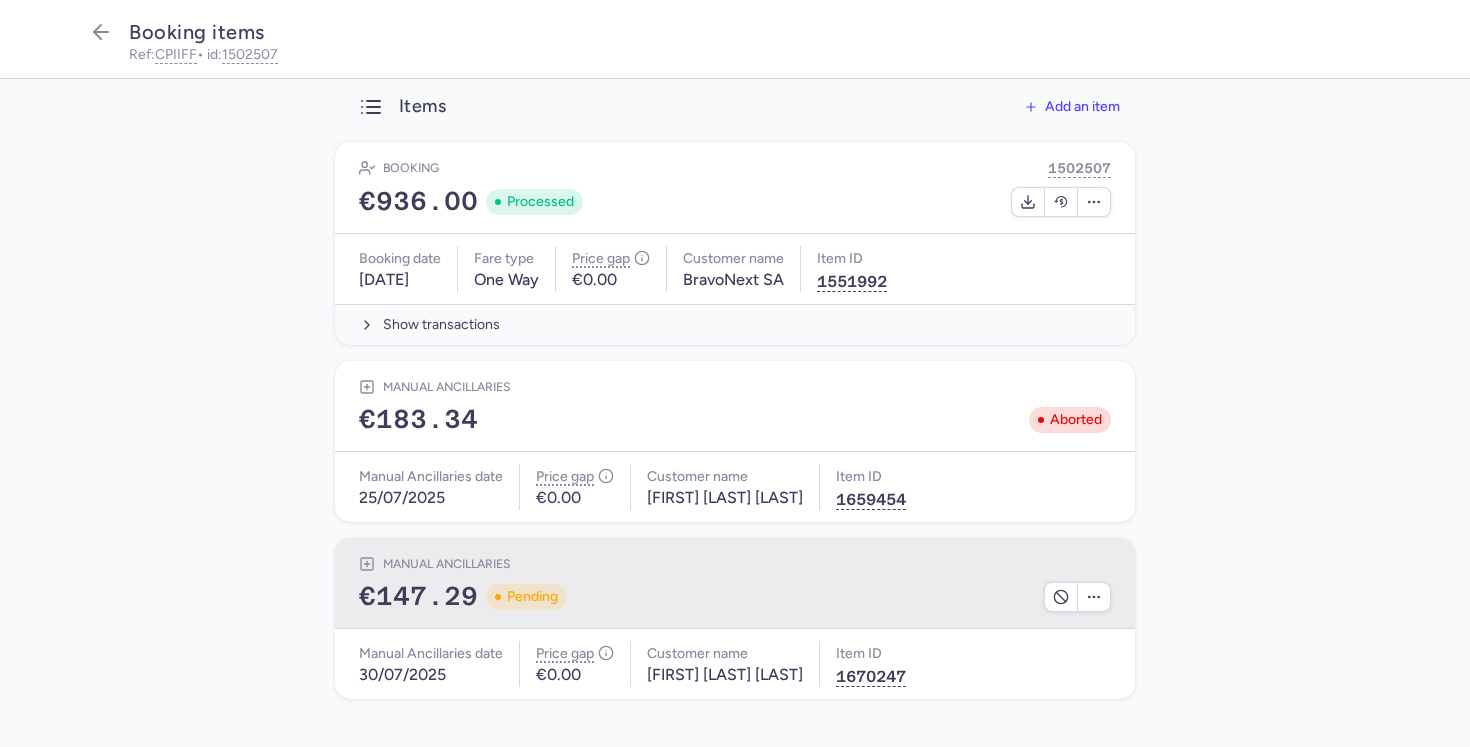 click at bounding box center (845, 597) 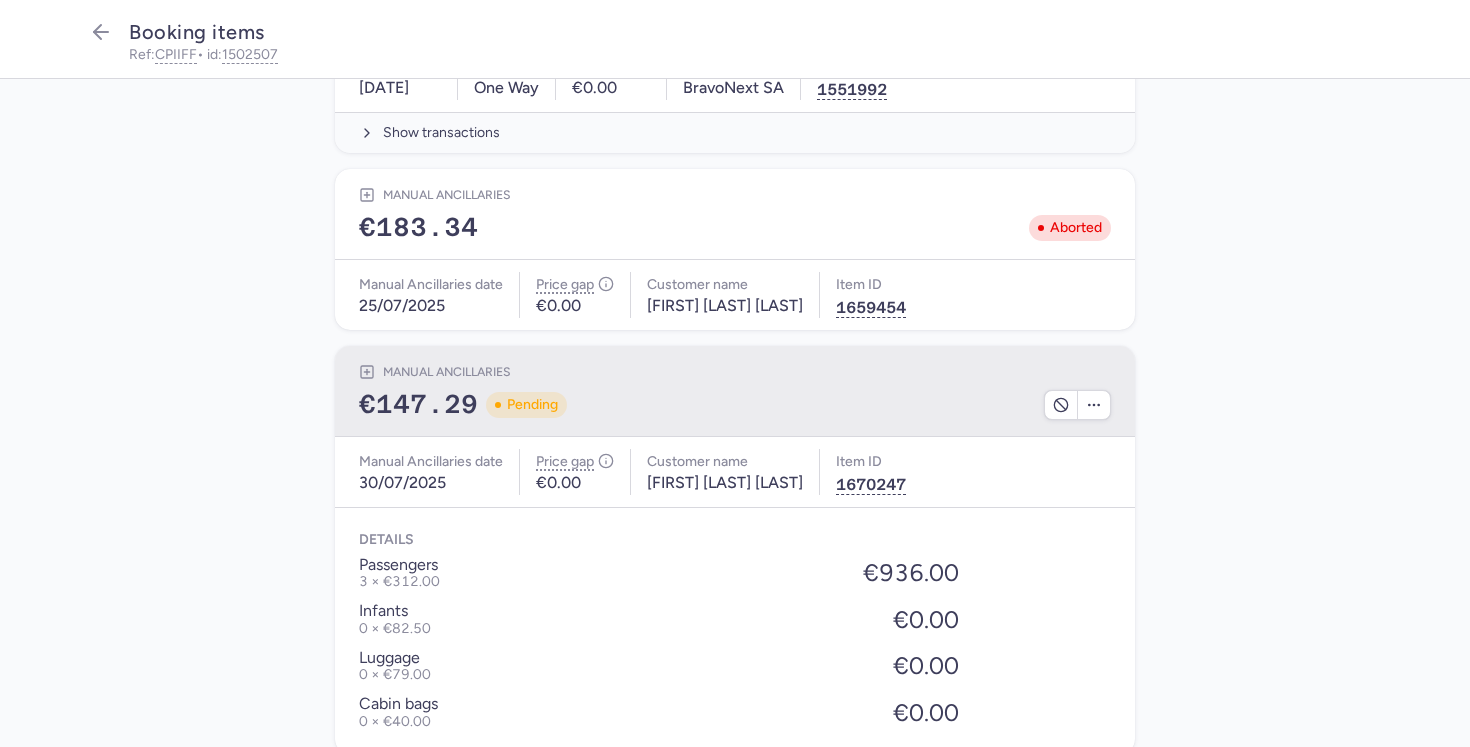 scroll, scrollTop: 539, scrollLeft: 0, axis: vertical 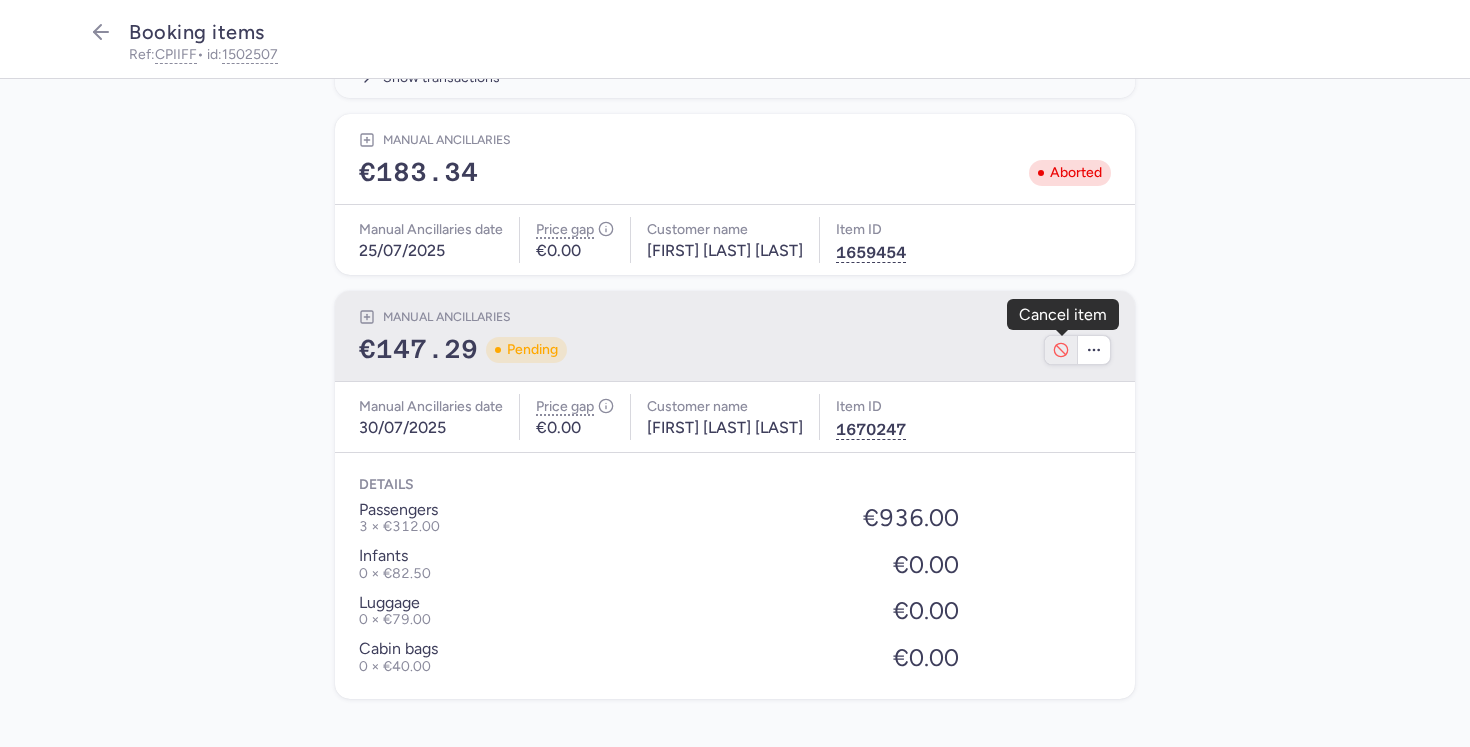 click 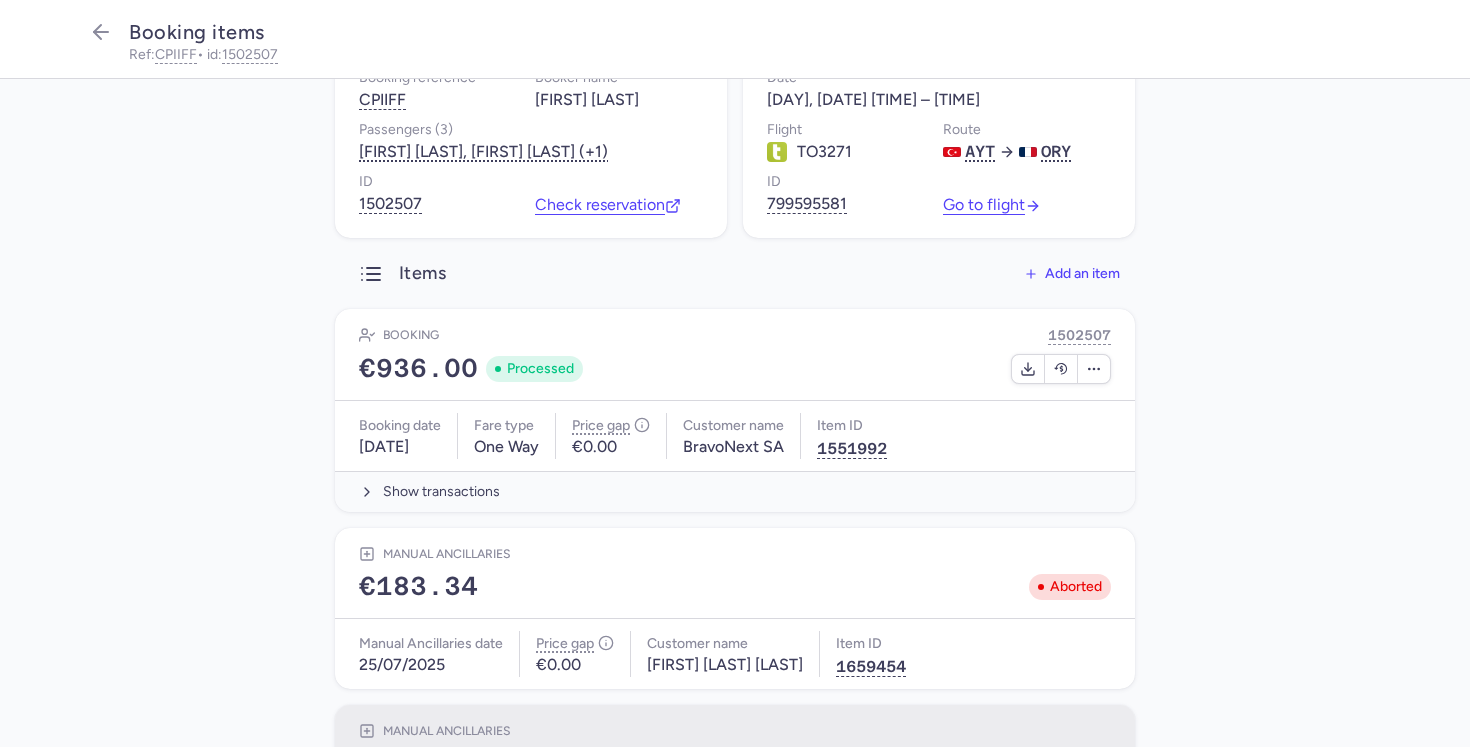 scroll, scrollTop: 0, scrollLeft: 0, axis: both 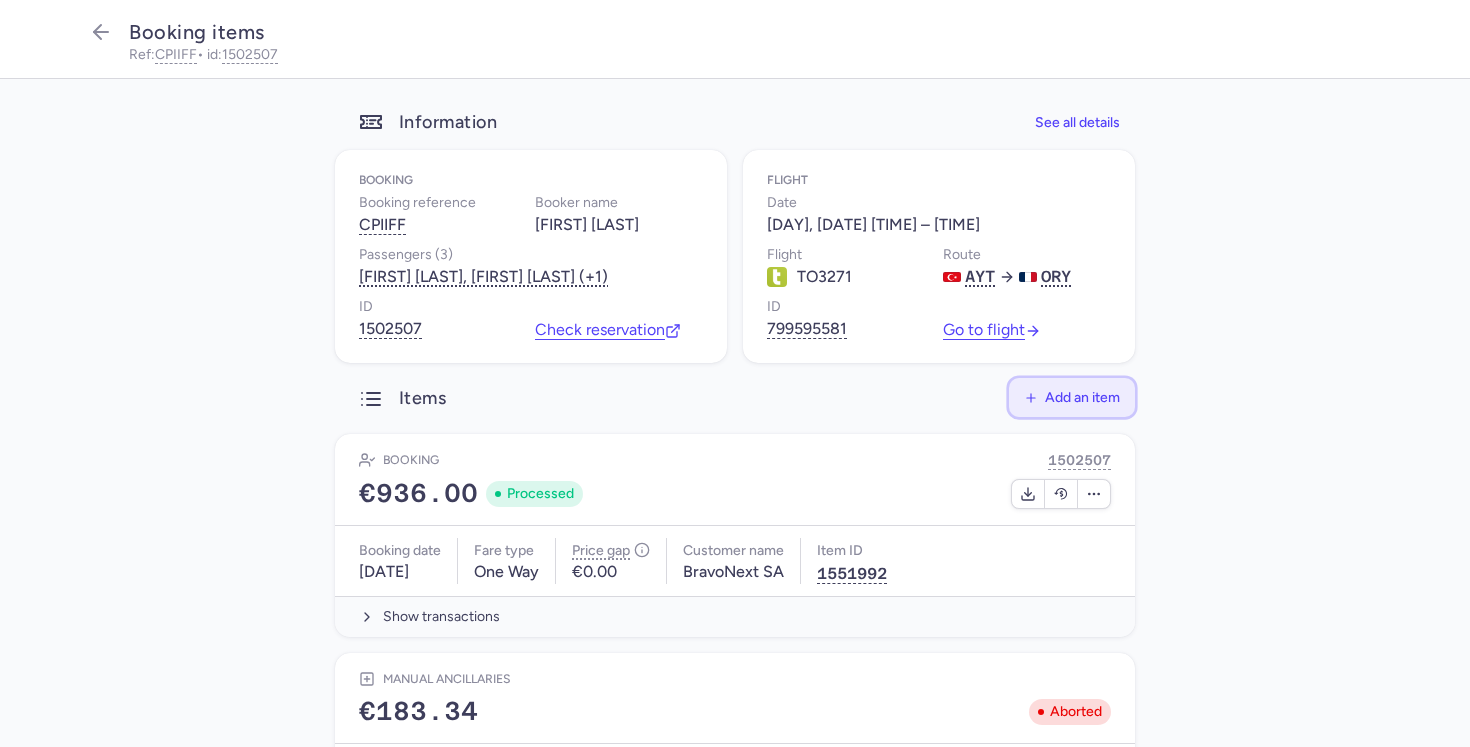 click on "Add an item" 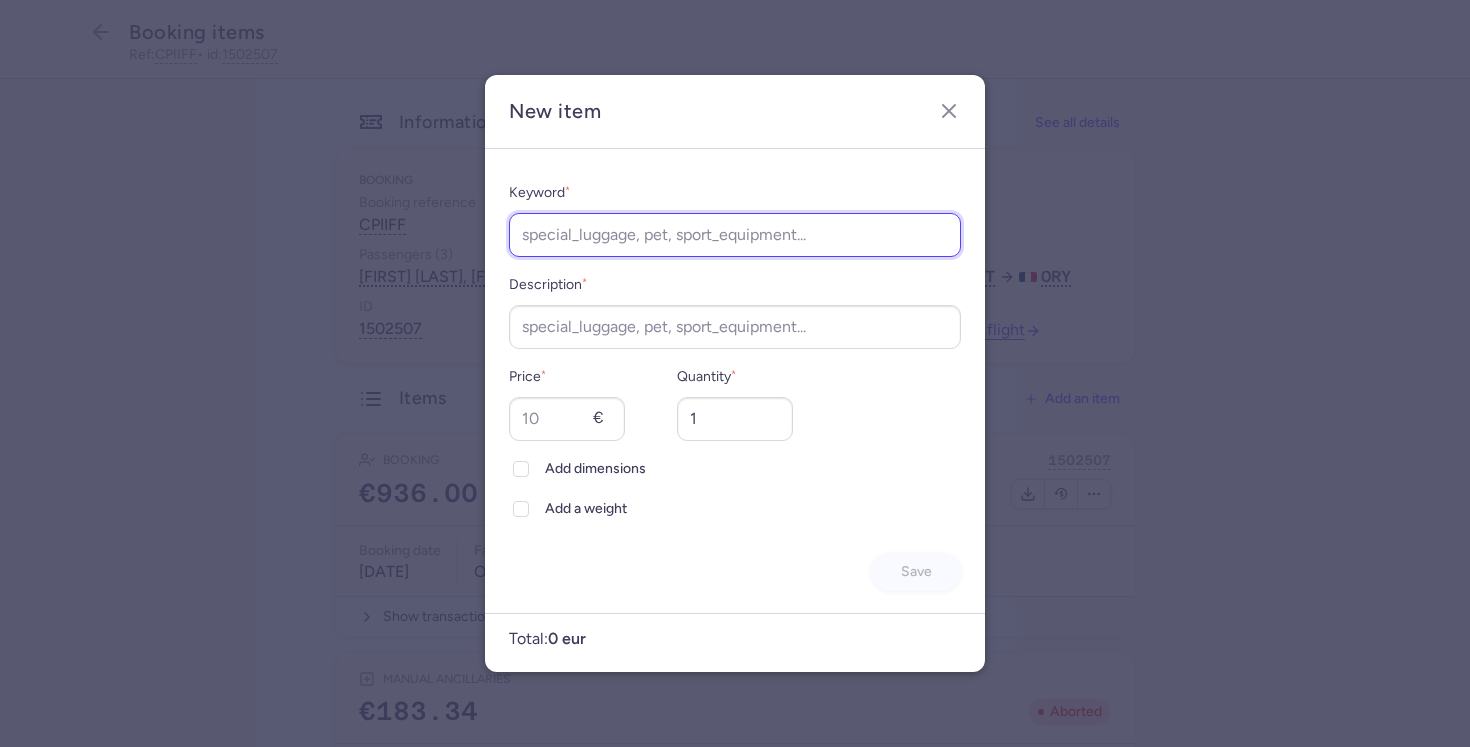 click on "Keyword  *" at bounding box center (735, 235) 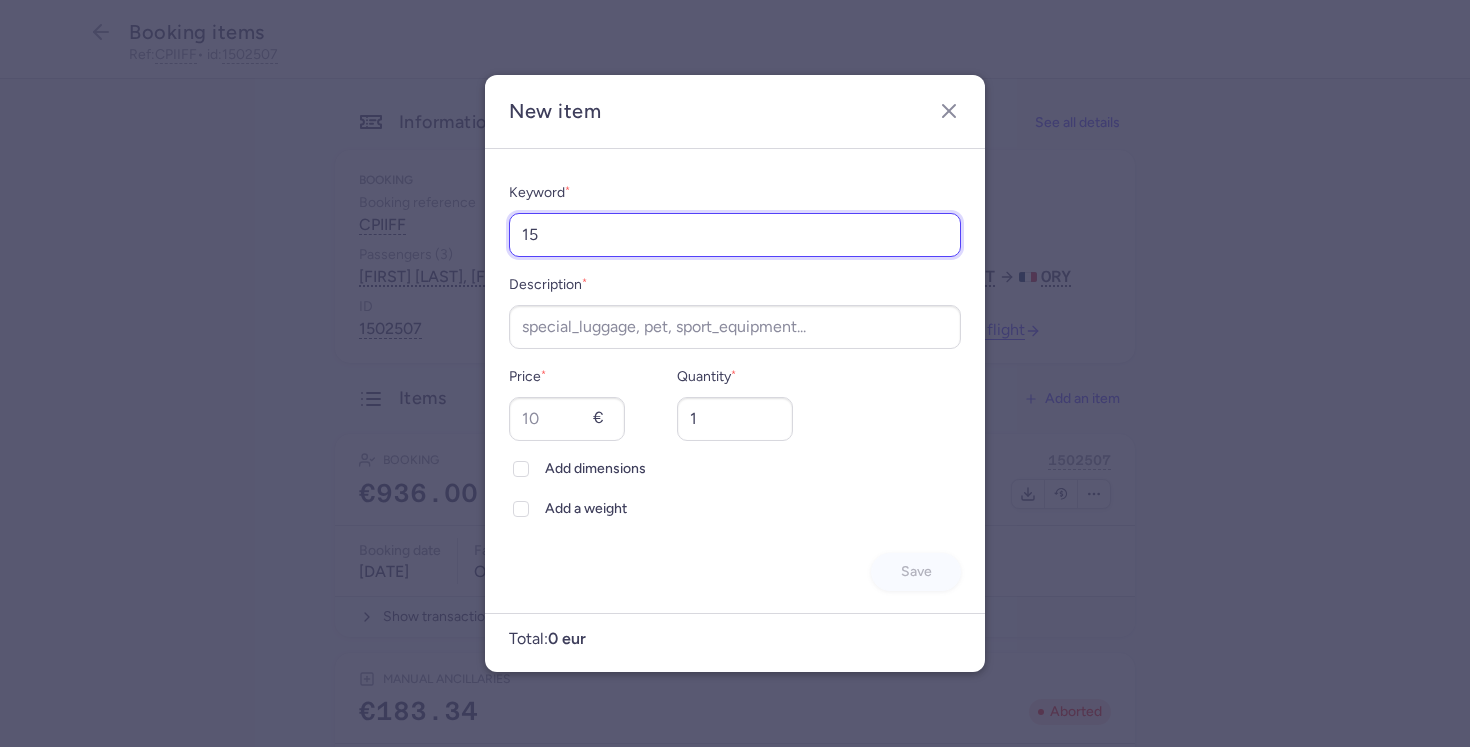 type on "1" 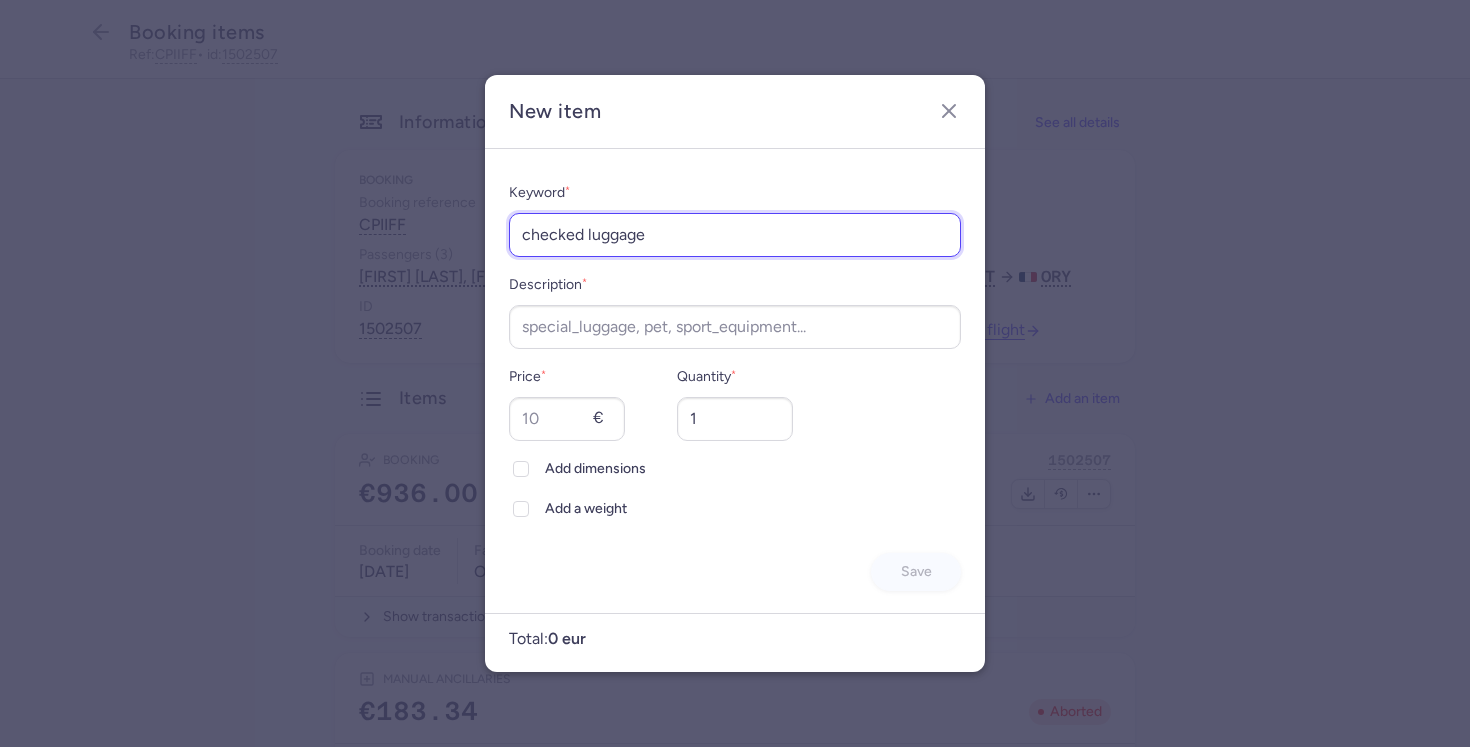 drag, startPoint x: 524, startPoint y: 236, endPoint x: 691, endPoint y: 249, distance: 167.50522 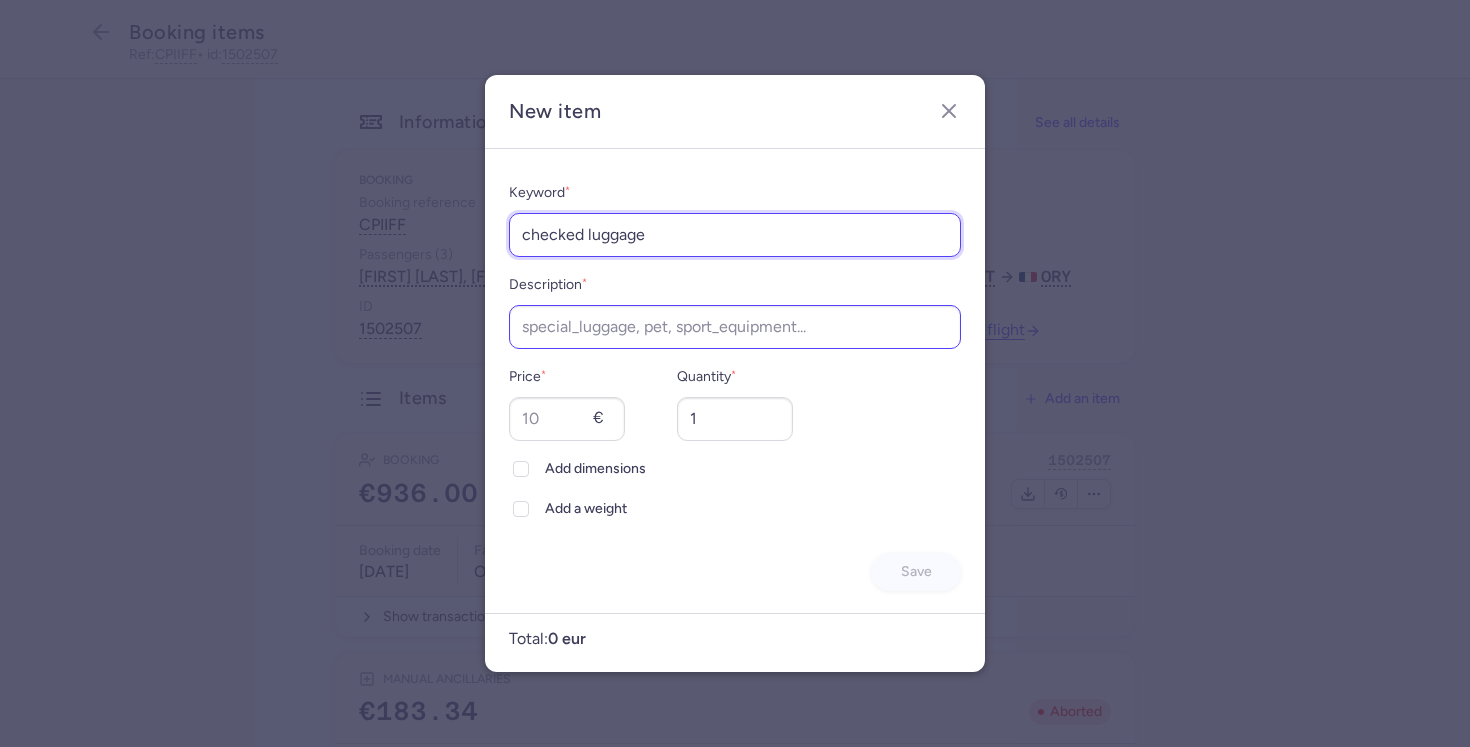 type on "checked luggage" 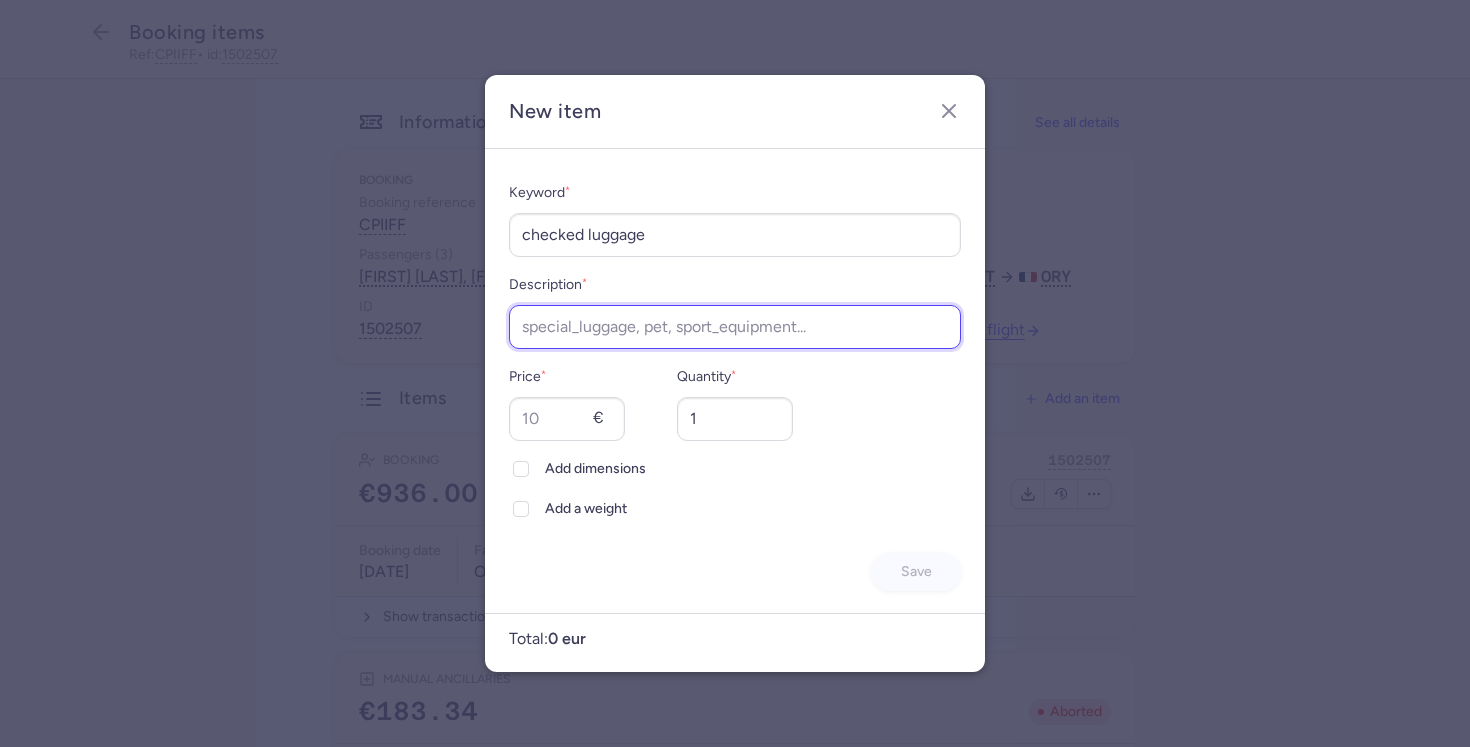 click on "Description  *" at bounding box center [735, 327] 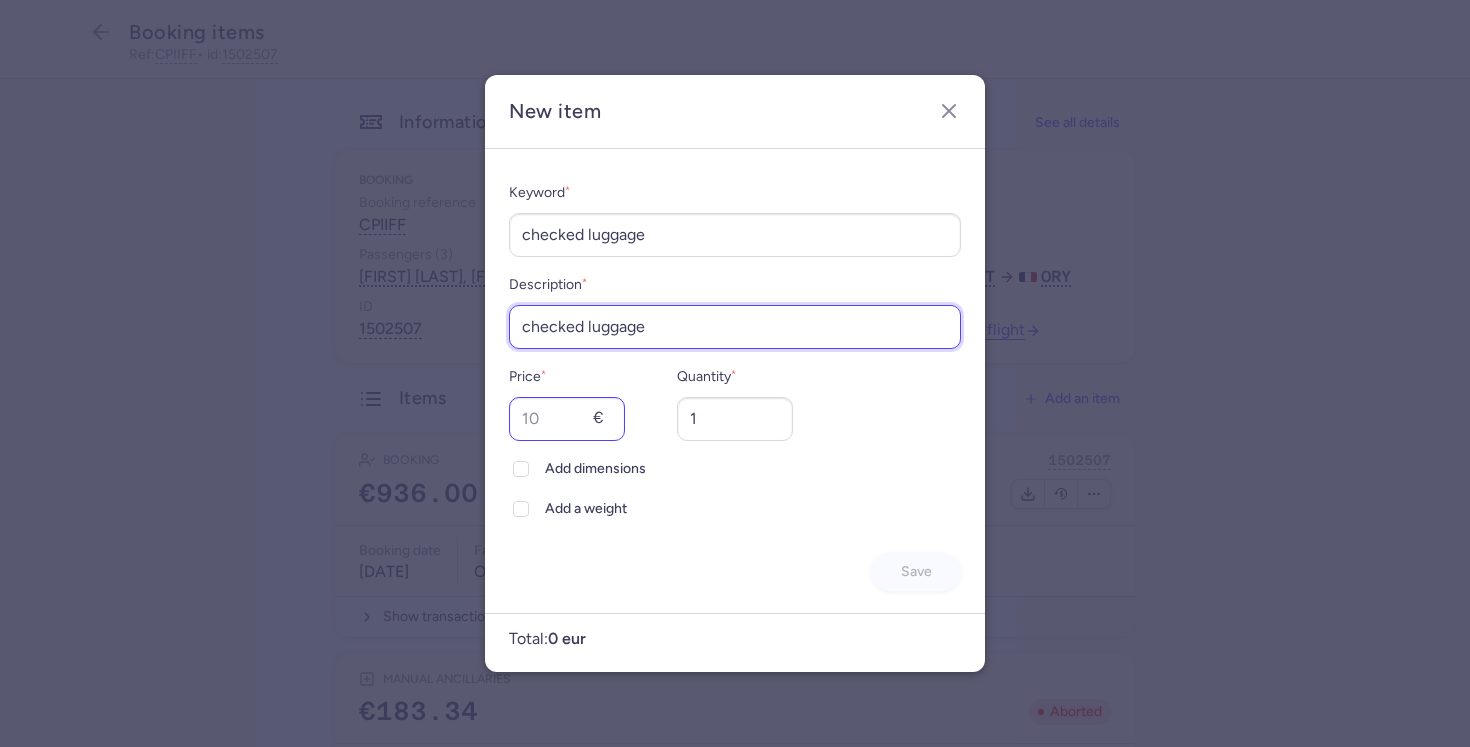 type on "checked luggage" 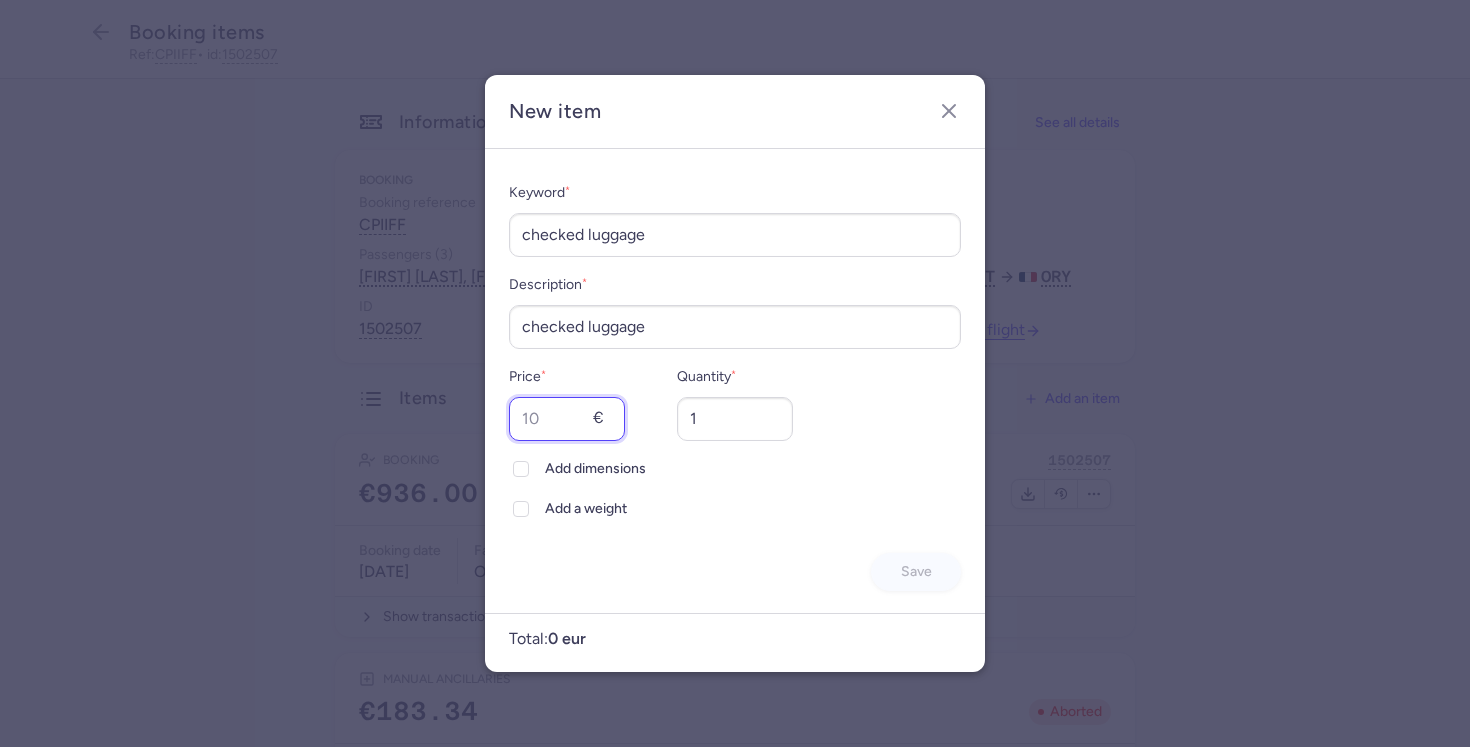 click on "Price  *" at bounding box center (567, 419) 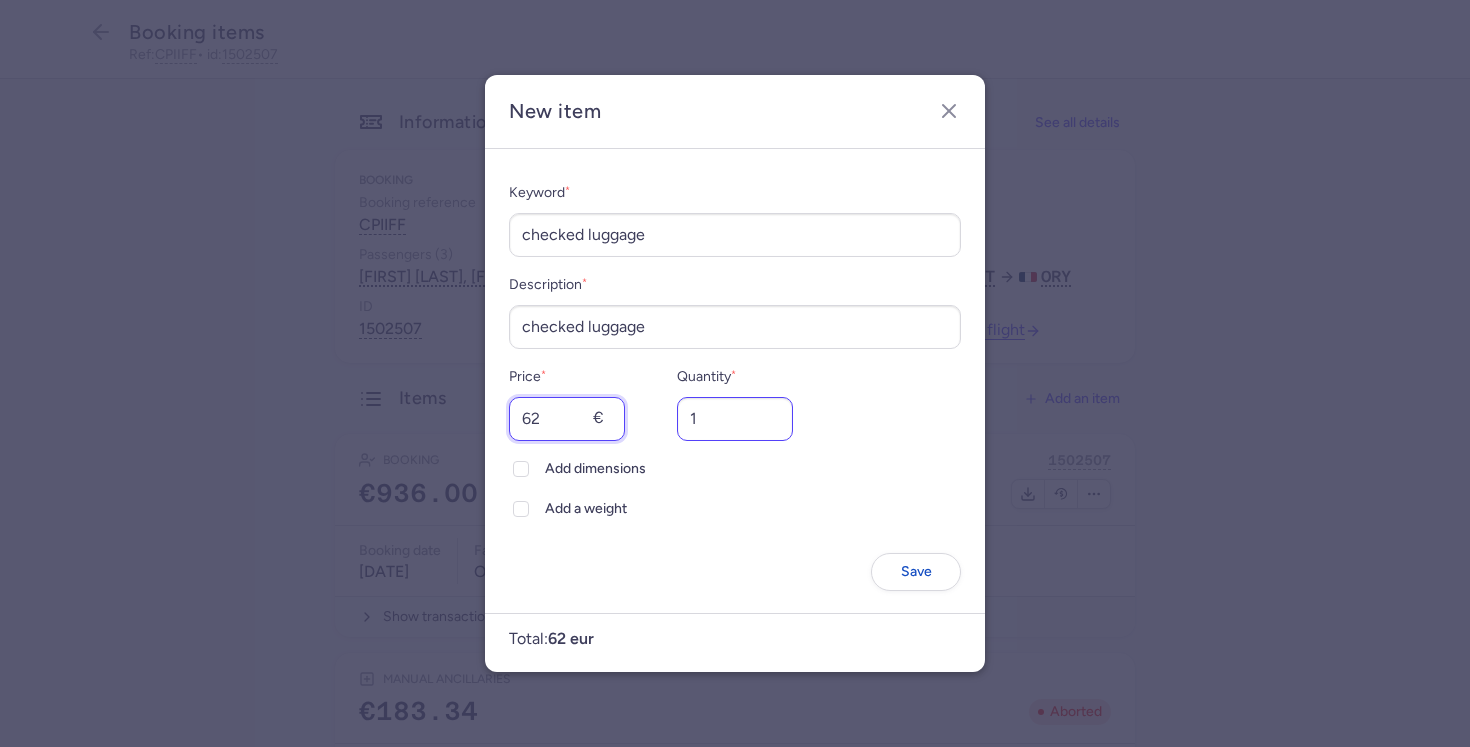 type on "62" 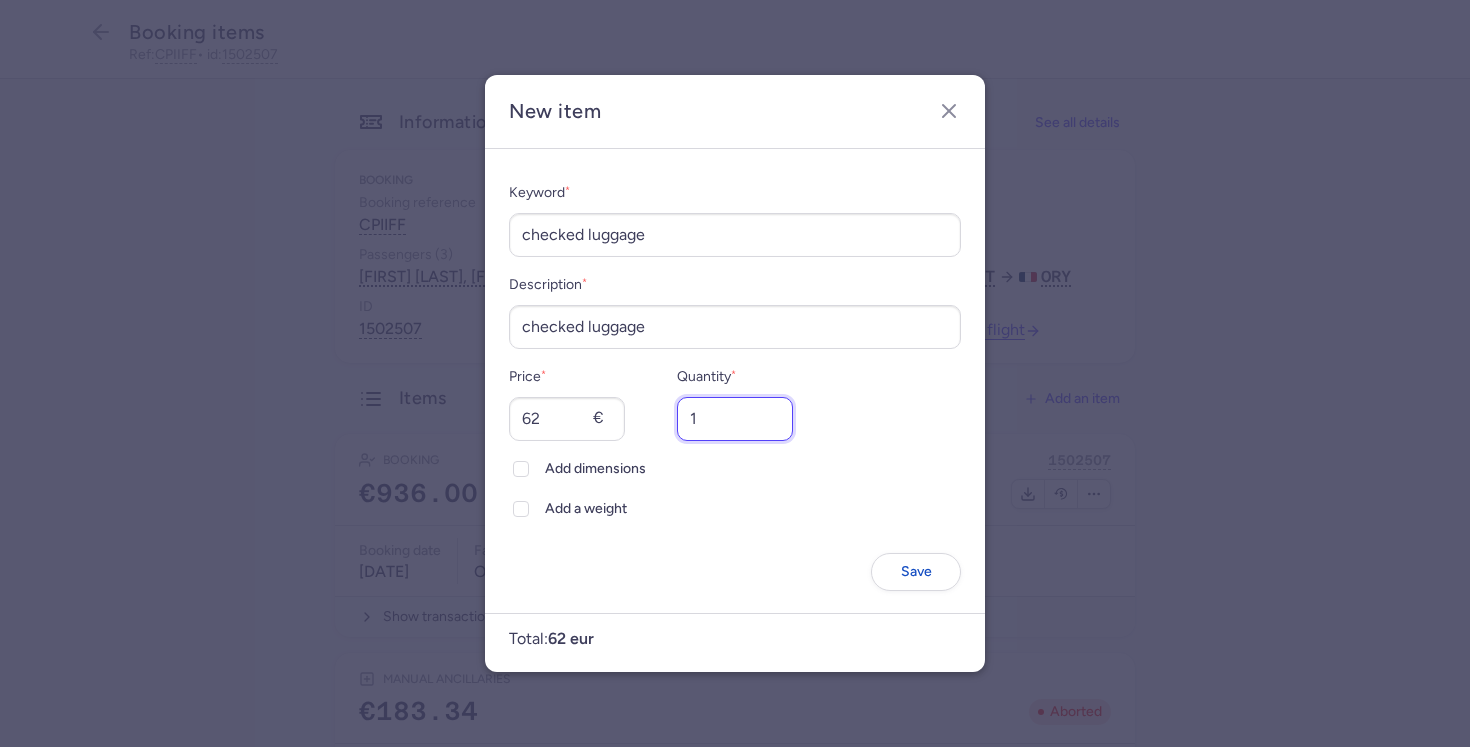 click on "1" at bounding box center (735, 419) 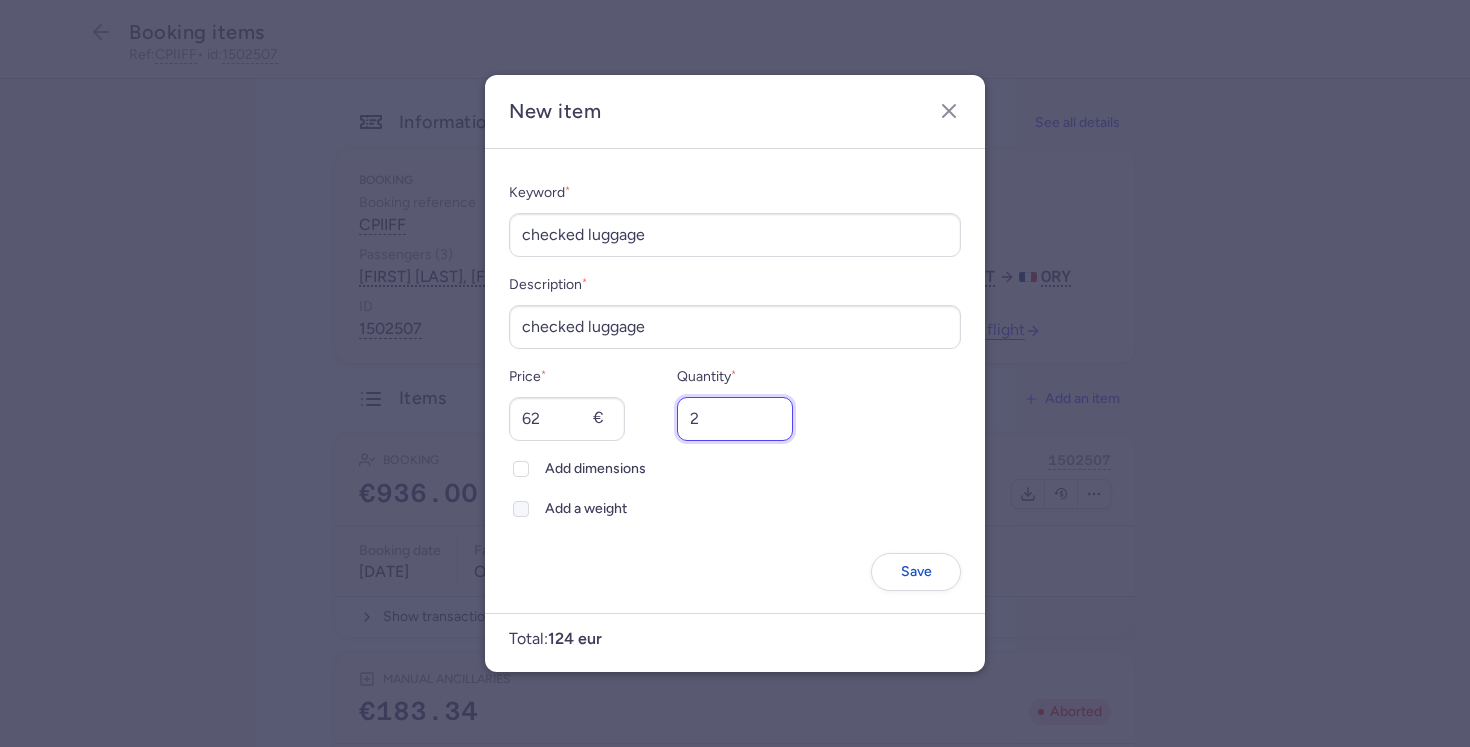 type on "2" 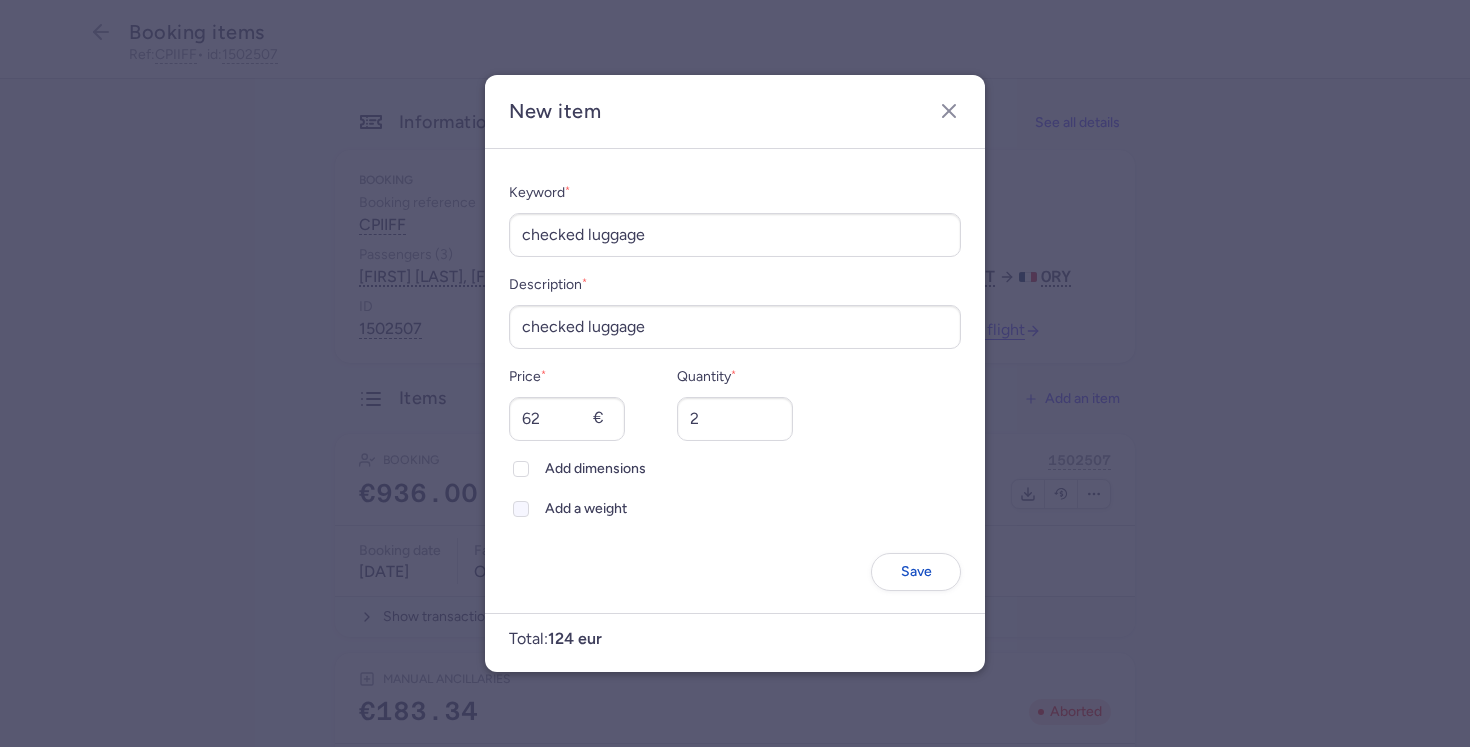 click 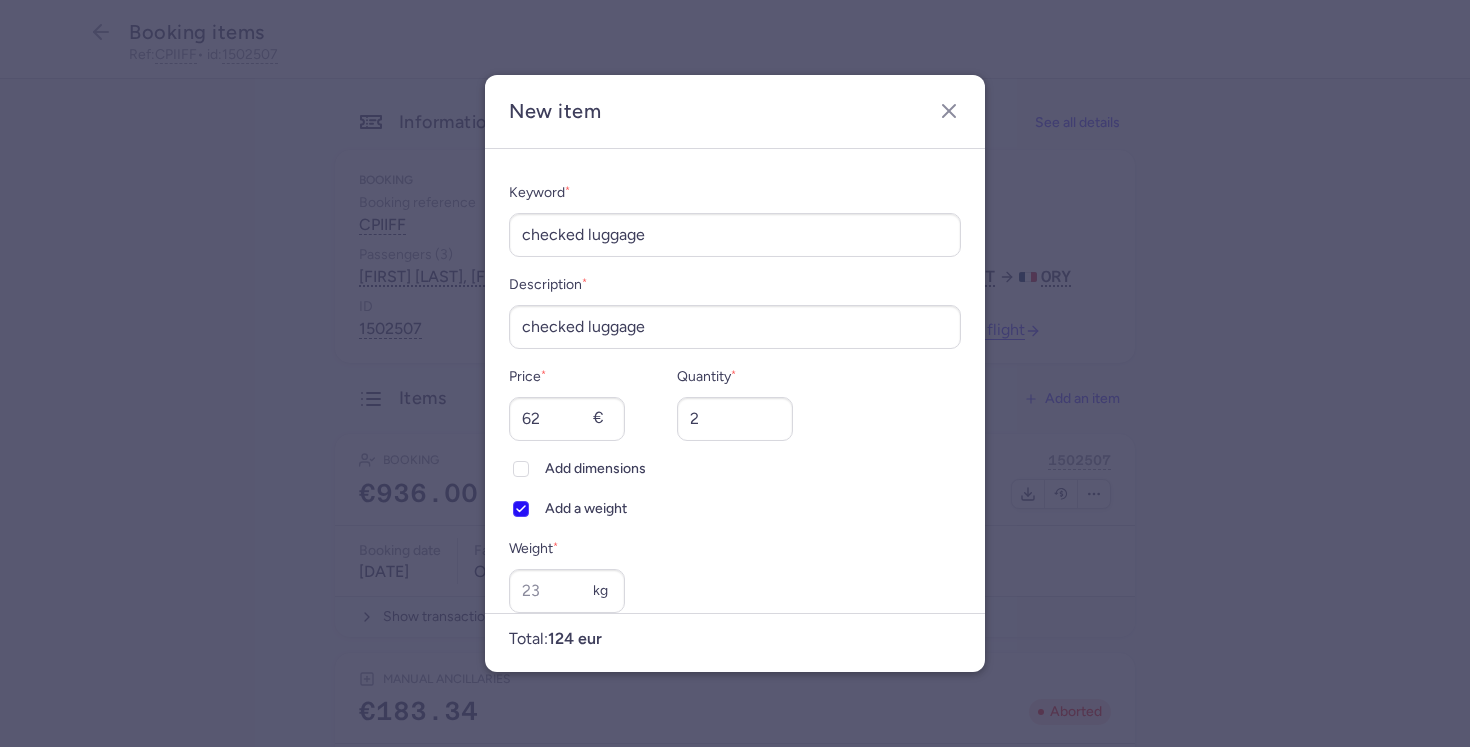 scroll, scrollTop: 0, scrollLeft: 0, axis: both 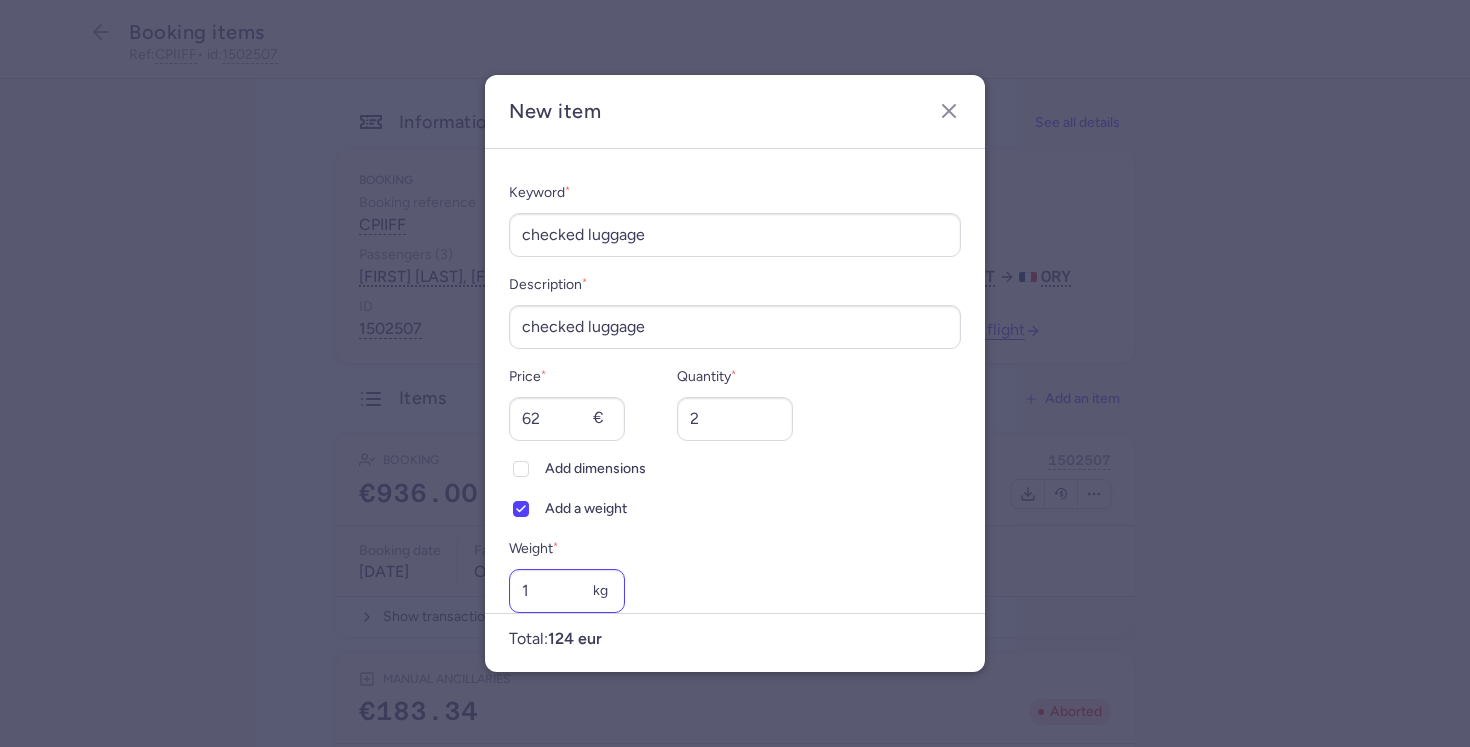 type on "15" 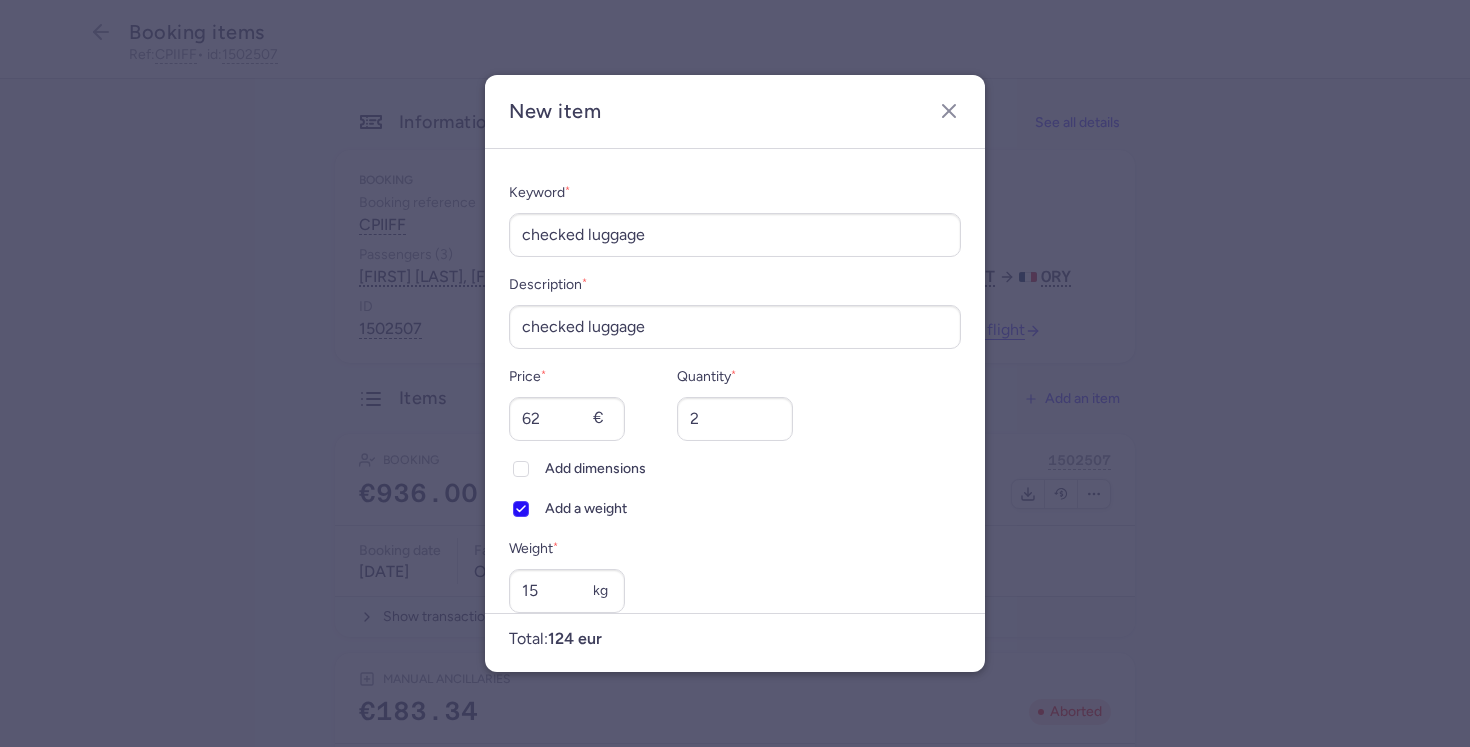 scroll, scrollTop: 102, scrollLeft: 0, axis: vertical 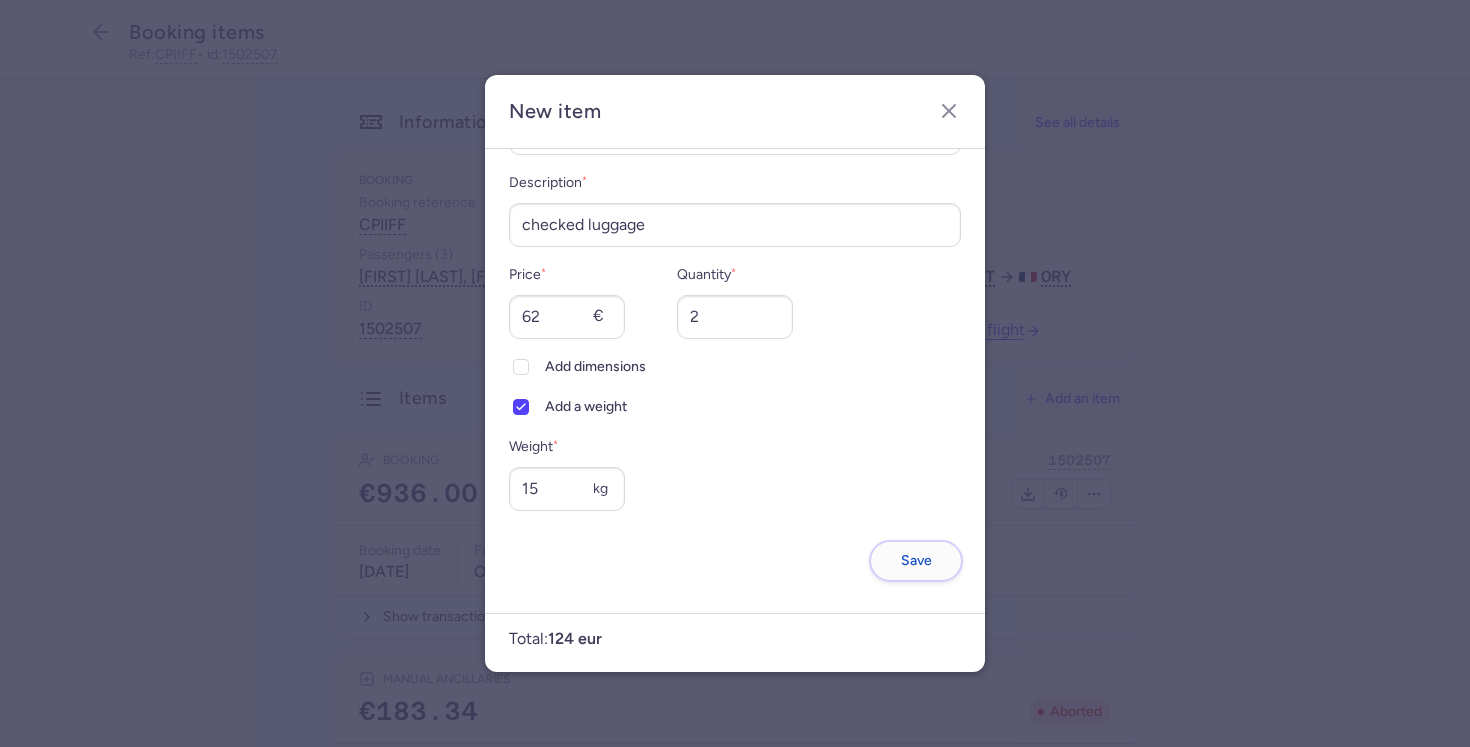 click on "Save" at bounding box center [916, 560] 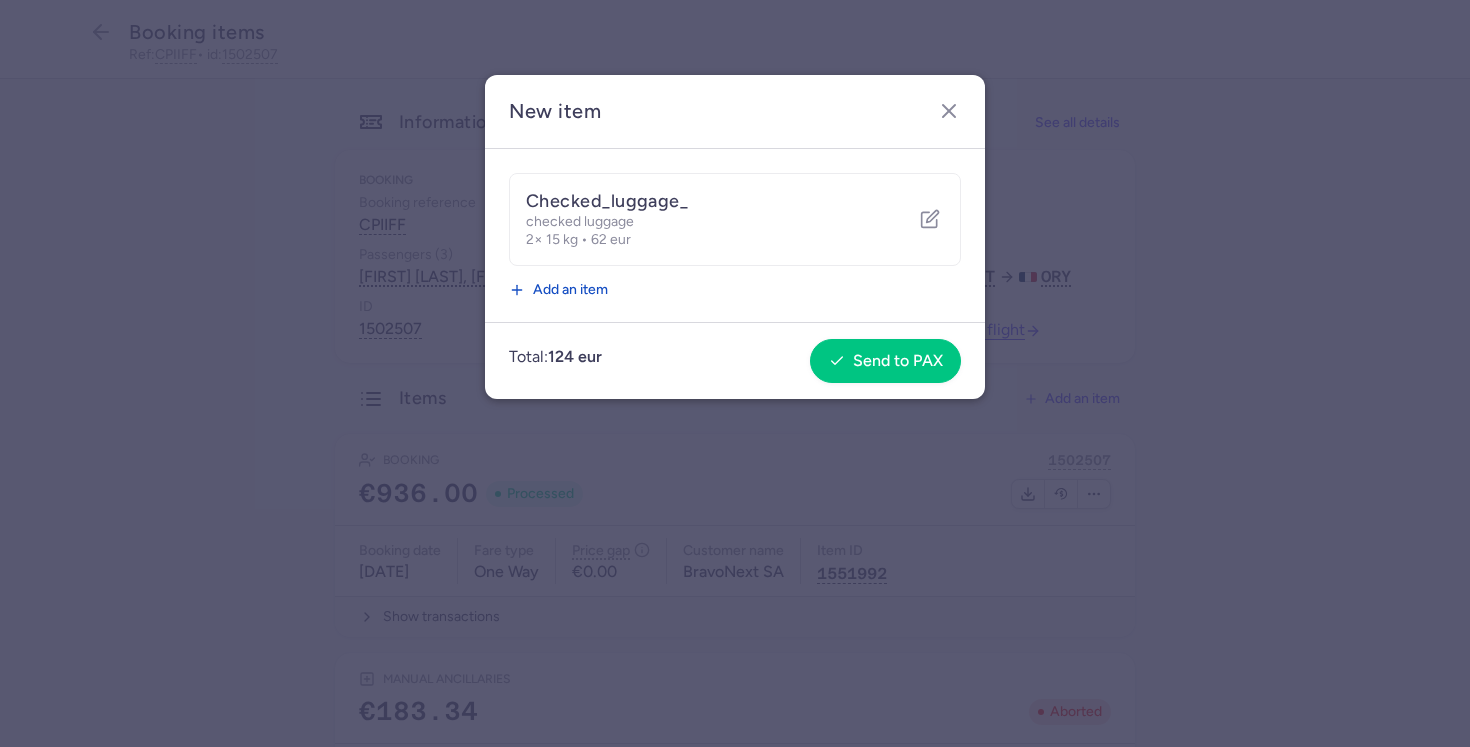 scroll, scrollTop: 0, scrollLeft: 0, axis: both 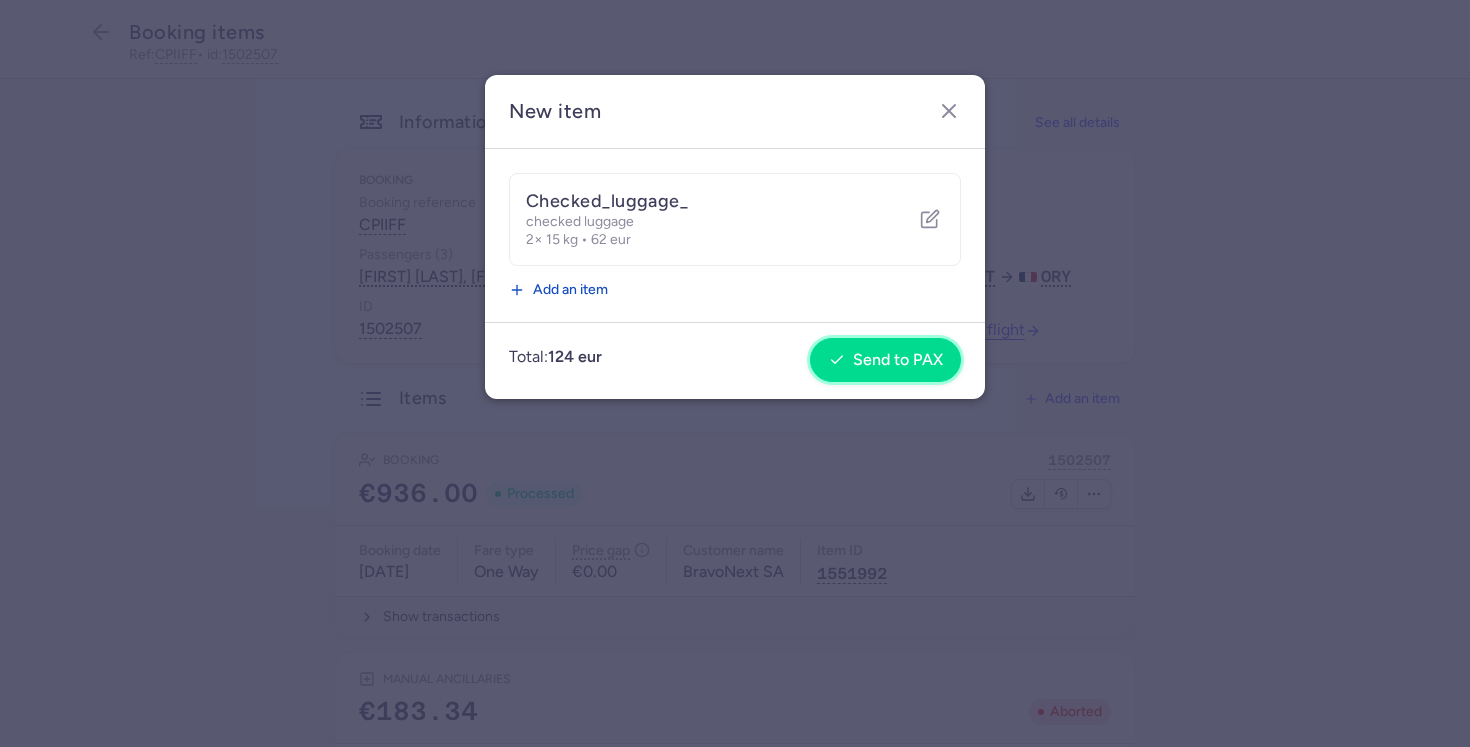 click on "Send to PAX" at bounding box center (898, 360) 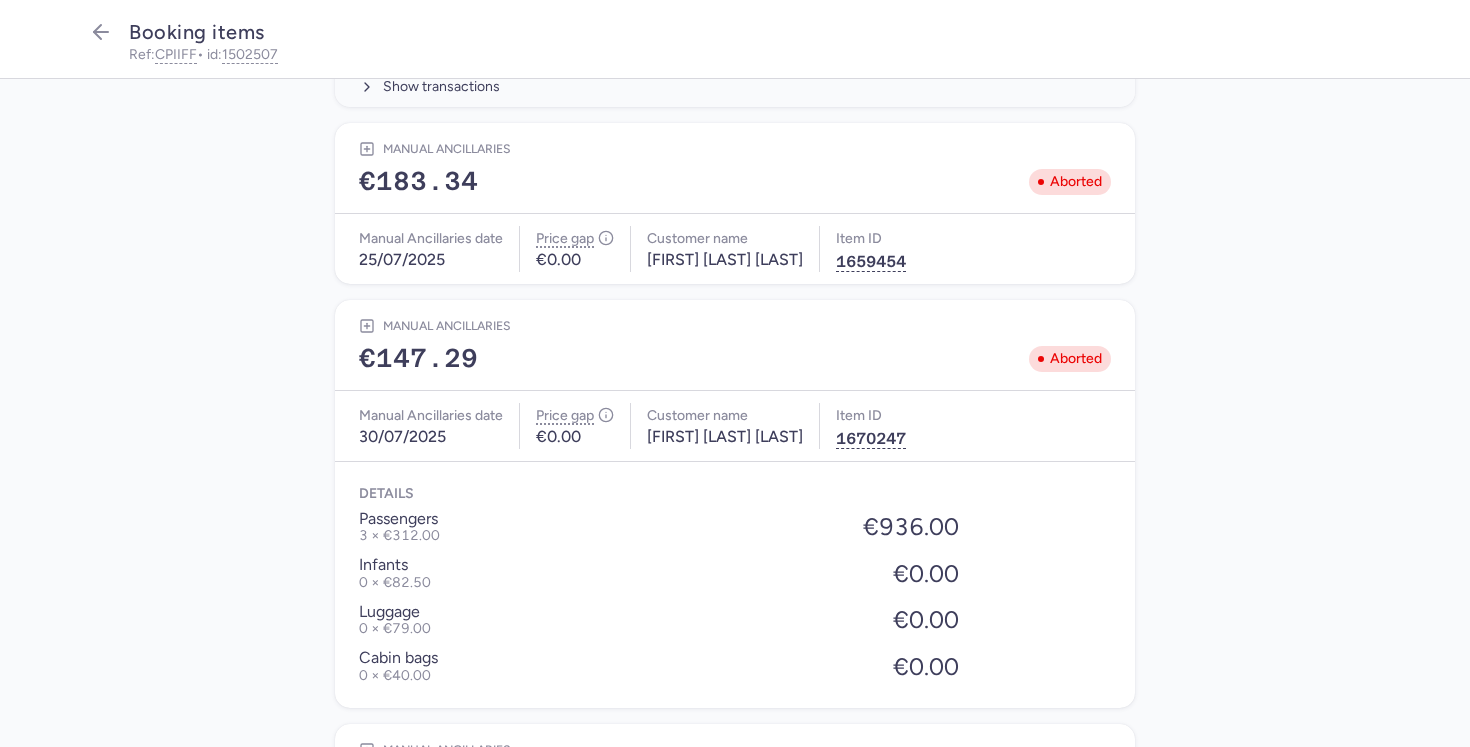 scroll, scrollTop: 716, scrollLeft: 0, axis: vertical 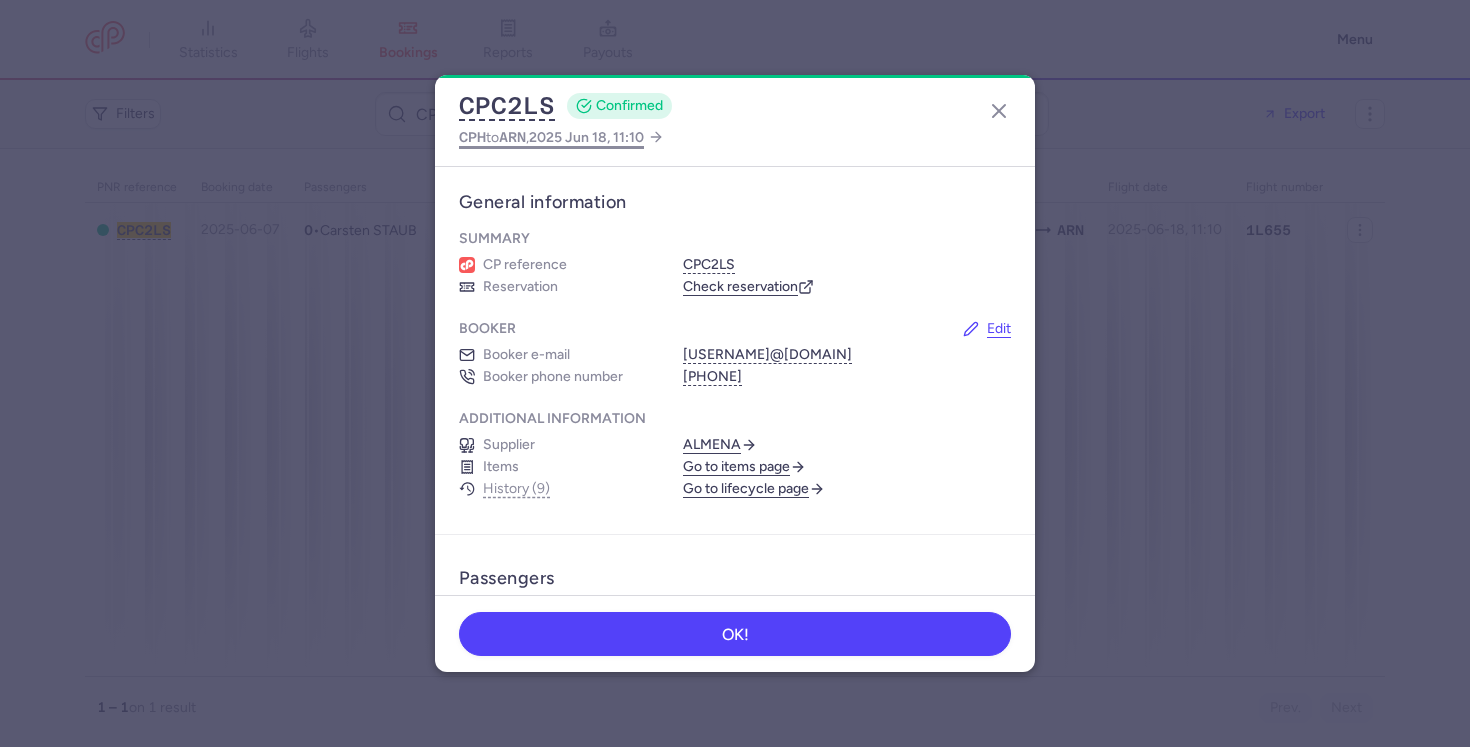click on "2025 Jun 18, 11:10" at bounding box center (586, 137) 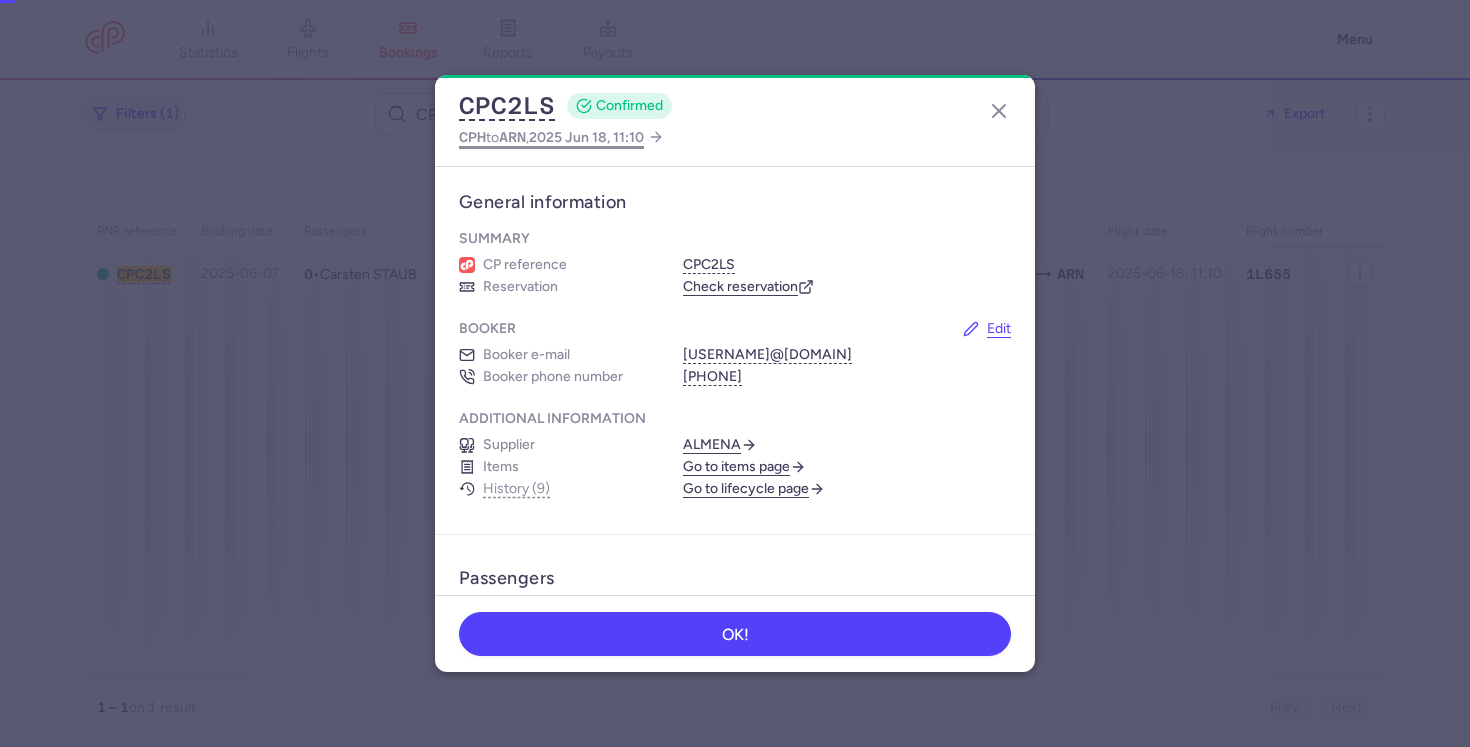select on "hours" 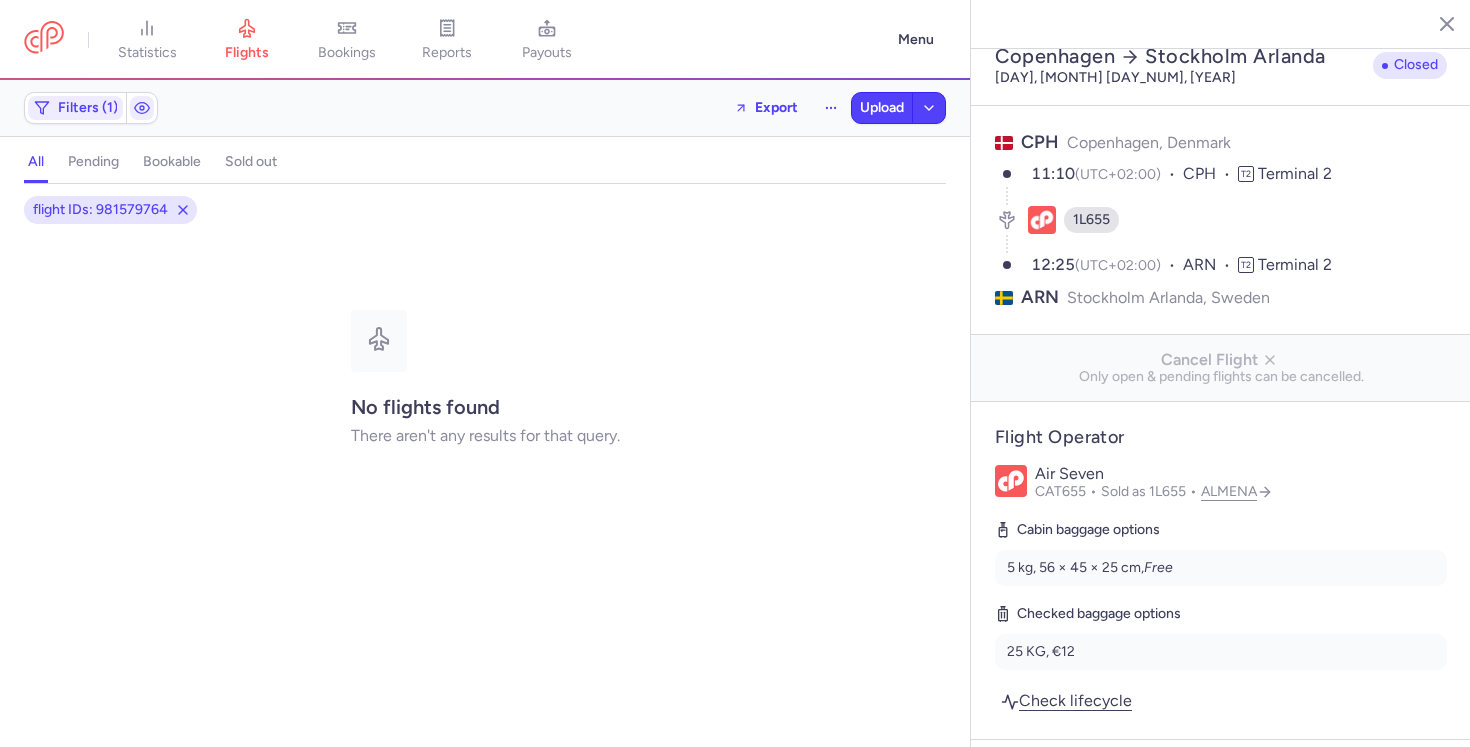 scroll, scrollTop: 0, scrollLeft: 0, axis: both 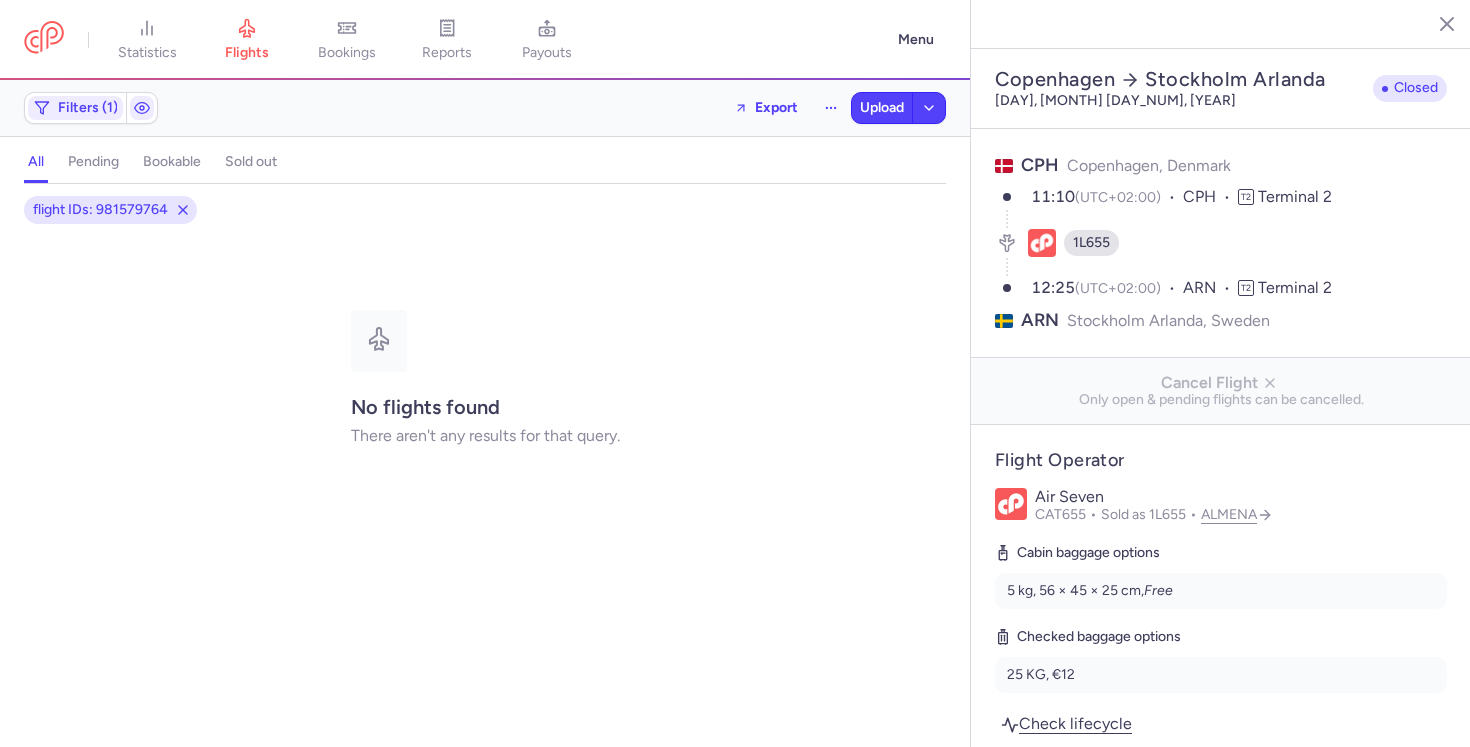 click on "flight IDs: 981579764" 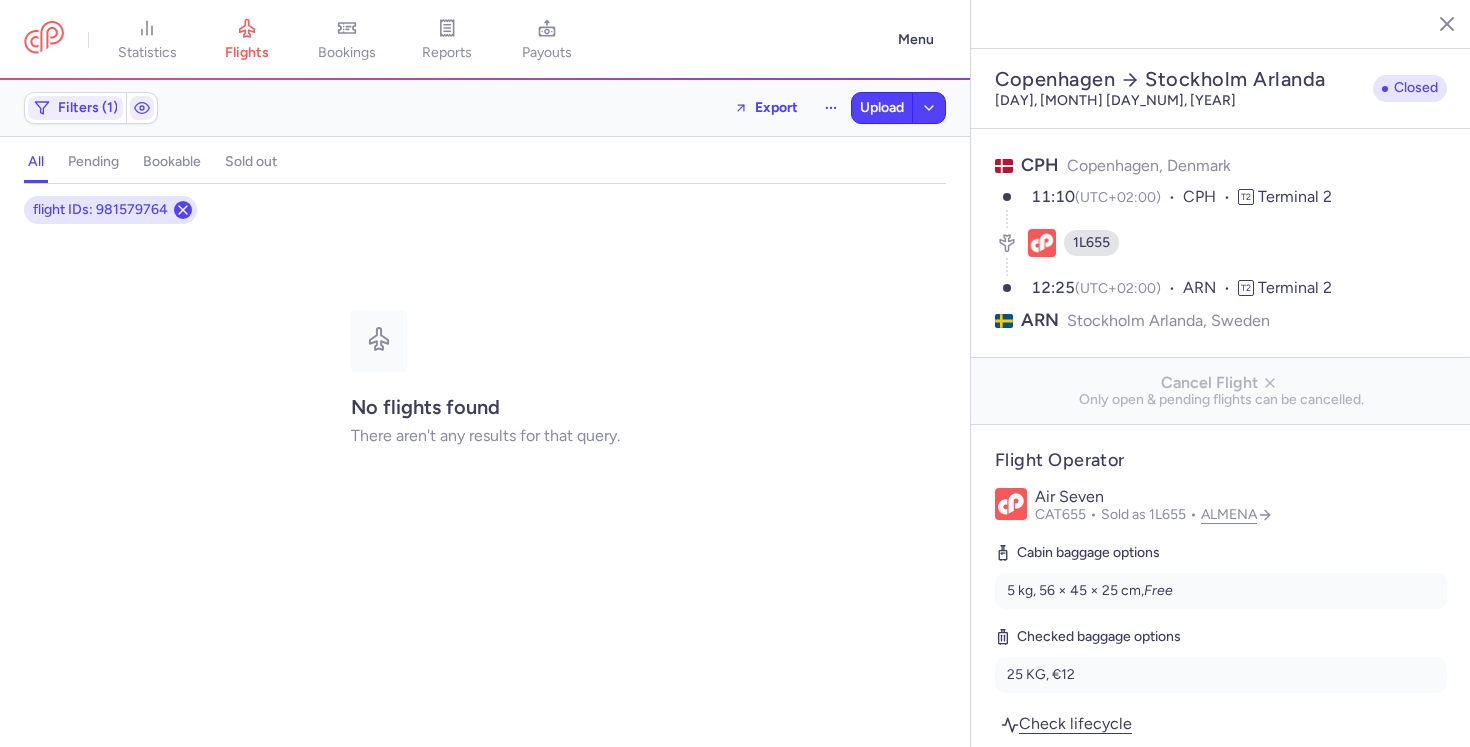 click 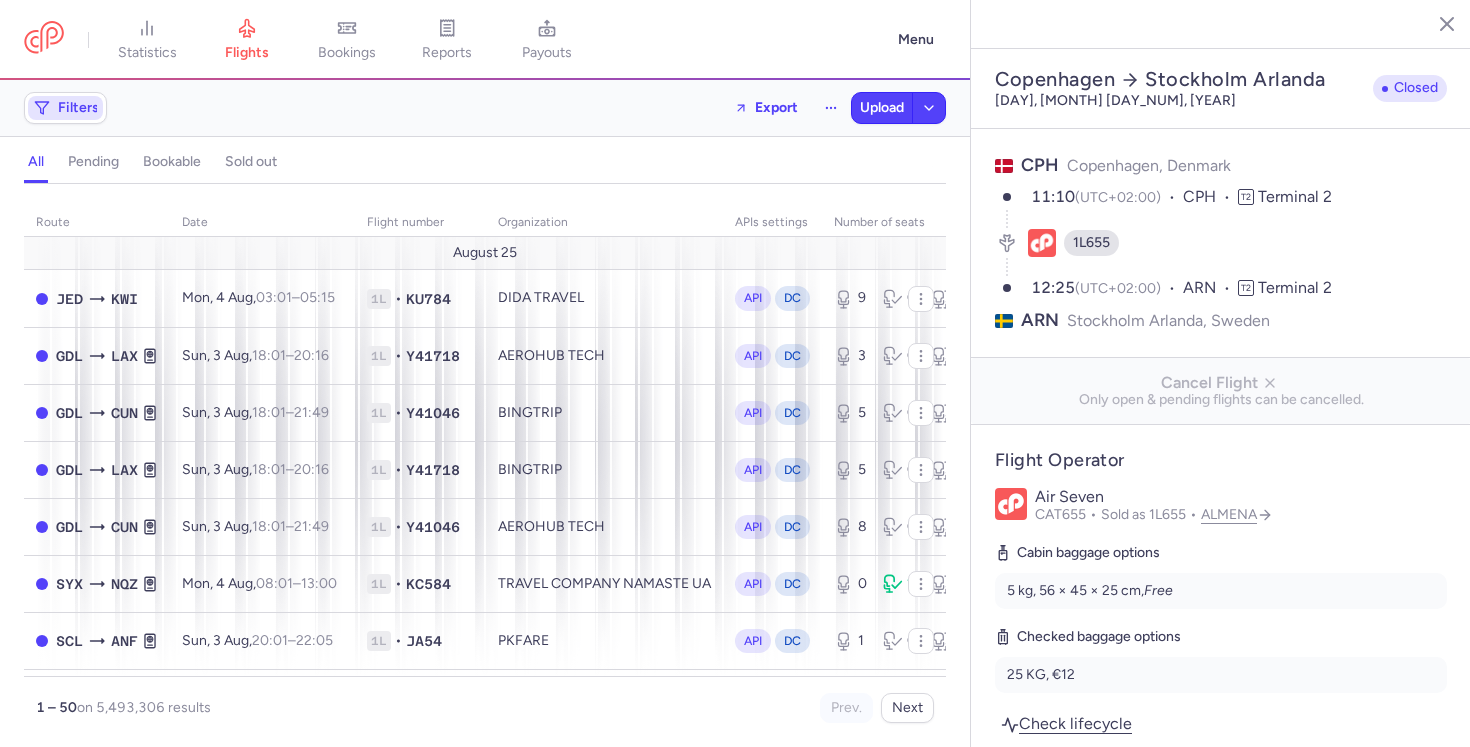 click on "Filters" 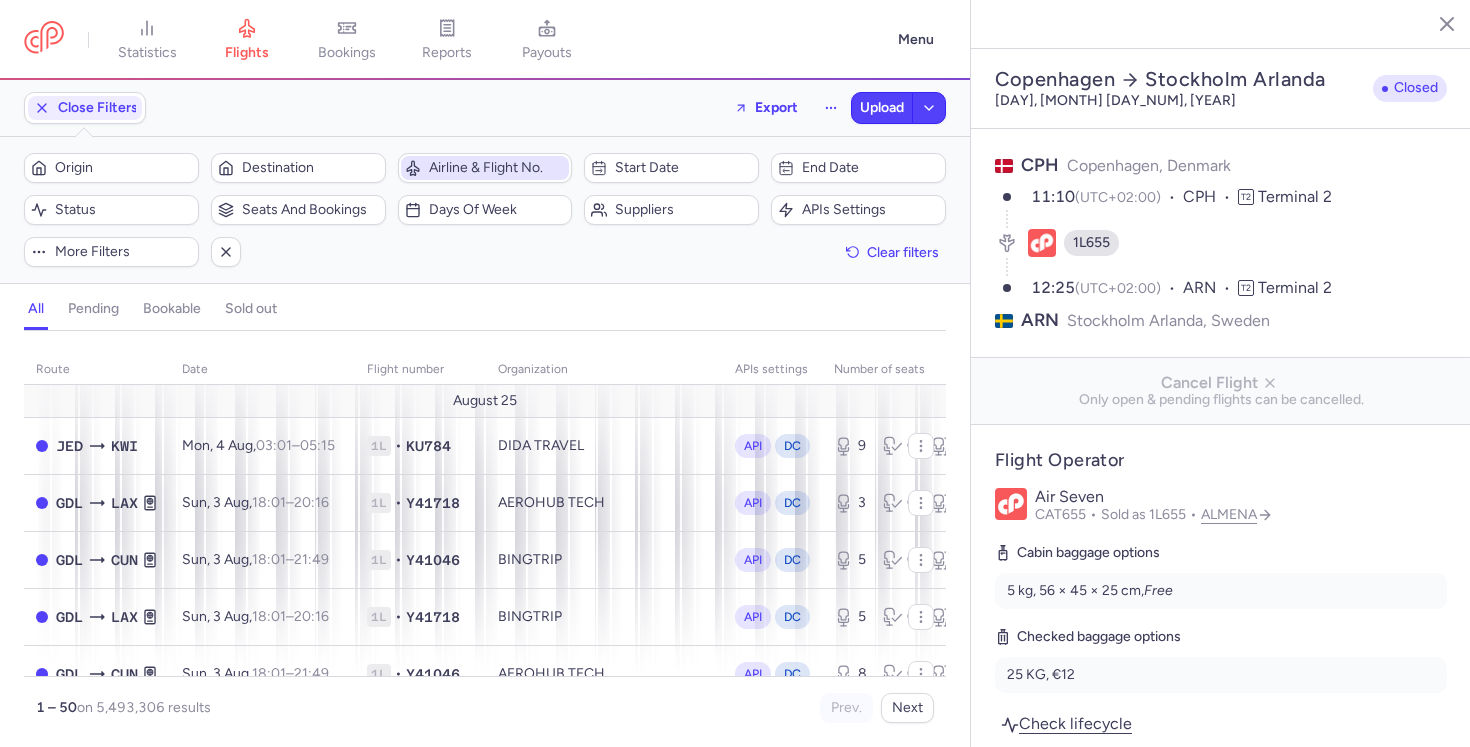click on "Airline & Flight No." at bounding box center [485, 168] 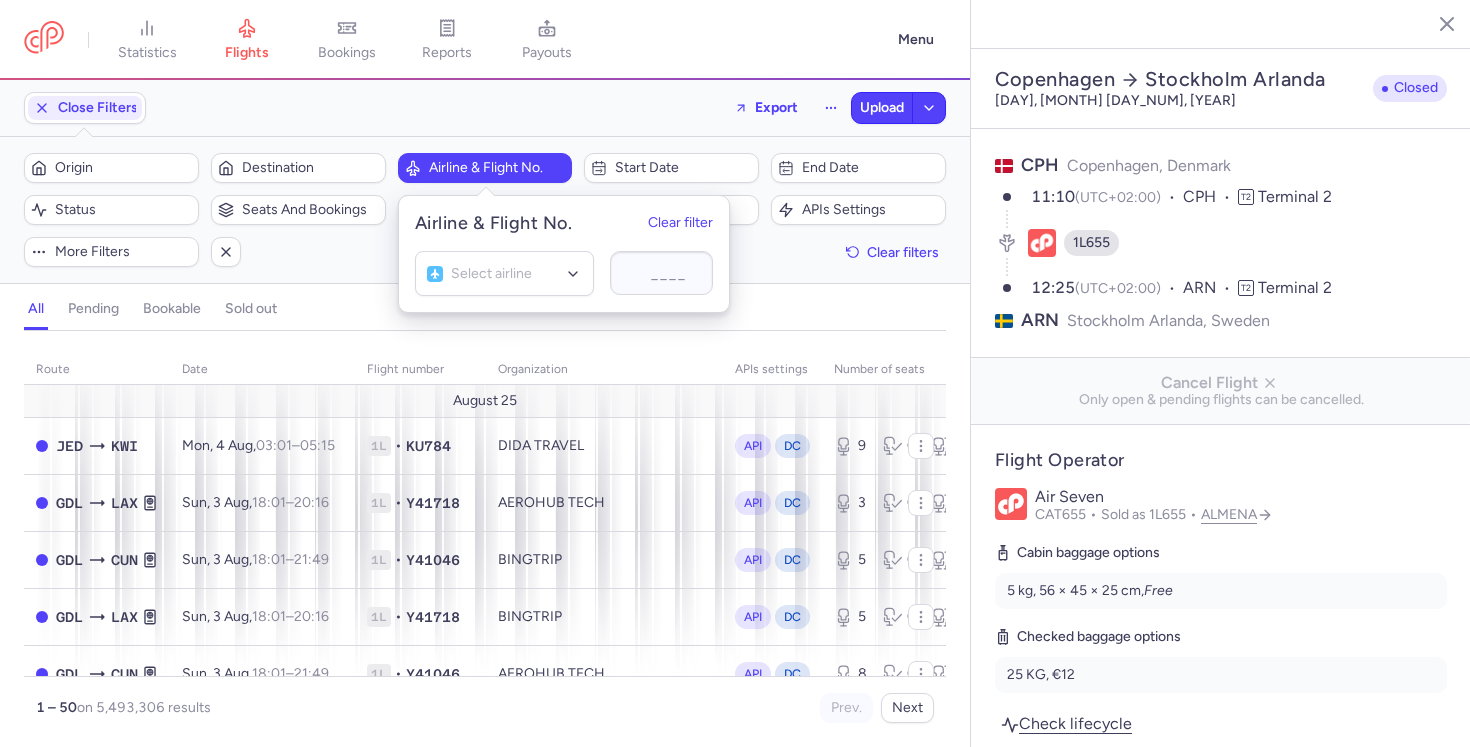 click on "Filters – 5493306 results  Origin  Destination  Airline & Flight No.  Start date  End date  Status  Seats and bookings  Days of week Suppliers   APIs settings  More filters  Clear filters" at bounding box center (485, 210) 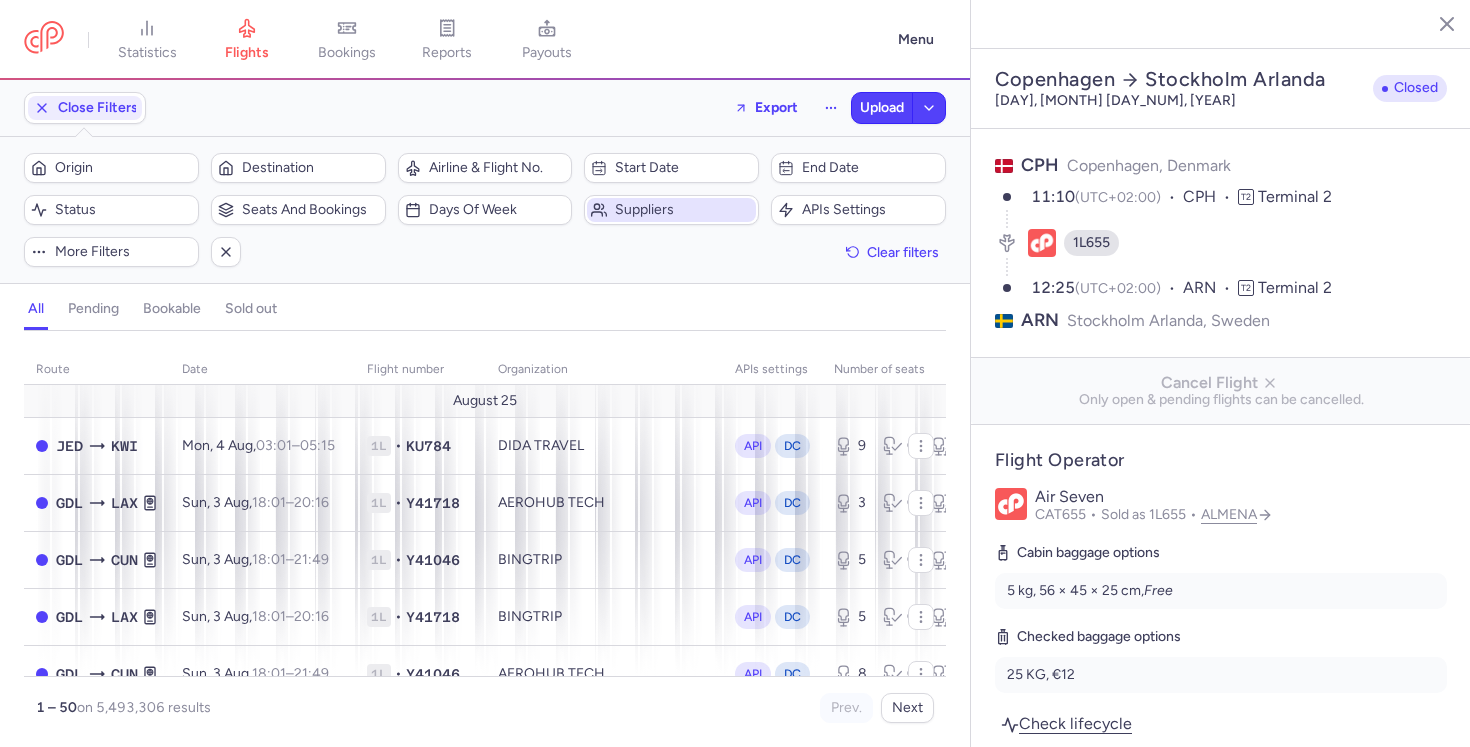 click on "Suppliers" 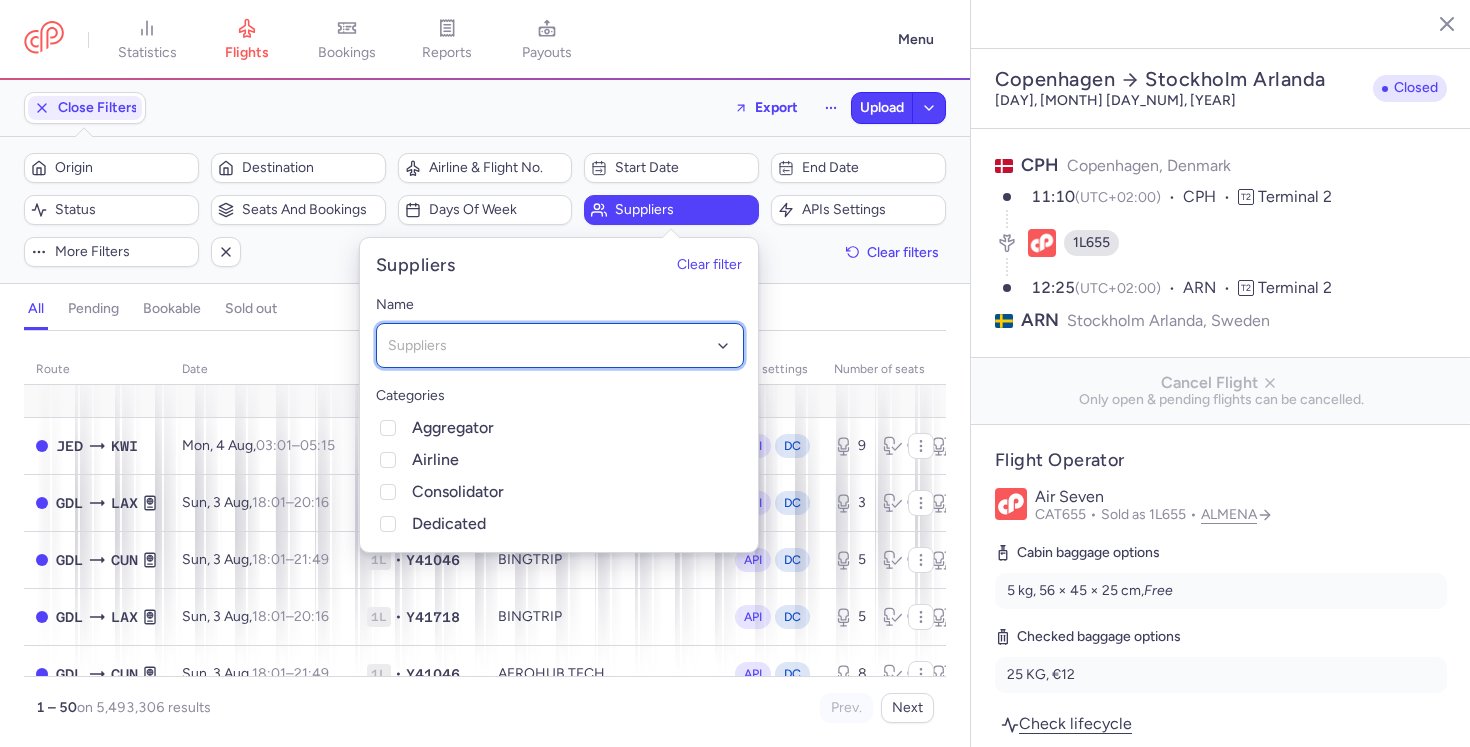 click on "Suppliers" 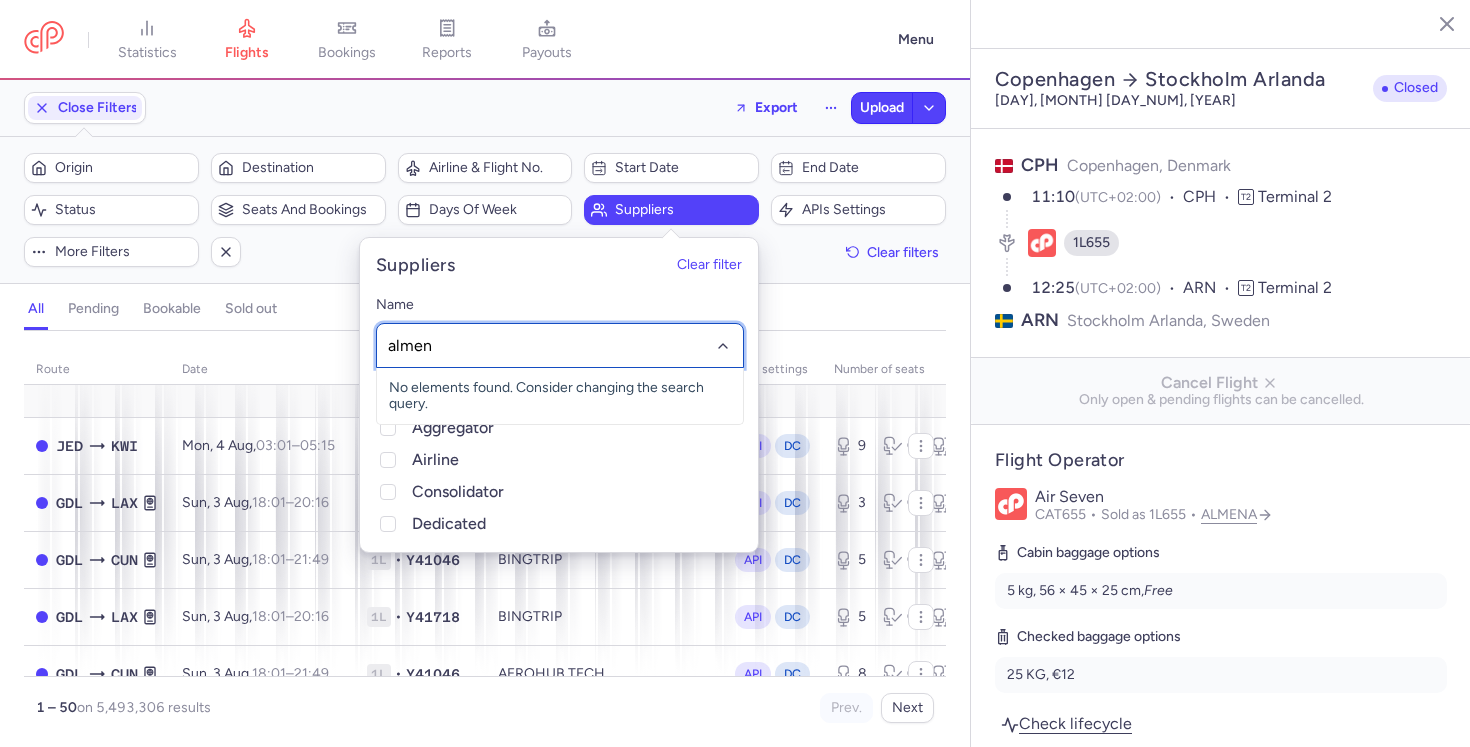 type on "almena" 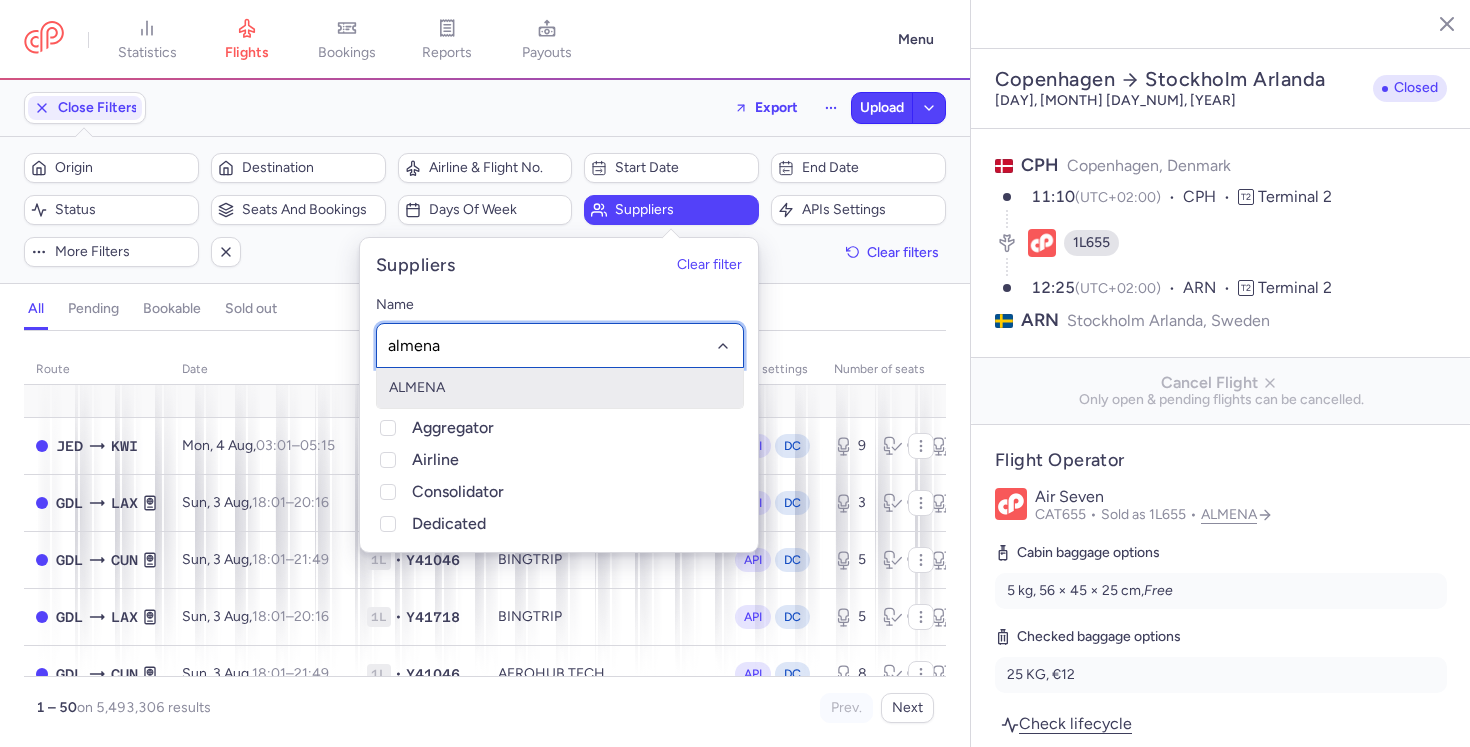 click on "ALMENA" 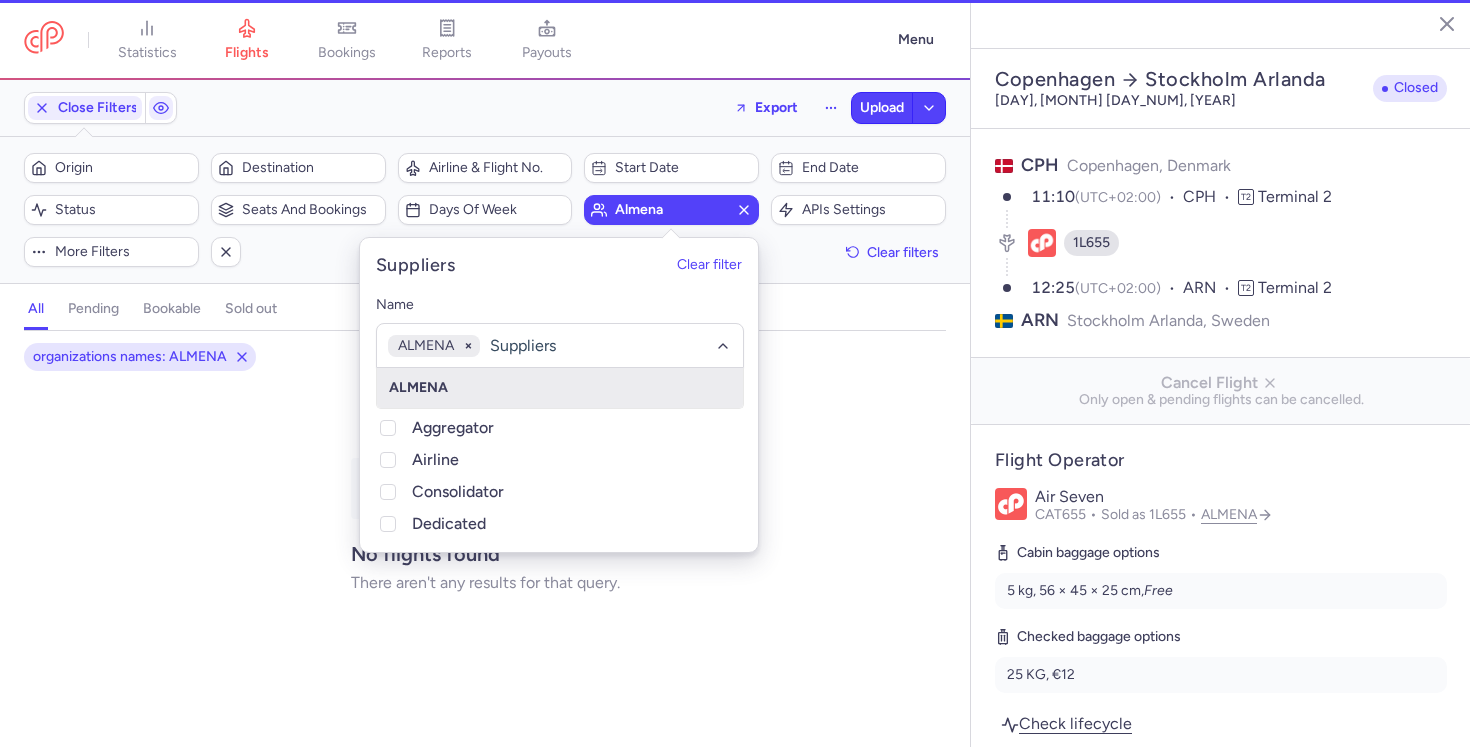 click on "all pending bookable sold out" at bounding box center (485, 313) 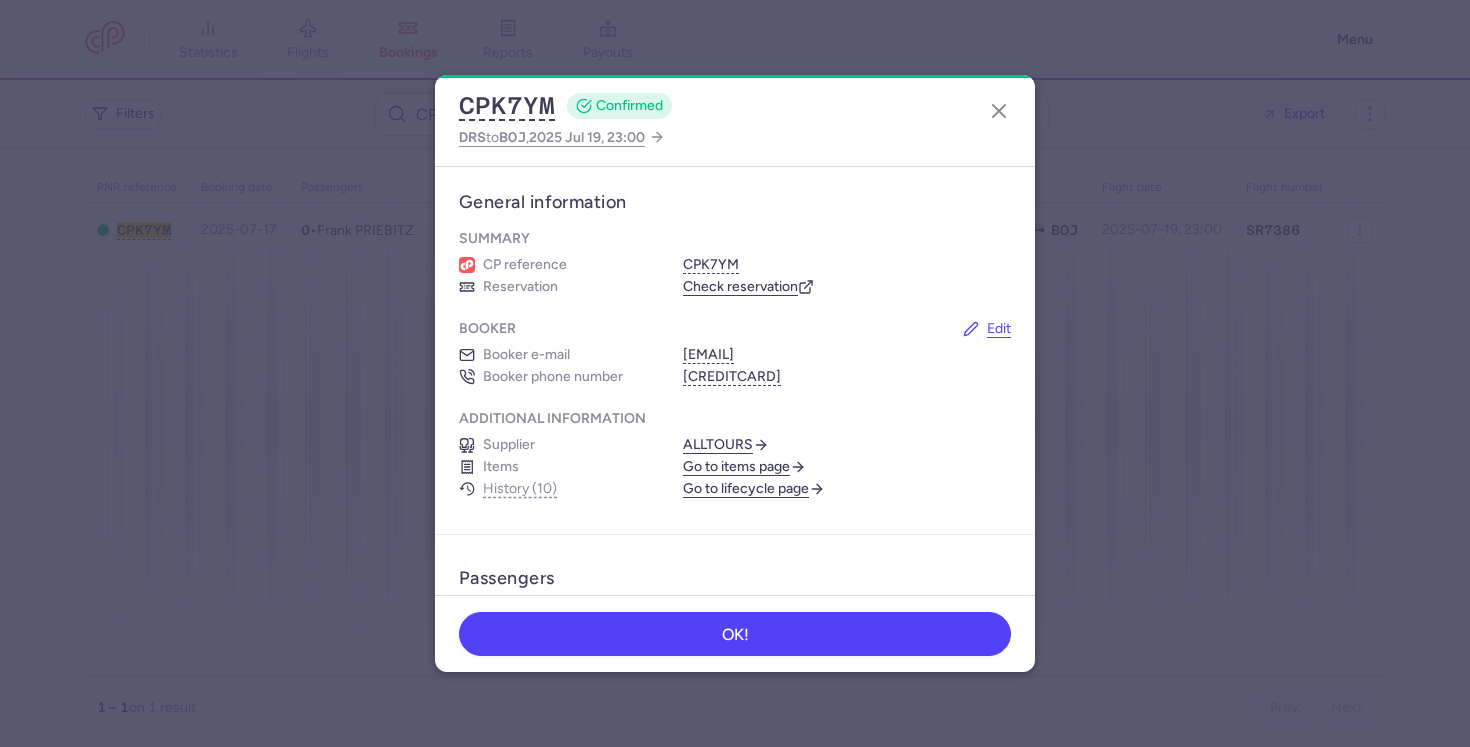 scroll, scrollTop: 0, scrollLeft: 0, axis: both 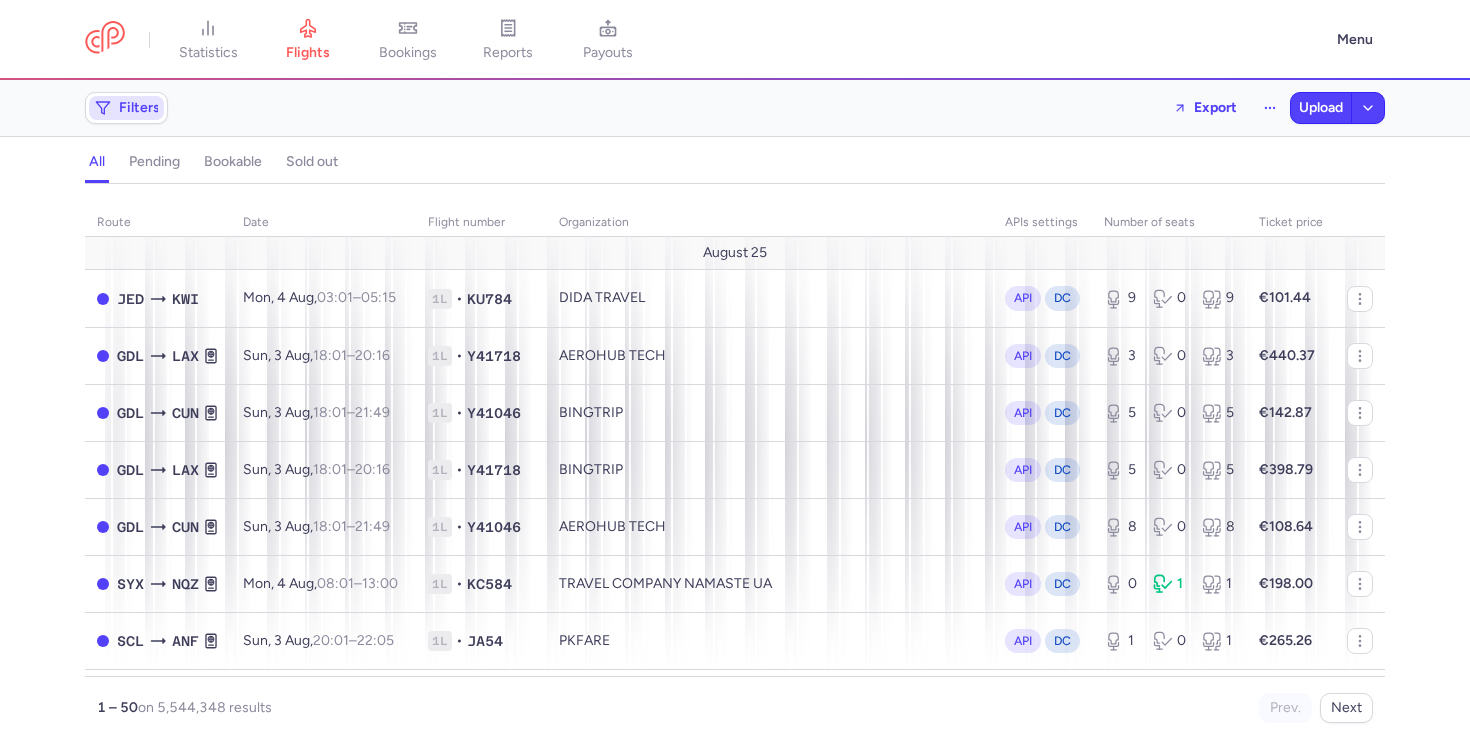 click 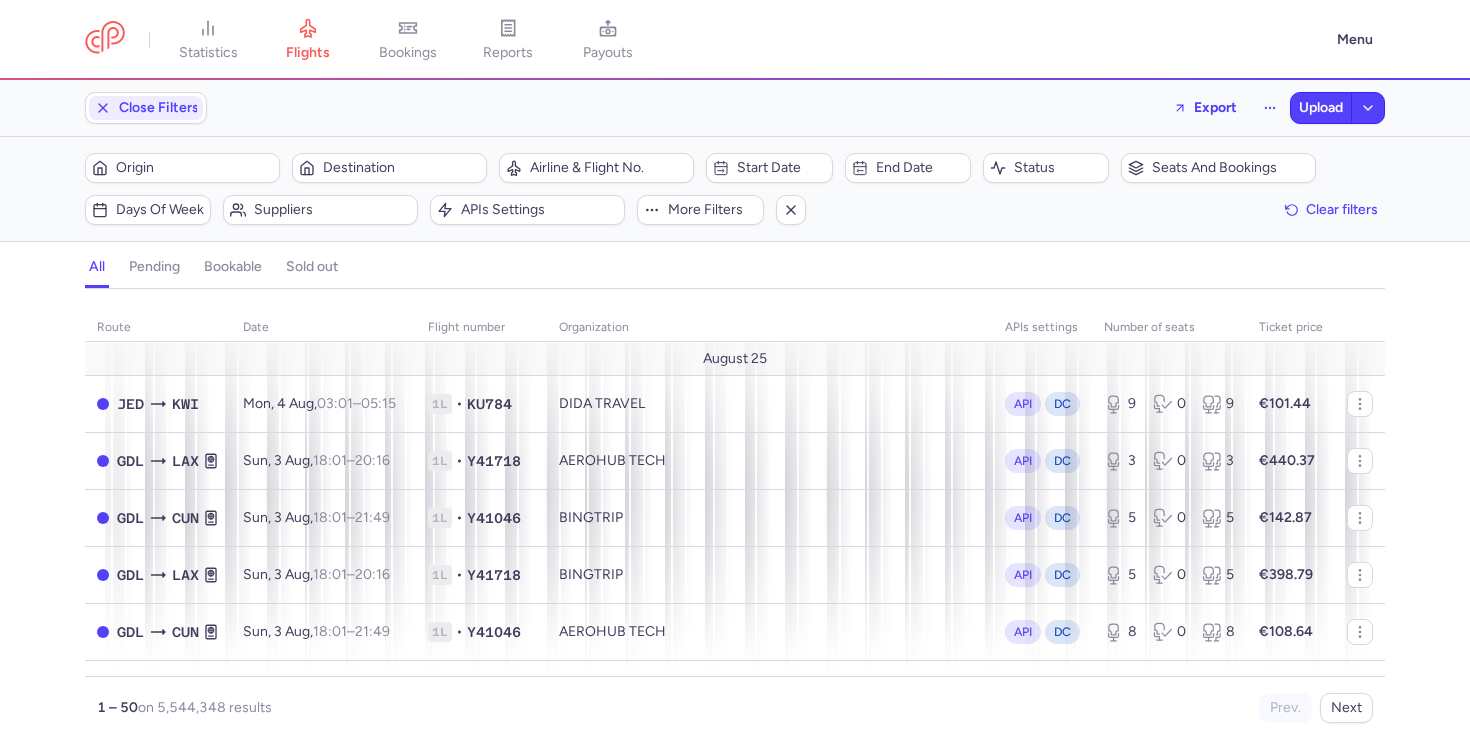 scroll, scrollTop: 0, scrollLeft: 0, axis: both 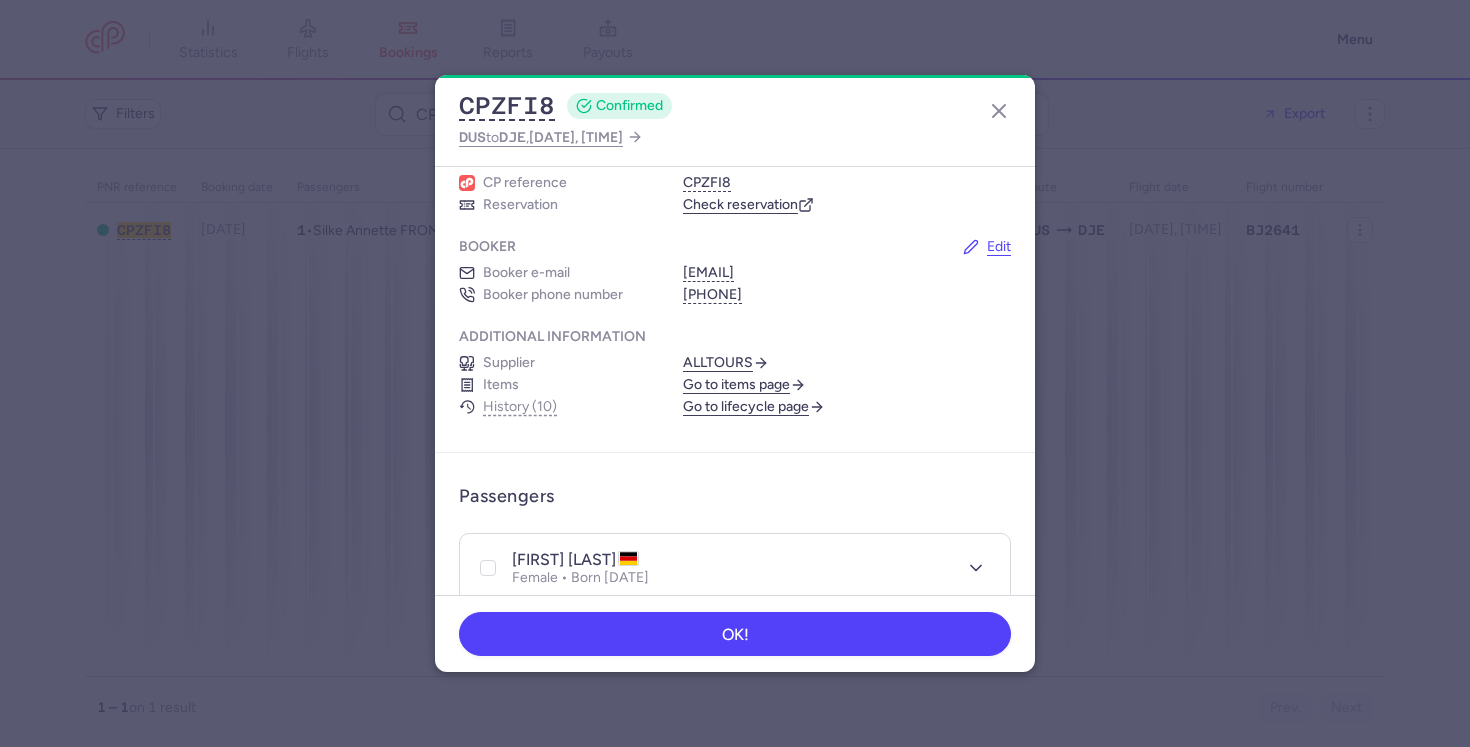 click on "Go to lifecycle page" at bounding box center (754, 407) 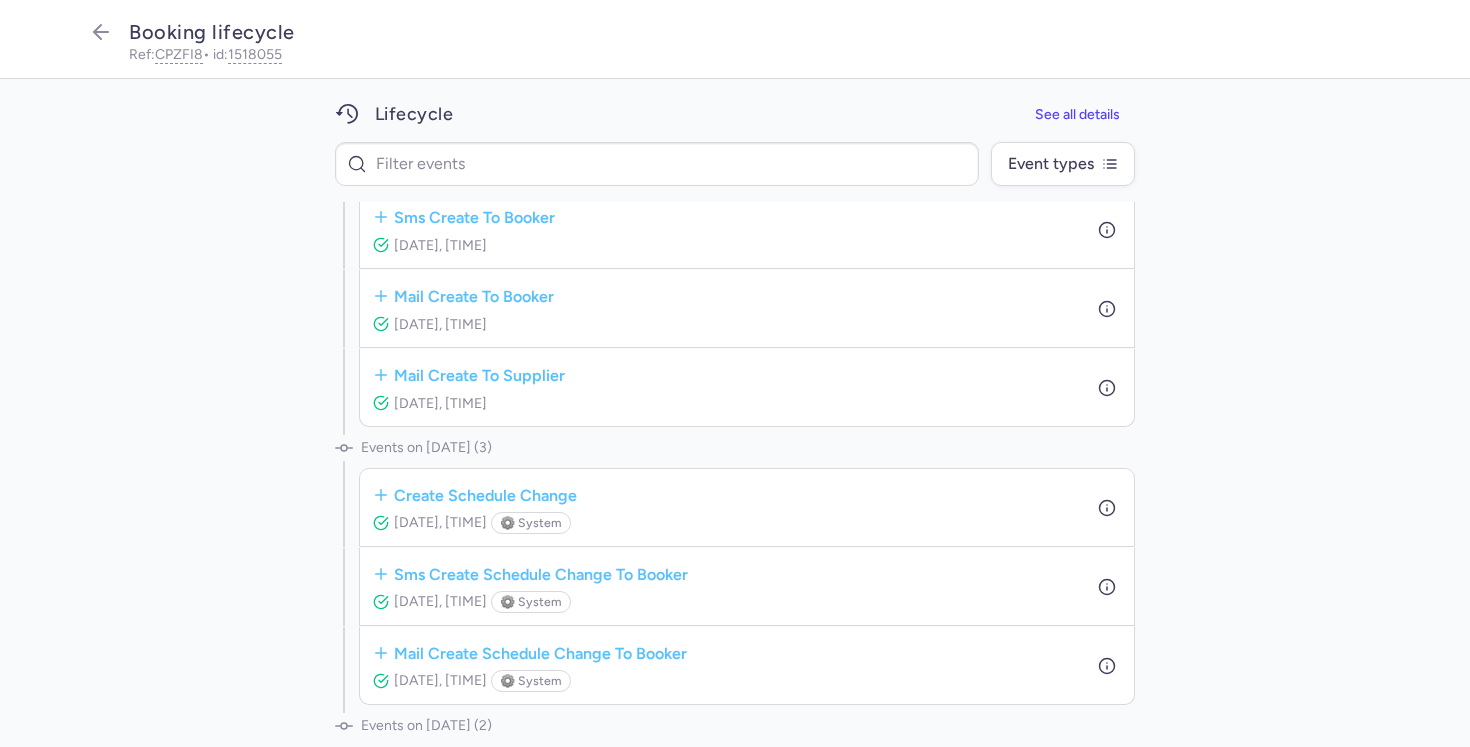 scroll, scrollTop: 154, scrollLeft: 0, axis: vertical 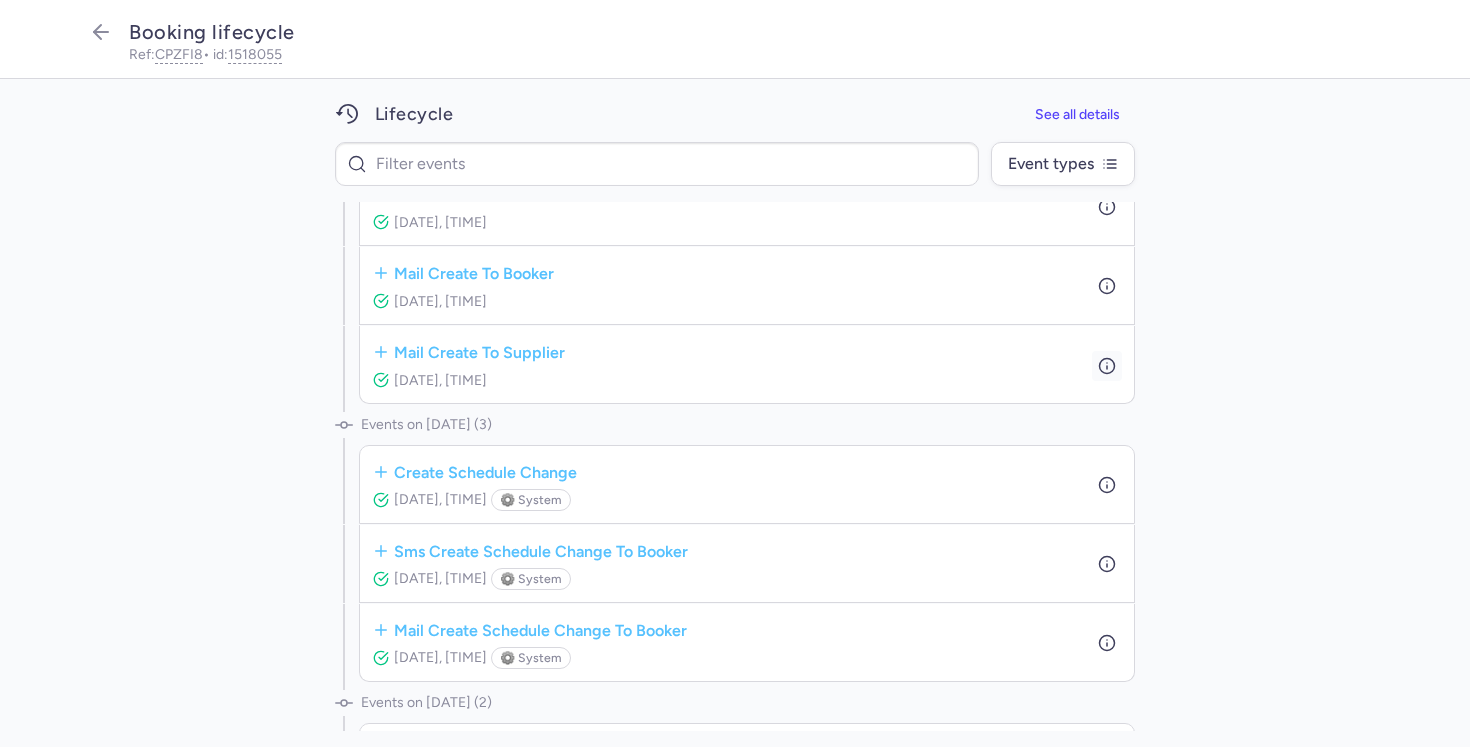 click 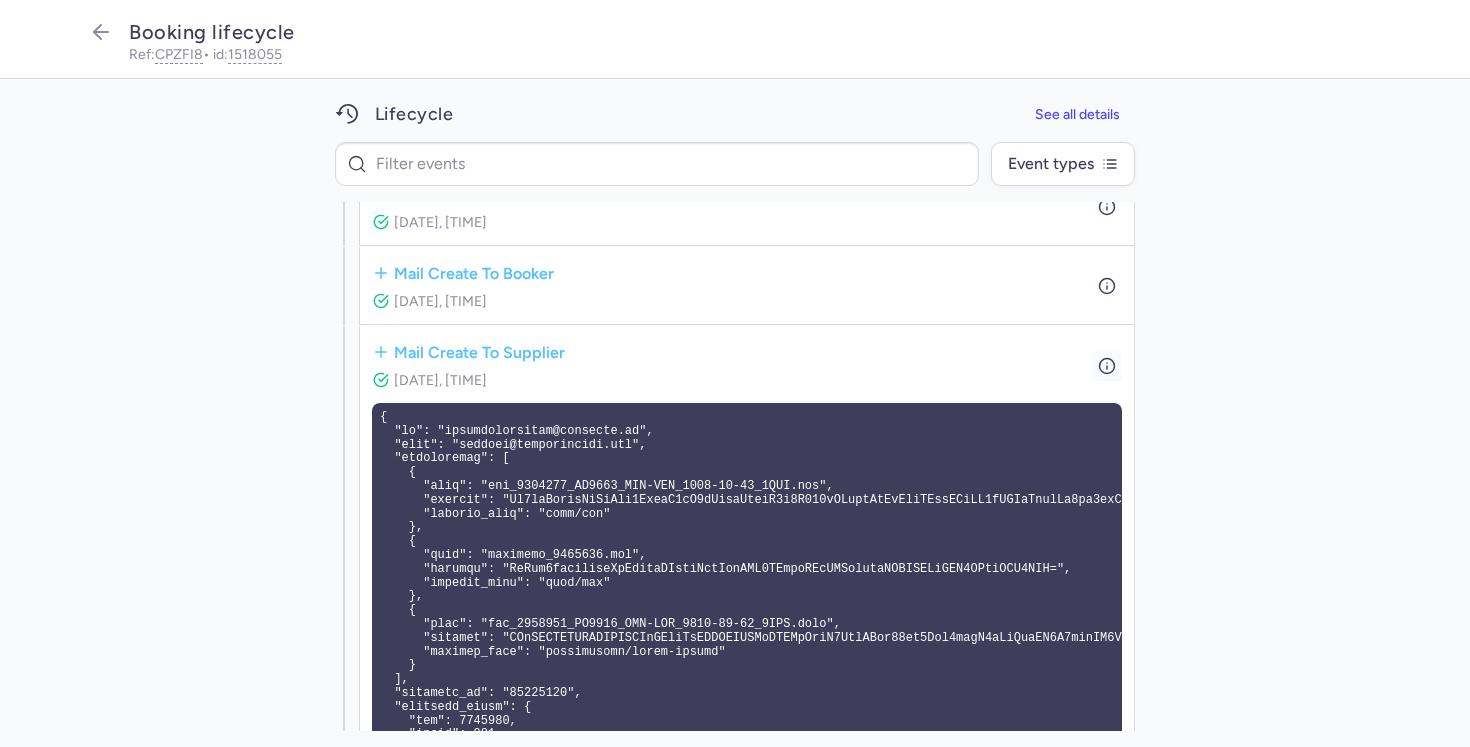 click 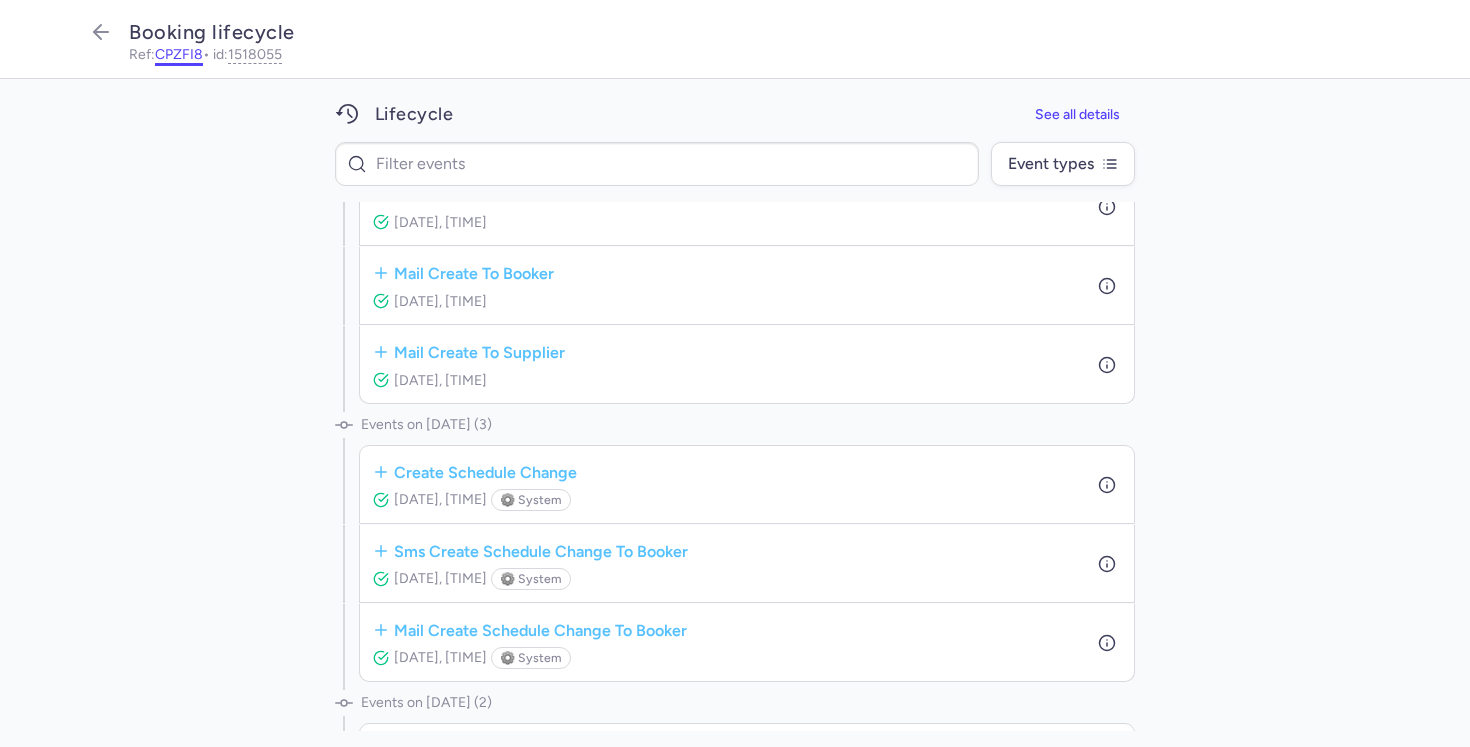 click on "CPZFI8" at bounding box center (179, 55) 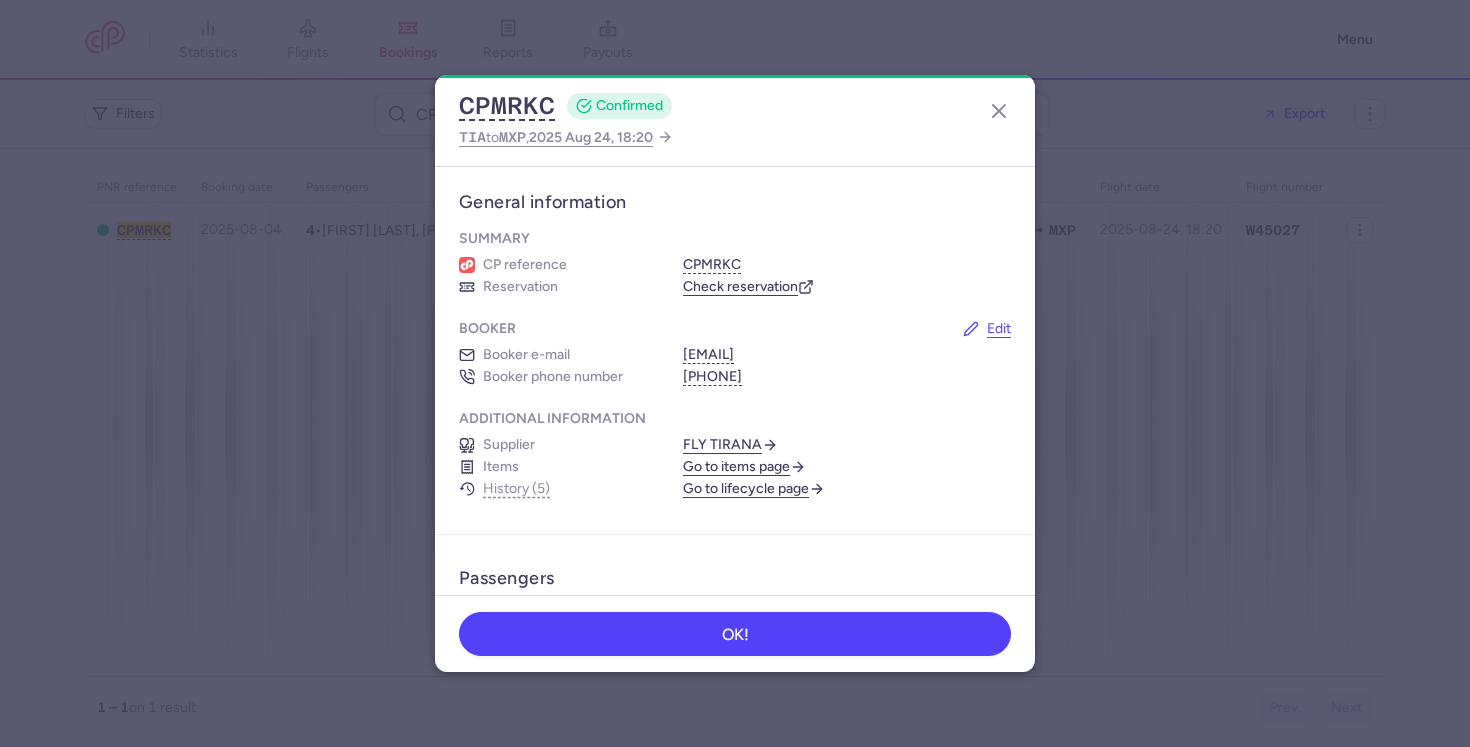 scroll, scrollTop: 0, scrollLeft: 0, axis: both 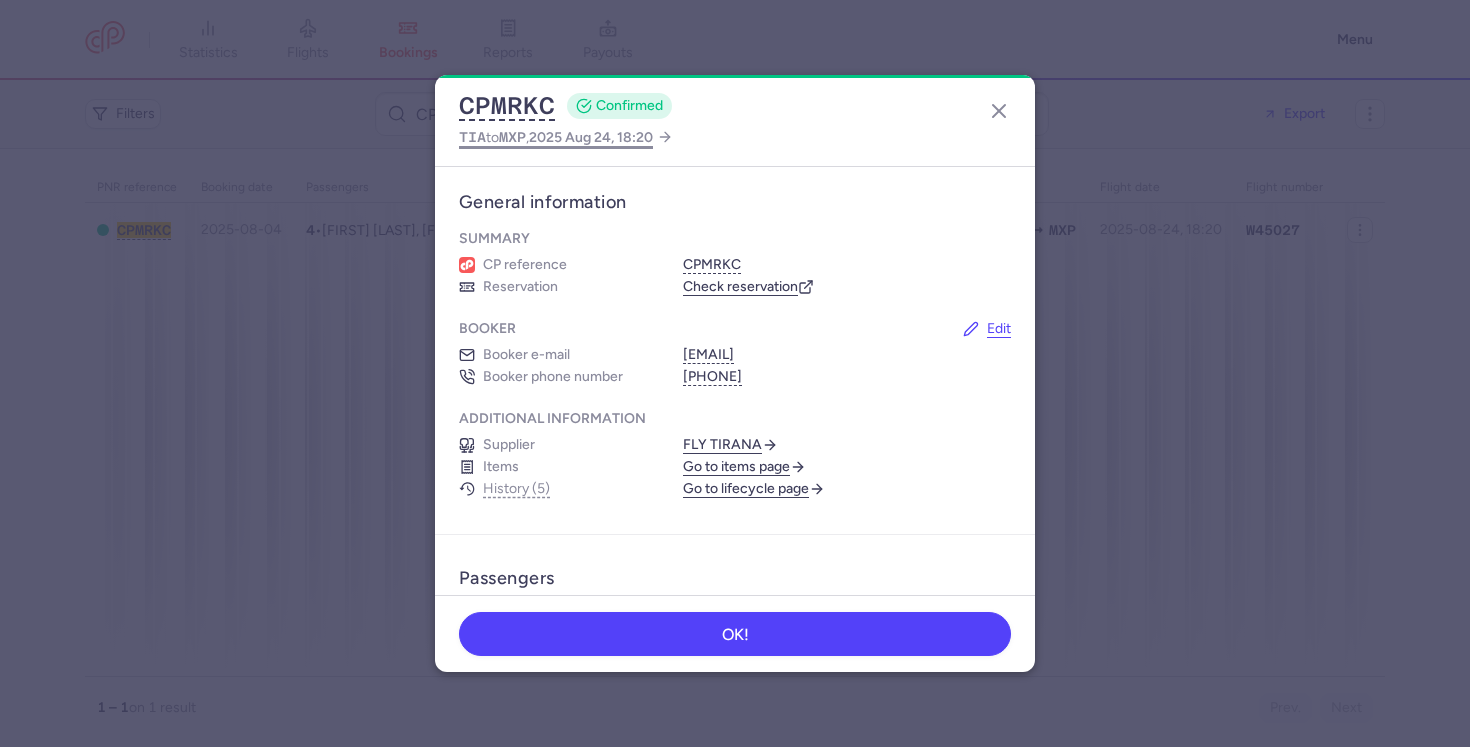 click on "[DATE] [TIME]" at bounding box center [591, 137] 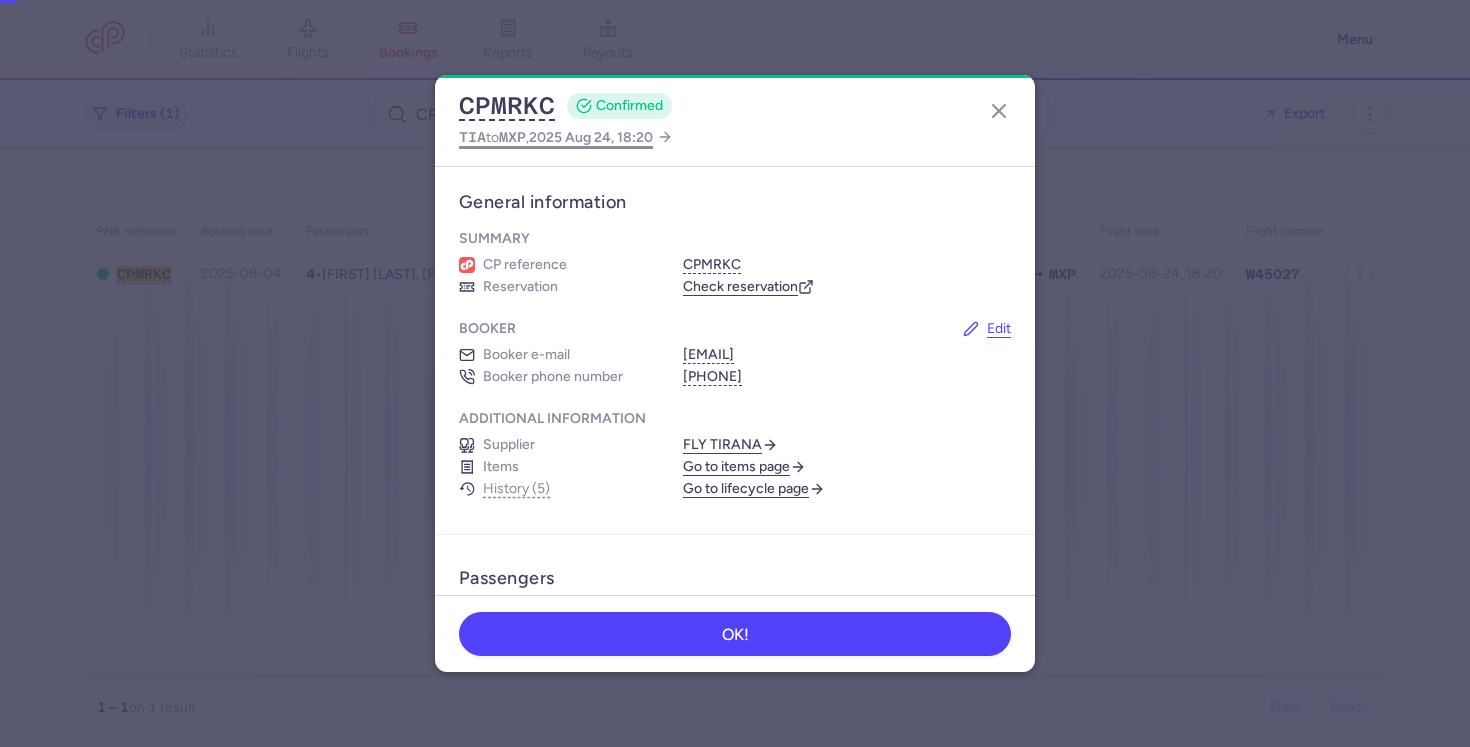 select on "days" 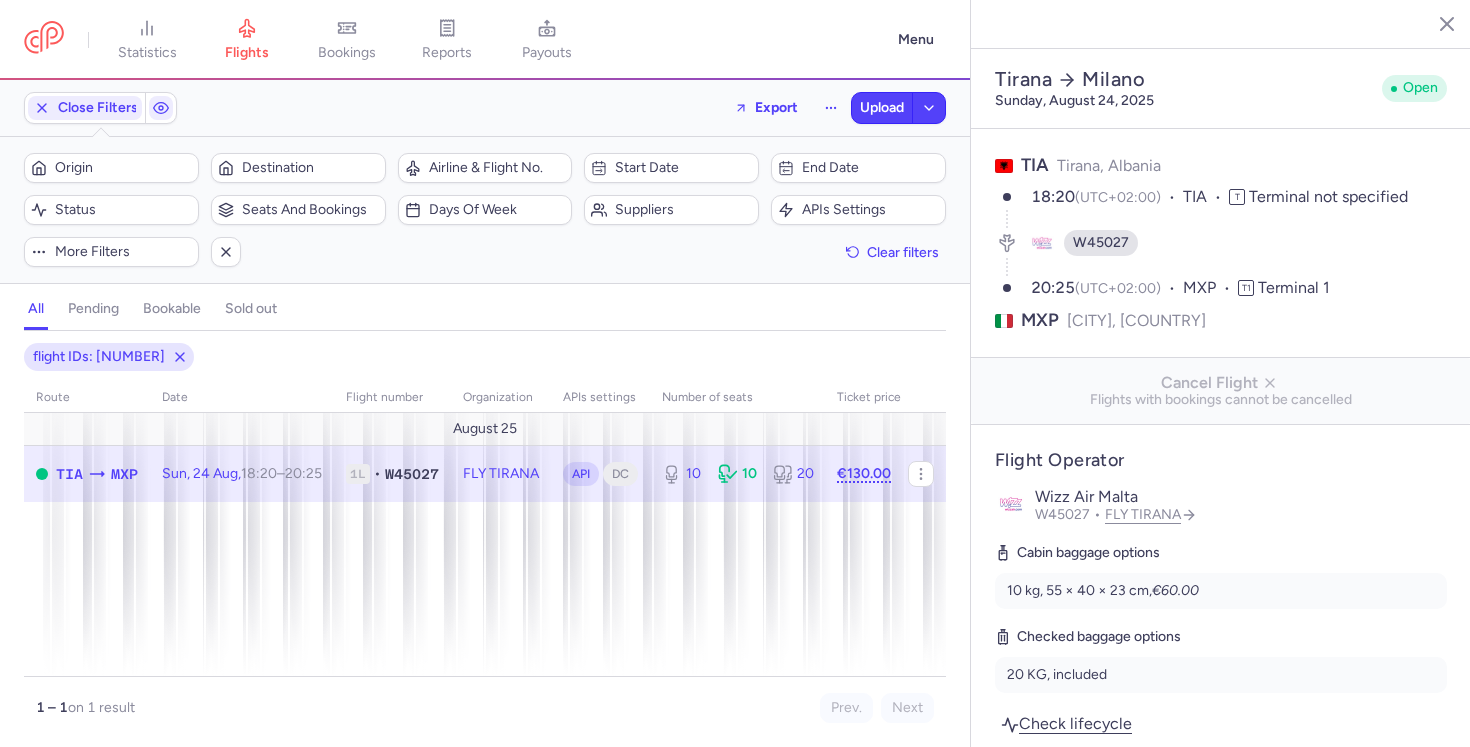 click at bounding box center [1432, 23] 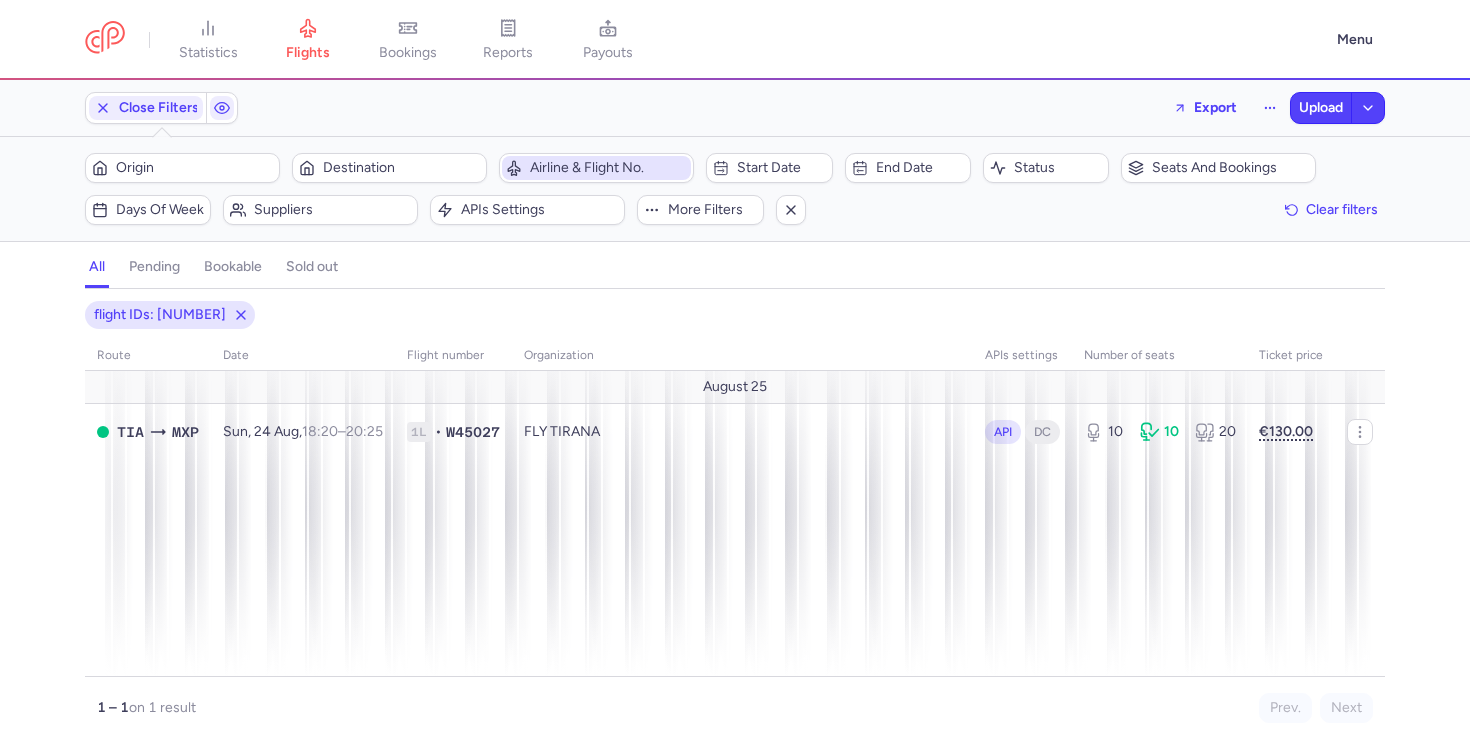 click on "Airline & Flight No." at bounding box center [608, 168] 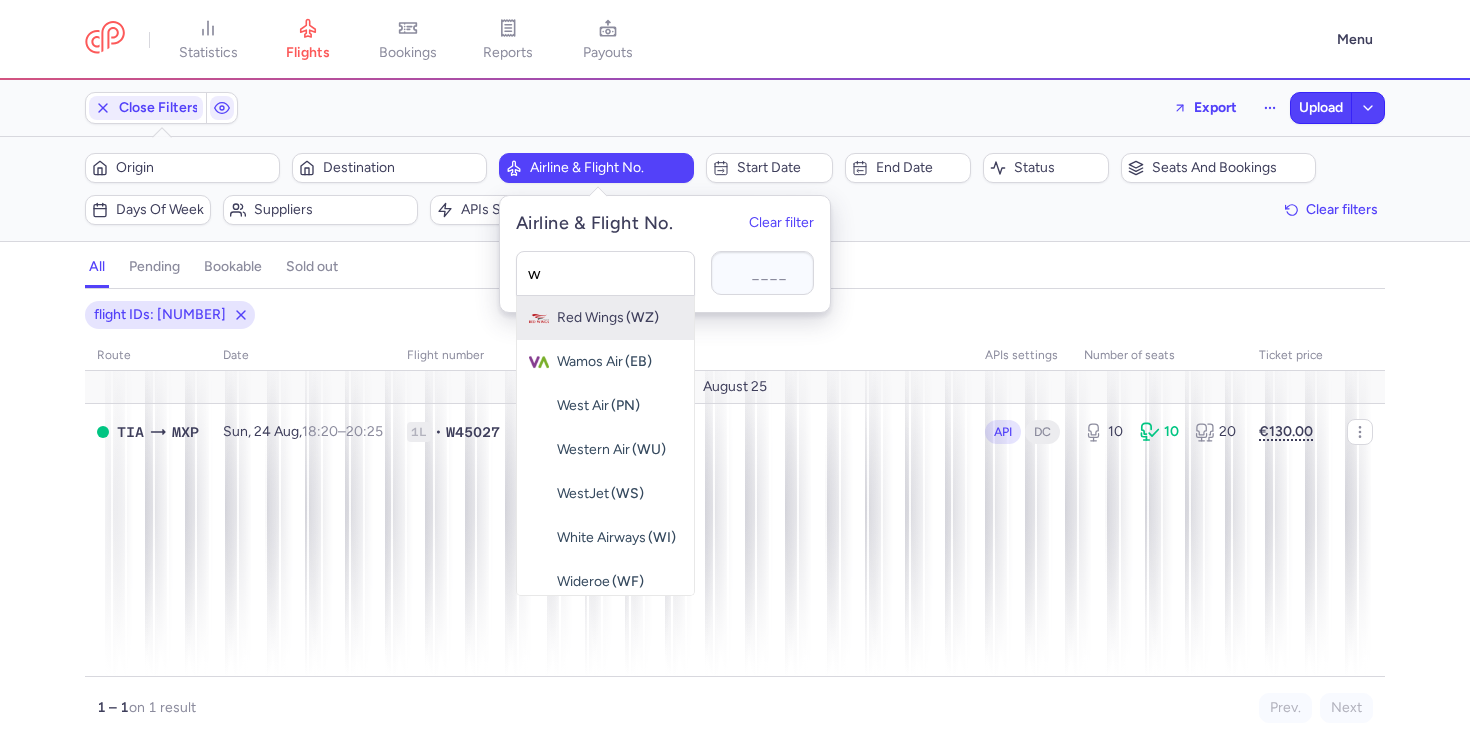 type on "w4" 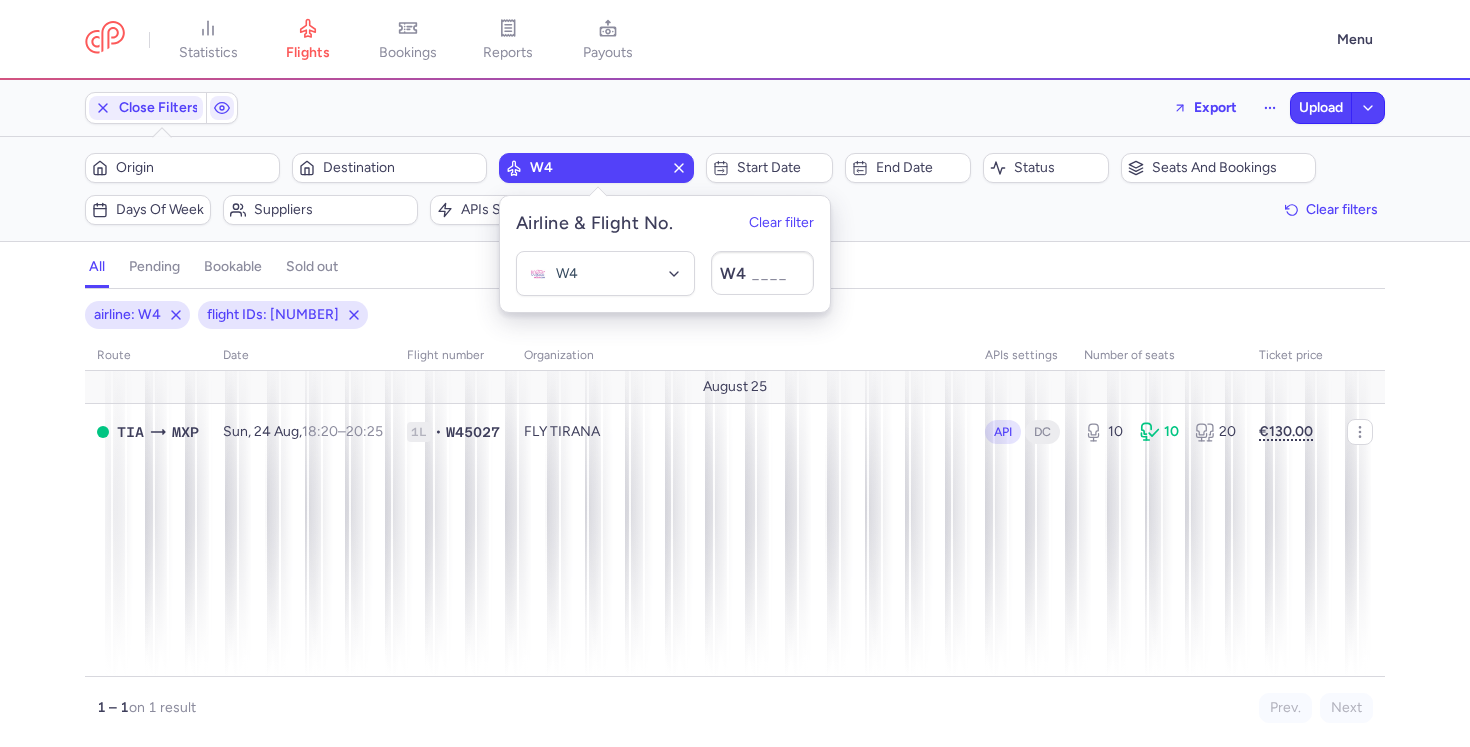 click on "airline: W4 flight IDs: 830727370" at bounding box center (735, 315) 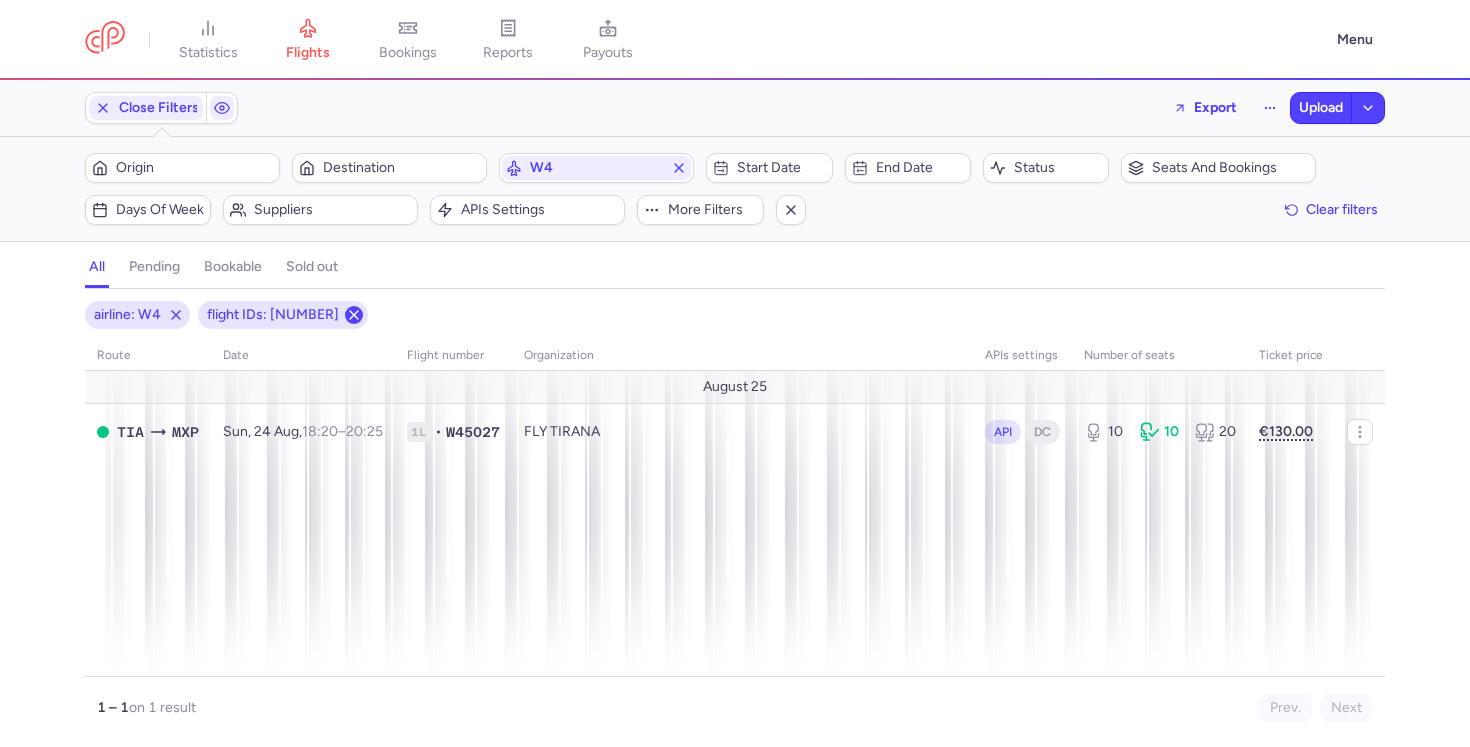 click 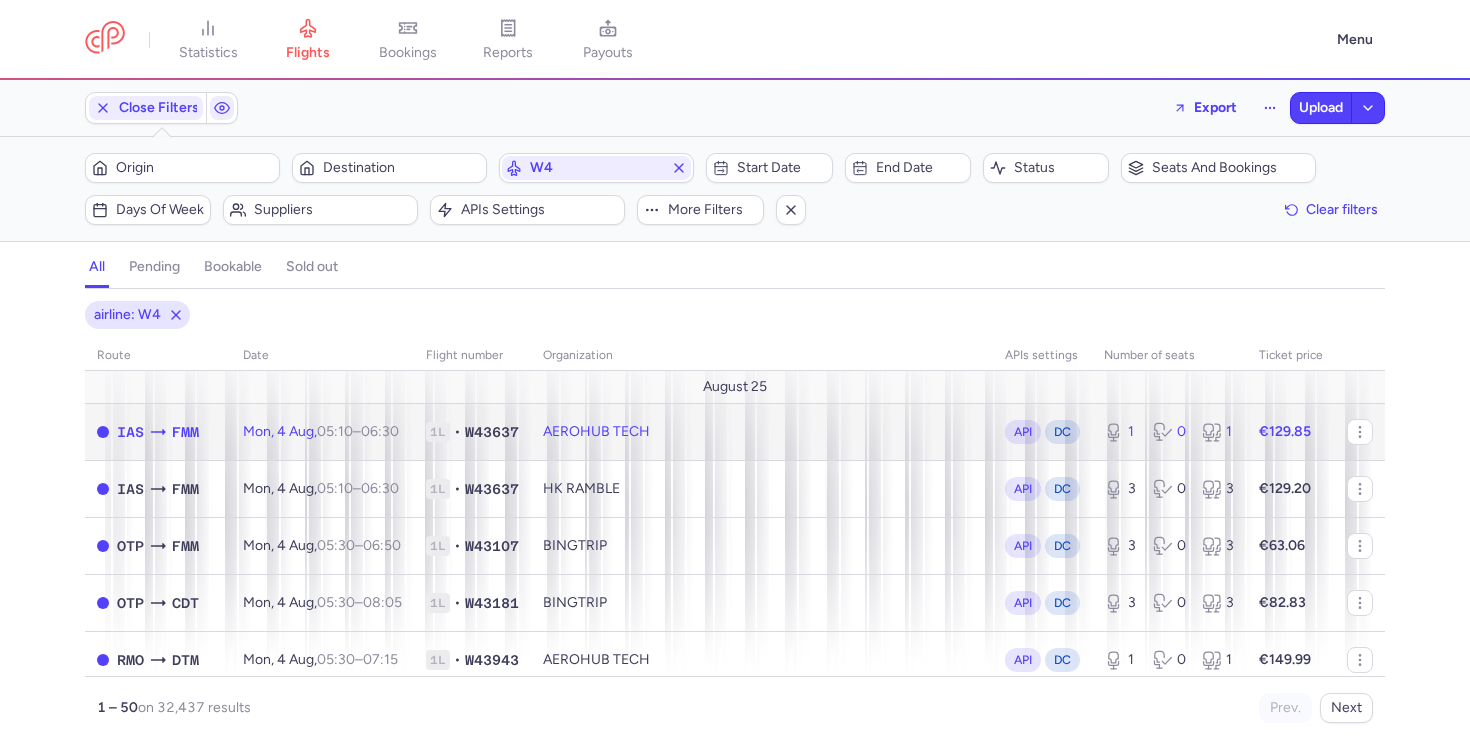 click on "AEROHUB TECH" 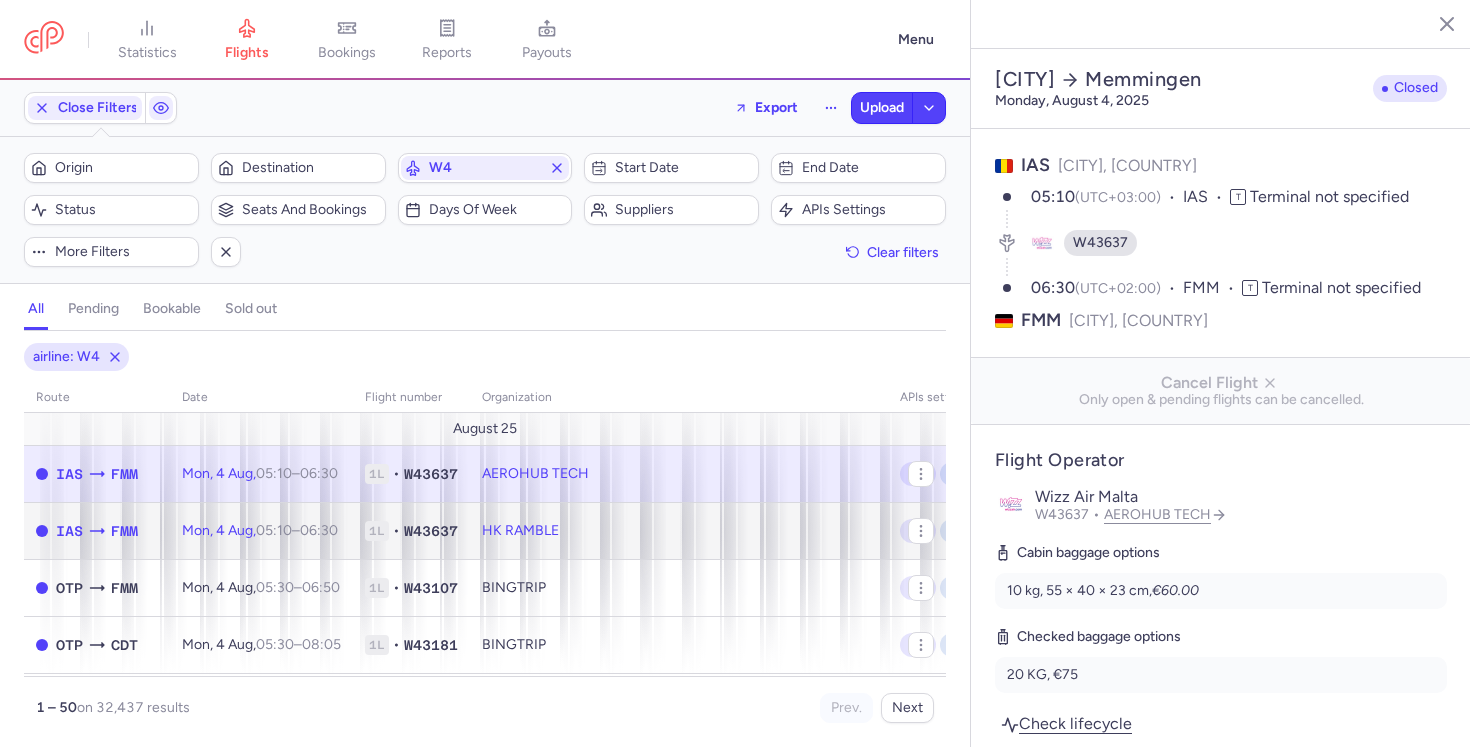 click on "HK RAMBLE" 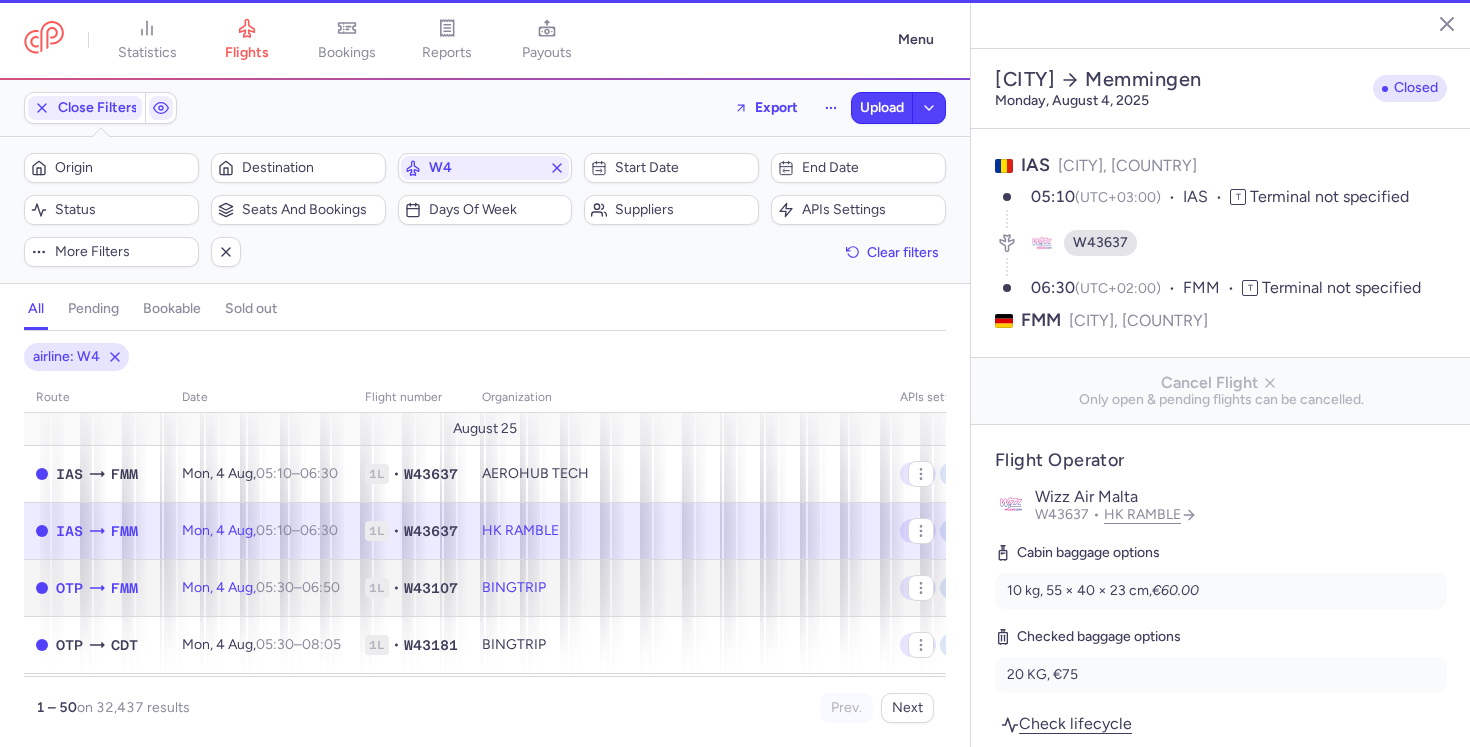 click on "BINGTRIP" 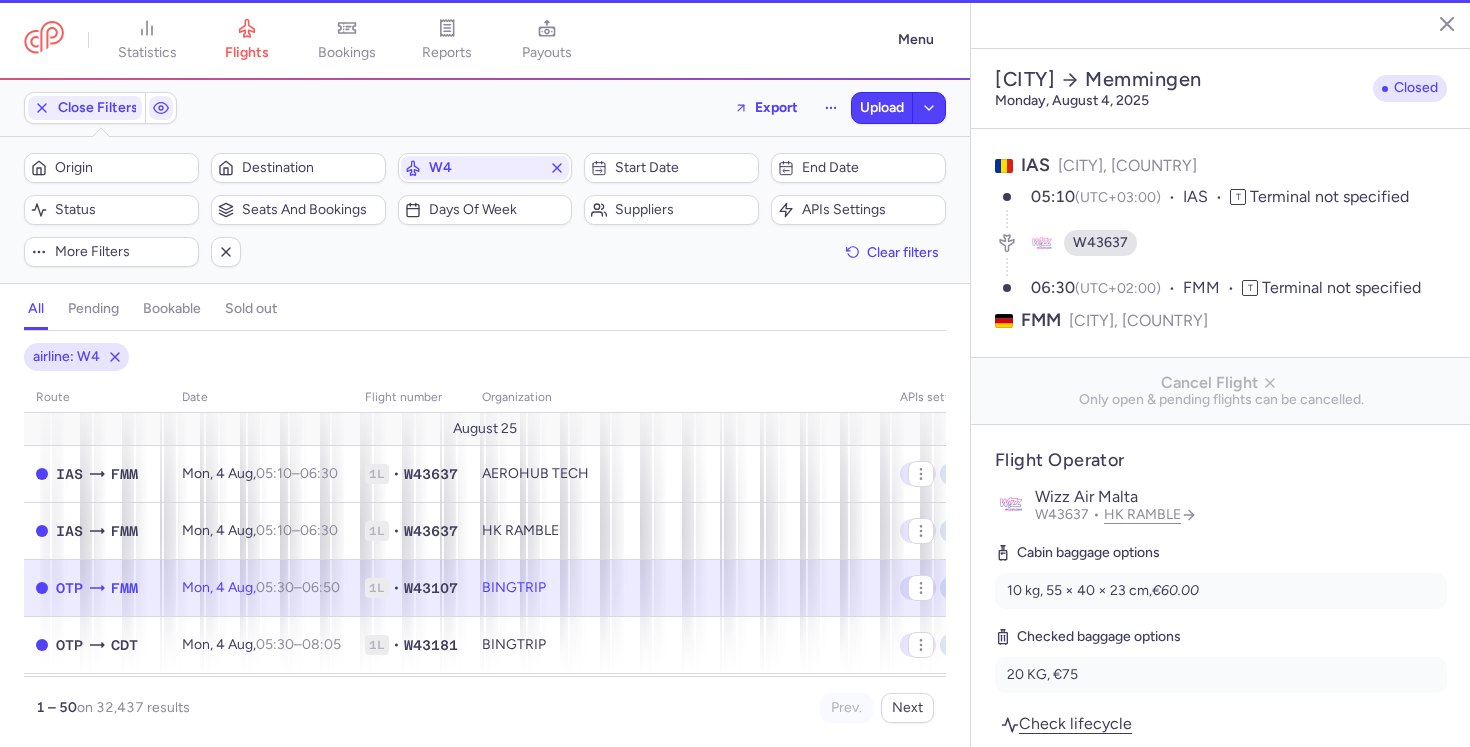 type on "3" 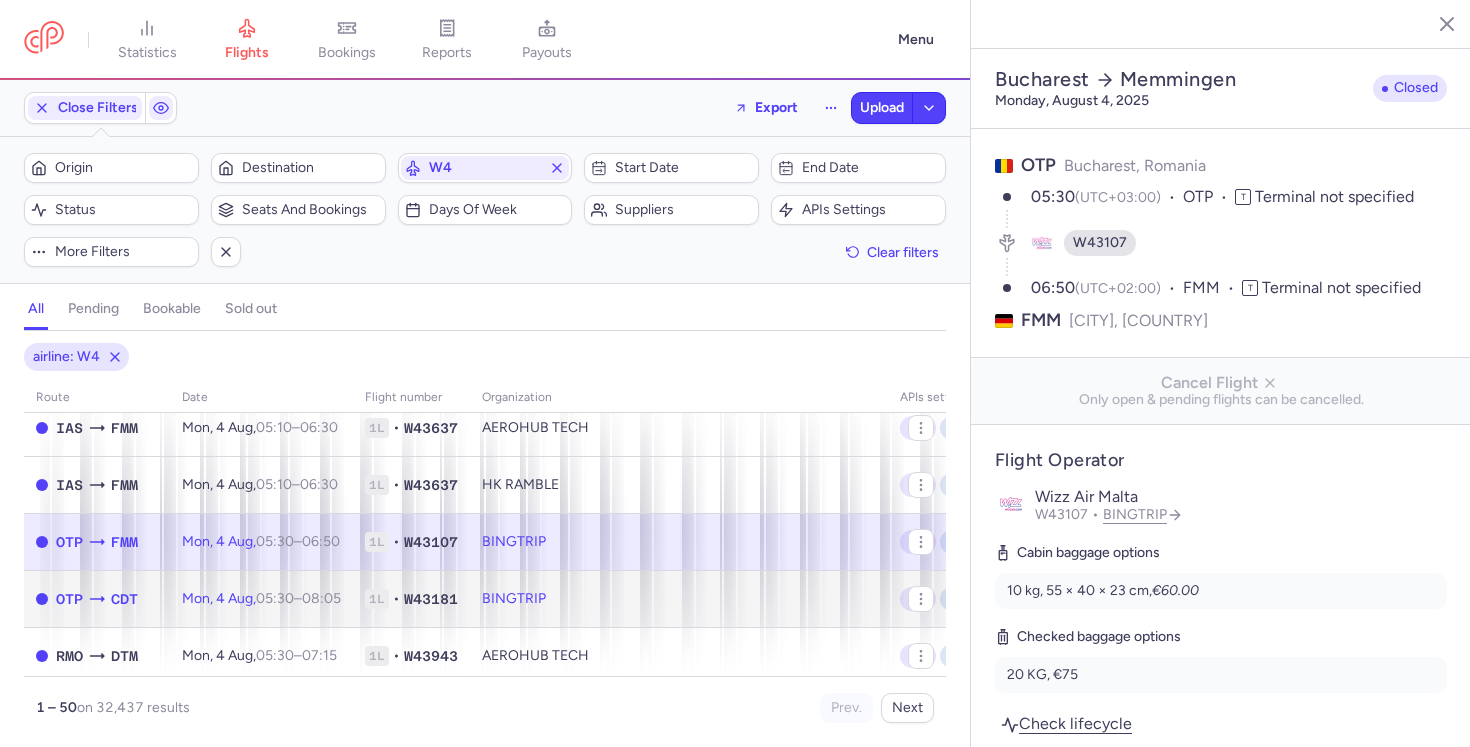 click on "BINGTRIP" 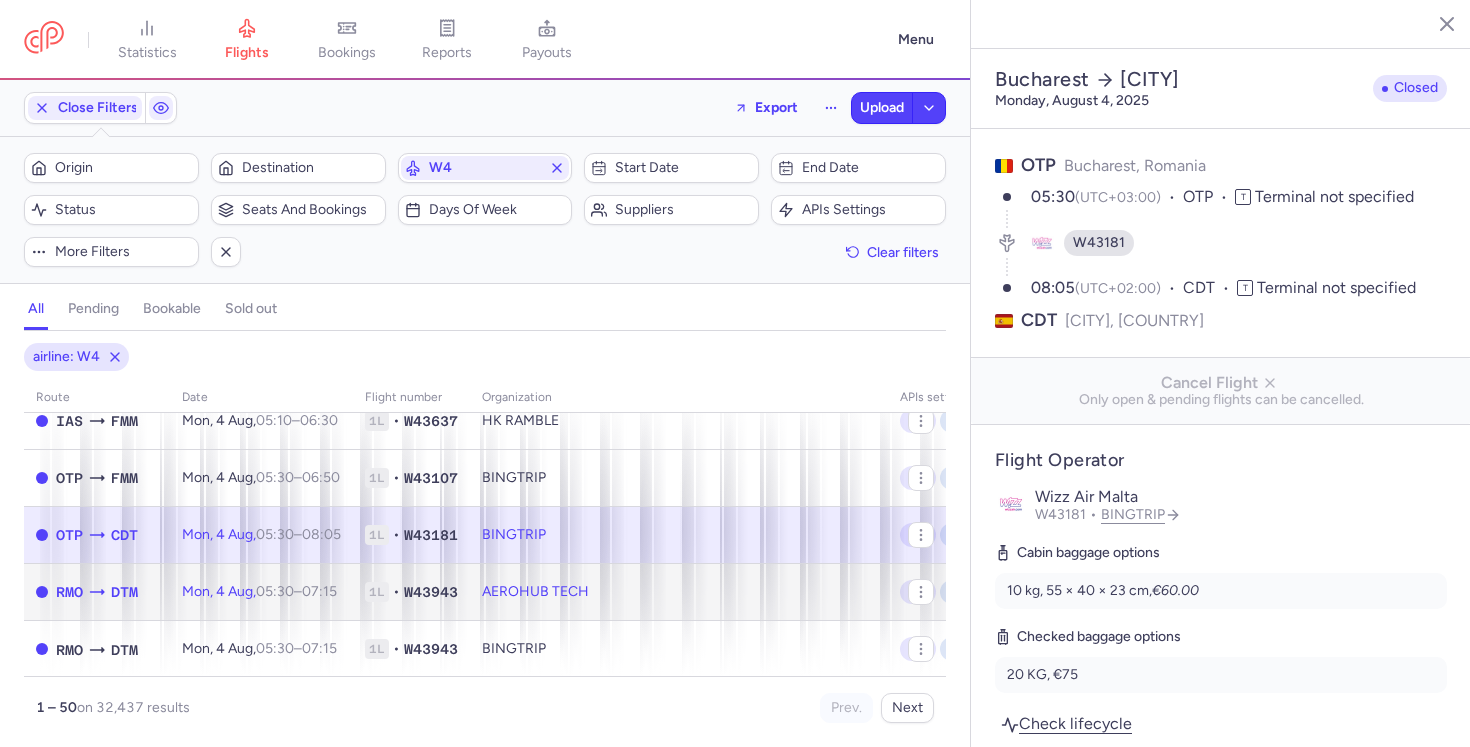 click on "AEROHUB TECH" 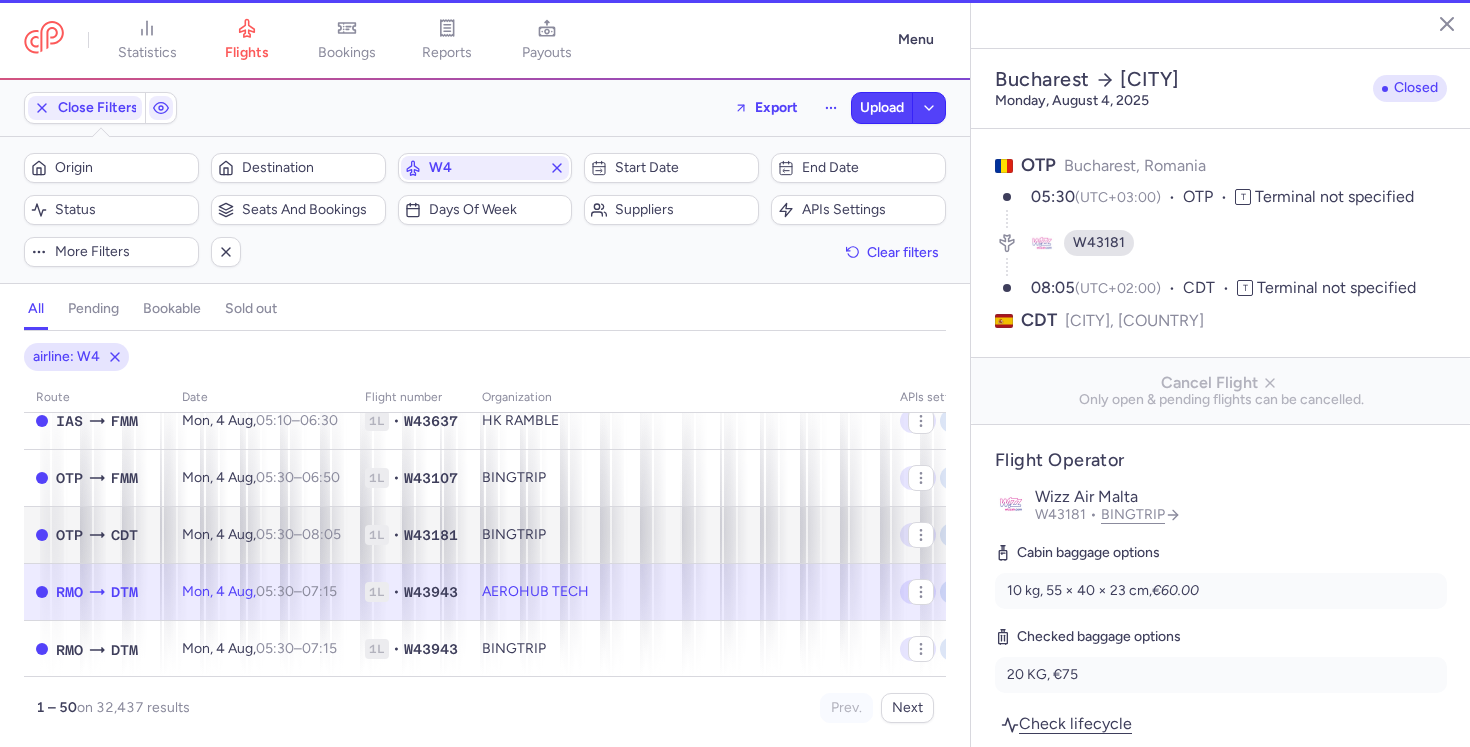 type on "1" 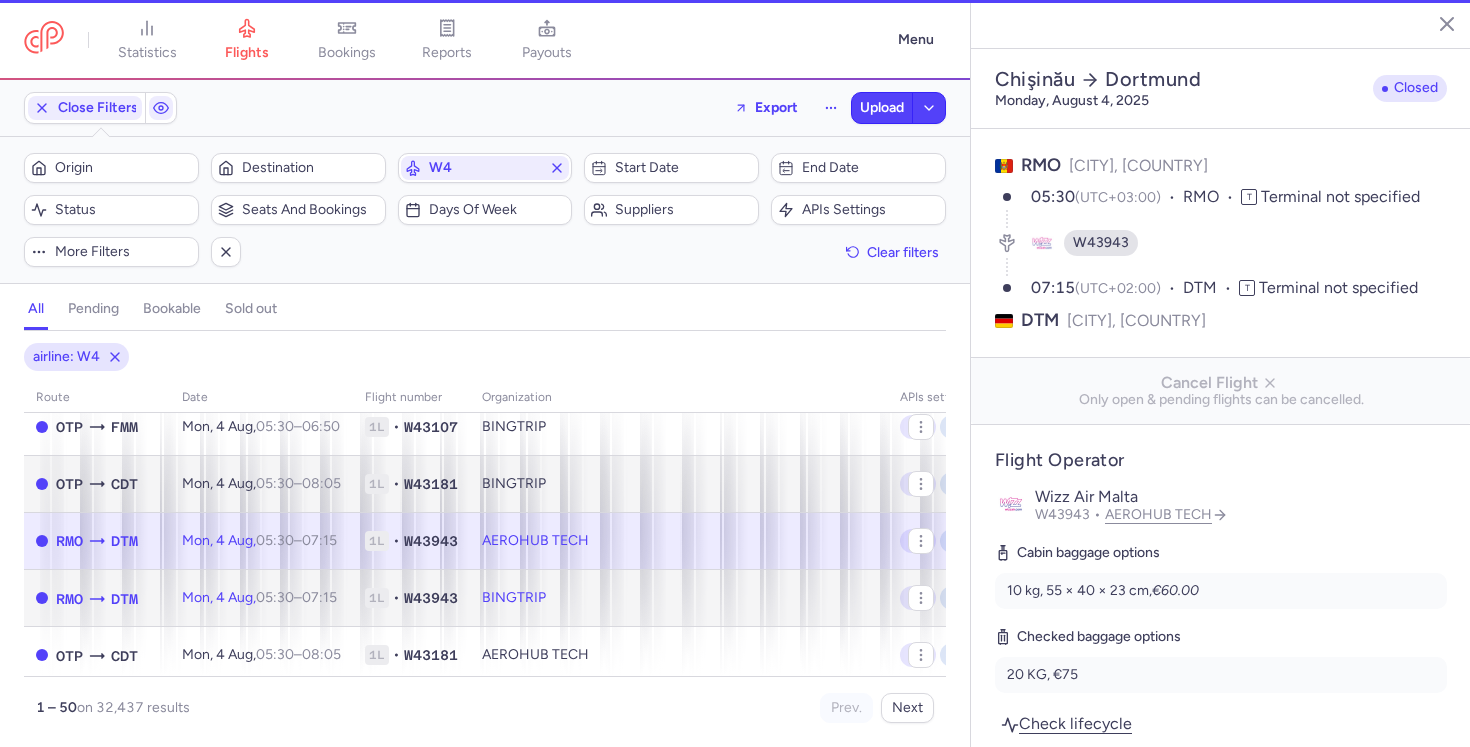 click on "BINGTRIP" 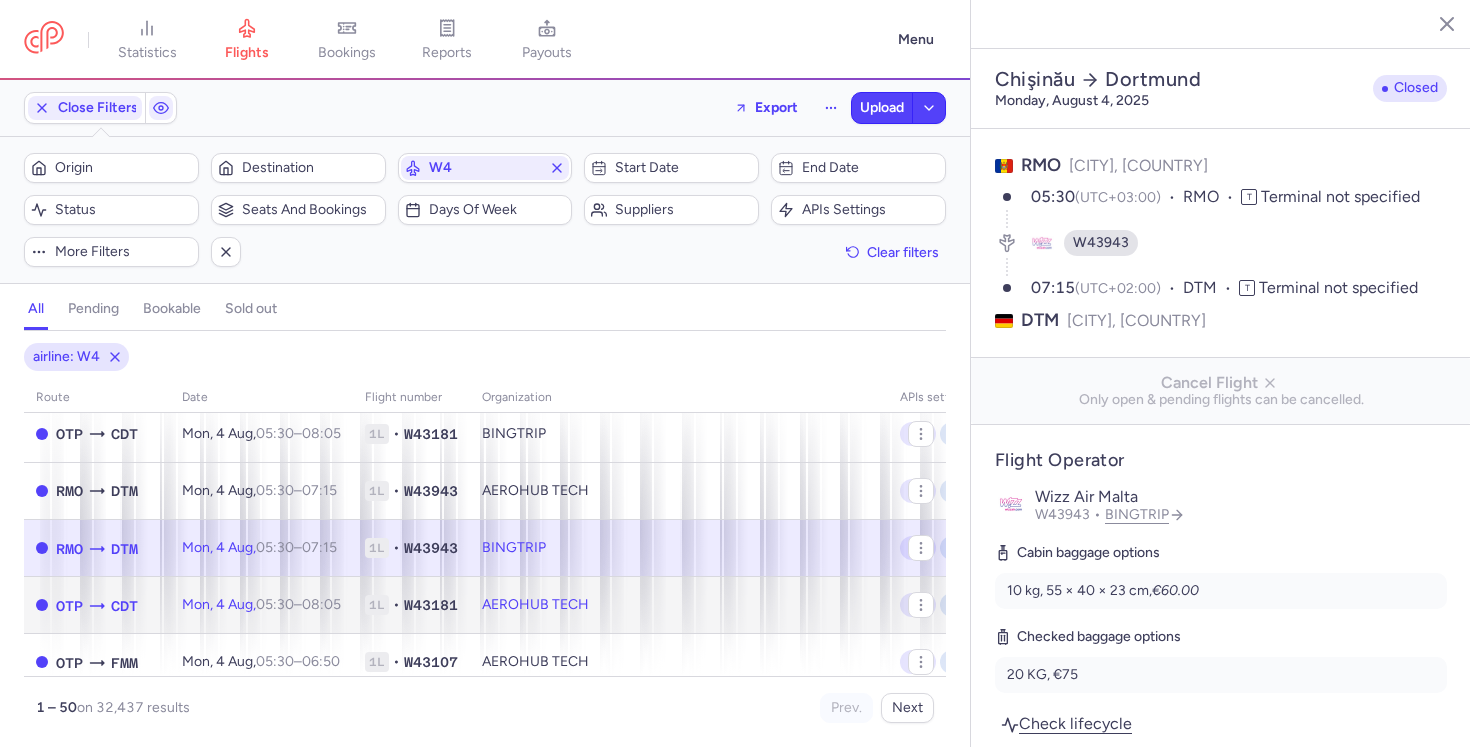 click on "AEROHUB TECH" 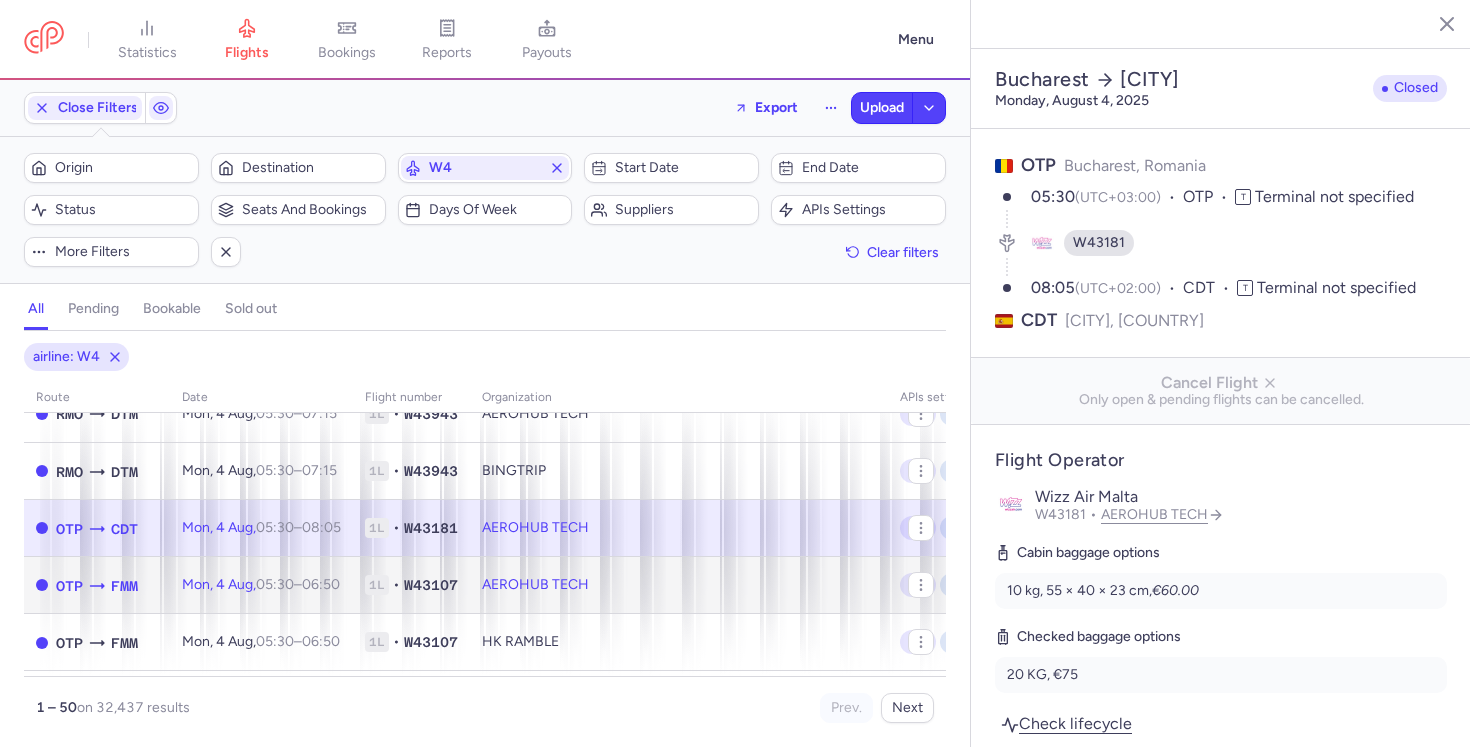 click on "AEROHUB TECH" 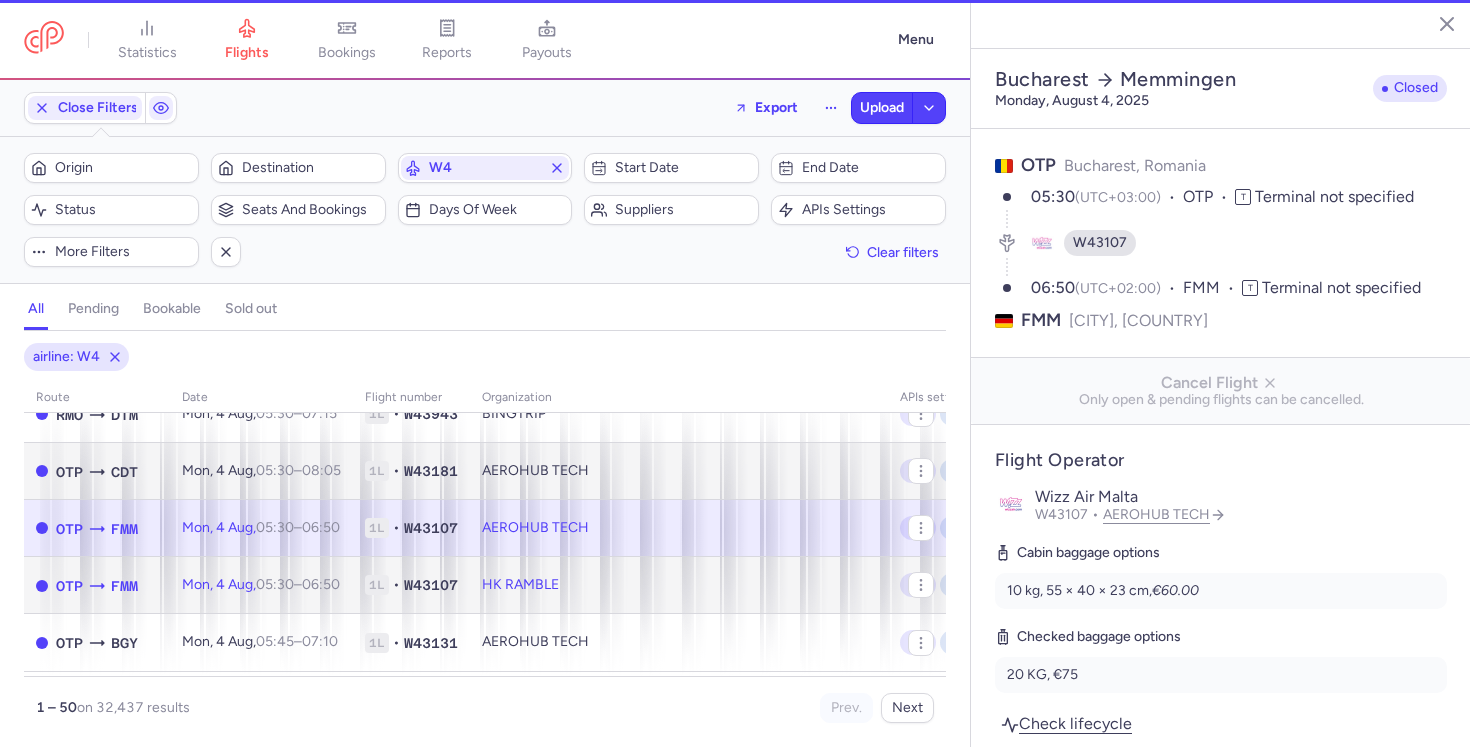 click on "HK RAMBLE" 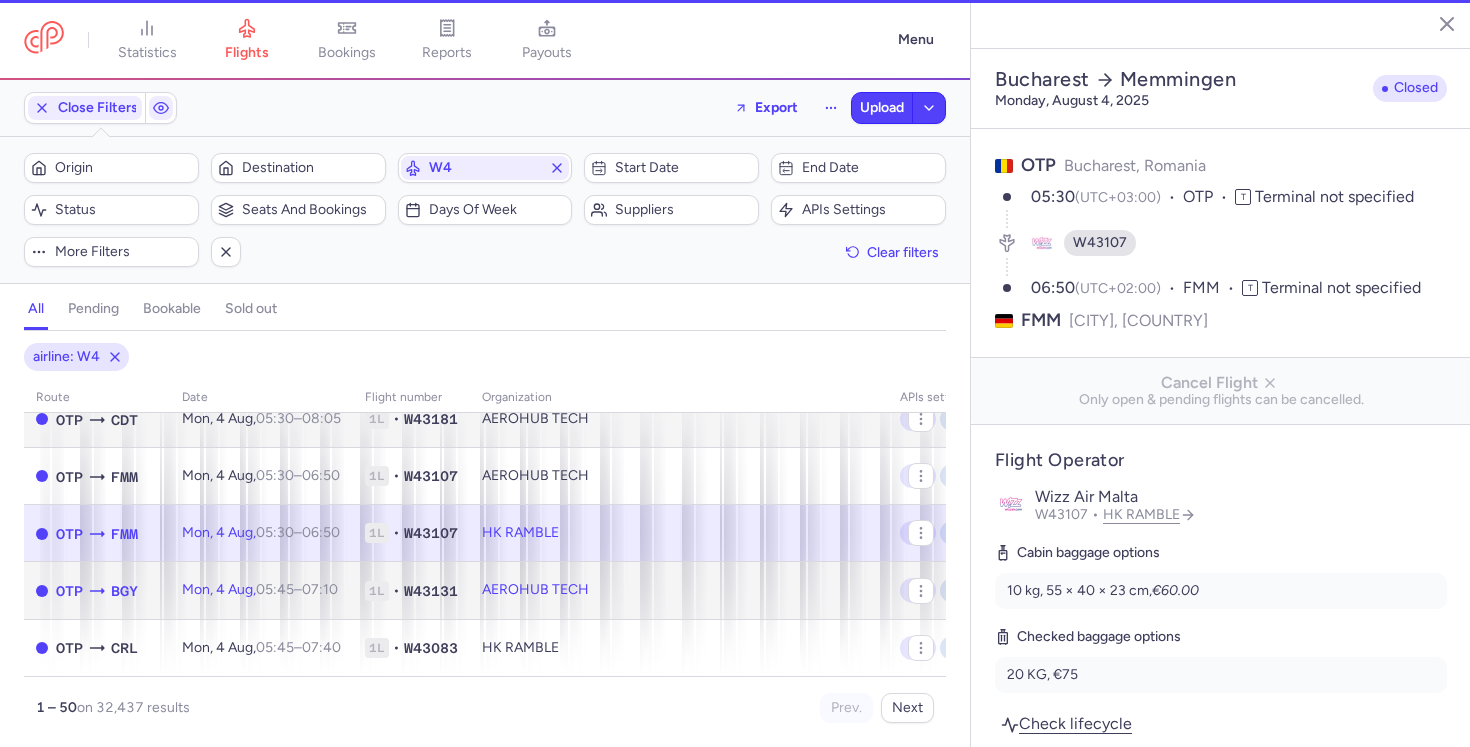 click on "AEROHUB TECH" 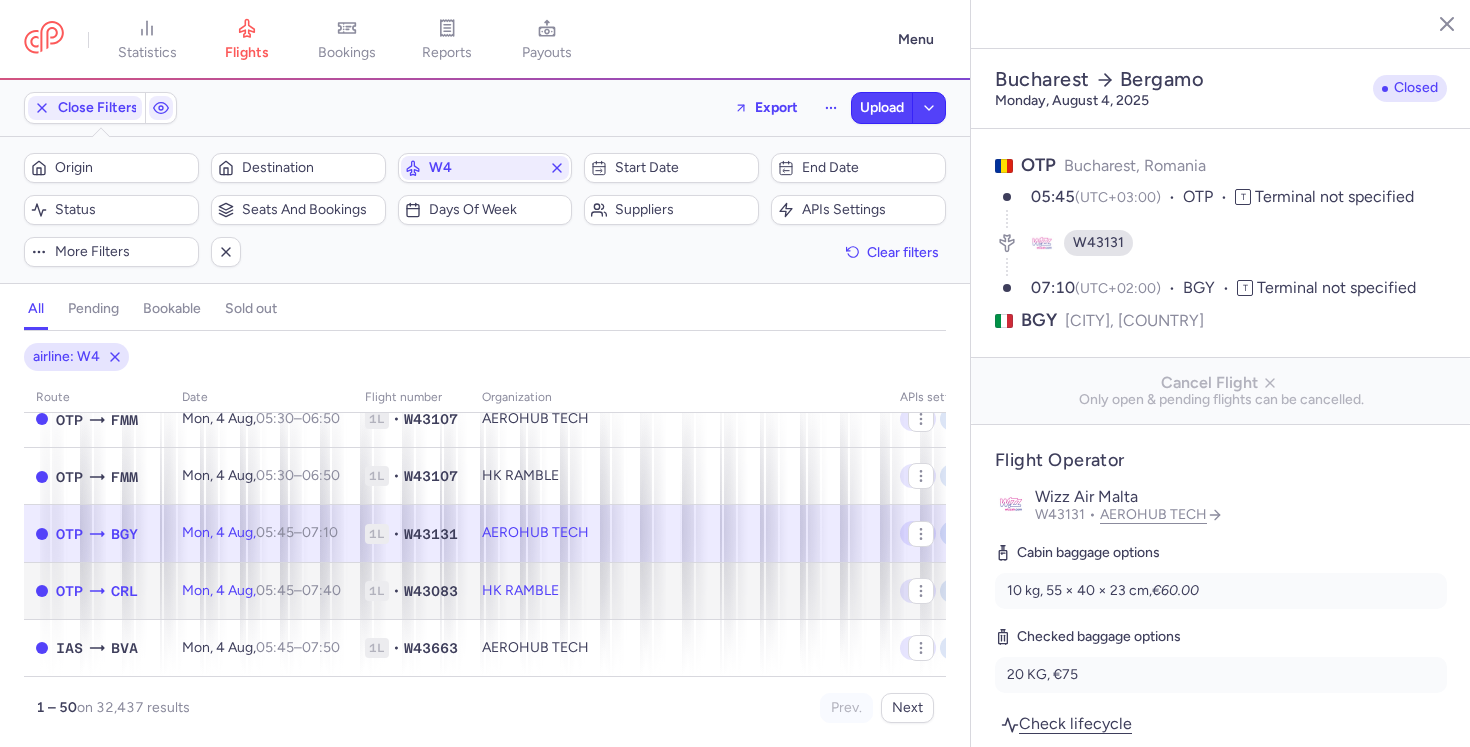 click on "HK RAMBLE" 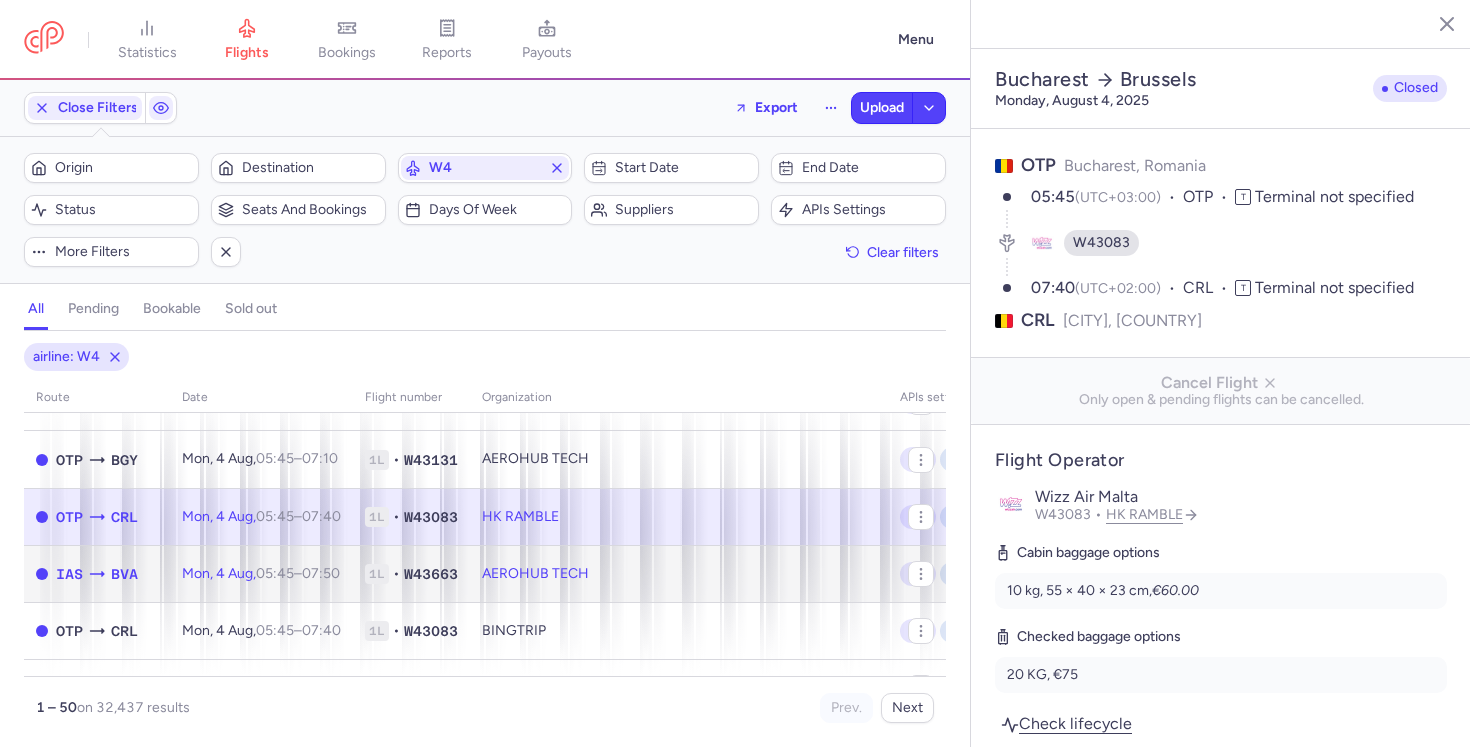 click on "AEROHUB TECH" 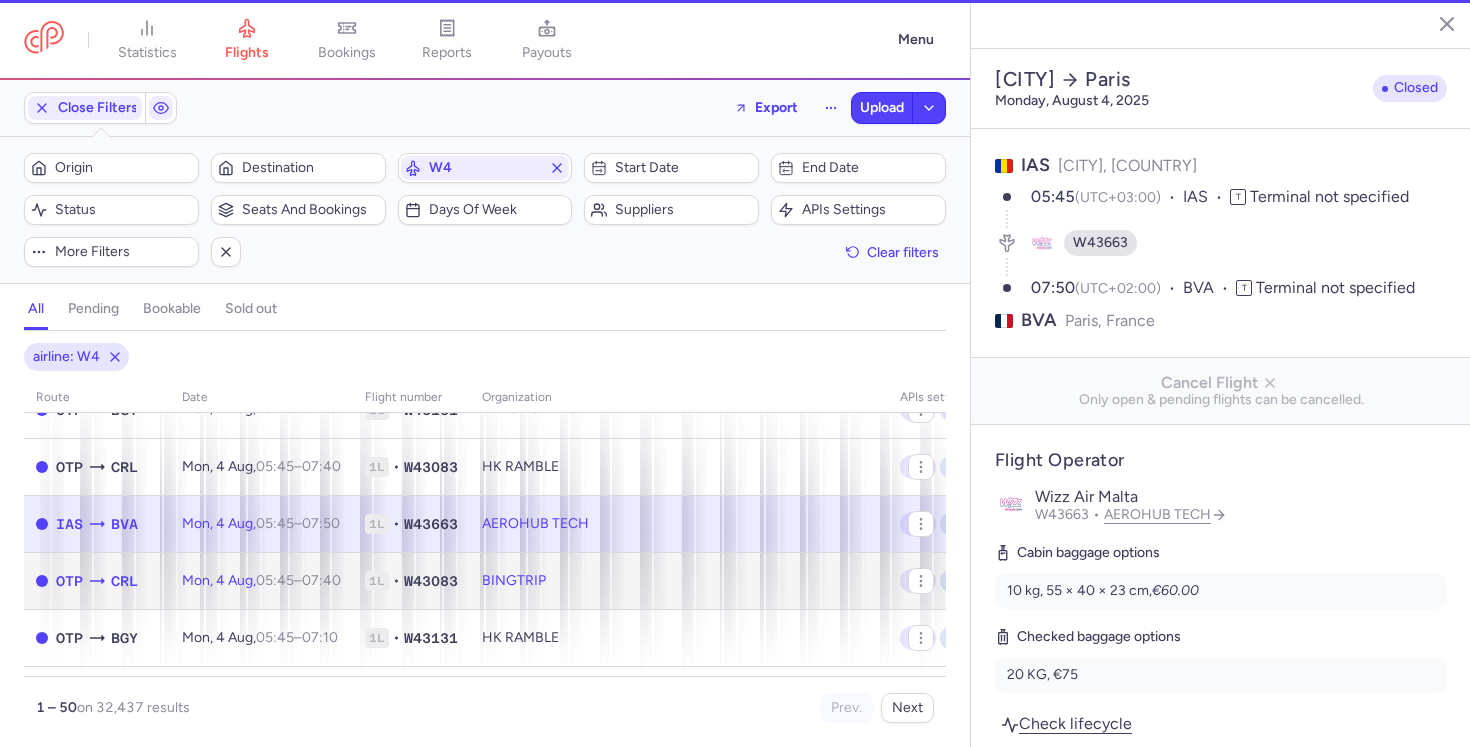 click on "BINGTRIP" 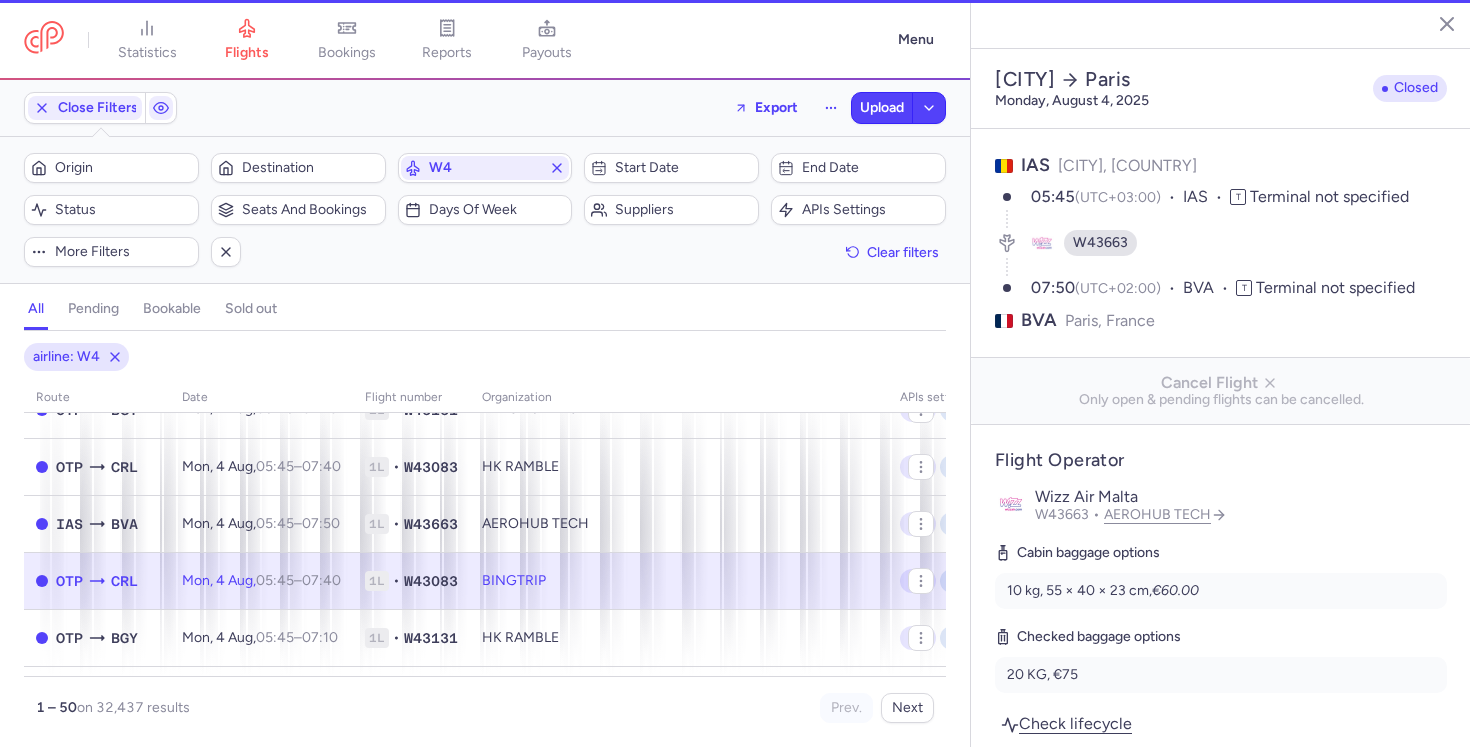 type on "3" 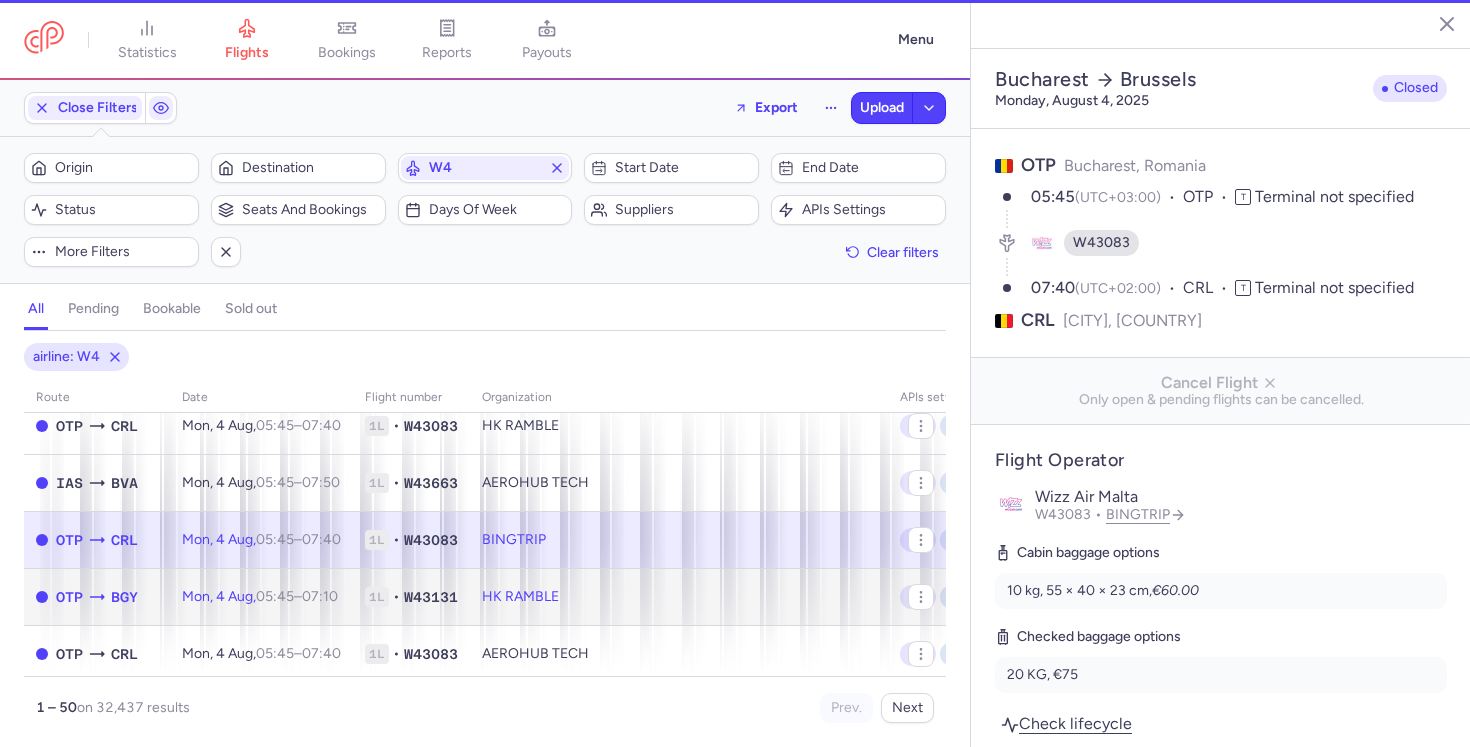click on "HK RAMBLE" 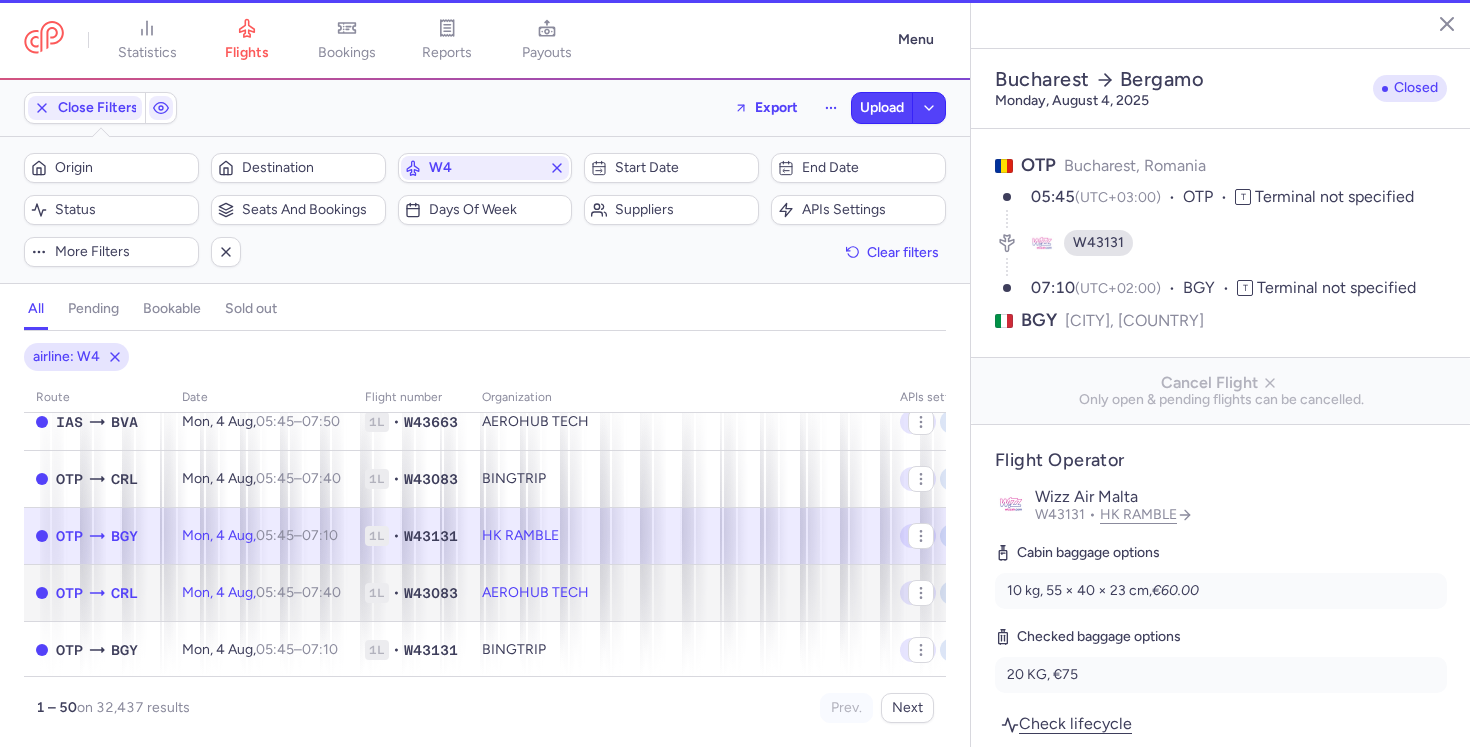 click on "AEROHUB TECH" 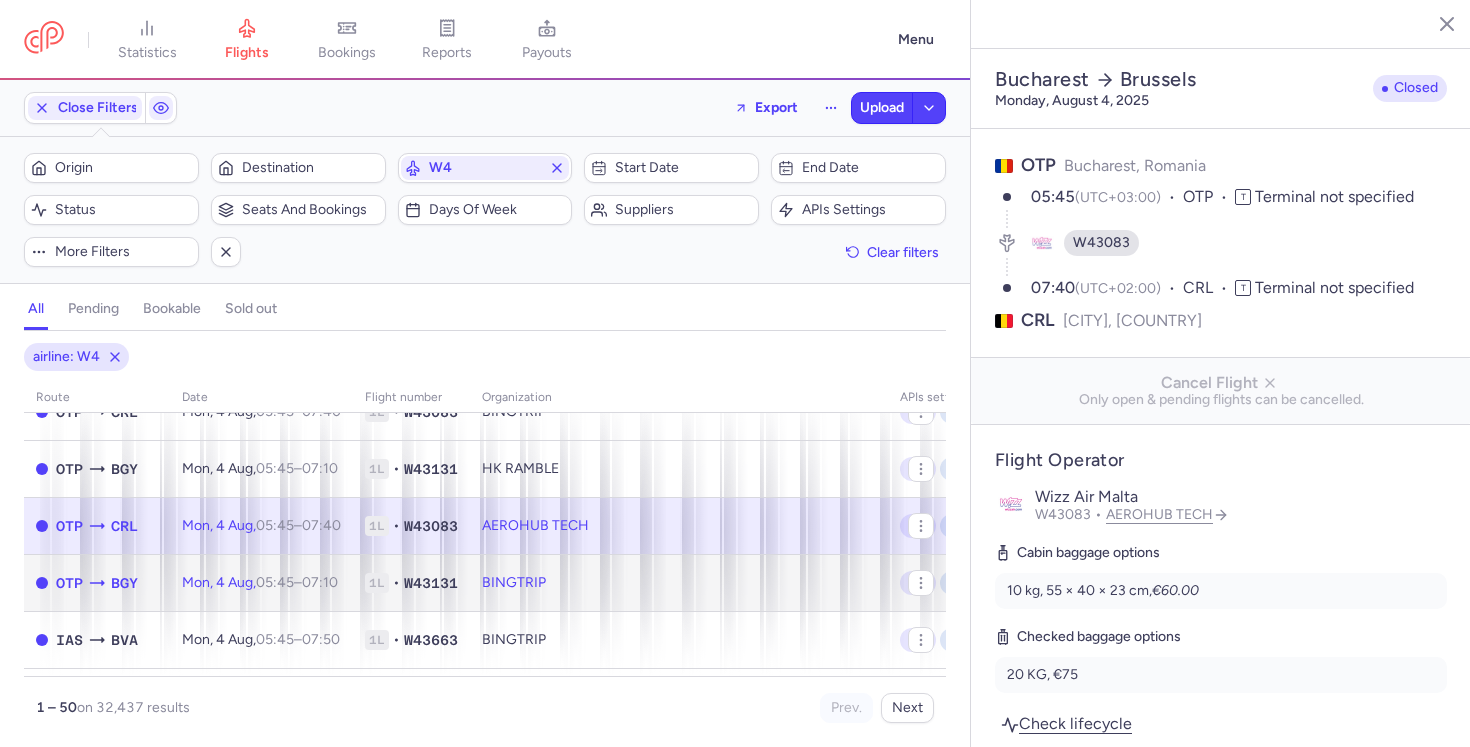 click on "BINGTRIP" 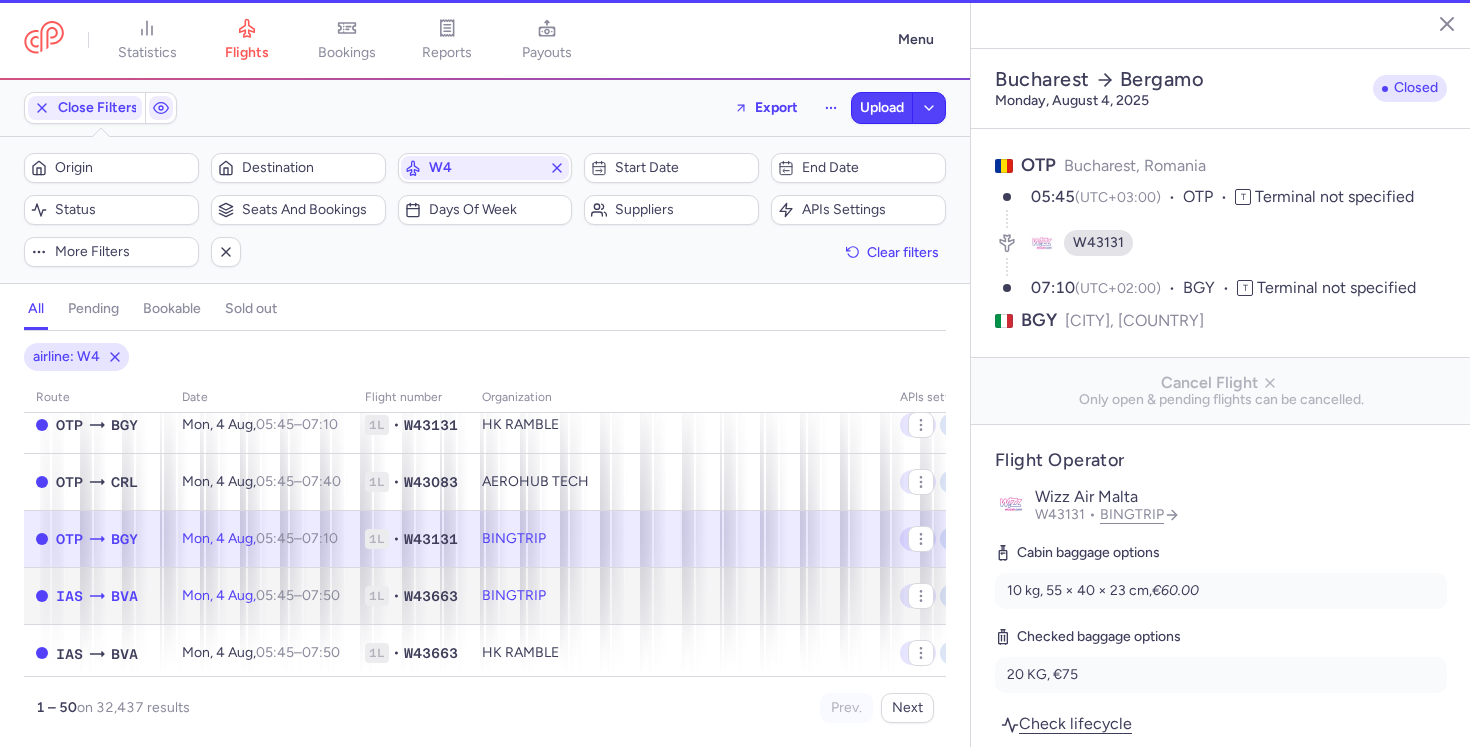 click on "BINGTRIP" 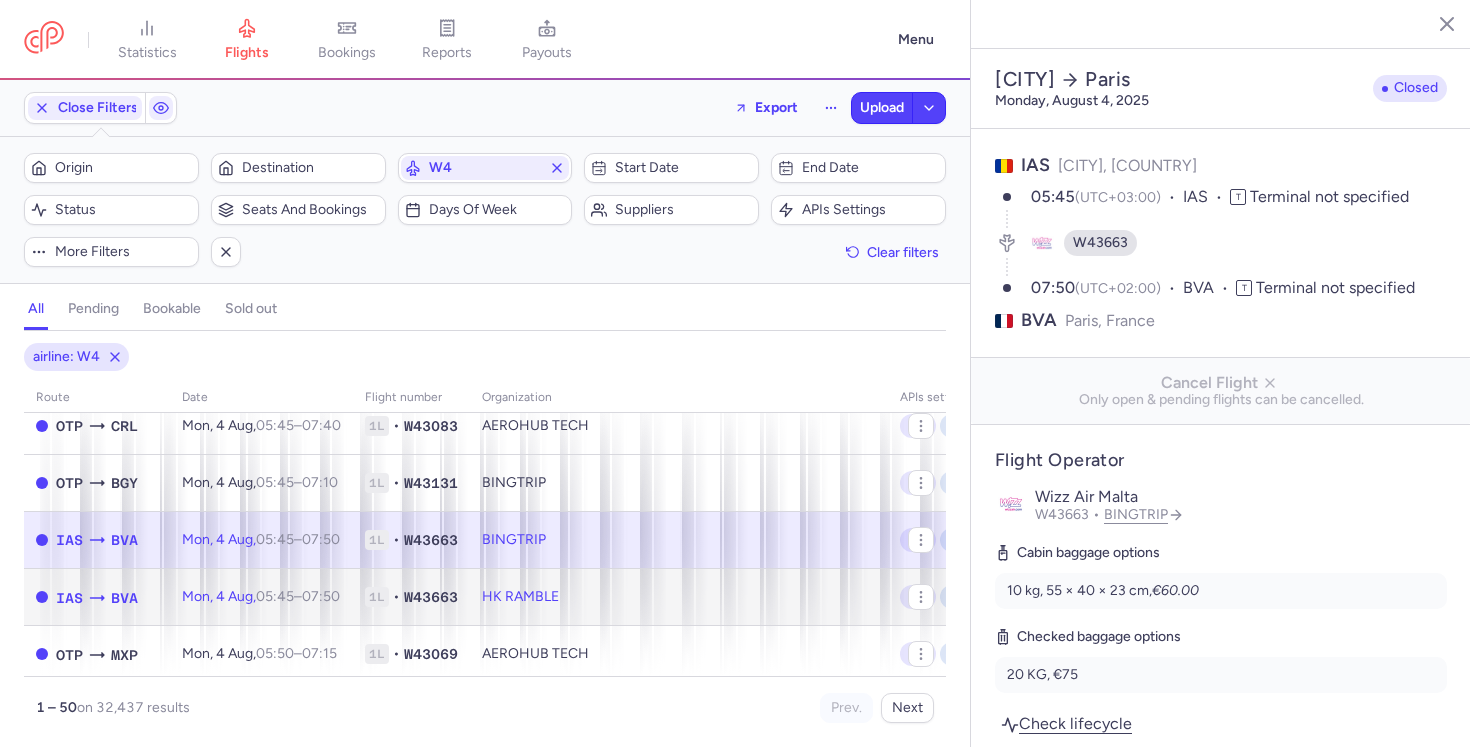 click on "HK RAMBLE" 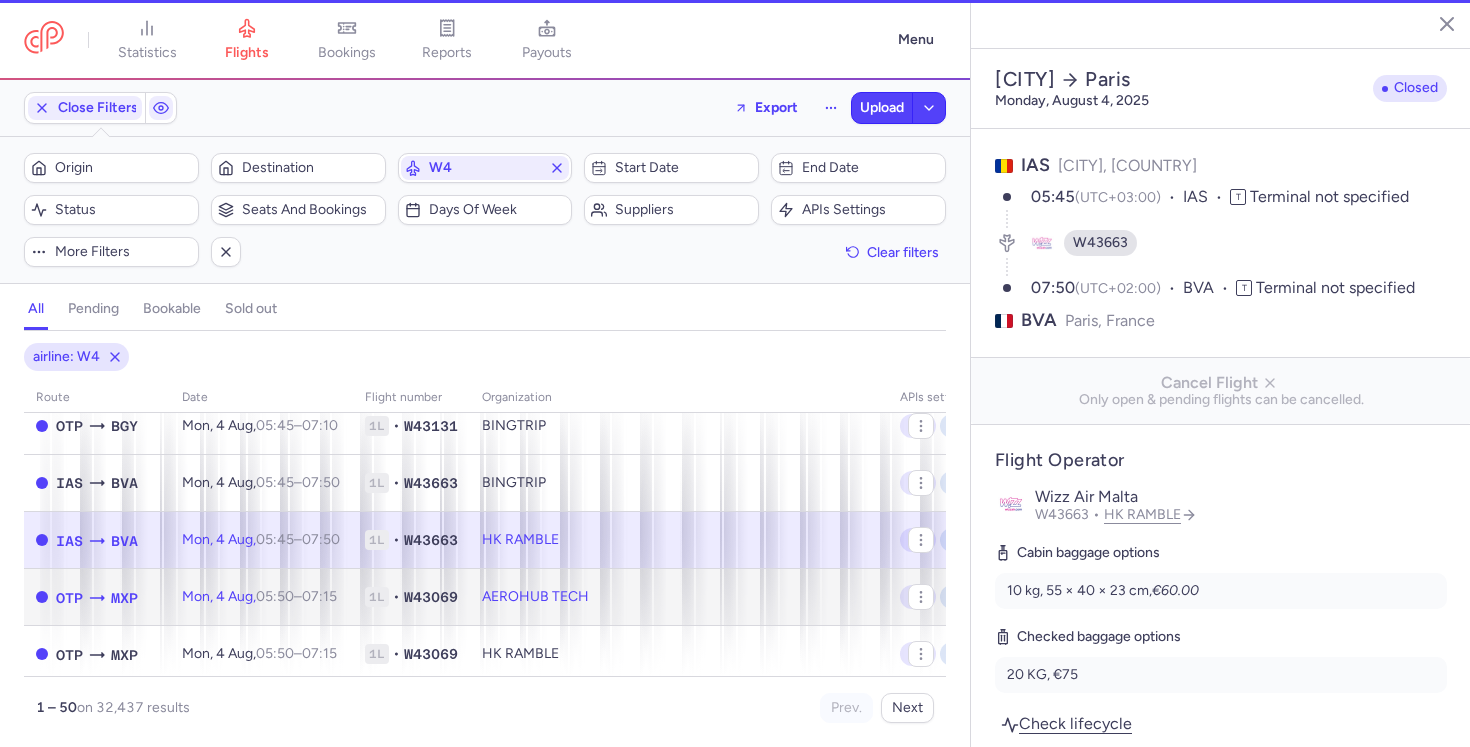 click on "AEROHUB TECH" 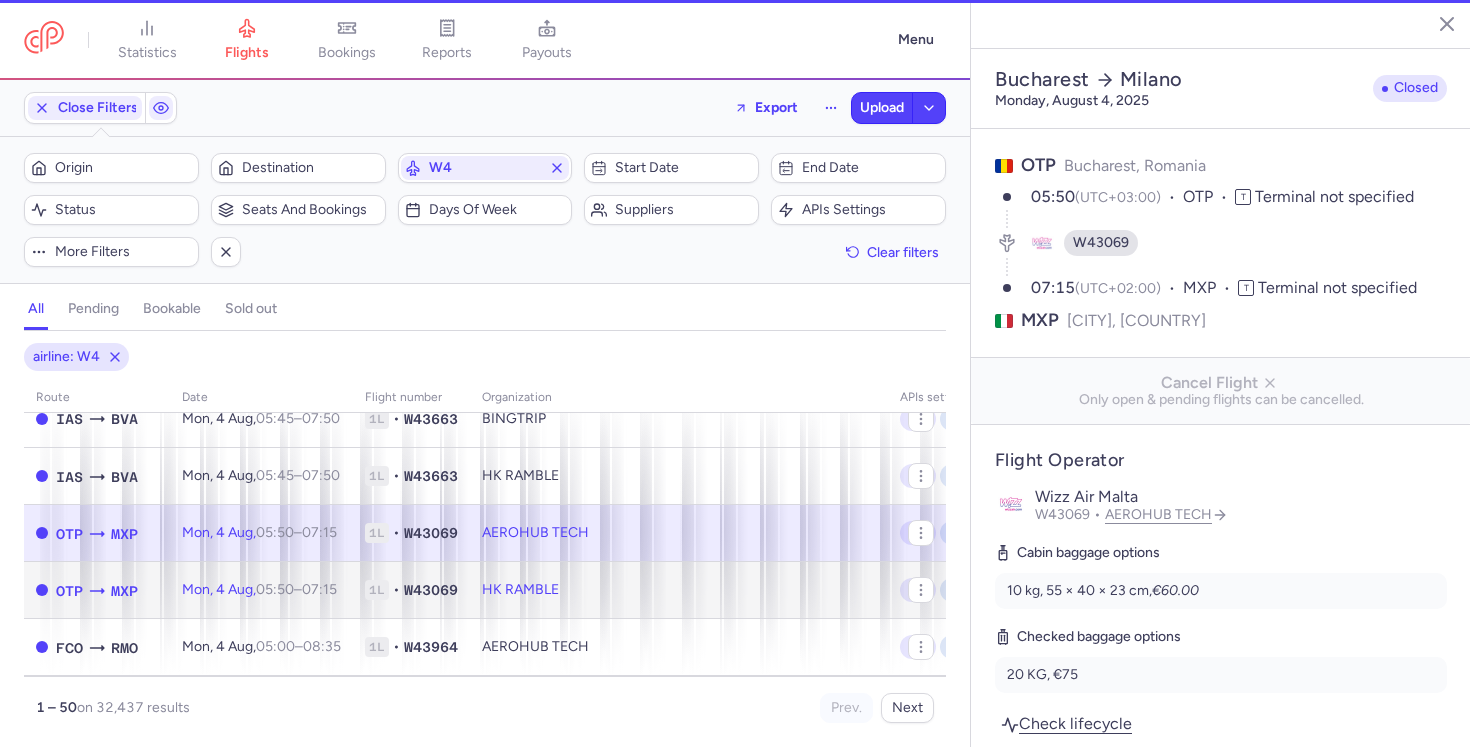 click on "HK RAMBLE" 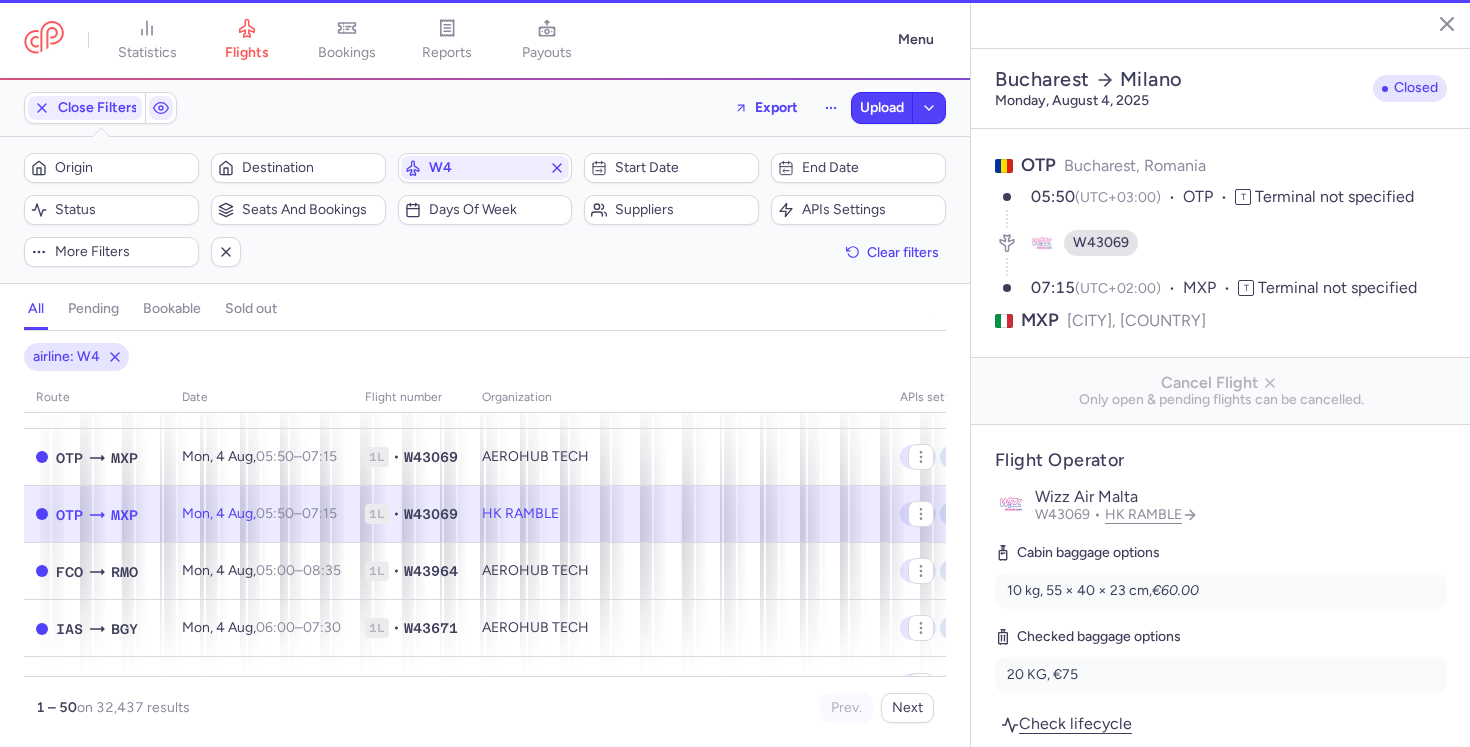 scroll, scrollTop: 1052, scrollLeft: 0, axis: vertical 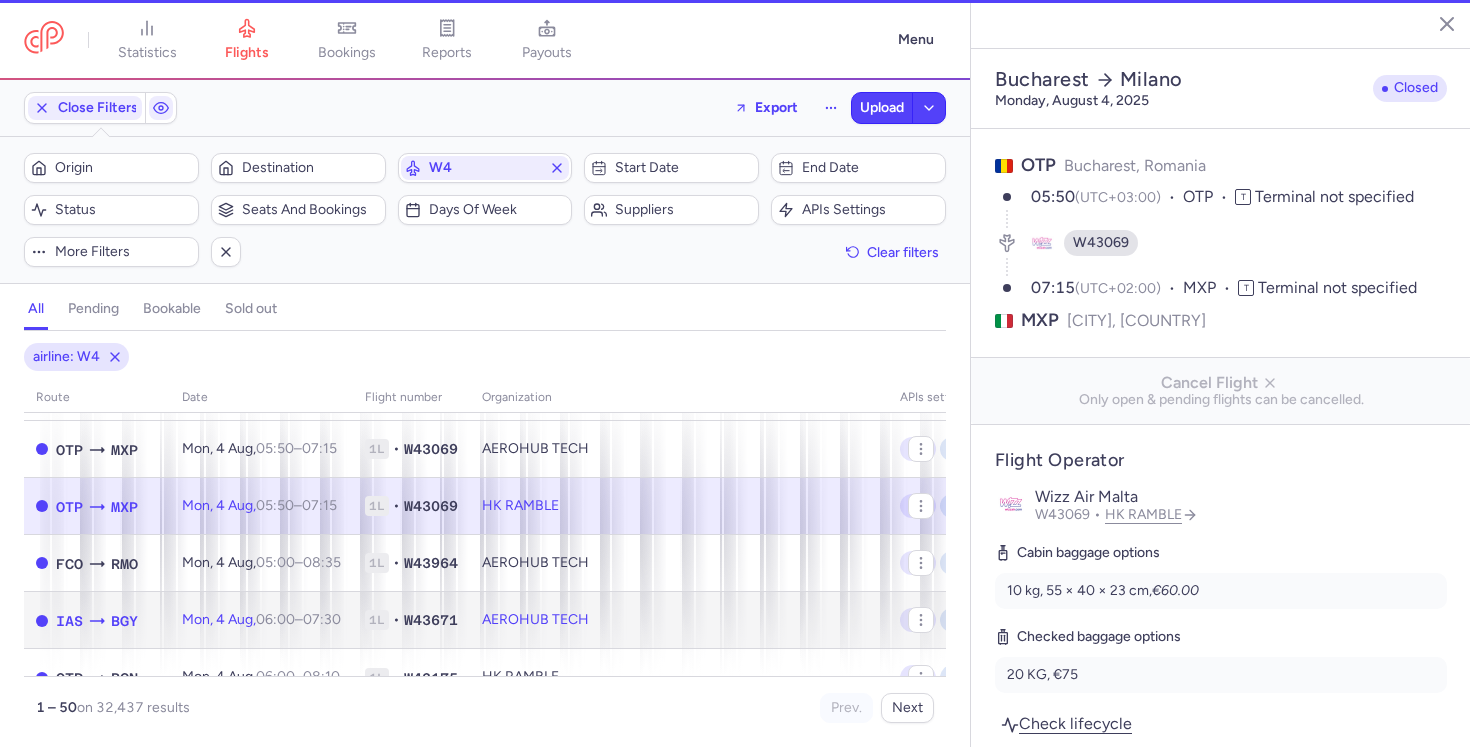 click on "AEROHUB TECH" 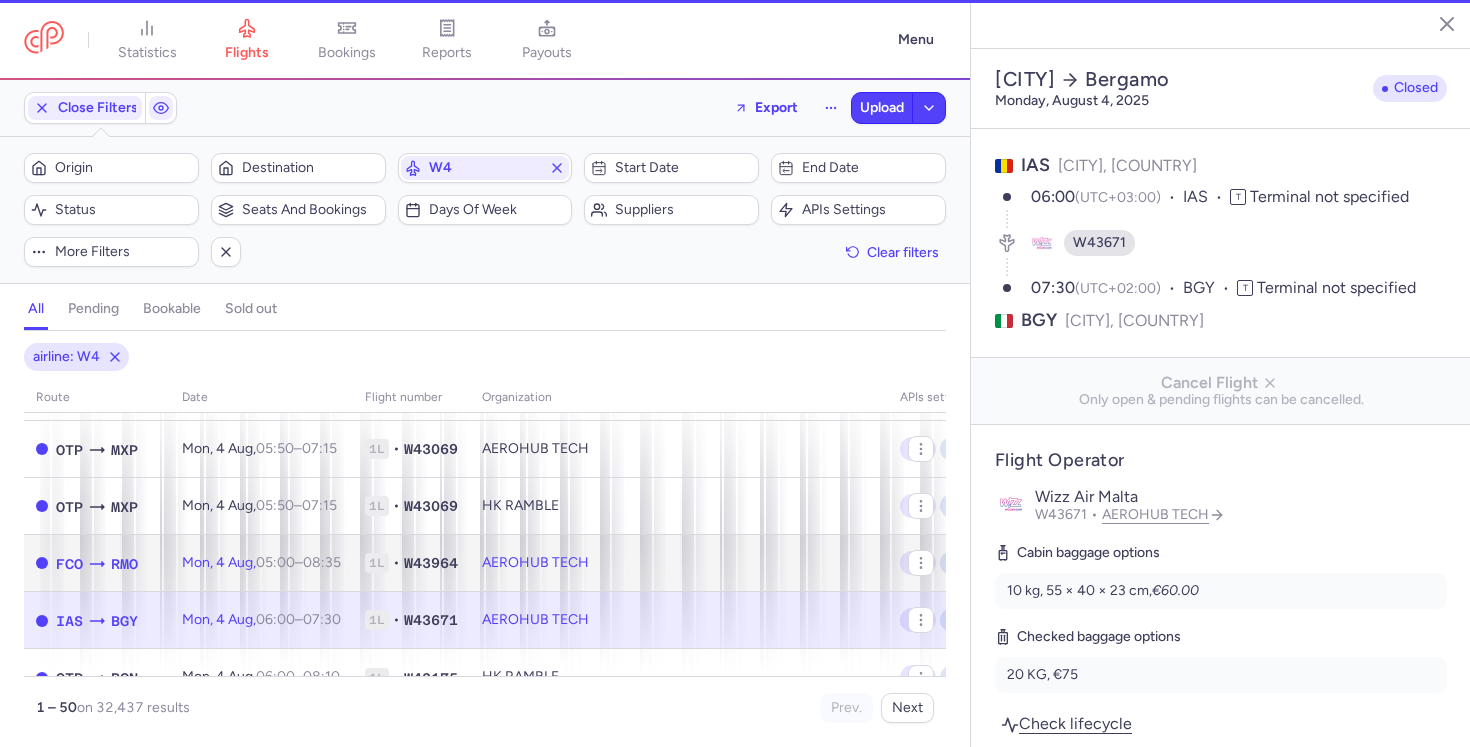 click on "AEROHUB TECH" 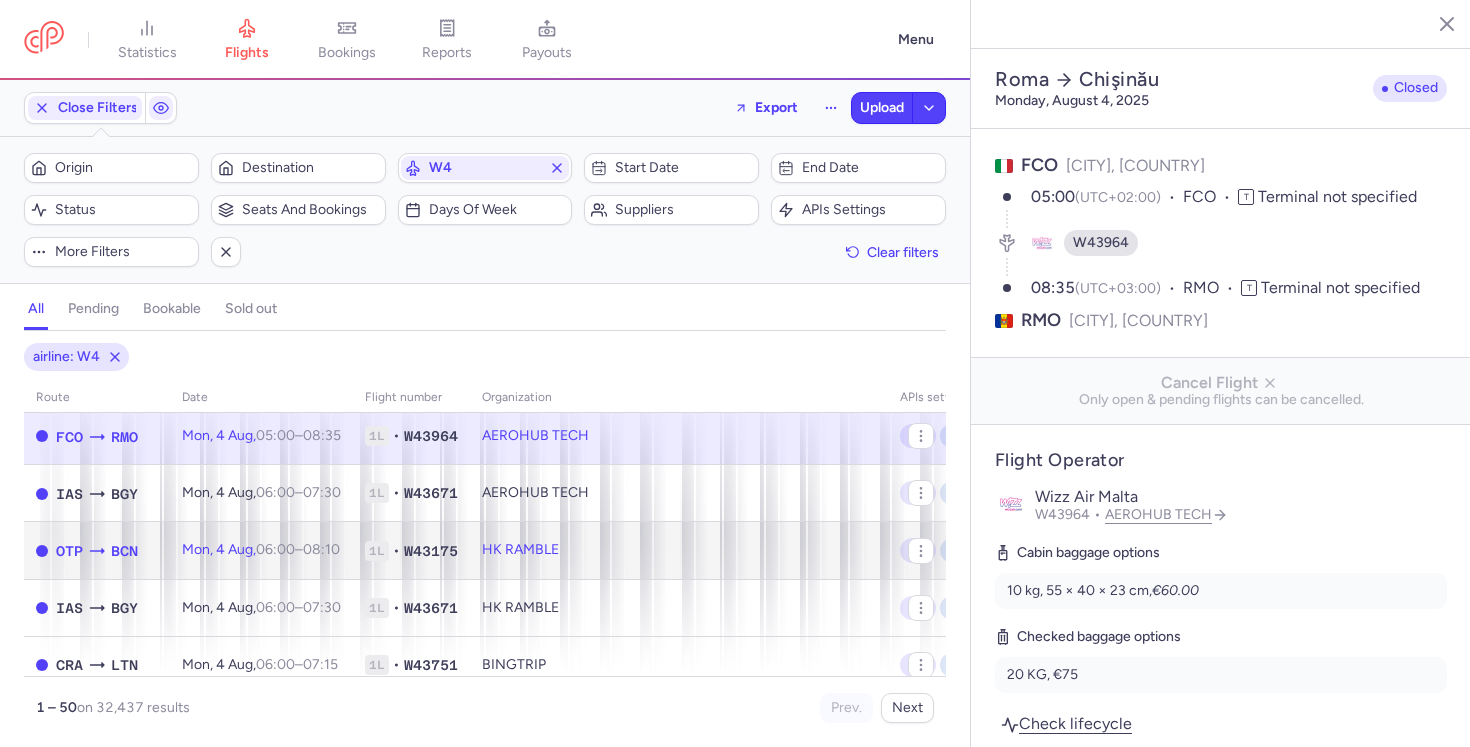 click on "HK RAMBLE" 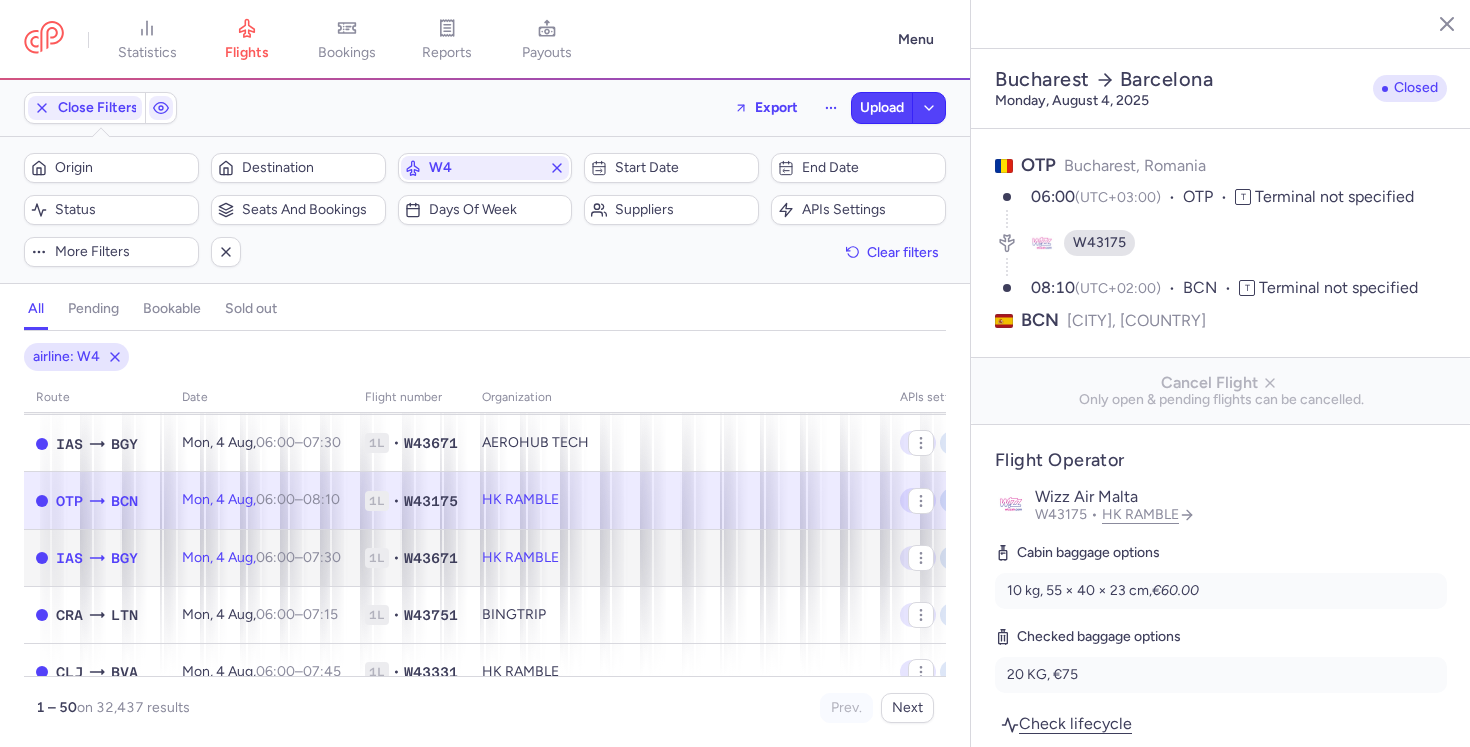 click on "HK RAMBLE" 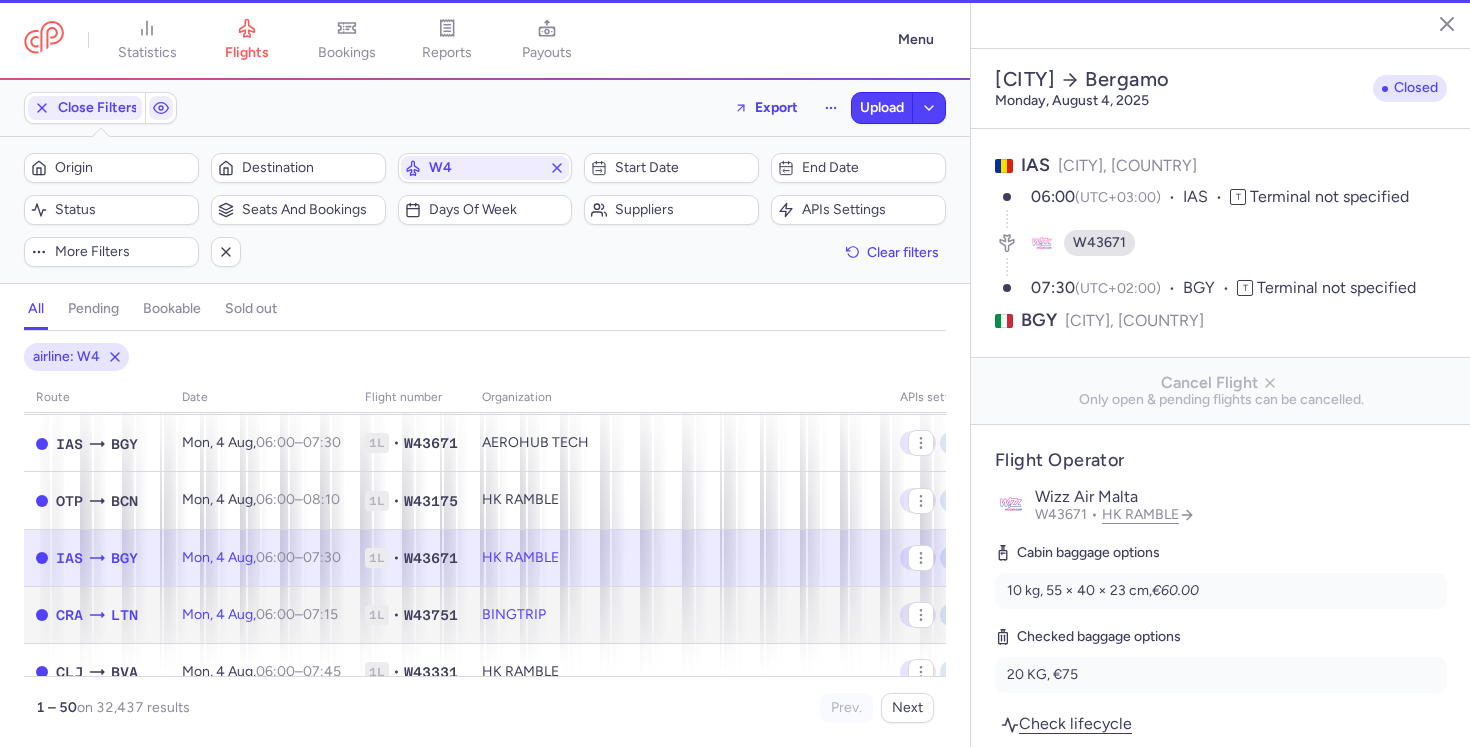 click on "BINGTRIP" 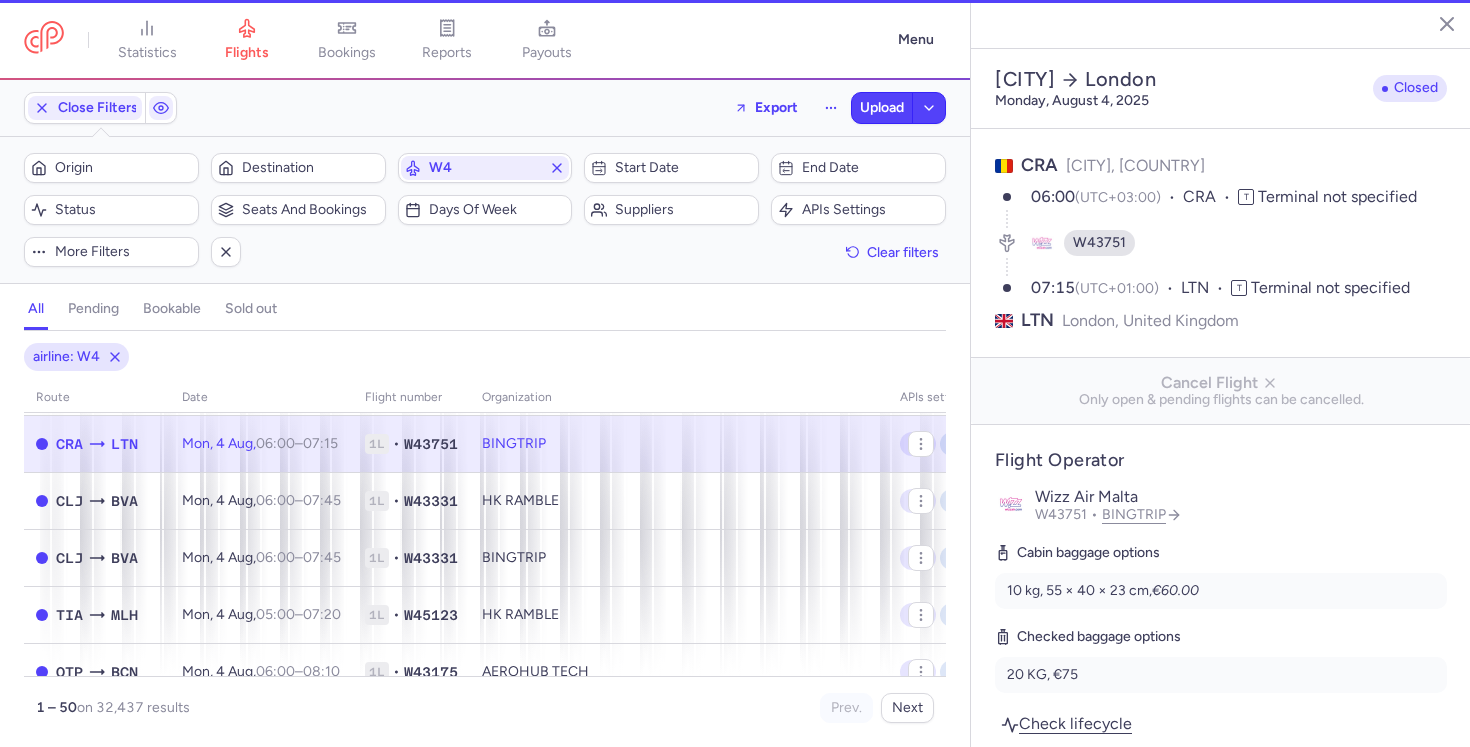 scroll, scrollTop: 1401, scrollLeft: 0, axis: vertical 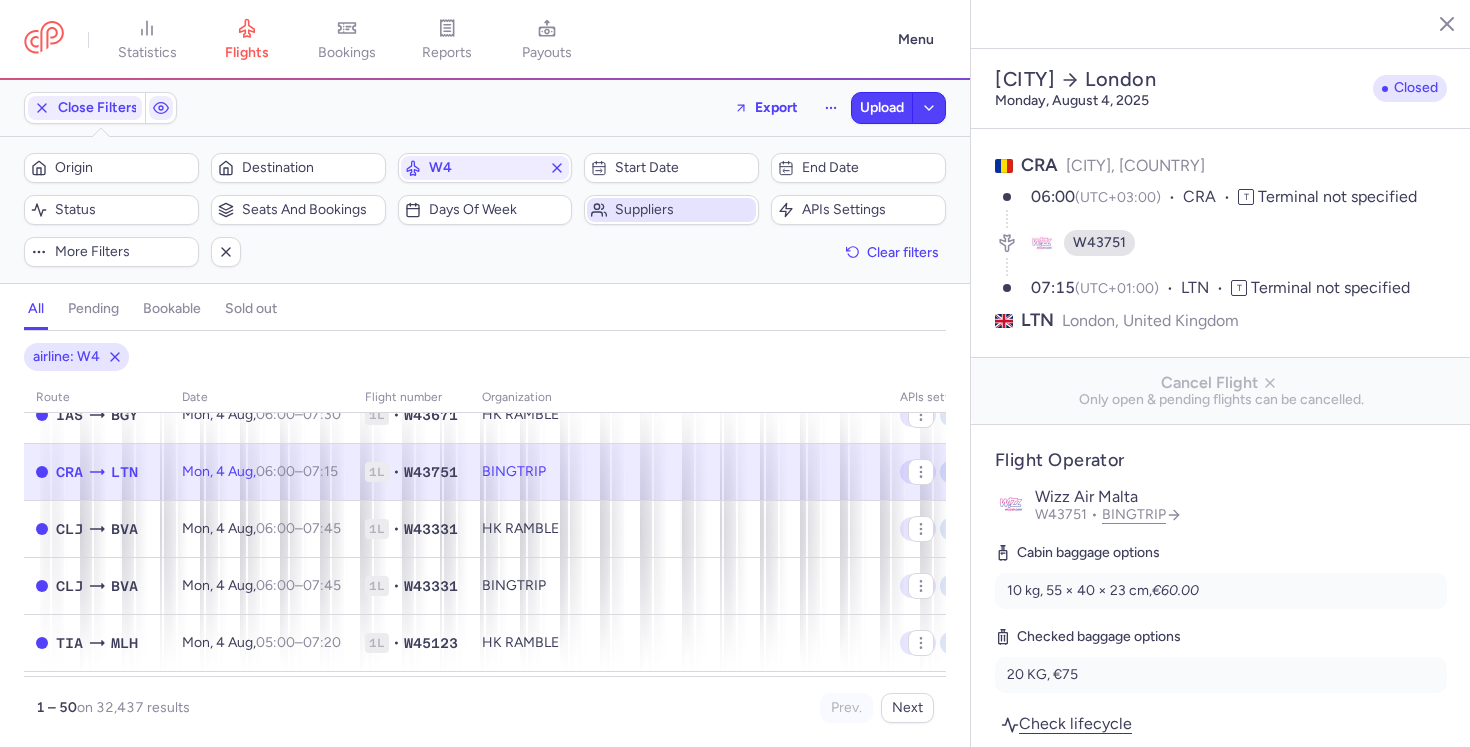 click 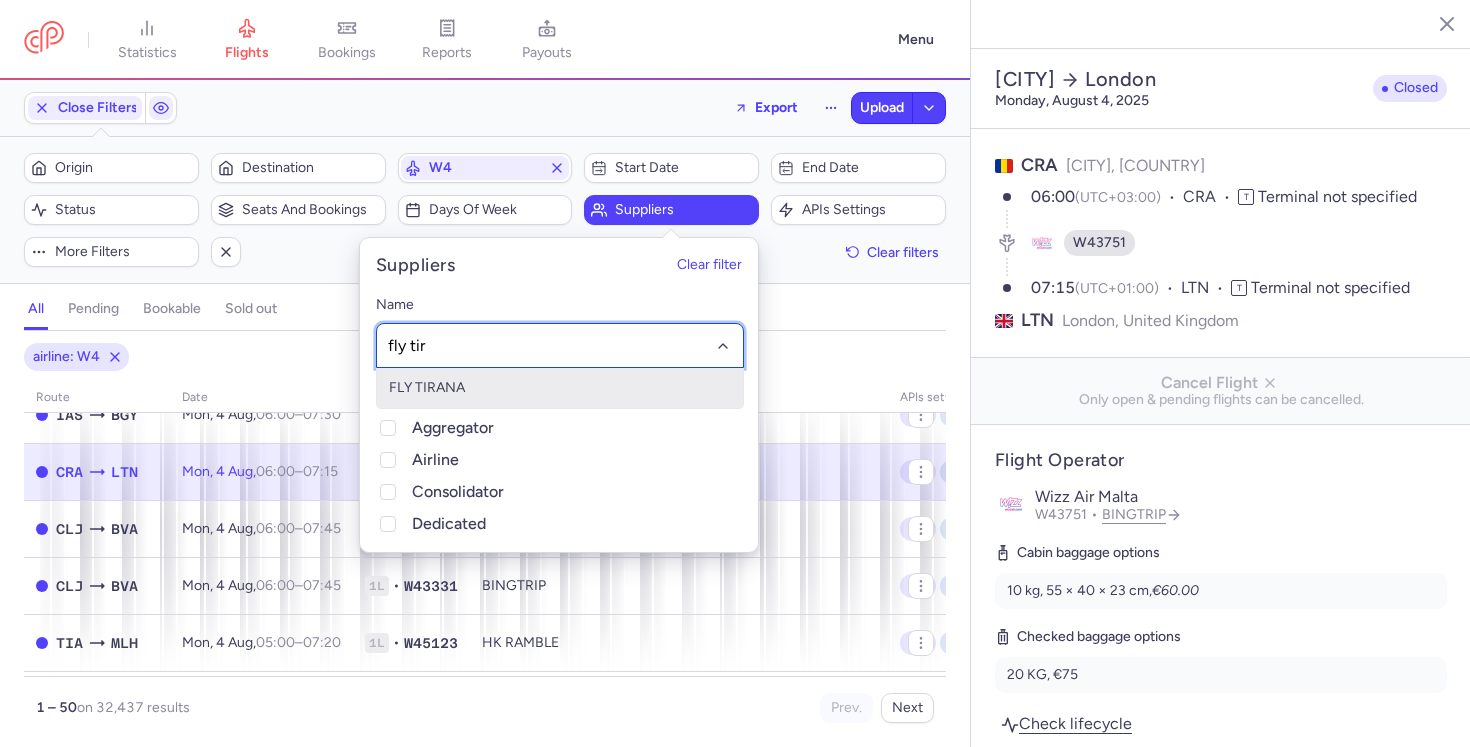type on "fly tira" 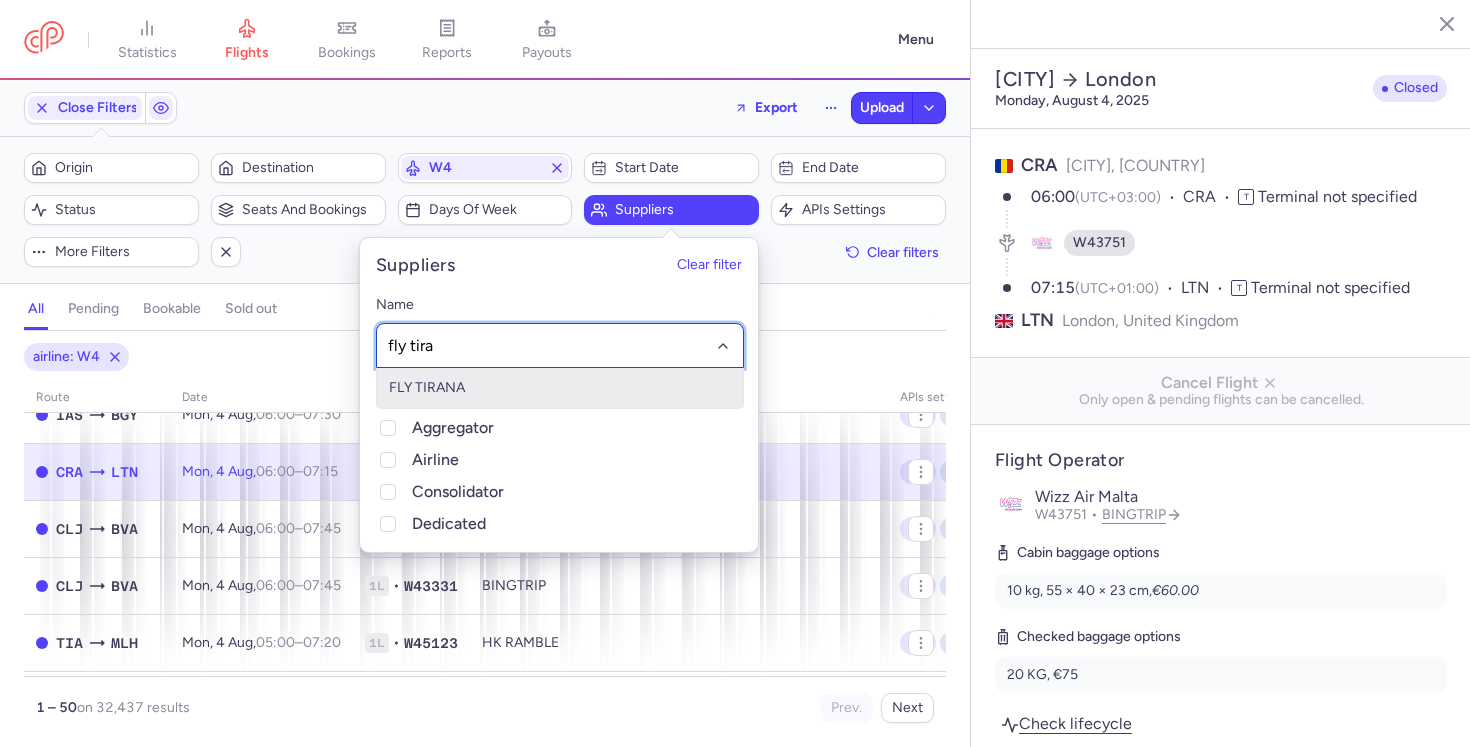 type 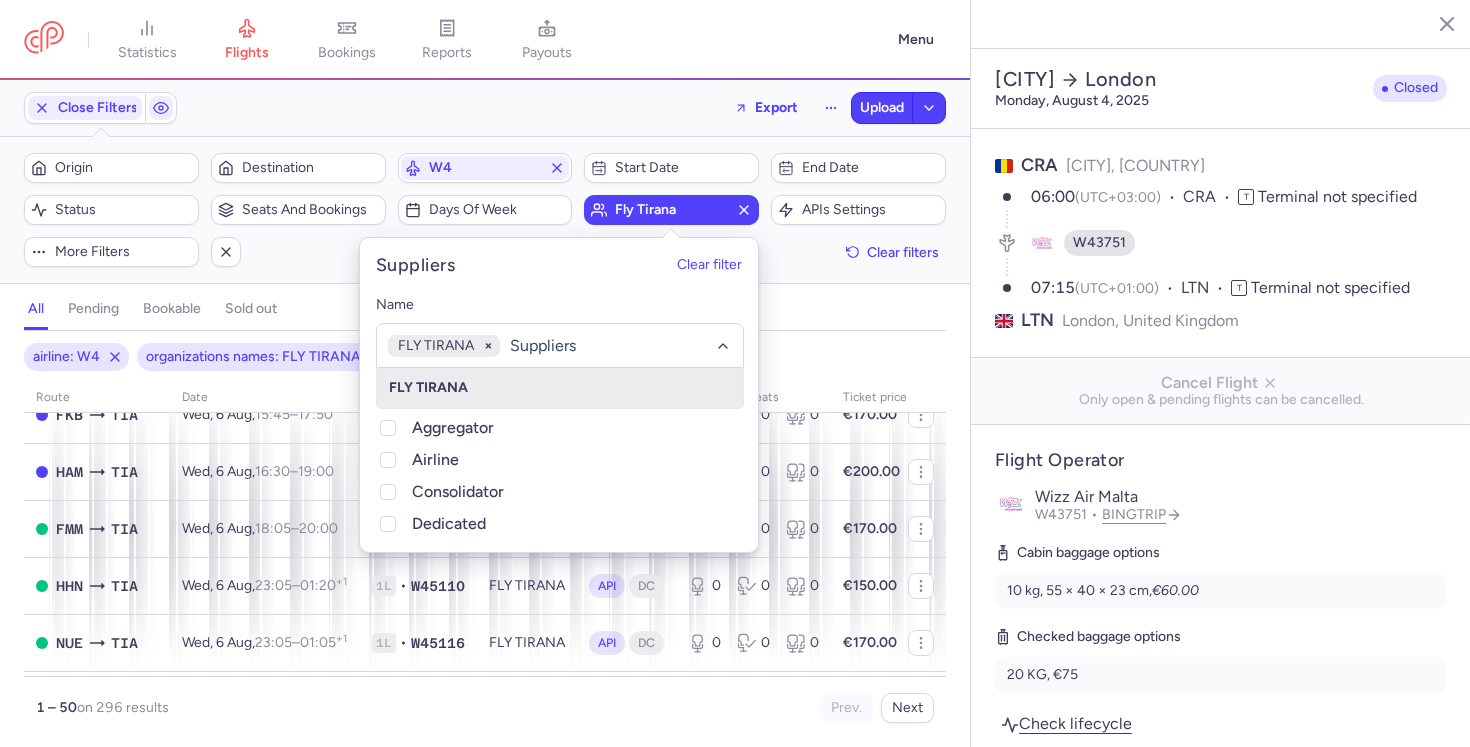 click on "airline: W4 organizations names: FLY TIRANA route date Flight number organization APIs settings number of seats Ticket price August 25  MLH  TIA Mon, 4 Aug,  07:55  –  10:00  +0 1L • W45124 FLY TIRANA API DC 0 0 0 €170.00  DTM  TIA Mon, 4 Aug,  09:05  –  11:30  +0 1L • W45102 FLY TIRANA API DC 0 0 0 €170.00  MXP  TGD Mon, 4 Aug,  13:50  –  15:35  +0 1L • W46449 FLY TIRANA API DC 0 0 0 €170.00  BER  TIA Mon, 4 Aug,  14:15  –  16:30  +0 1L • W45106 FLY TIRANA API DC 0 0 0 €170.00  TRN  TIA Mon, 4 Aug,  14:20  –  16:10  +0 1L • W45058 FLY TIRANA API DC 0 0 0 €170.00  FMM  TIA Mon, 4 Aug,  15:05  –  17:00  +0 1L • W45104 FLY TIRANA API DC 0 0 0 €170.00  FKB  TIA Mon, 4 Aug,  15:45  –  17:50  +0 1L • W45112 FLY TIRANA API DC 0 0 0 €170.00  DTM  TIA Mon, 4 Aug,  15:45  –  18:10  +0 1L • W45126 FLY TIRANA API DC 0 0 0 €170.00  HAM  TIA Mon, 4 Aug,  16:30  –  19:00  +0 1L • W45108 FLY TIRANA API DC 0 0 0 €200.00  FMM  TIA Mon, 4 Aug,  18:05  –  20:00  +0 1L •" 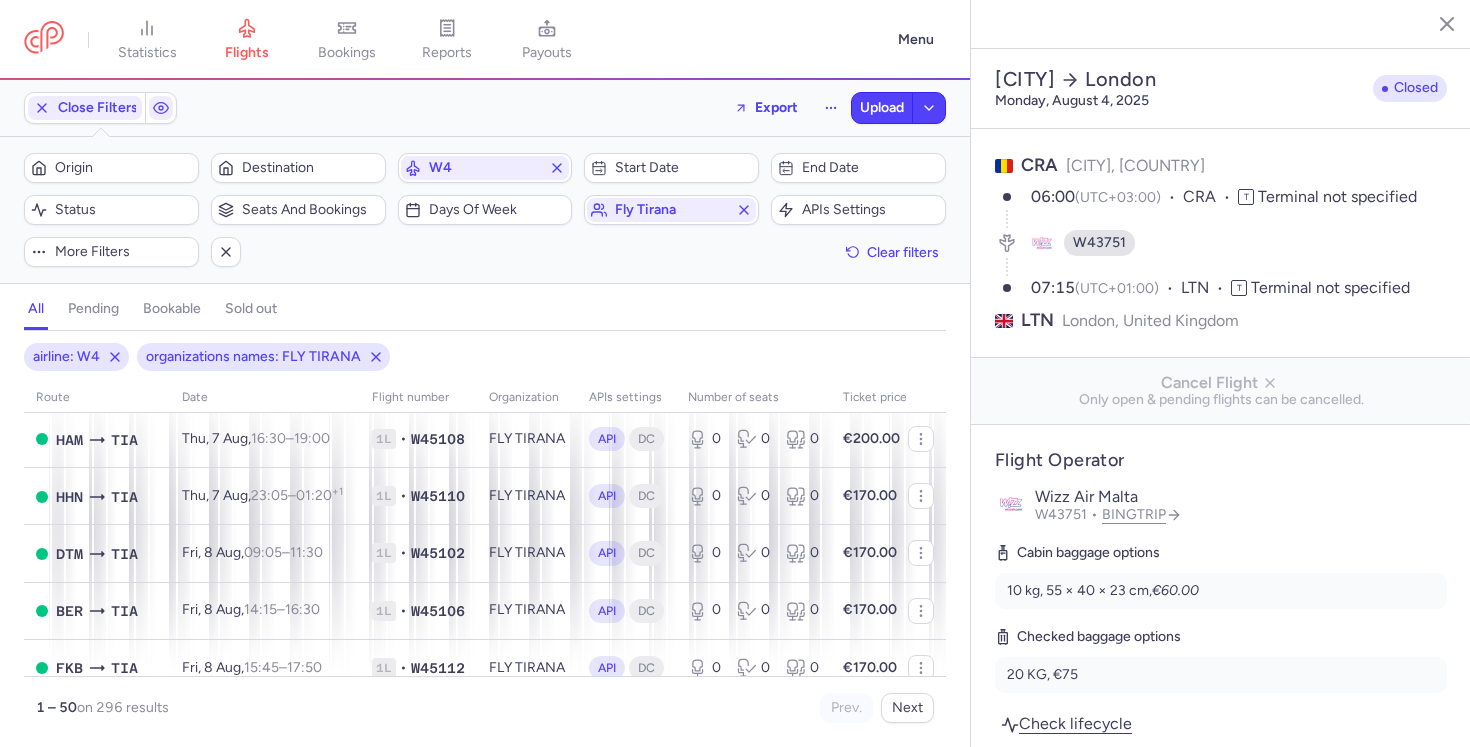 scroll, scrollTop: 2631, scrollLeft: 0, axis: vertical 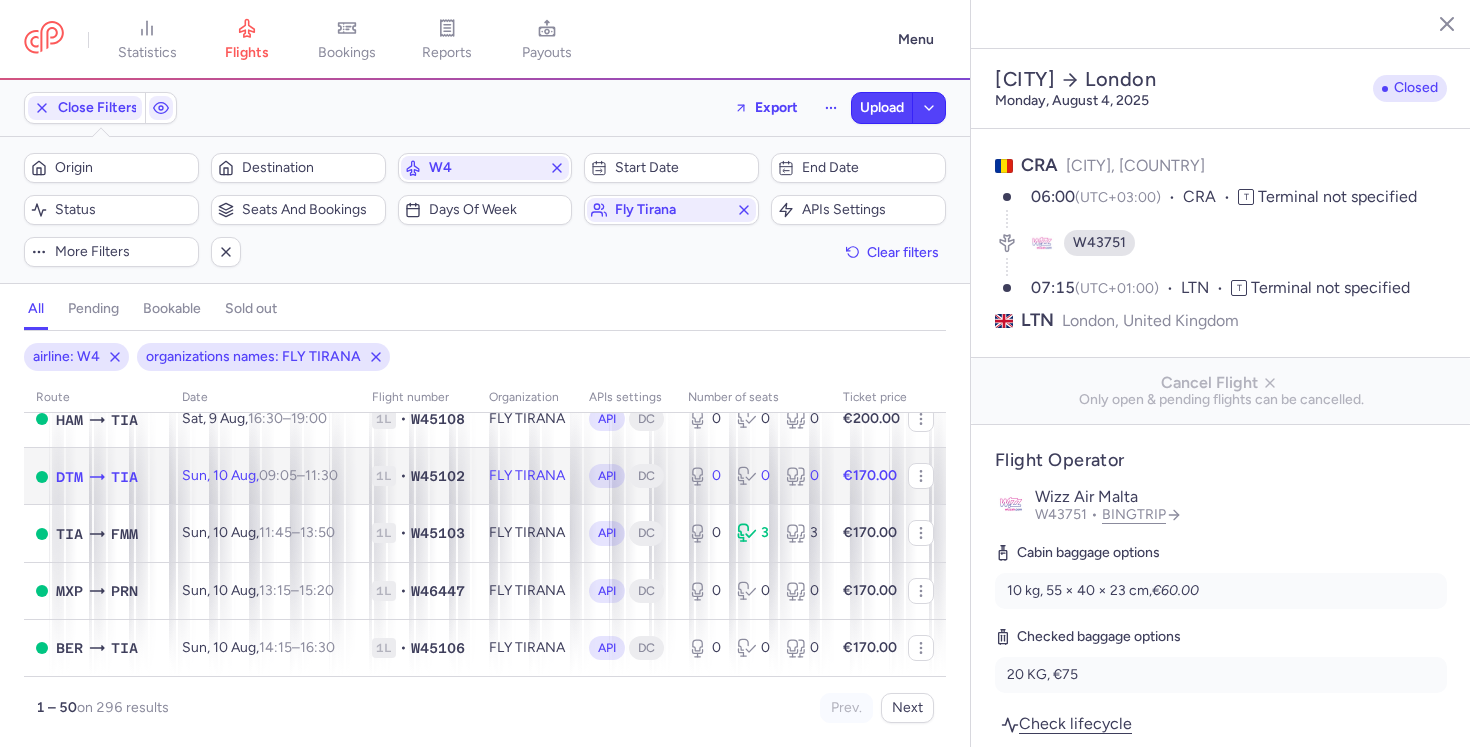 click on "FLY TIRANA" 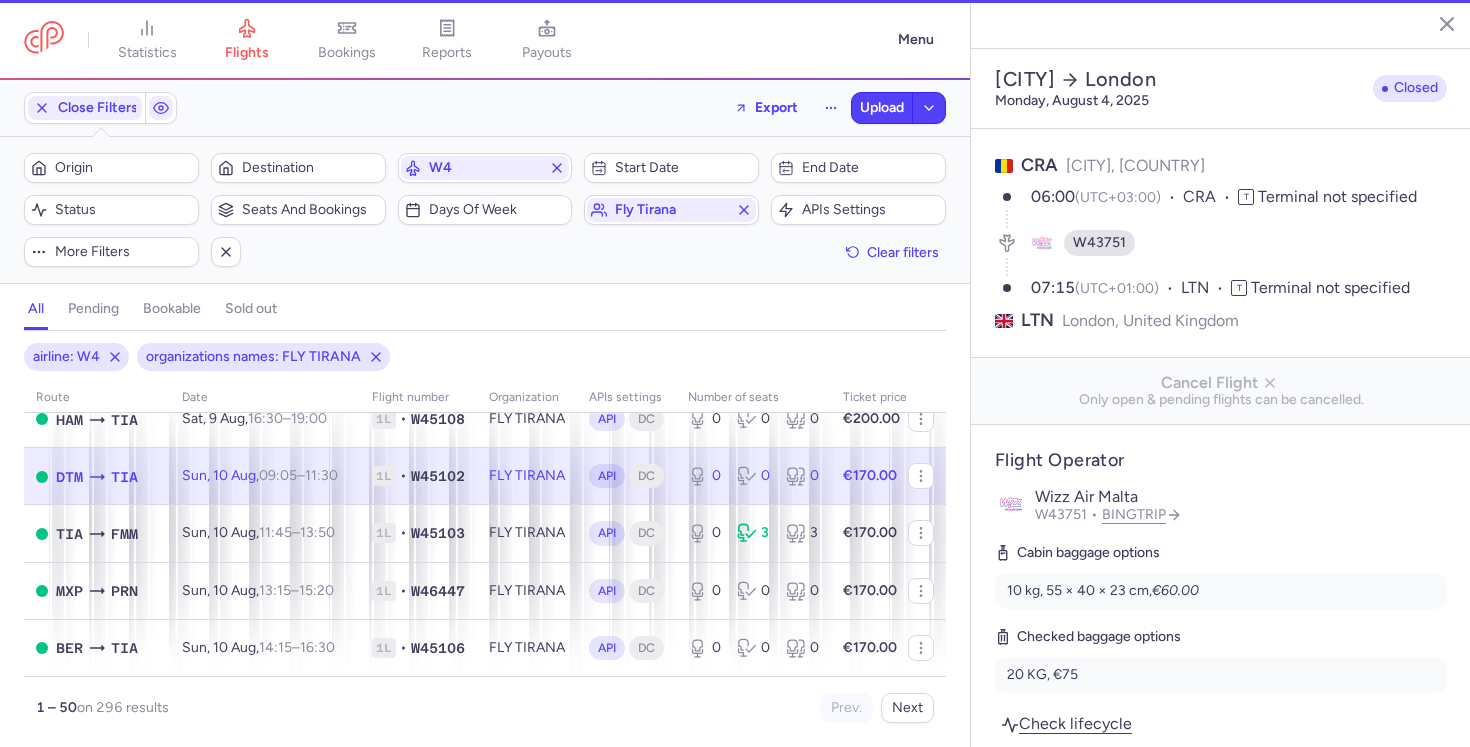 type on "0" 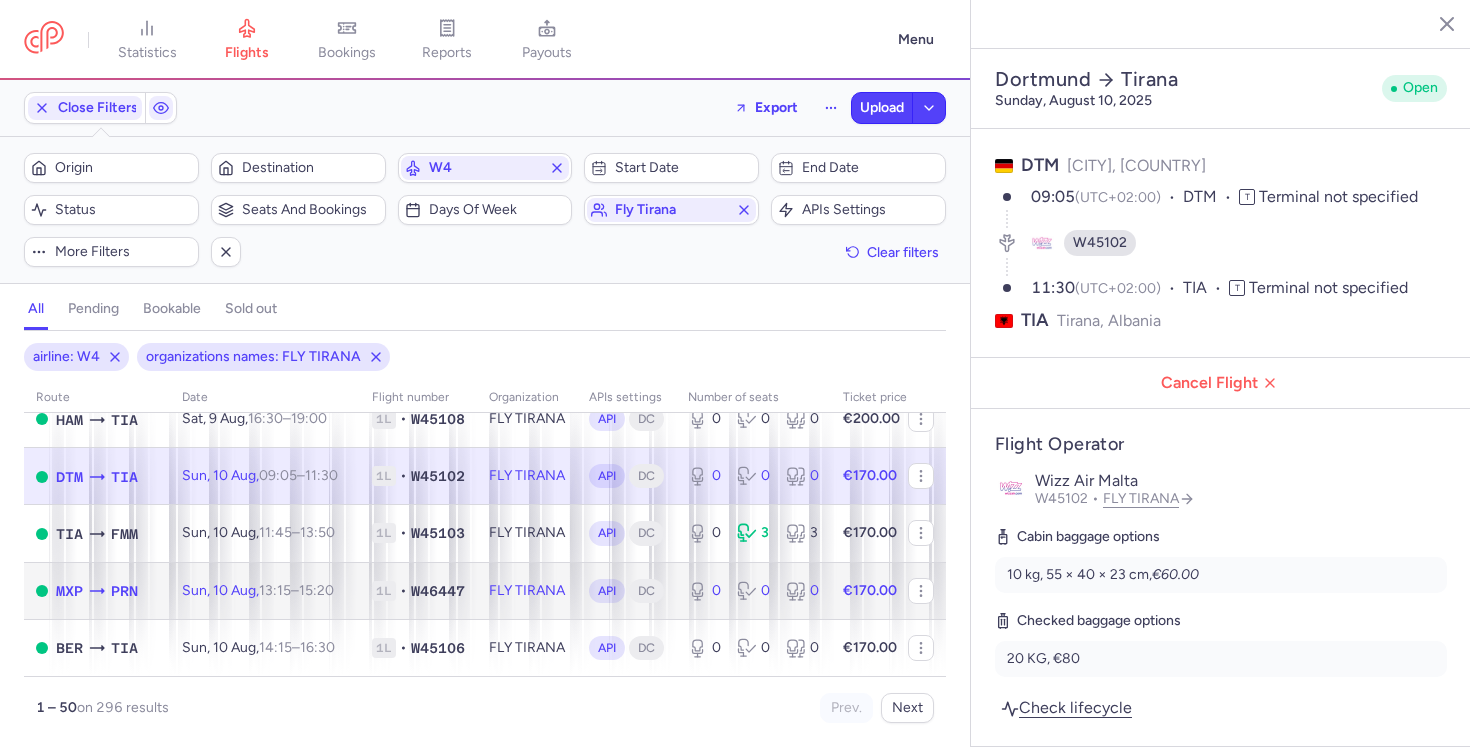 click on "FLY TIRANA" 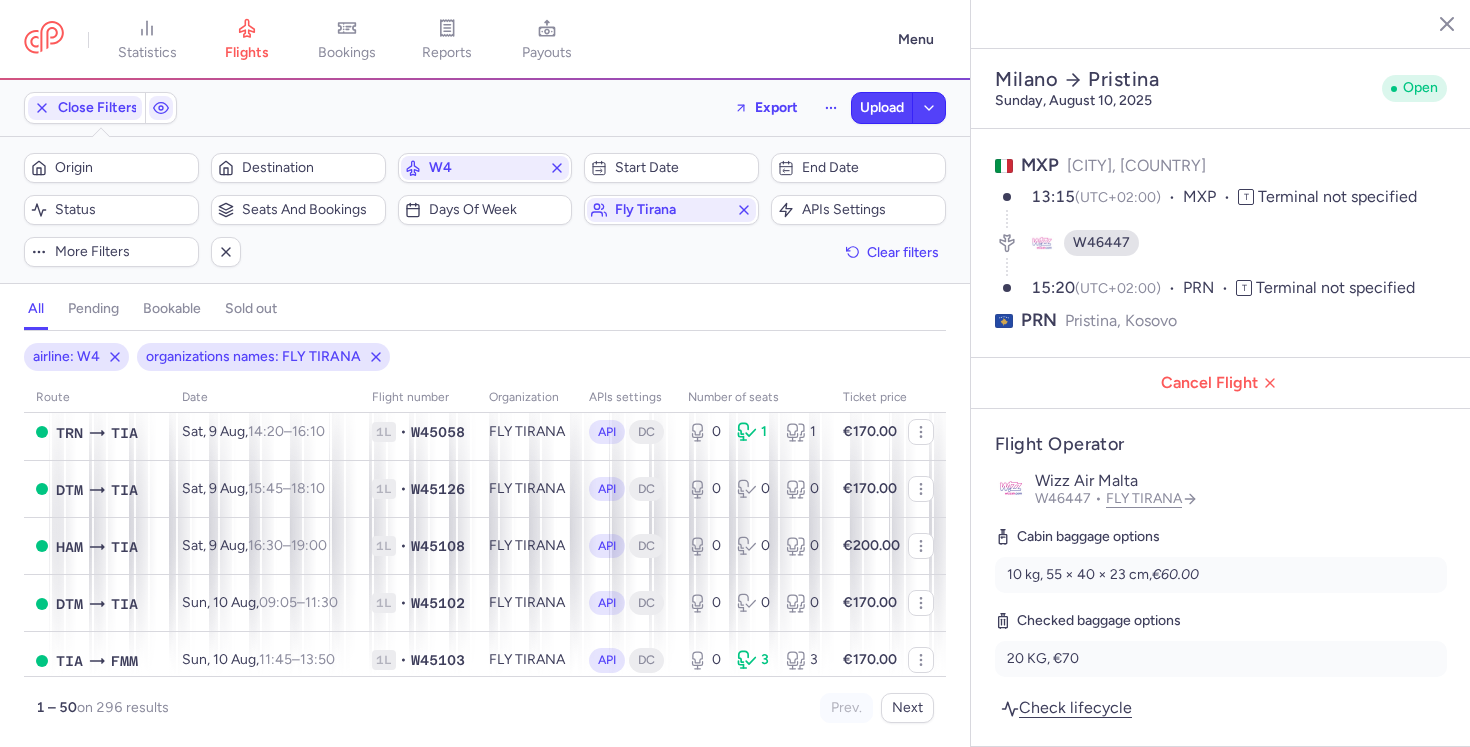 scroll, scrollTop: 2484, scrollLeft: 0, axis: vertical 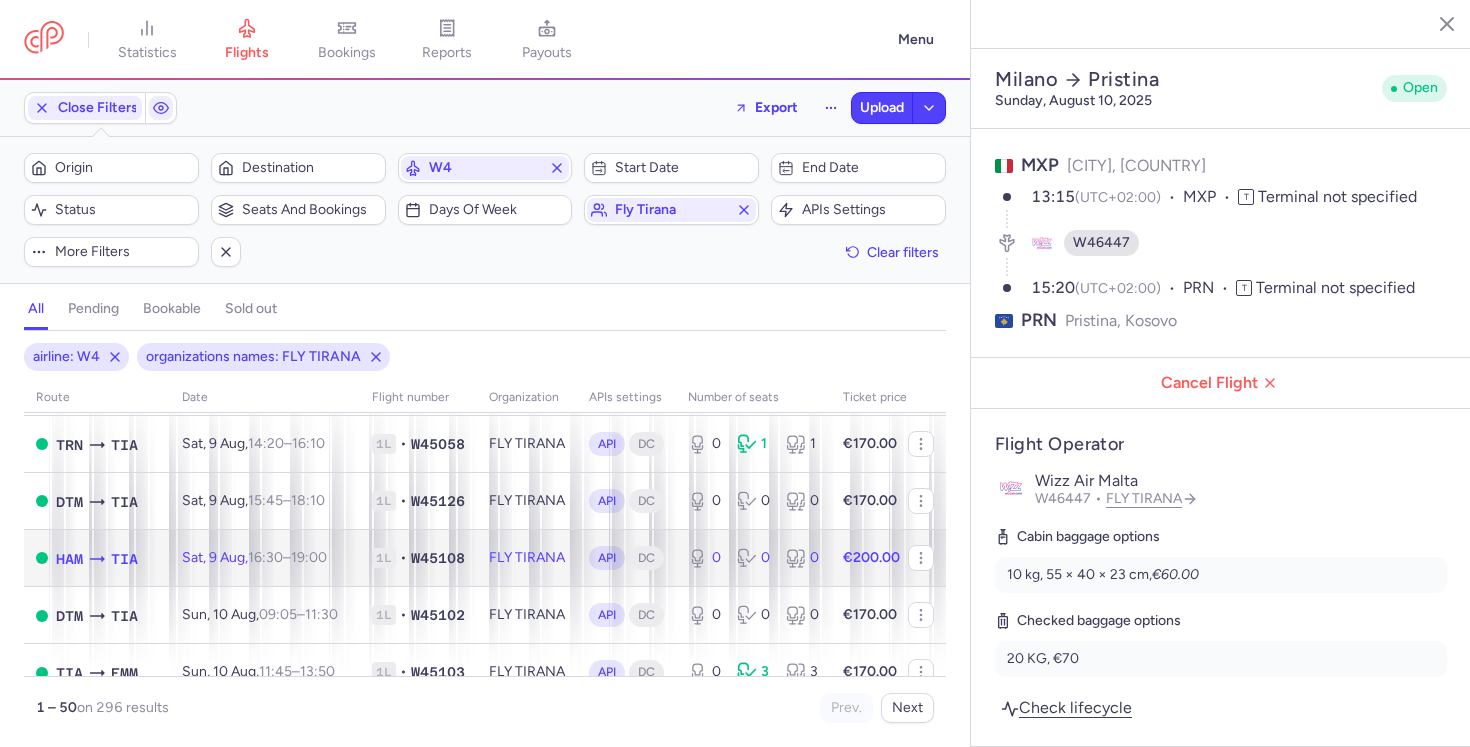 click on "FLY TIRANA" 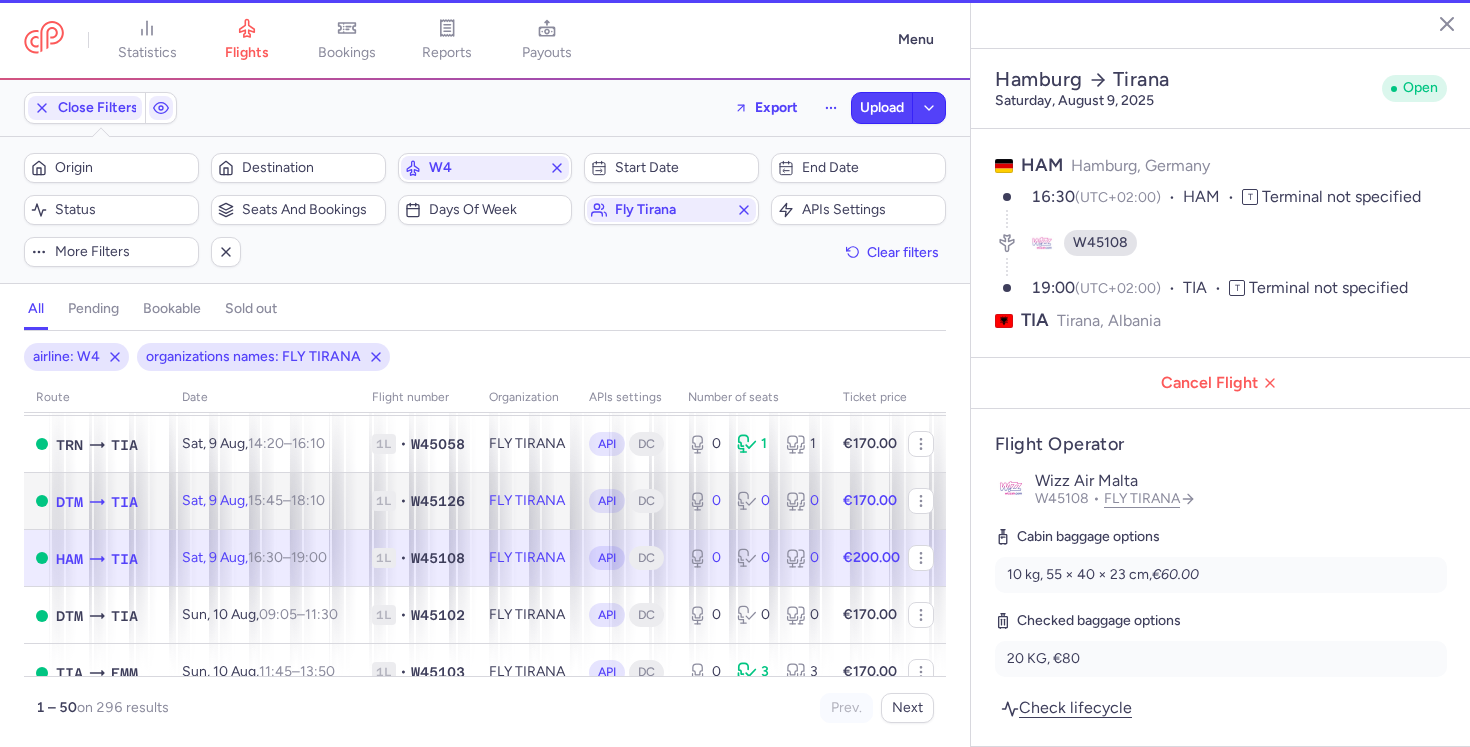 click on "FLY TIRANA" 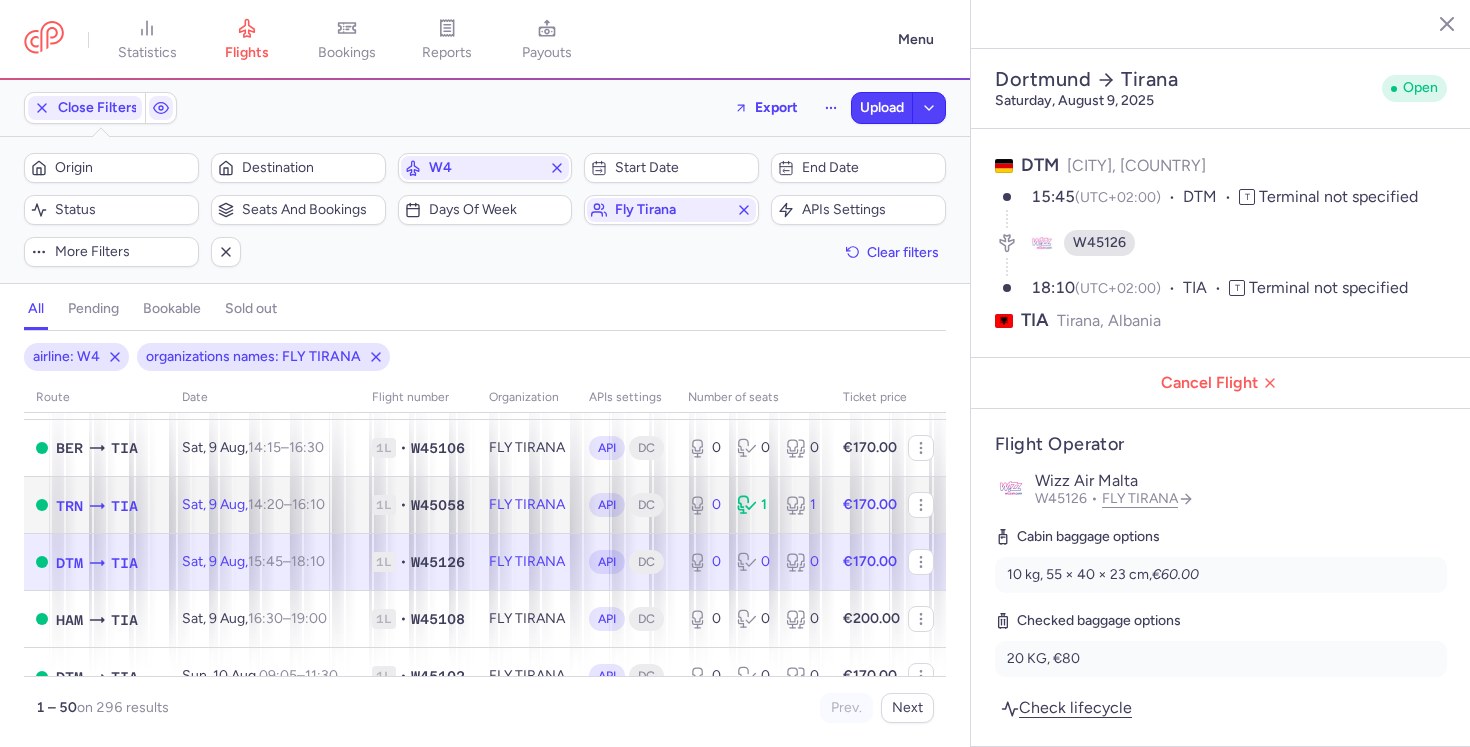 click on "FLY TIRANA" 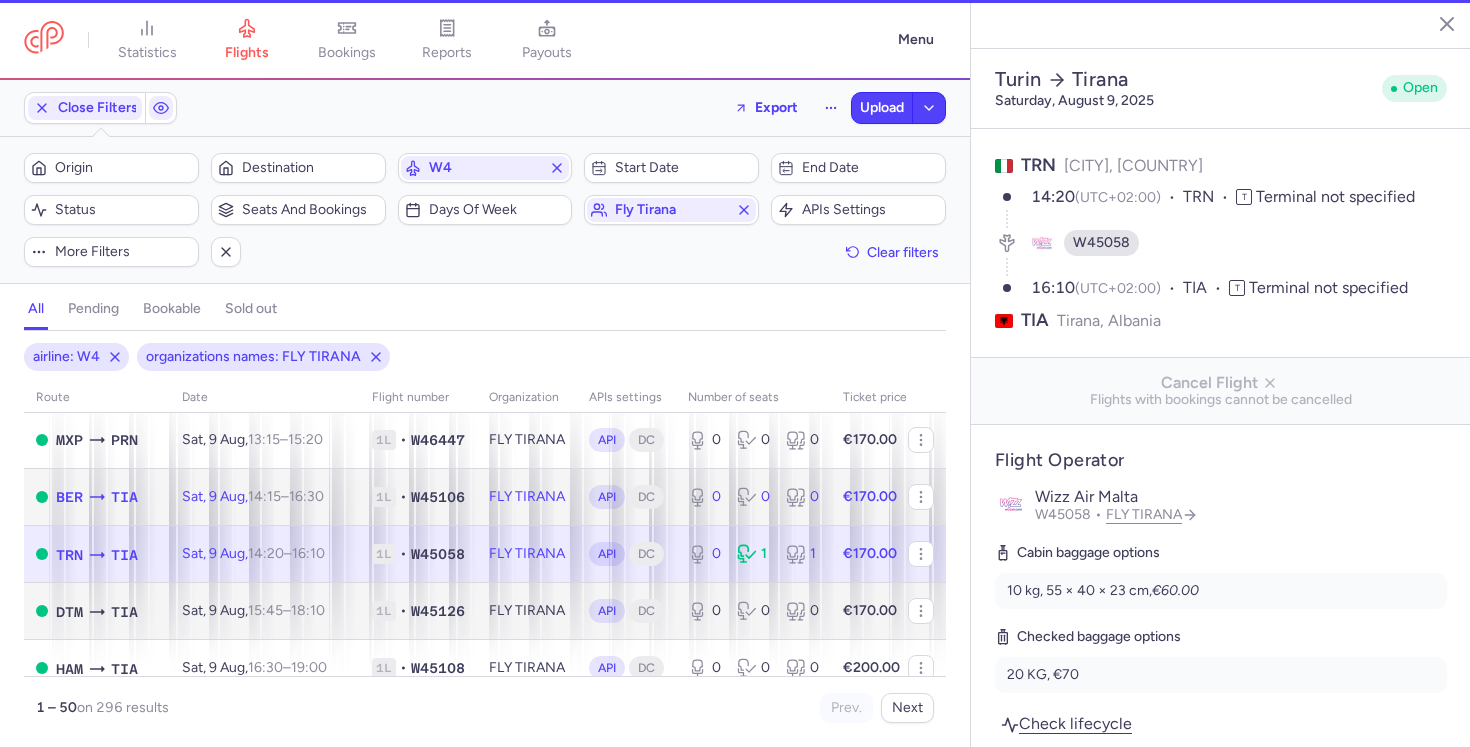 click on "FLY TIRANA" 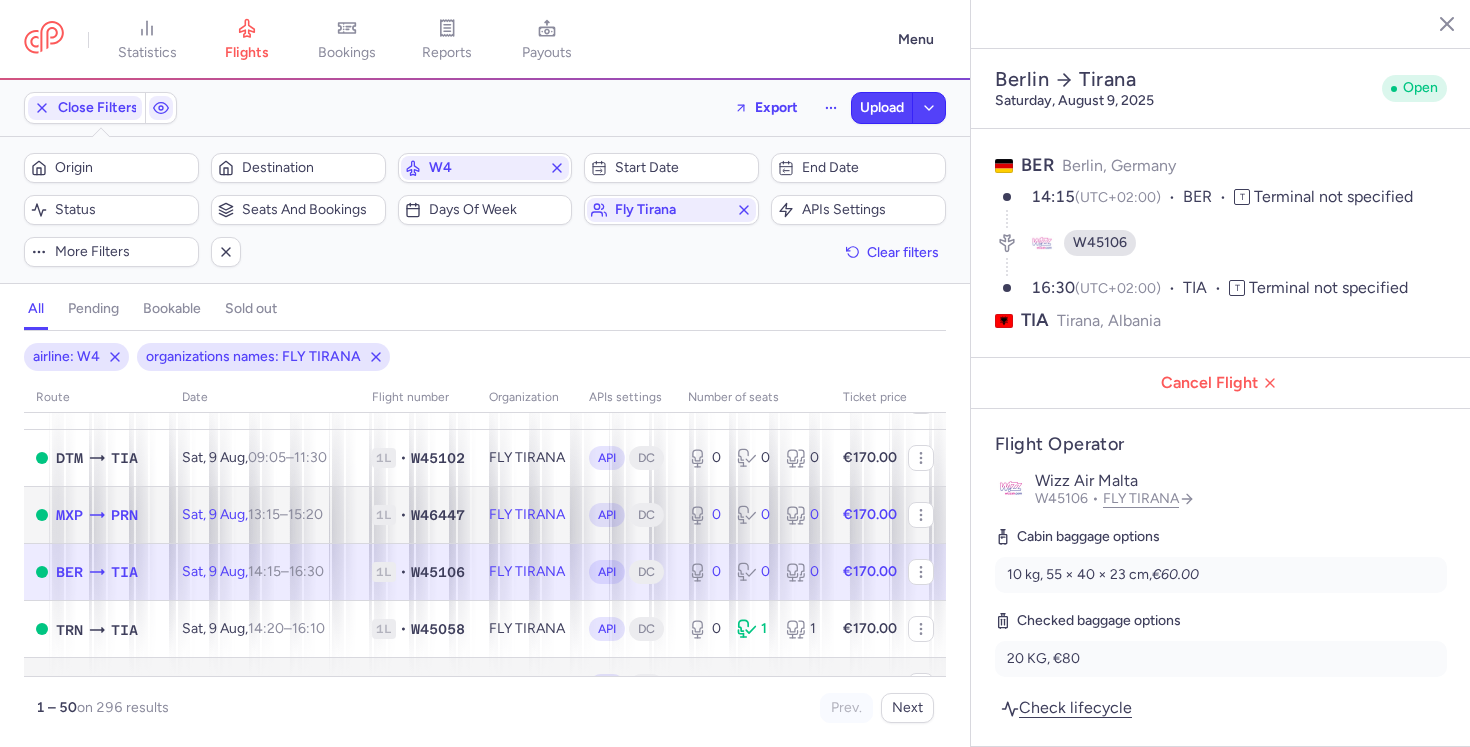 click on "FLY TIRANA" 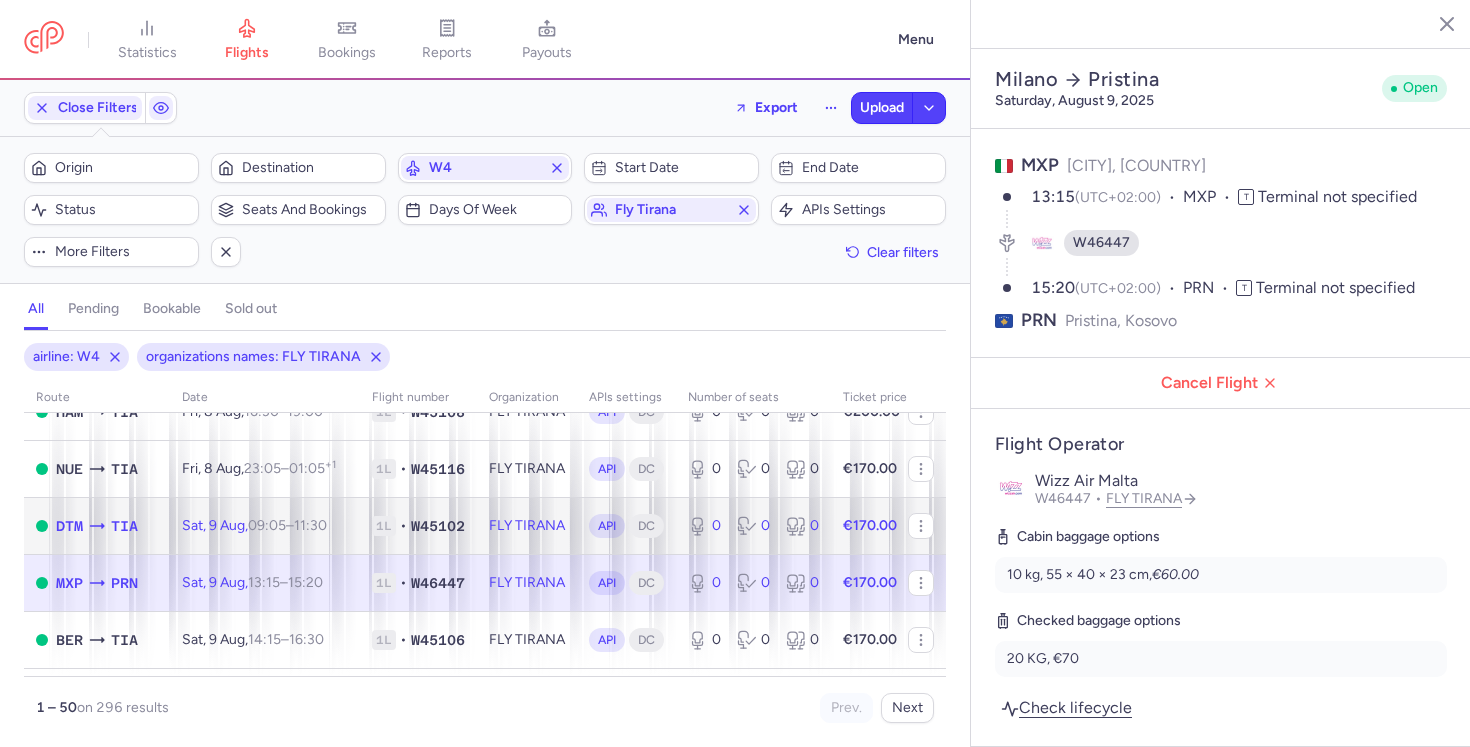 click on "FLY TIRANA" 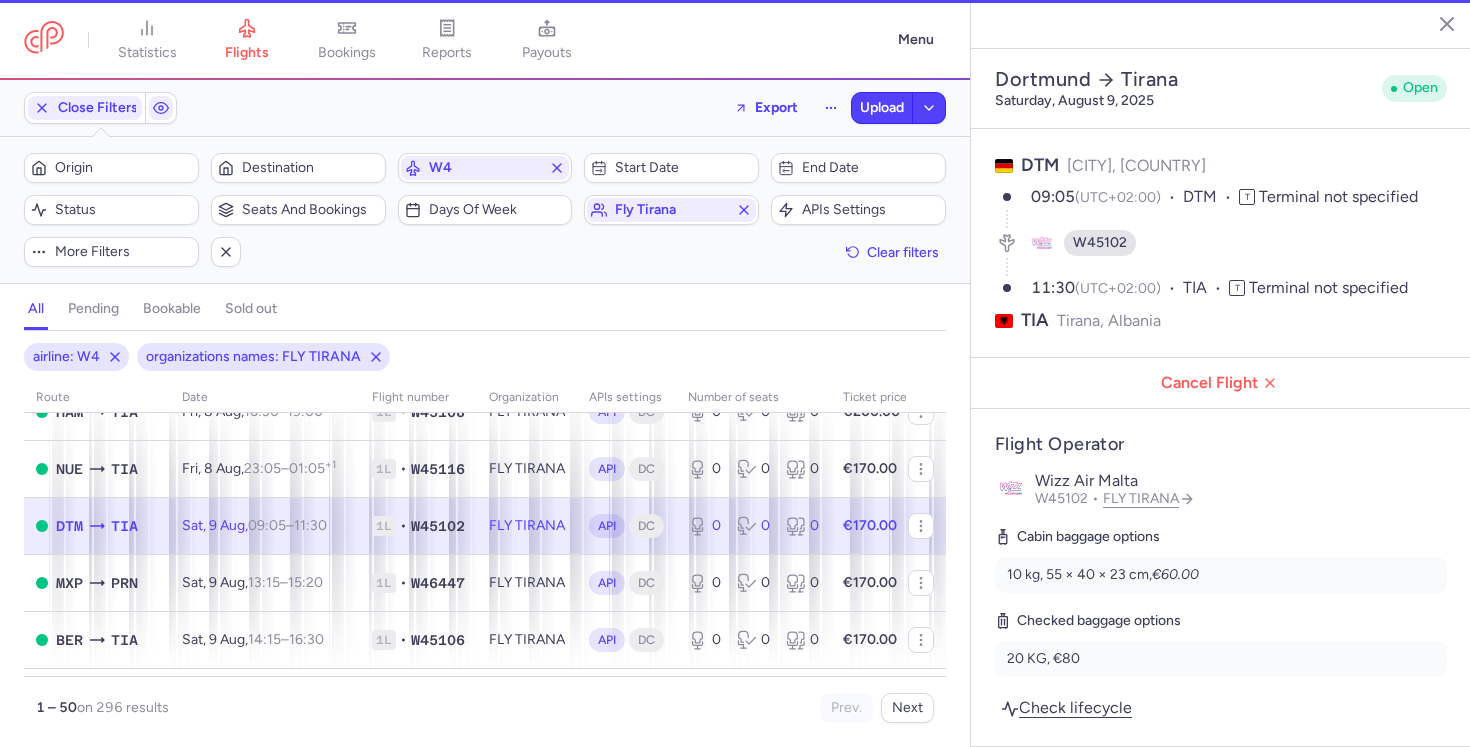 scroll, scrollTop: 2168, scrollLeft: 0, axis: vertical 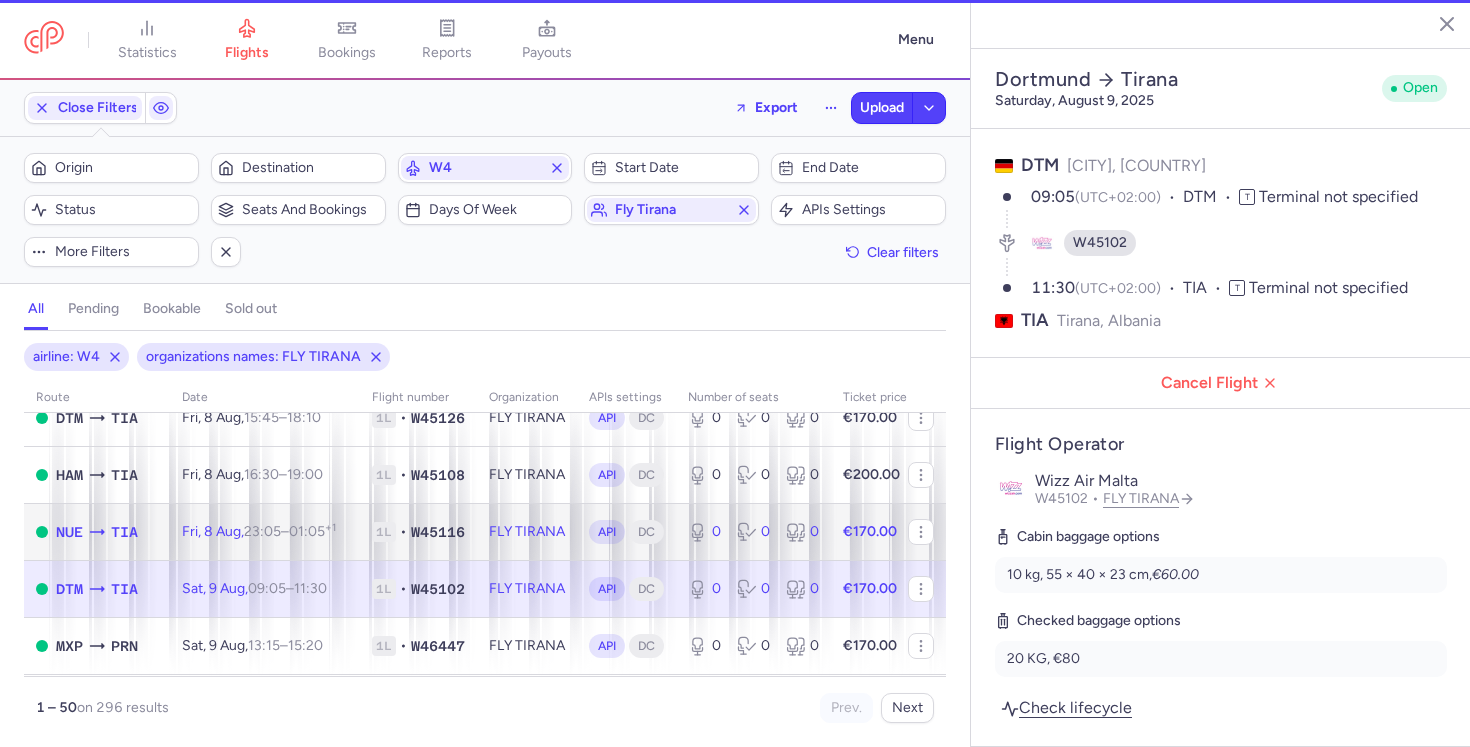 click on "FLY TIRANA" 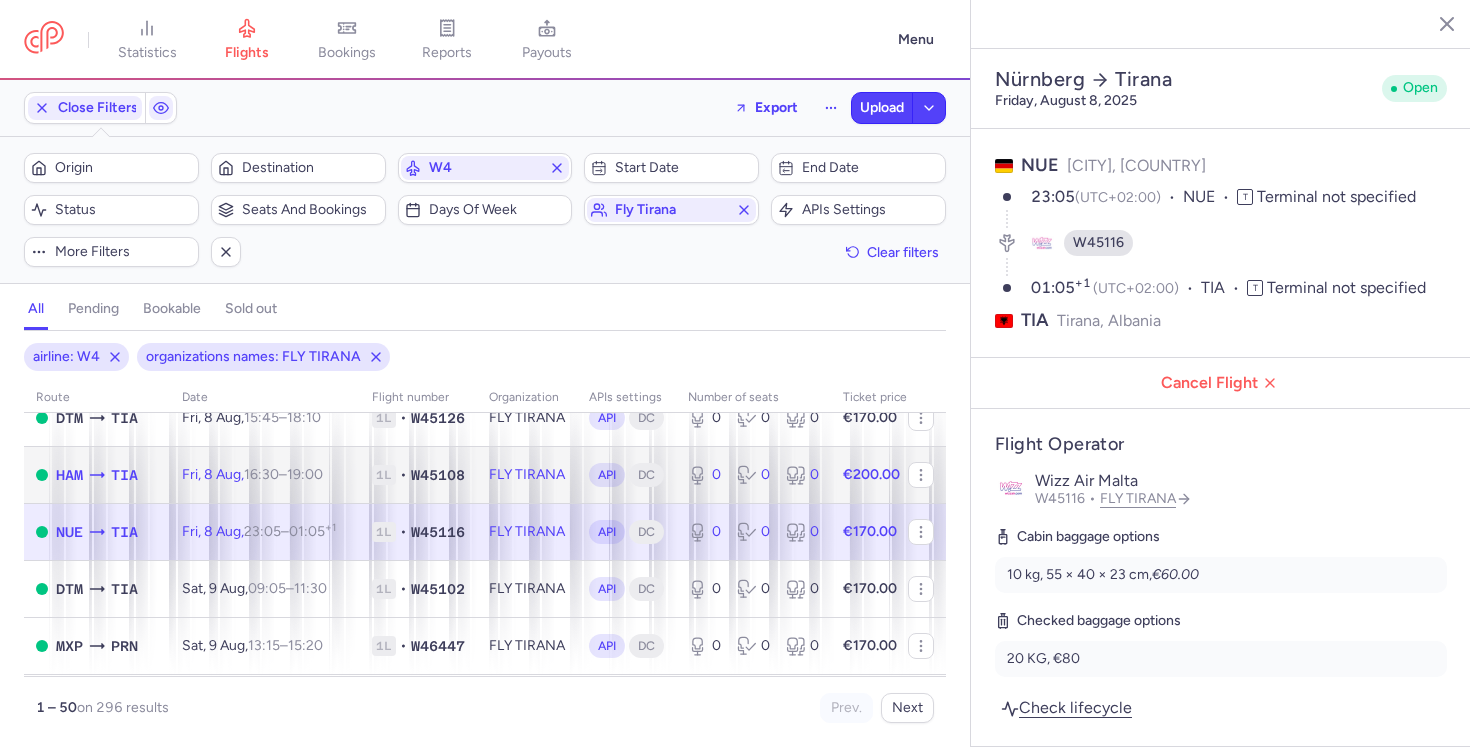 click on "FLY TIRANA" 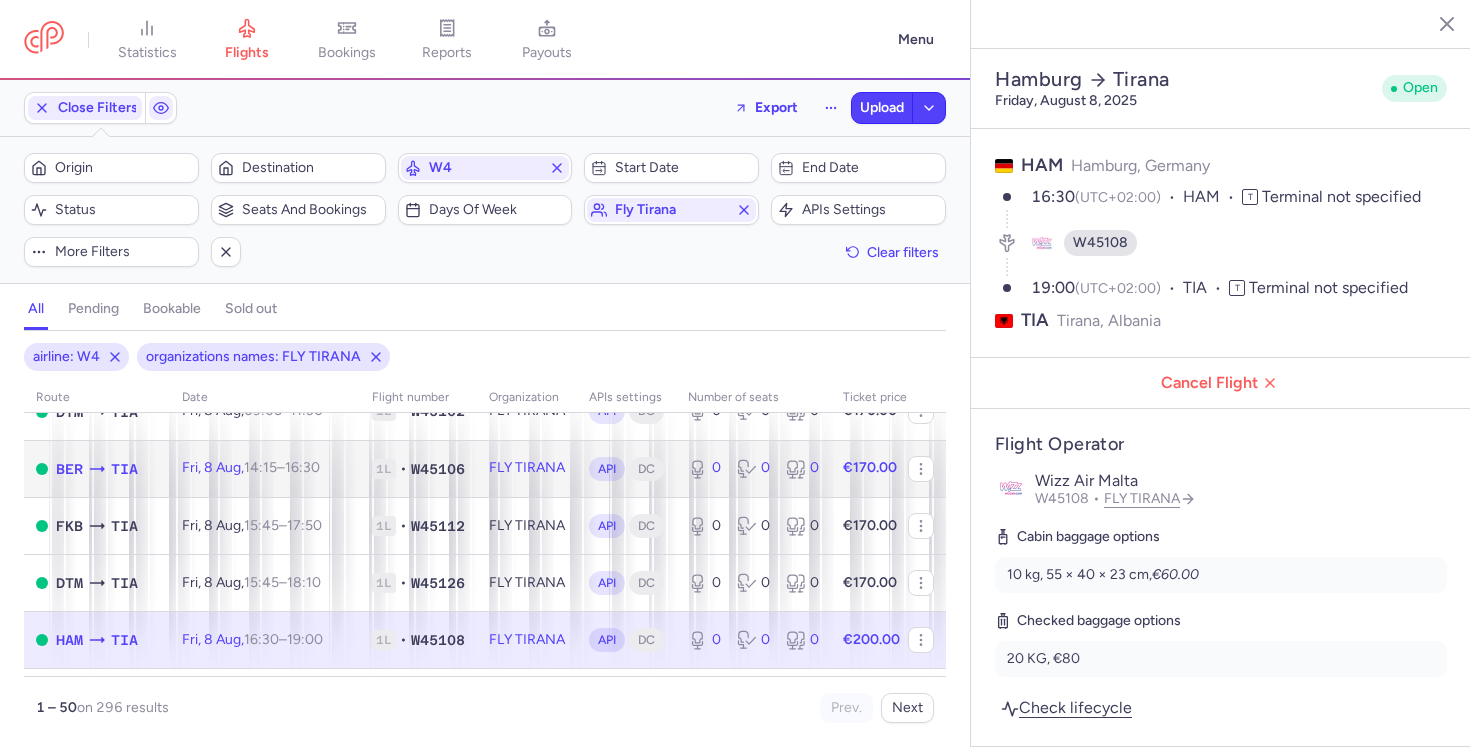 click on "FLY TIRANA" 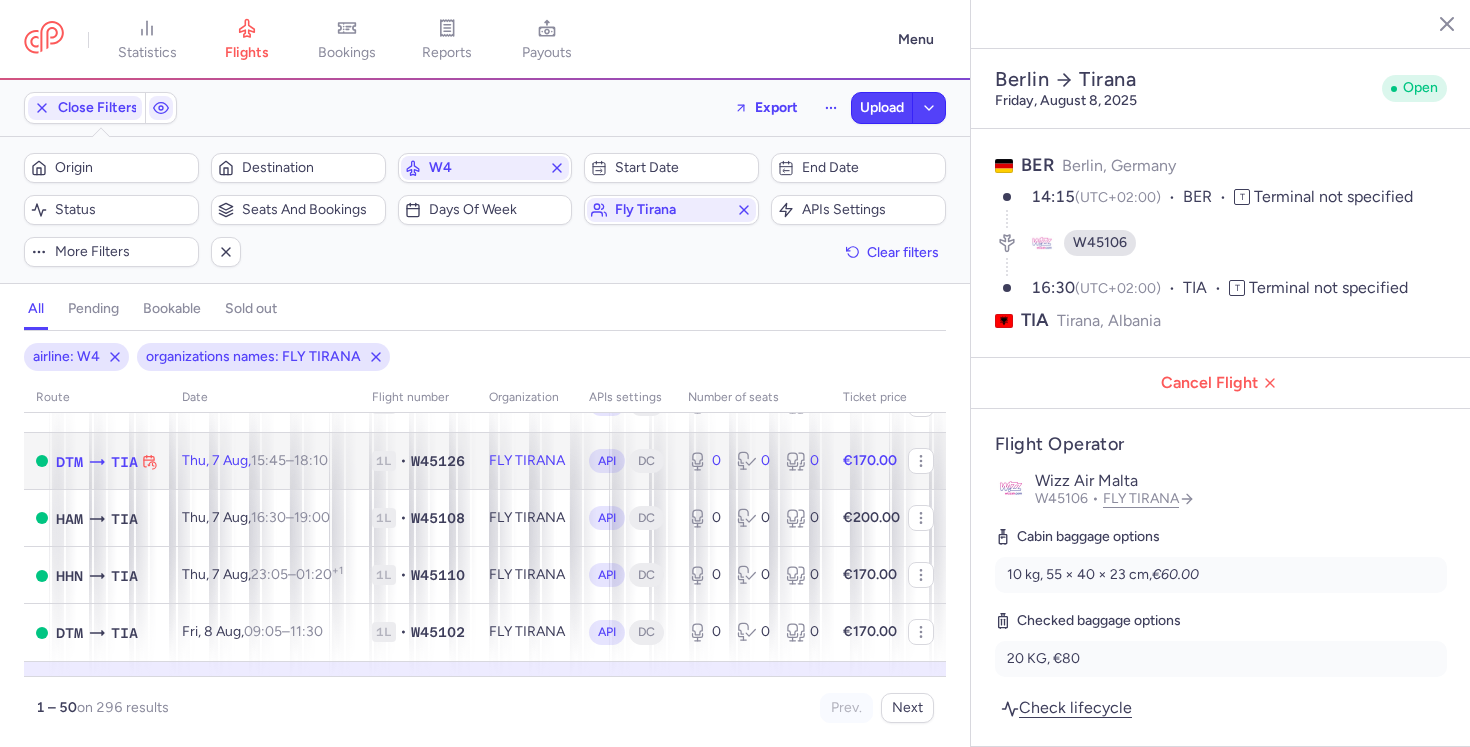 click on "FLY TIRANA" 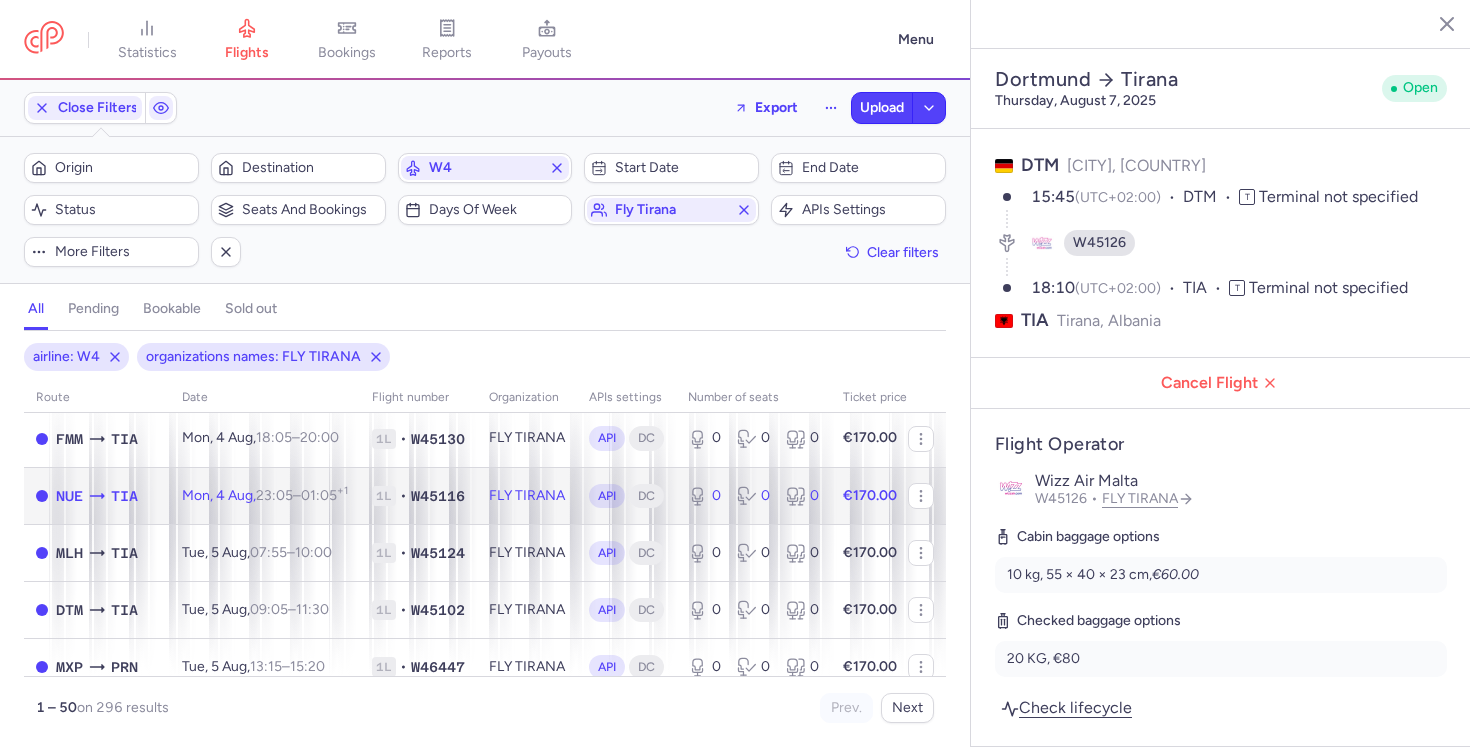 click on "FLY TIRANA" 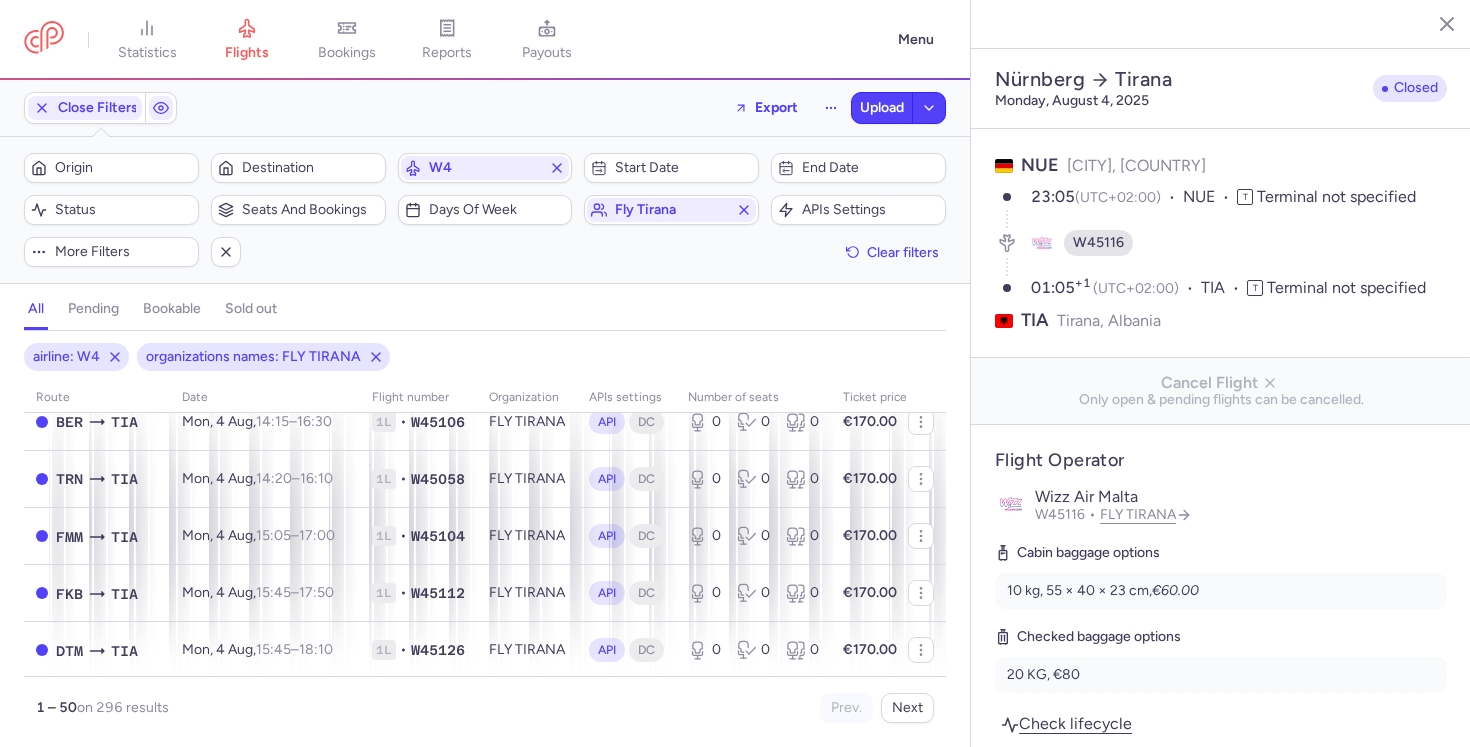 scroll, scrollTop: 0, scrollLeft: 0, axis: both 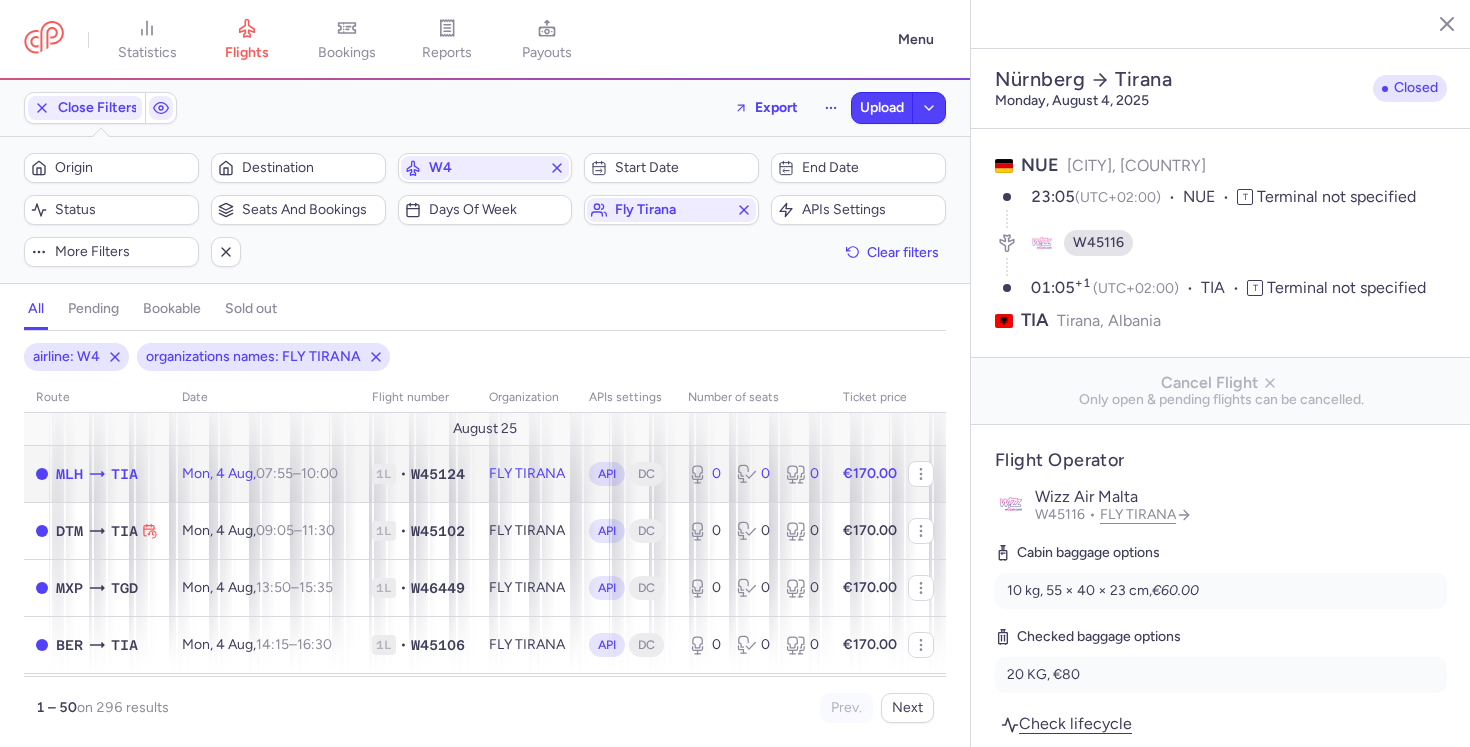 click on "FLY TIRANA" 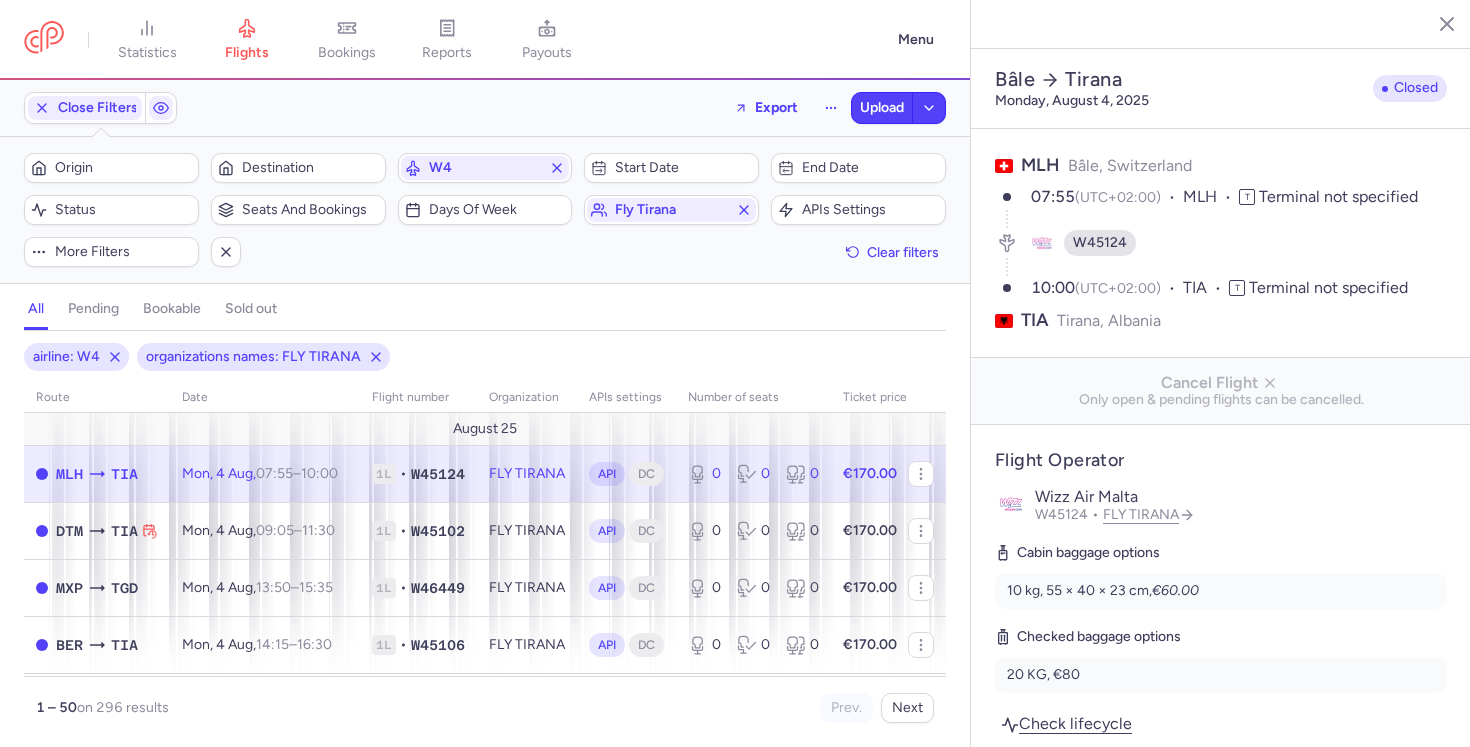 click on "FLY TIRANA" 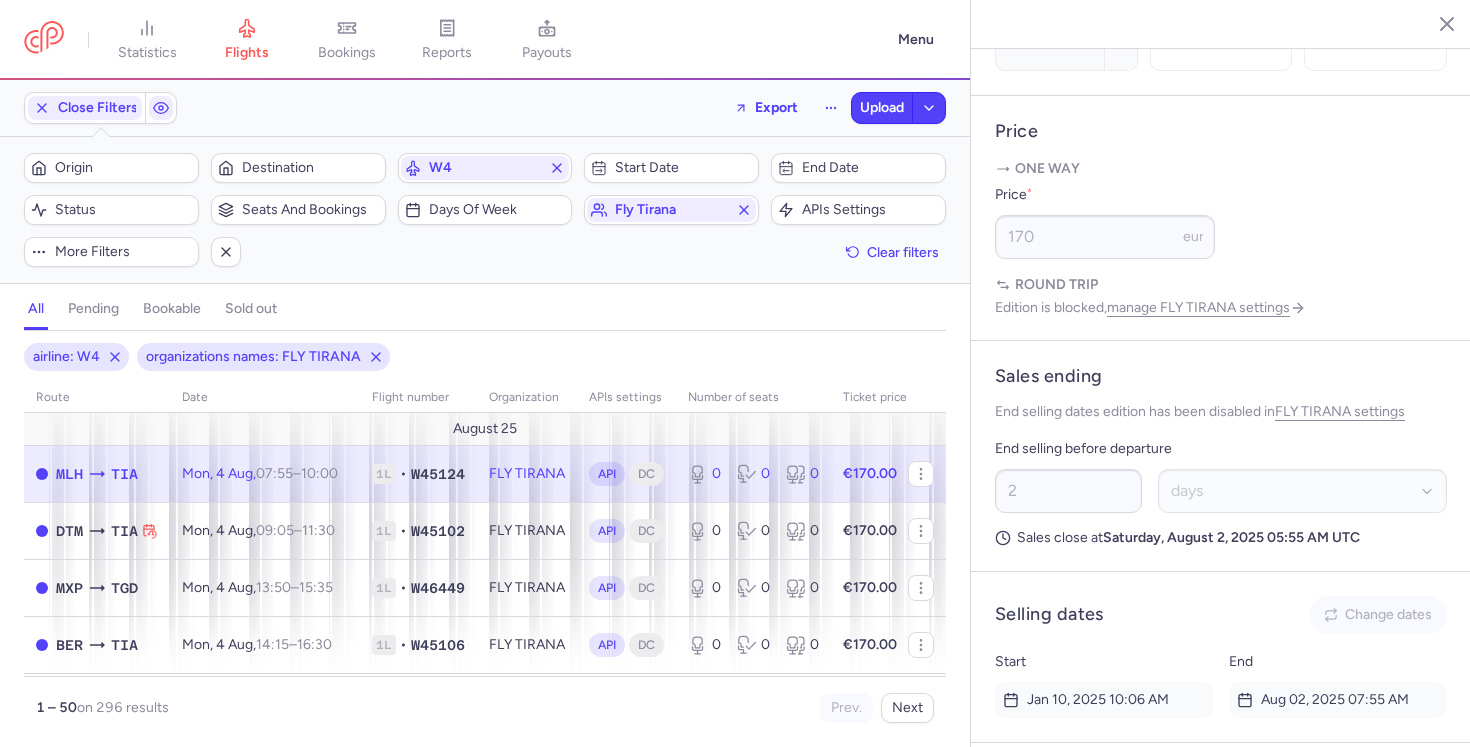 scroll, scrollTop: 1073, scrollLeft: 0, axis: vertical 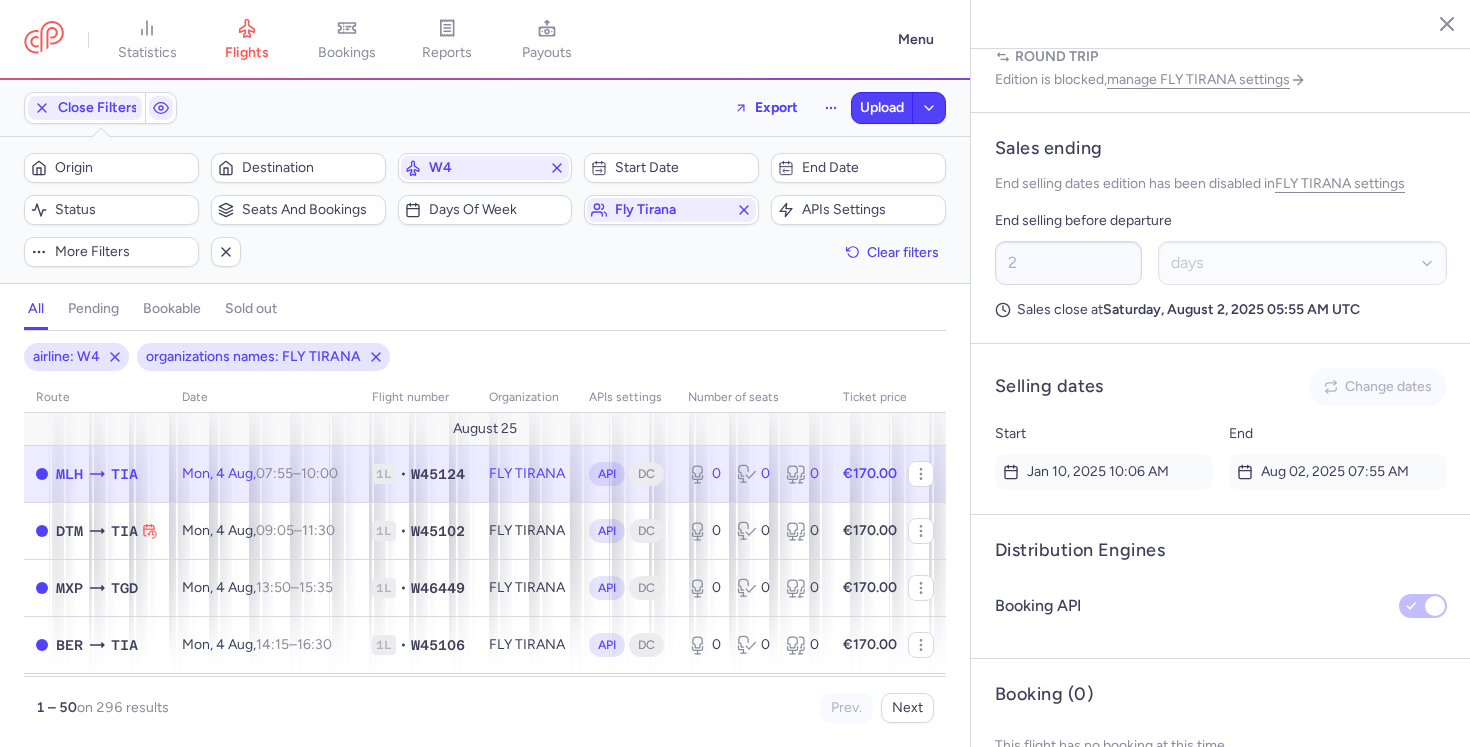 click 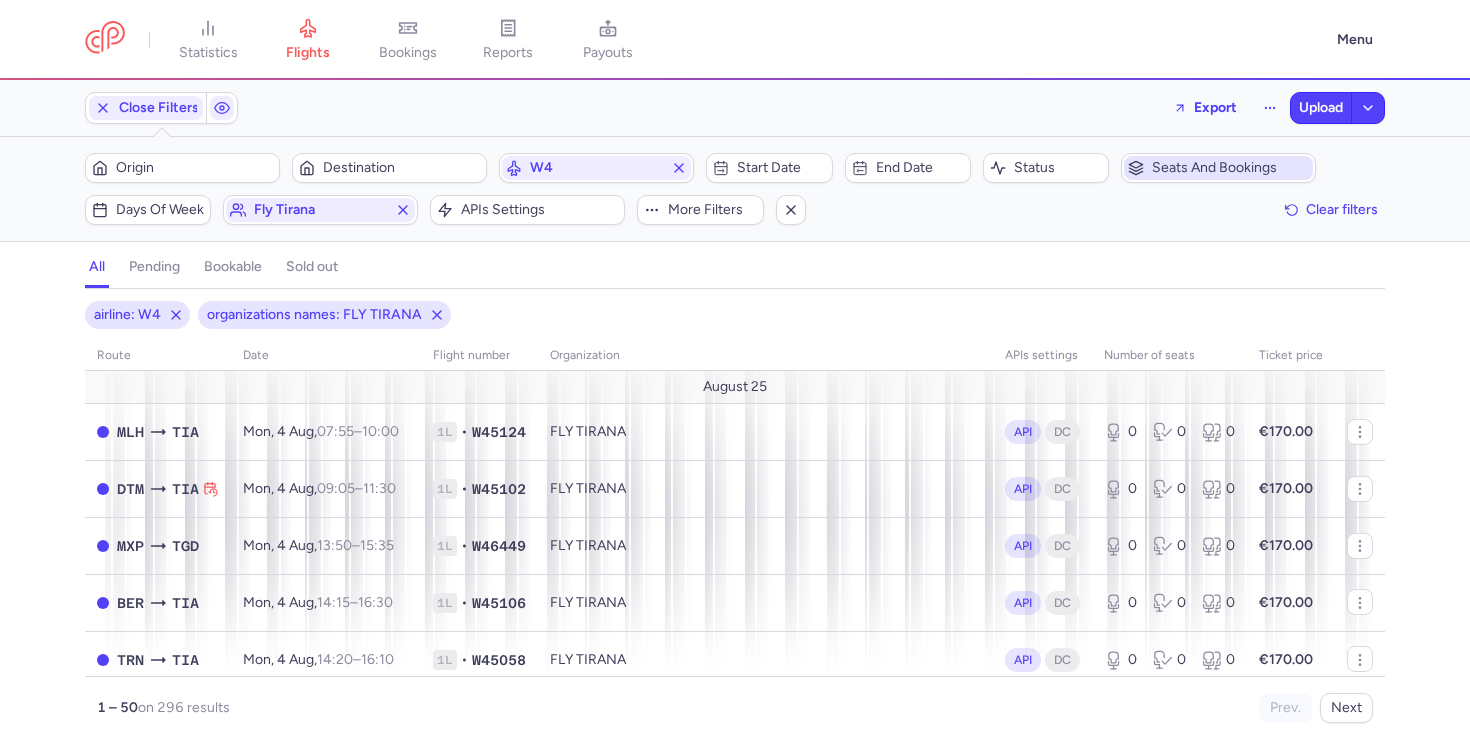 click on "Seats and bookings" at bounding box center [1230, 168] 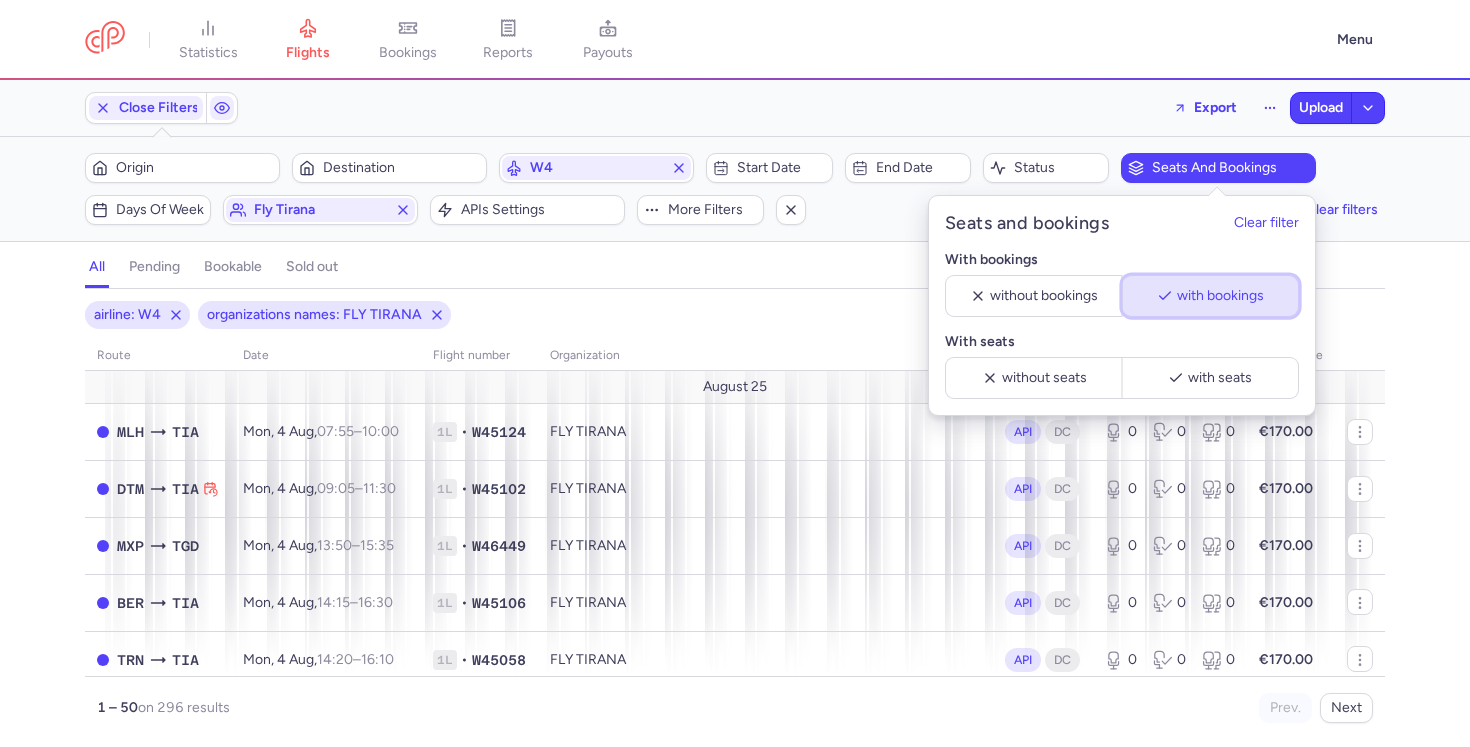 click on "with bookings" 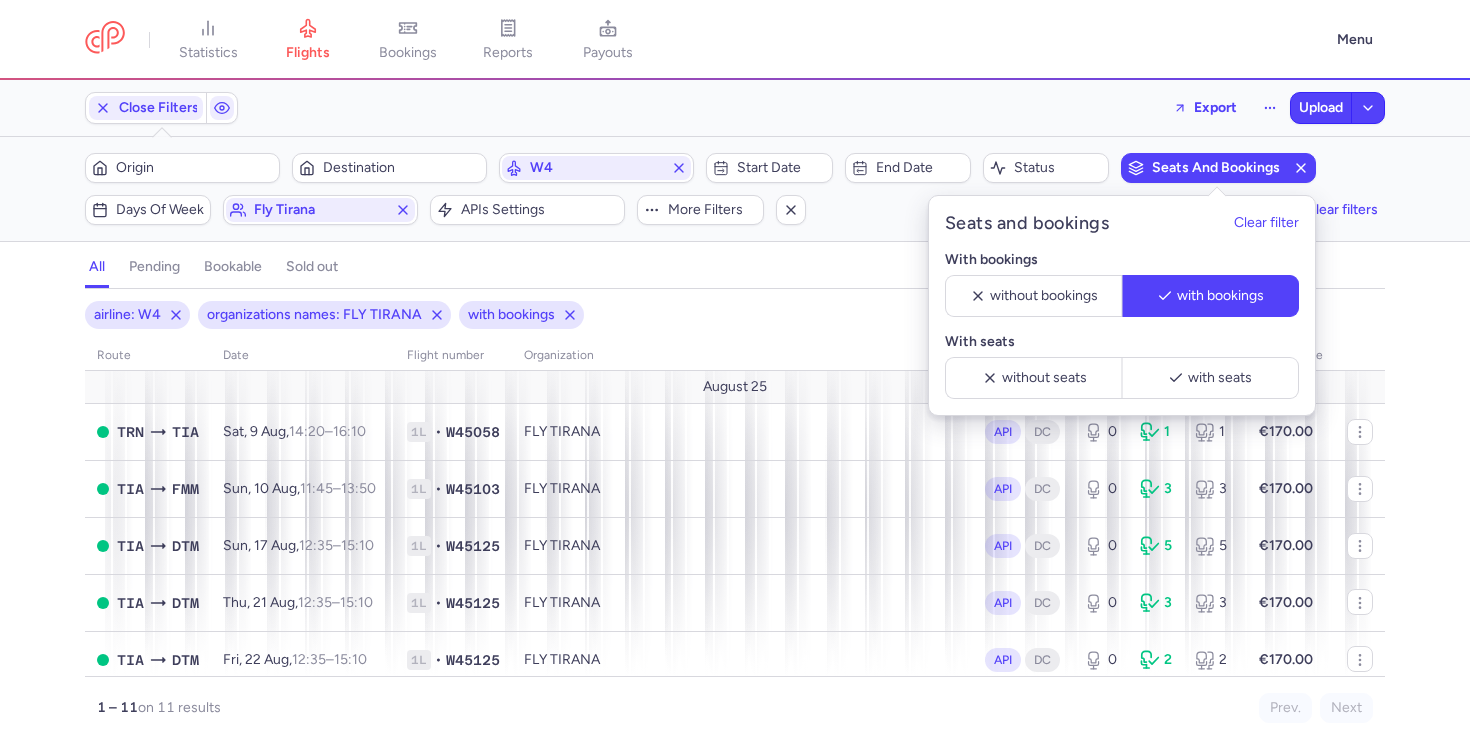 click on "all pending bookable sold out 3" at bounding box center [735, 267] 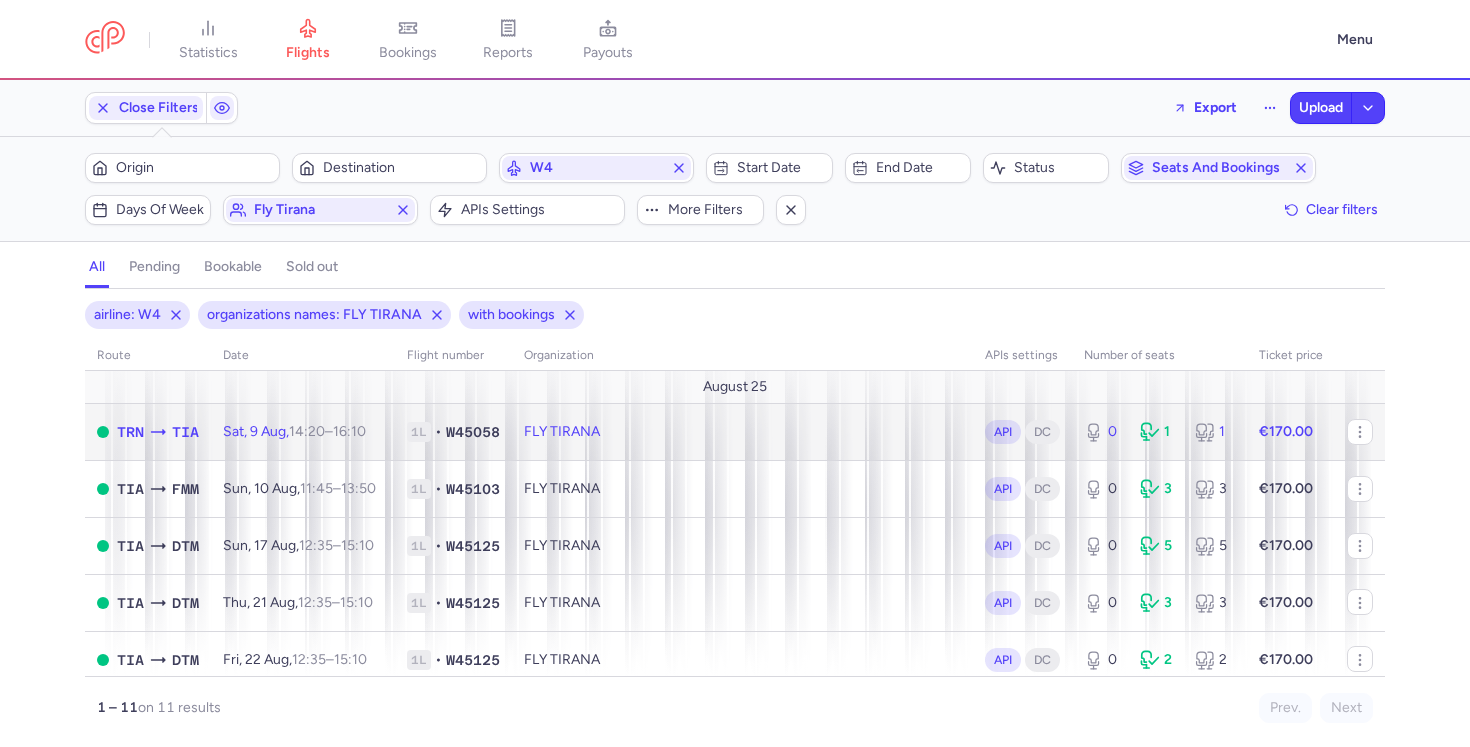 click on "FLY TIRANA" 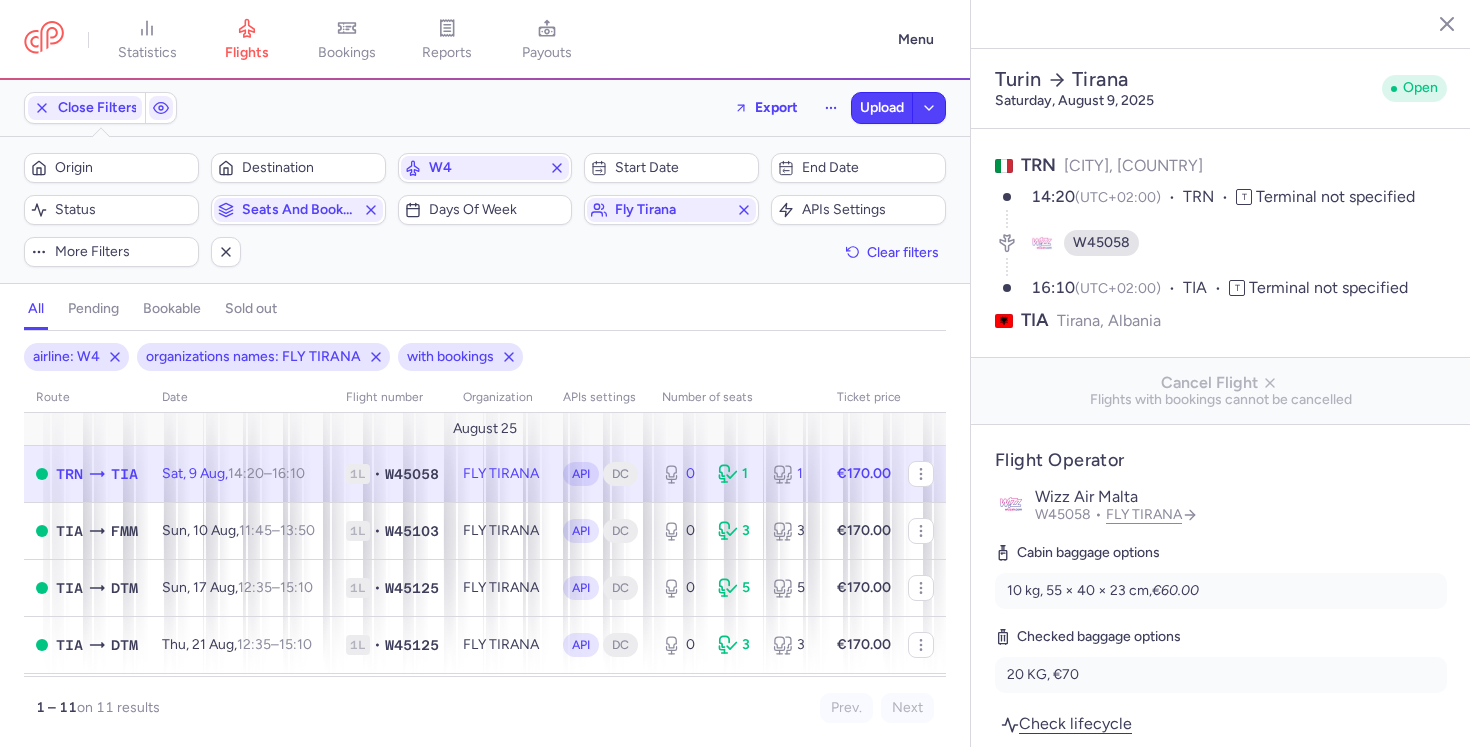 scroll, scrollTop: 1273, scrollLeft: 0, axis: vertical 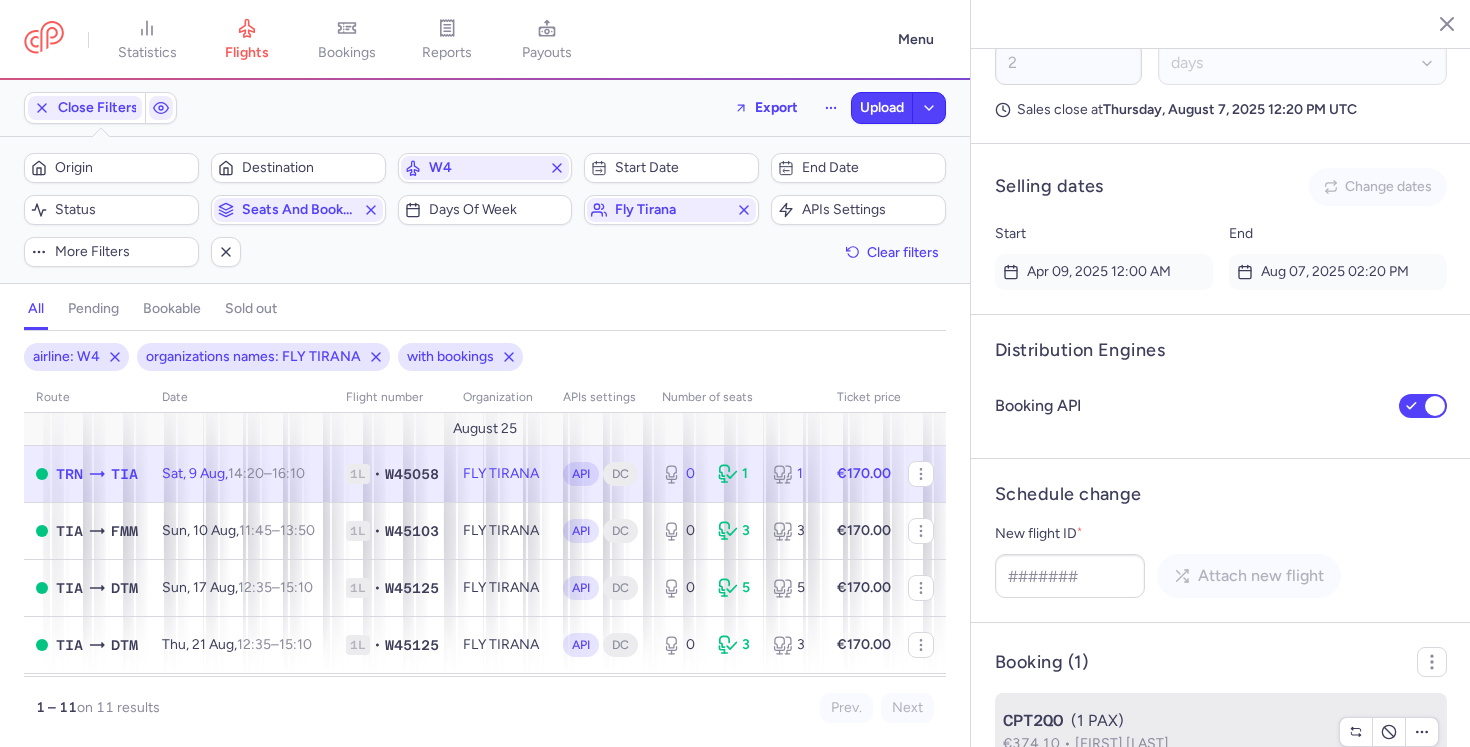 click on "CPT2QO  (1 PAX)" at bounding box center (1165, 721) 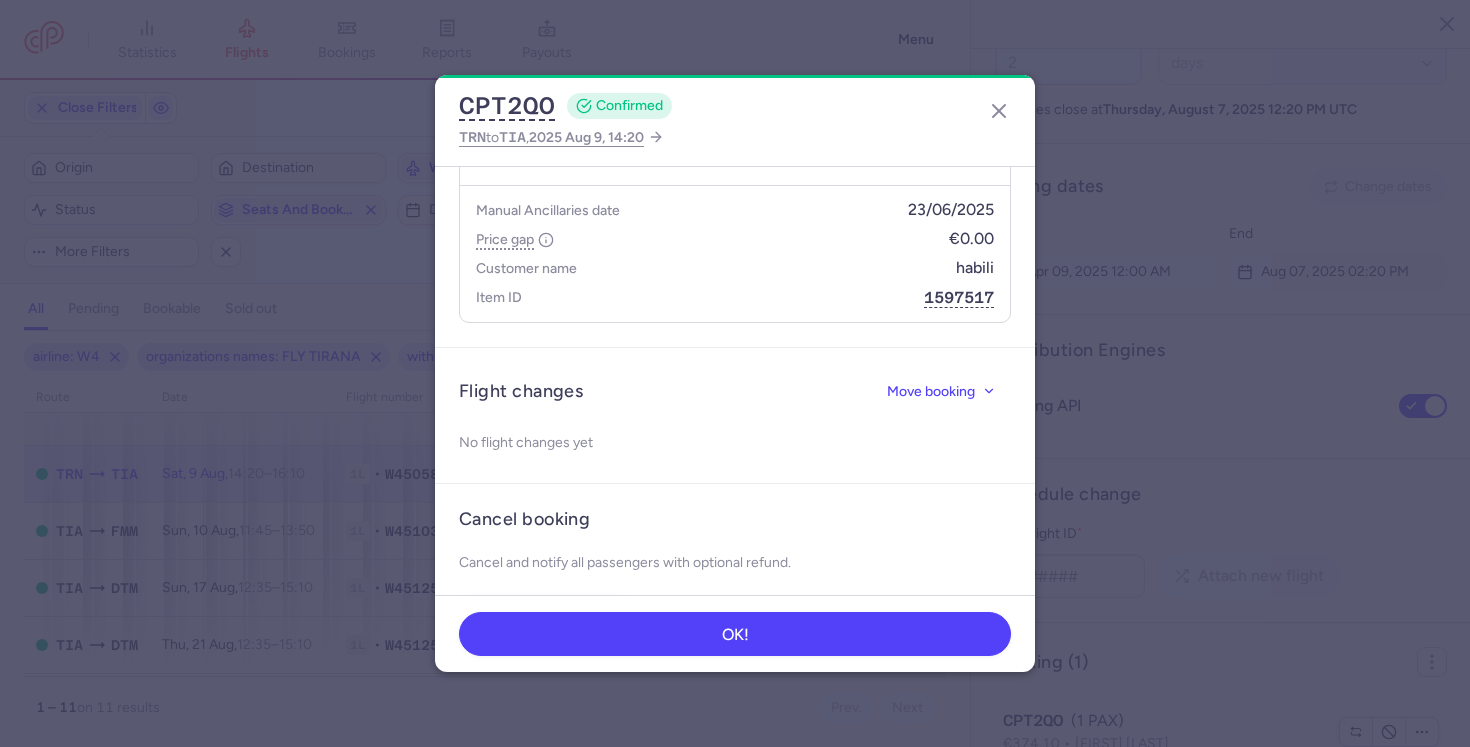 scroll, scrollTop: 1296, scrollLeft: 0, axis: vertical 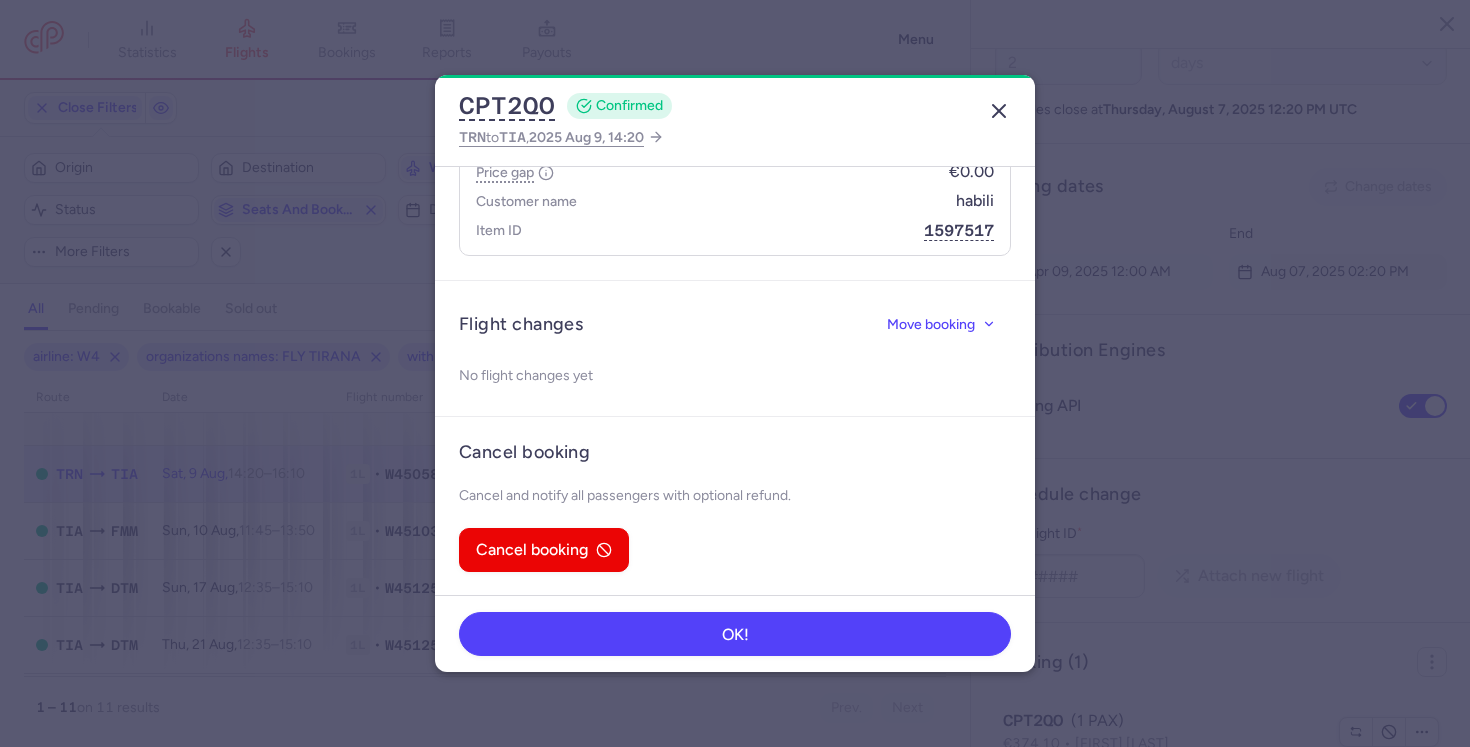 click 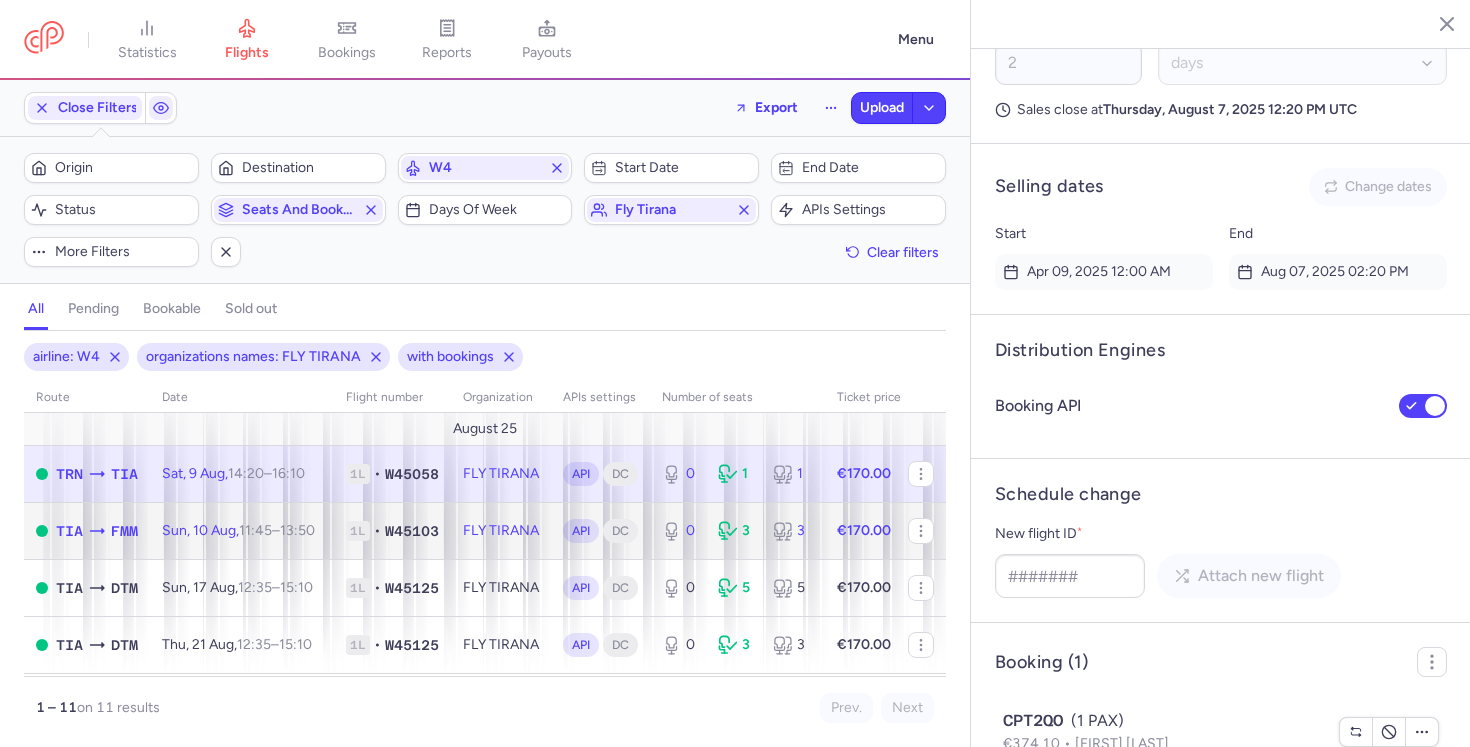 click on "0 3 3" 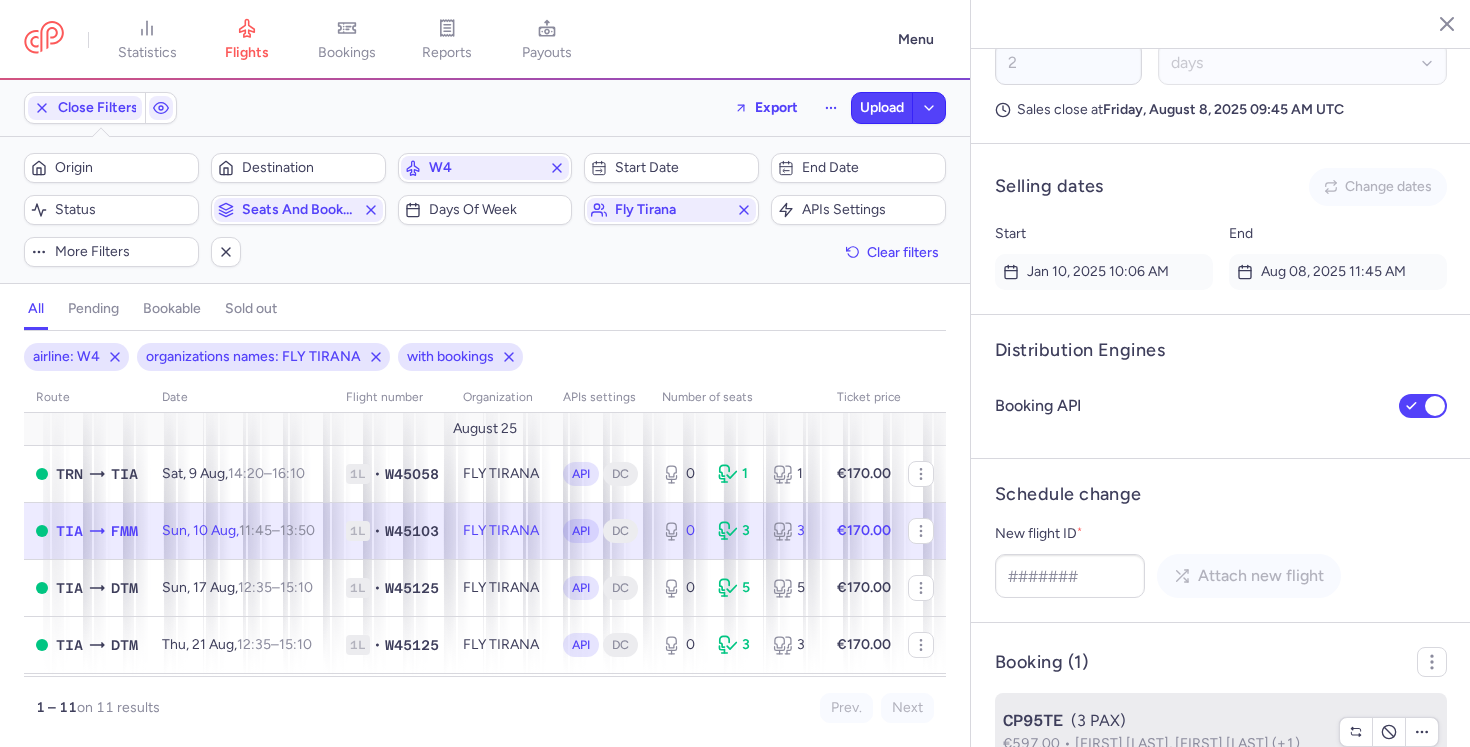 click on "CP95TE  (3 PAX)  €597.00  Ajnurka MUSTAFOSKA, Aldin MUSTAFOSKI (+1)" 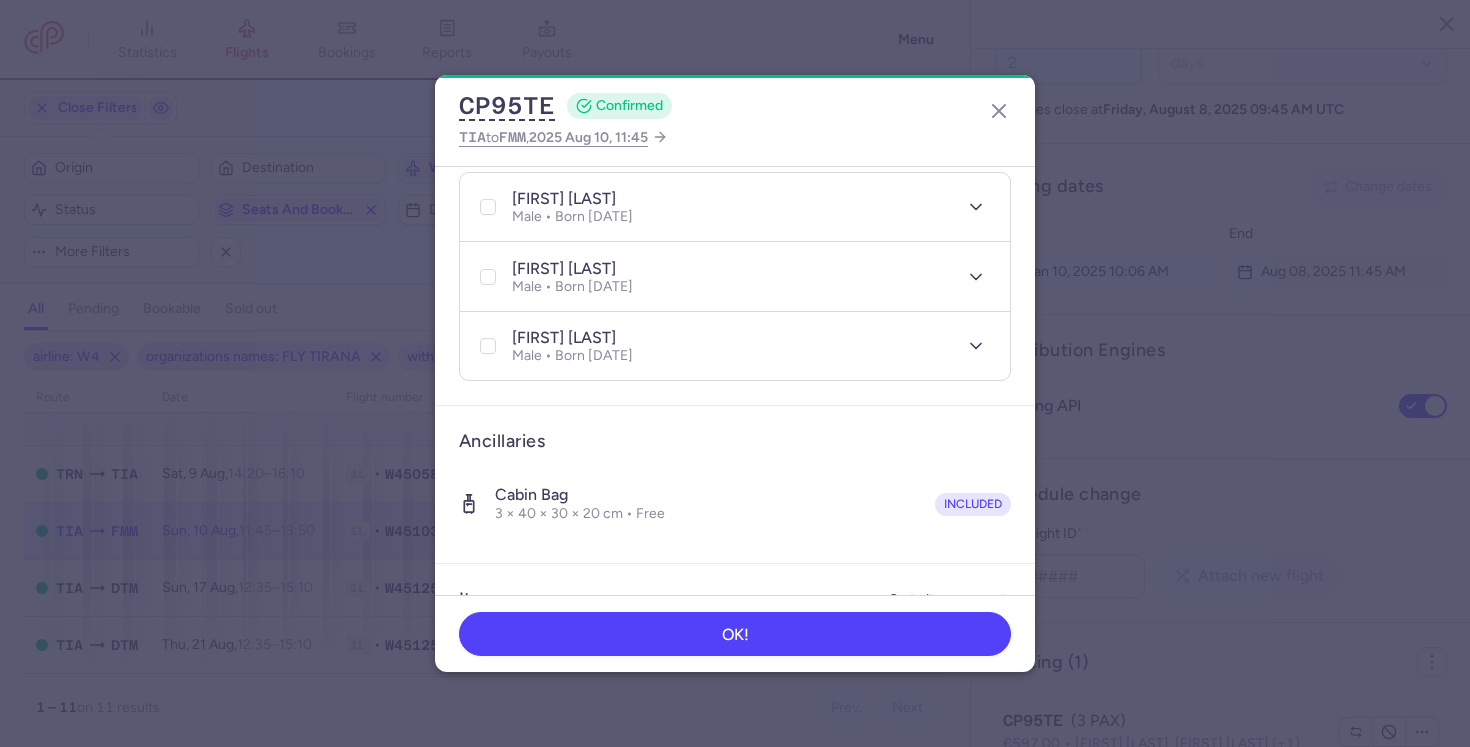 scroll, scrollTop: 466, scrollLeft: 0, axis: vertical 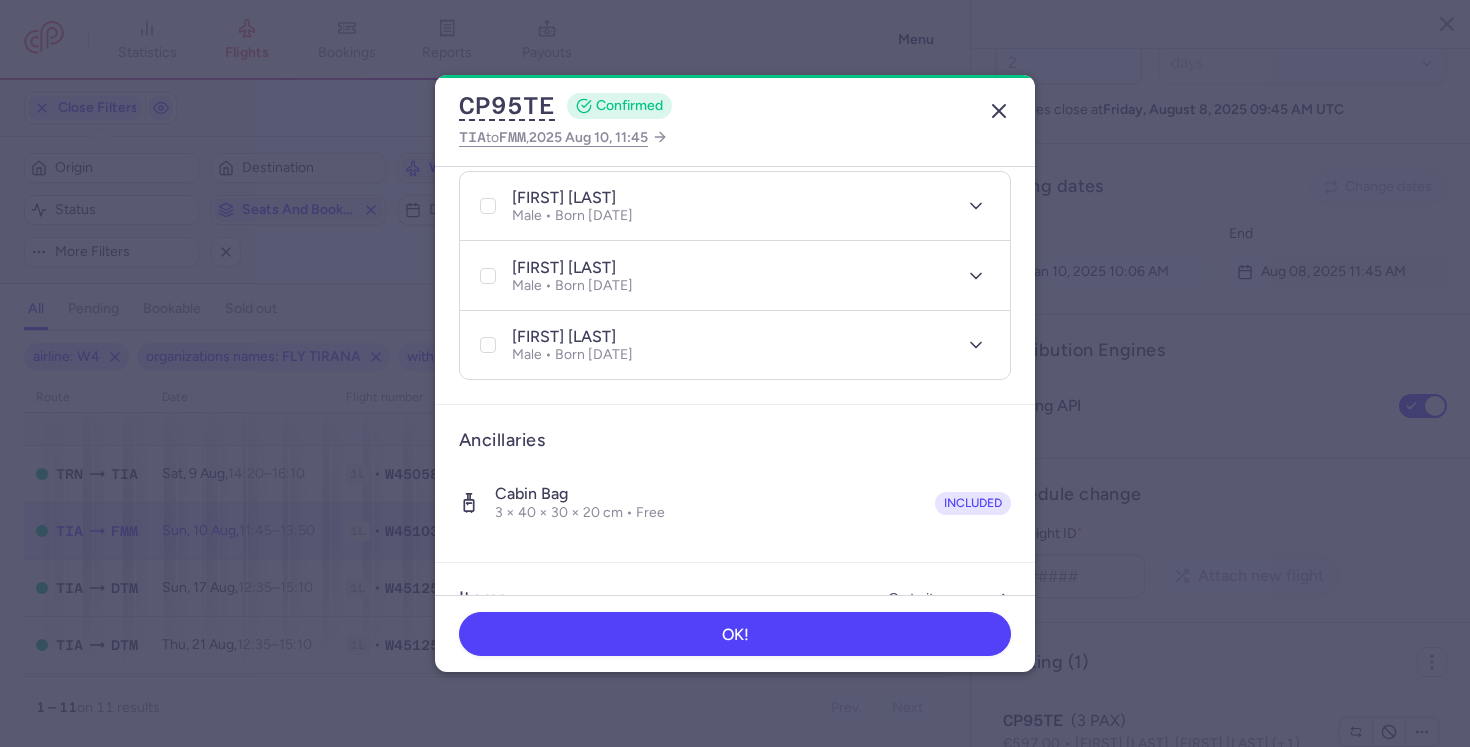 click 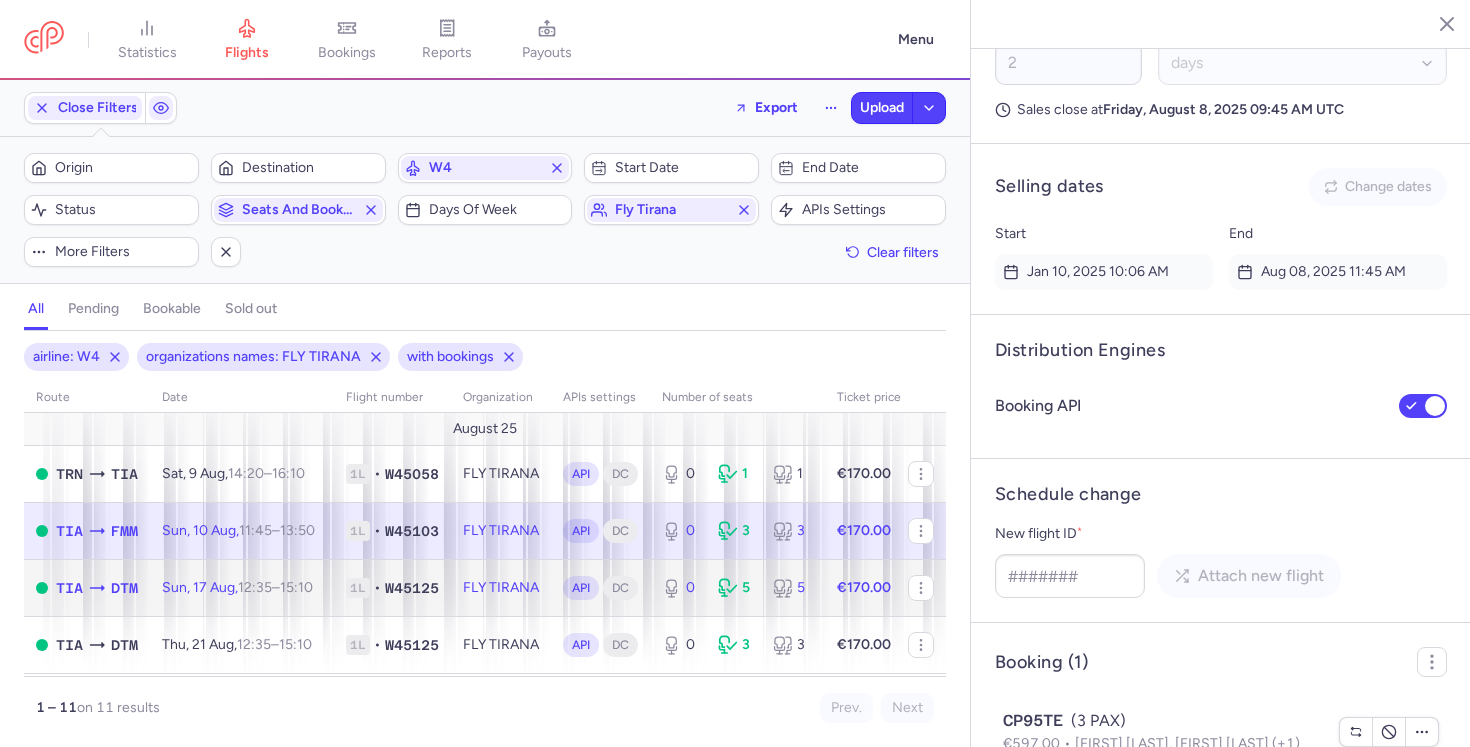 click on "FLY TIRANA" 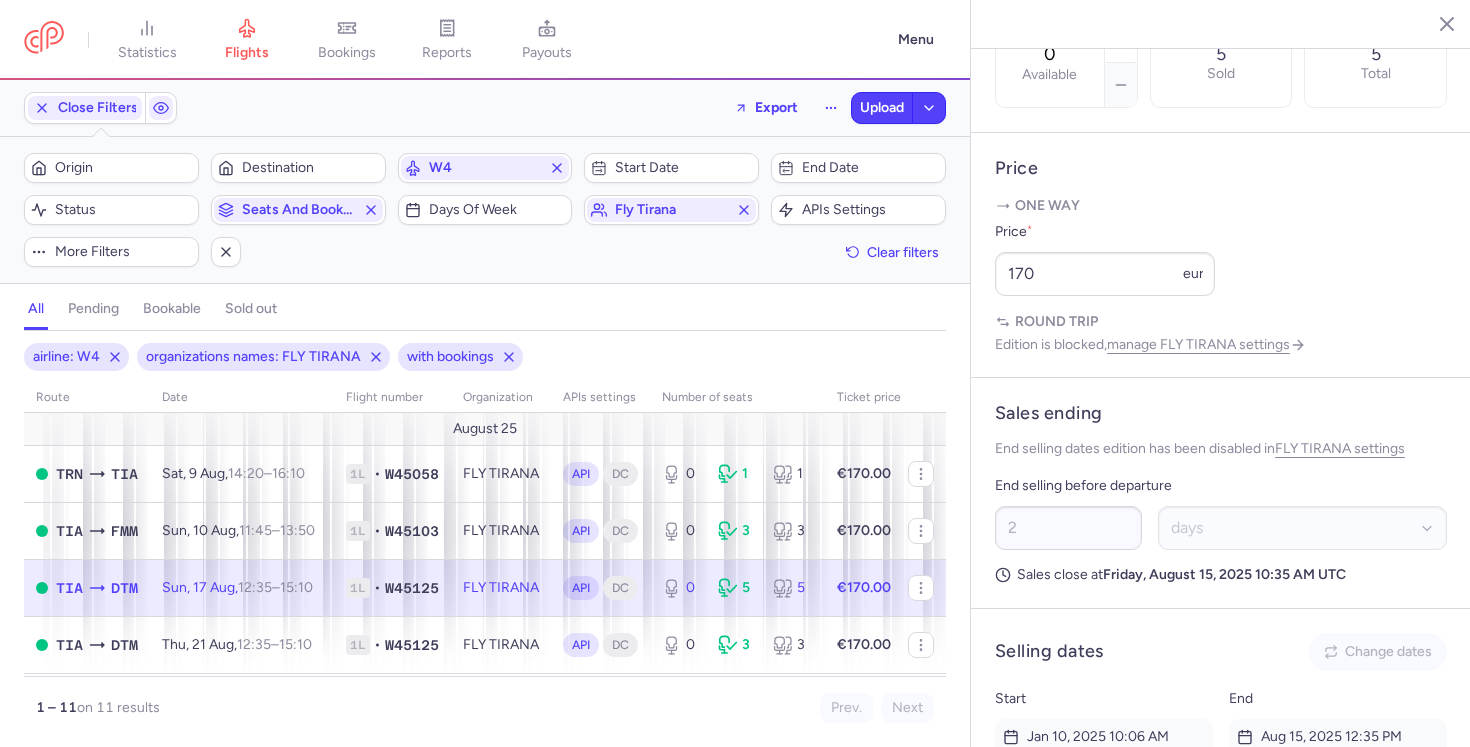 scroll, scrollTop: 1273, scrollLeft: 0, axis: vertical 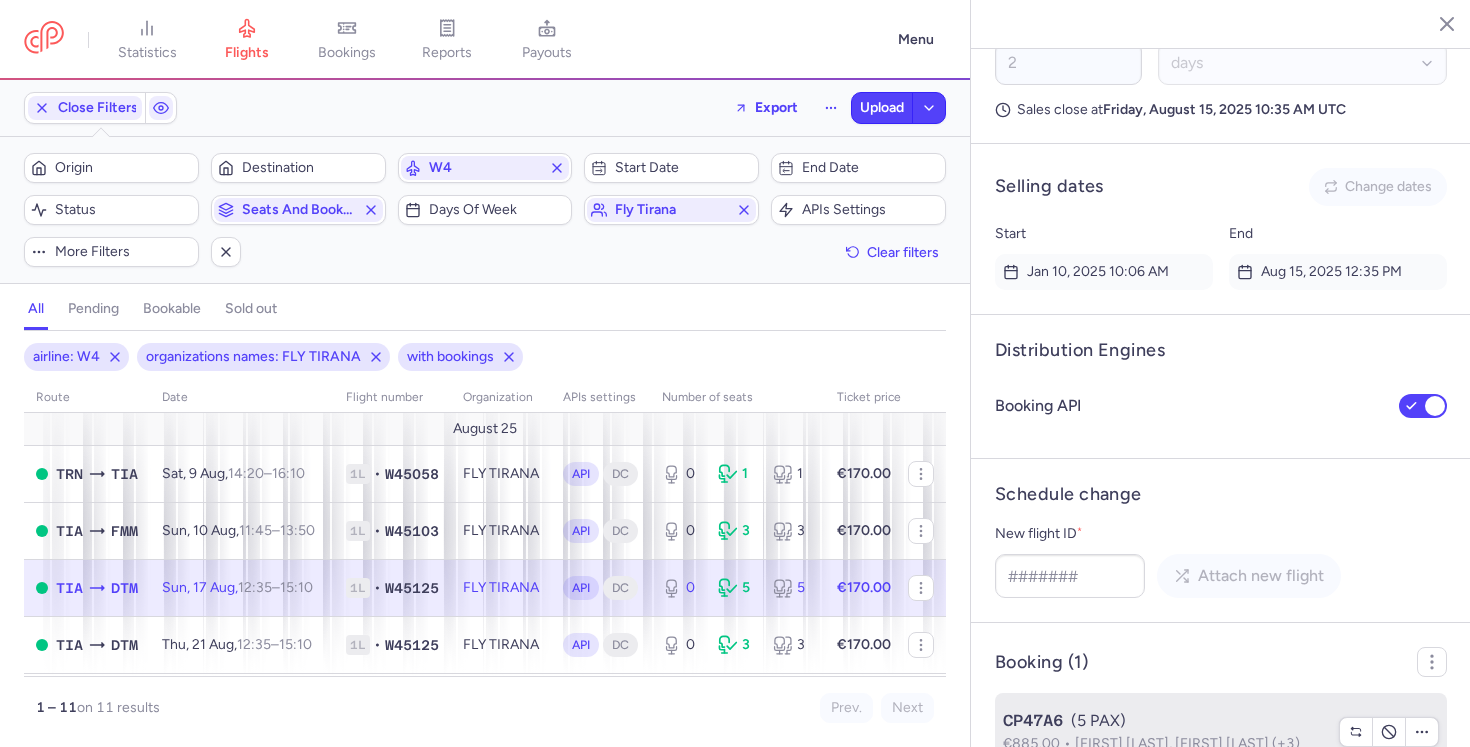 click on "CP47A6  (5 PAX)" at bounding box center (1165, 721) 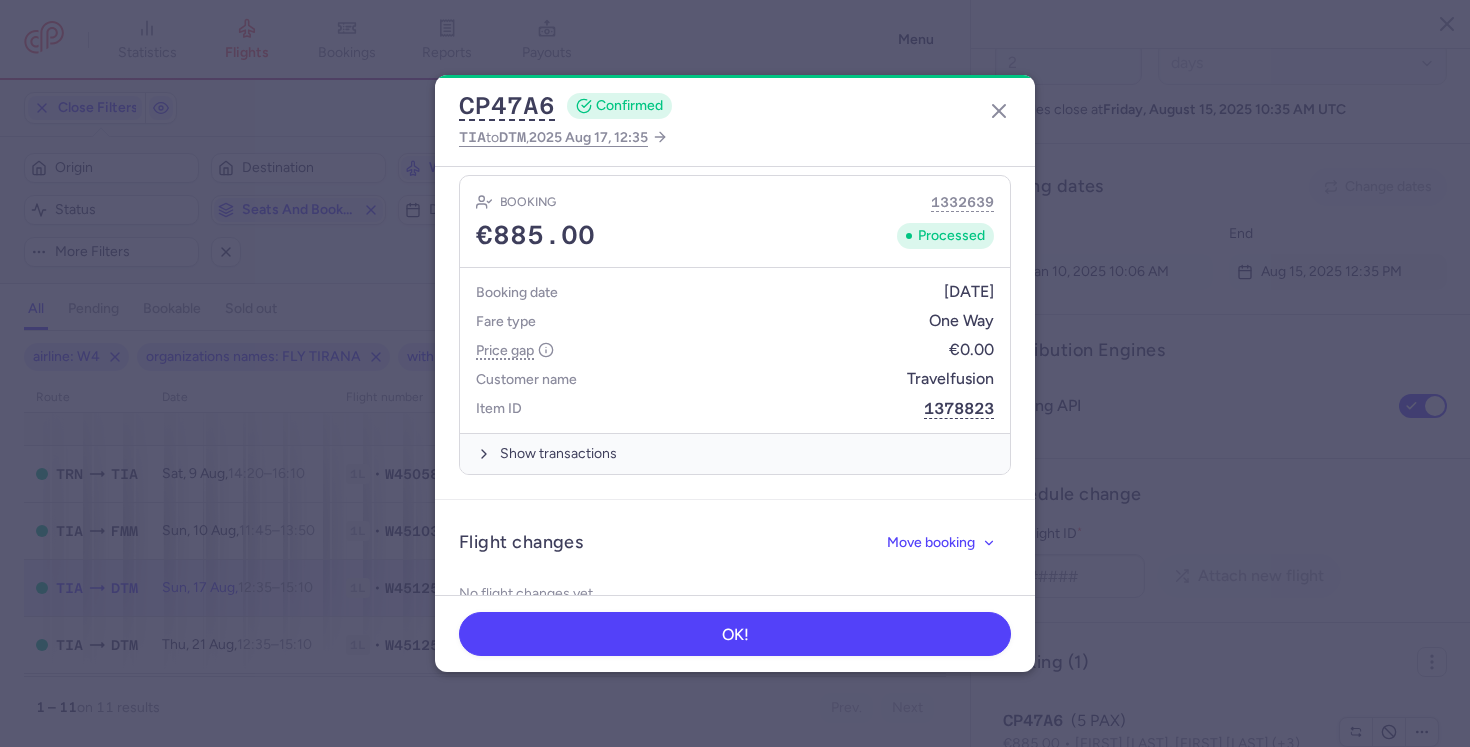 scroll, scrollTop: 949, scrollLeft: 0, axis: vertical 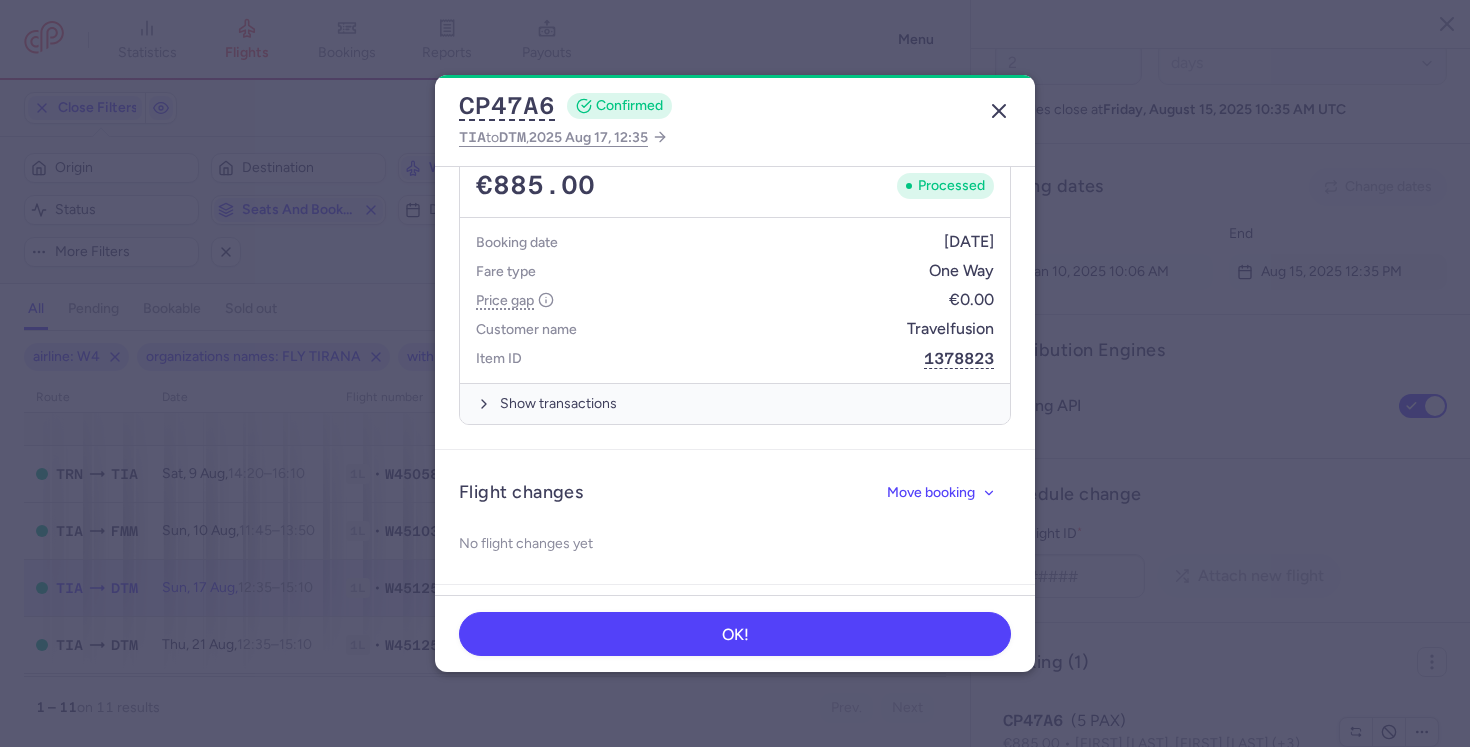 click 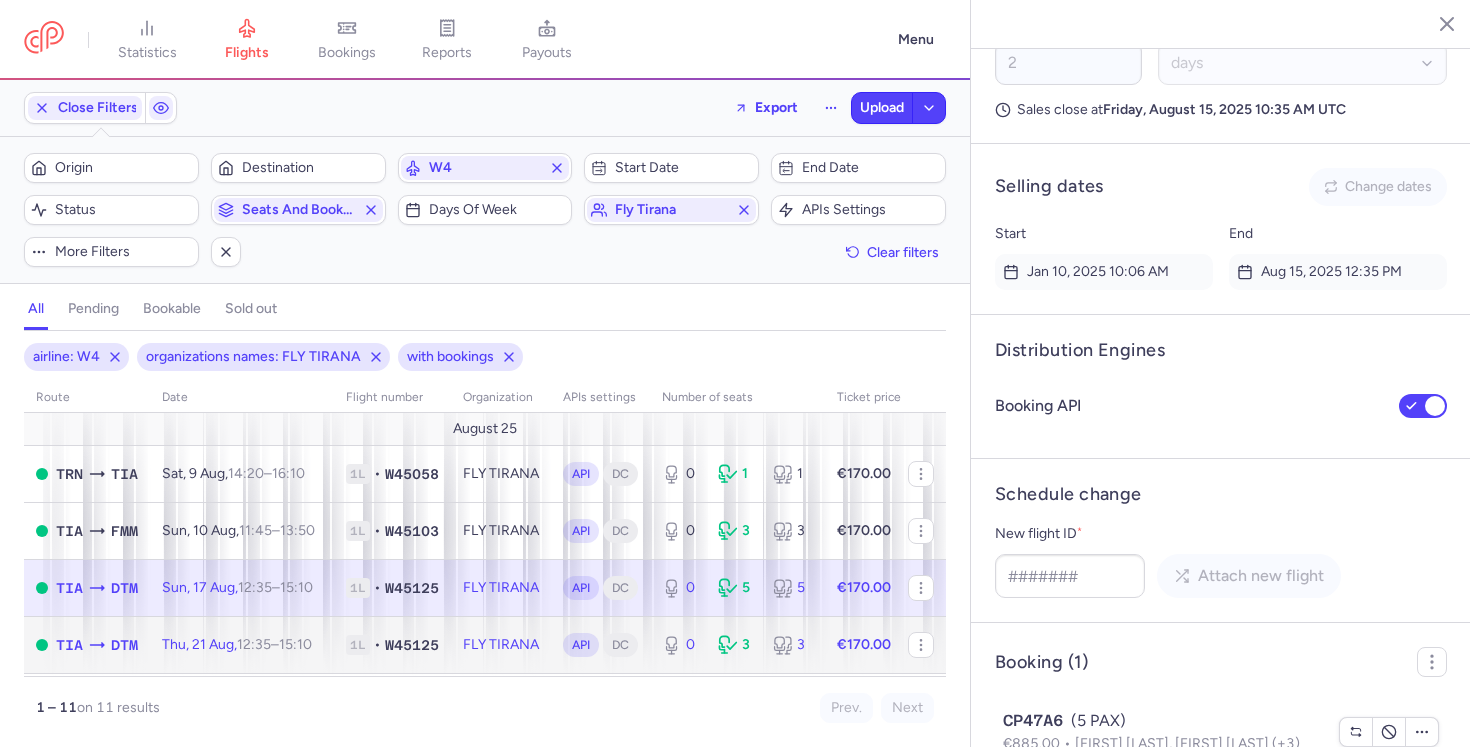 click on "FLY TIRANA" 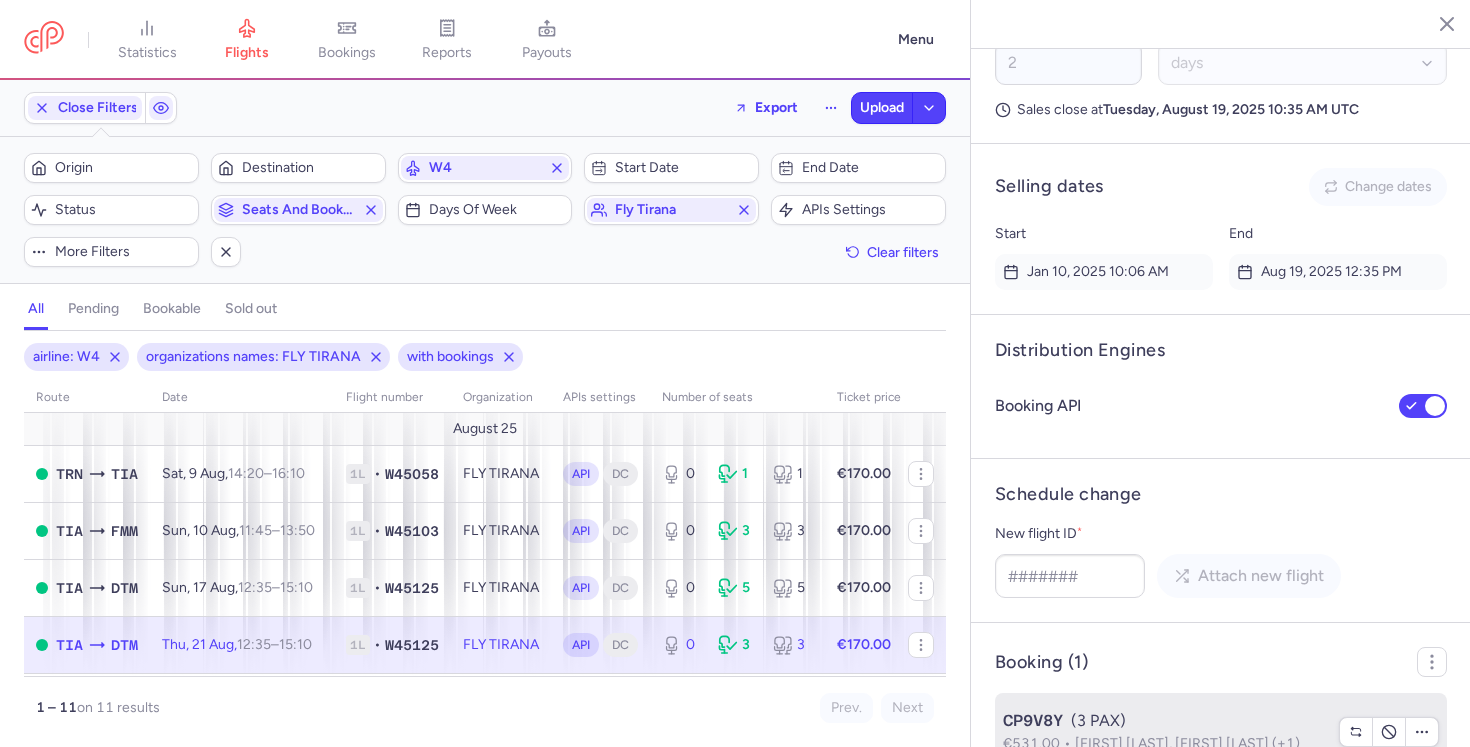 click on "CP9V8Y  (3 PAX)" at bounding box center (1165, 721) 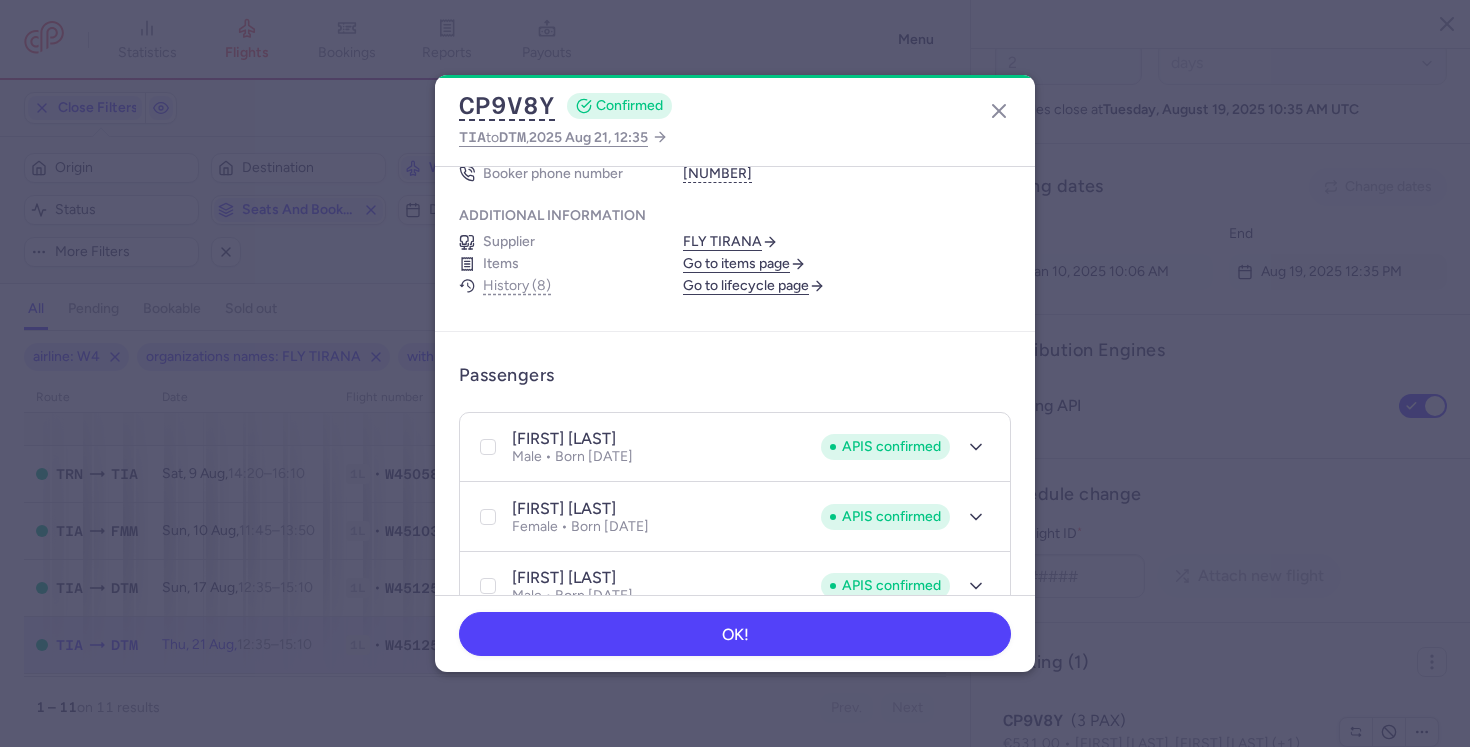 scroll, scrollTop: 188, scrollLeft: 0, axis: vertical 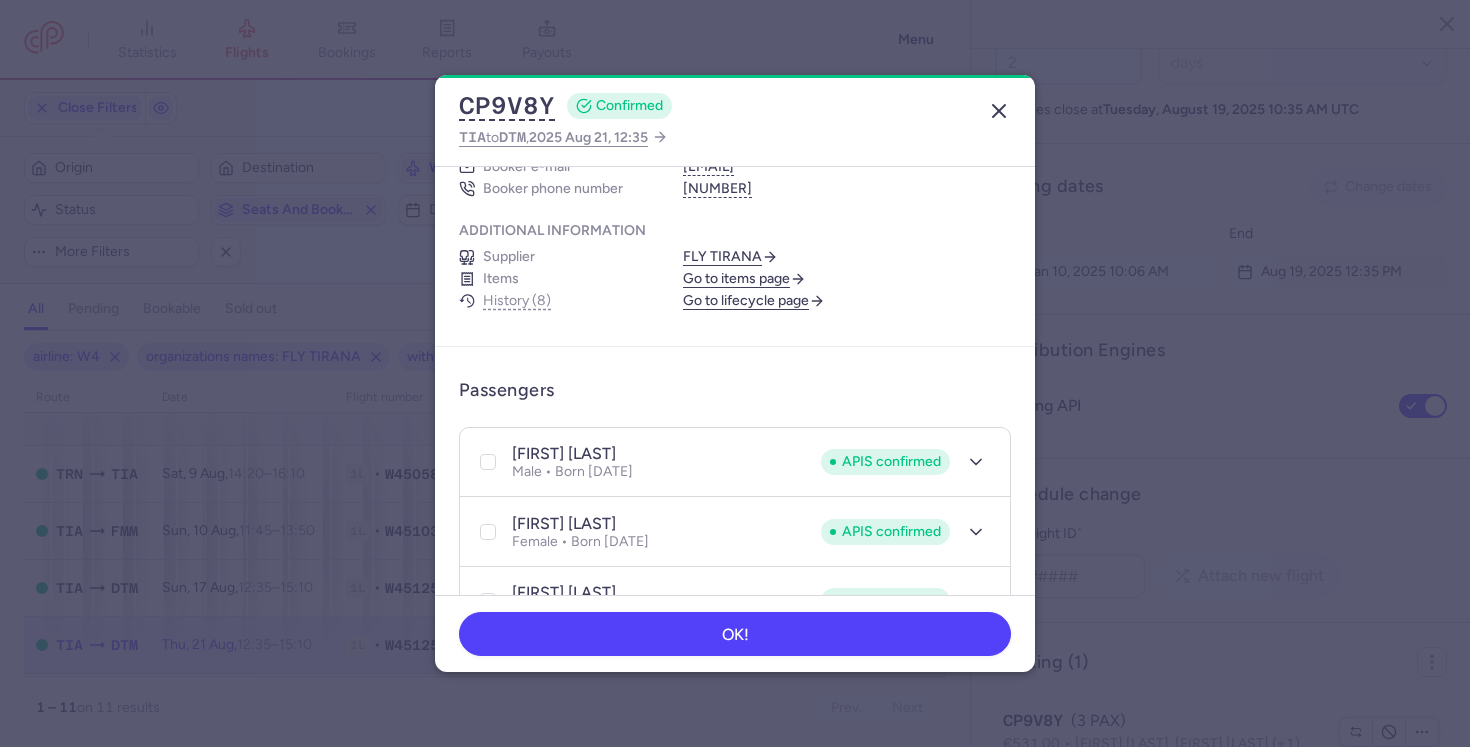 click 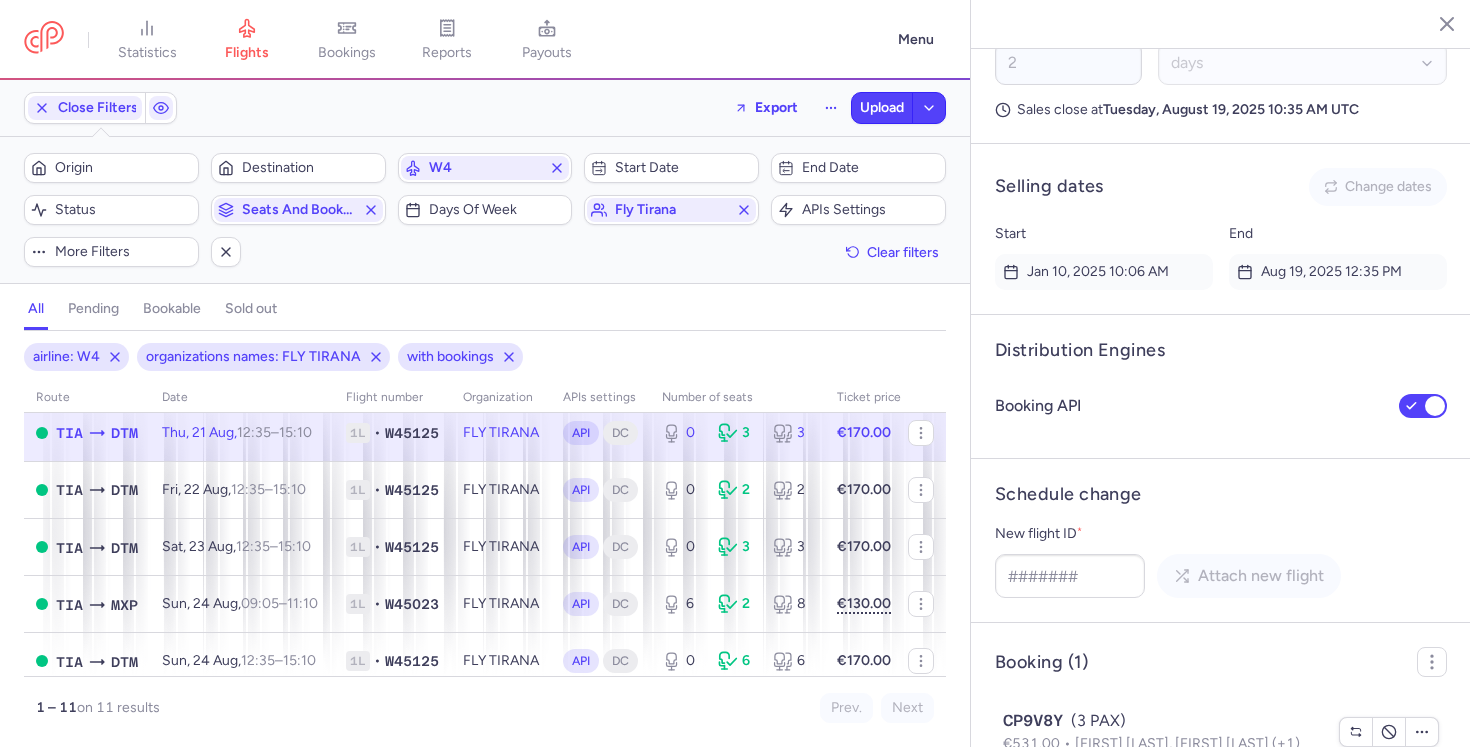 scroll, scrollTop: 227, scrollLeft: 0, axis: vertical 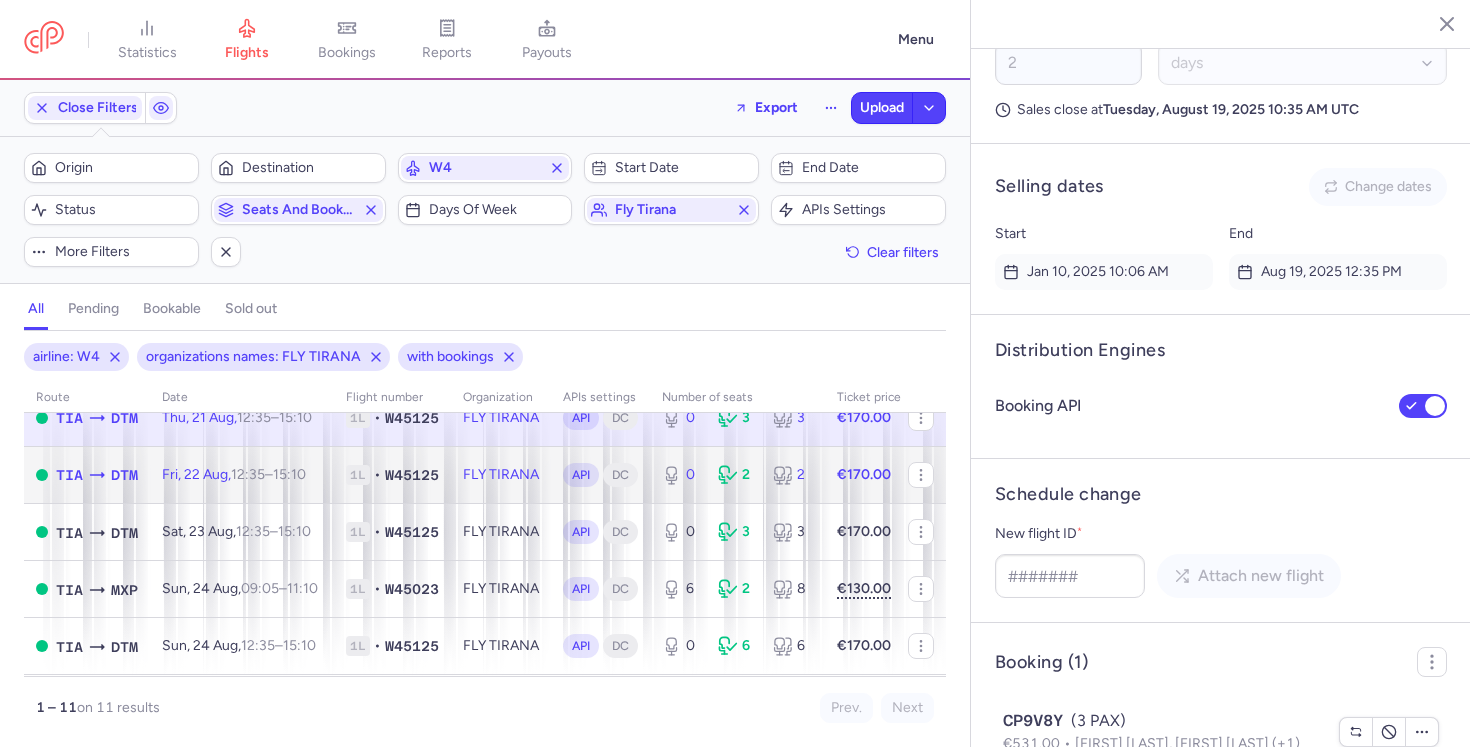 click on "W45125" 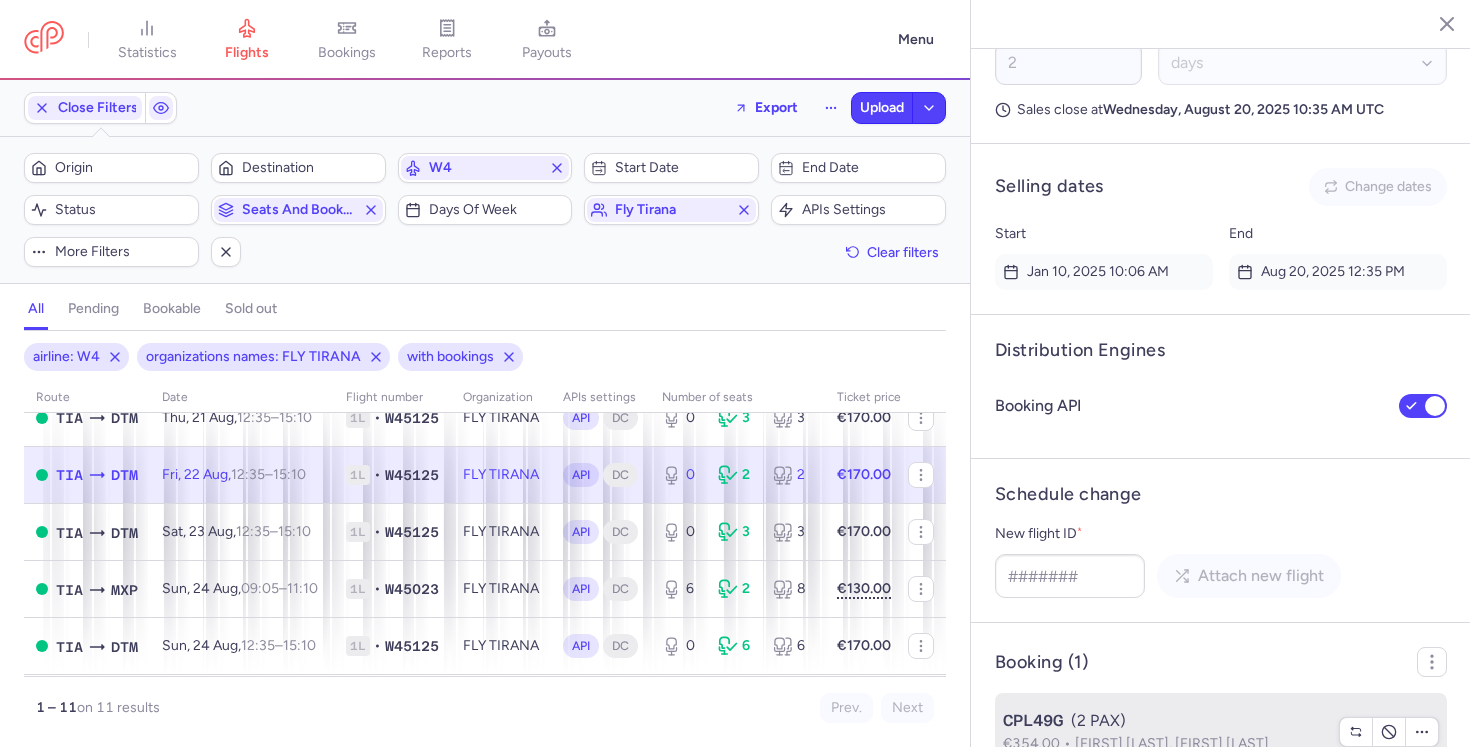 click on "CPL49G  (2 PAX)" at bounding box center [1165, 721] 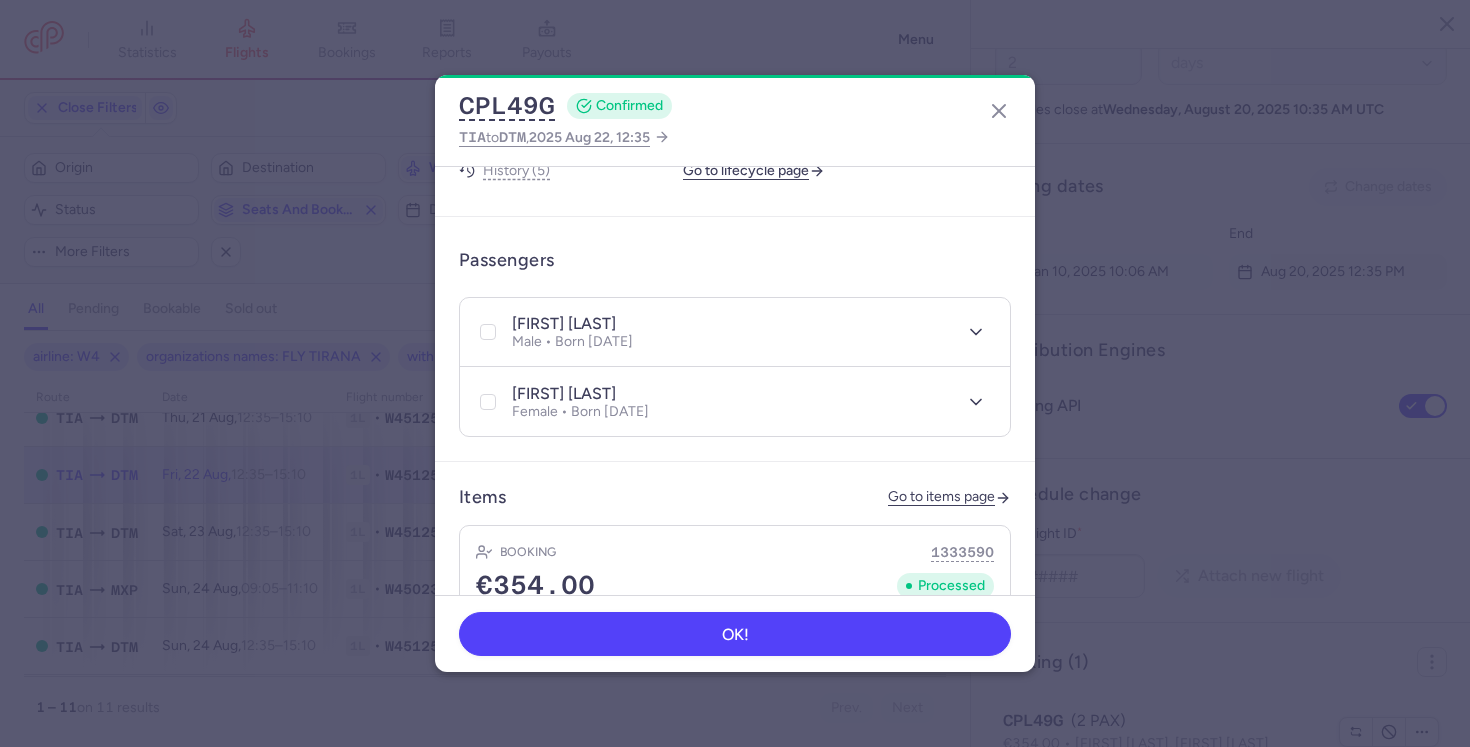 scroll, scrollTop: 303, scrollLeft: 0, axis: vertical 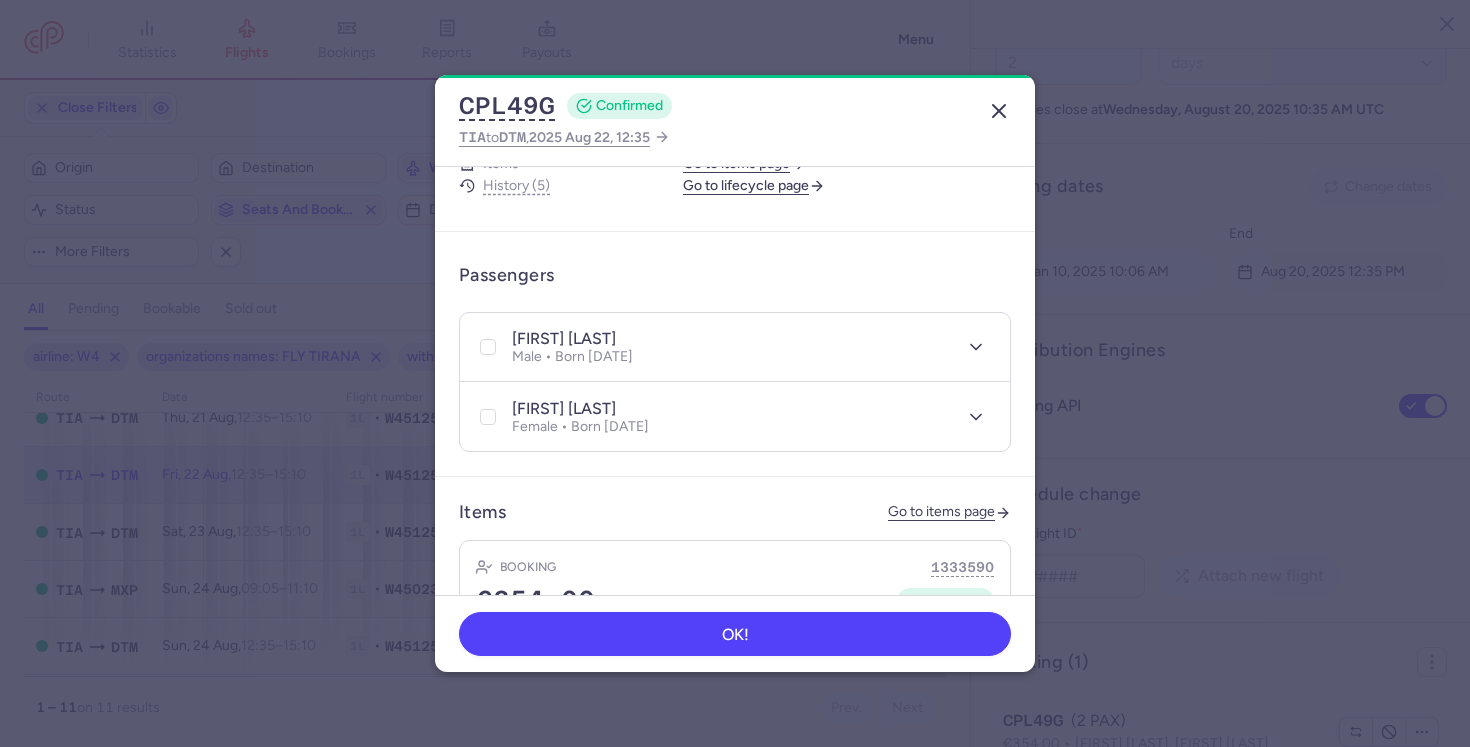 click 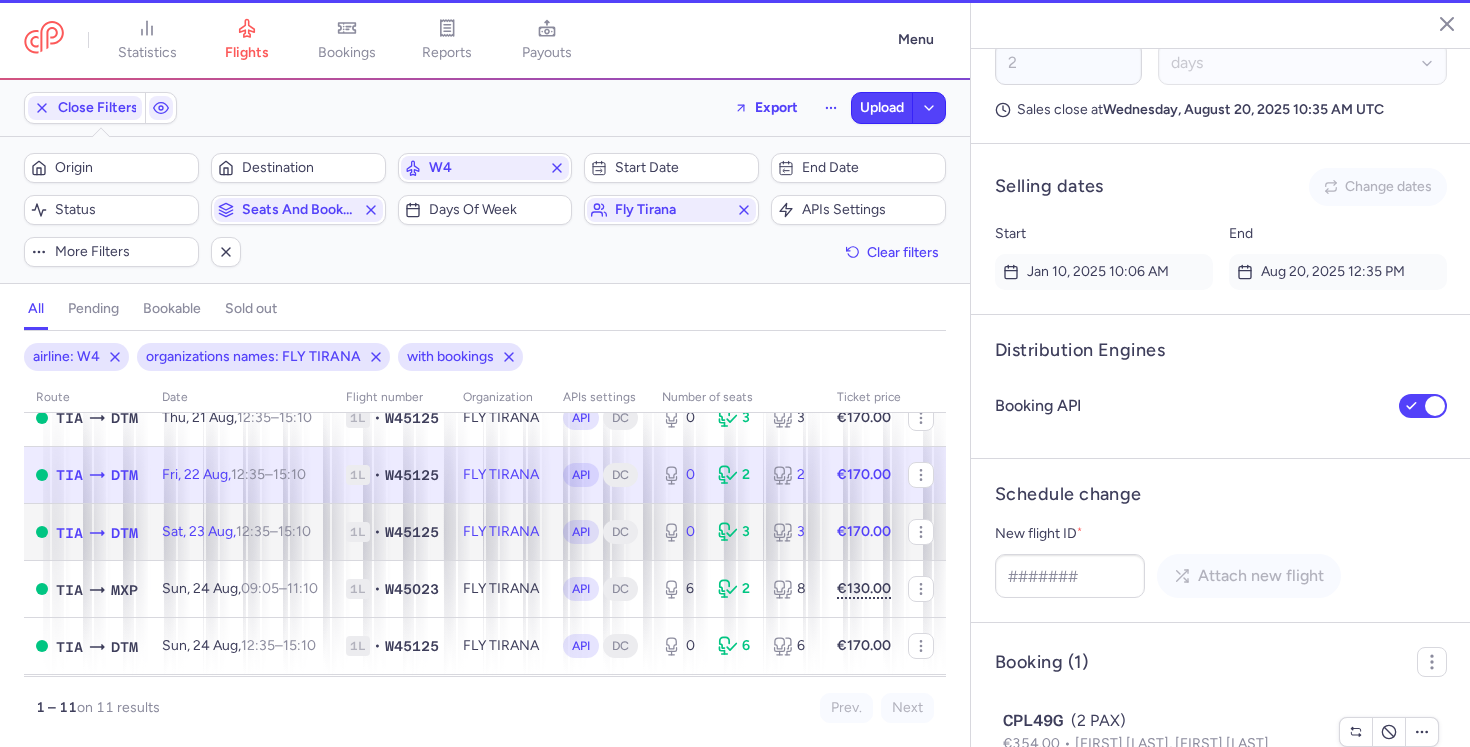click on "FLY TIRANA" 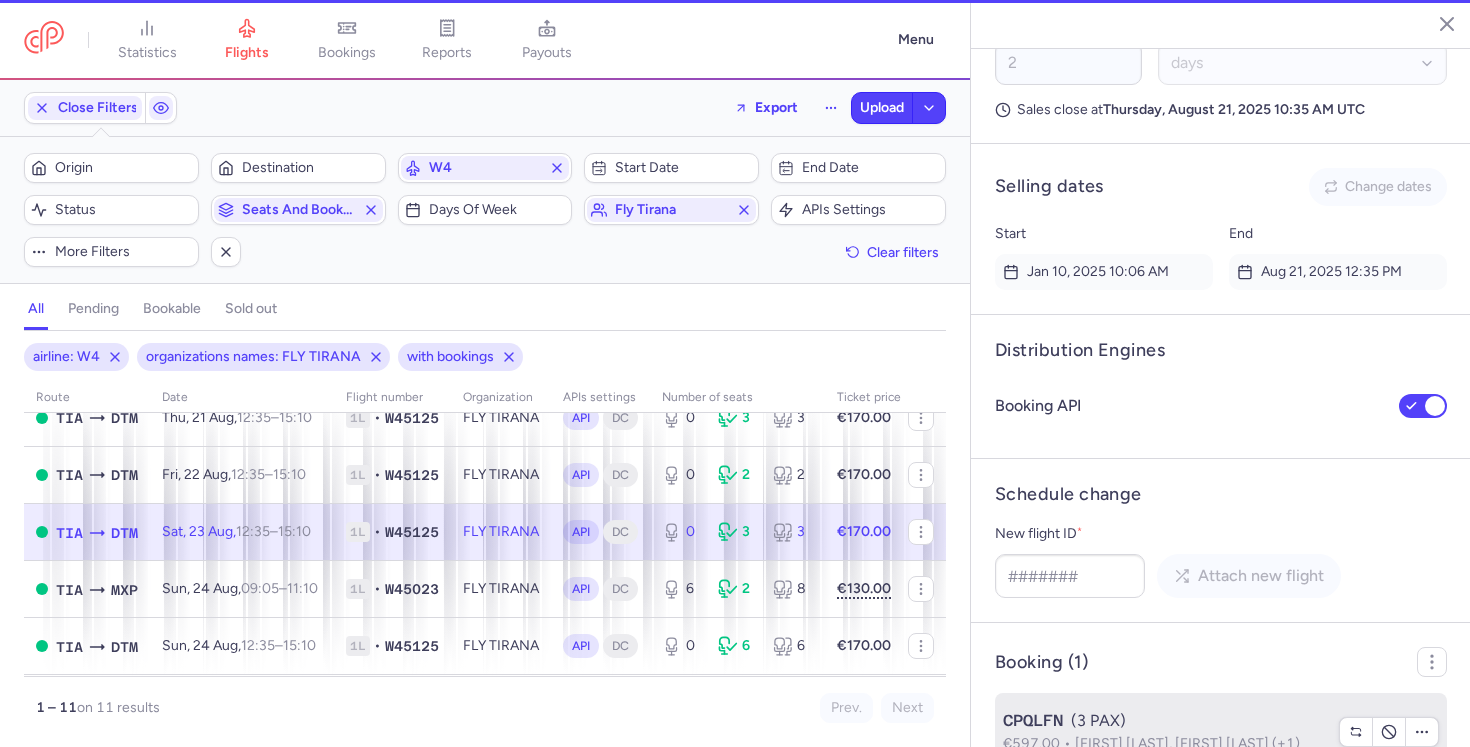 click on "CPQLFN  (3 PAX)  €597.00  Franziska GROSS, Liliana STRUCK (+1)" 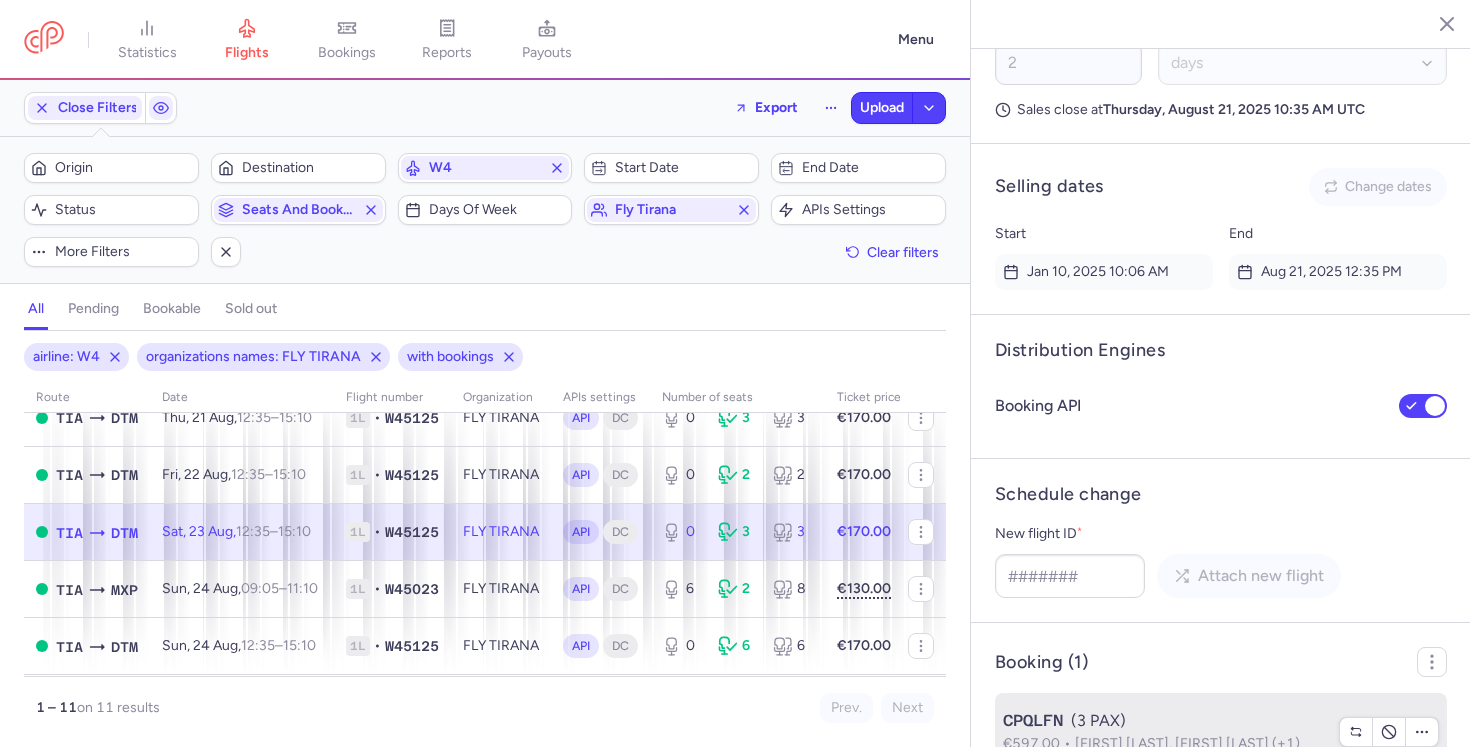 click on "Franziska GROSS, Liliana STRUCK (+1)" at bounding box center (1187, 743) 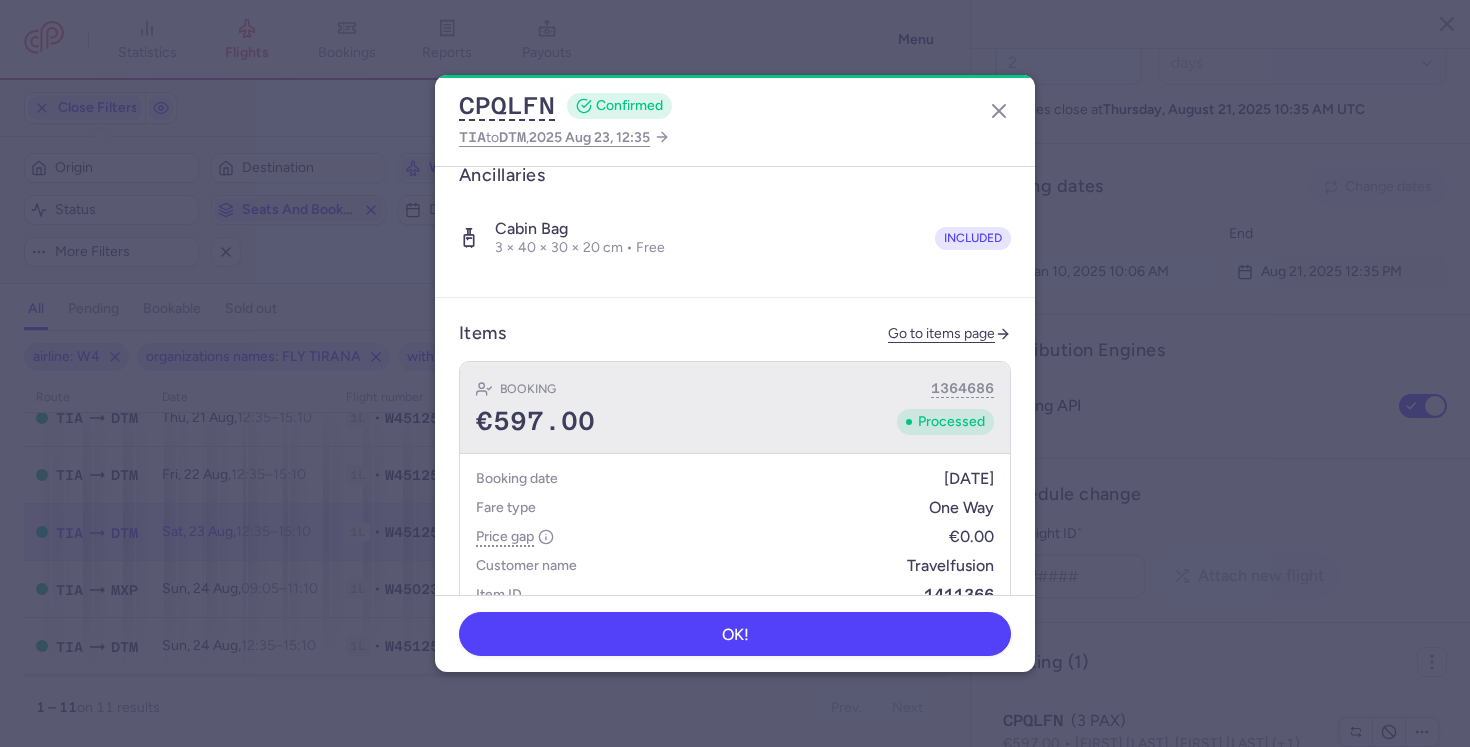 scroll, scrollTop: 721, scrollLeft: 0, axis: vertical 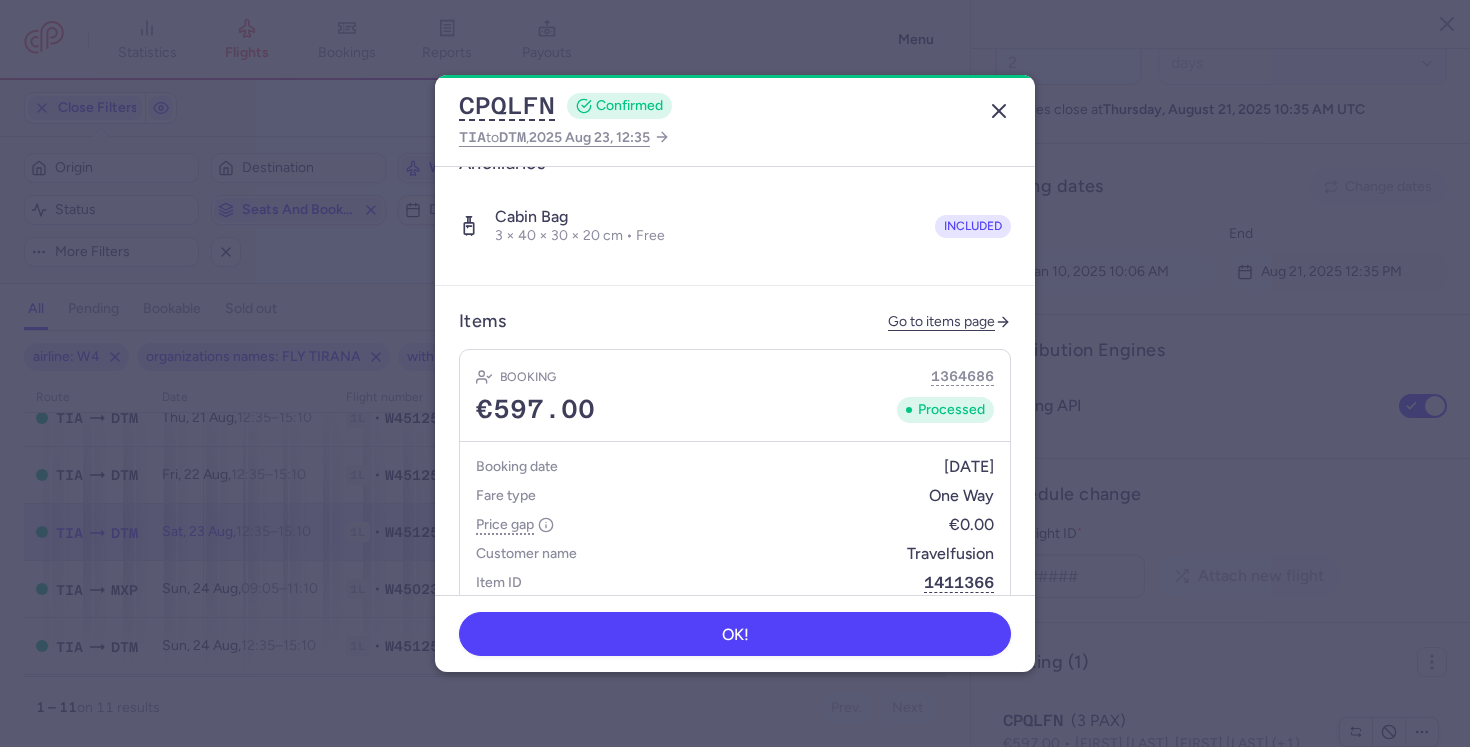 click 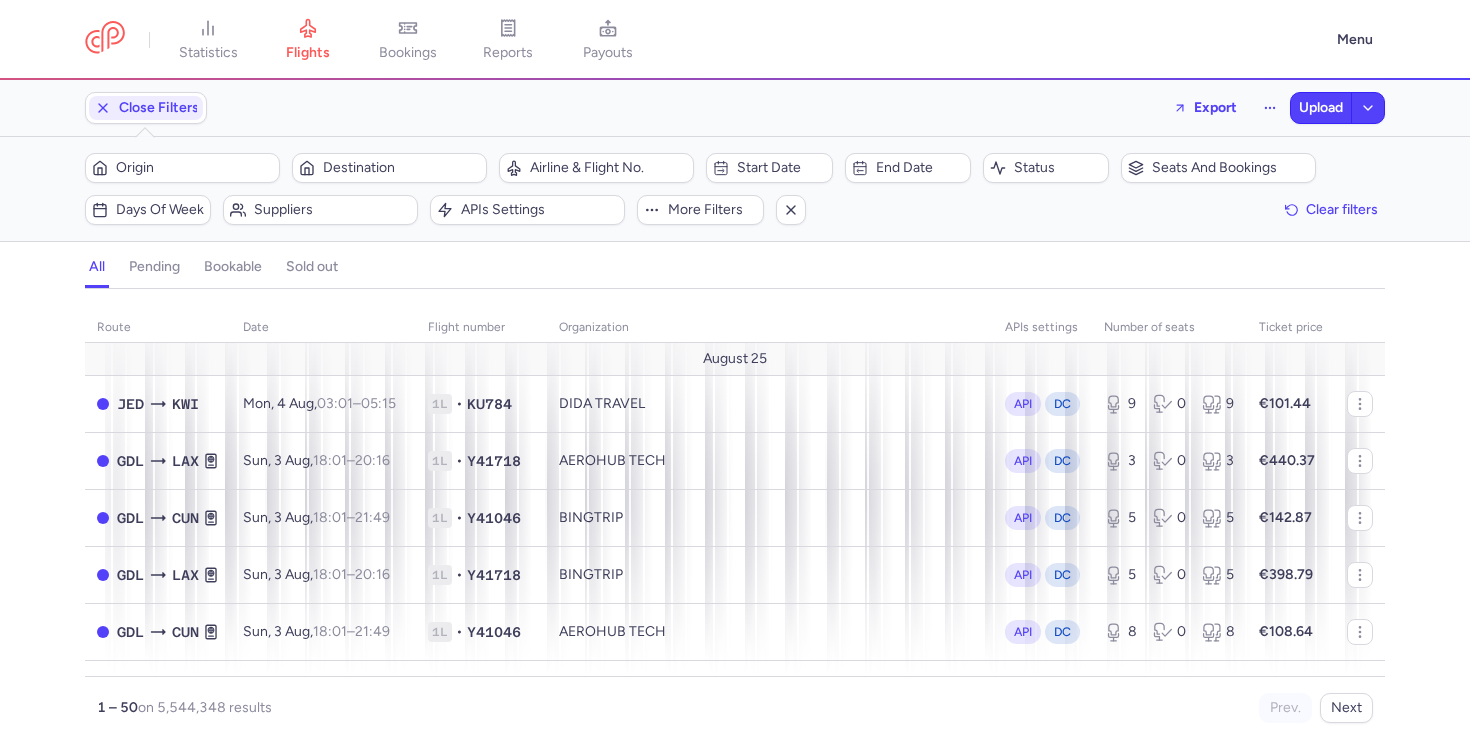 scroll, scrollTop: 0, scrollLeft: 0, axis: both 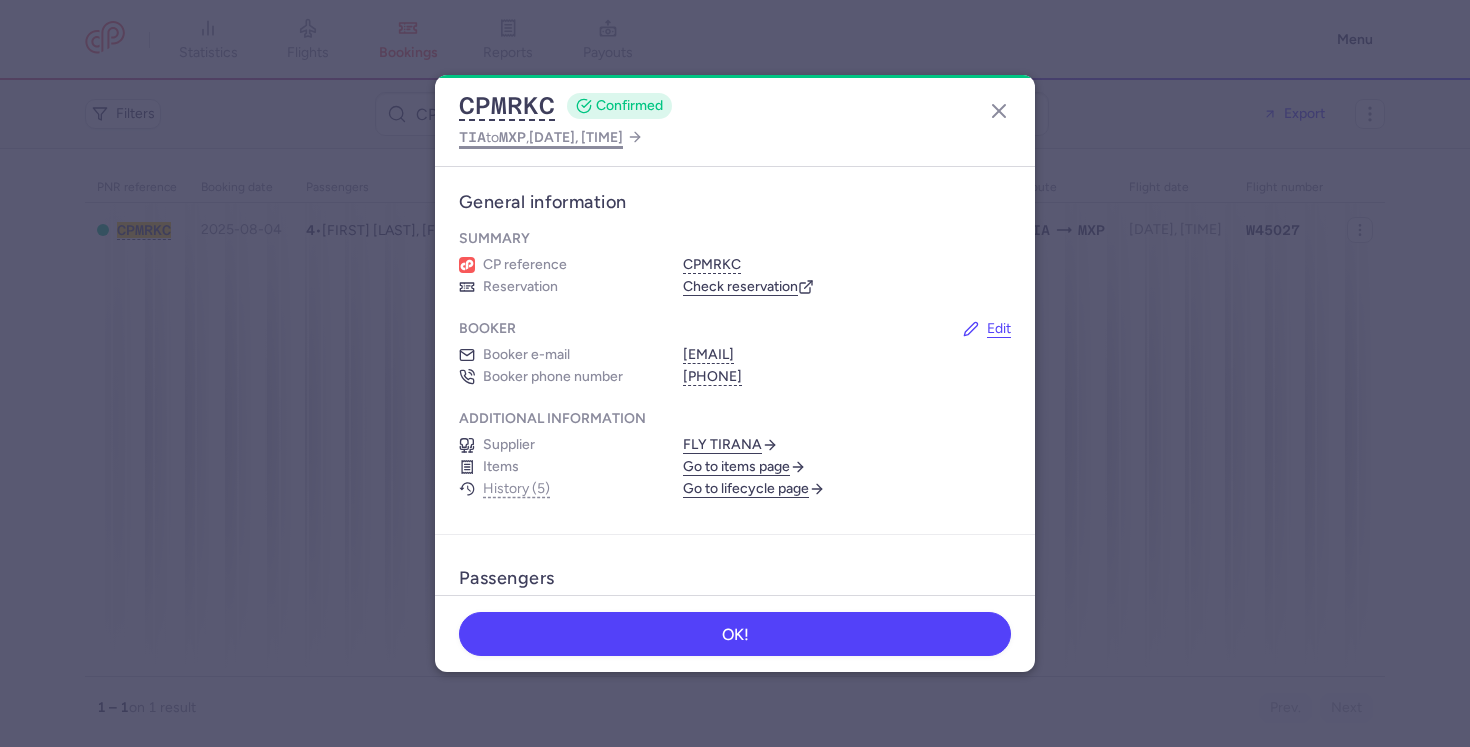 click on "[DATE], [TIME]" at bounding box center [576, 137] 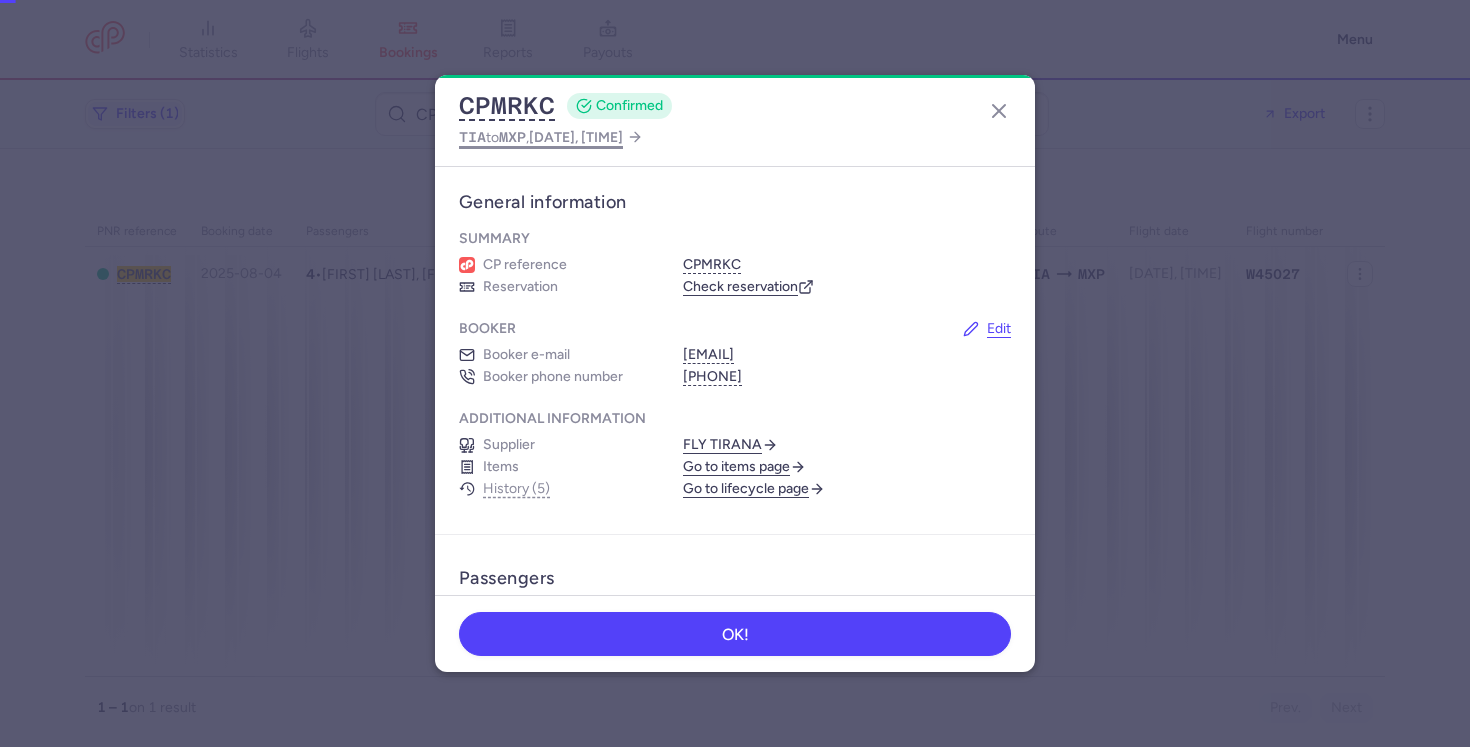 select on "days" 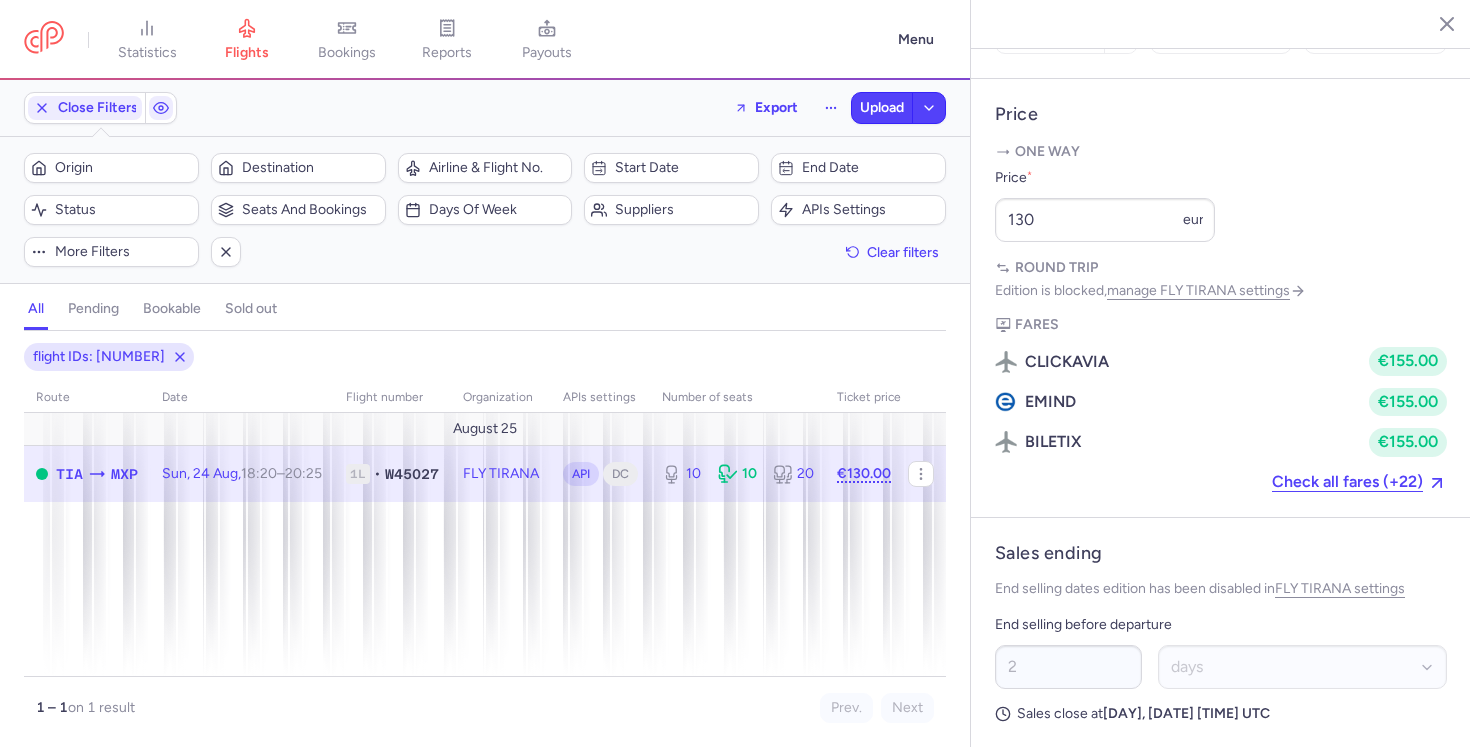 scroll, scrollTop: 1545, scrollLeft: 0, axis: vertical 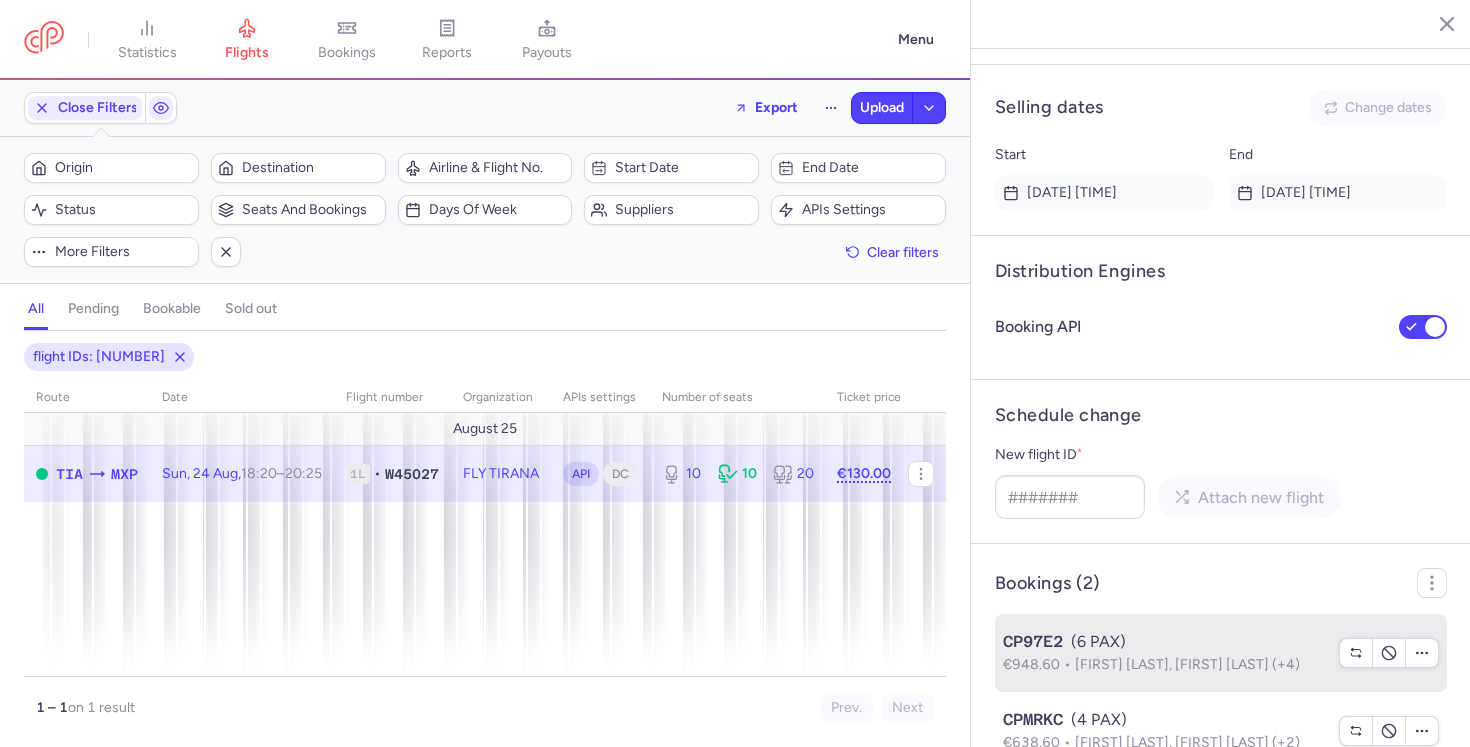 click on "€948.60  [FIRST] [LAST], [FIRST] [LAST] (+4)" at bounding box center (1165, 665) 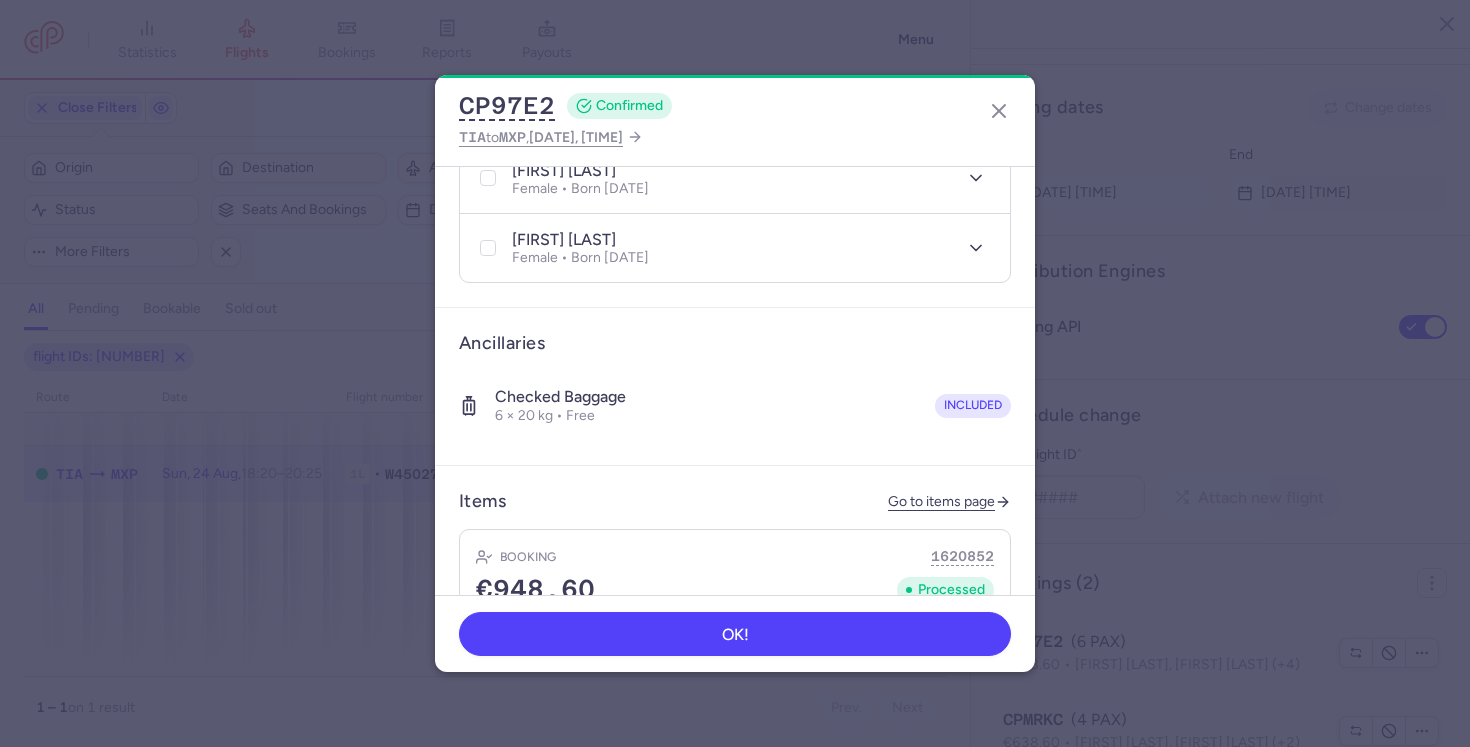 scroll, scrollTop: 822, scrollLeft: 0, axis: vertical 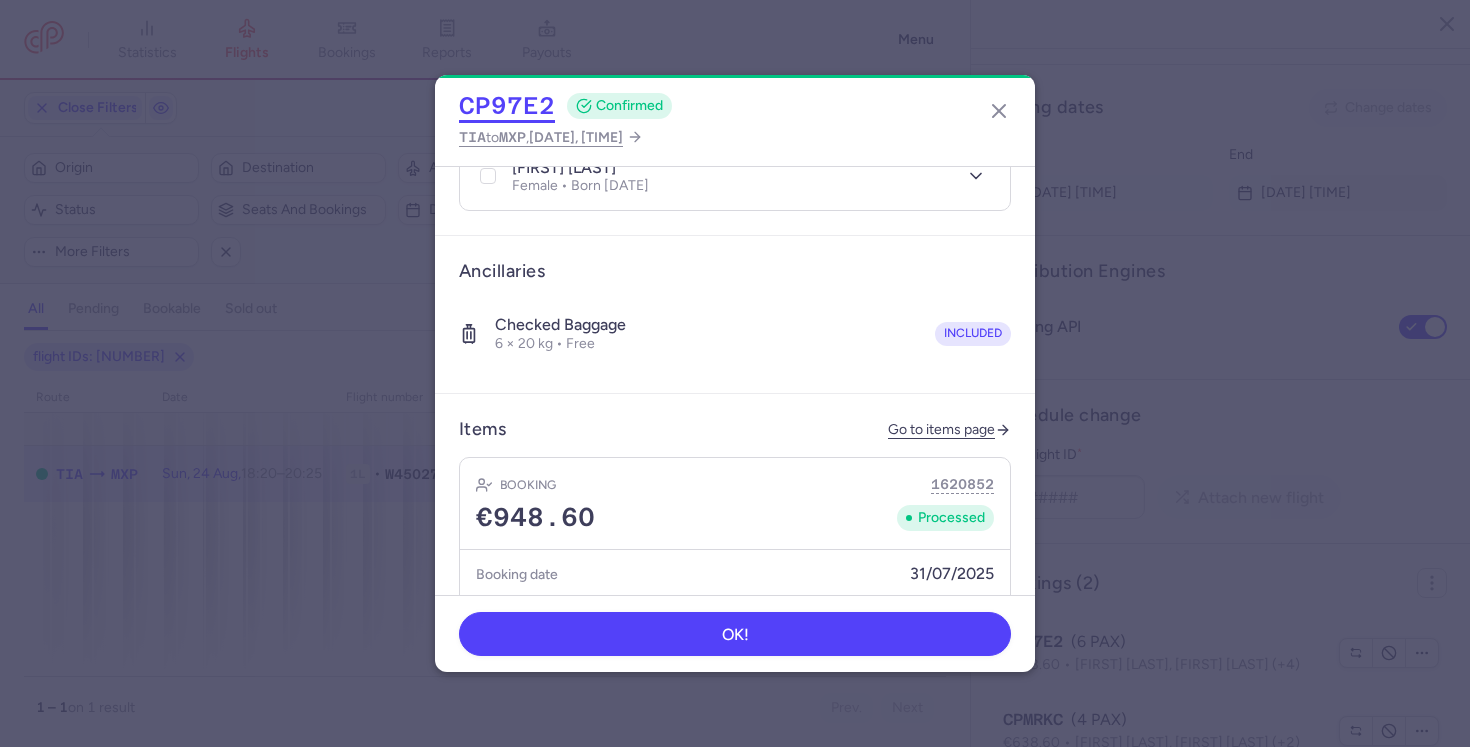 click on "CP97E2" 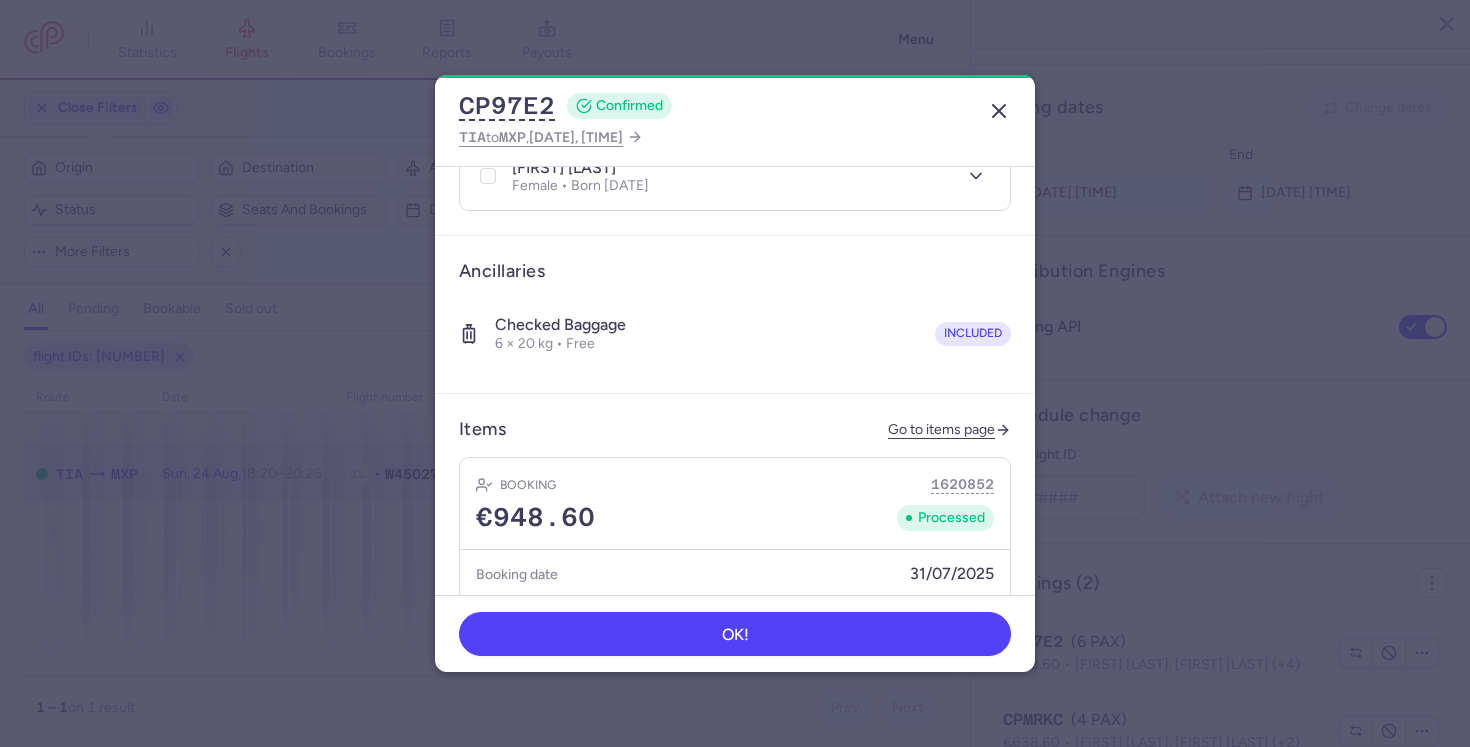 click 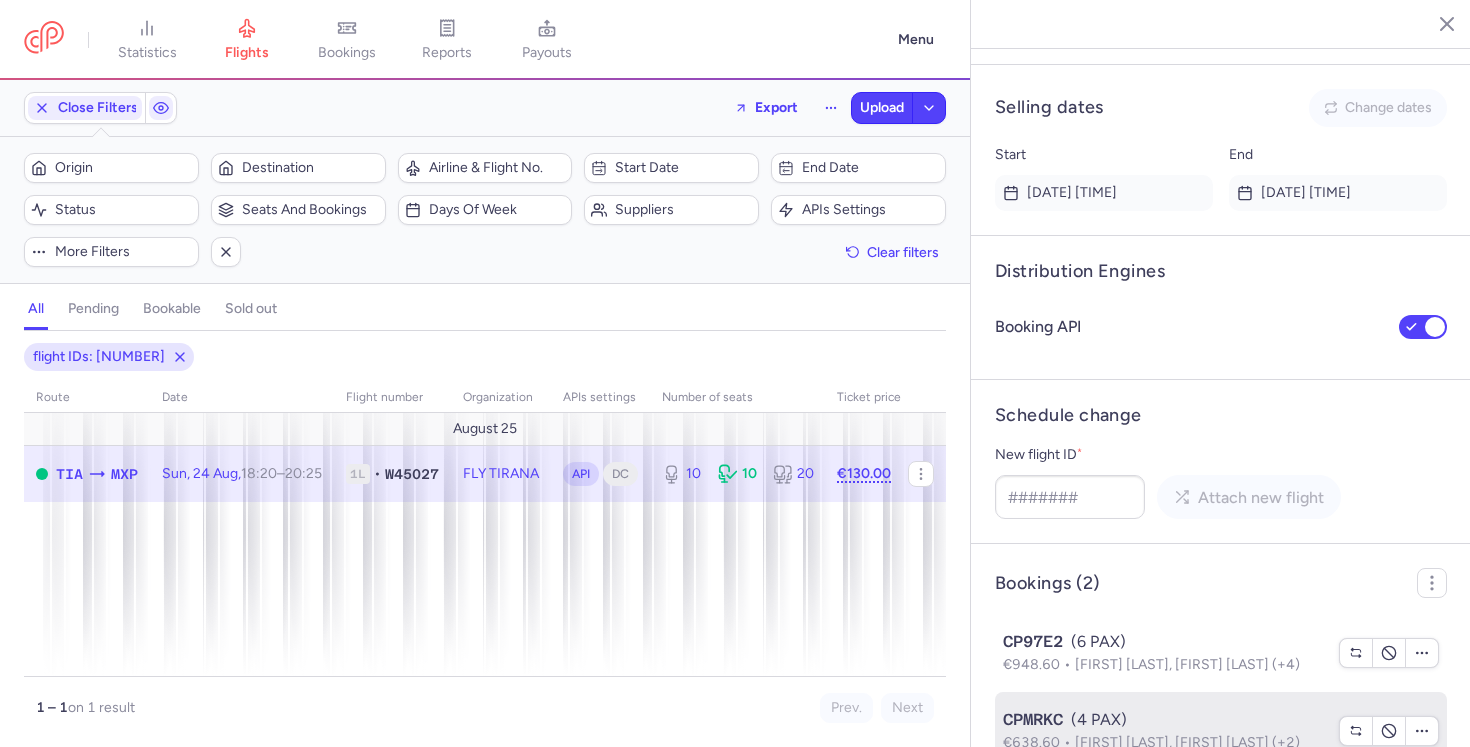 click on "€638.60" at bounding box center (1039, 742) 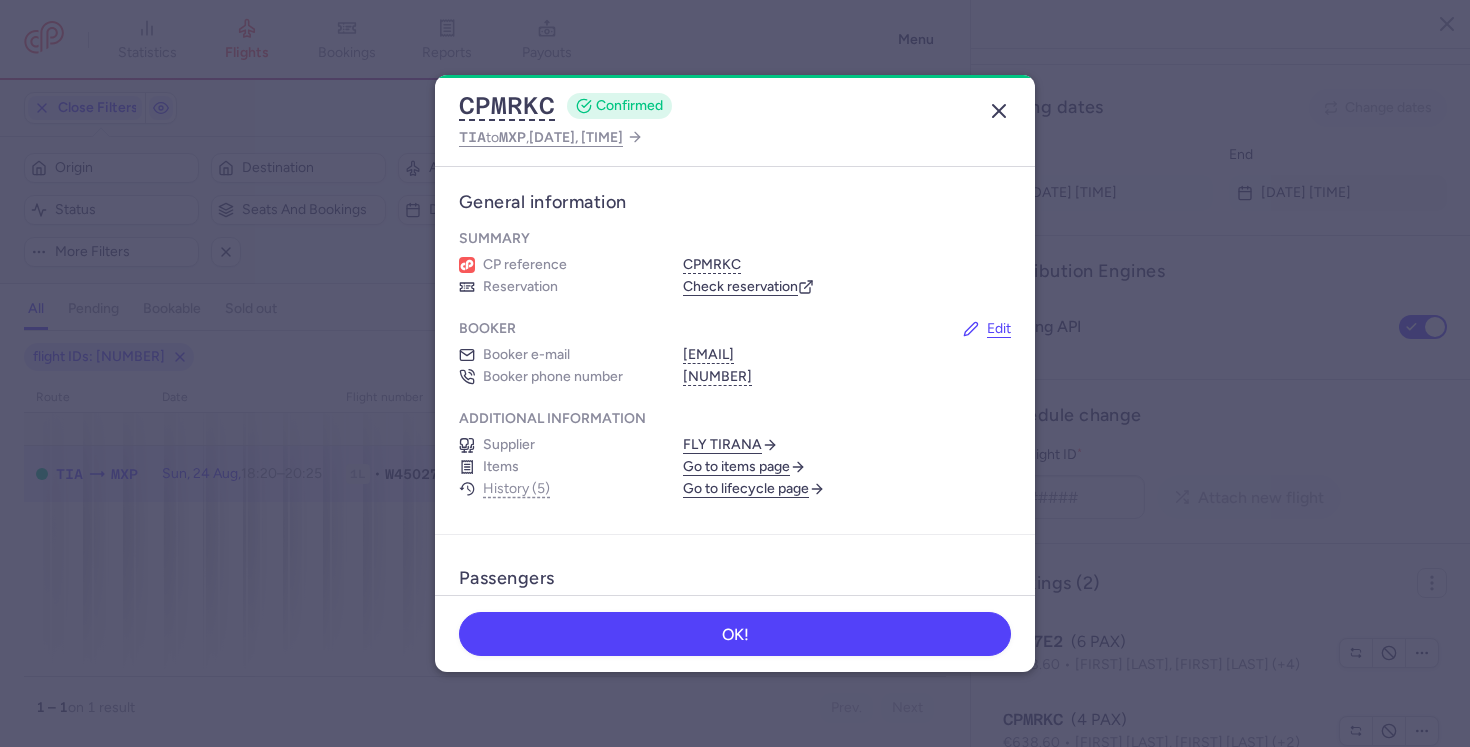 click 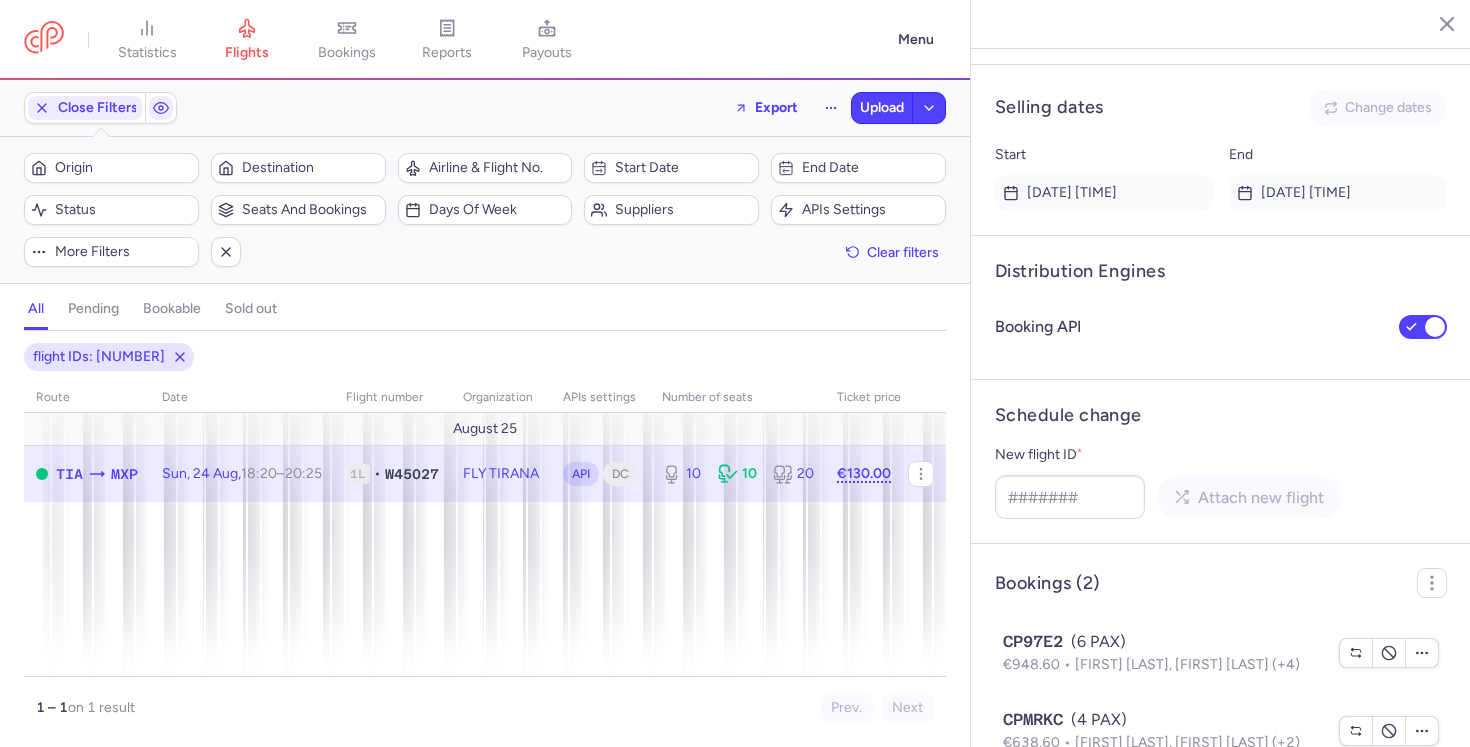 click 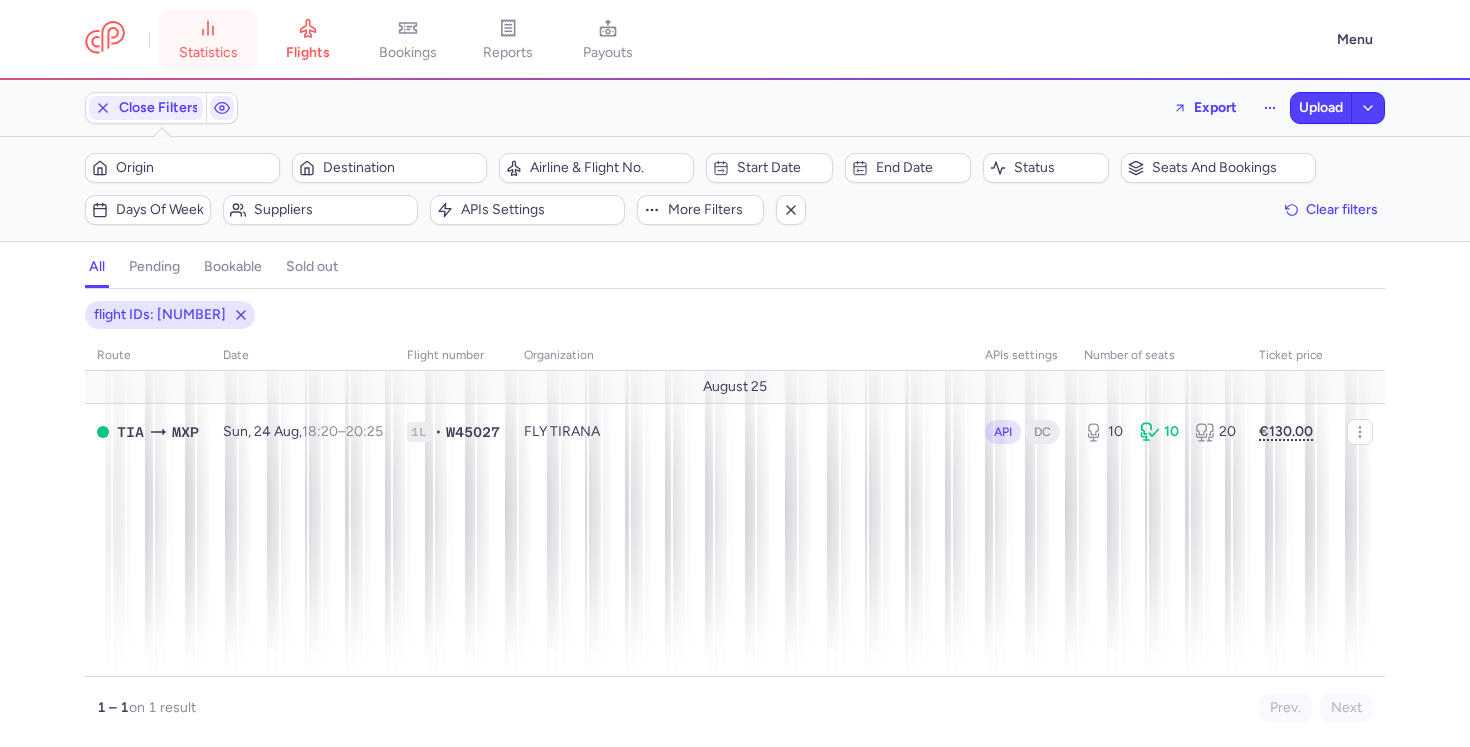 select on "days" 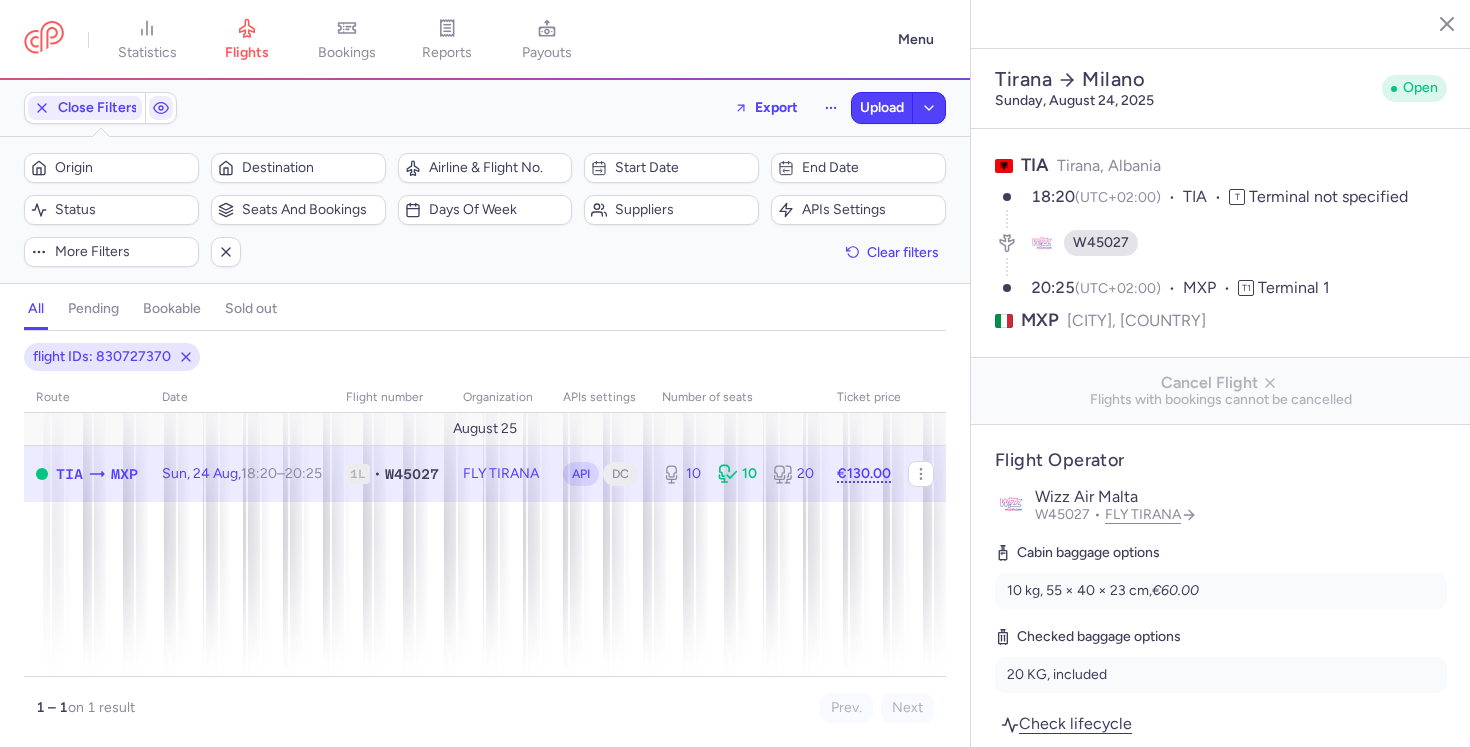 select on "days" 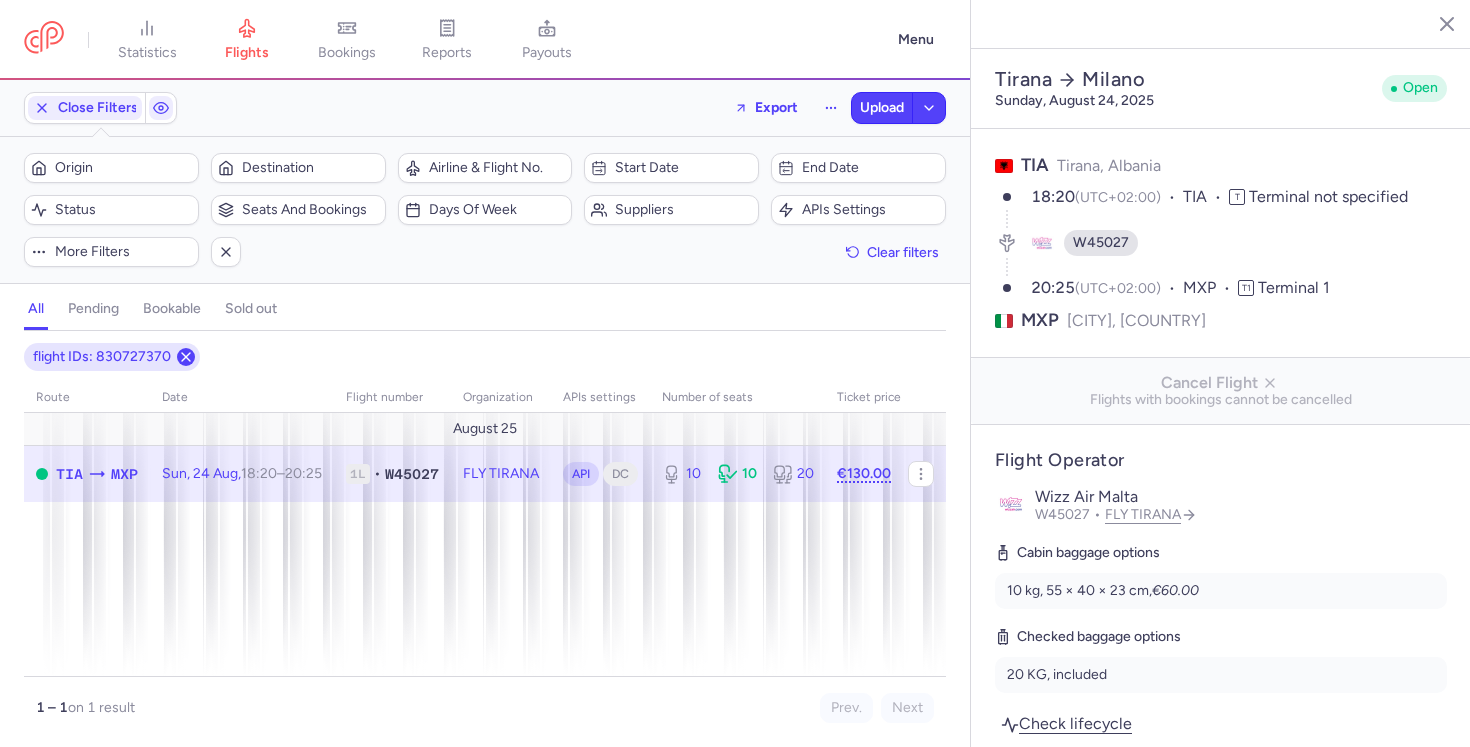 scroll, scrollTop: 0, scrollLeft: 0, axis: both 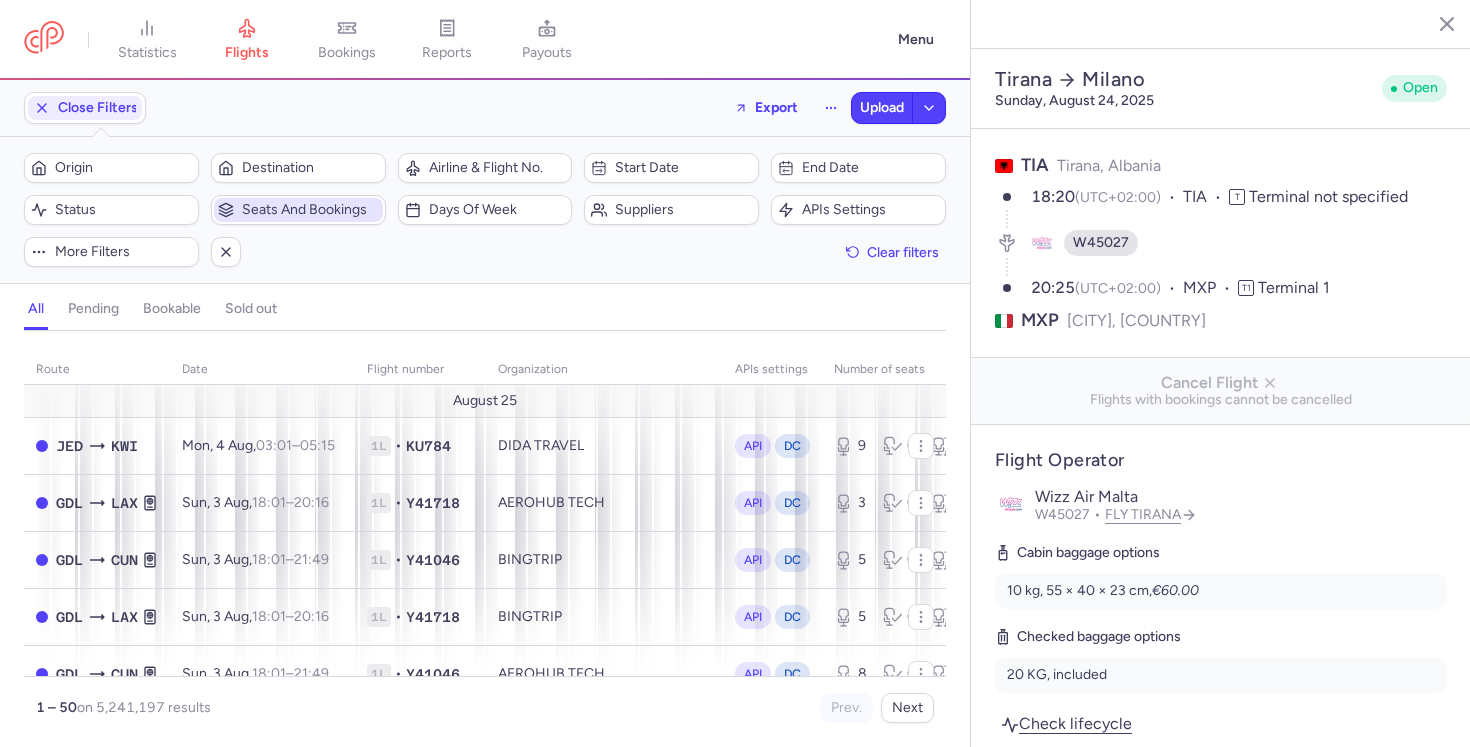 click on "Seats and bookings" at bounding box center (310, 210) 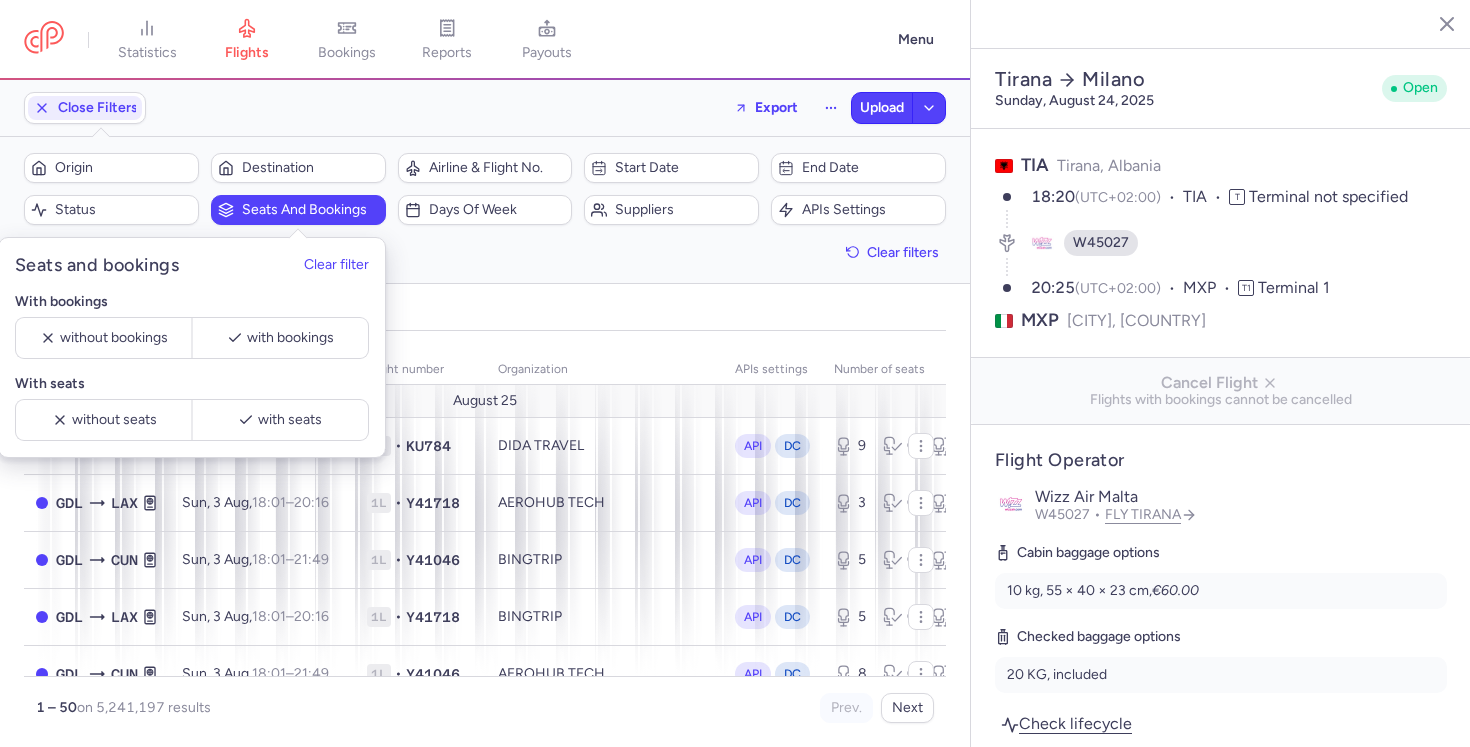click on "Filters – 5241197 results  Origin  Destination  Airline & Flight No.  Start date  End date  Status  Seats and bookings  Days of week Suppliers   APIs settings  More filters  Clear filters" at bounding box center (485, 210) 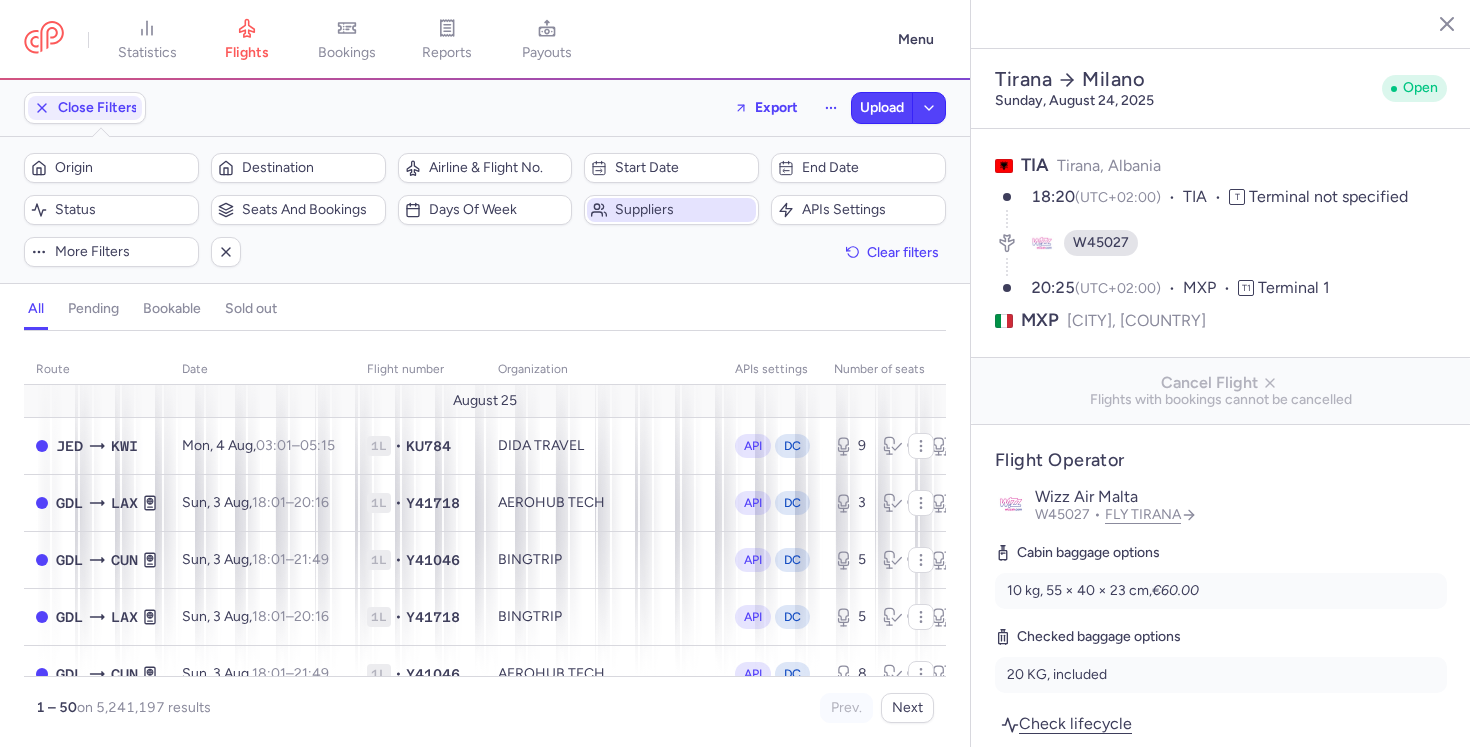click on "Suppliers" at bounding box center (671, 210) 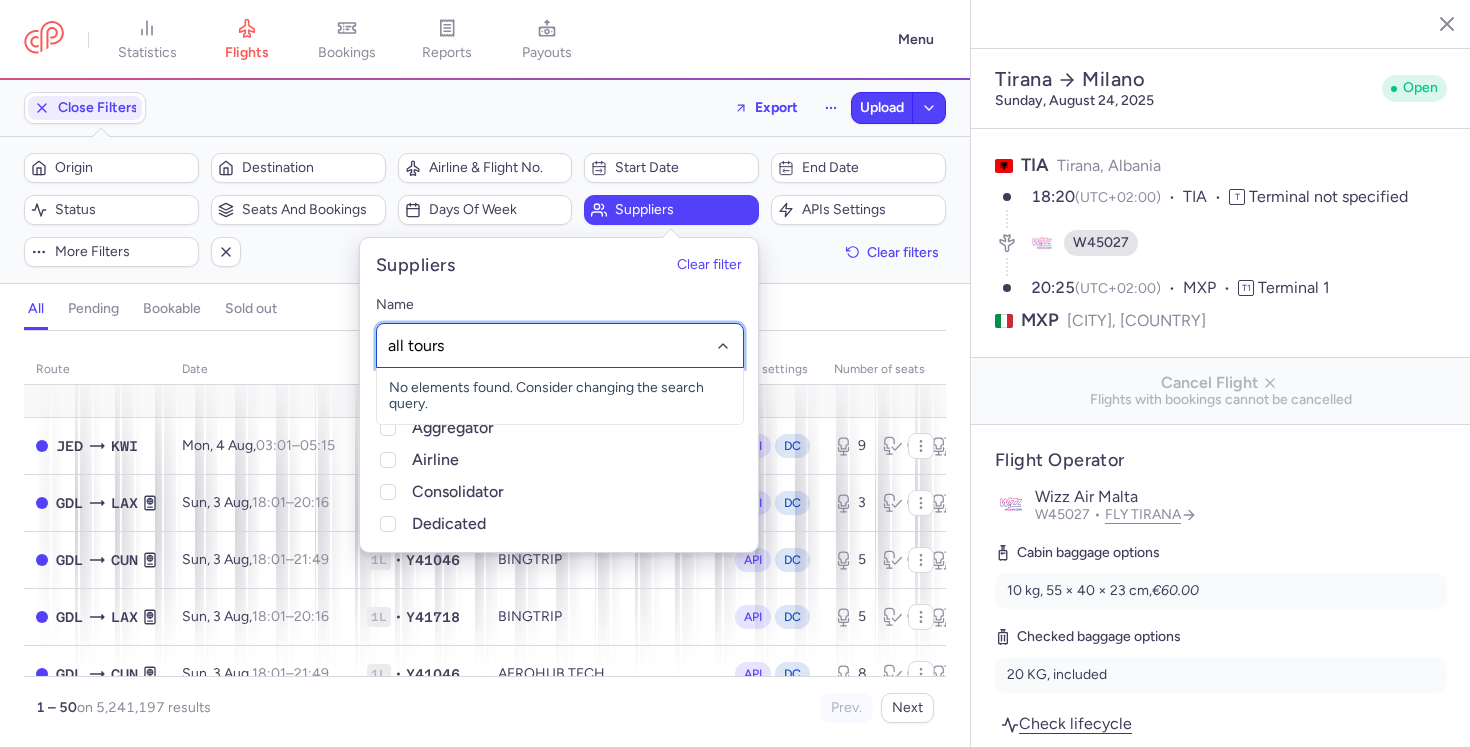 type on "alltours" 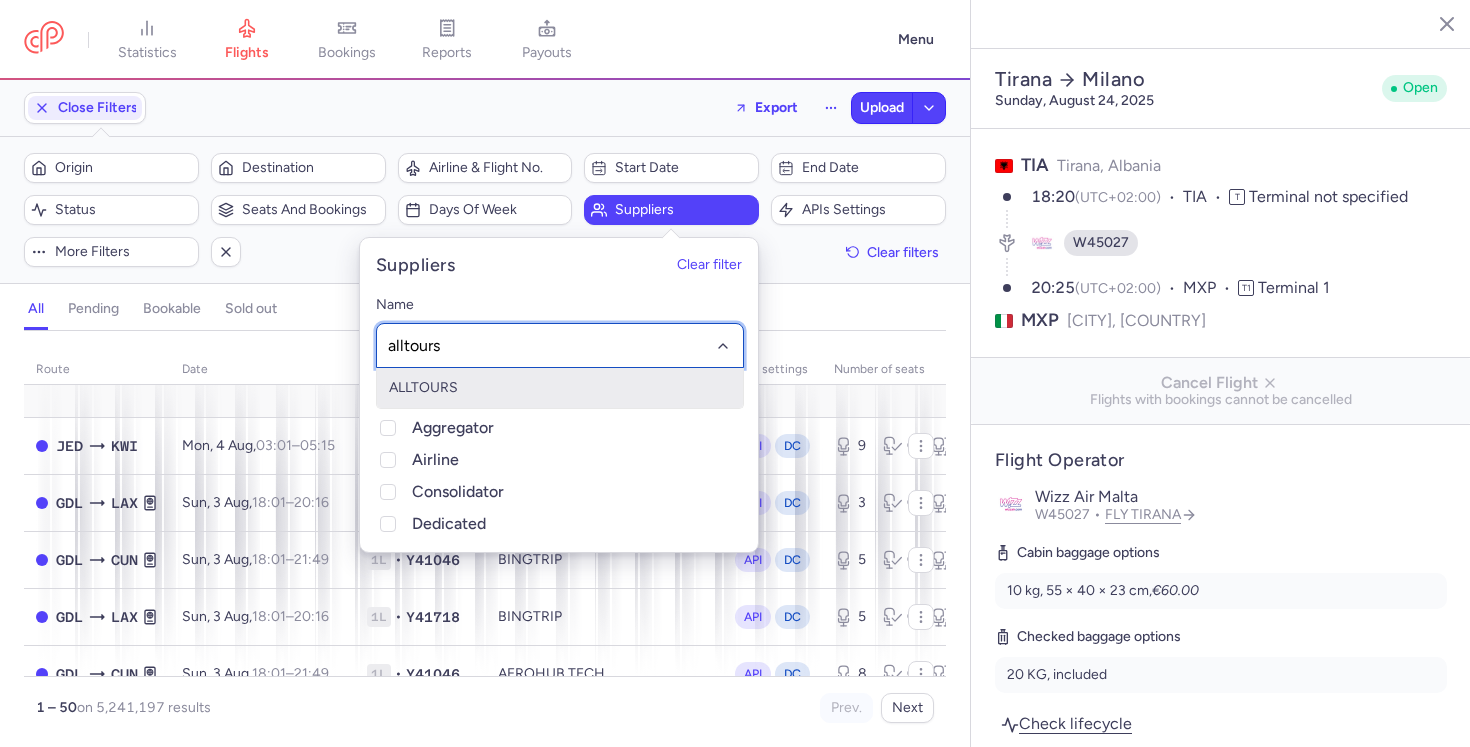 click on "ALLTOURS" at bounding box center [560, 388] 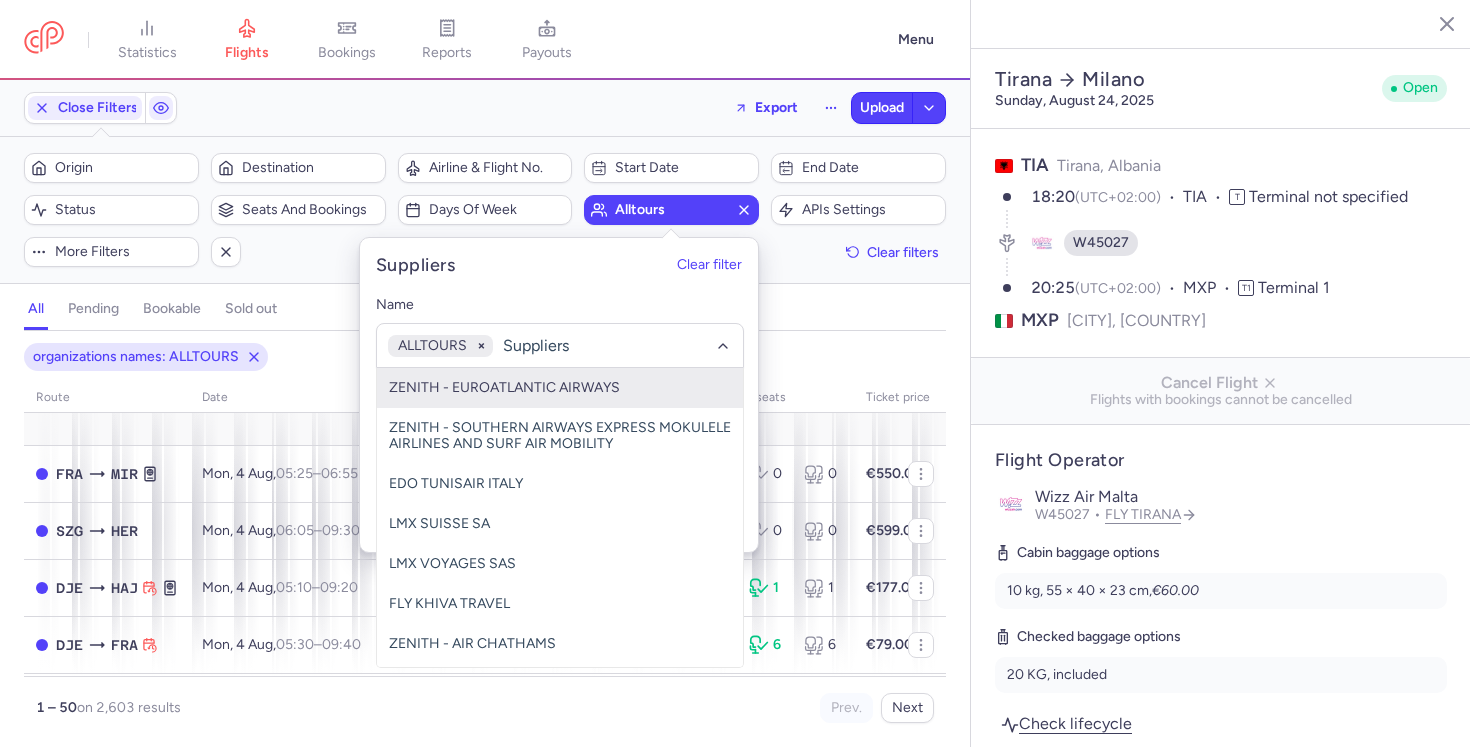 click on "all pending bookable sold out" at bounding box center (485, 313) 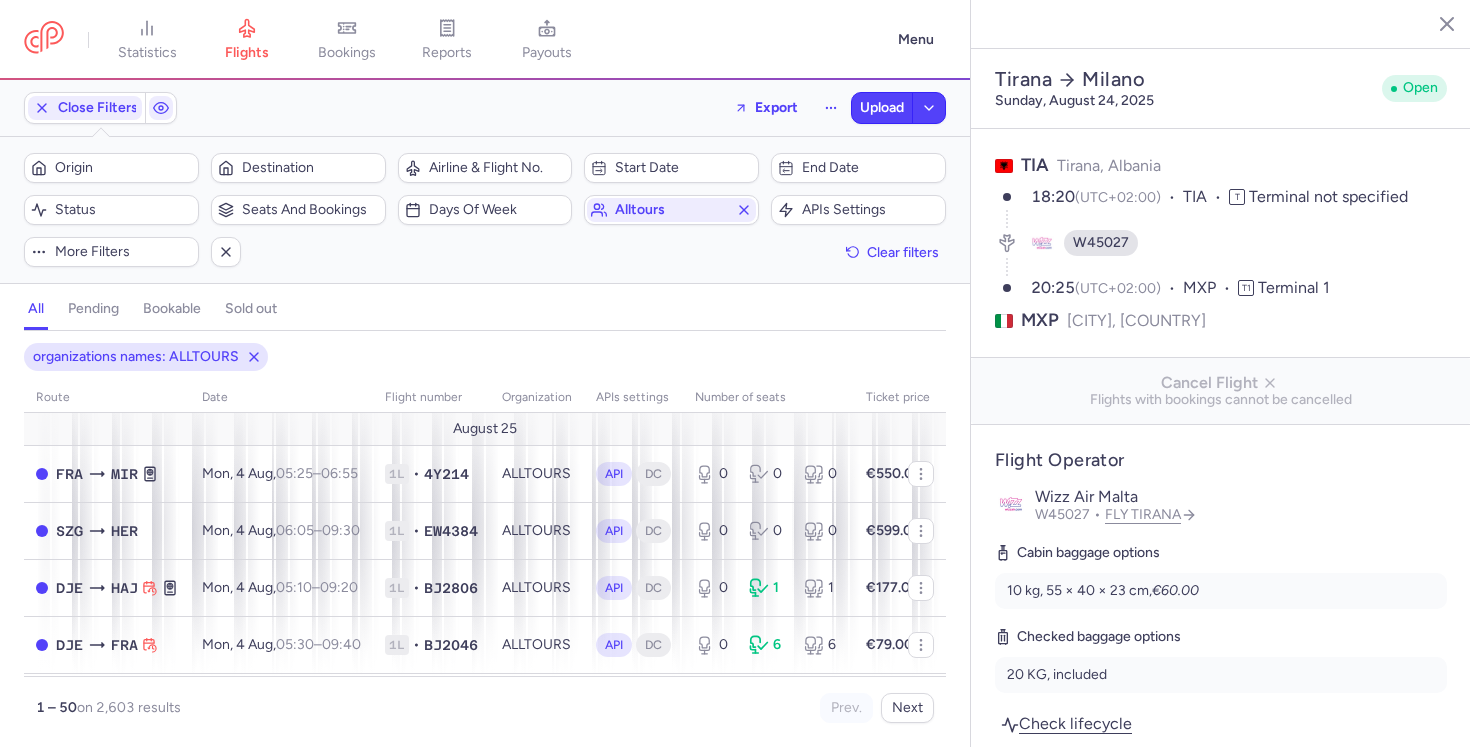 click 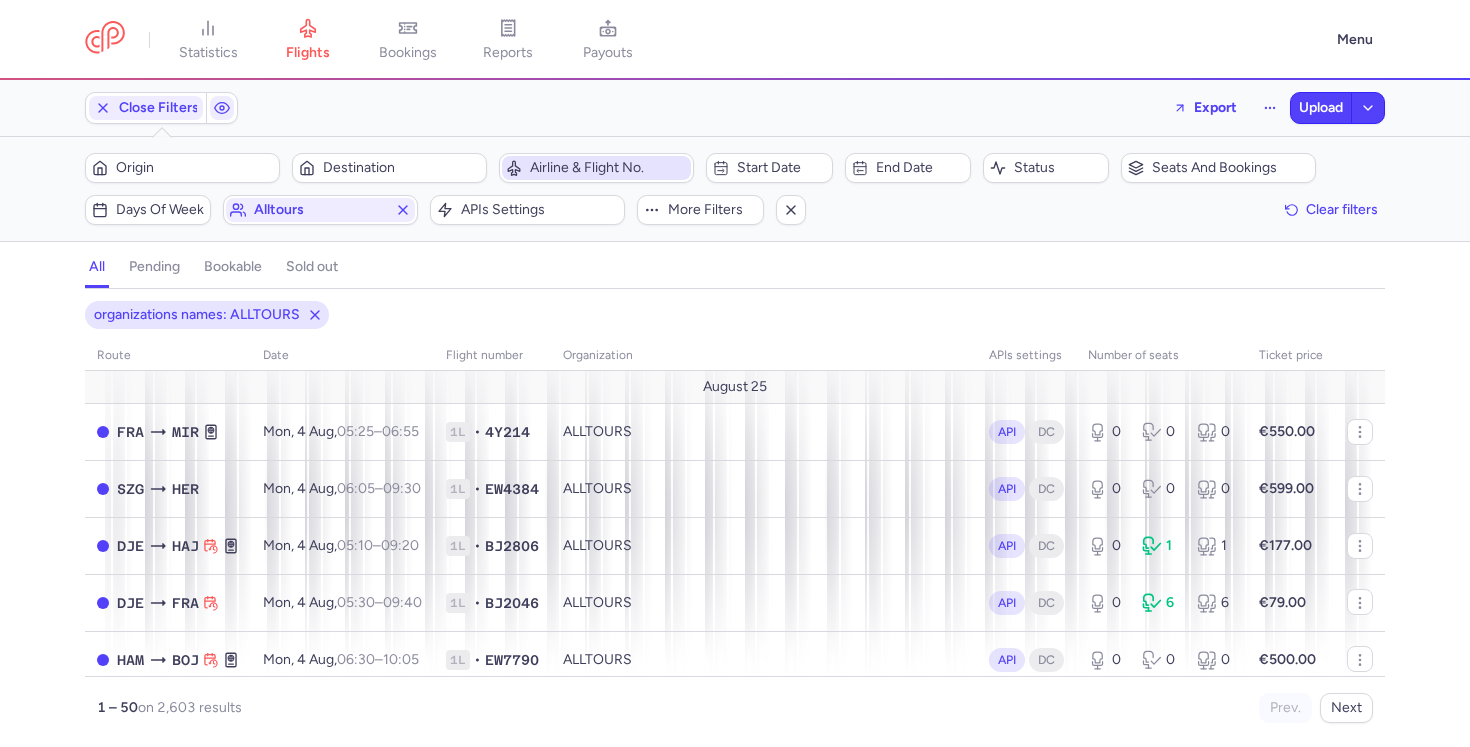 click on "Airline & Flight No." at bounding box center [608, 168] 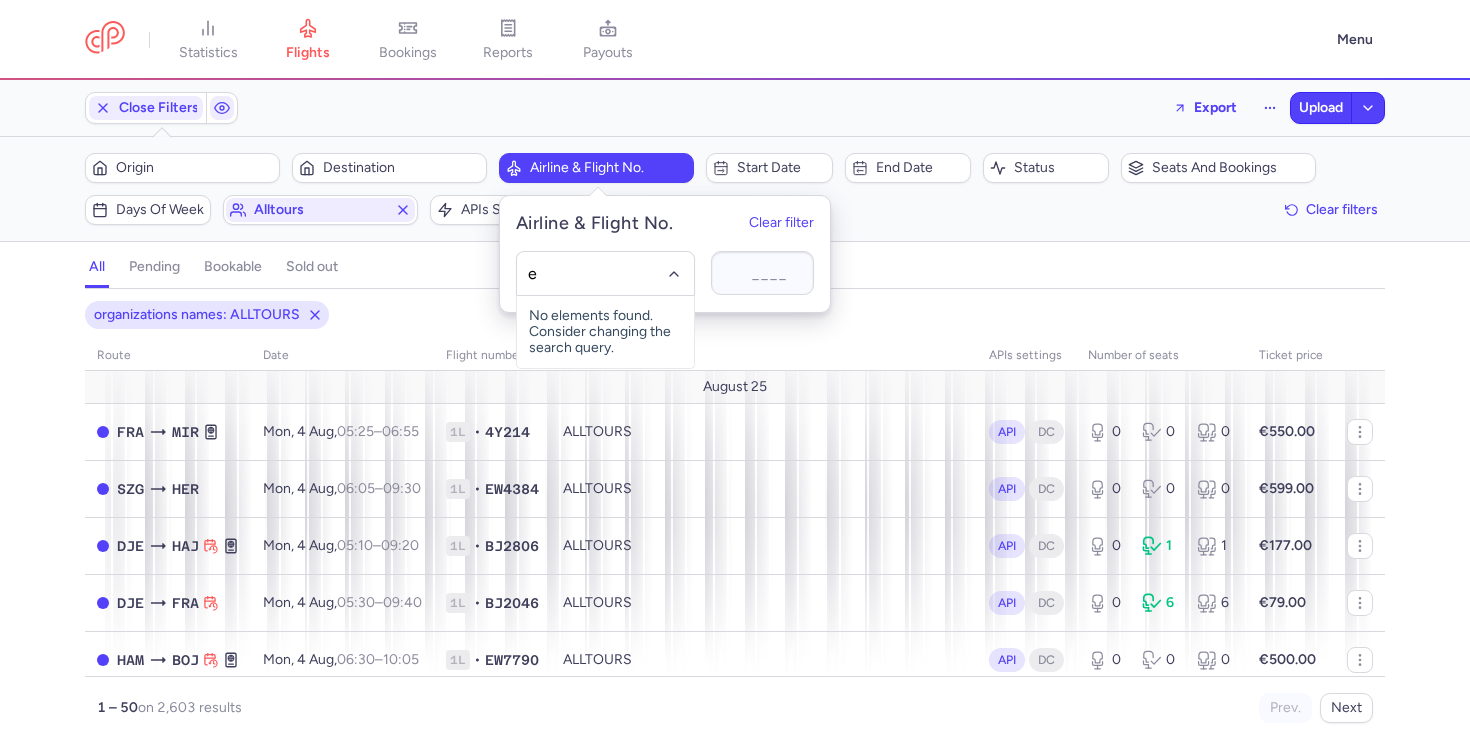 type on "ew" 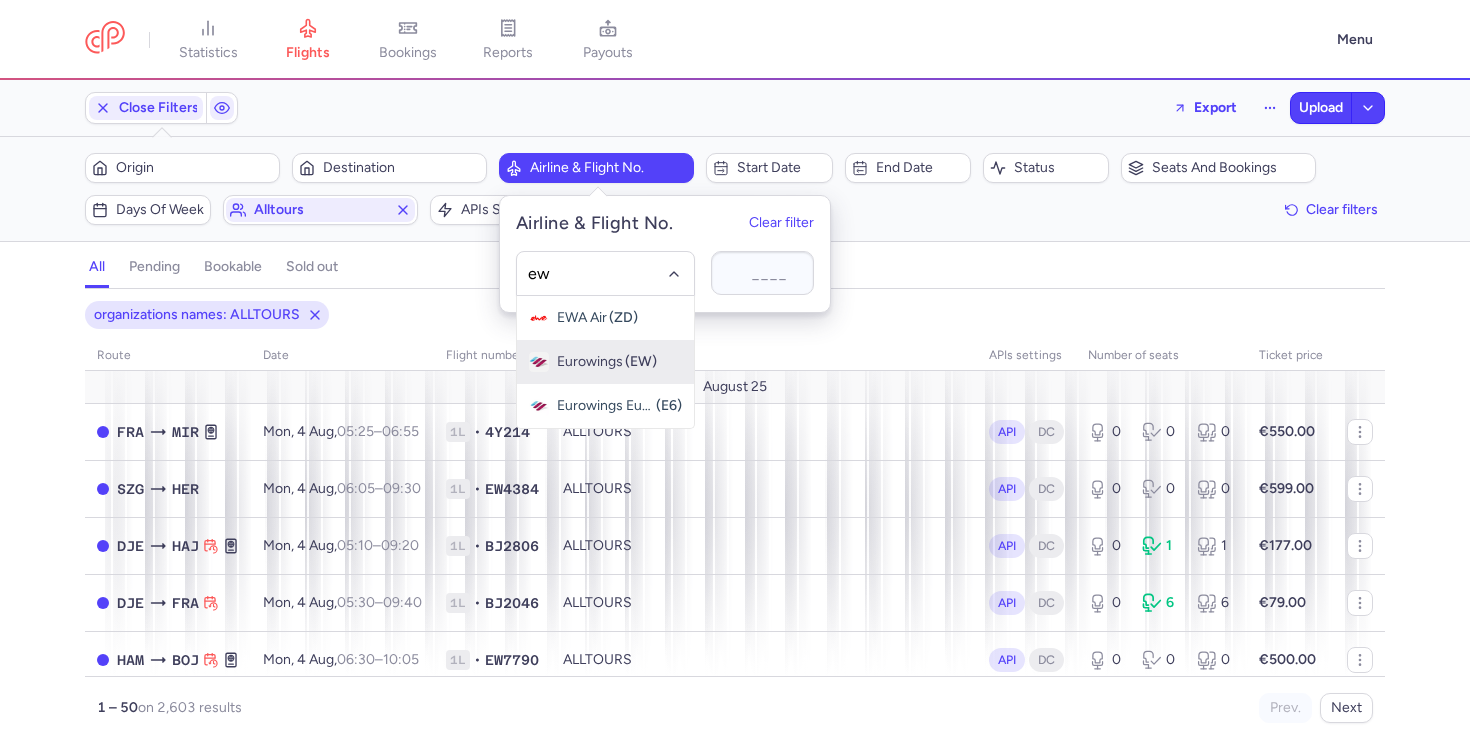 click on "Eurowings" at bounding box center (590, 362) 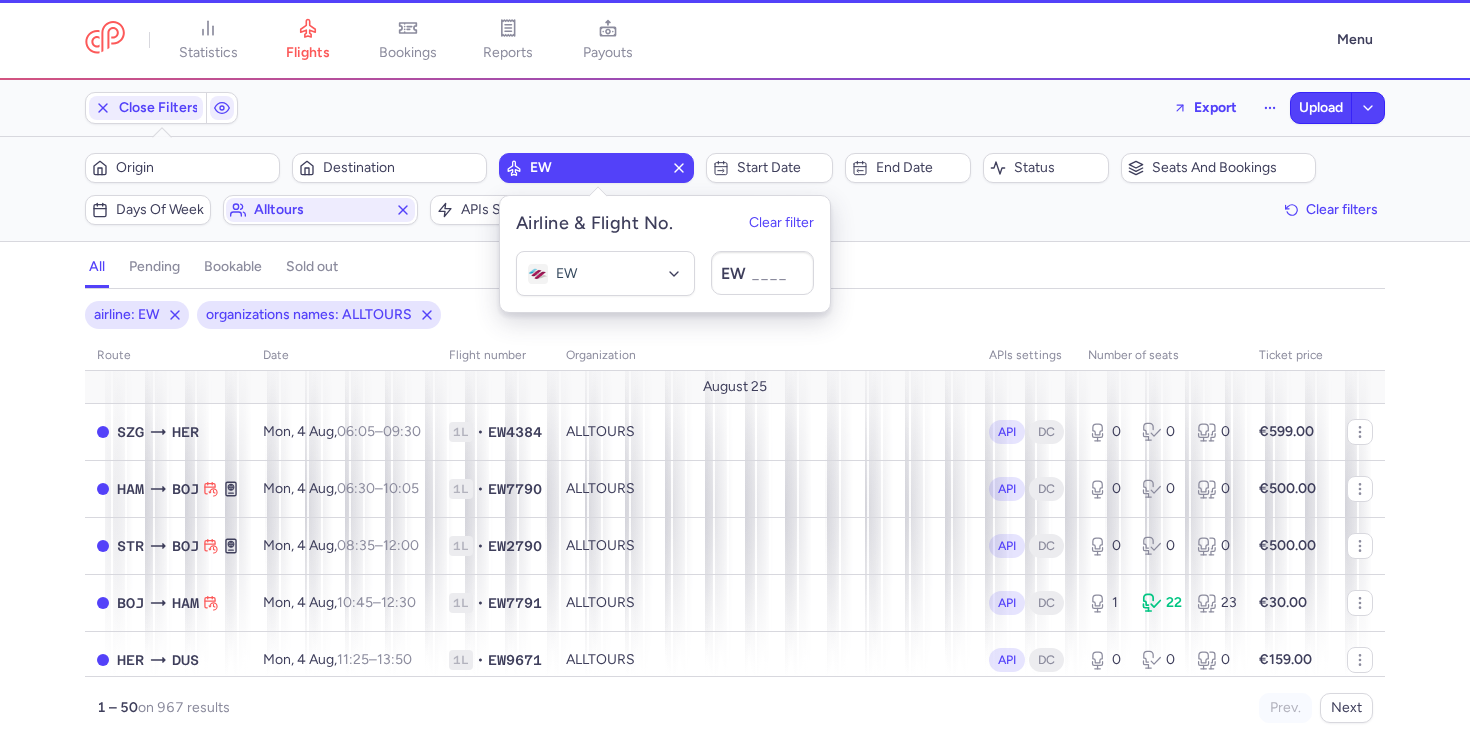 click on "all pending bookable sold out" at bounding box center (735, 271) 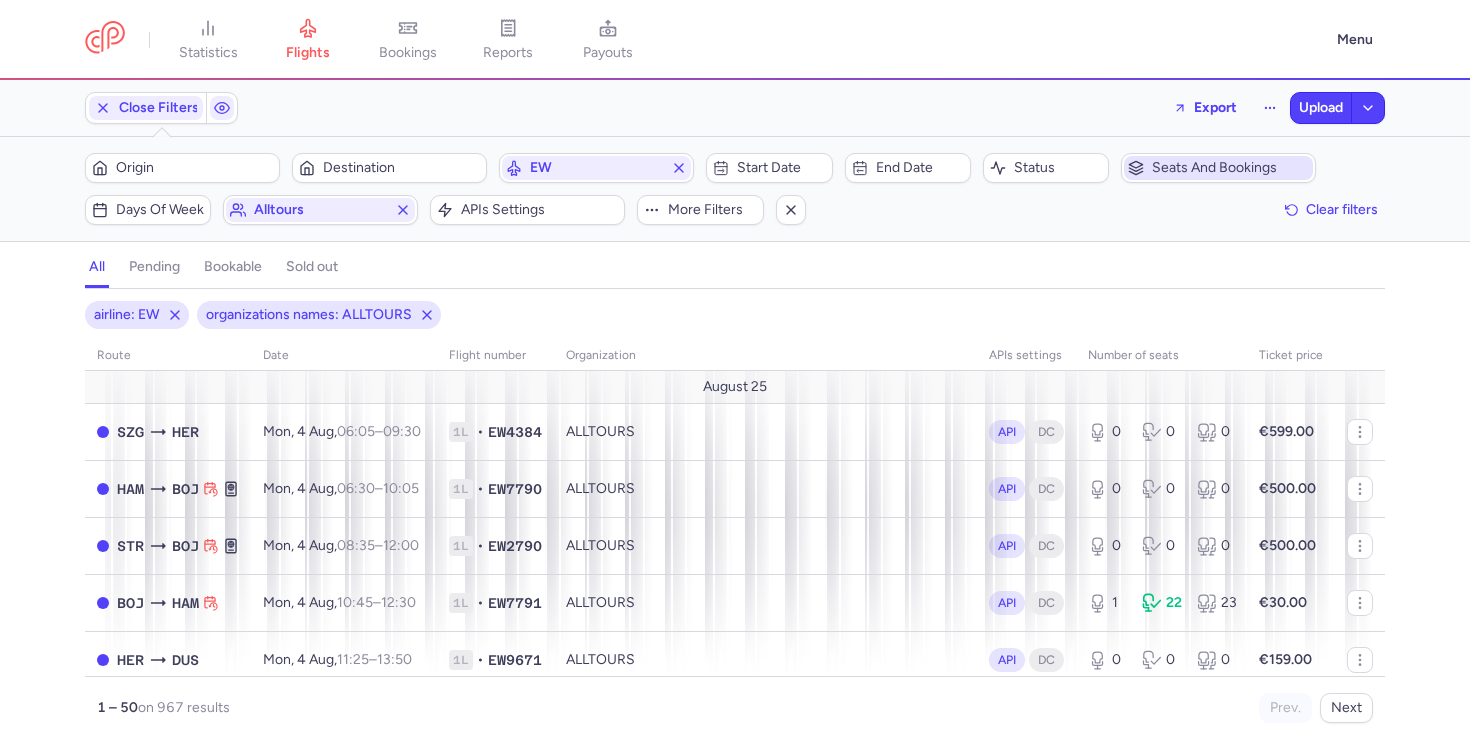 click on "Seats and bookings" at bounding box center (1230, 168) 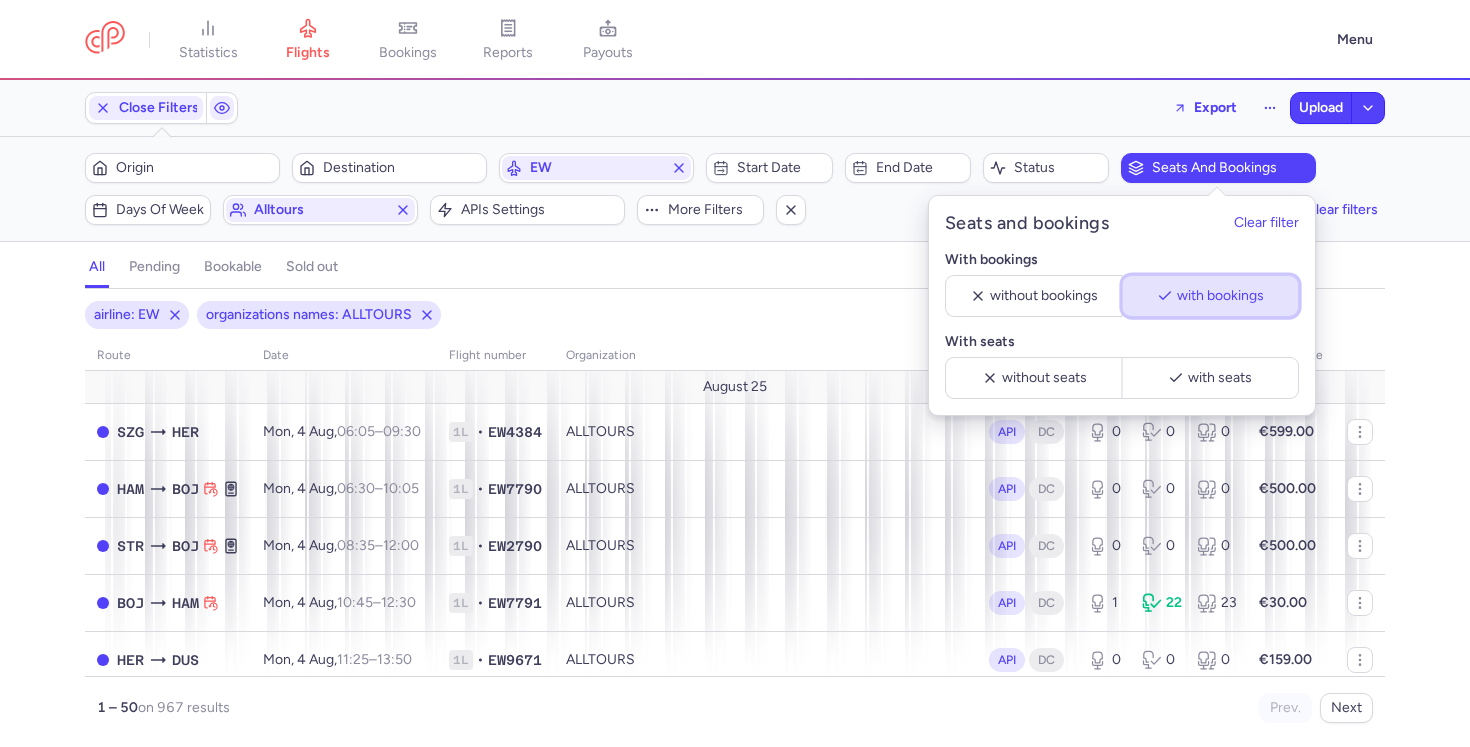 click on "with bookings" at bounding box center (1219, 296) 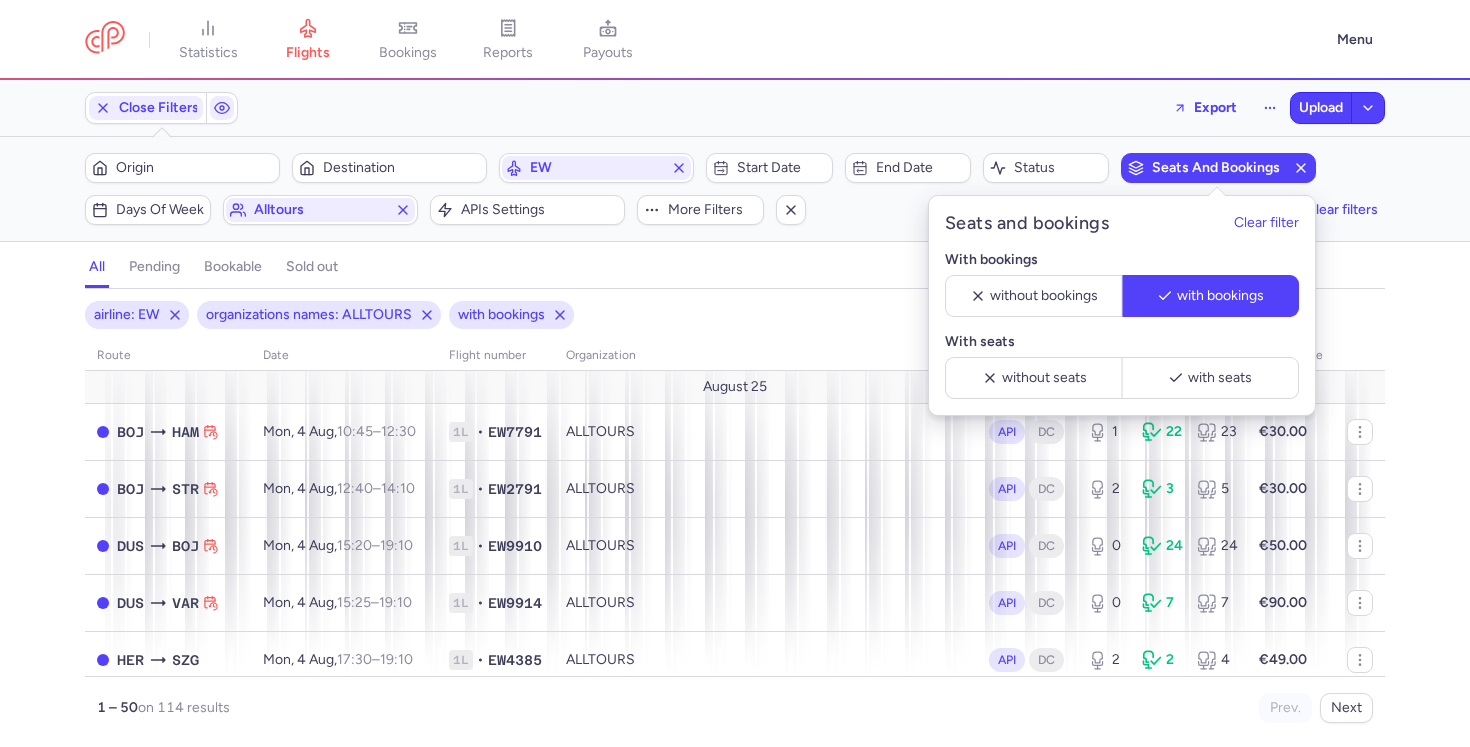 click on "airline: EW organizations names: ALLTOURS with bookings route date Flight number organization APIs settings number of seats Ticket price August 25  BOJ  HAM Mon, 4 Aug,  10:45  –  12:30  +0 1L • EW7791 ALLTOURS API DC 1 22 23 €30.00  BOJ  STR Mon, 4 Aug,  12:40  –  14:10  +0 1L • EW2791 ALLTOURS API DC 2 3 5 €30.00  DUS  BOJ Mon, 4 Aug,  15:20  –  19:10  +0 1L • EW9910 ALLTOURS API DC 0 24 24 €50.00  DUS  VAR Mon, 4 Aug,  15:25  –  19:10  +0 1L • EW9914 ALLTOURS API DC 0 7 7 €90.00  HER  SZG Mon, 4 Aug,  17:30  –  19:10  +0 1L • EW4385 ALLTOURS API DC 2 2 4 €49.00  NUE  RHO Mon, 4 Aug,  16:35  –  20:35  +0 1L • EW4192 ALLTOURS API DC 0 6 6 €39.00  VAR  DUS Mon, 4 Aug,  20:00  –  21:45  +0 1L • EW9915 ALLTOURS API DC 0 3 3 €30.00  DUS  BOJ Tue, 5 Aug,  06:35  –  10:25  +0 1L • EW9910 ALLTOURS API DC 0 10 10 €60.00  VAR  STR Tue, 5 Aug,  11:20  –  12:45  +0 1L • EW2921 ALLTOURS API DC 0 9 9 €30.00  HAM  VAR Tue, 5 Aug,  10:25  –  14:00  +0 1L • EW7914 DC" 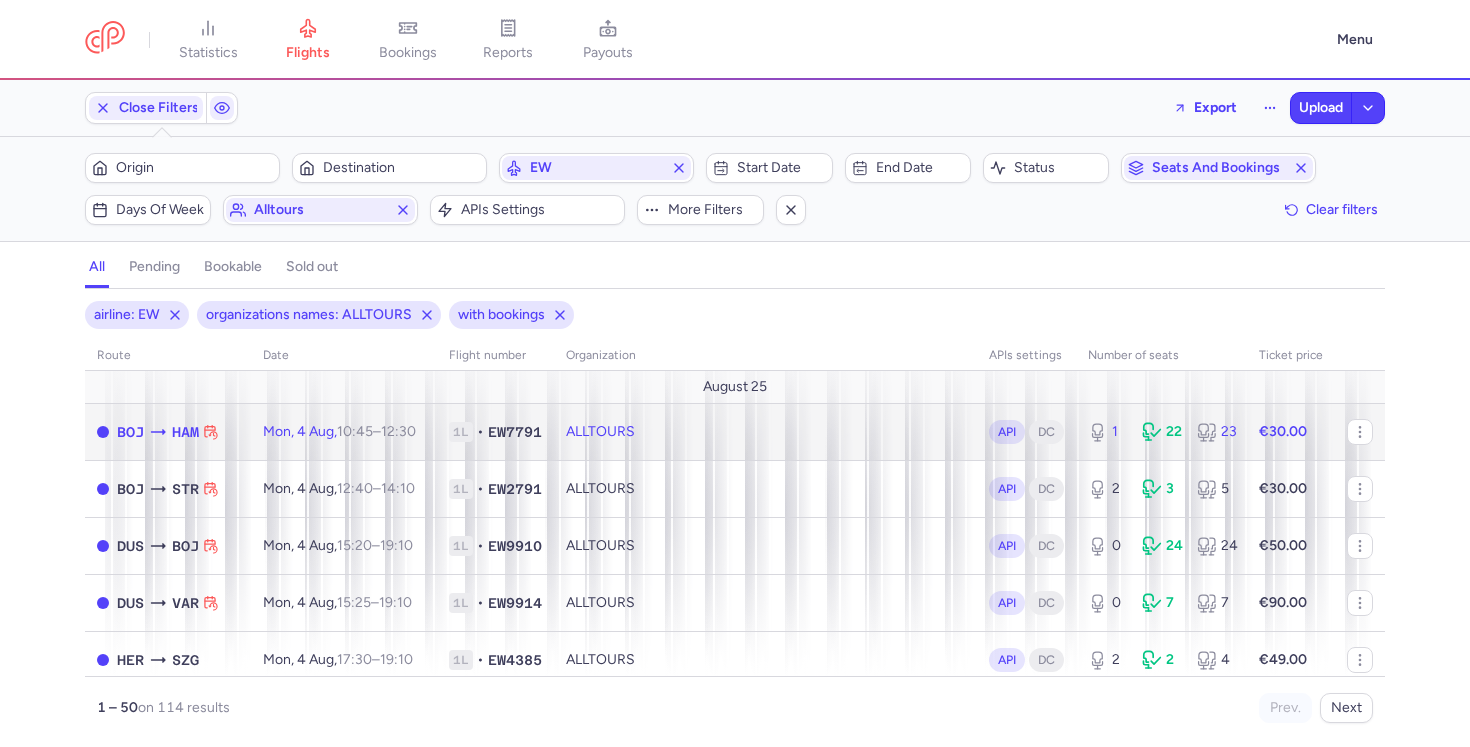 click on "ALLTOURS" 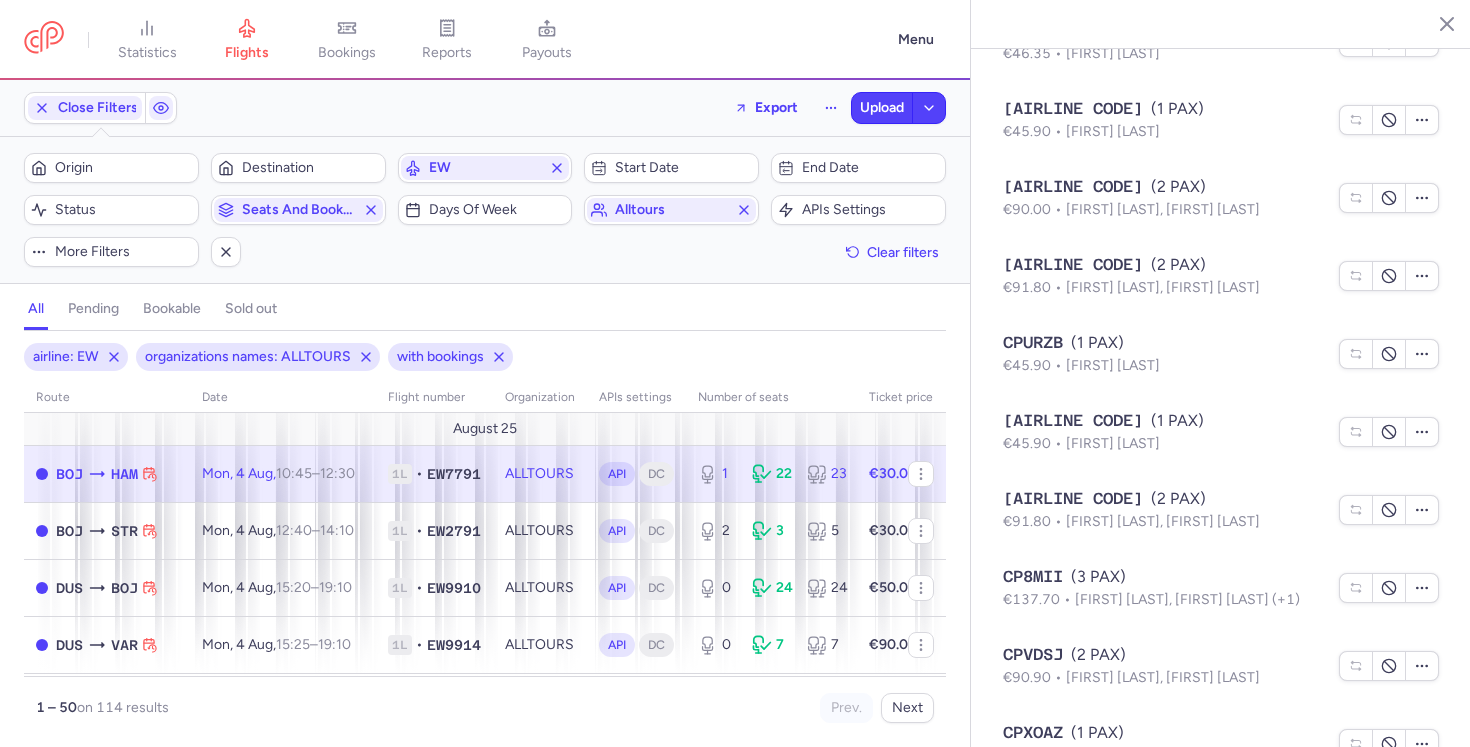 scroll, scrollTop: 2075, scrollLeft: 0, axis: vertical 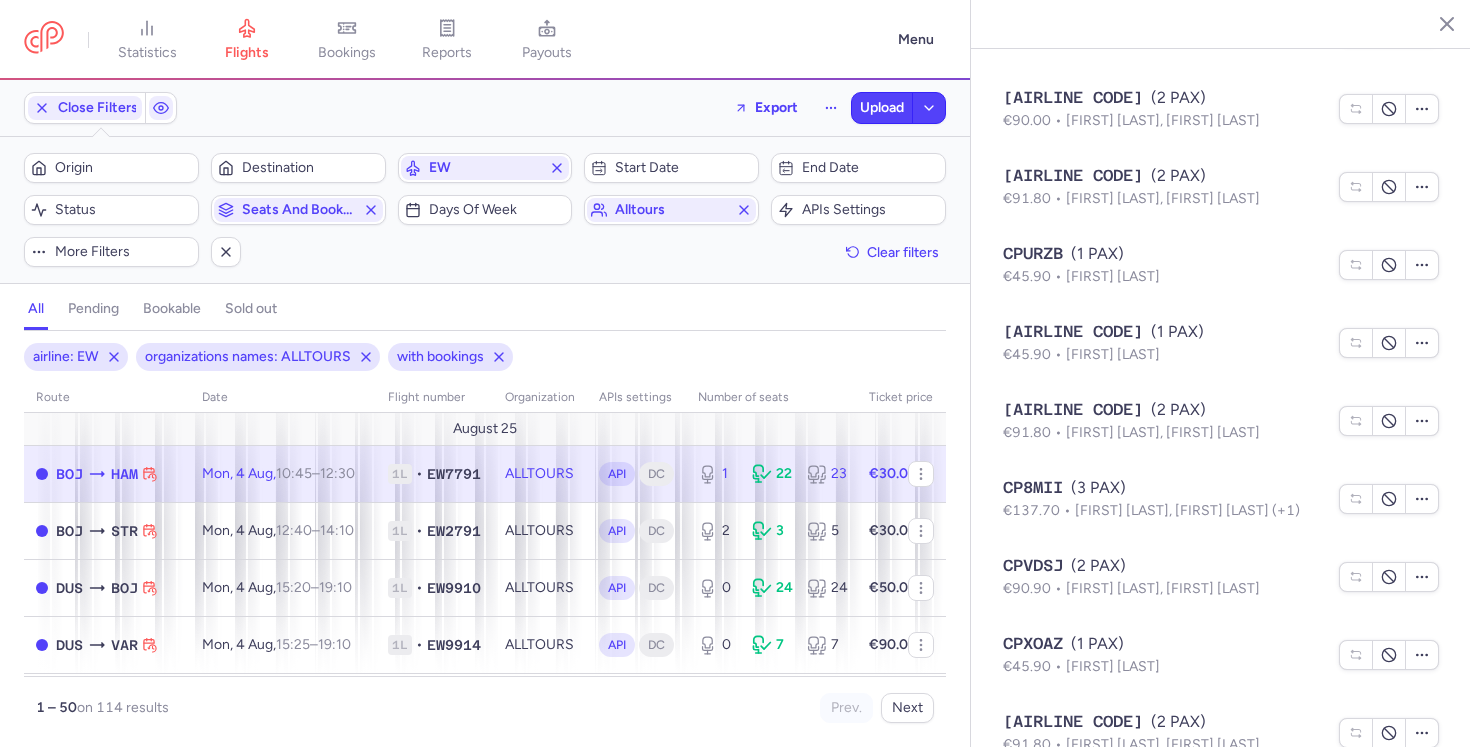 click on "Marinko DZAMBO, Eliana Anna DZAMBO" at bounding box center (1163, 588) 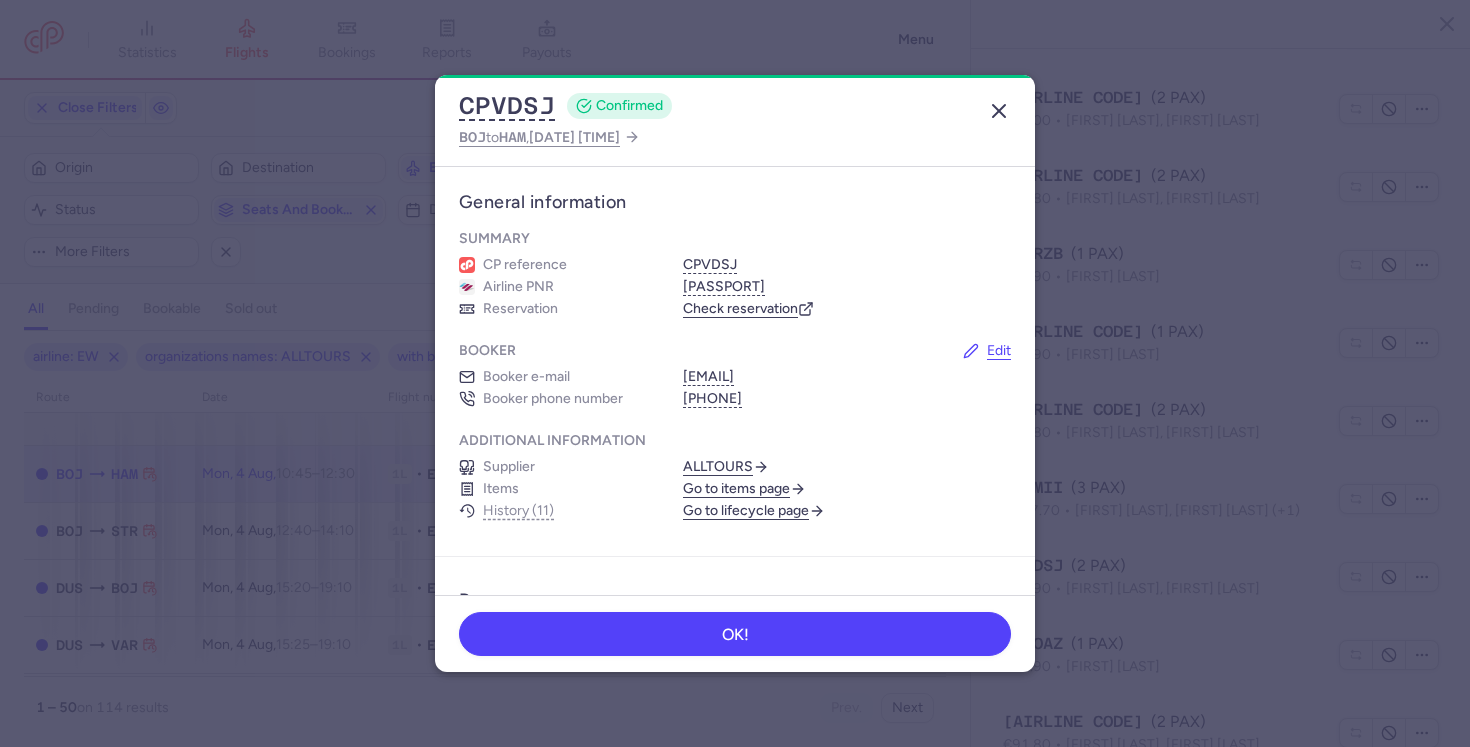 click 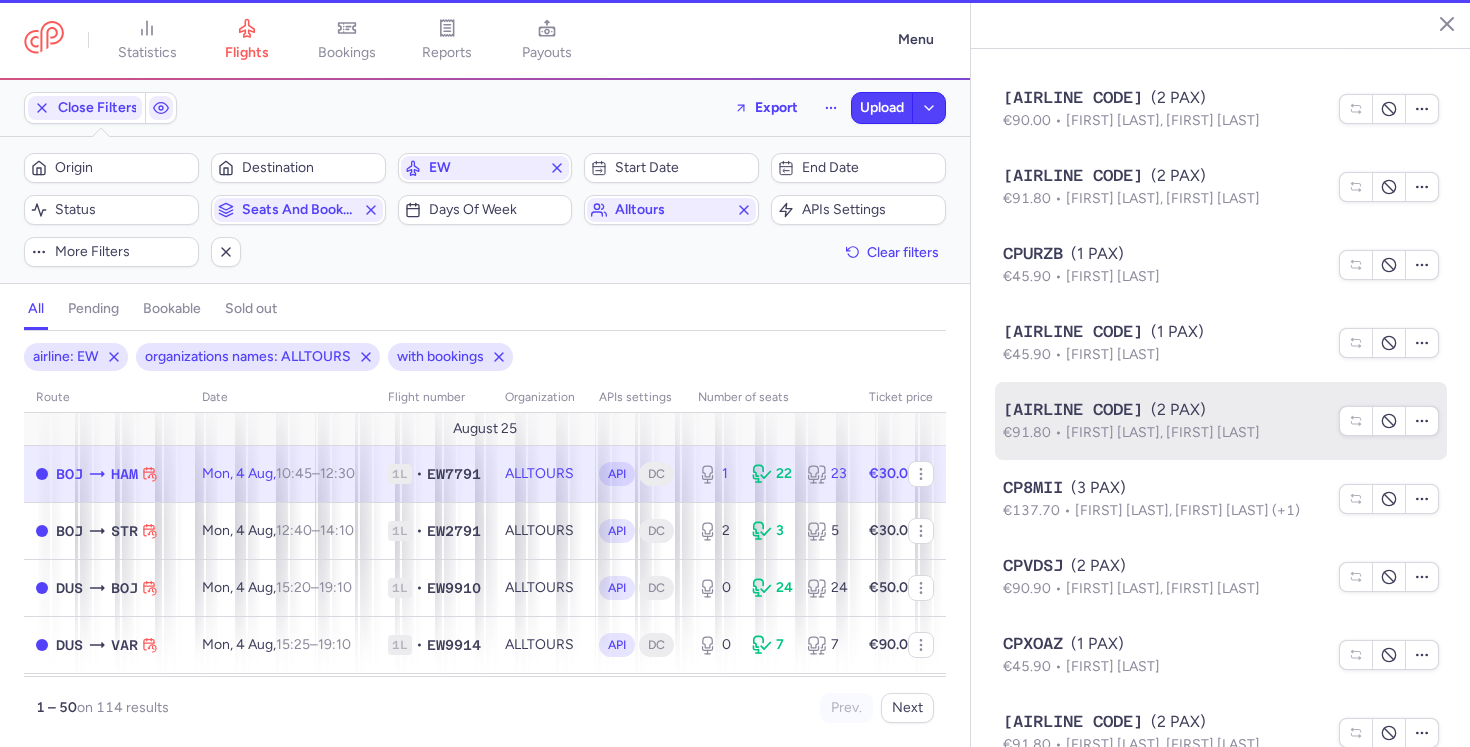 click on "CPKWL7" at bounding box center (1073, 410) 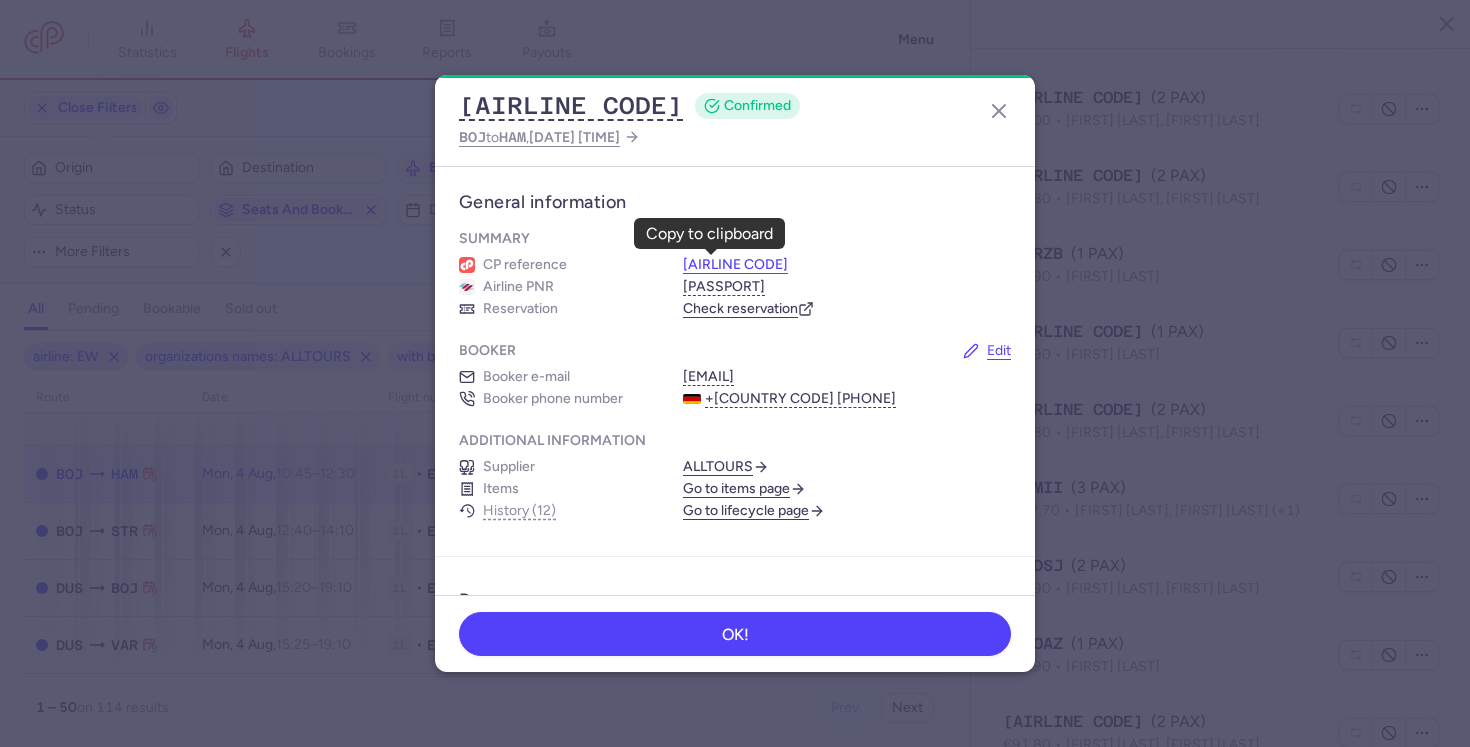 click on "CPKWL7" at bounding box center (735, 265) 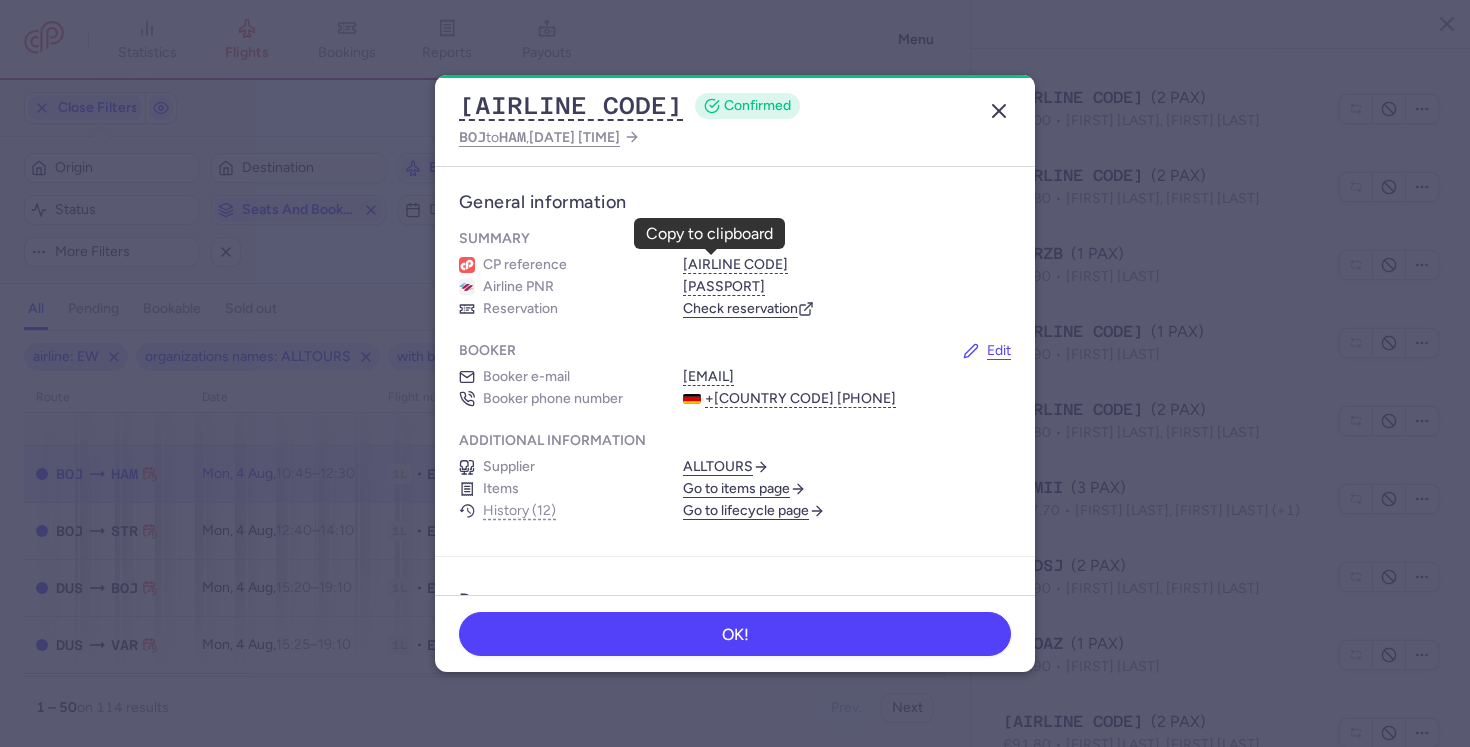 click 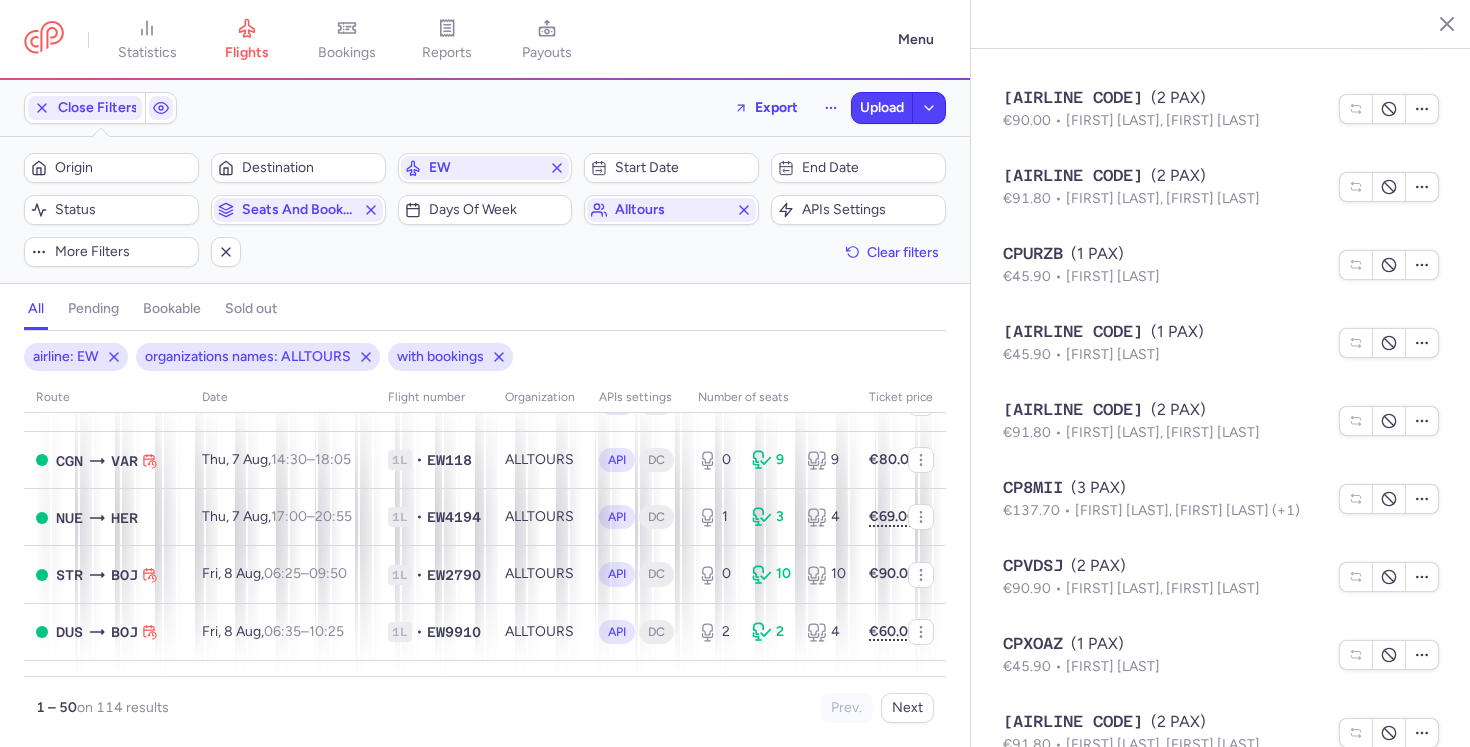 scroll, scrollTop: 1275, scrollLeft: 0, axis: vertical 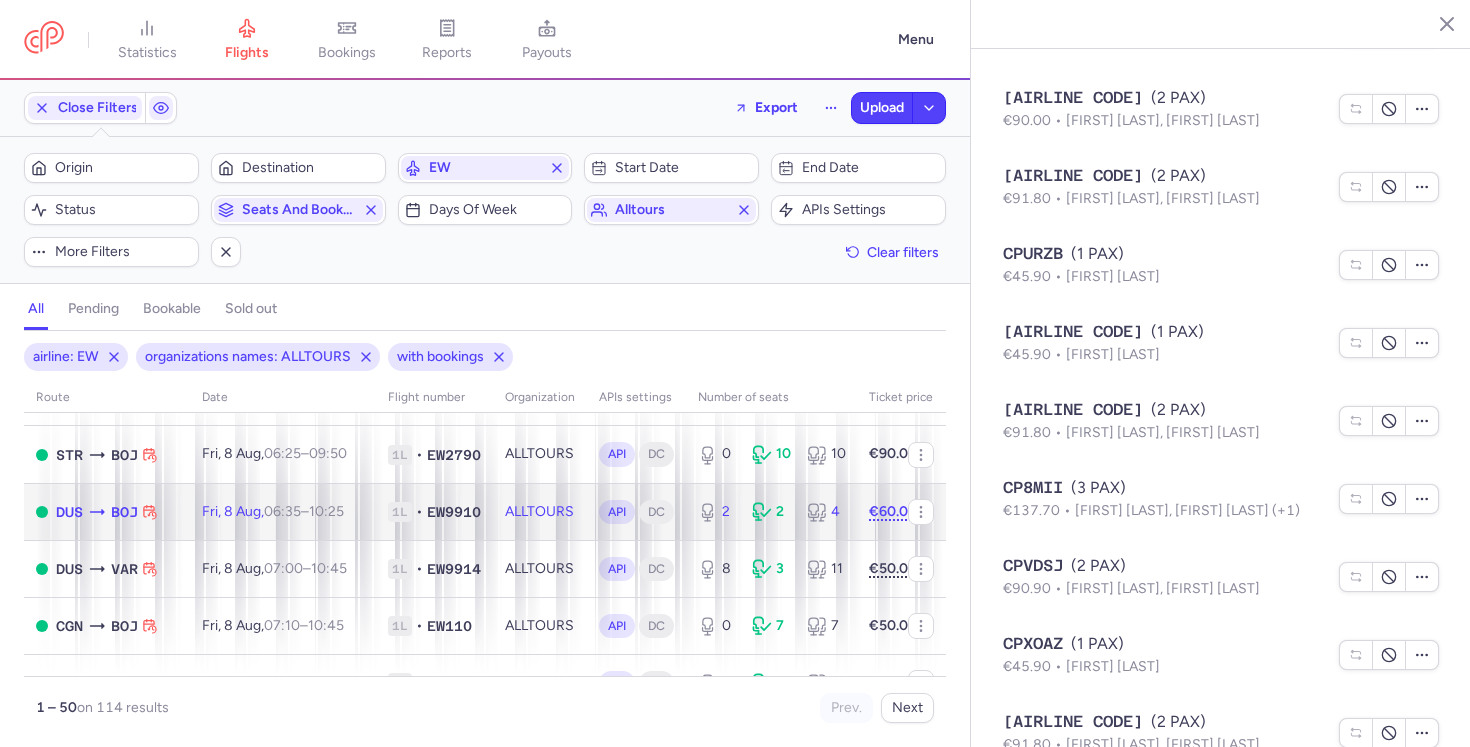 click on "ALLTOURS" 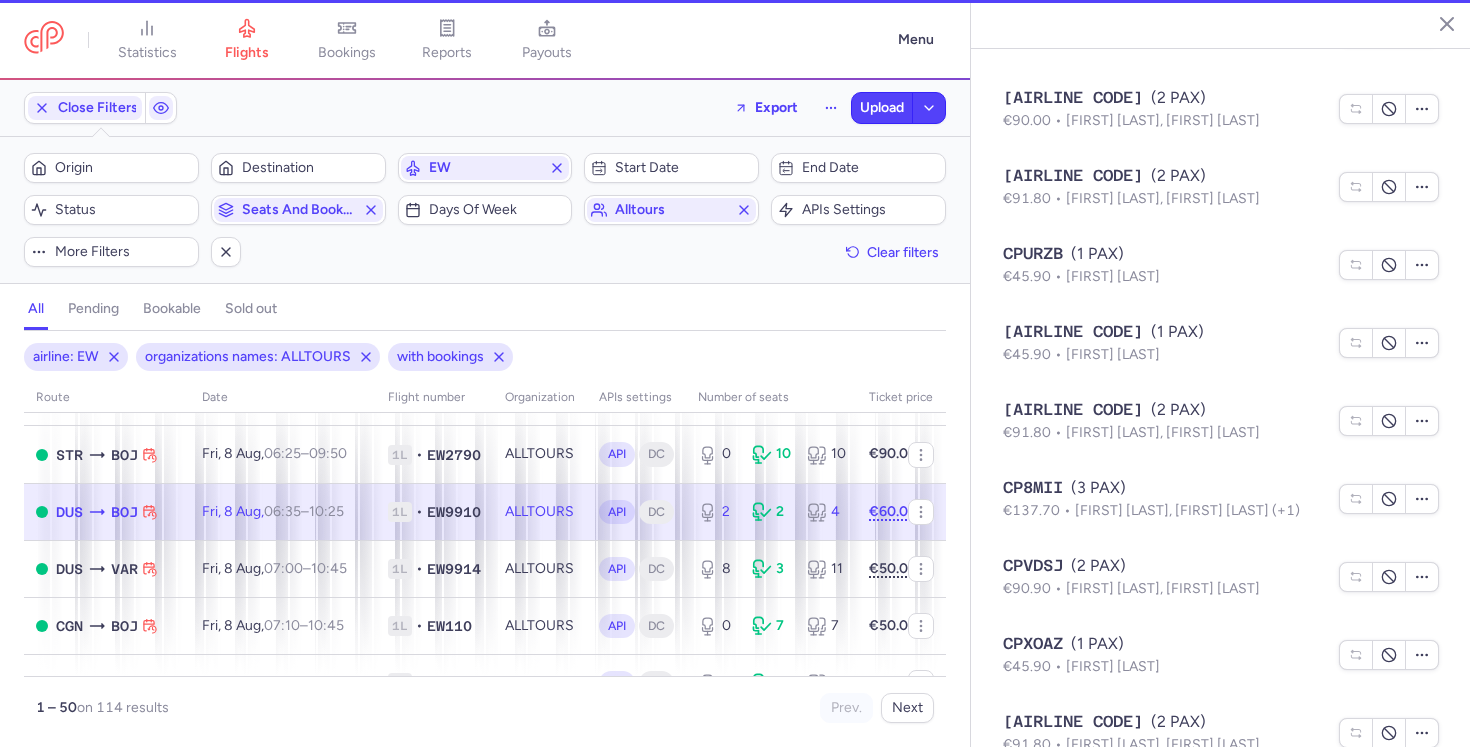 type on "2" 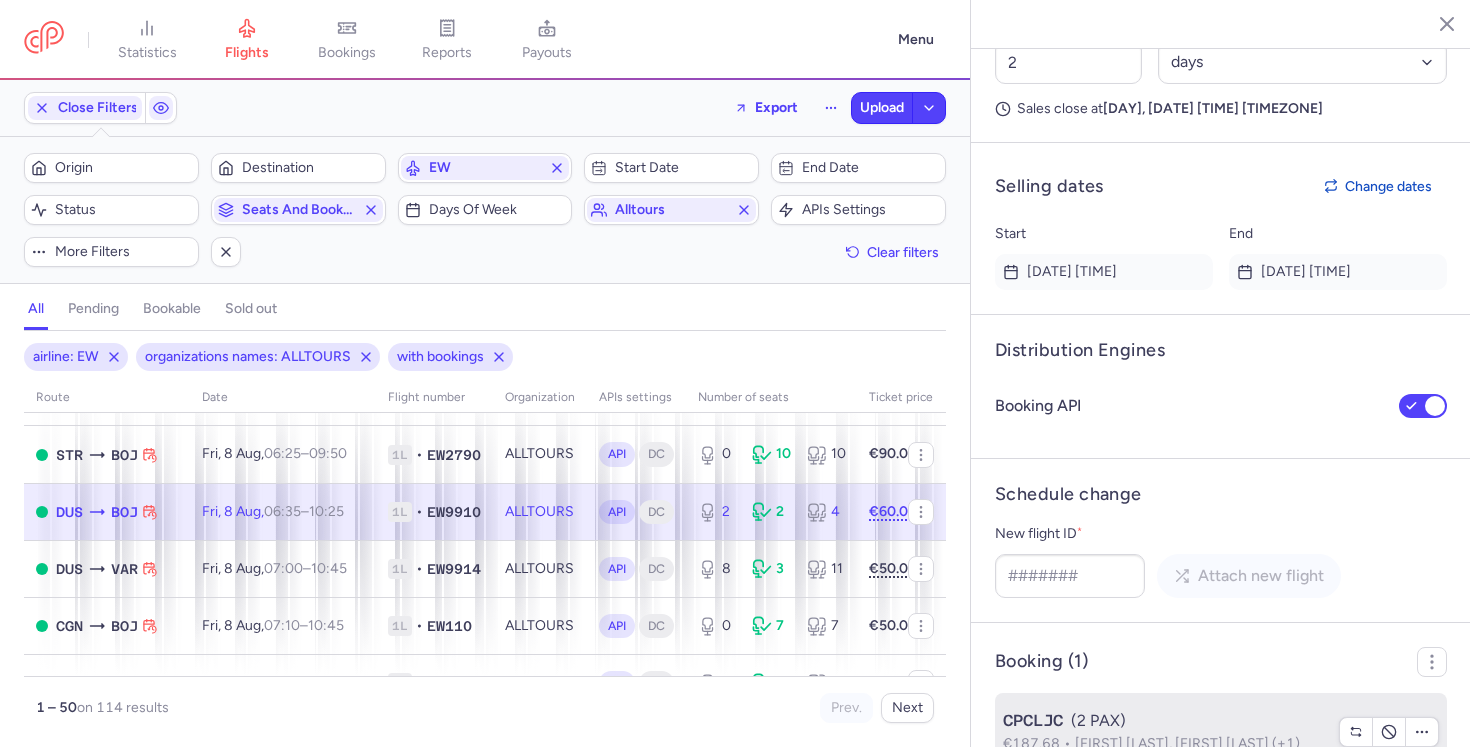 click on "€187.68  Kamilla SULTANOVA, Samir SULTANOV (+1)" at bounding box center [1165, 744] 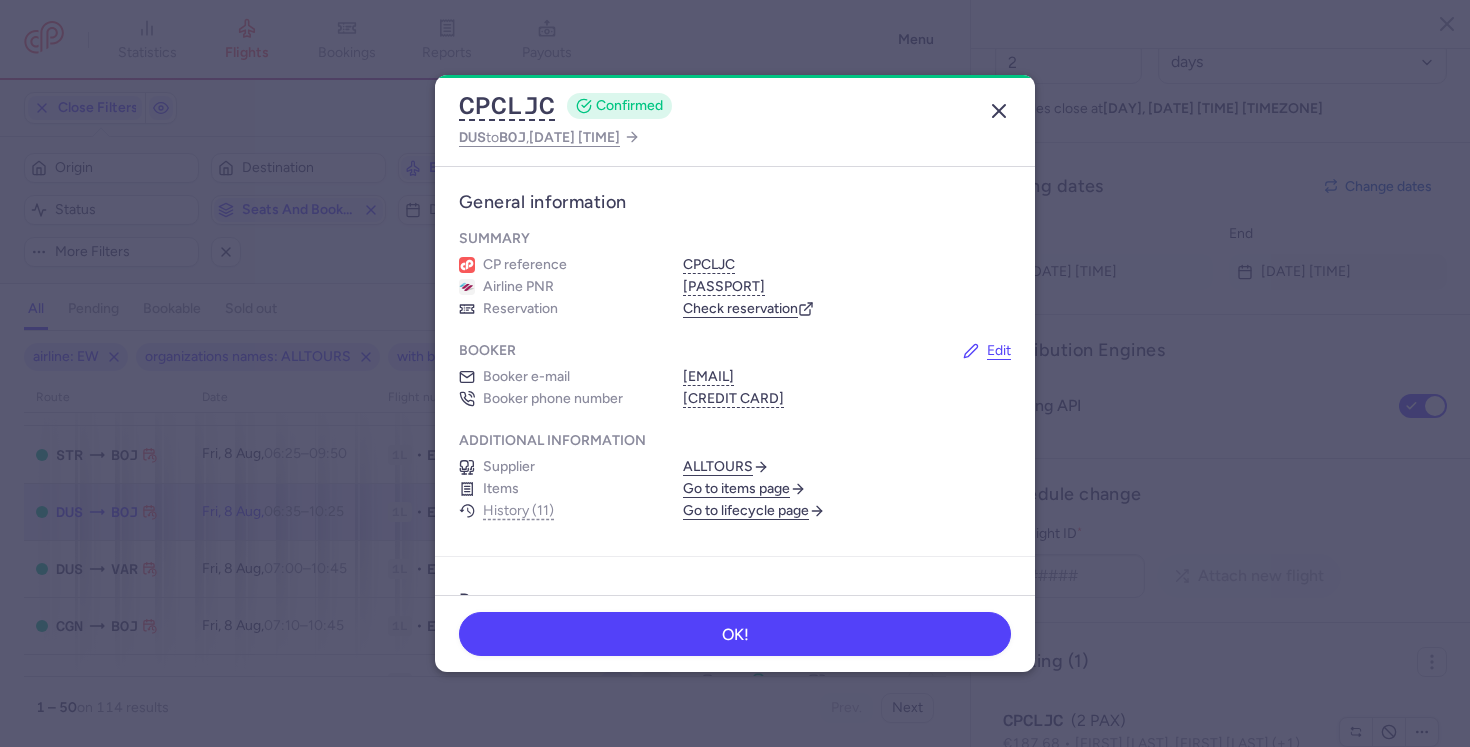 click 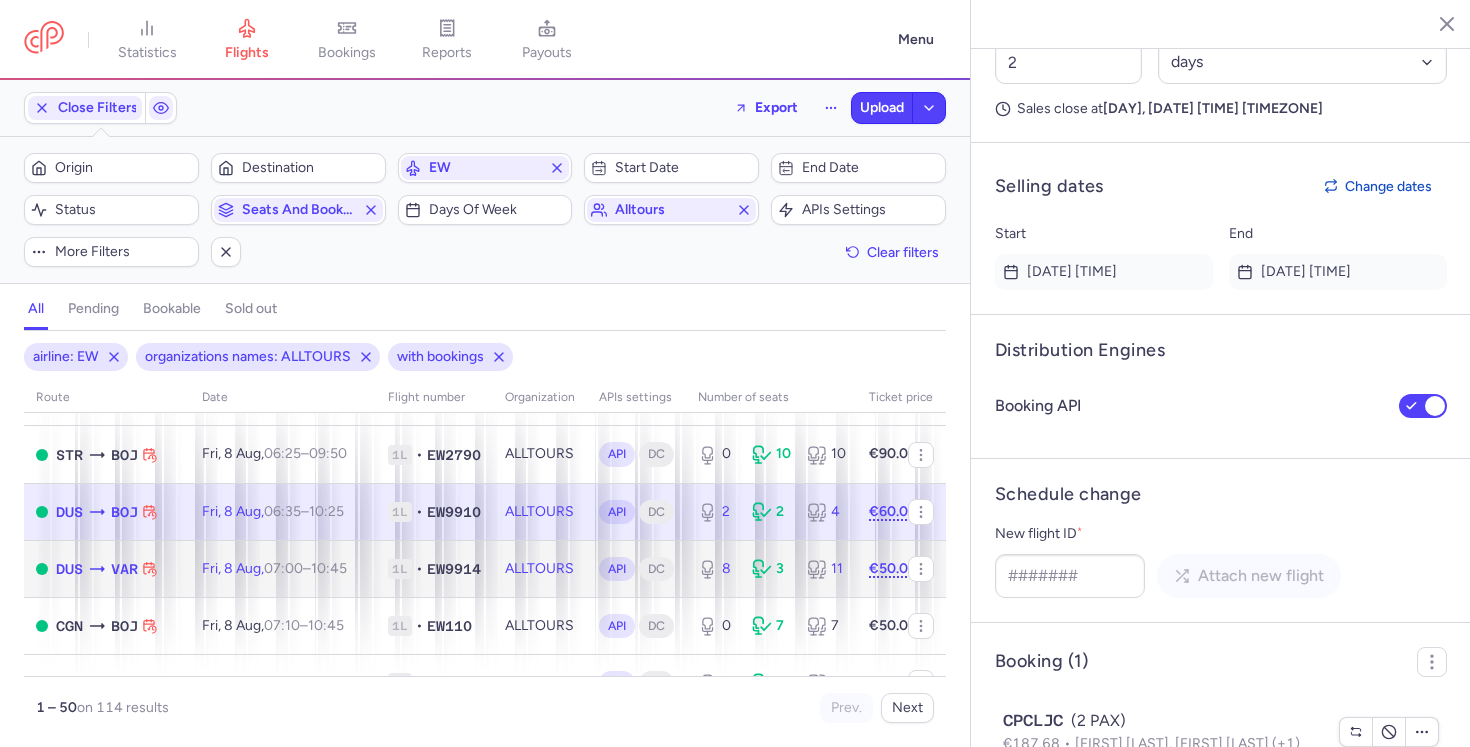 click on "1L • EW9914" 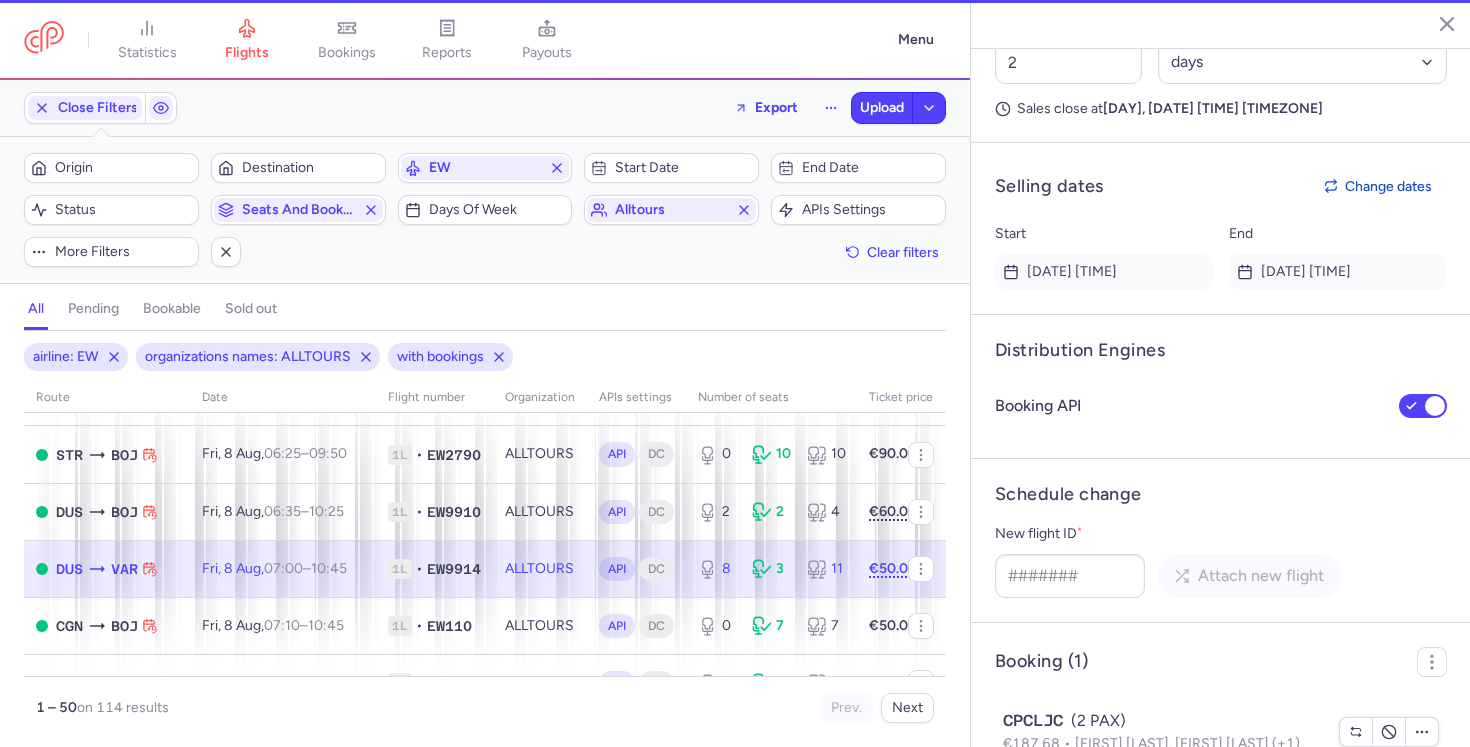 type on "8" 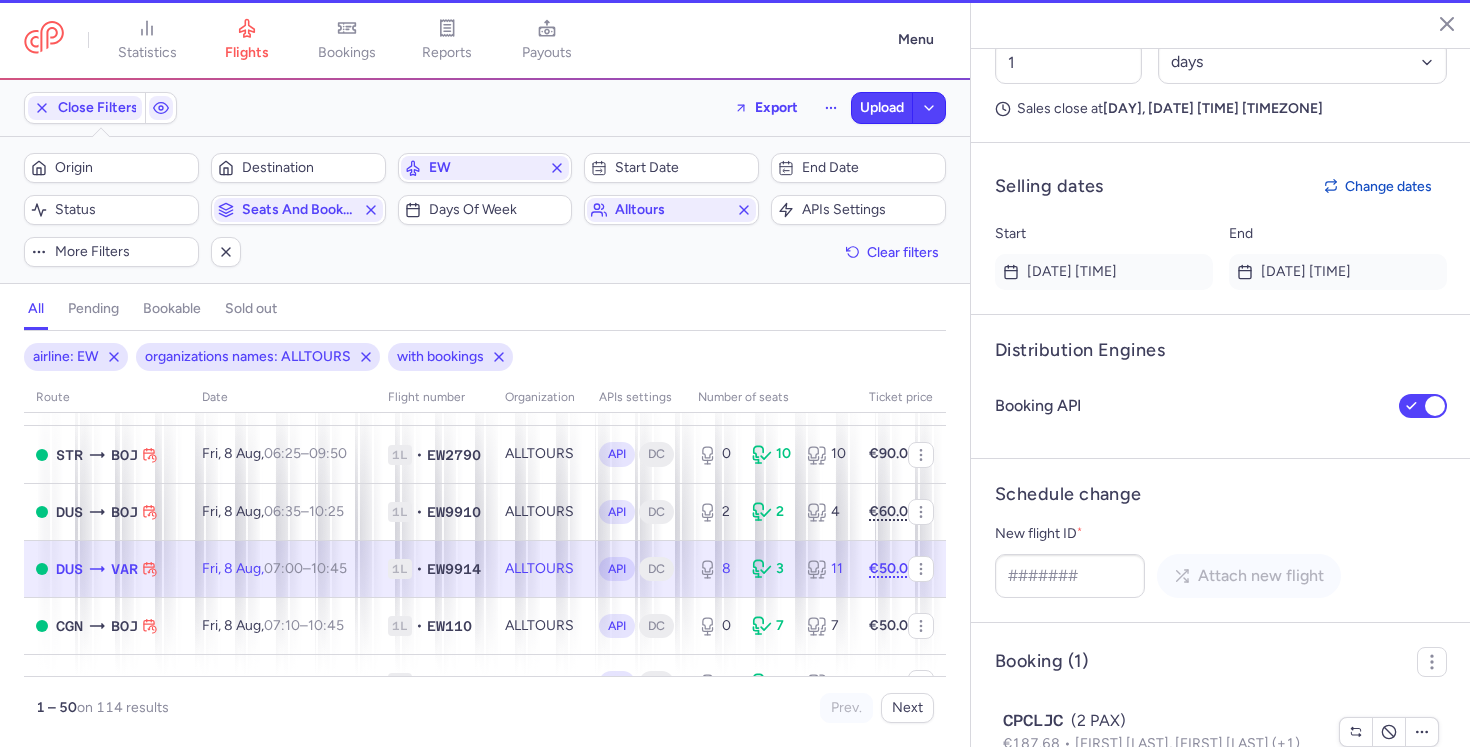 scroll, scrollTop: 1497, scrollLeft: 0, axis: vertical 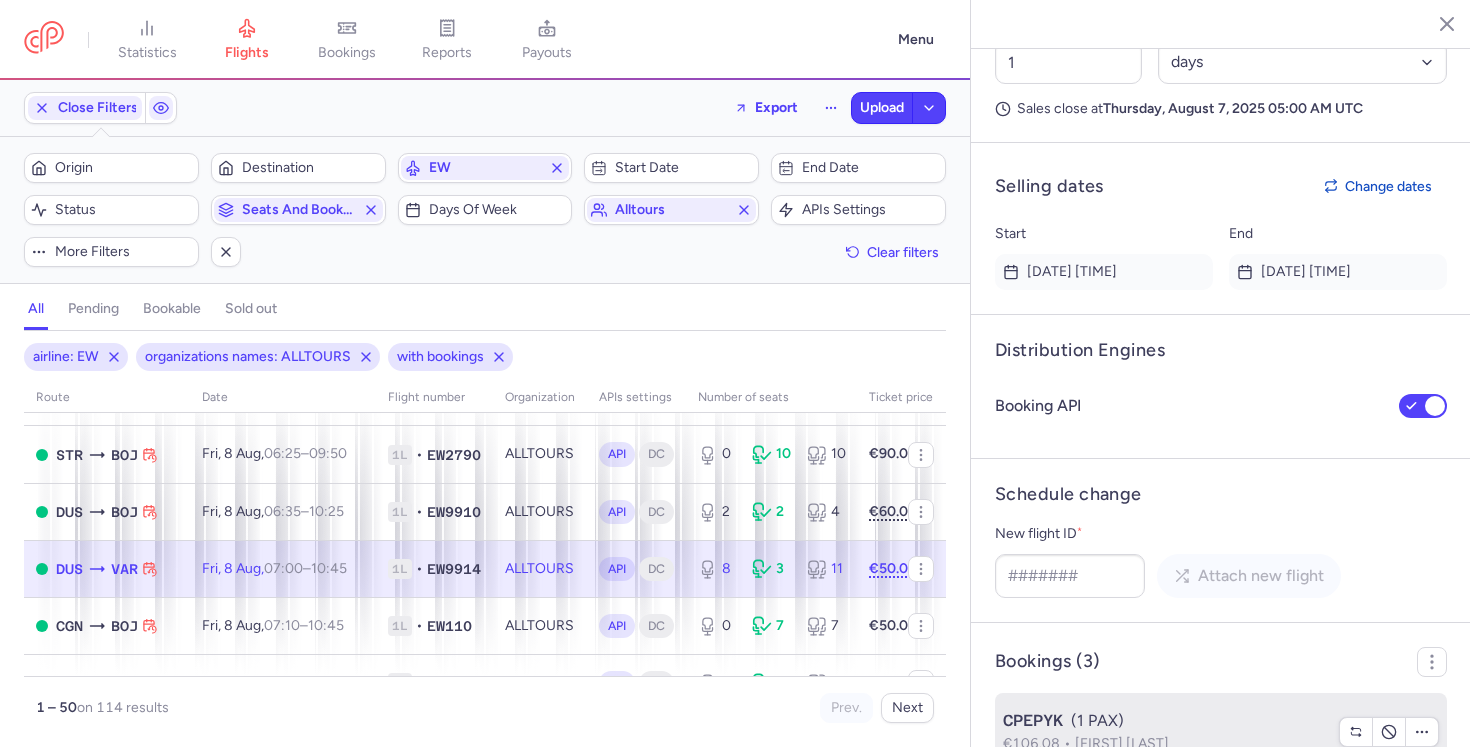 click on "€106.08" at bounding box center (1039, 743) 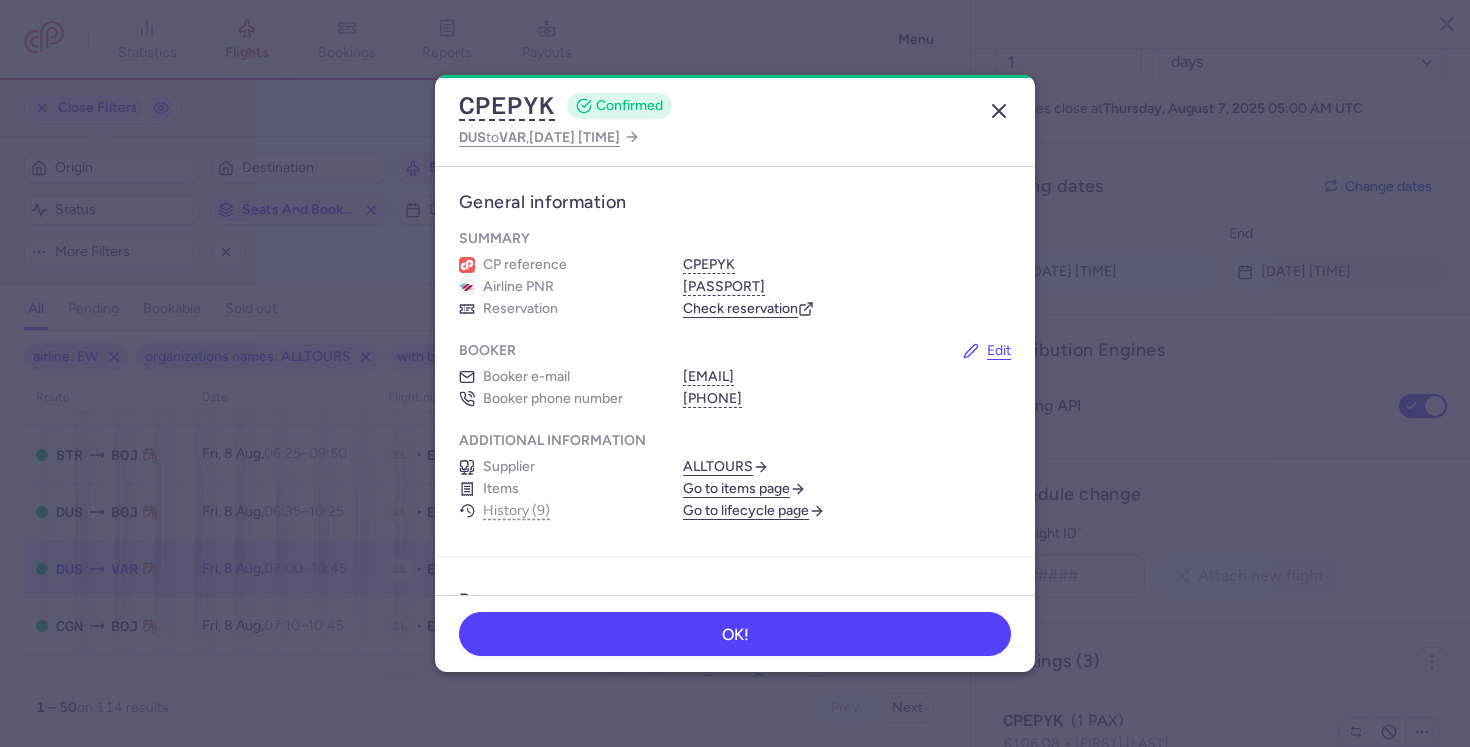 click 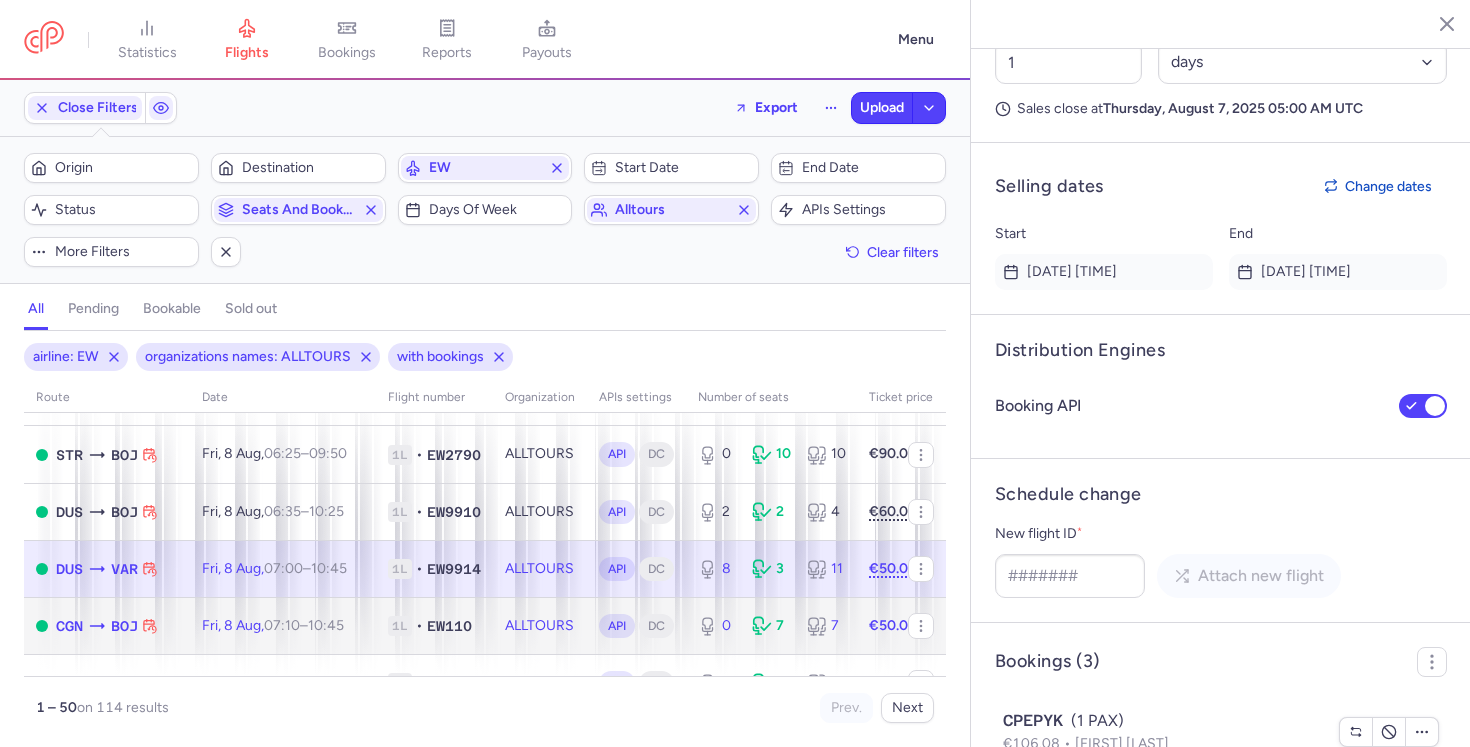 click on "Fri, 8 Aug,  07:10  –  10:45  +0" 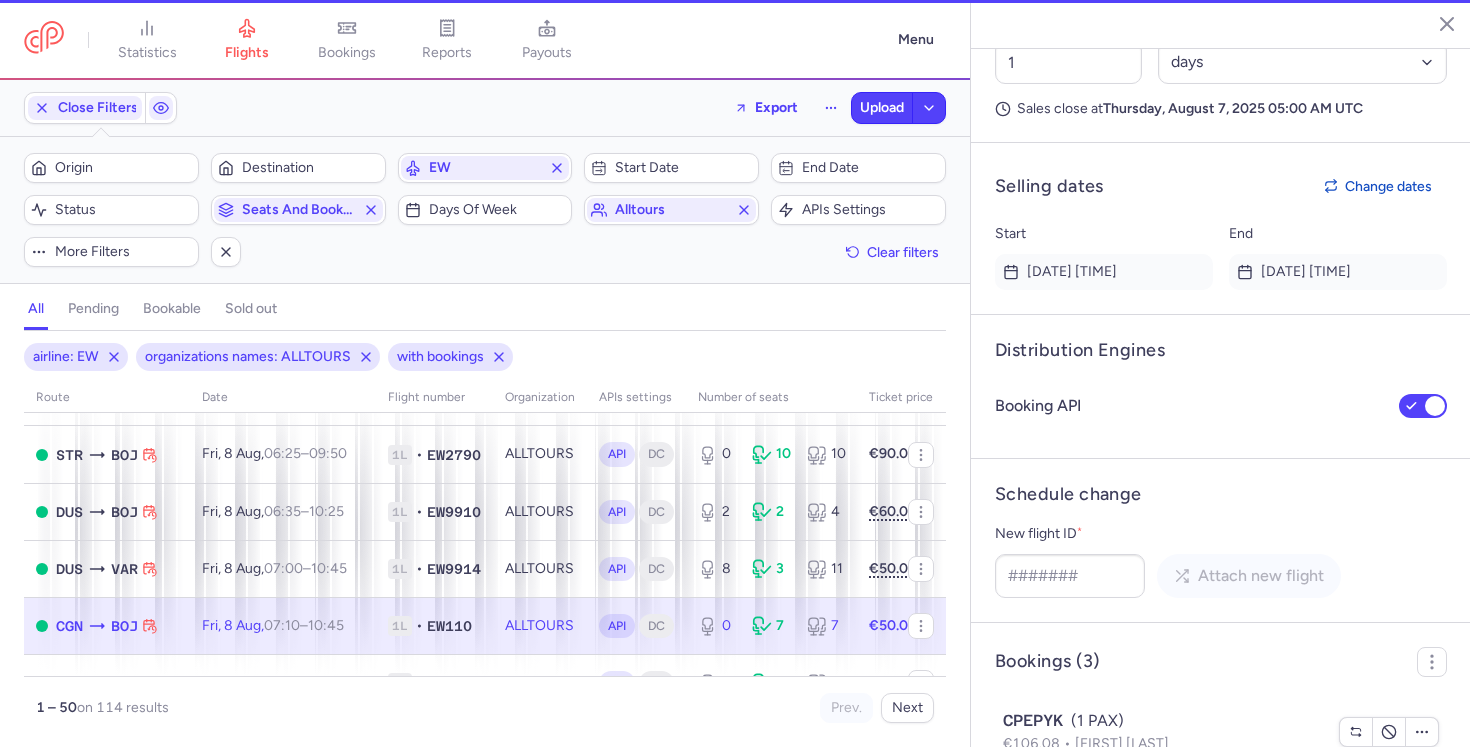 type on "0" 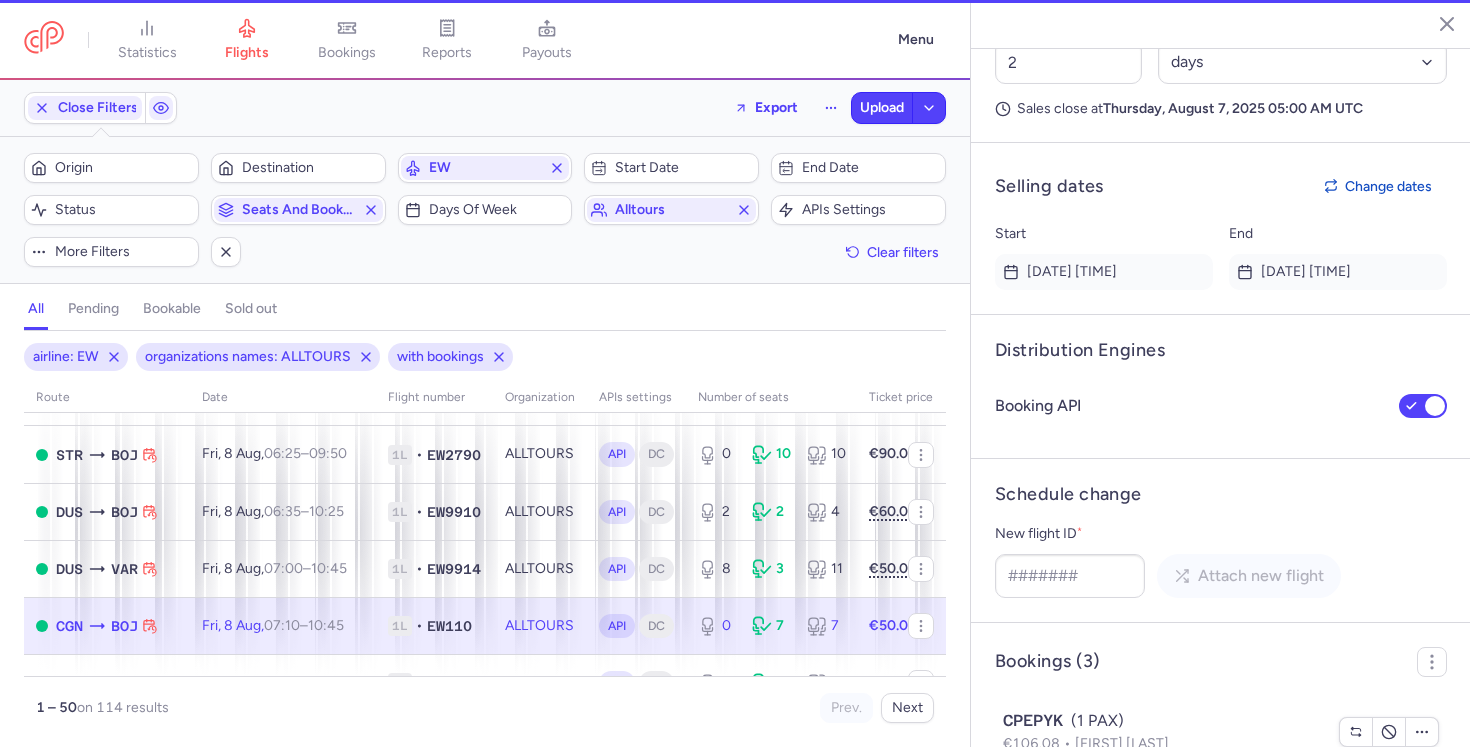 scroll, scrollTop: 1304, scrollLeft: 0, axis: vertical 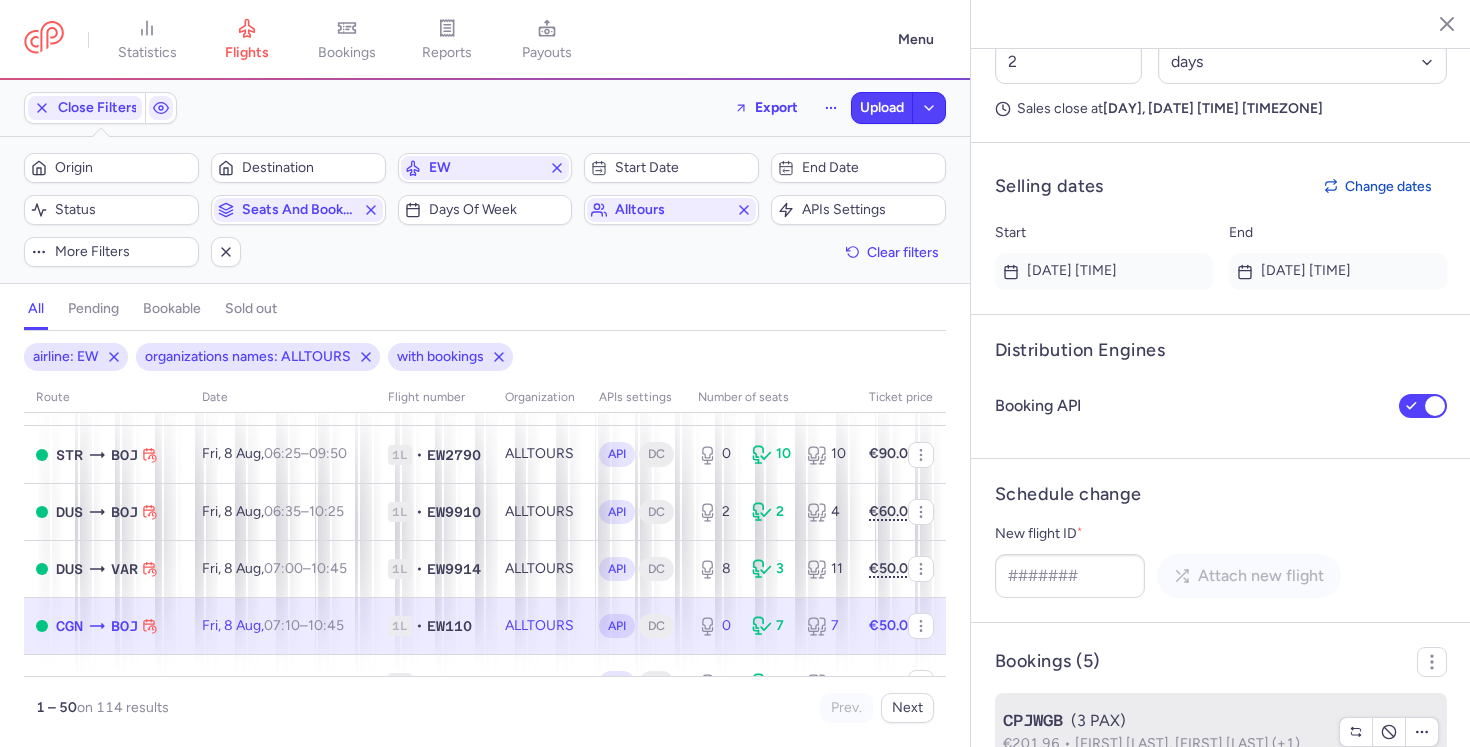 click on "CPJWGB" at bounding box center [1033, 721] 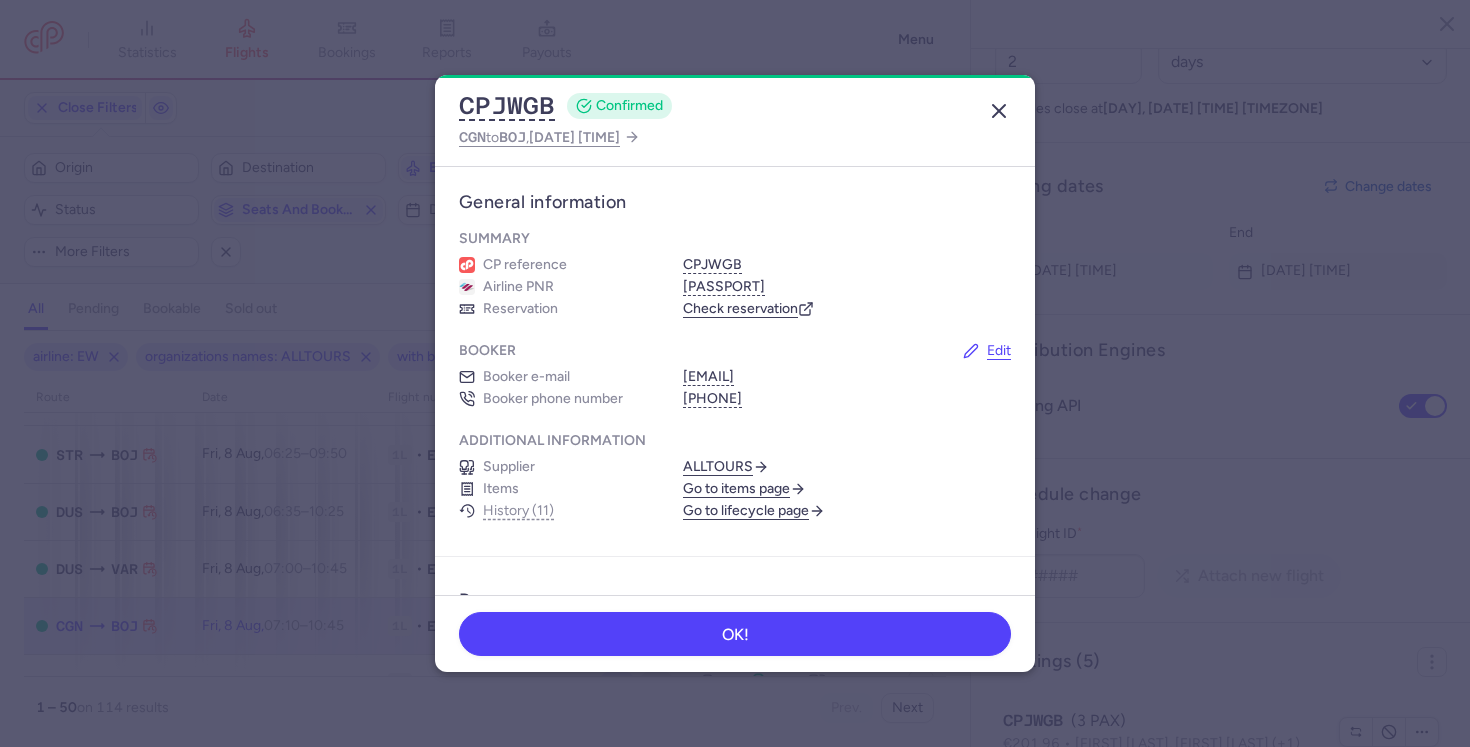 click 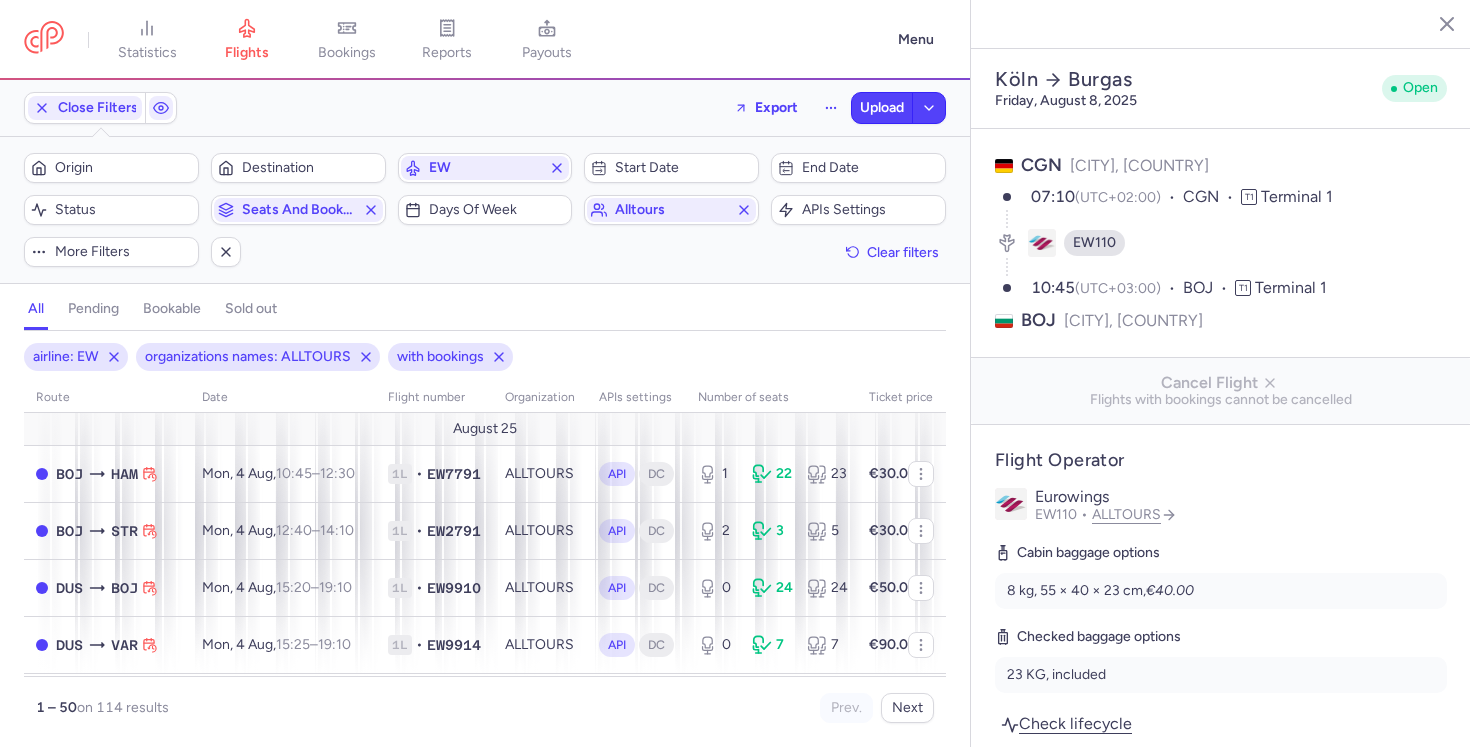select on "days" 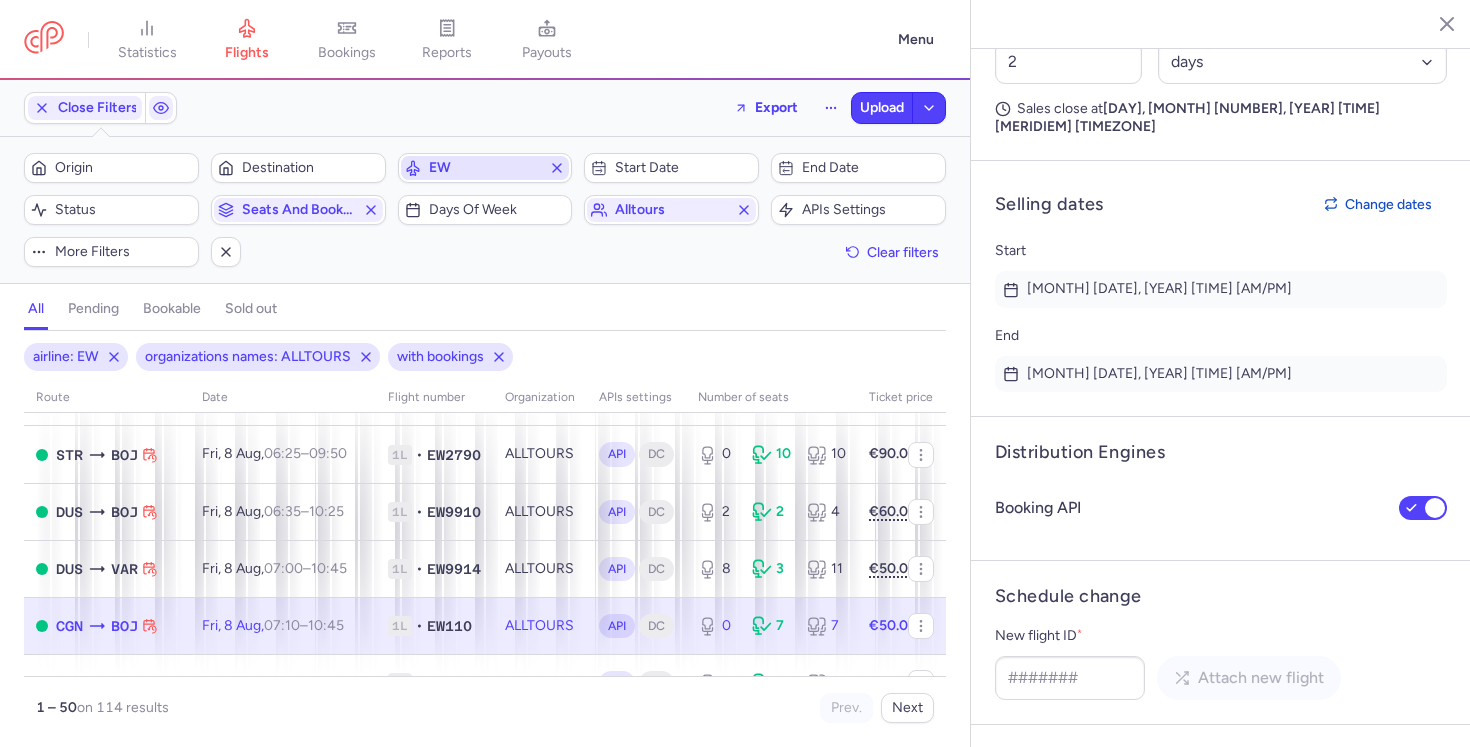 click 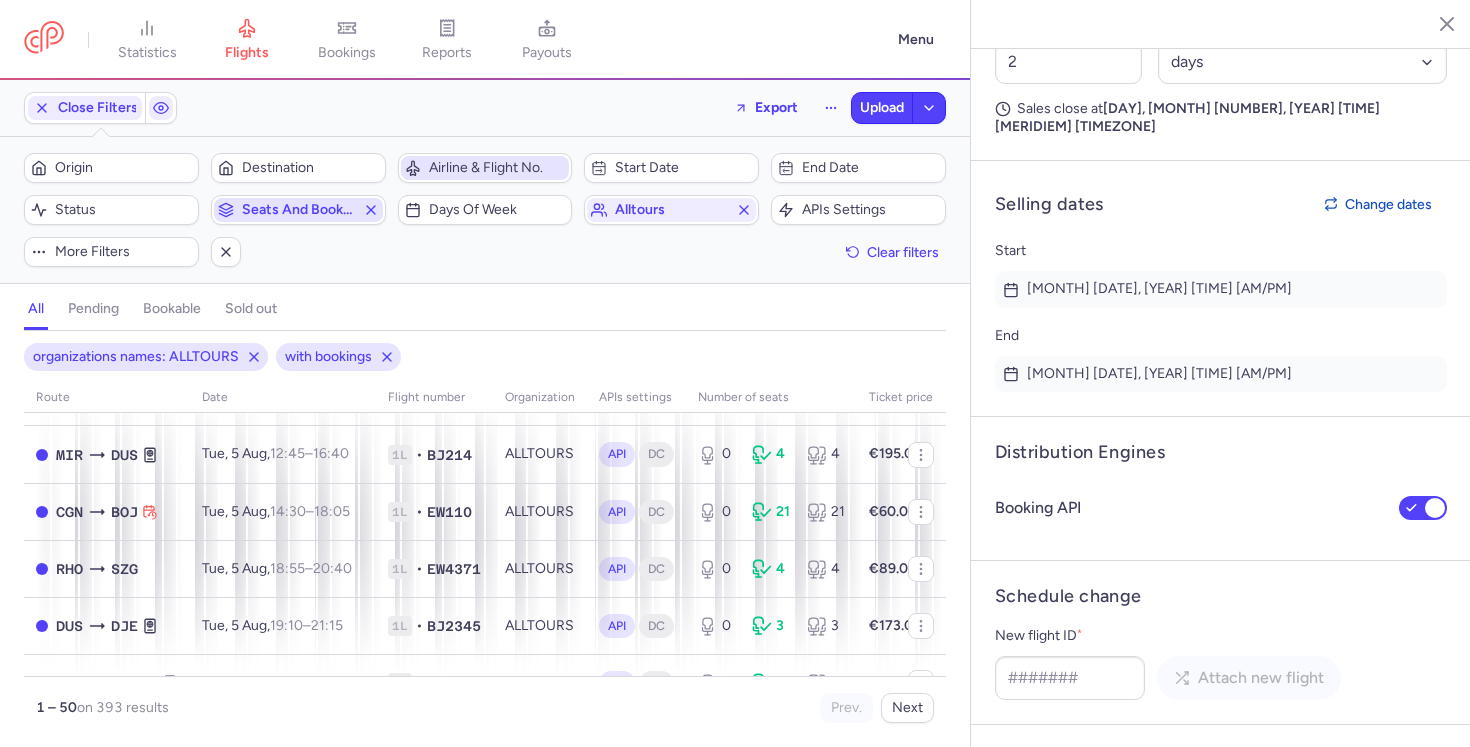 click 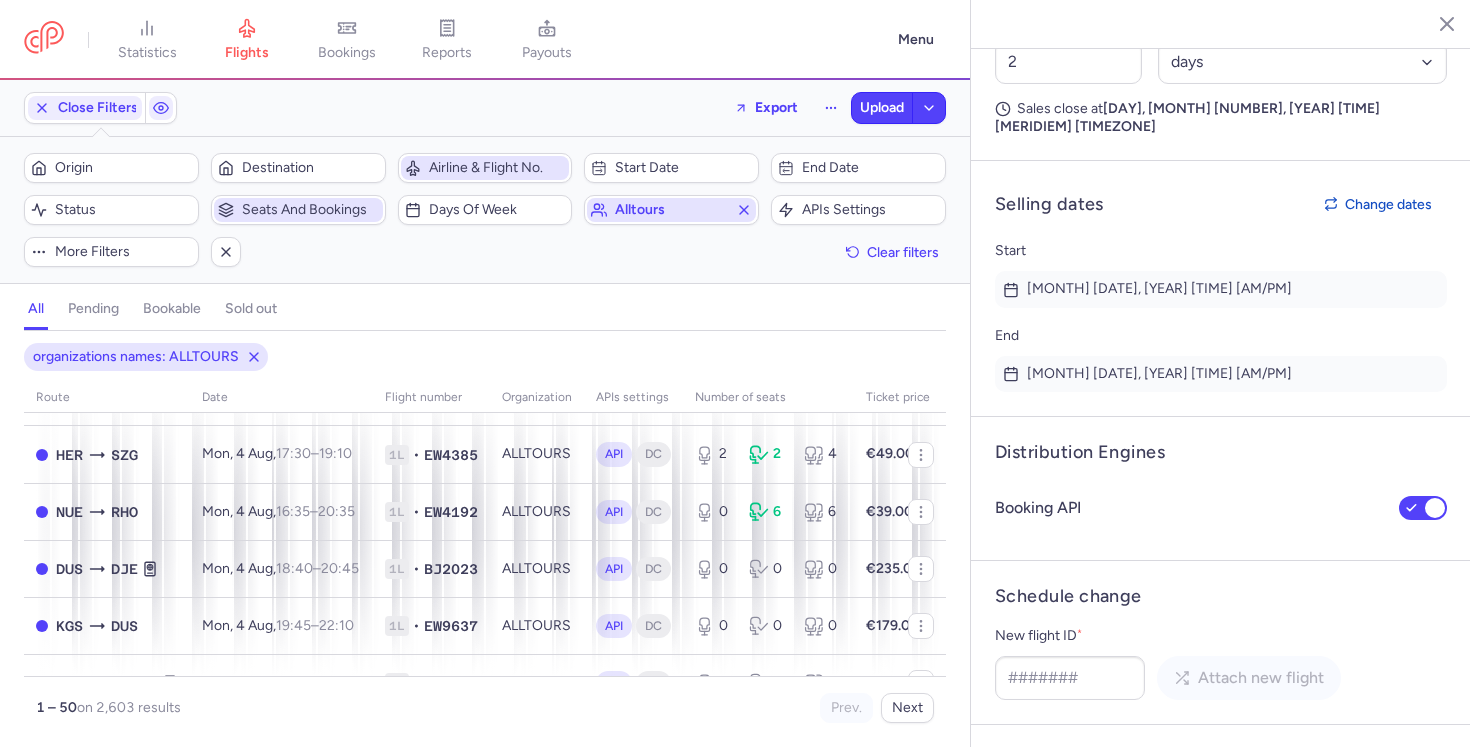 click on "alltours" at bounding box center (671, 210) 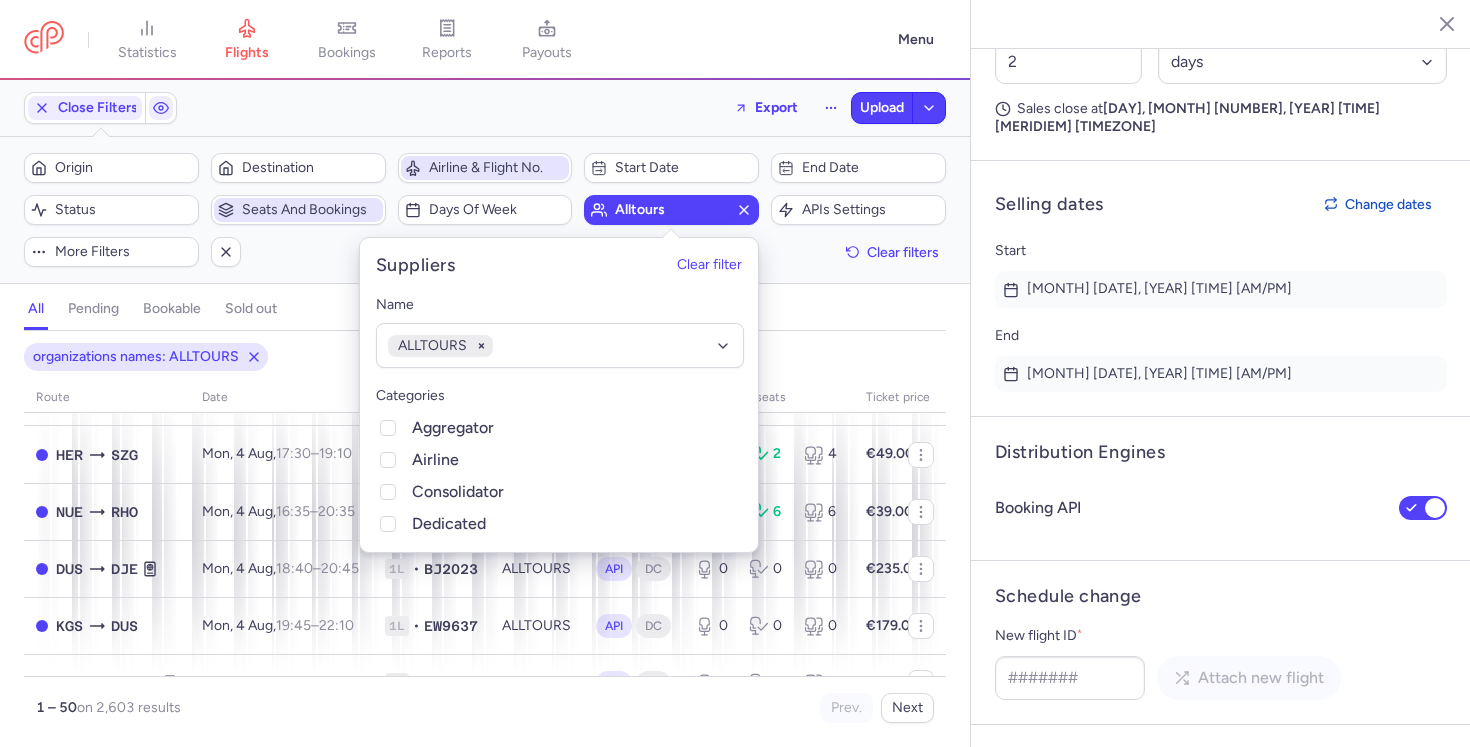 click 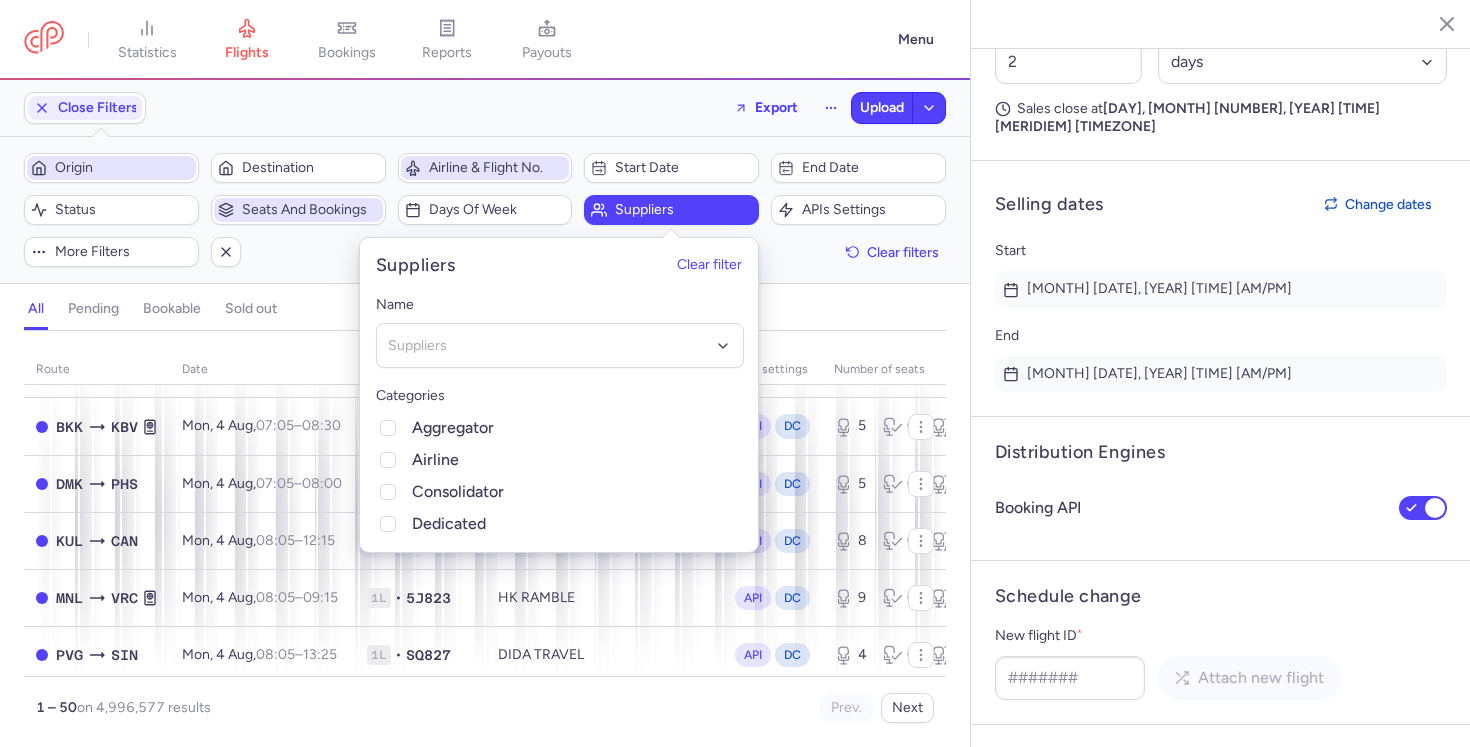 click on "Origin" at bounding box center [123, 168] 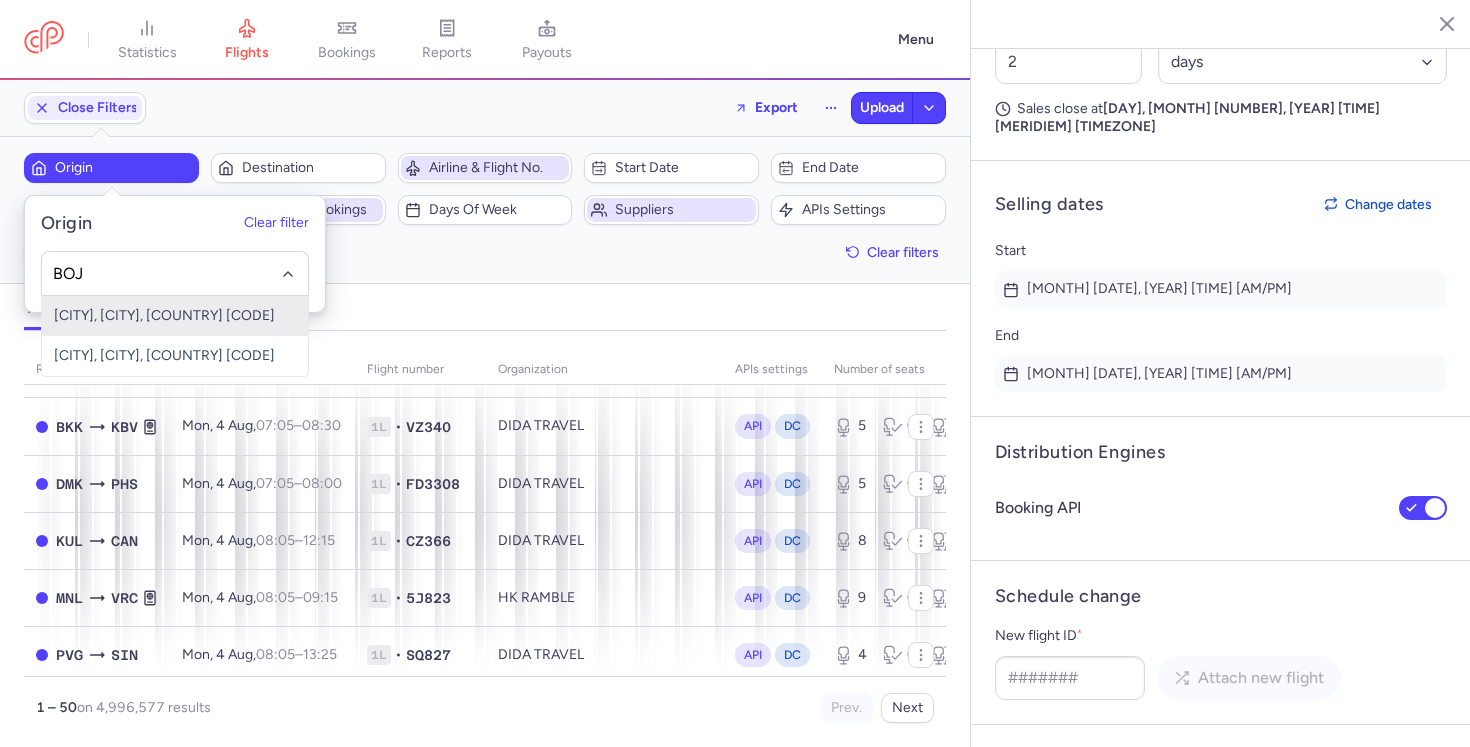 click on "[CITY], [CITY], [COUNTRY] [CODE]" at bounding box center (175, 316) 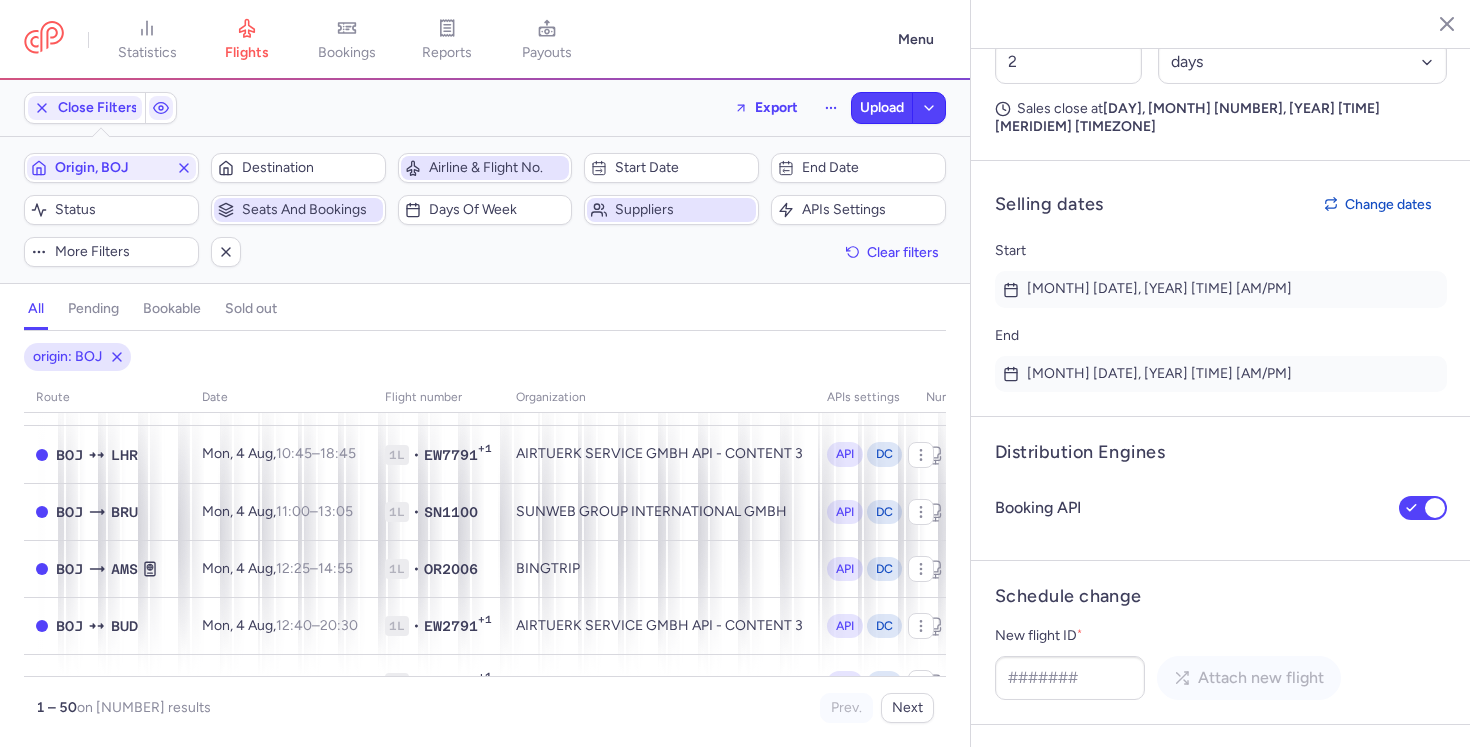 click on "Origin, [CODE]  Destination" at bounding box center (205, 168) 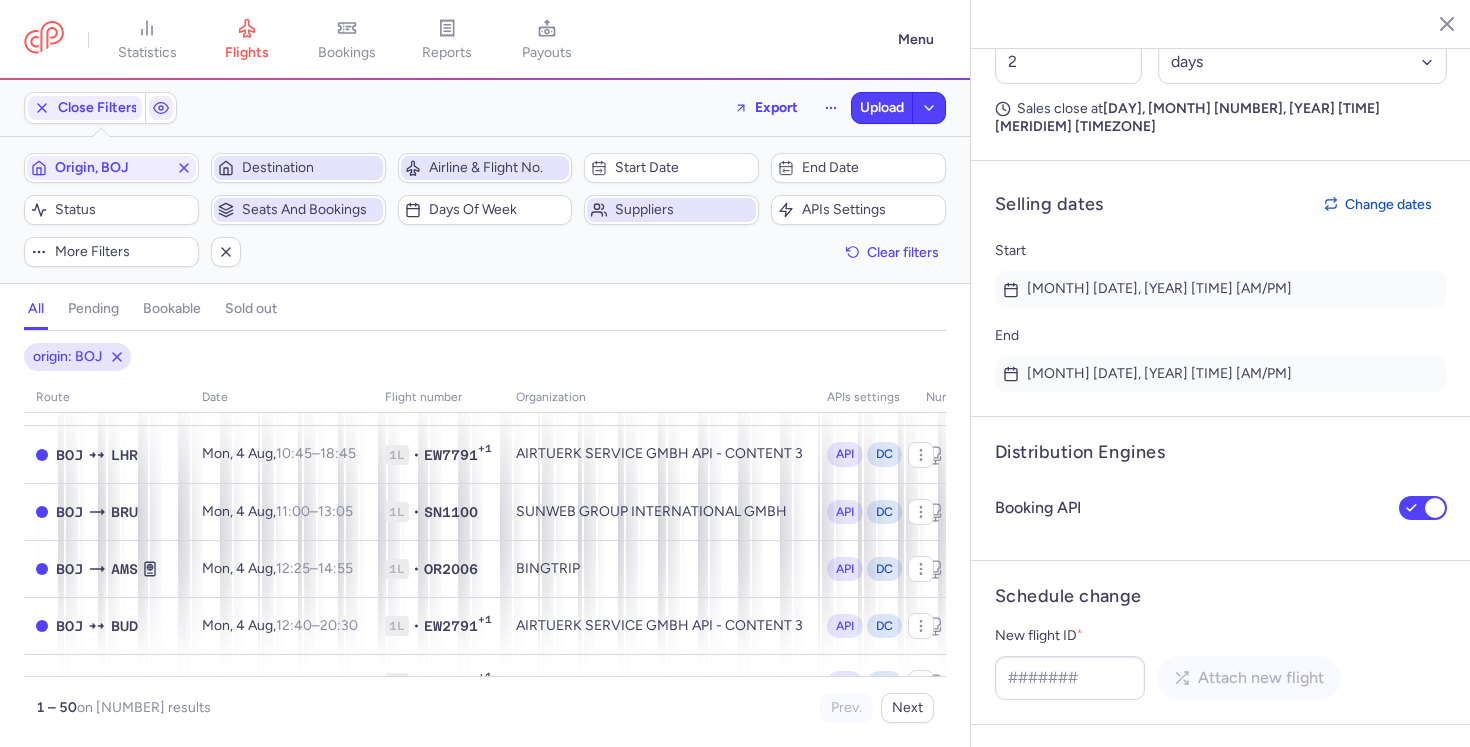click on "Destination" at bounding box center [310, 168] 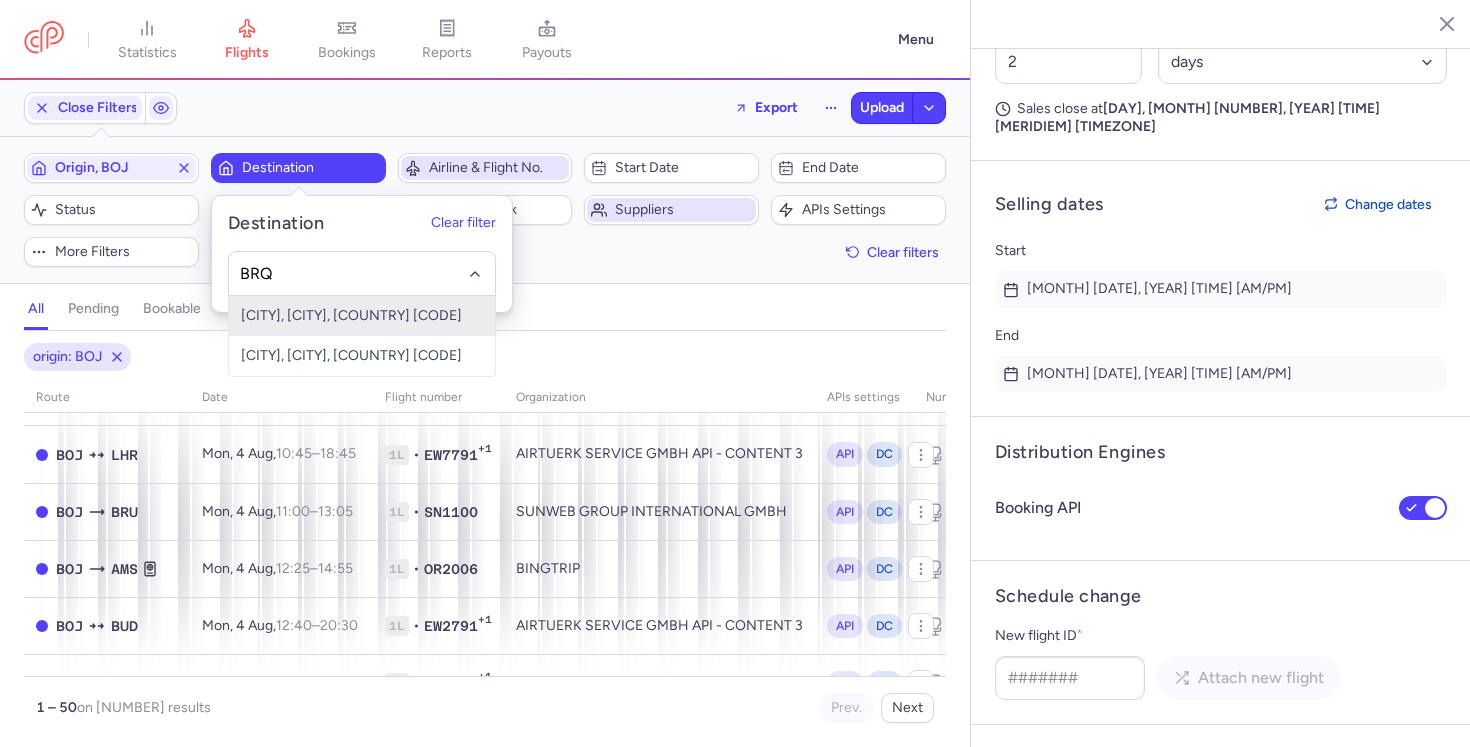 click on "[CITY], [CITY], [COUNTRY] [CODE]" at bounding box center (362, 316) 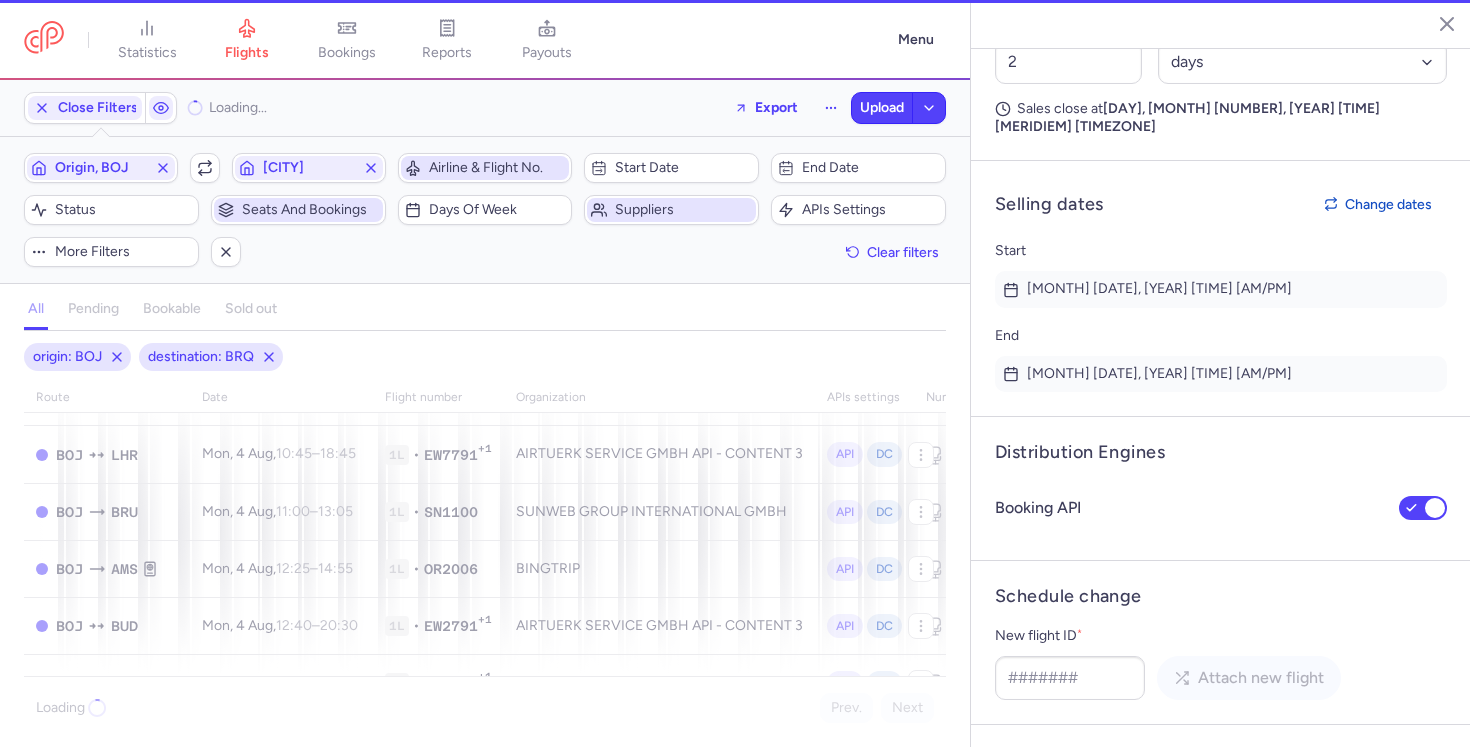 scroll, scrollTop: 0, scrollLeft: 0, axis: both 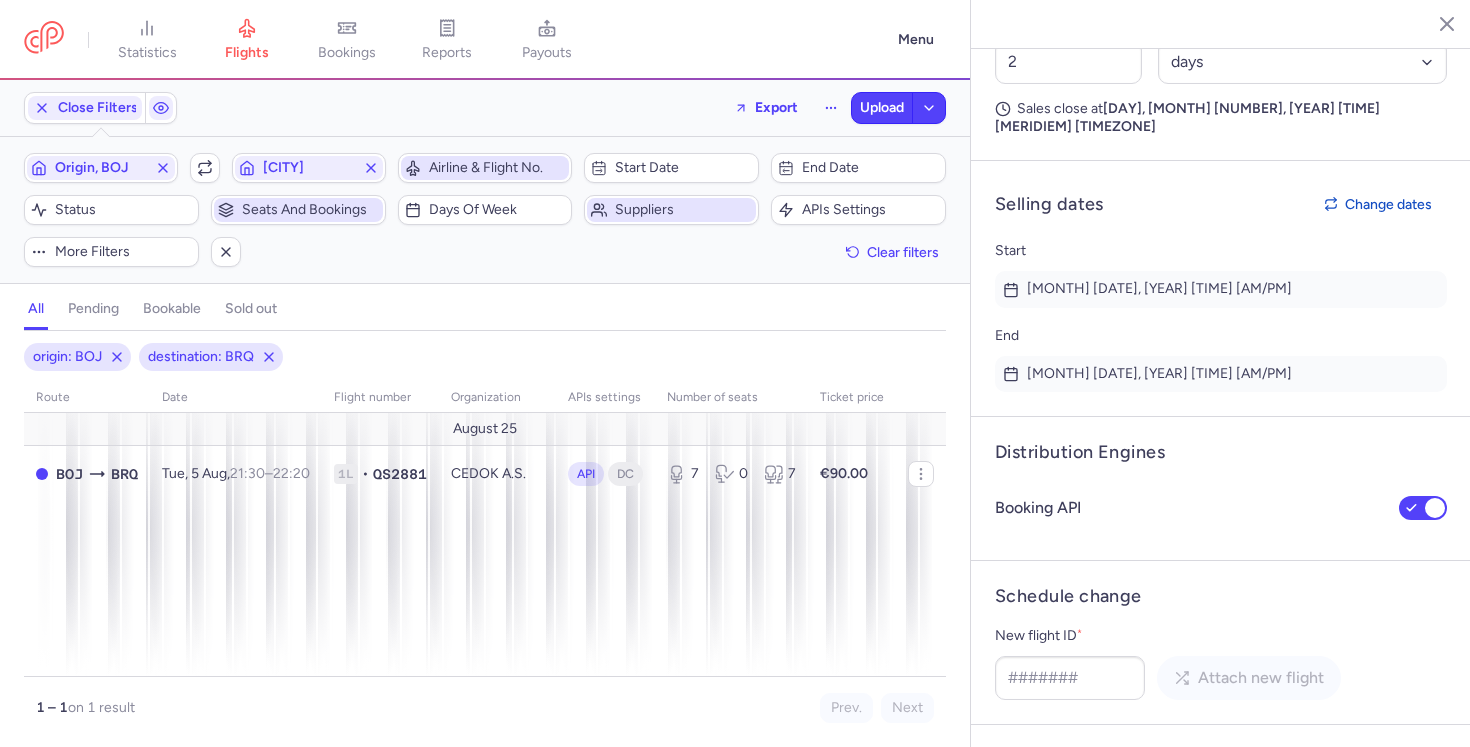 click at bounding box center (1432, 23) 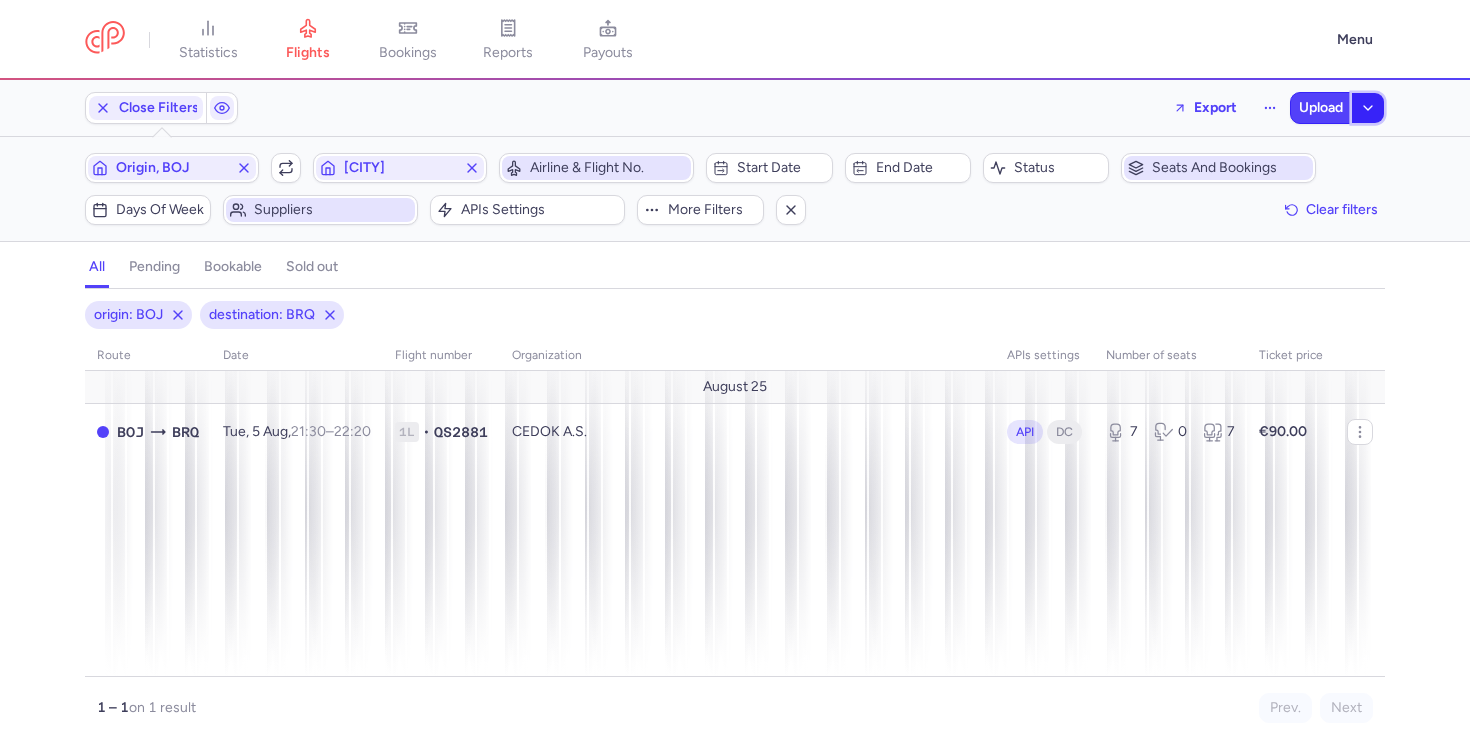 click 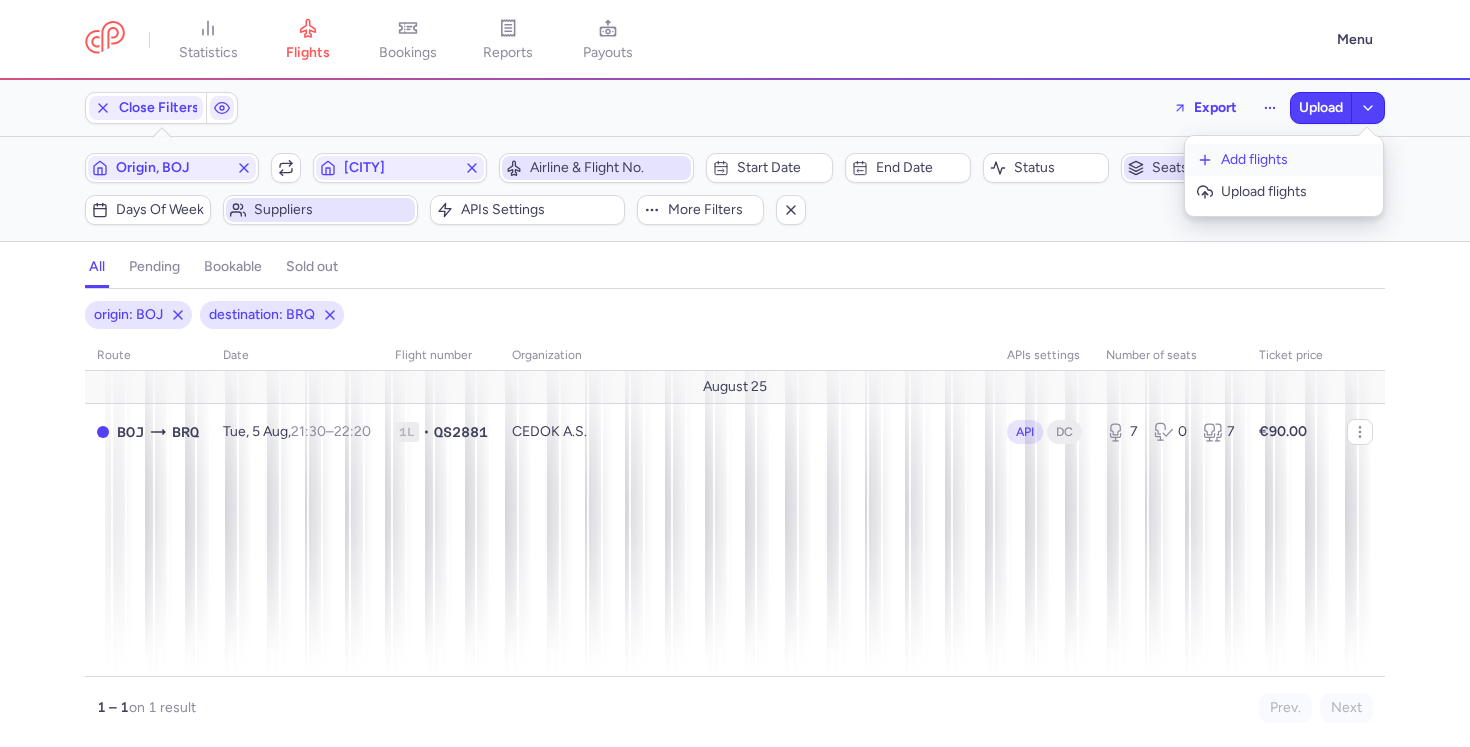 click on "Add flights" at bounding box center (1296, 160) 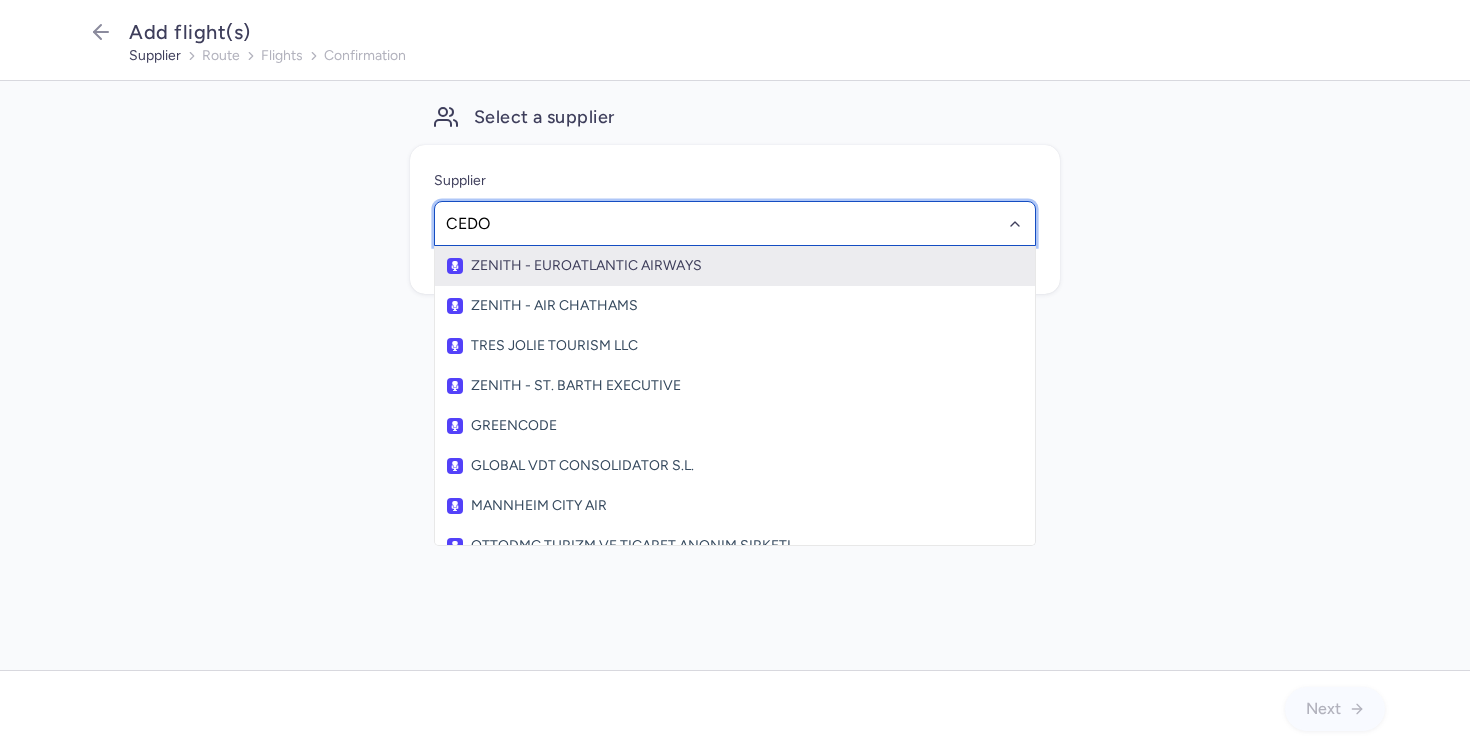type on "CEDOK" 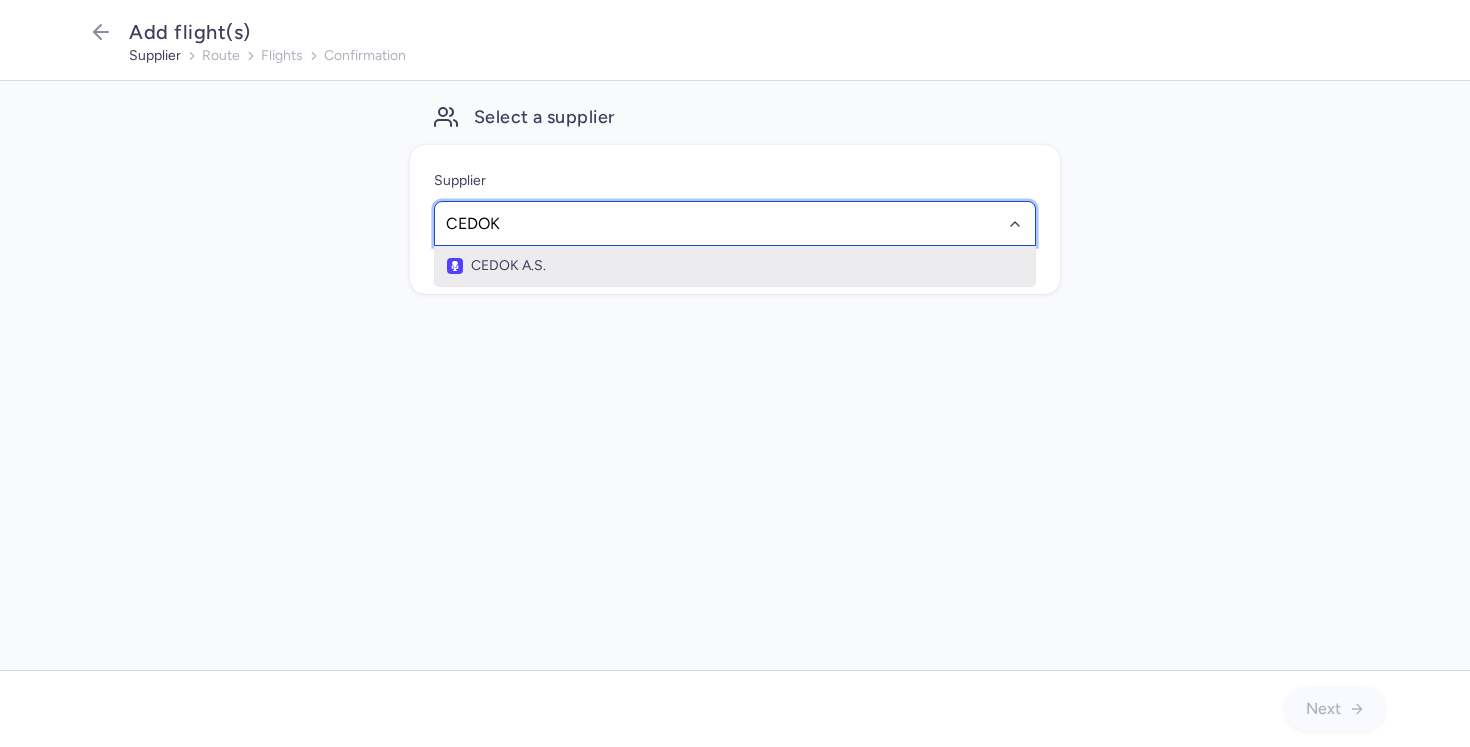 click on "CEDOK A.S." 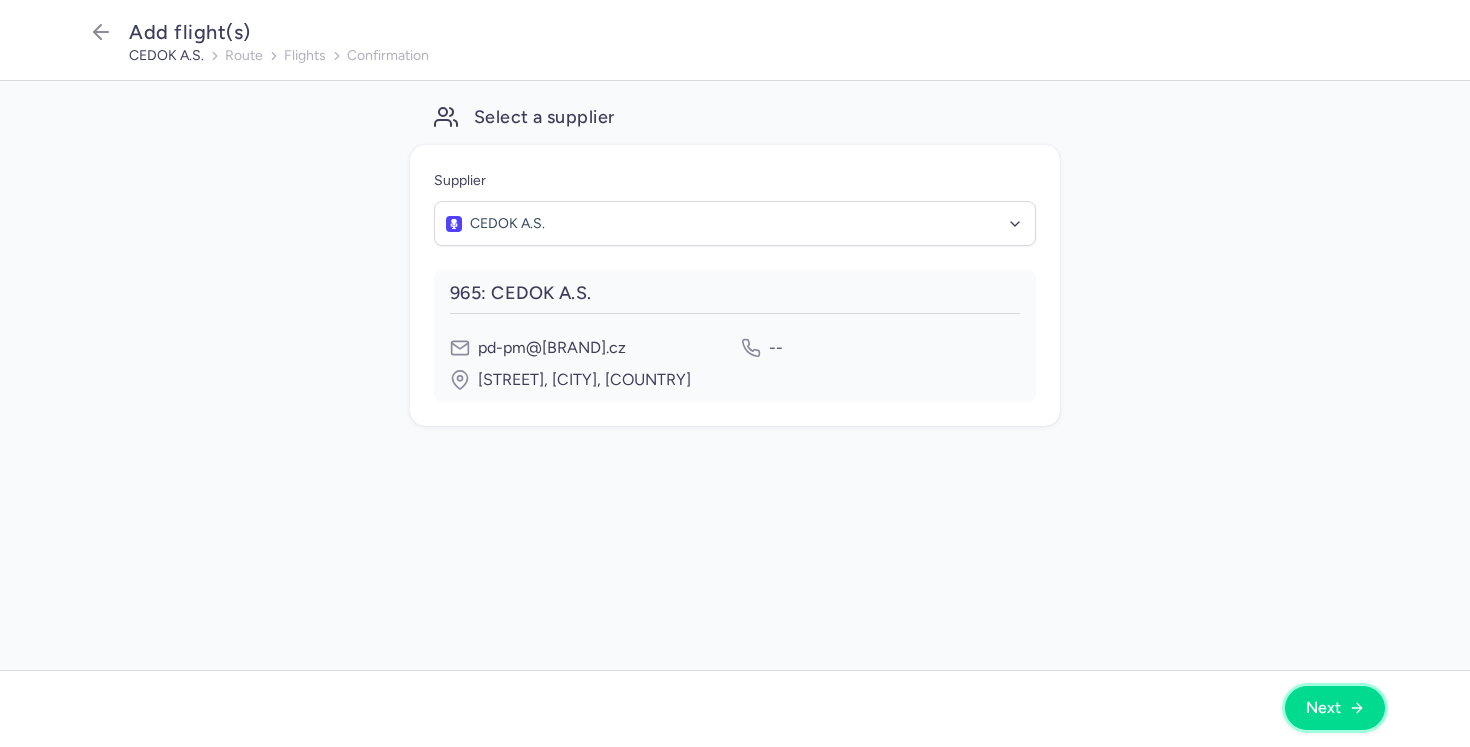 click on "Next" at bounding box center (1335, 708) 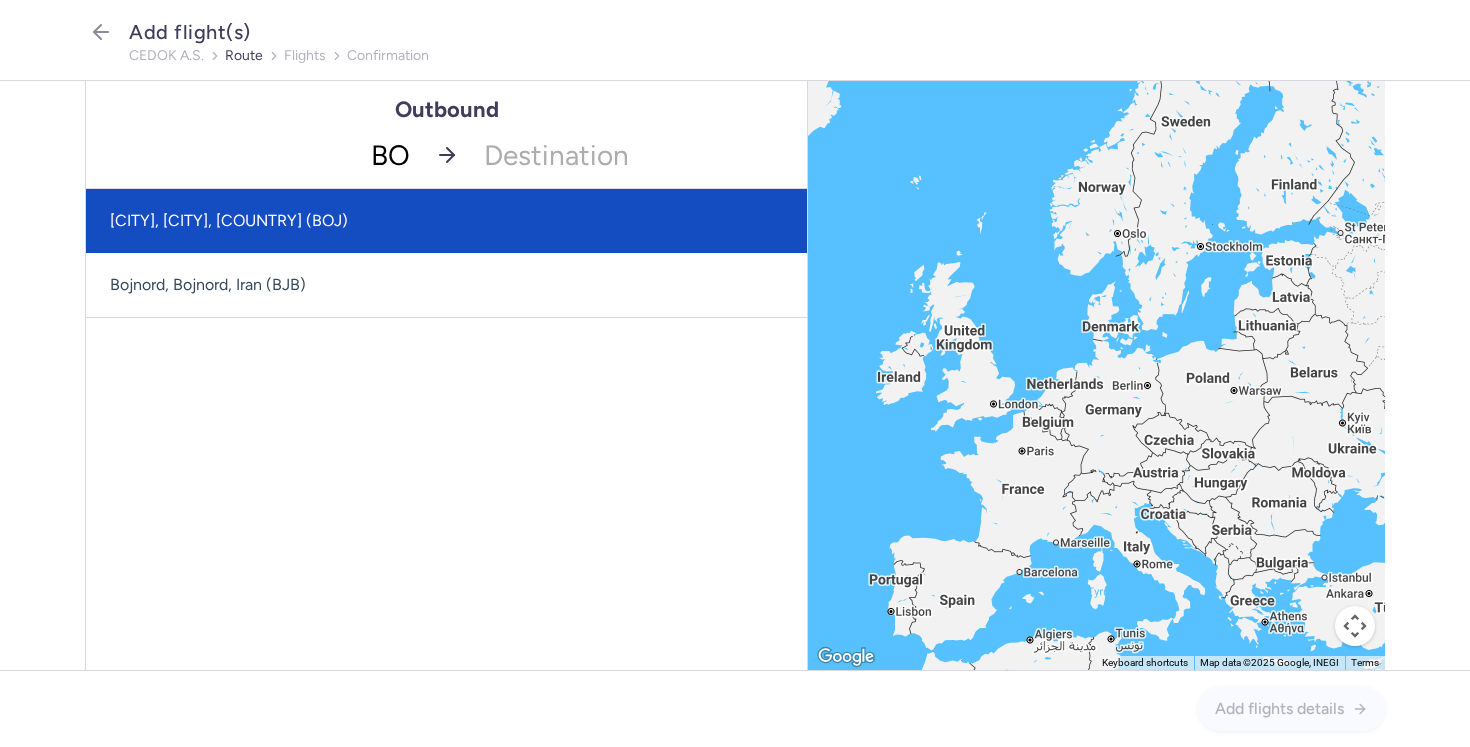 type on "BOK" 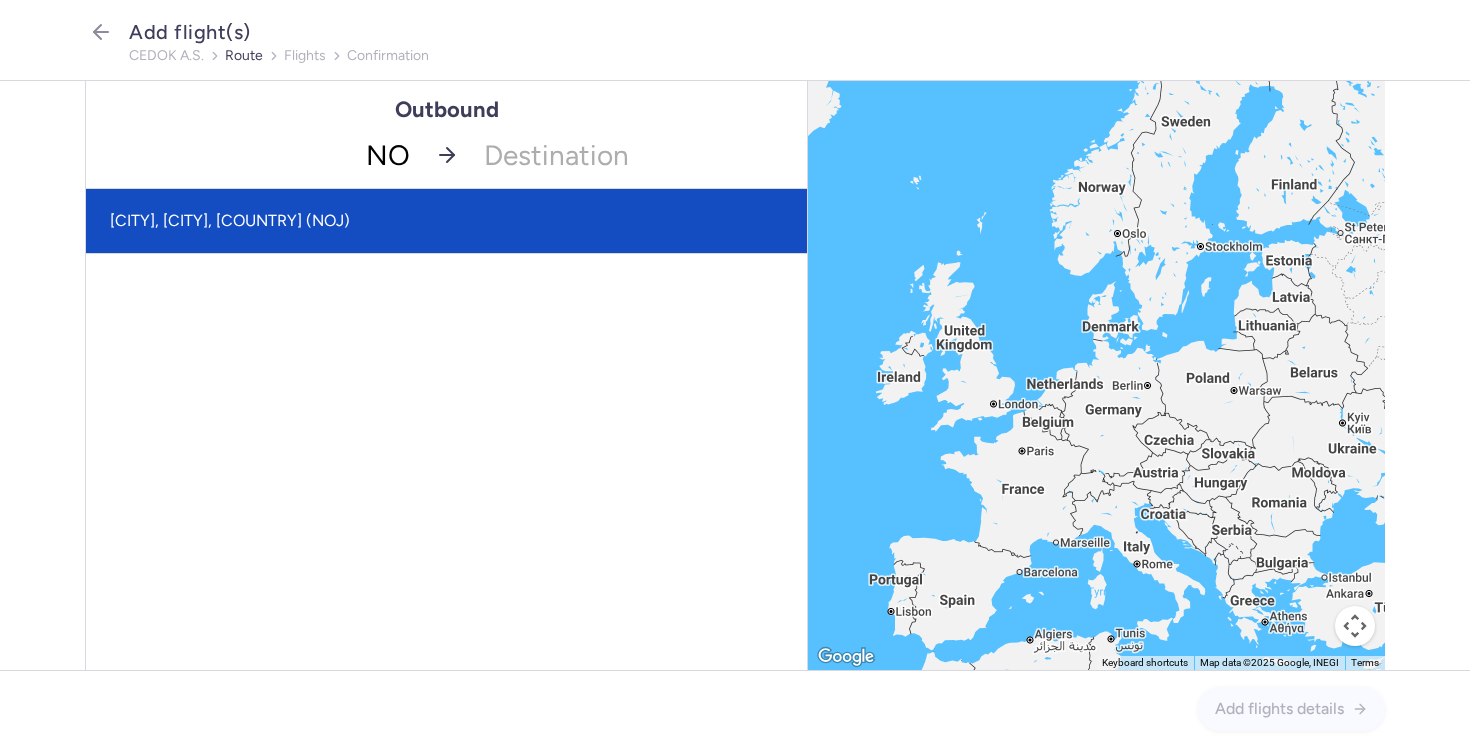 type on "N" 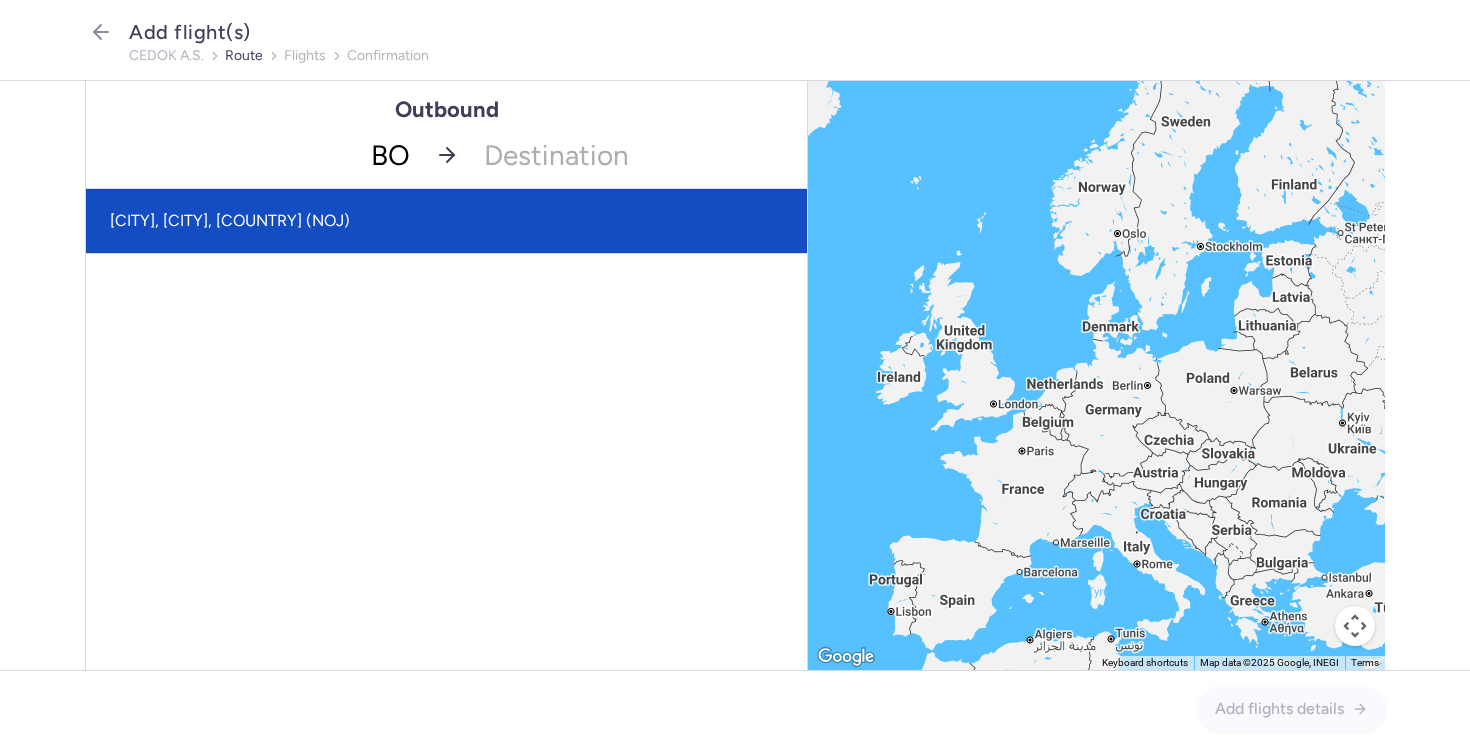 type on "BOJ" 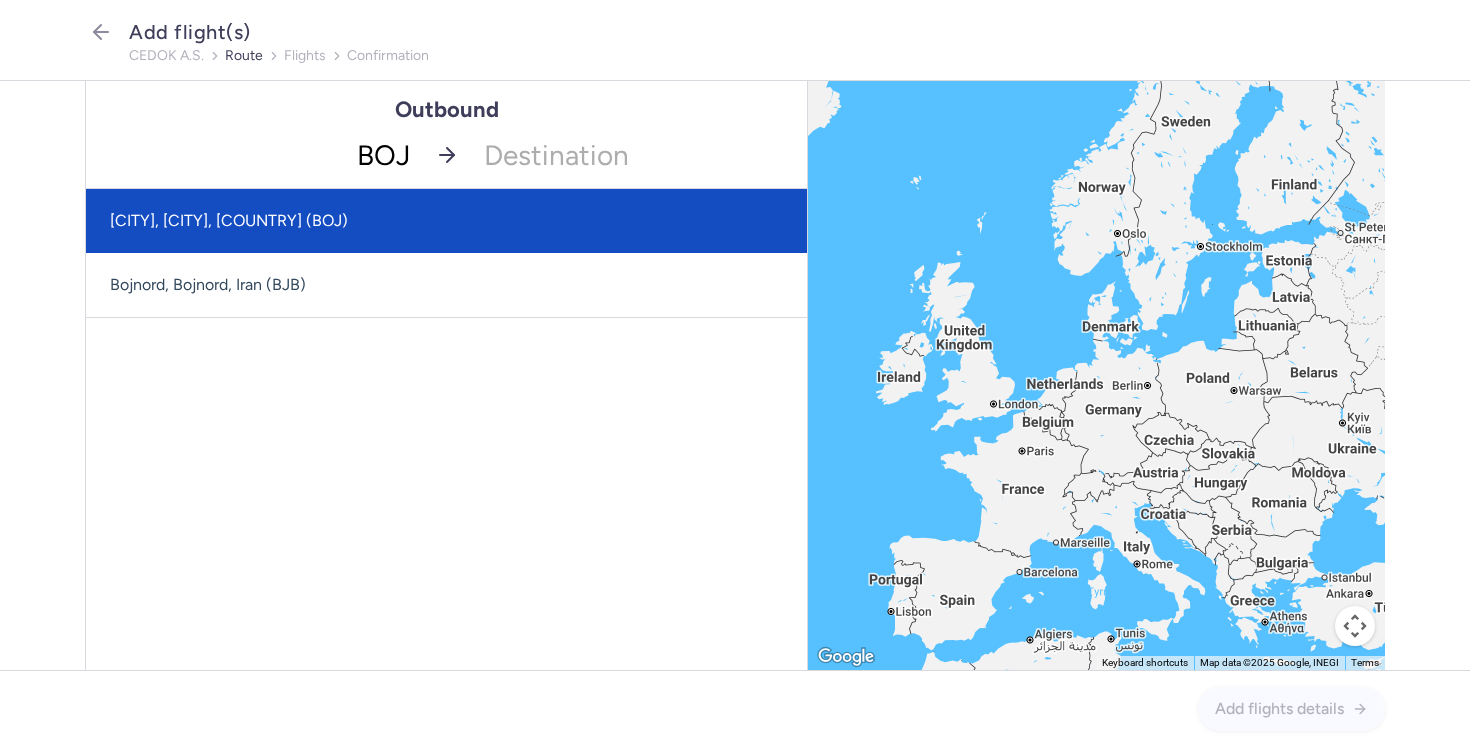 click on "[CITY], [CITY], [COUNTRY] (BOJ)" at bounding box center [446, 221] 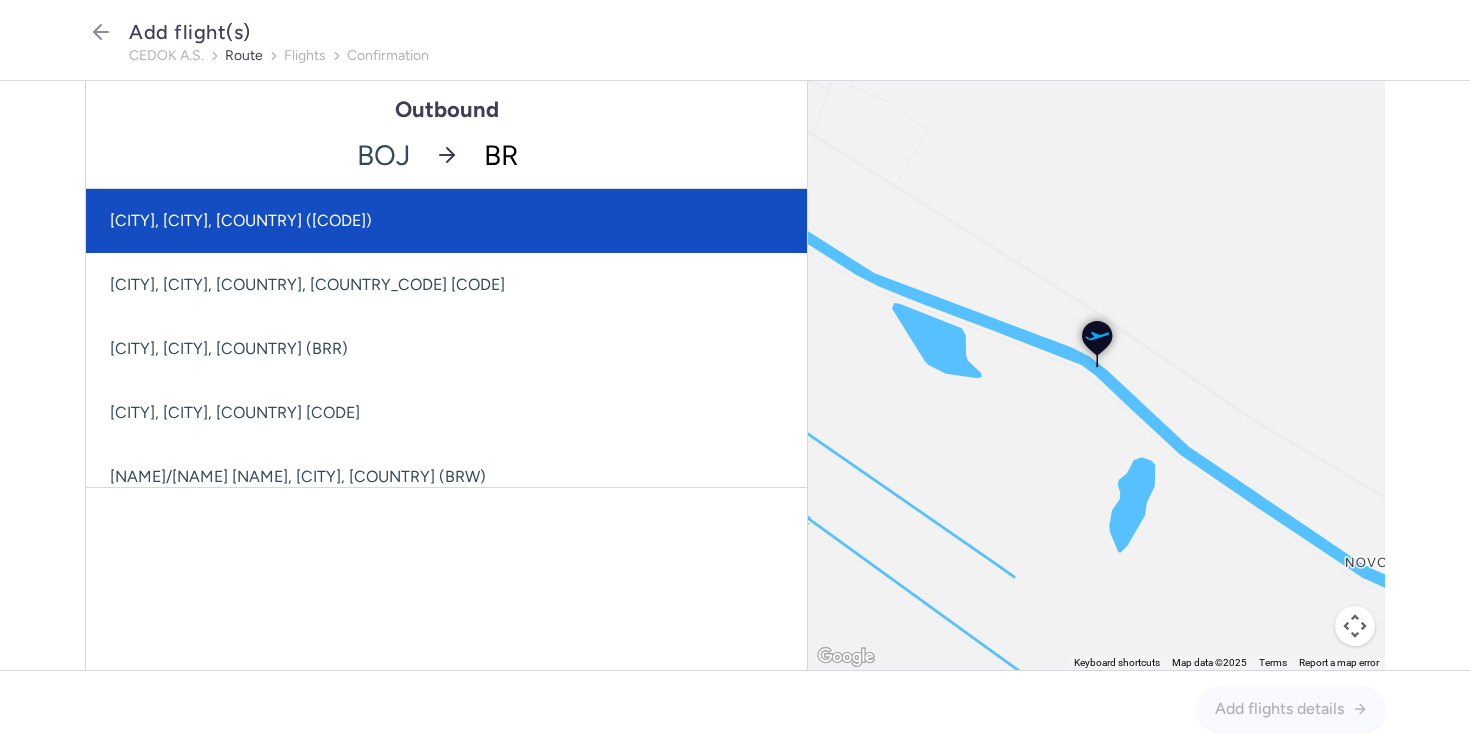 type on "BRQ" 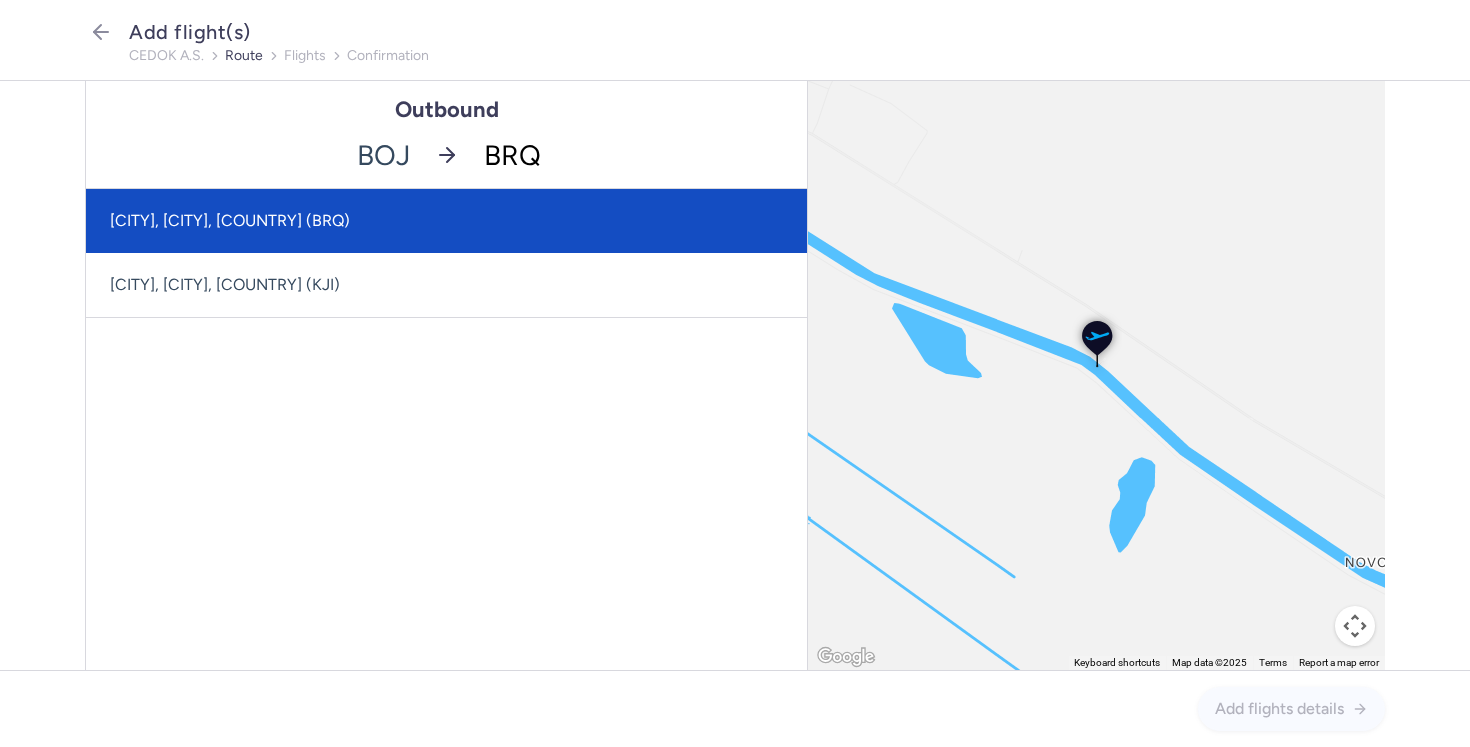 click on "[CITY], [CITY], [COUNTRY] (BRQ)" at bounding box center (446, 221) 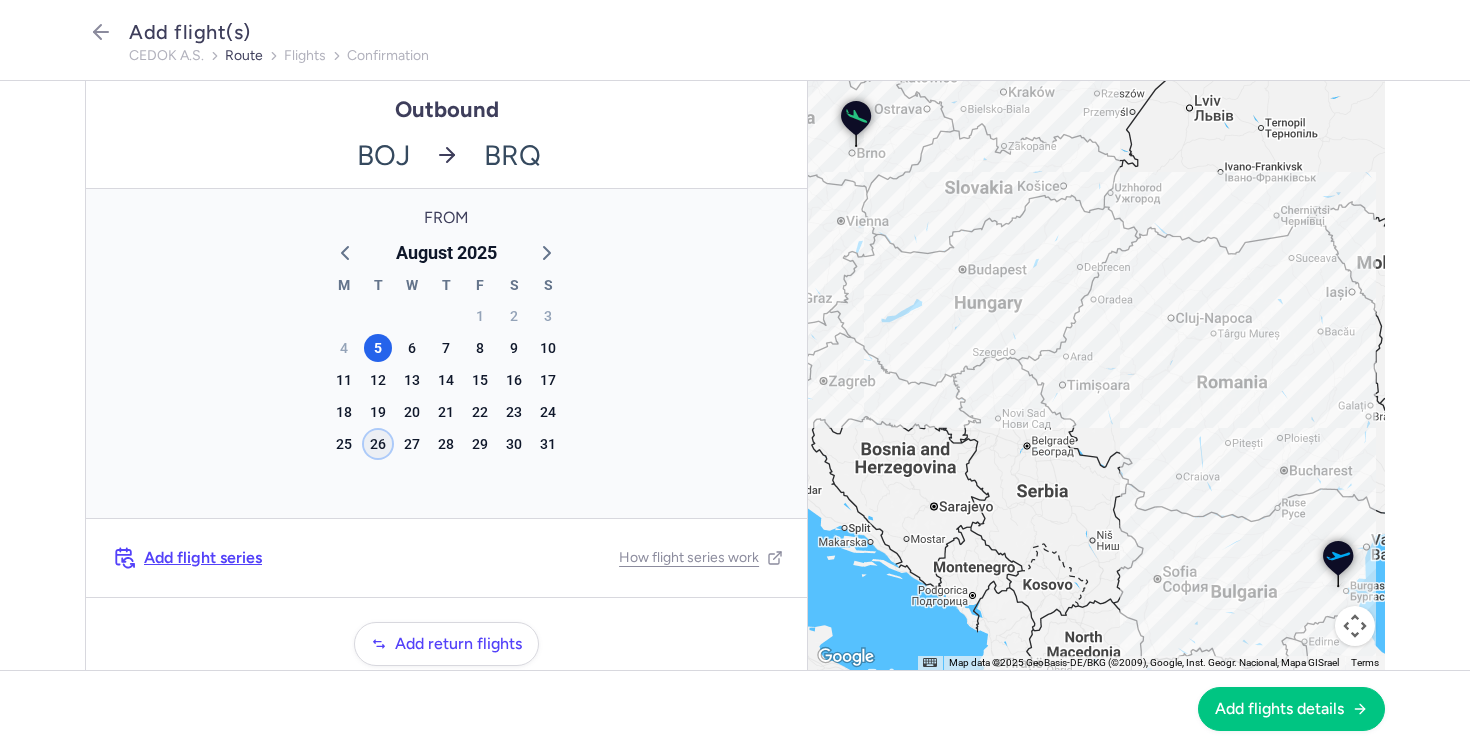 click on "26" 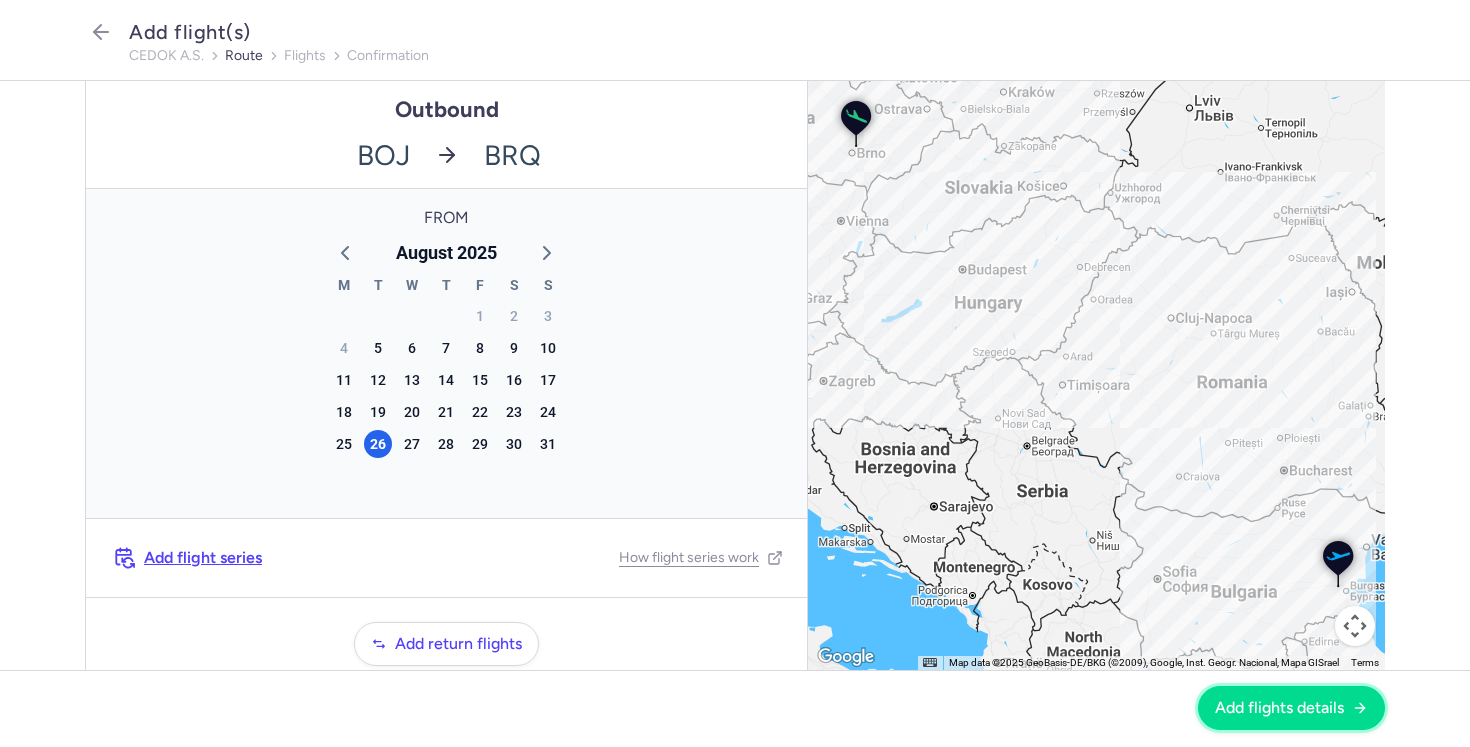 click on "Add flights details" at bounding box center (1279, 708) 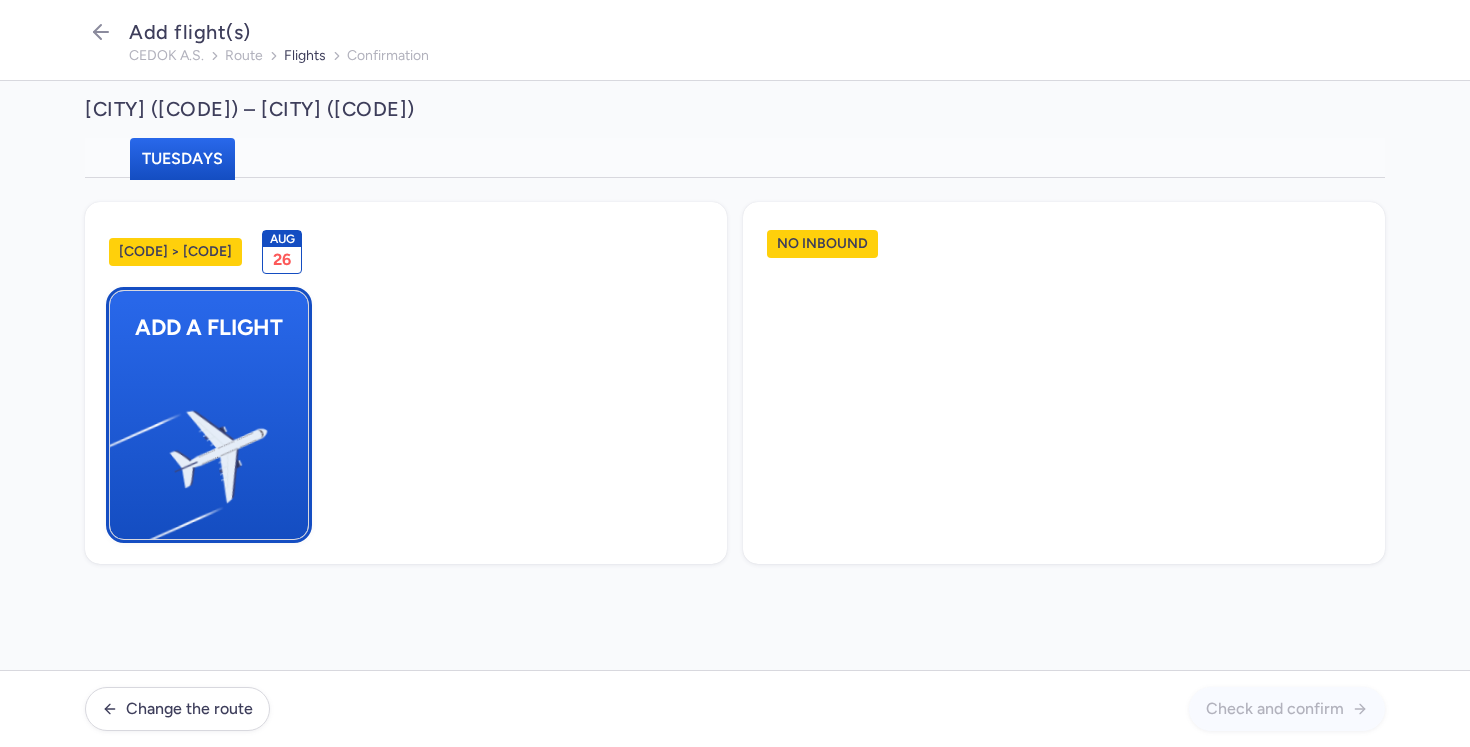 click at bounding box center [120, 448] 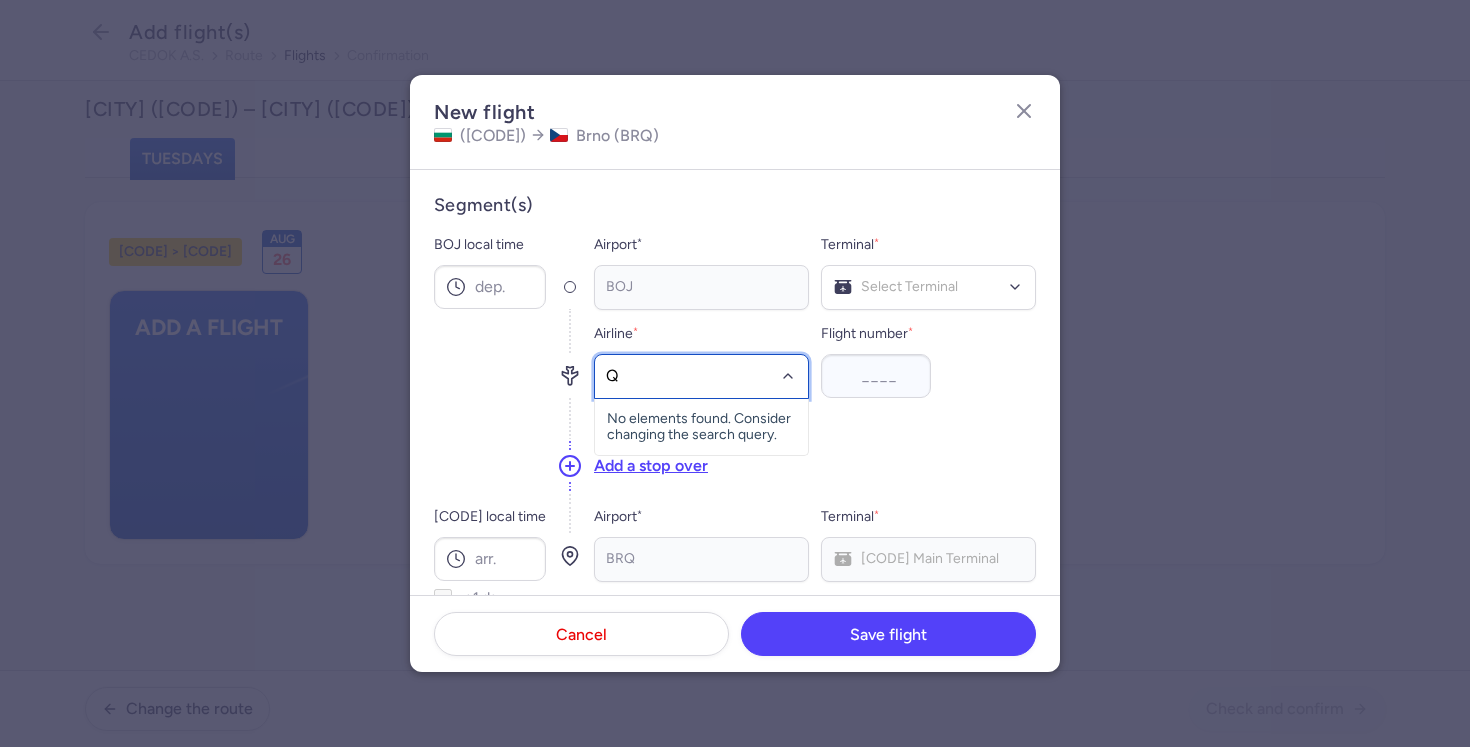 type on "QS" 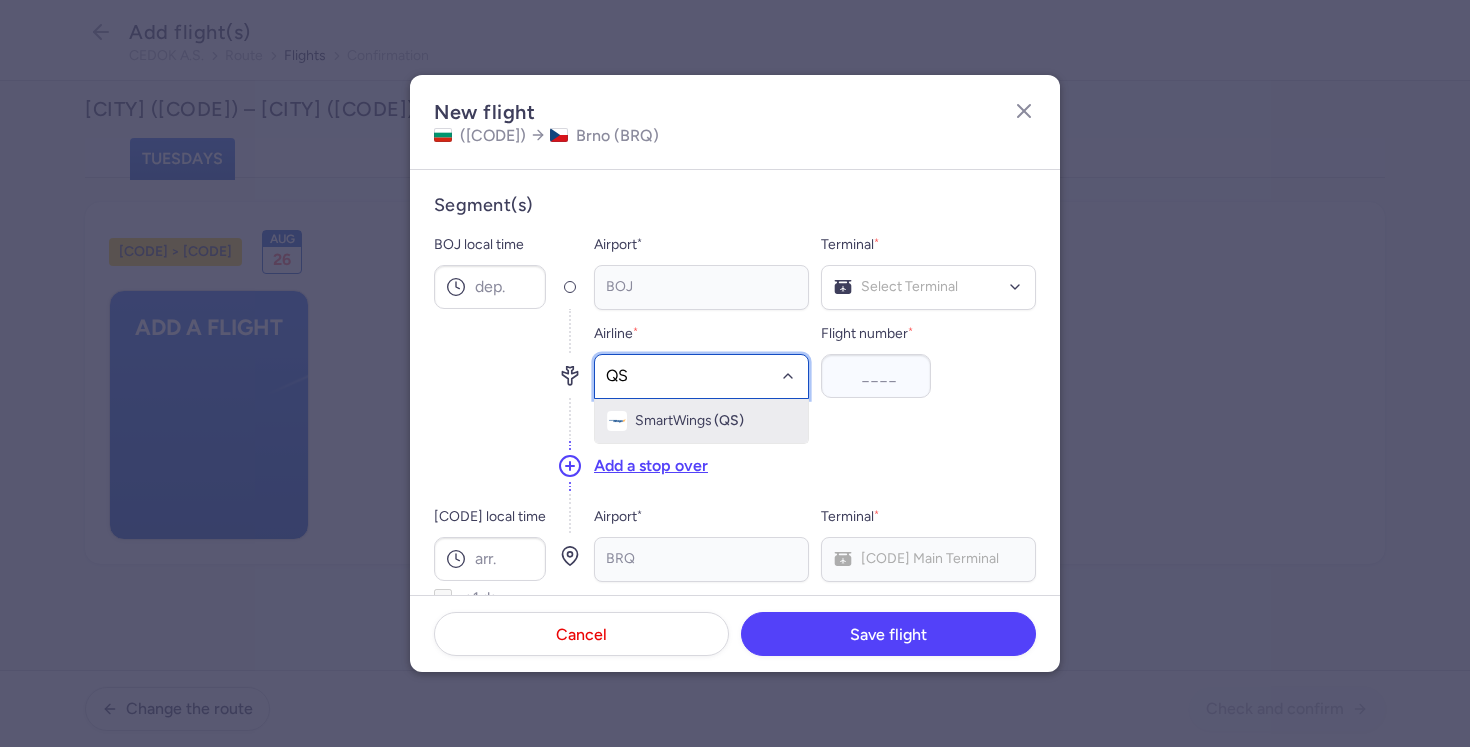 click on "SmartWings" at bounding box center (673, 421) 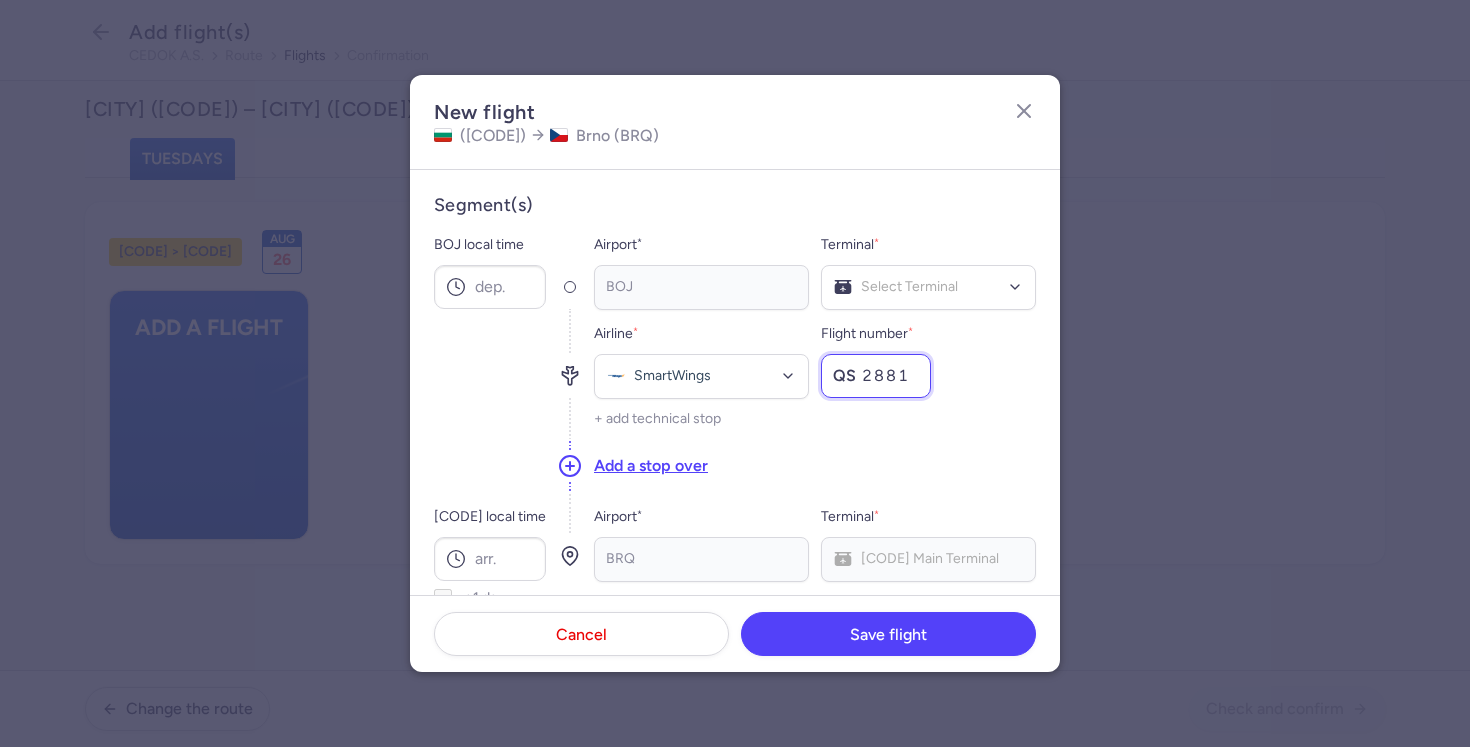 type on "2881" 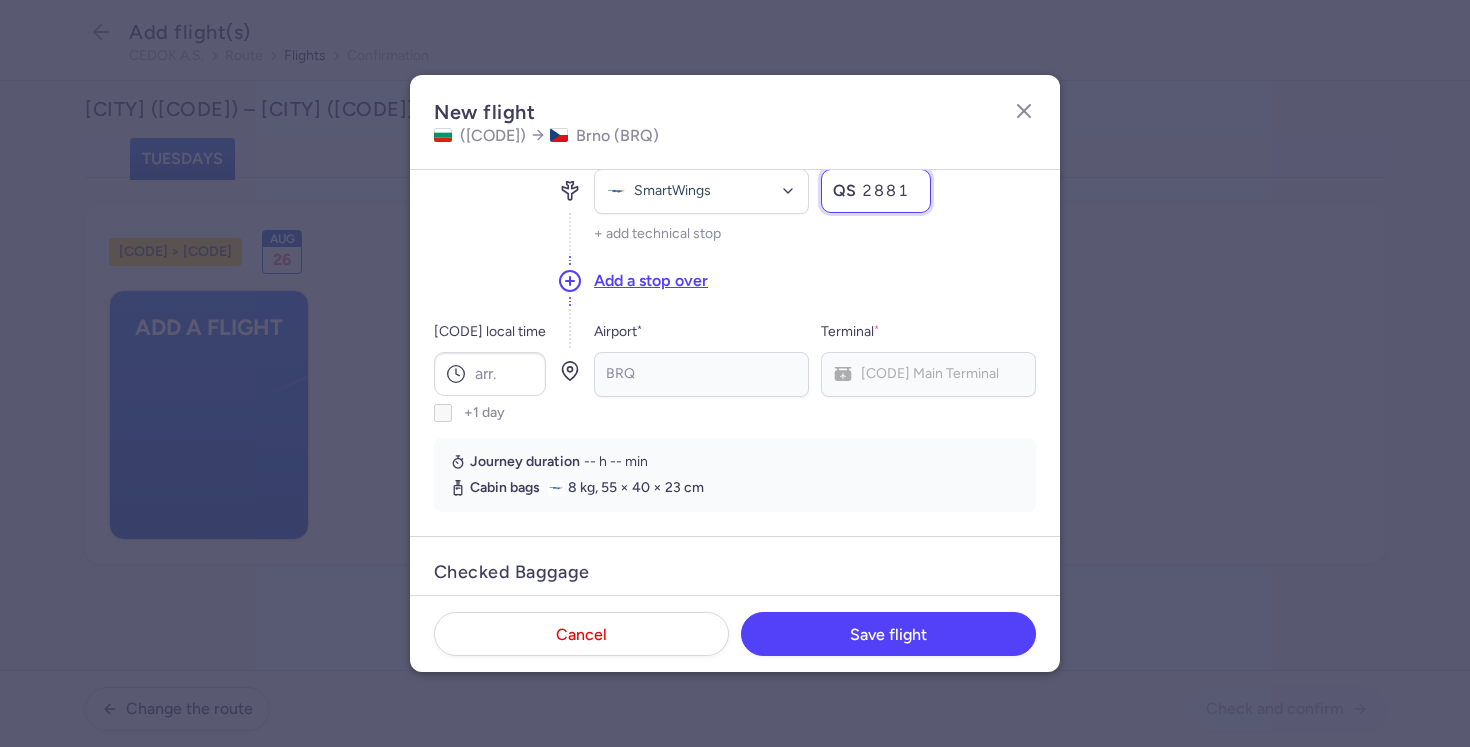 scroll, scrollTop: 207, scrollLeft: 0, axis: vertical 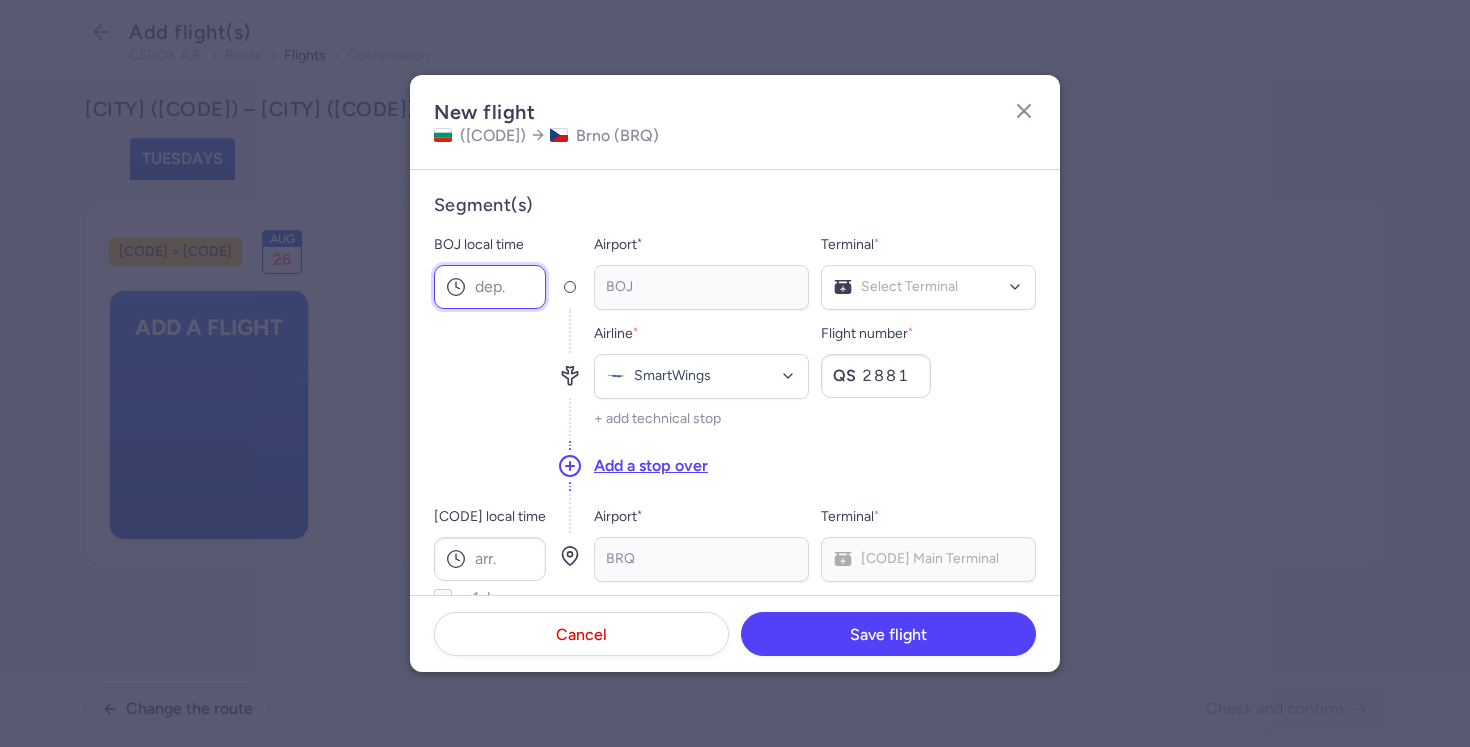 click on "BOJ local time" at bounding box center (490, 287) 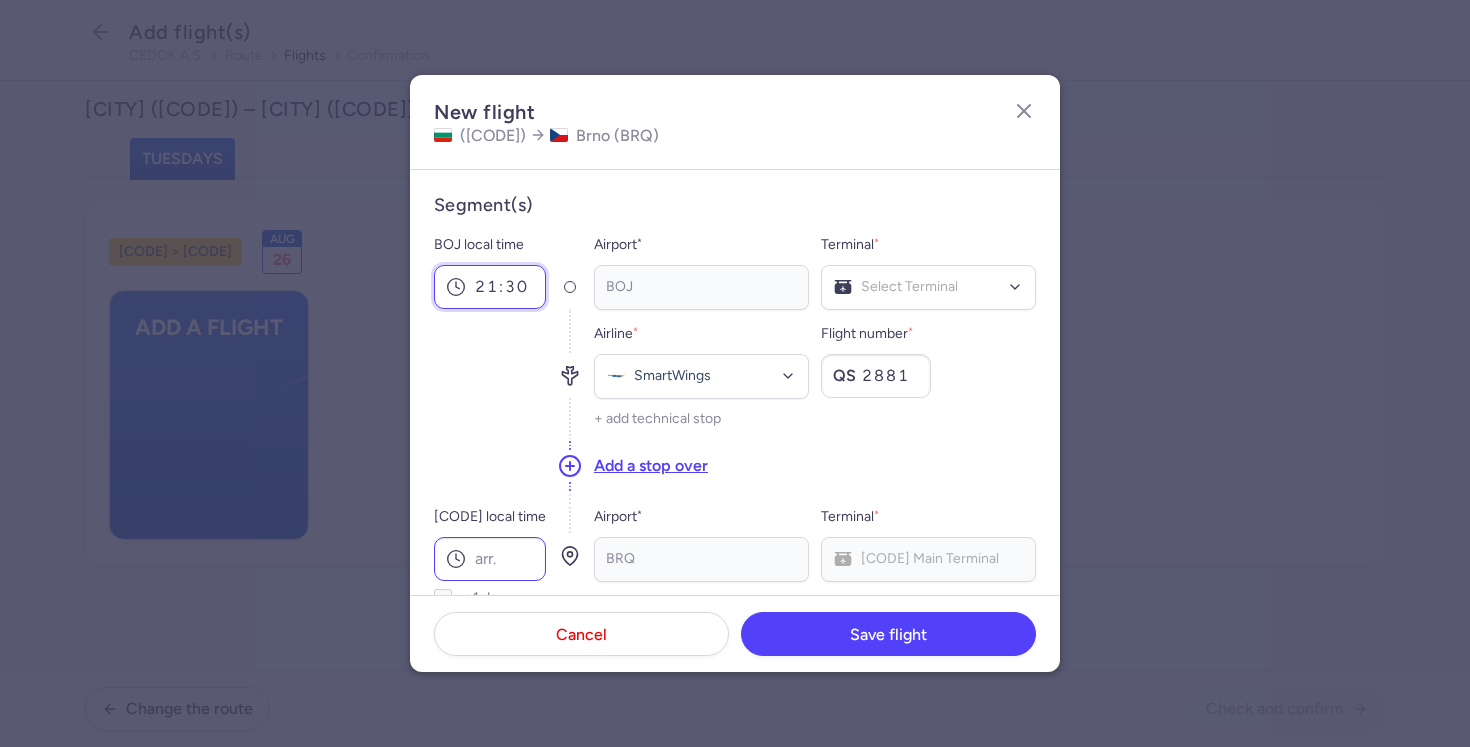 type on "21:30" 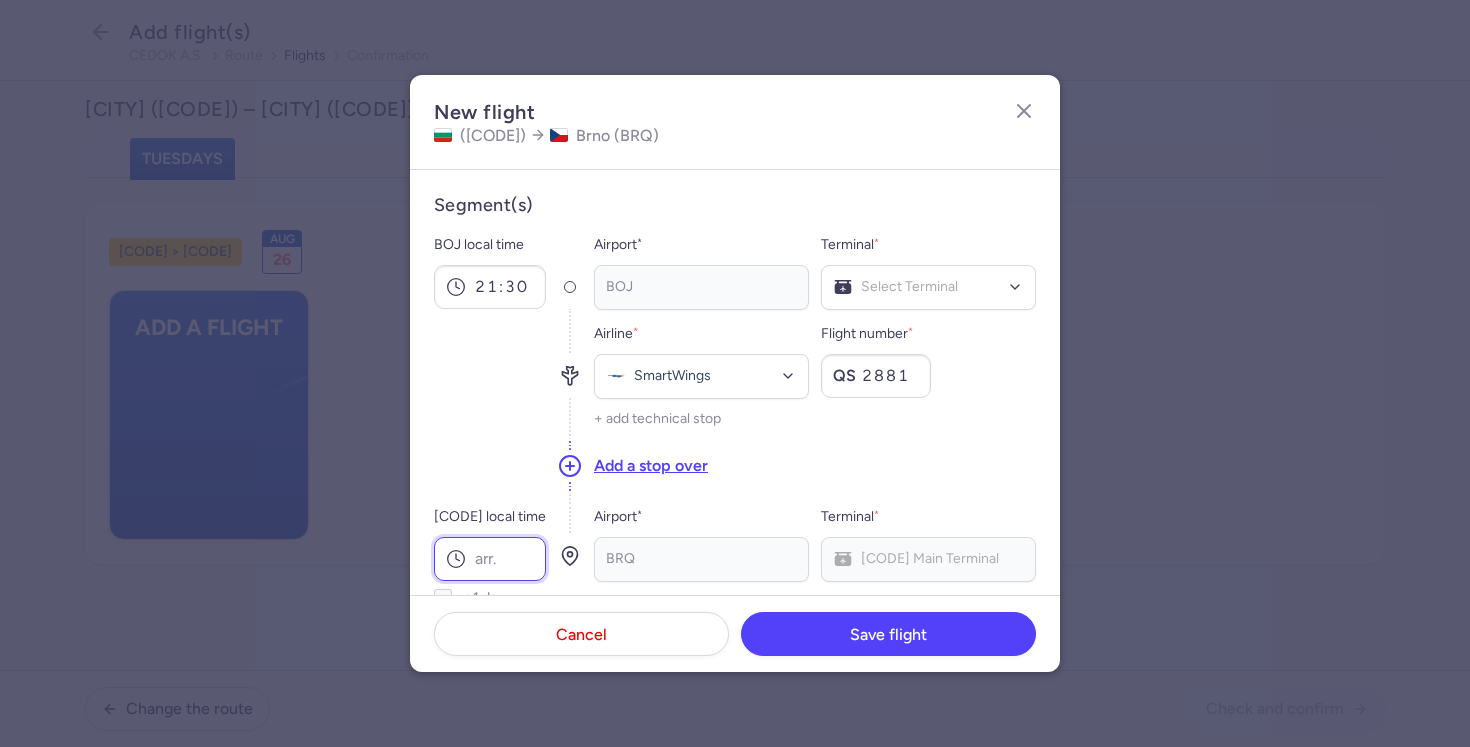 click on "[CODE] local time" at bounding box center (490, 559) 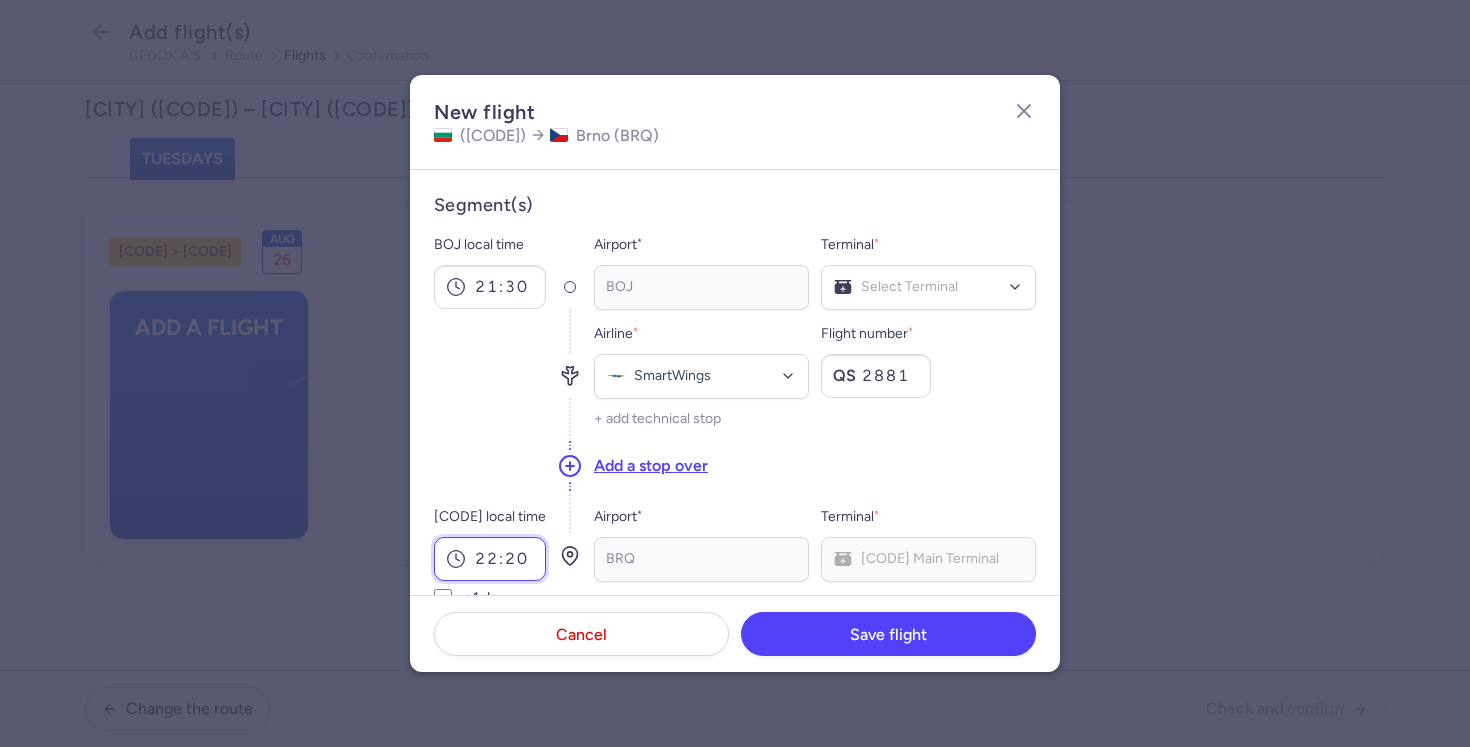 type on "22:20" 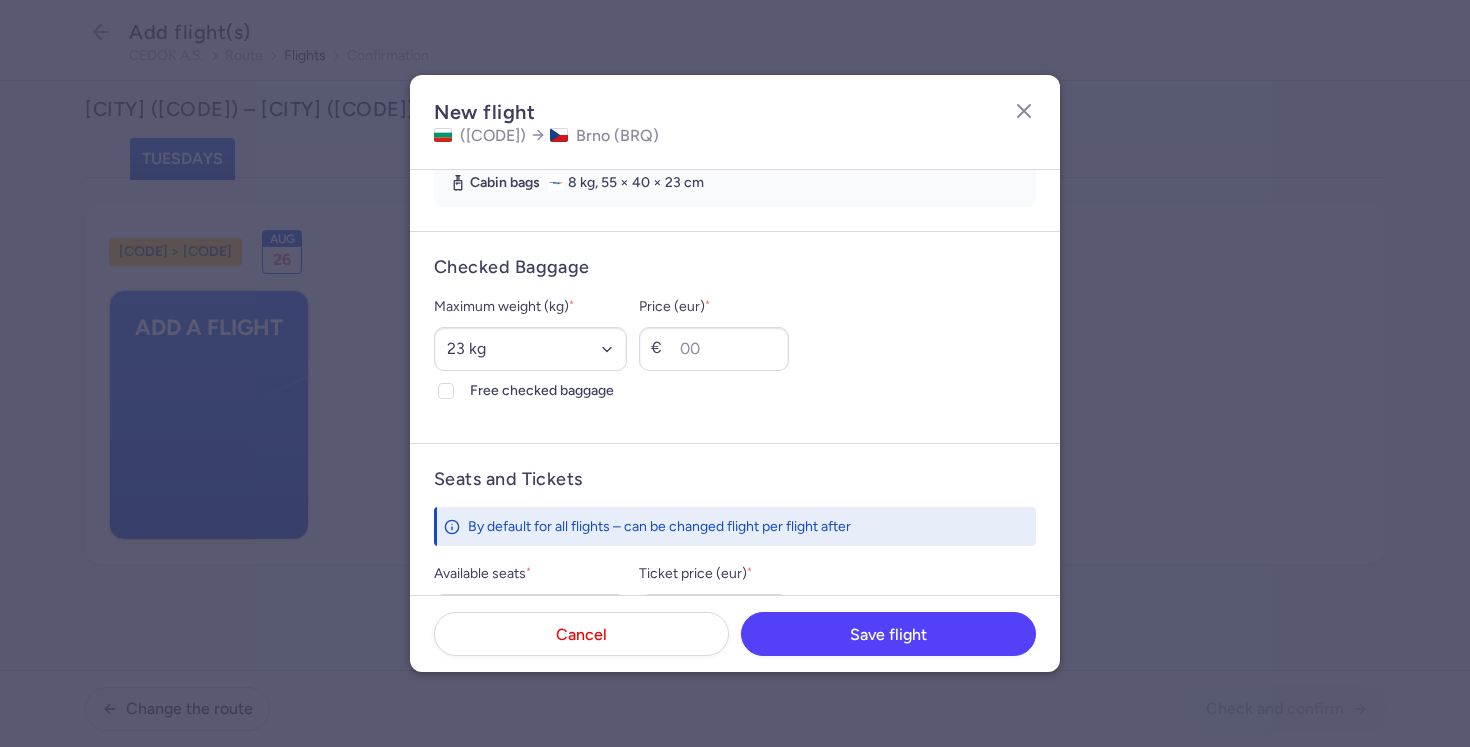 scroll, scrollTop: 499, scrollLeft: 0, axis: vertical 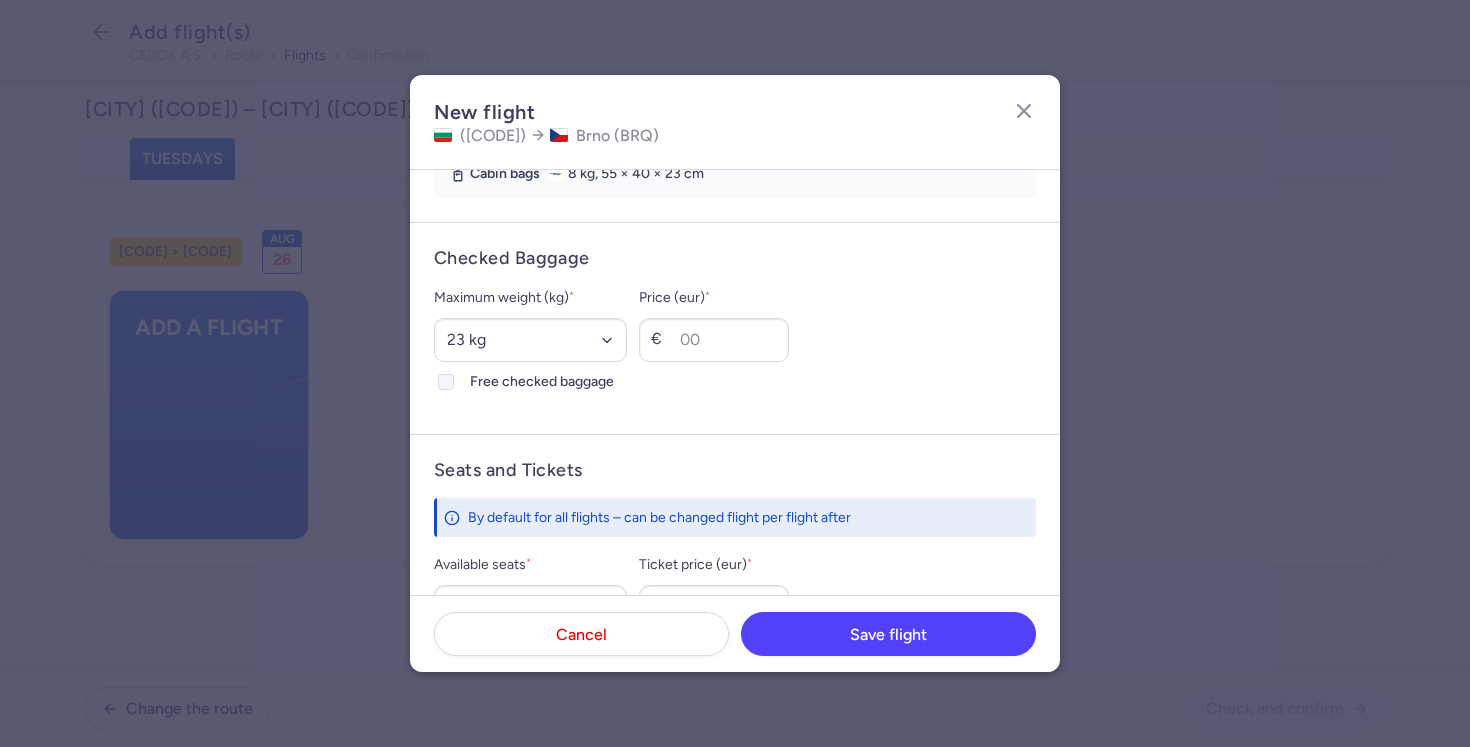 click 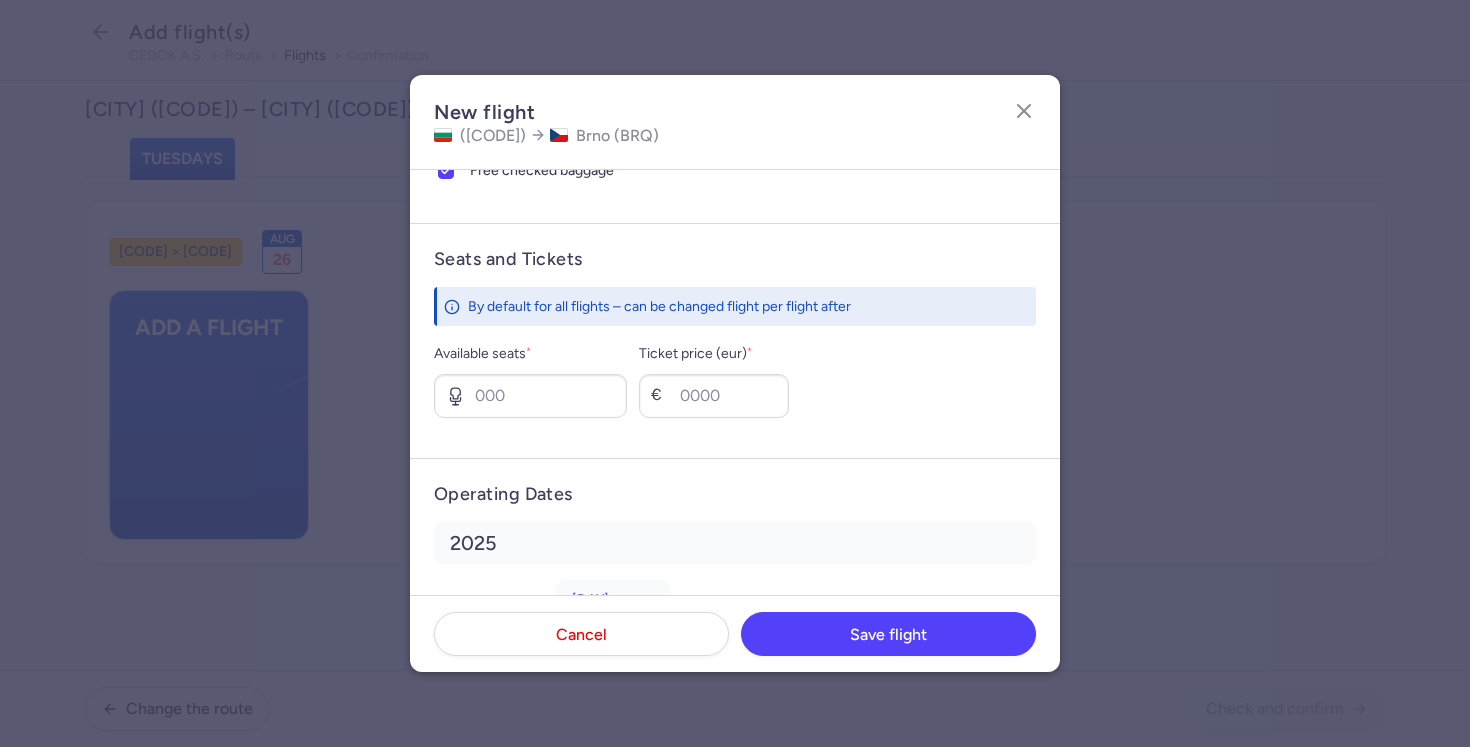 scroll, scrollTop: 762, scrollLeft: 0, axis: vertical 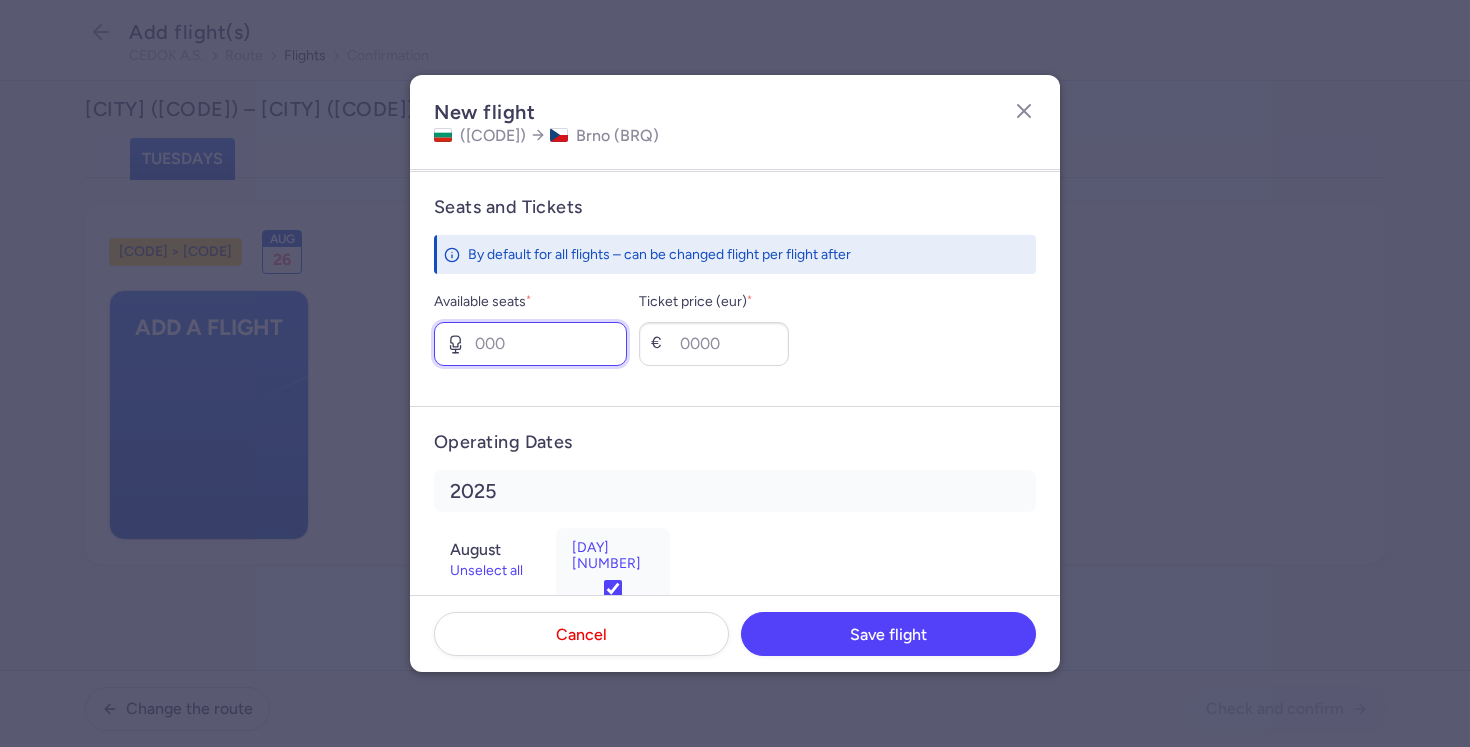 click on "Available seats  *" at bounding box center [530, 344] 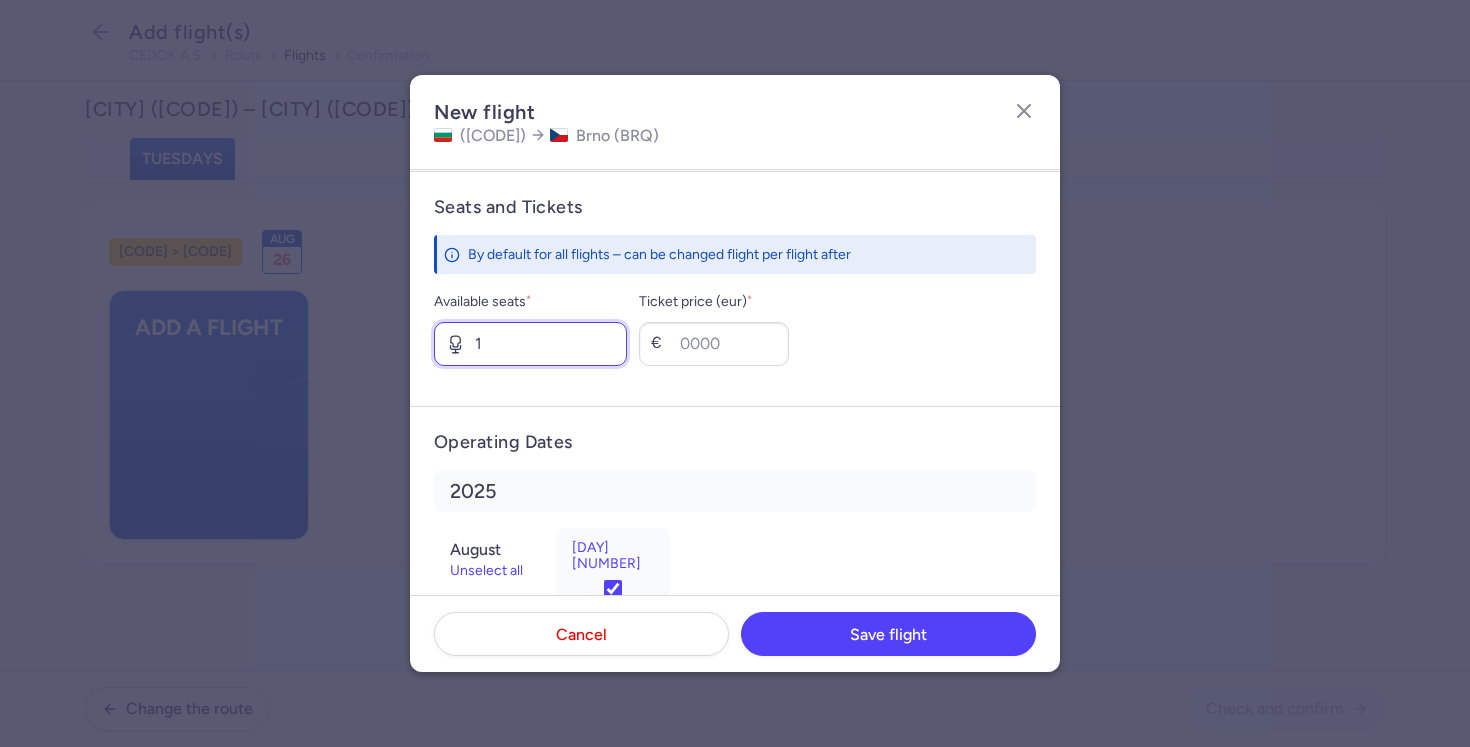 type on "1" 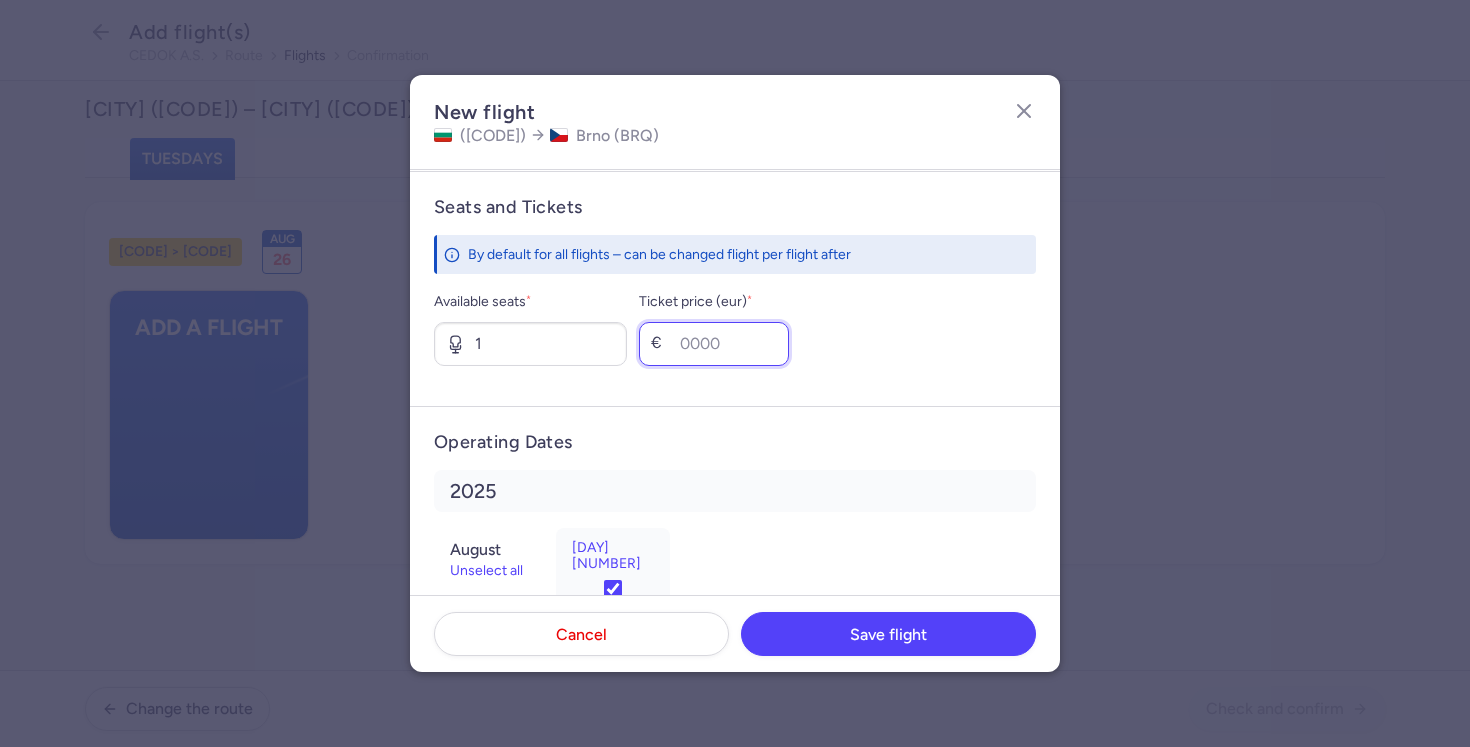 click on "Ticket price (eur)  *" at bounding box center [714, 344] 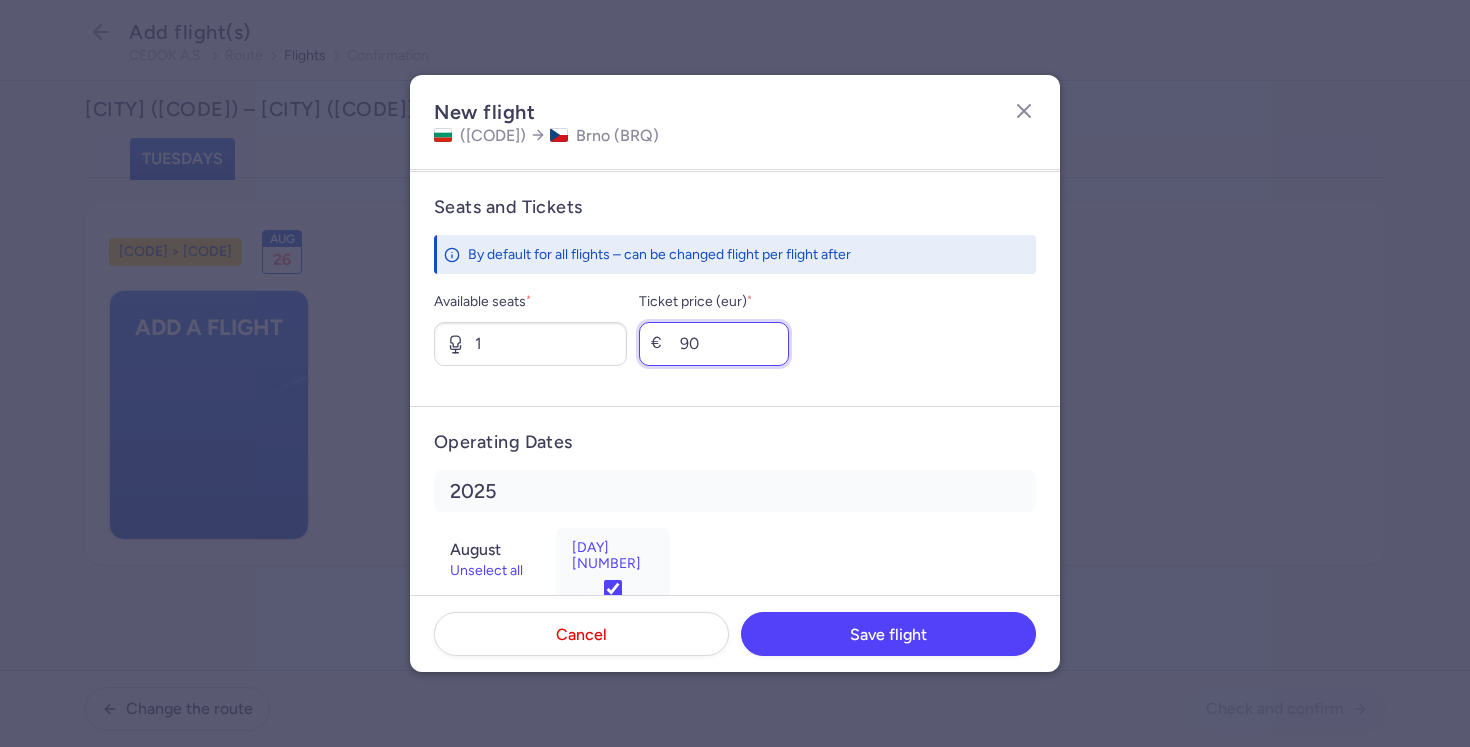 scroll, scrollTop: 800, scrollLeft: 0, axis: vertical 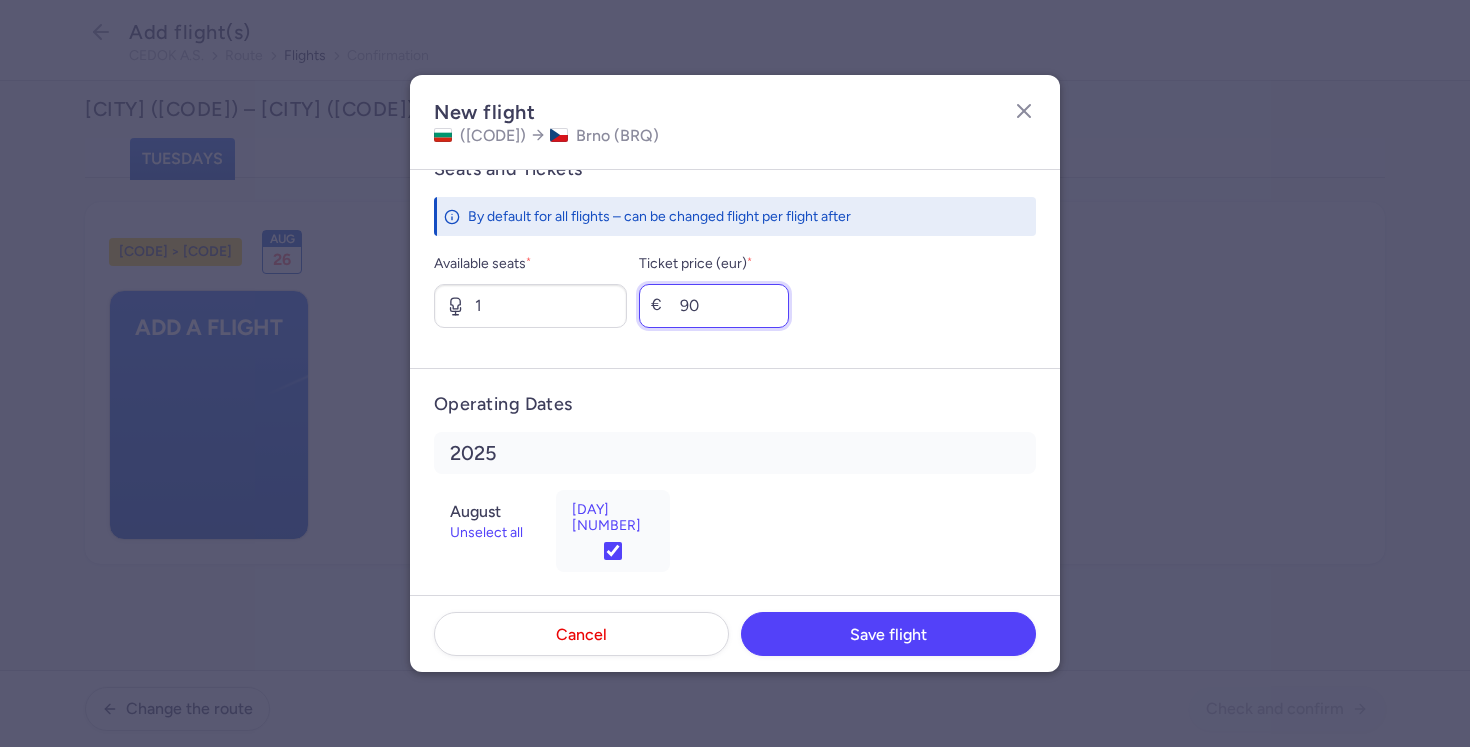 type on "90" 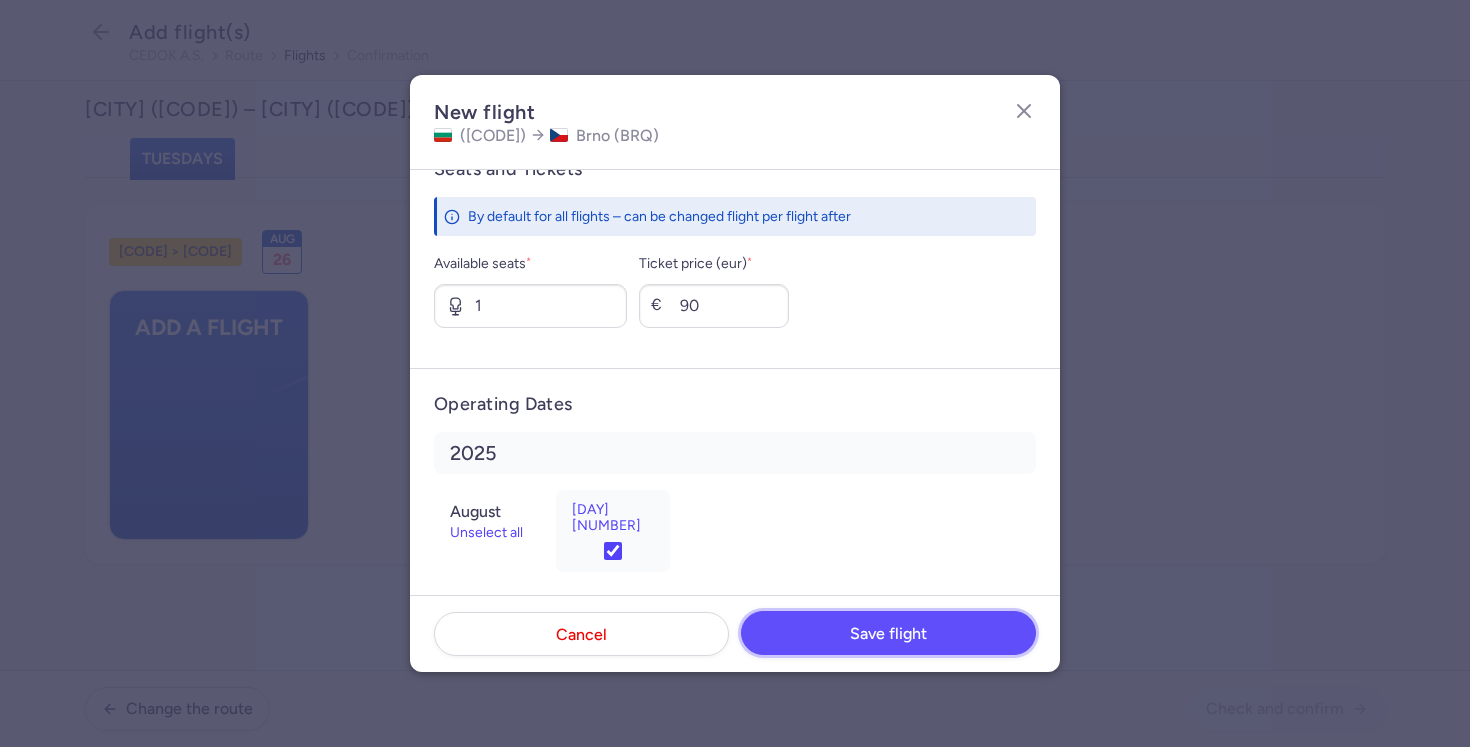 click on "Save flight" at bounding box center [888, 634] 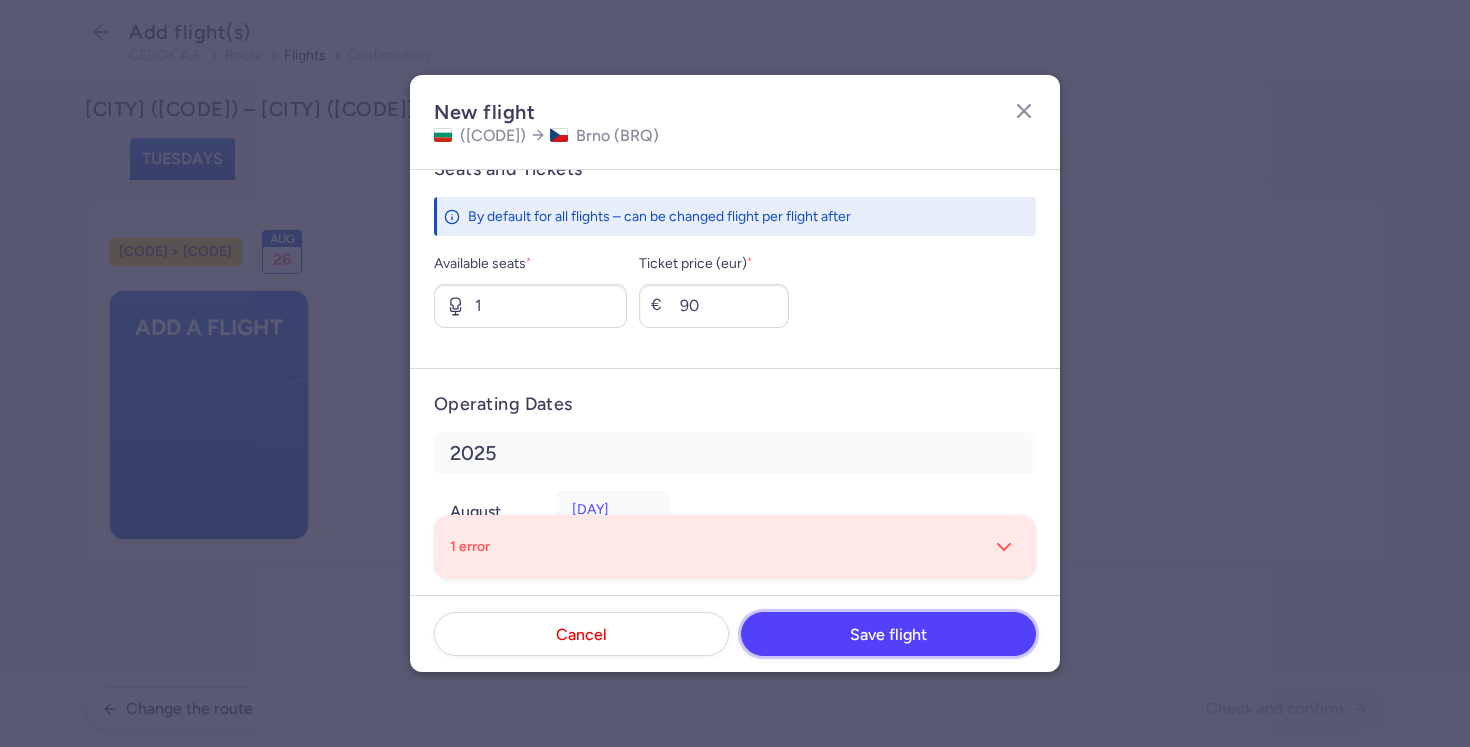 scroll, scrollTop: 857, scrollLeft: 0, axis: vertical 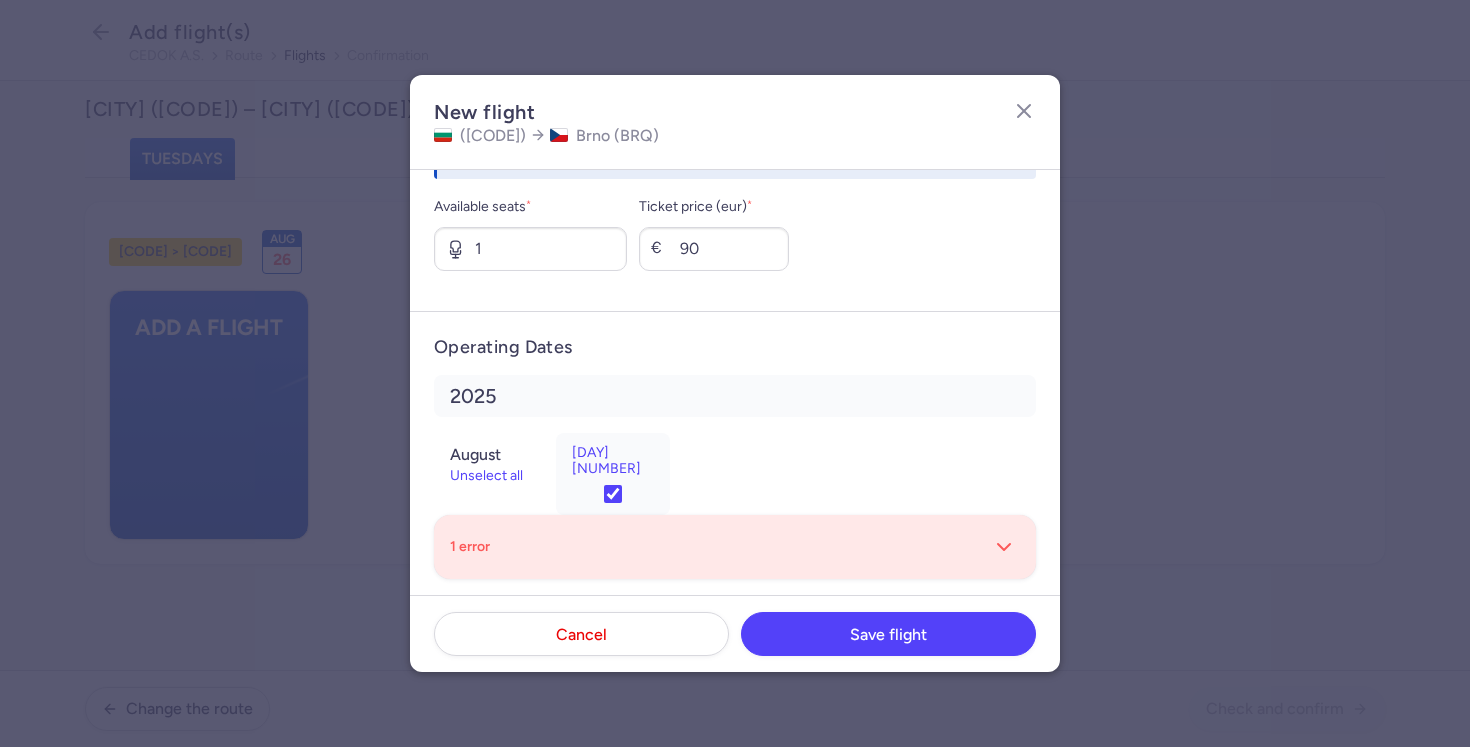click on "1 error" at bounding box center [735, 547] 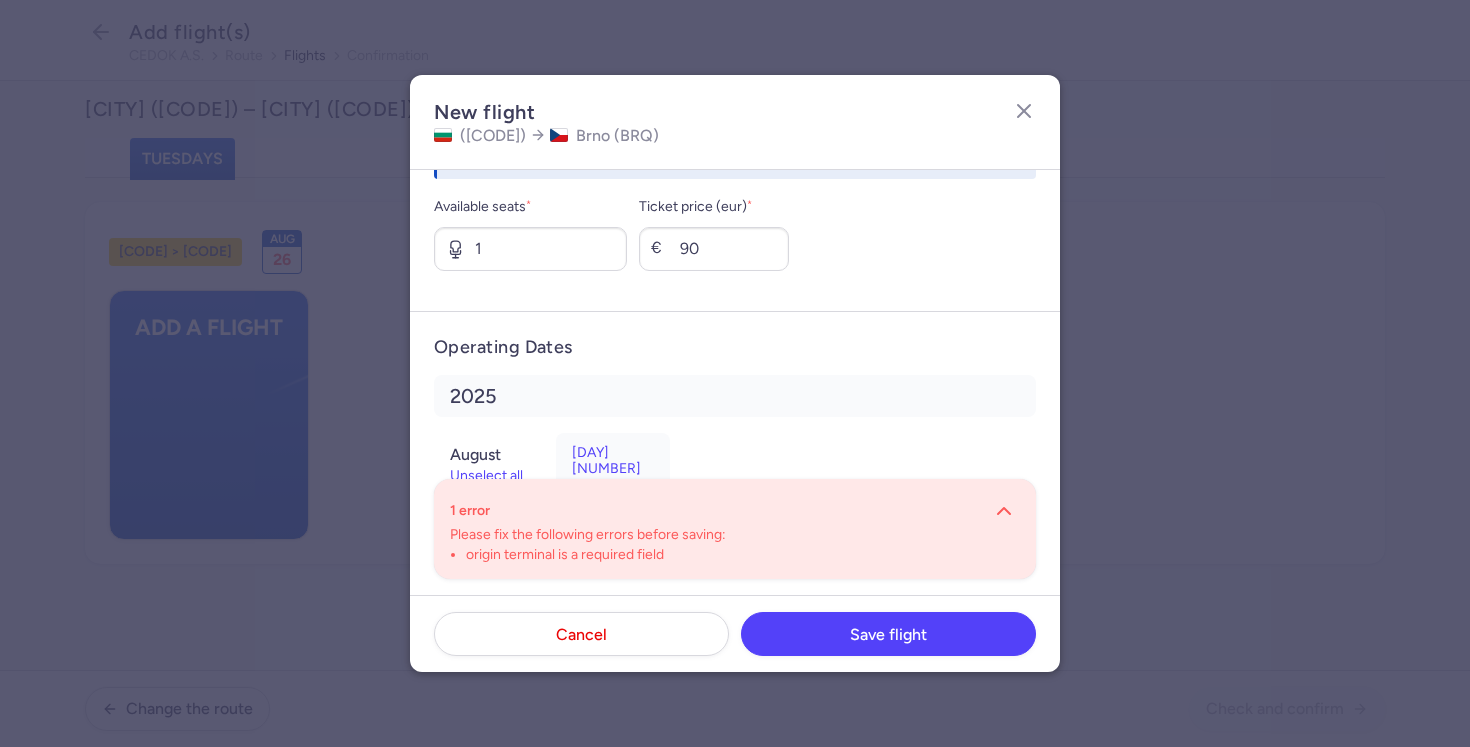click on "Please fix the following errors before saving:" at bounding box center [735, 535] 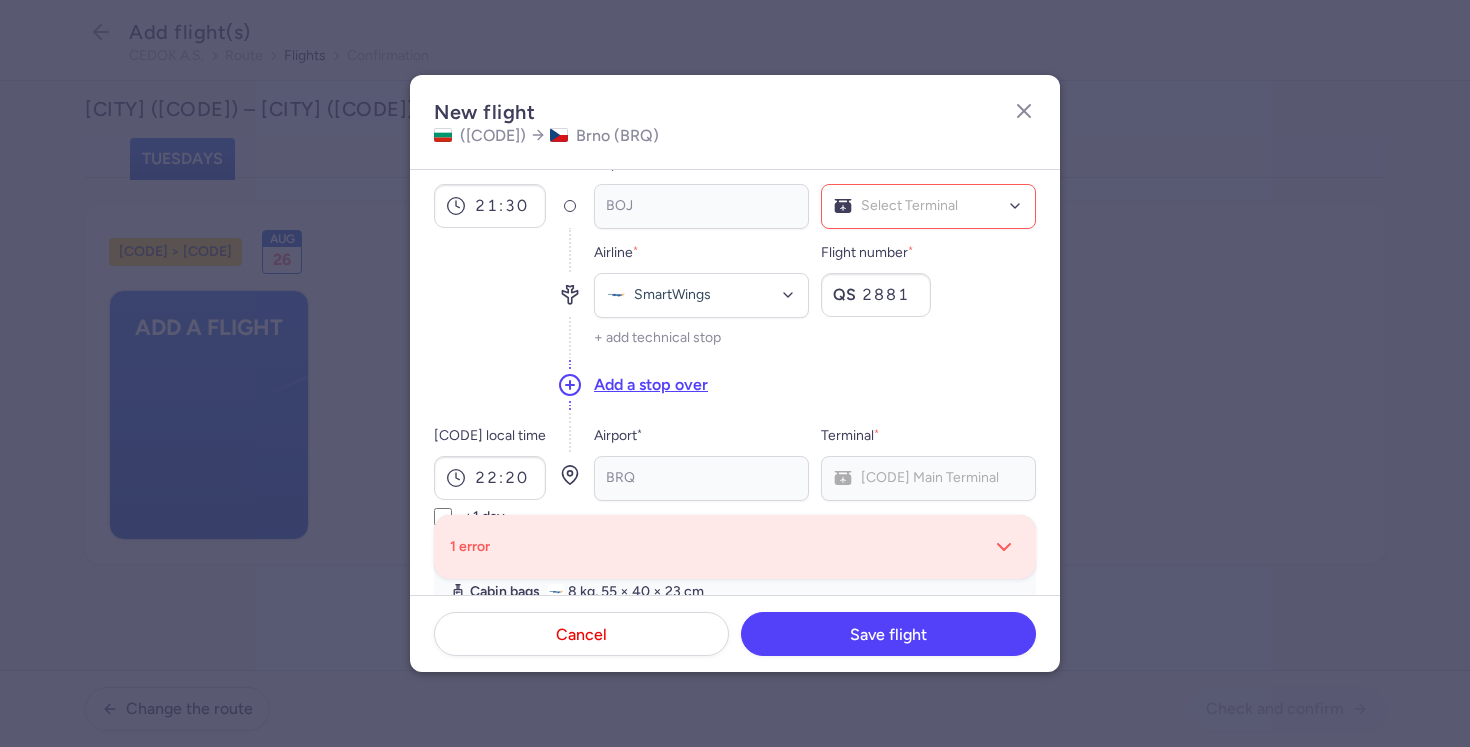 scroll, scrollTop: 0, scrollLeft: 0, axis: both 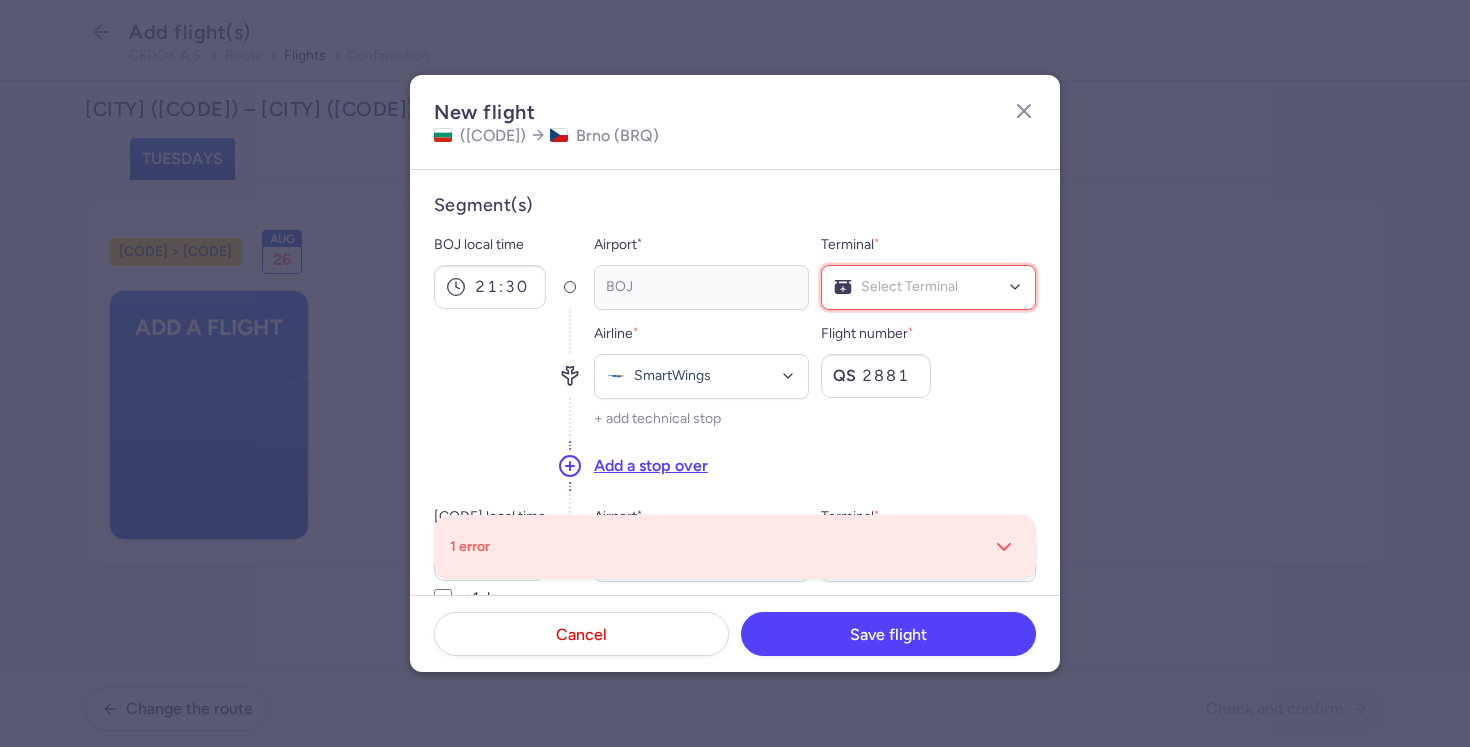 click on "Select Terminal" 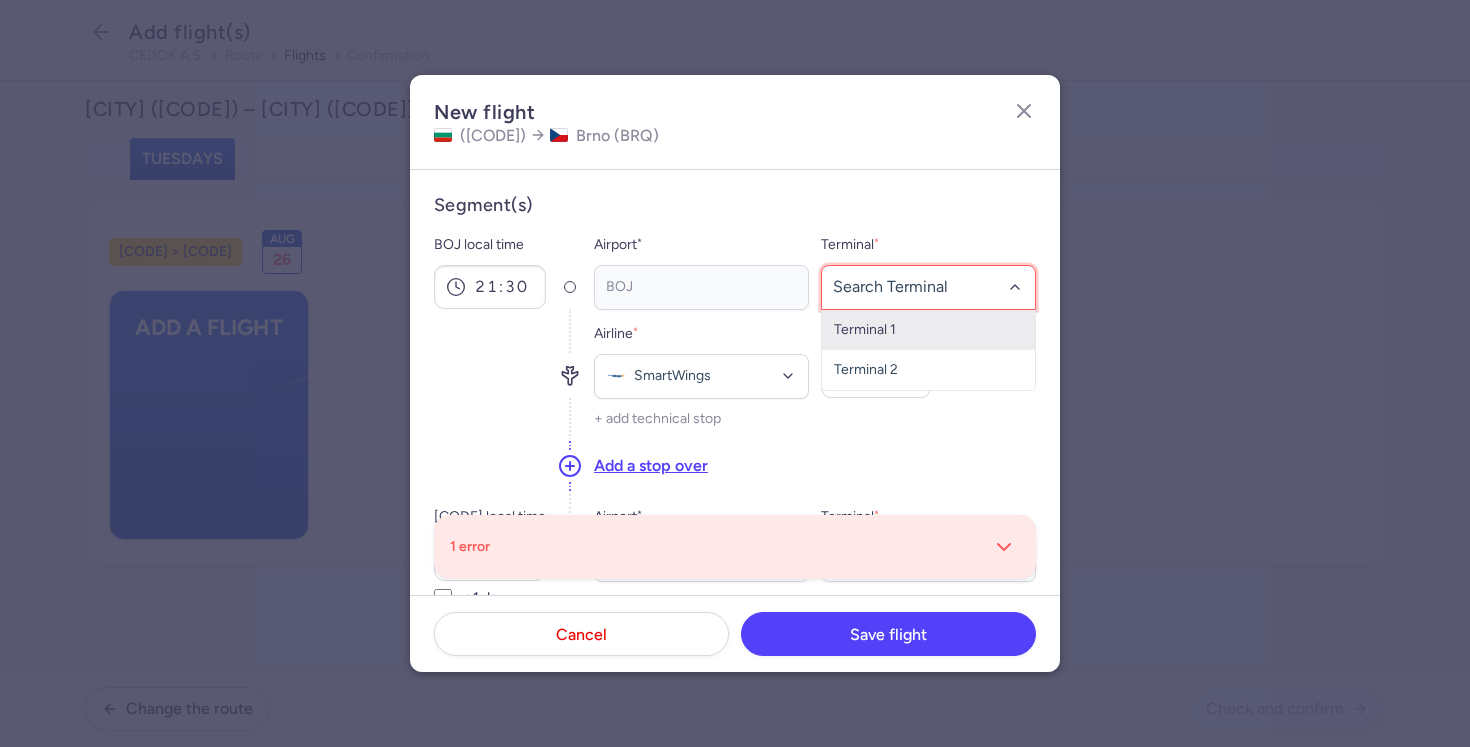 click on "Terminal 1" at bounding box center (928, 330) 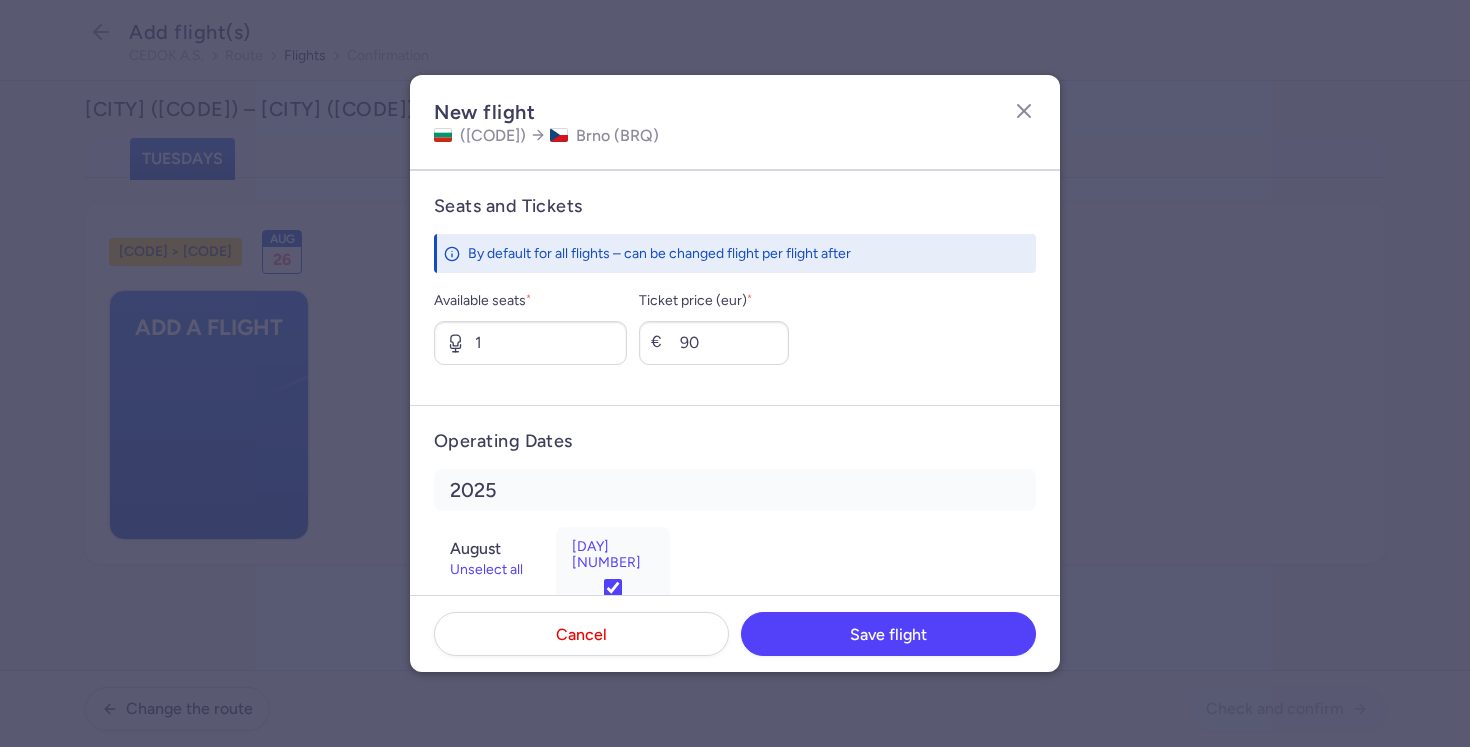 scroll, scrollTop: 800, scrollLeft: 0, axis: vertical 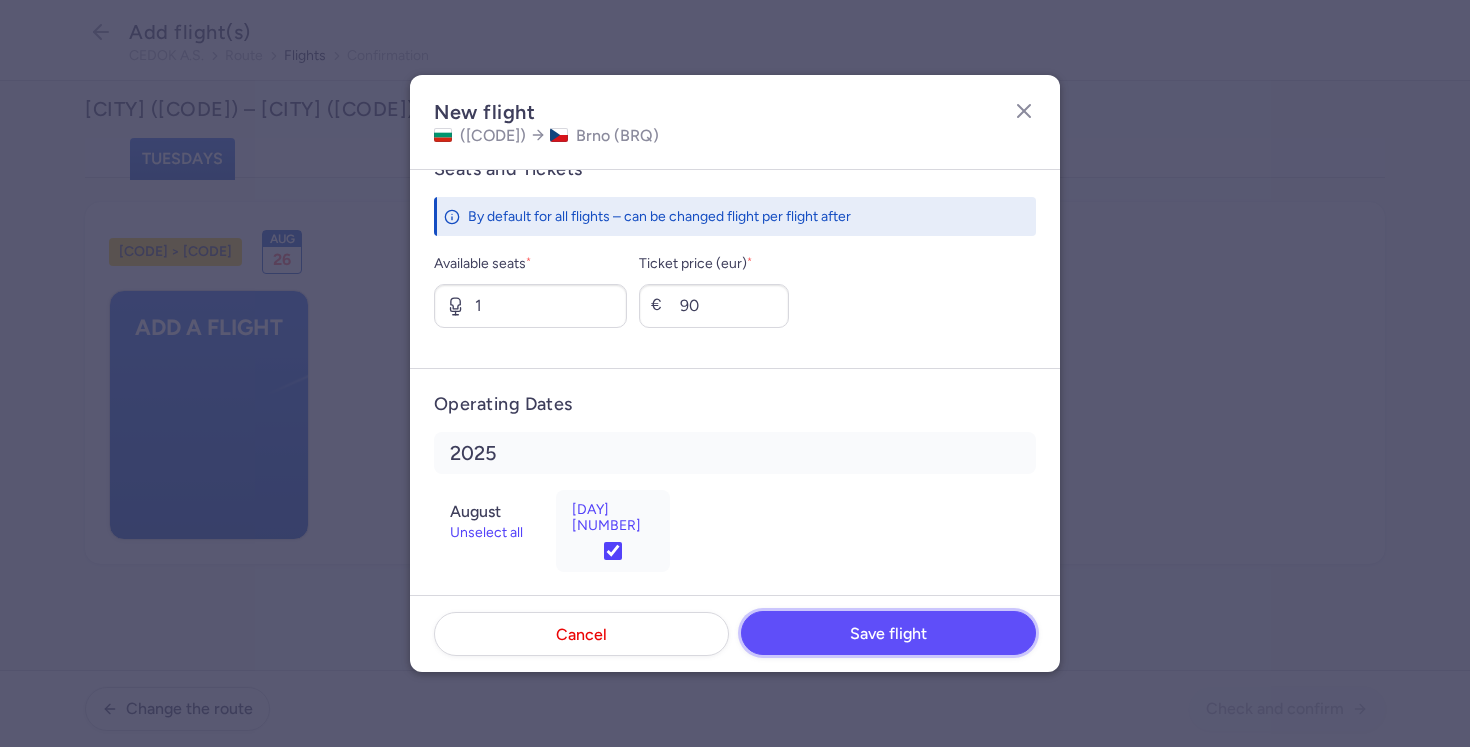 click on "Save flight" at bounding box center [888, 633] 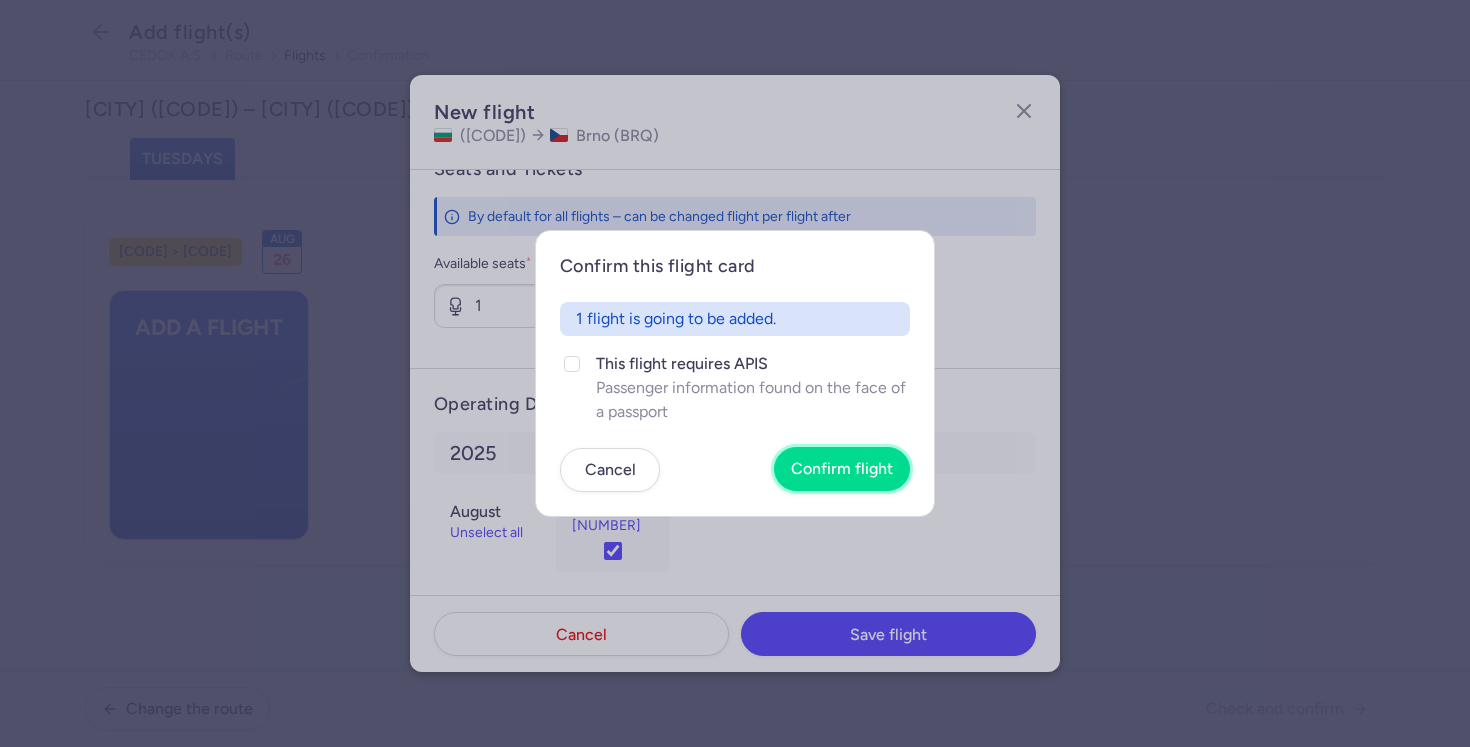 click on "Confirm flight" at bounding box center [842, 469] 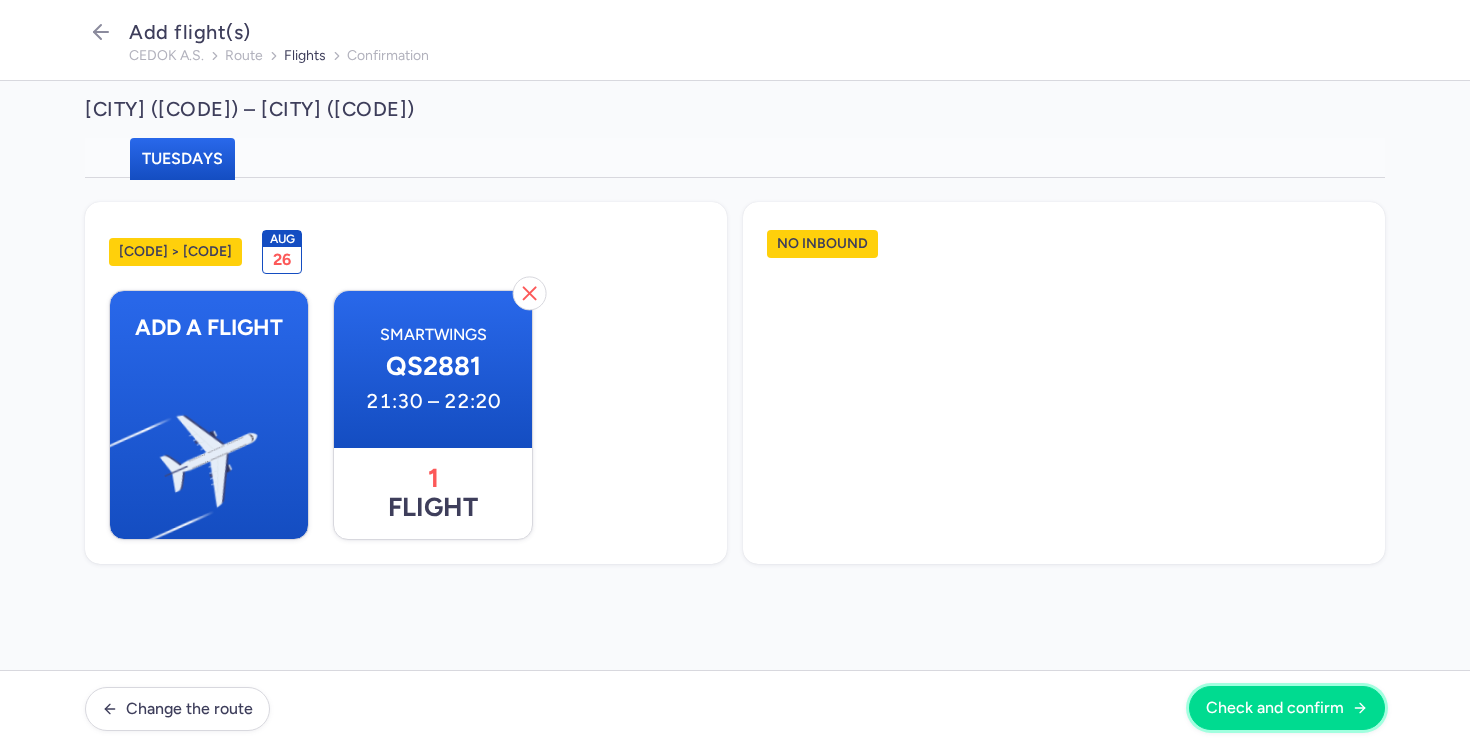click on "Check and confirm" at bounding box center (1287, 708) 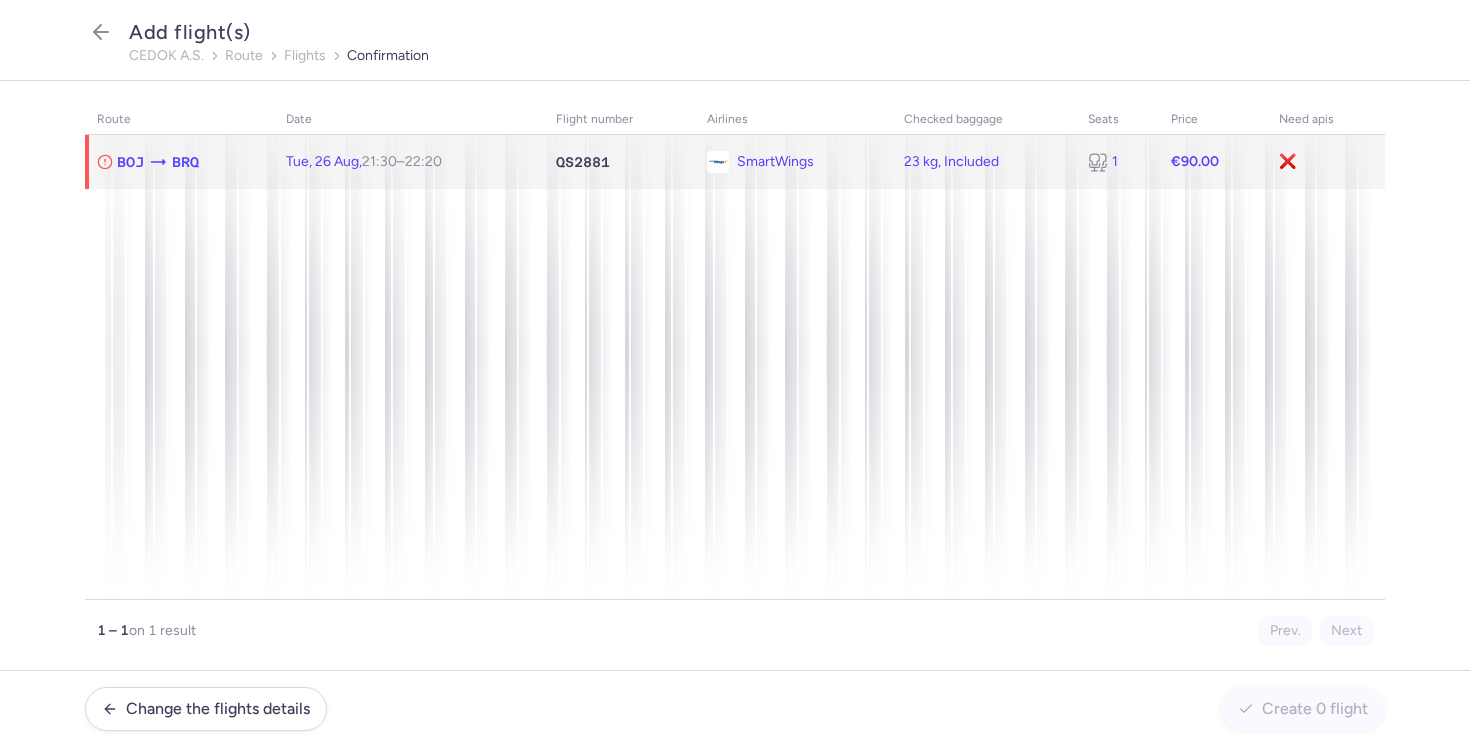 click on "QS2881" 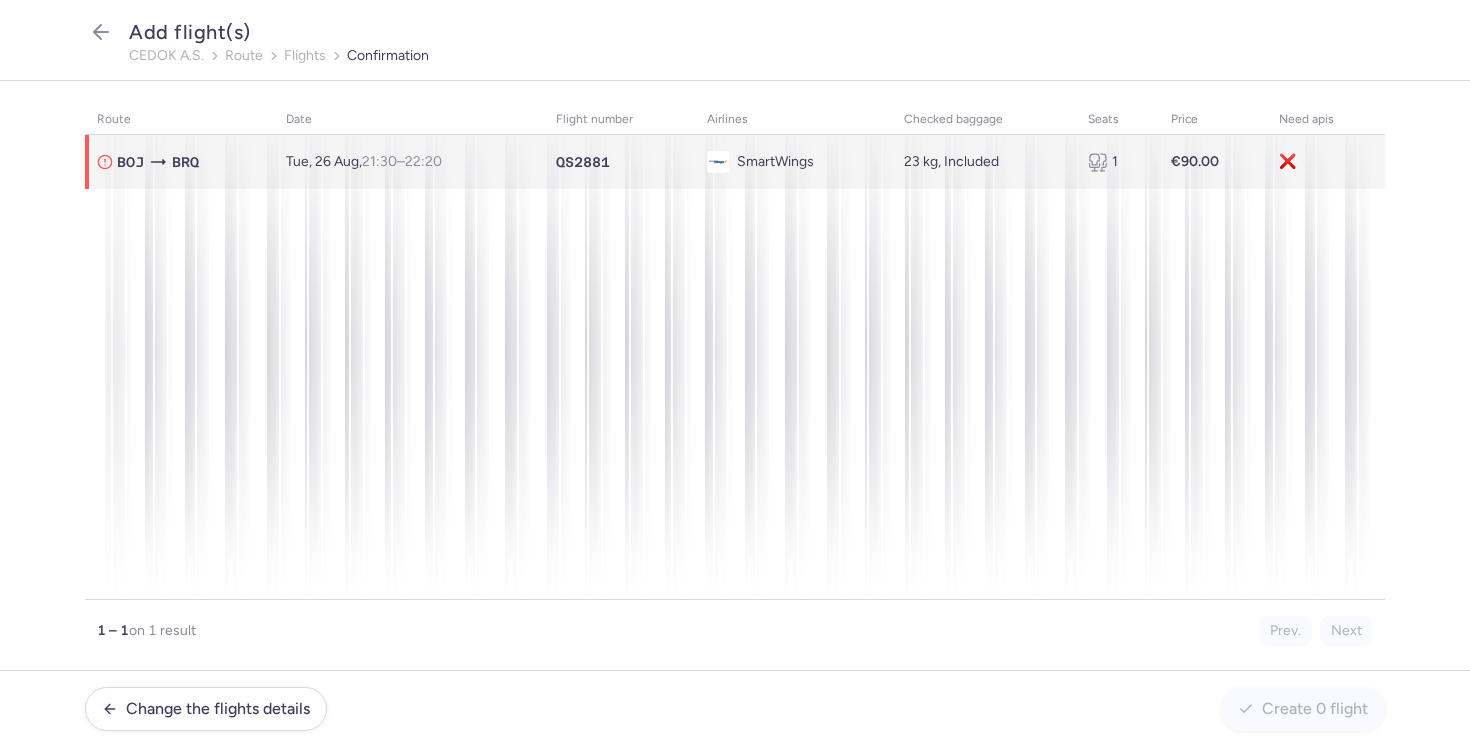 select on "23" 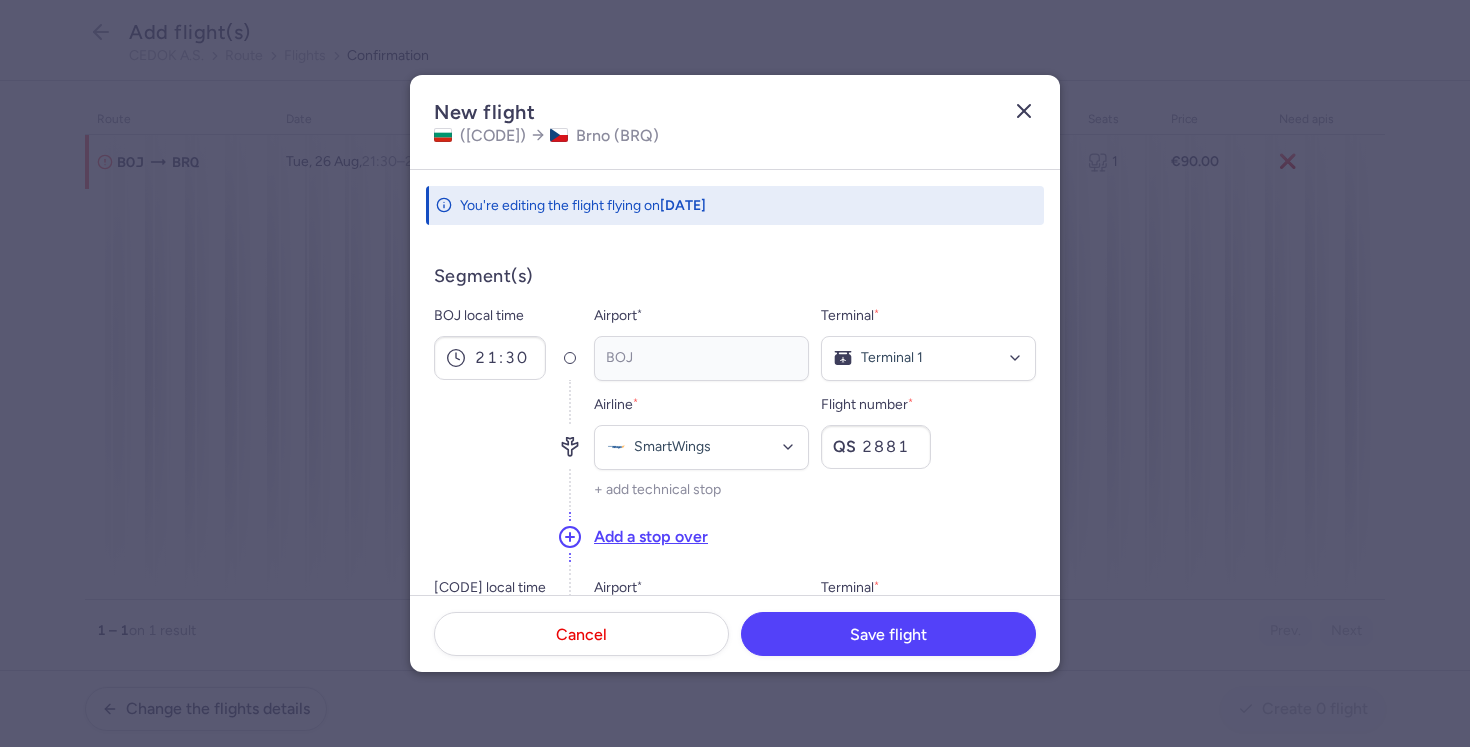 click 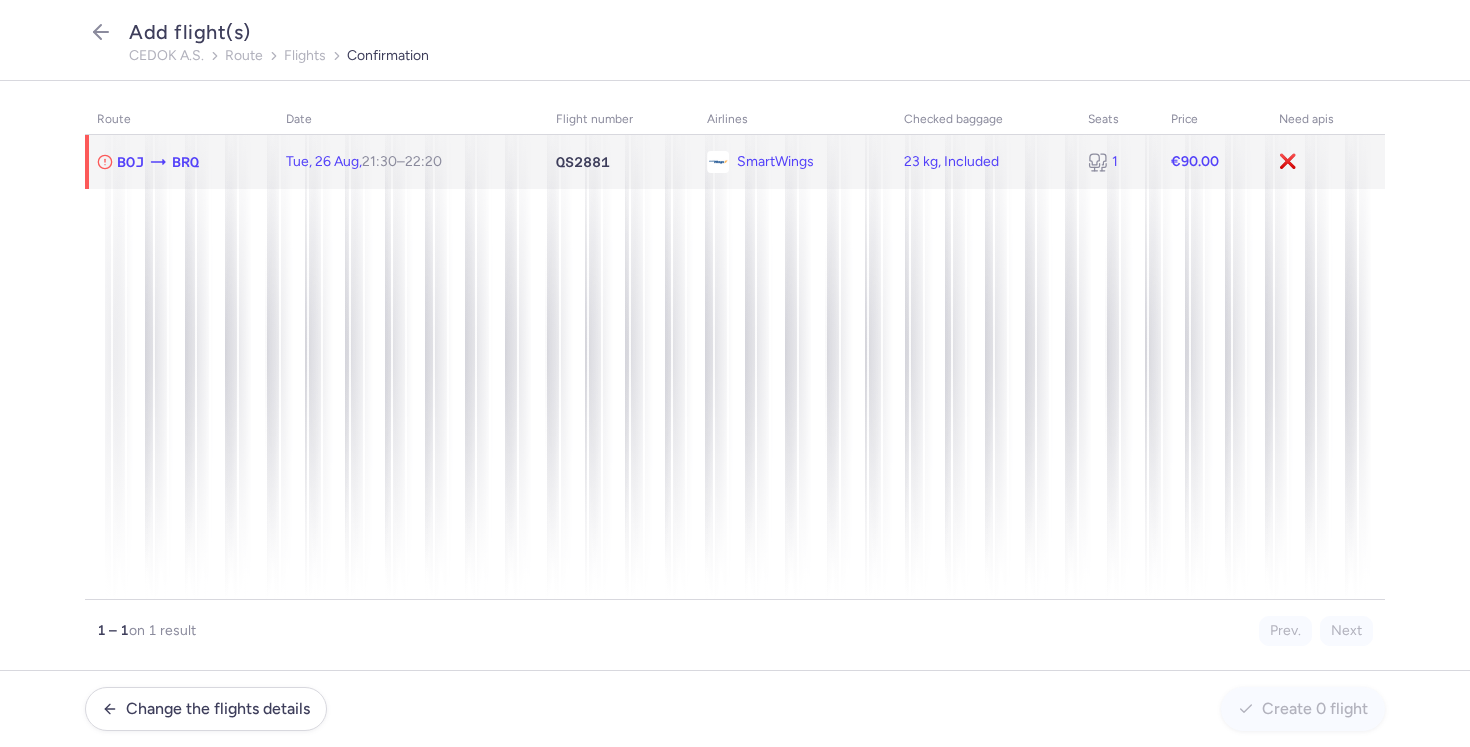 click 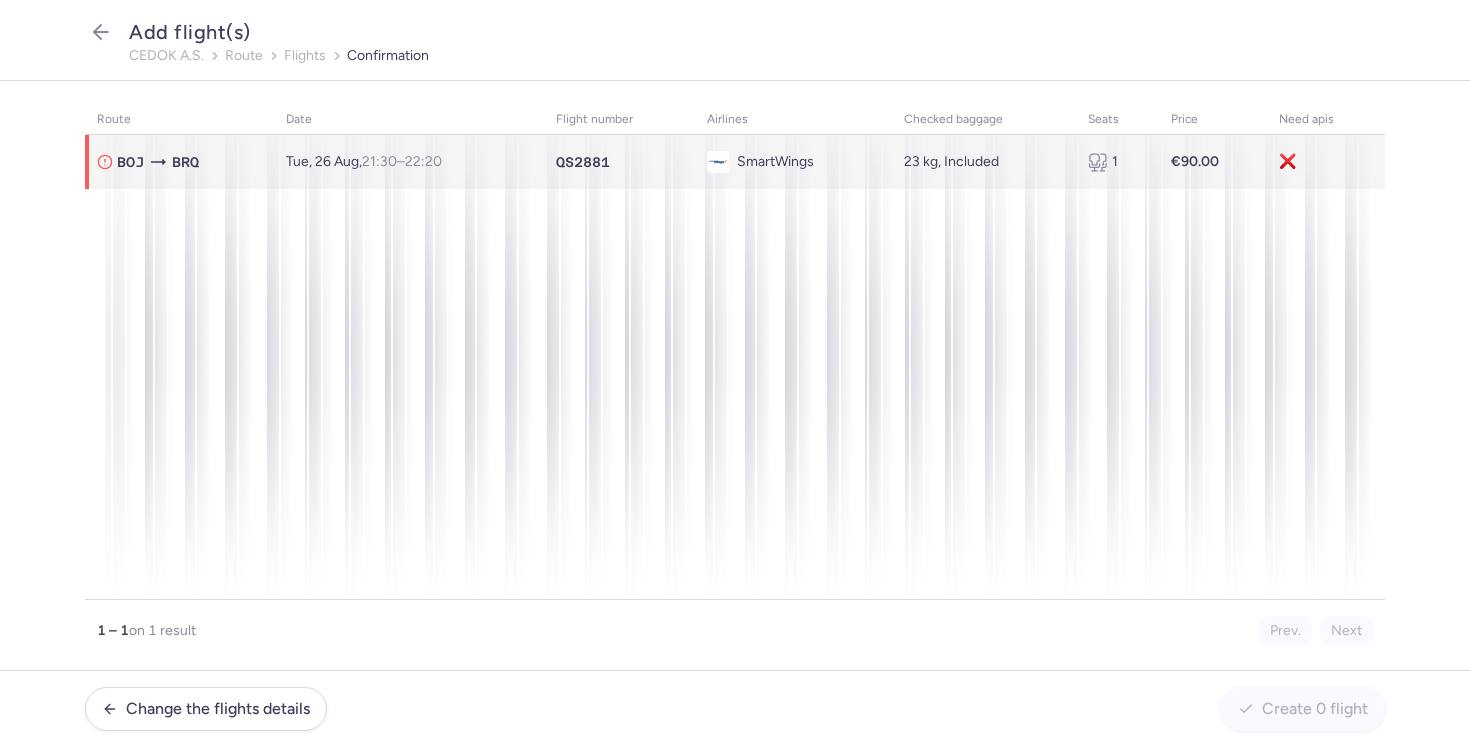 select on "23" 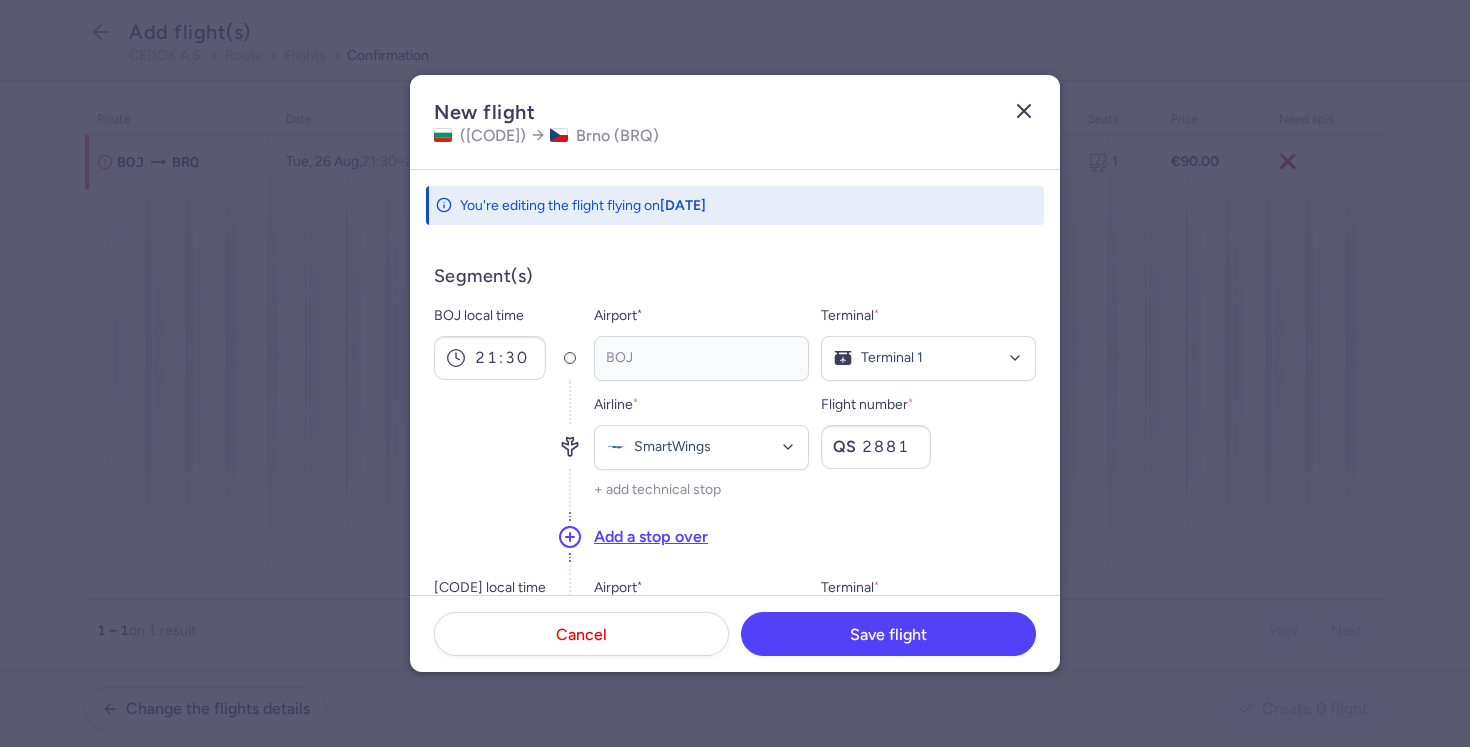 click 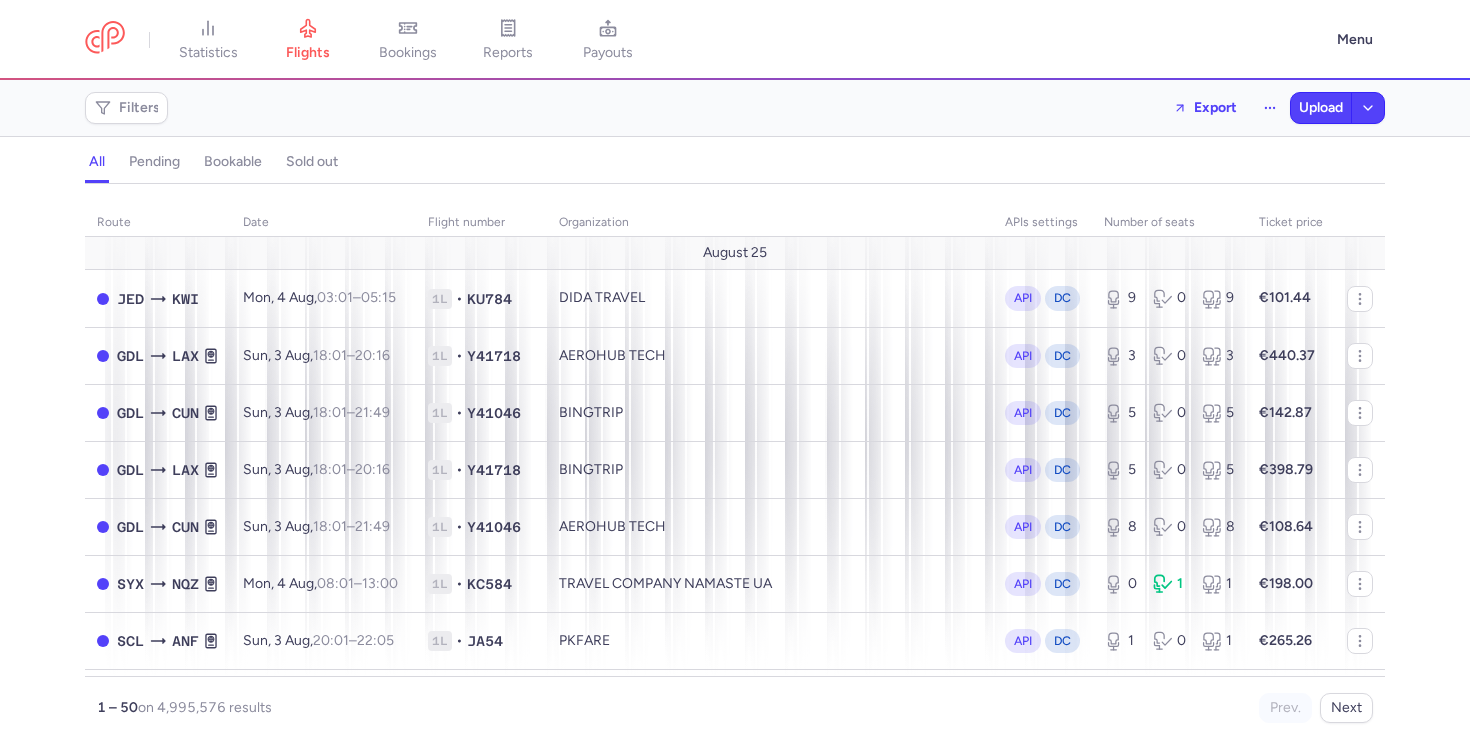 scroll, scrollTop: 0, scrollLeft: 0, axis: both 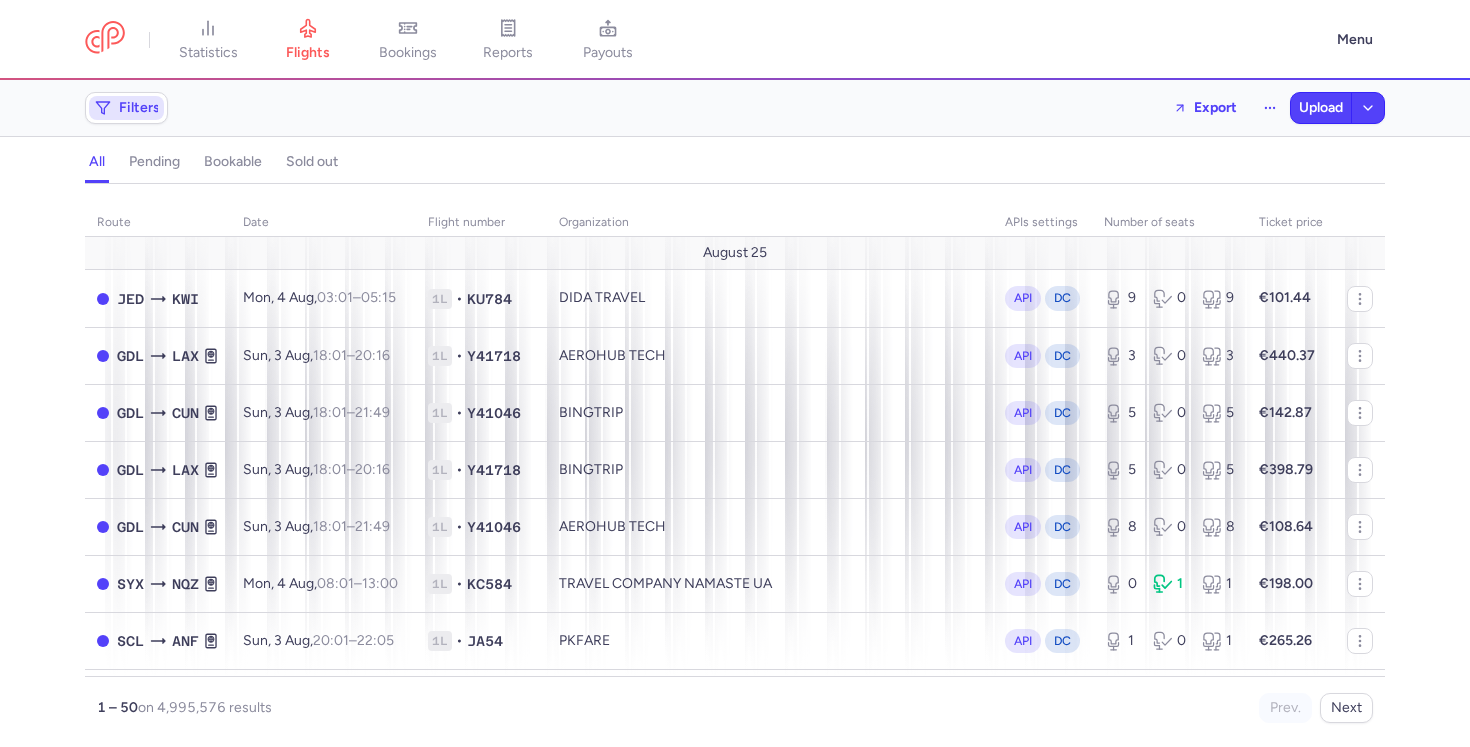 click on "Filters" at bounding box center [139, 108] 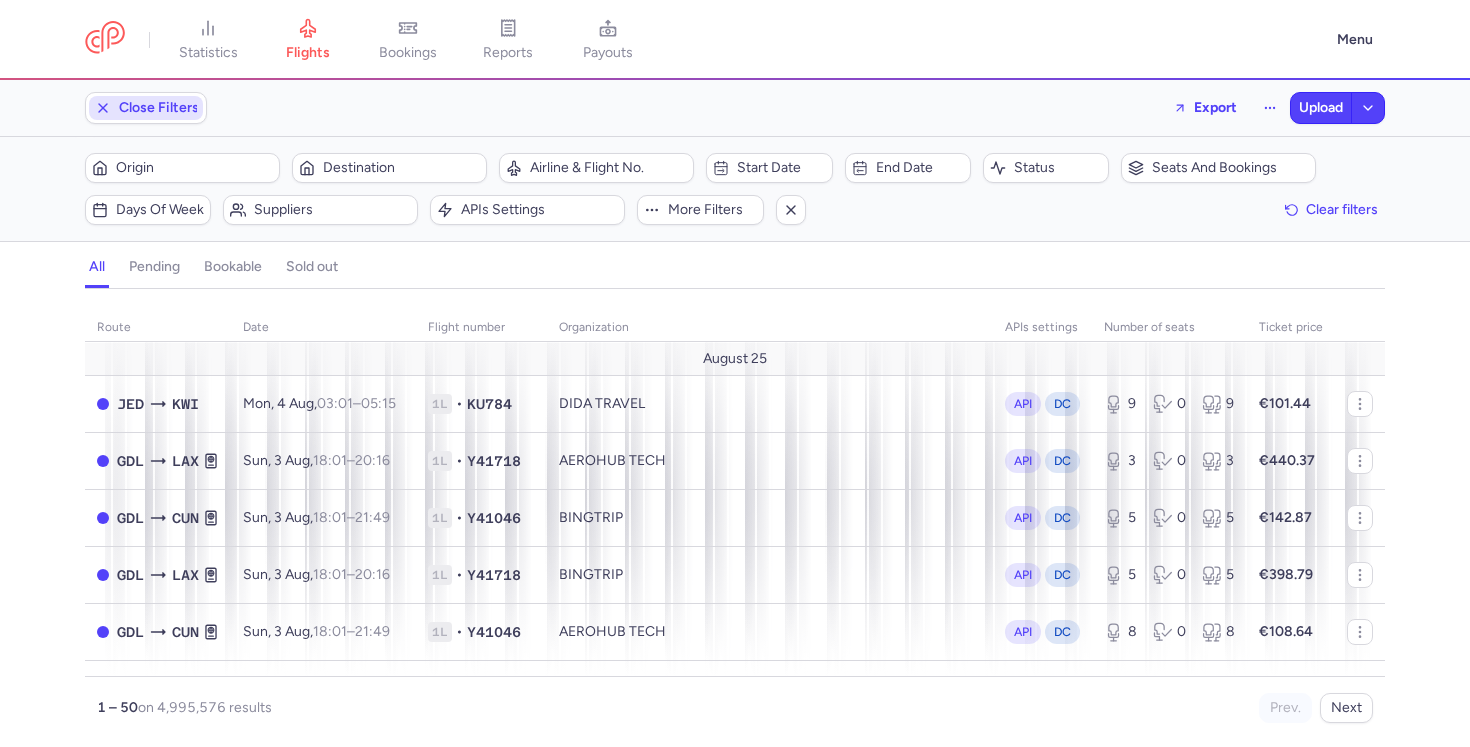 scroll, scrollTop: 0, scrollLeft: 0, axis: both 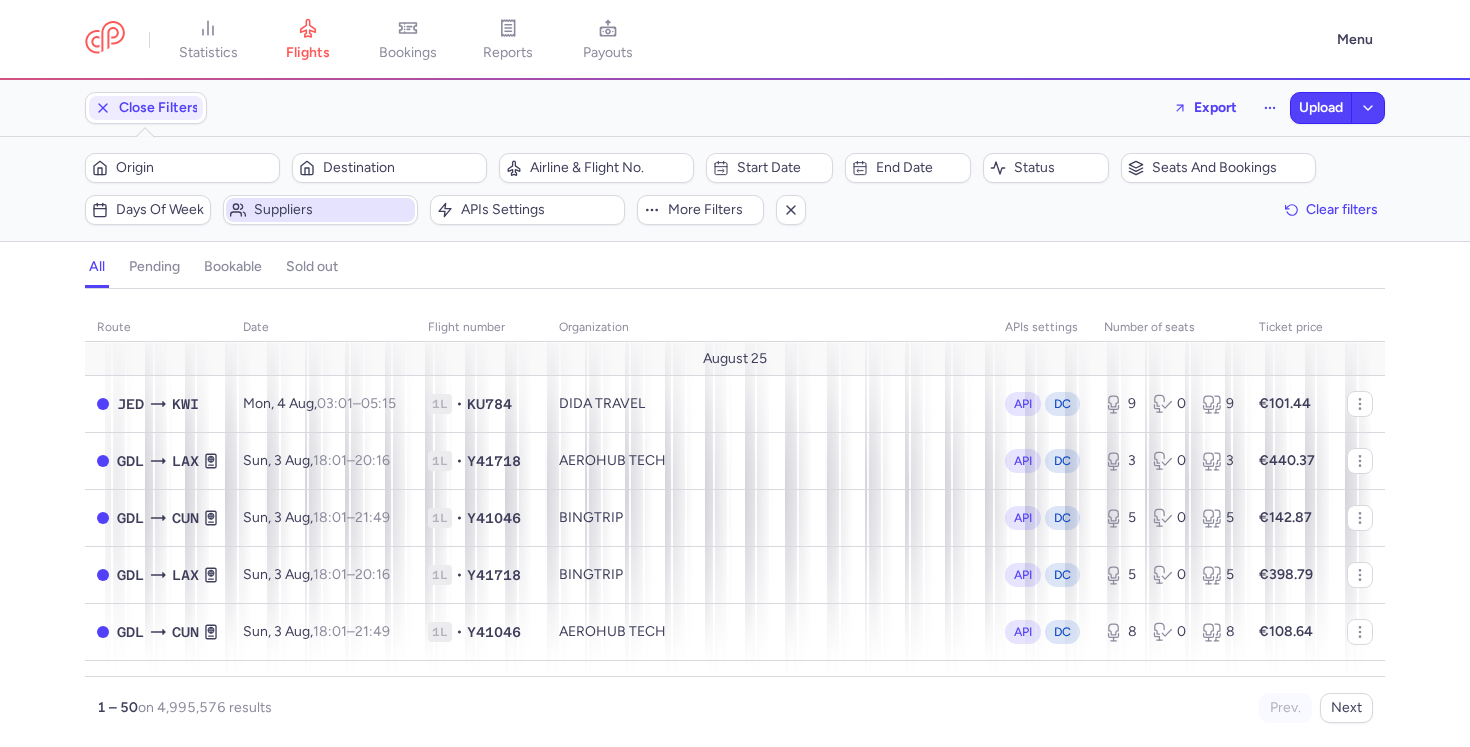click on "Suppliers" at bounding box center (332, 210) 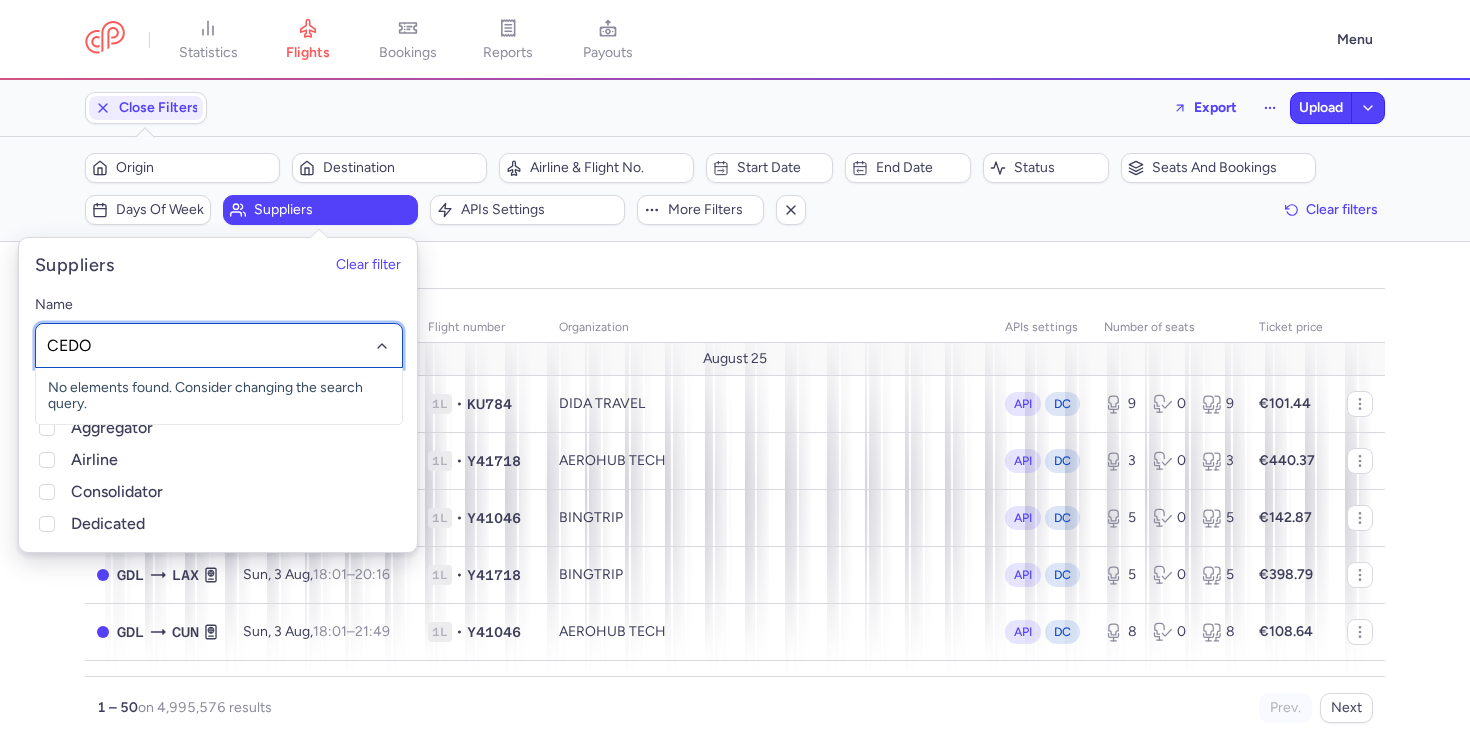 type on "CEDOK" 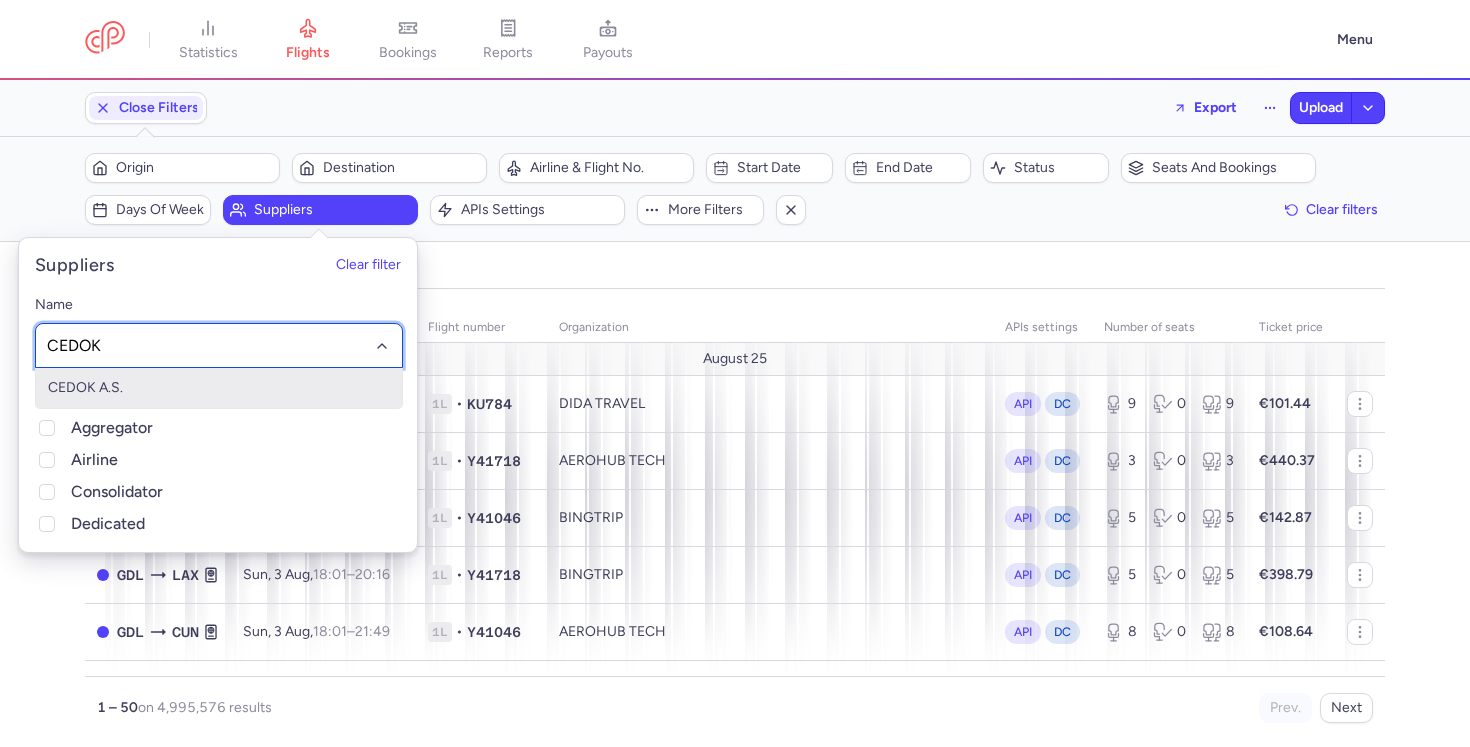 click on "CEDOK A.S." at bounding box center (219, 388) 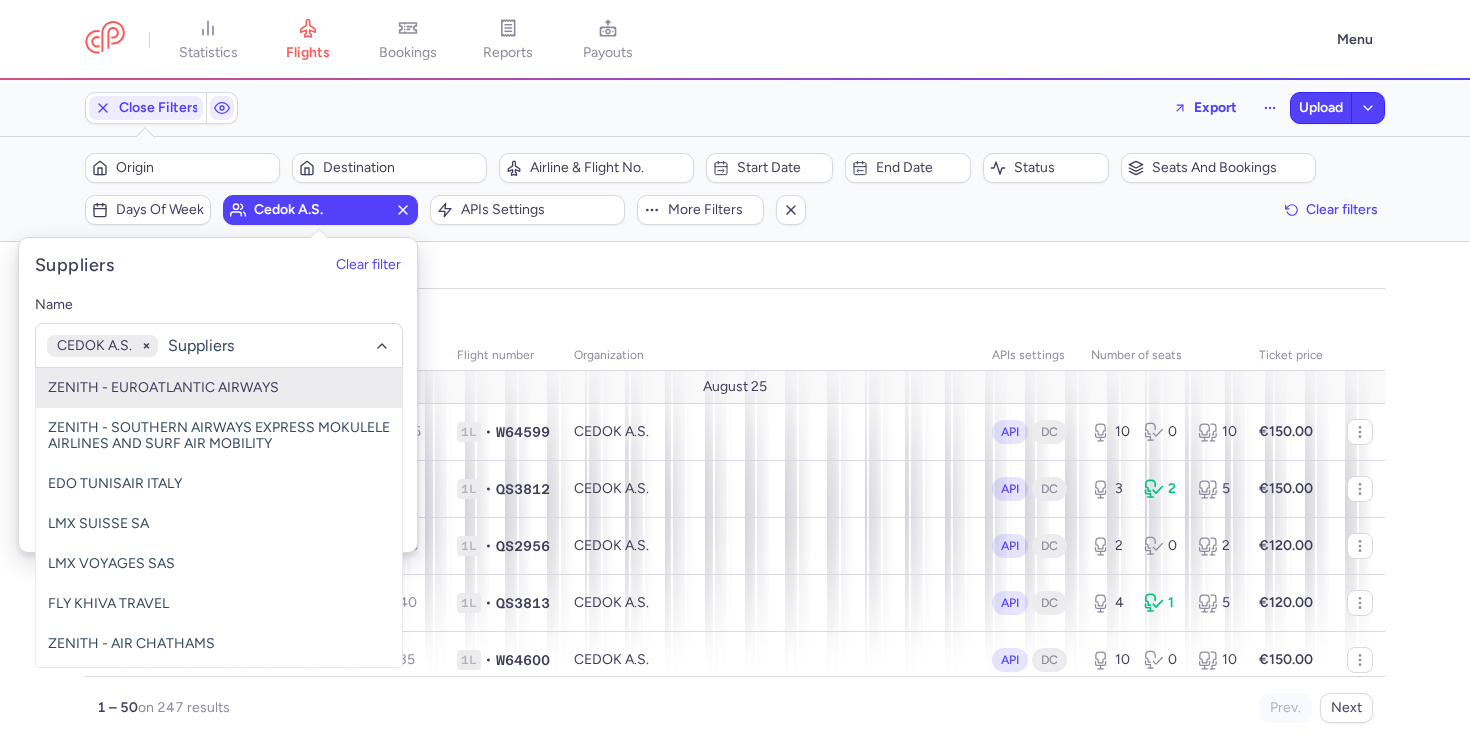 click on "all pending bookable sold out" at bounding box center [735, 271] 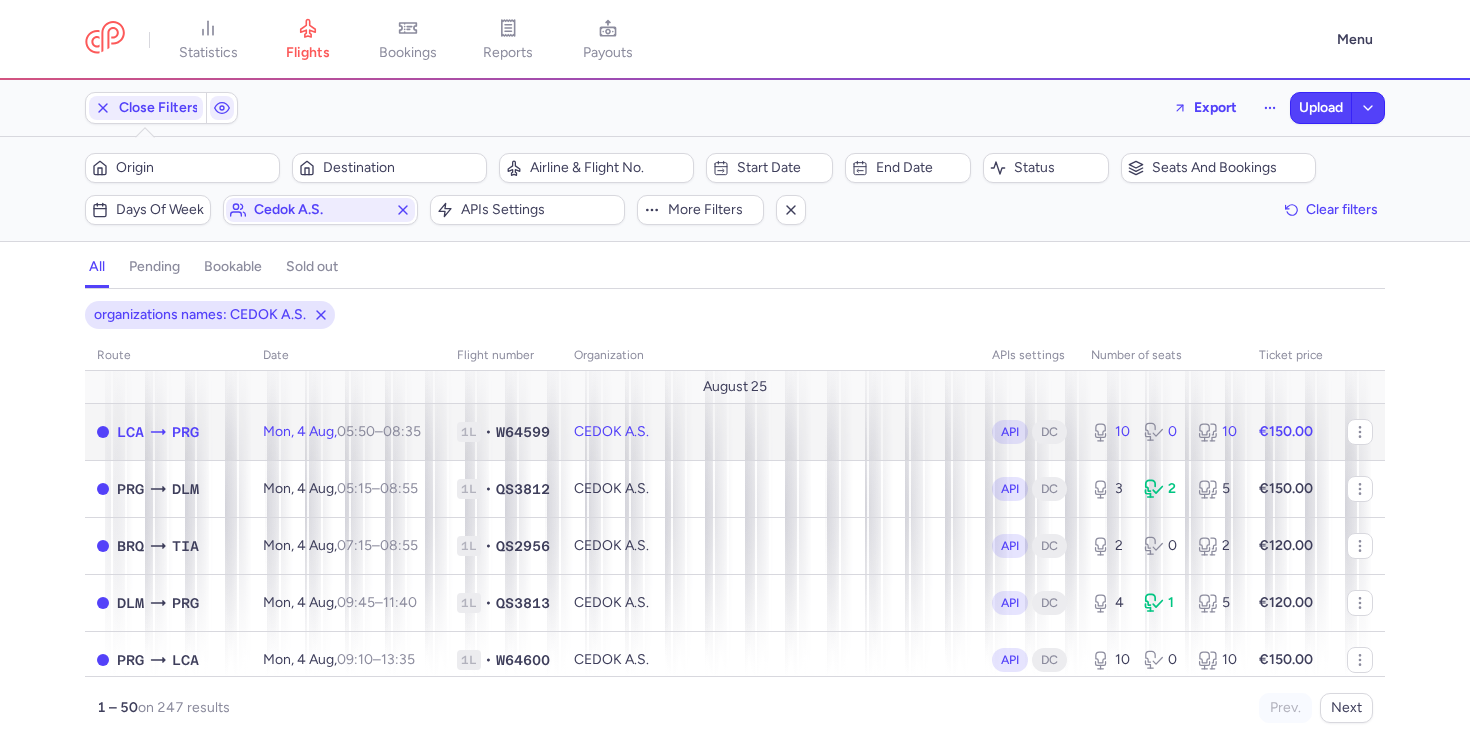 click on "CEDOK A.S." at bounding box center (771, 431) 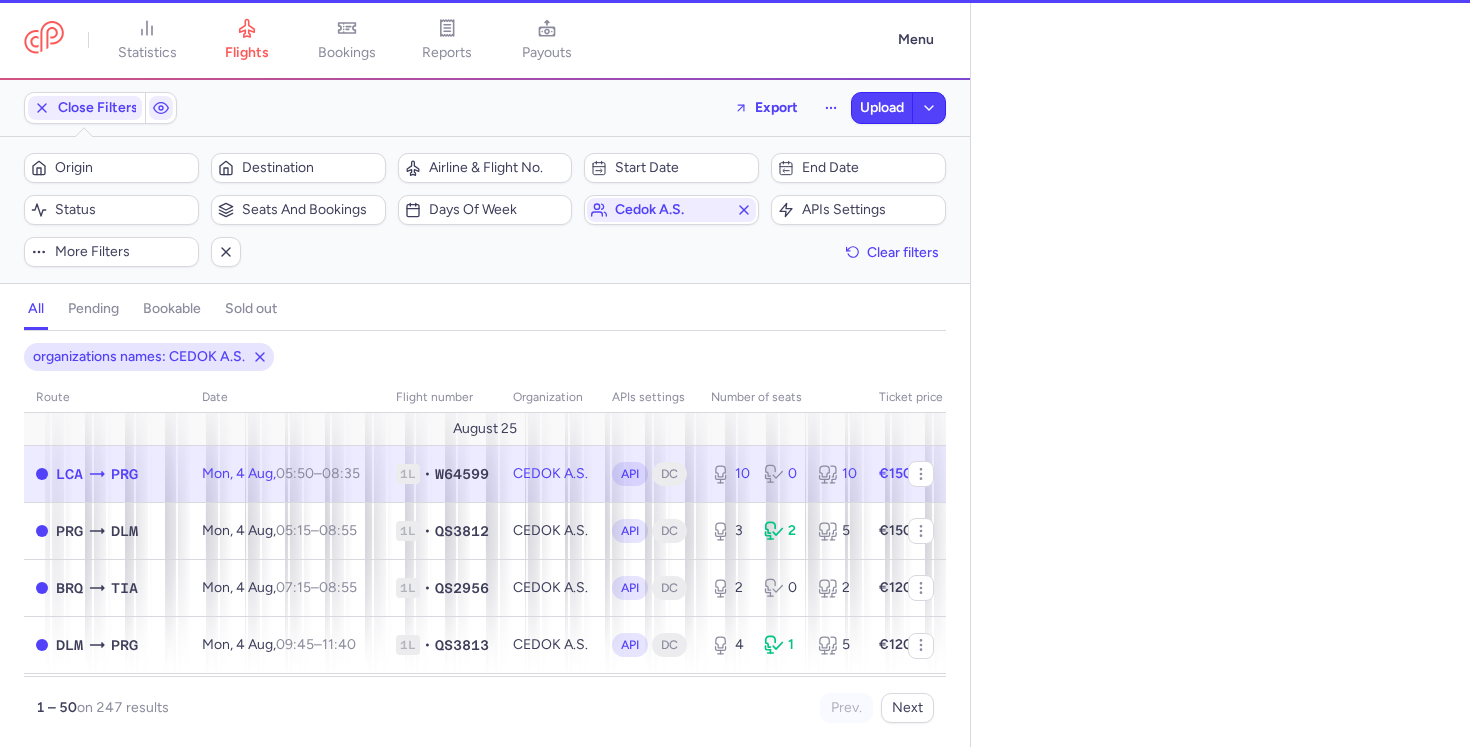 select on "days" 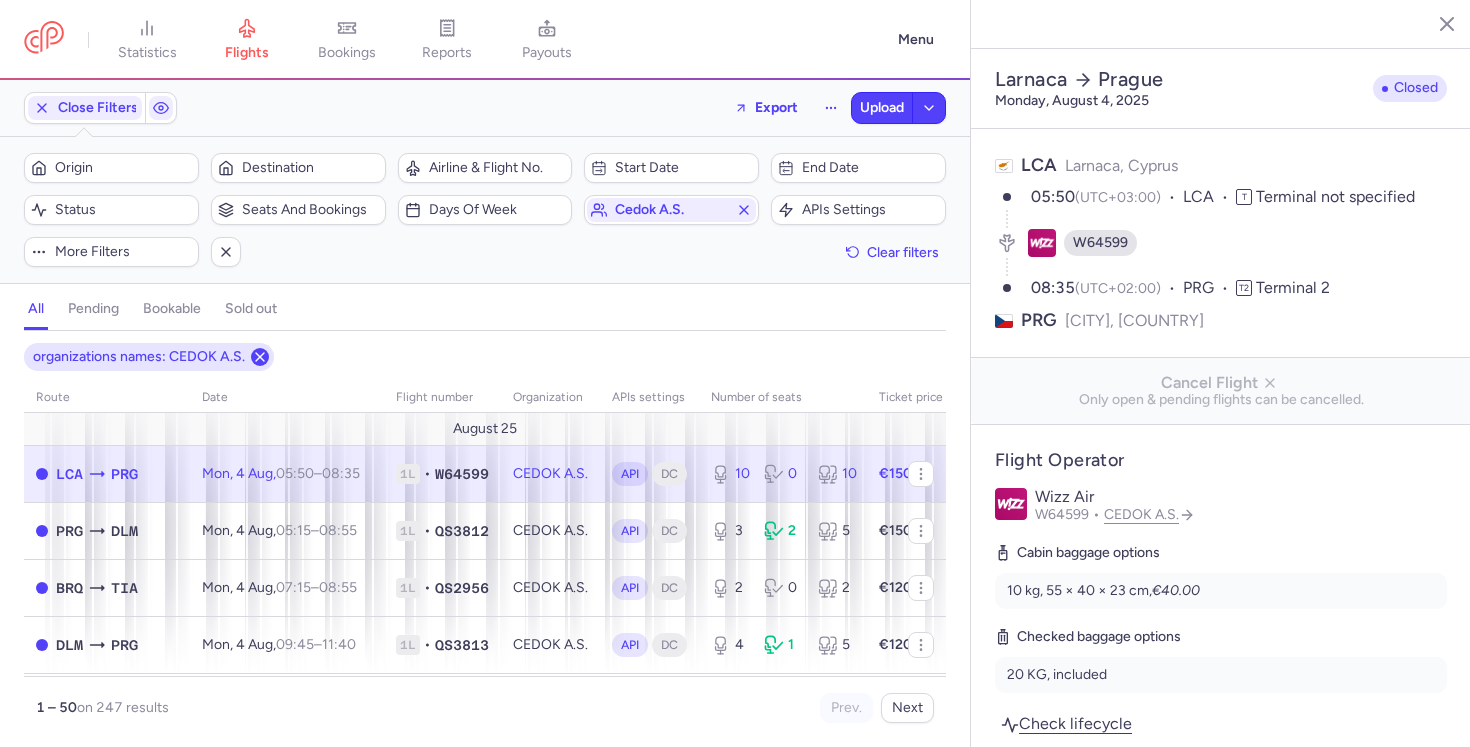 click 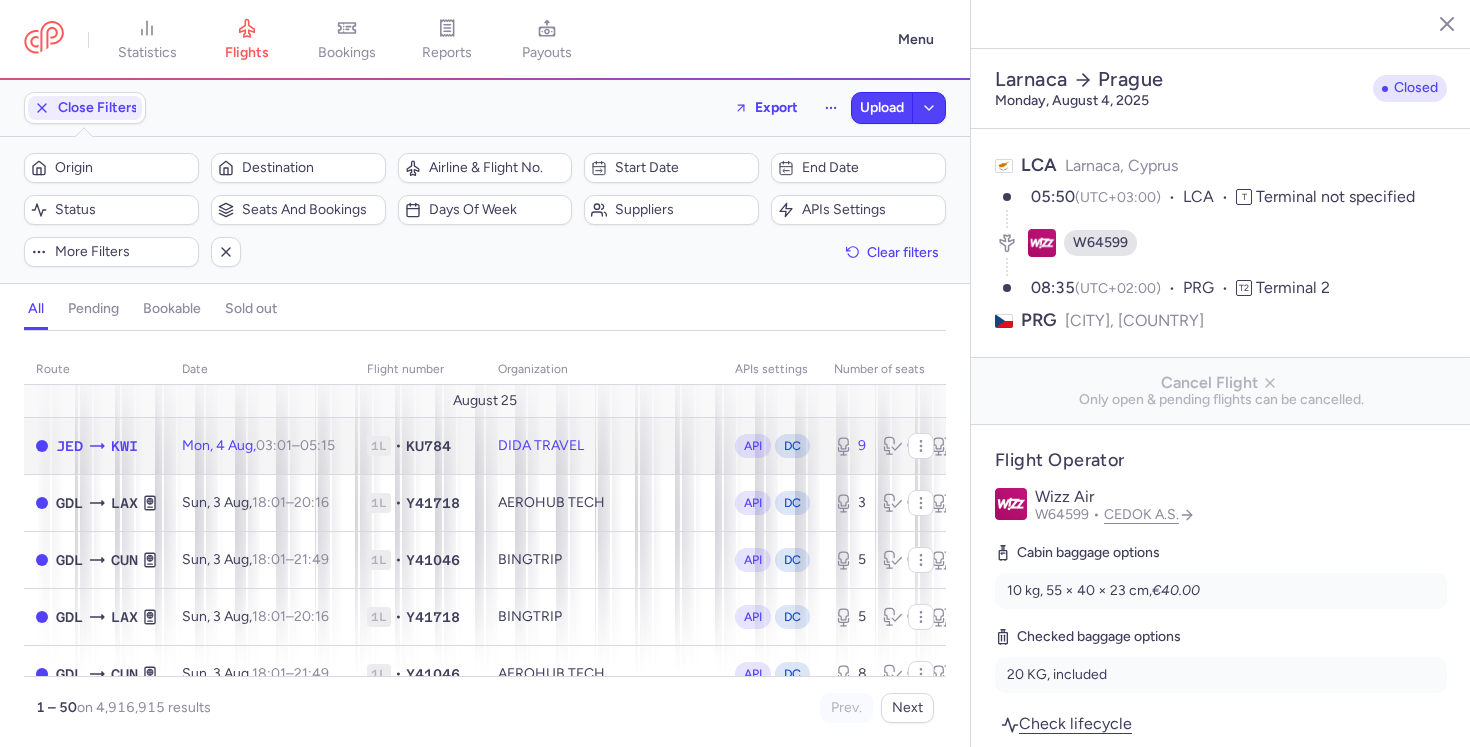 click on "1L • KU784" at bounding box center (420, 445) 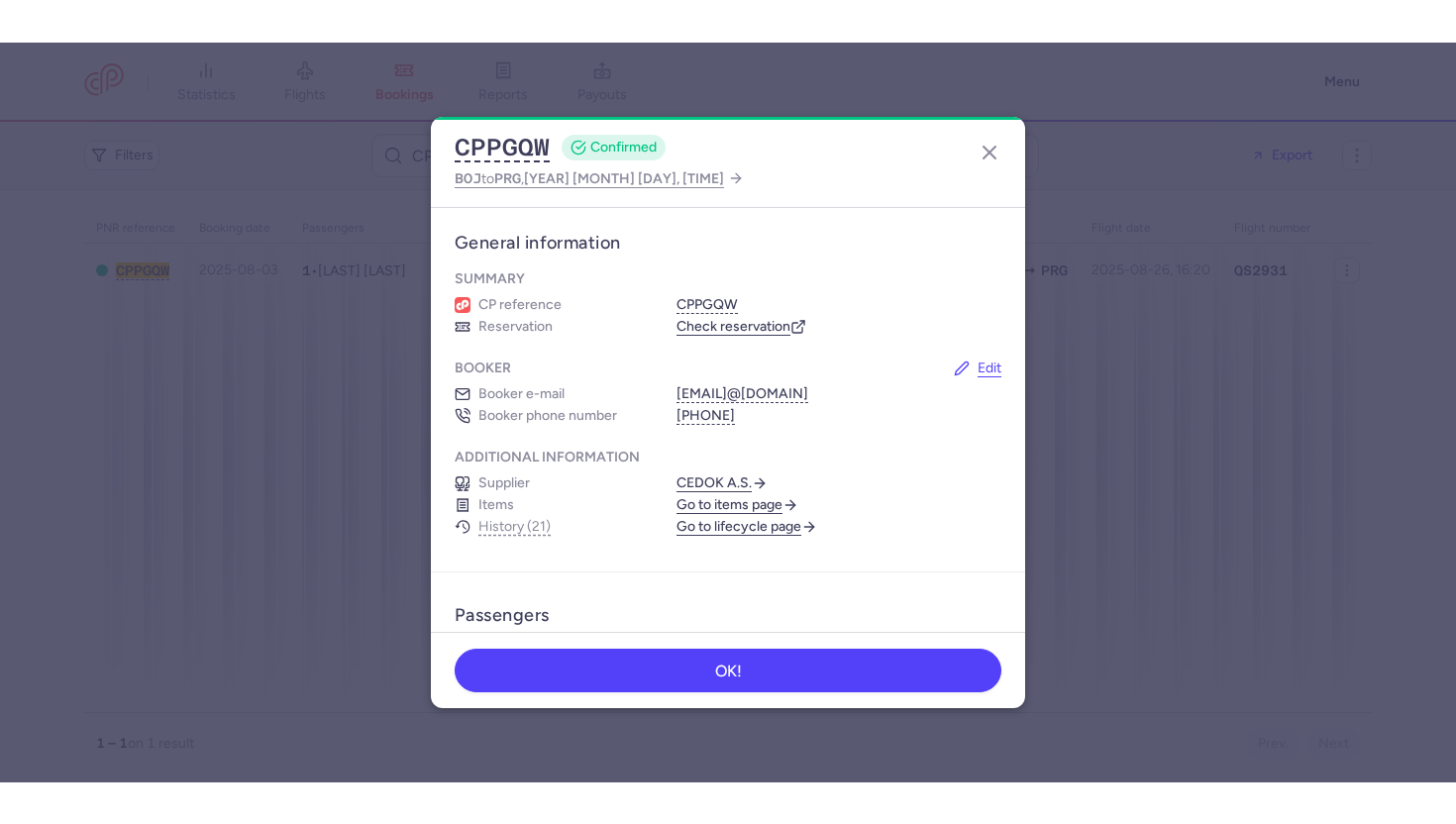 scroll, scrollTop: 0, scrollLeft: 0, axis: both 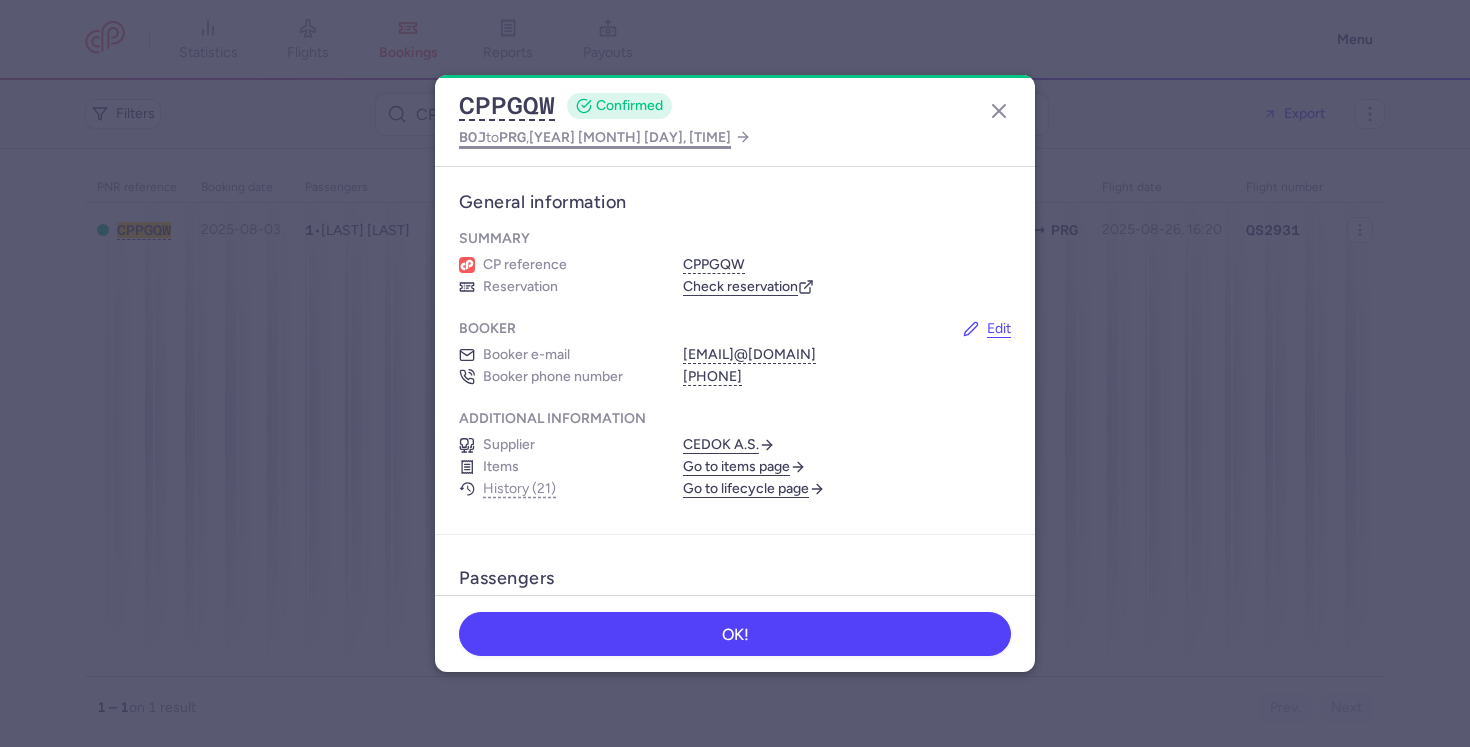 click on "[YEAR] [MONTH] [DAY], [TIME]" at bounding box center [630, 137] 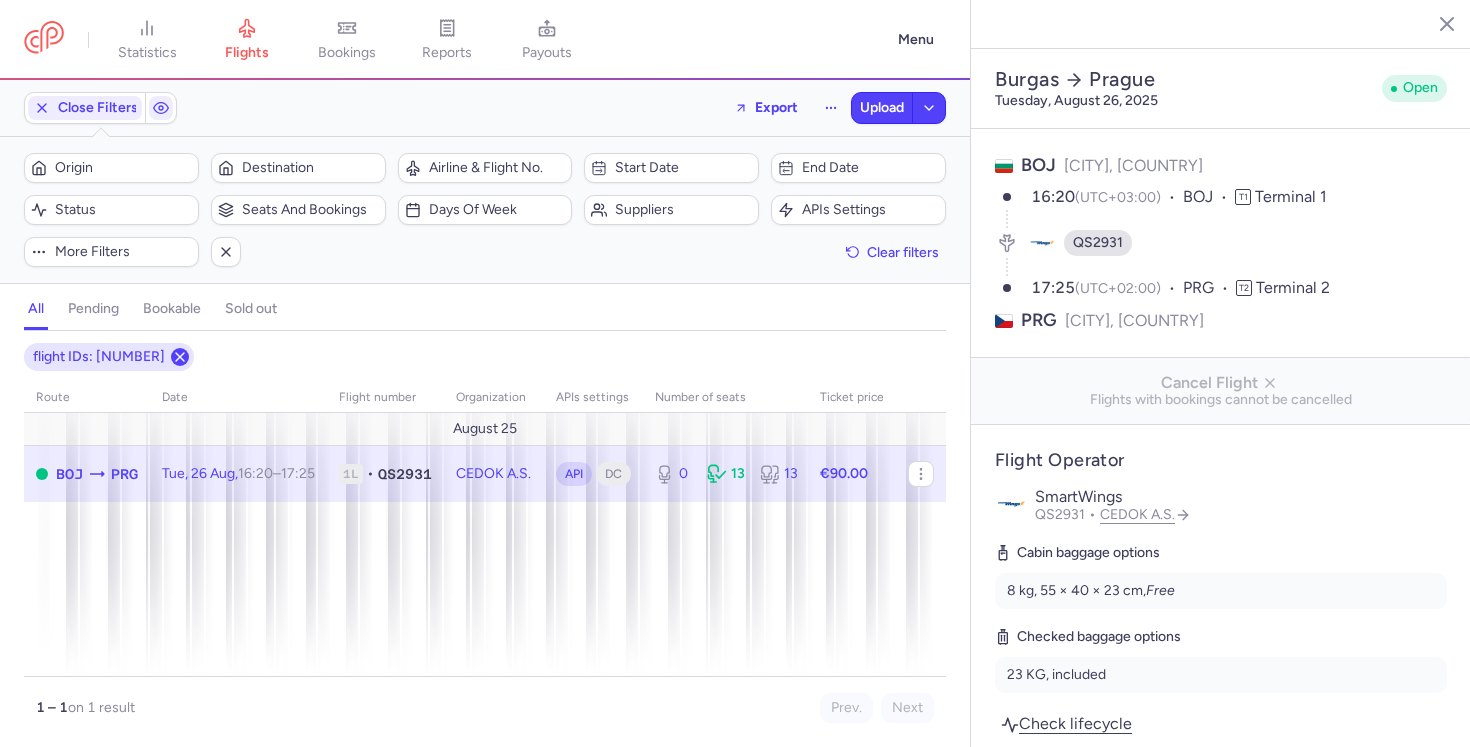 click 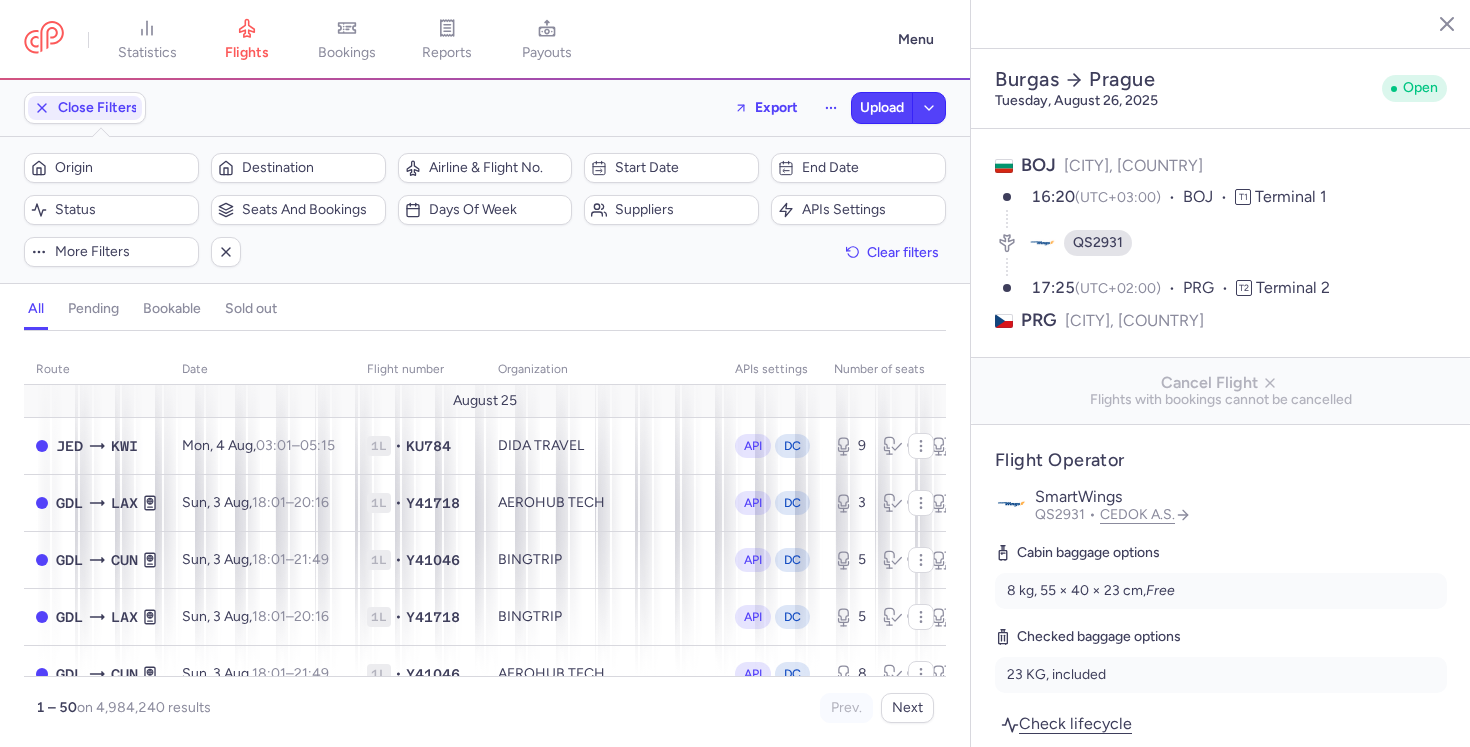 click 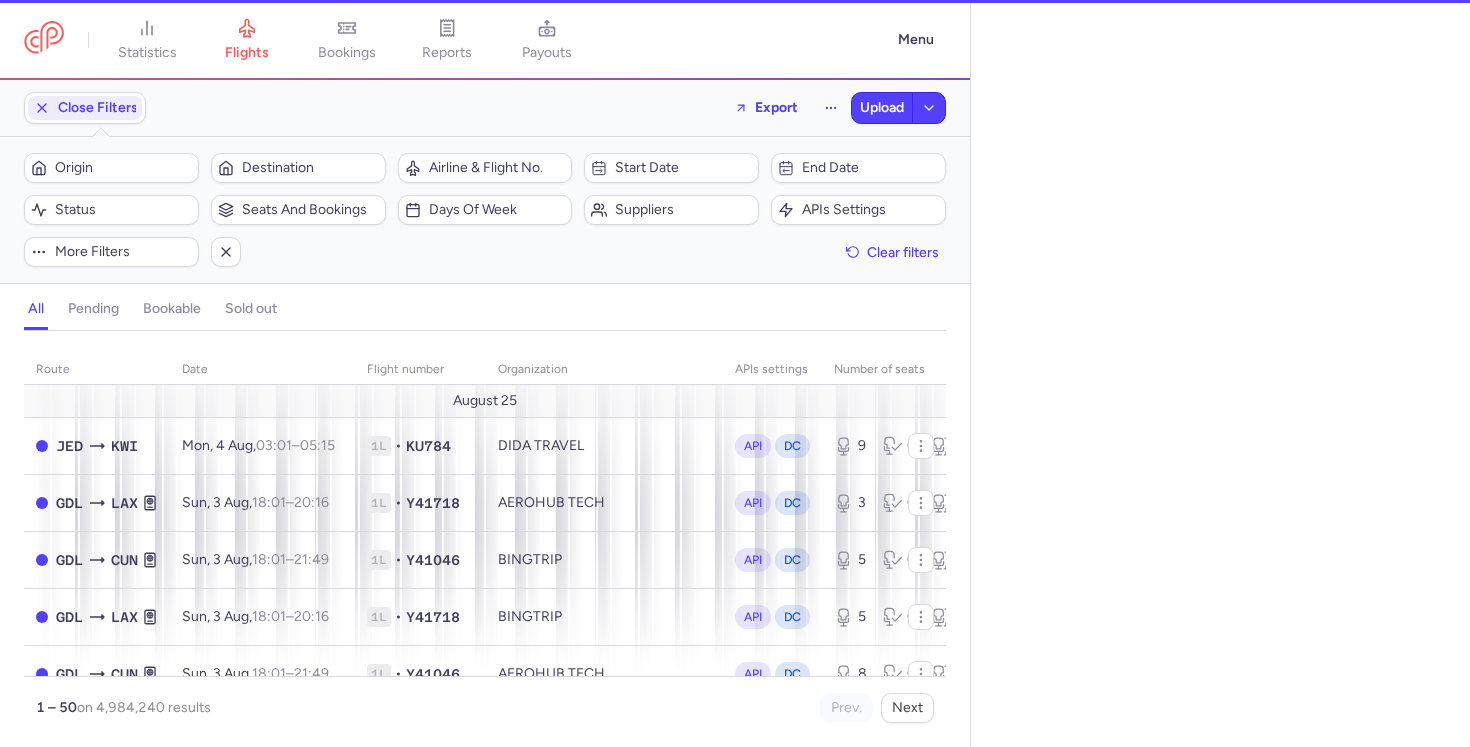 select on "days" 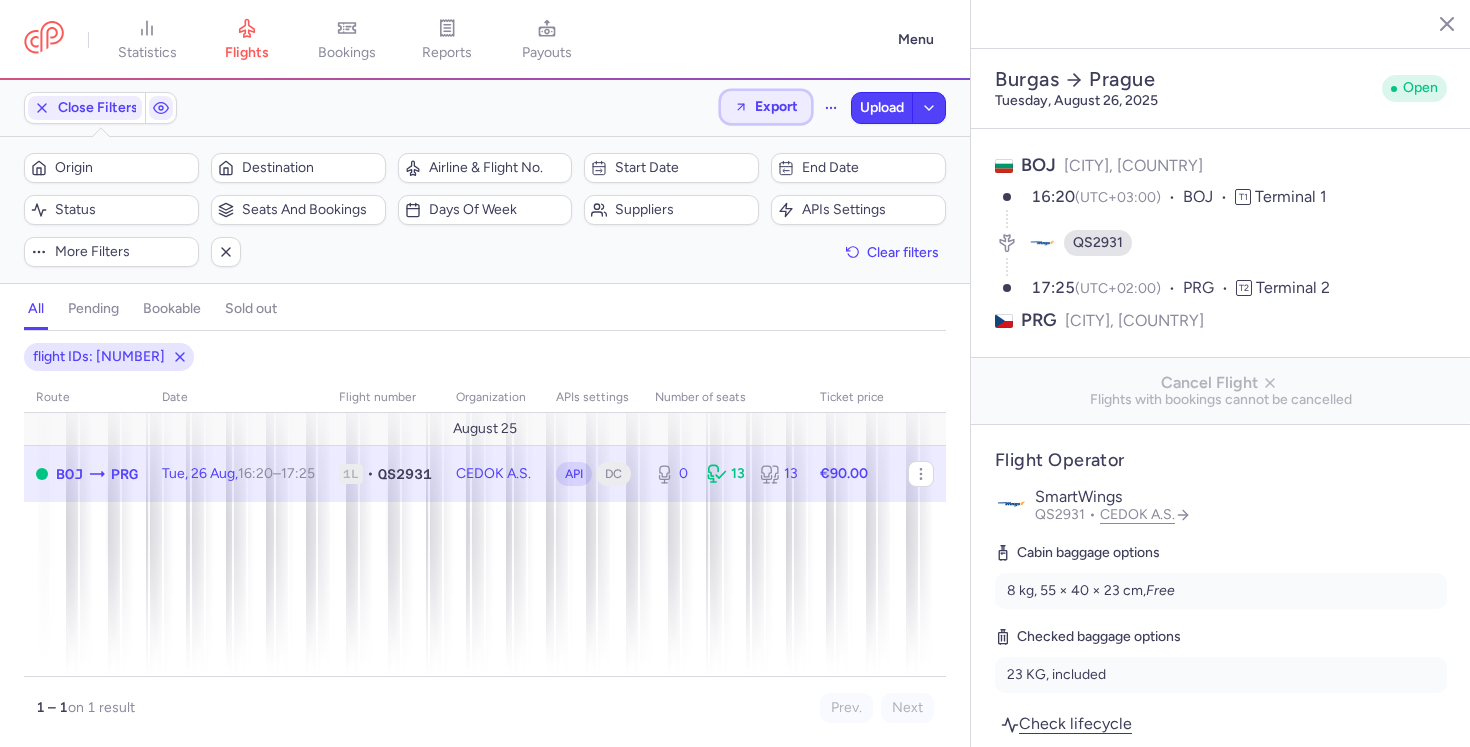 click on "Export" at bounding box center (776, 106) 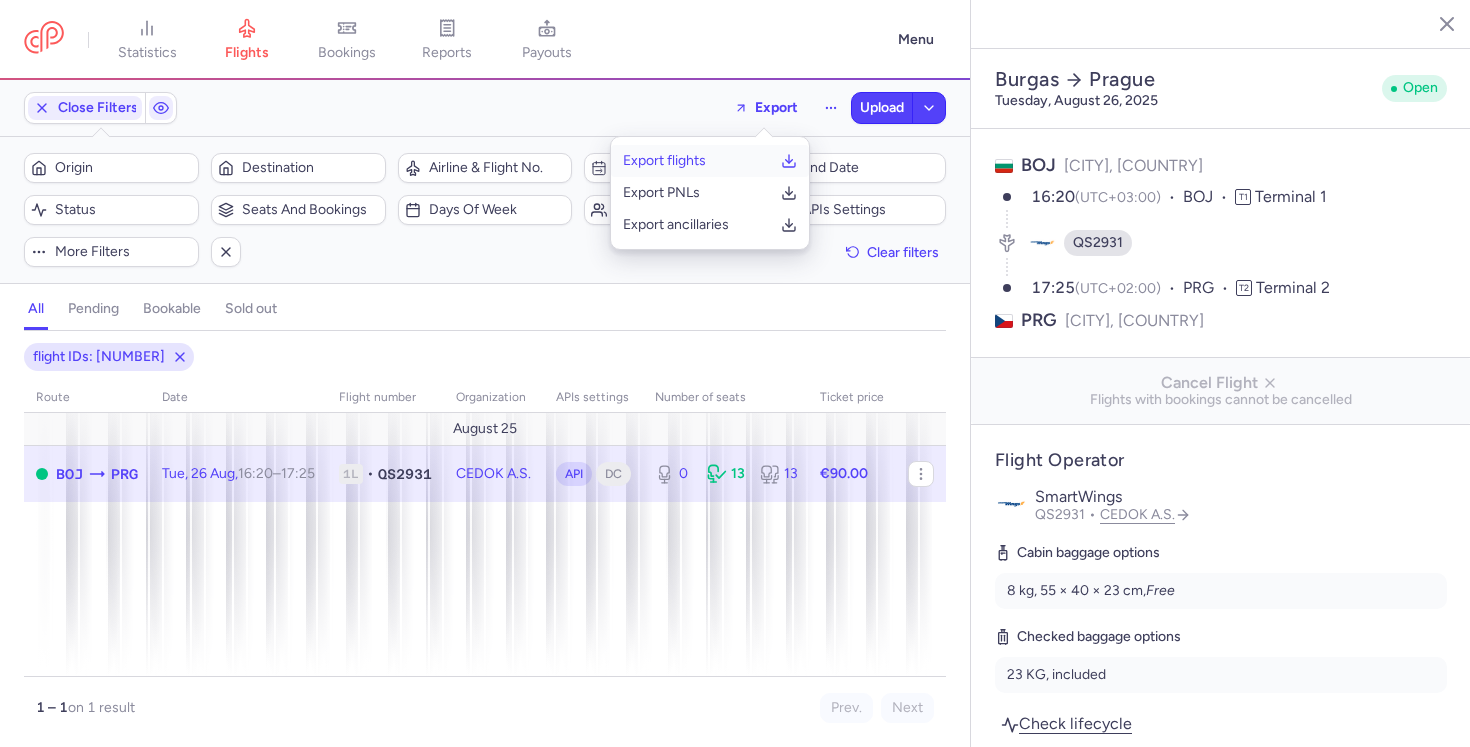 click on "Export flights" at bounding box center [664, 161] 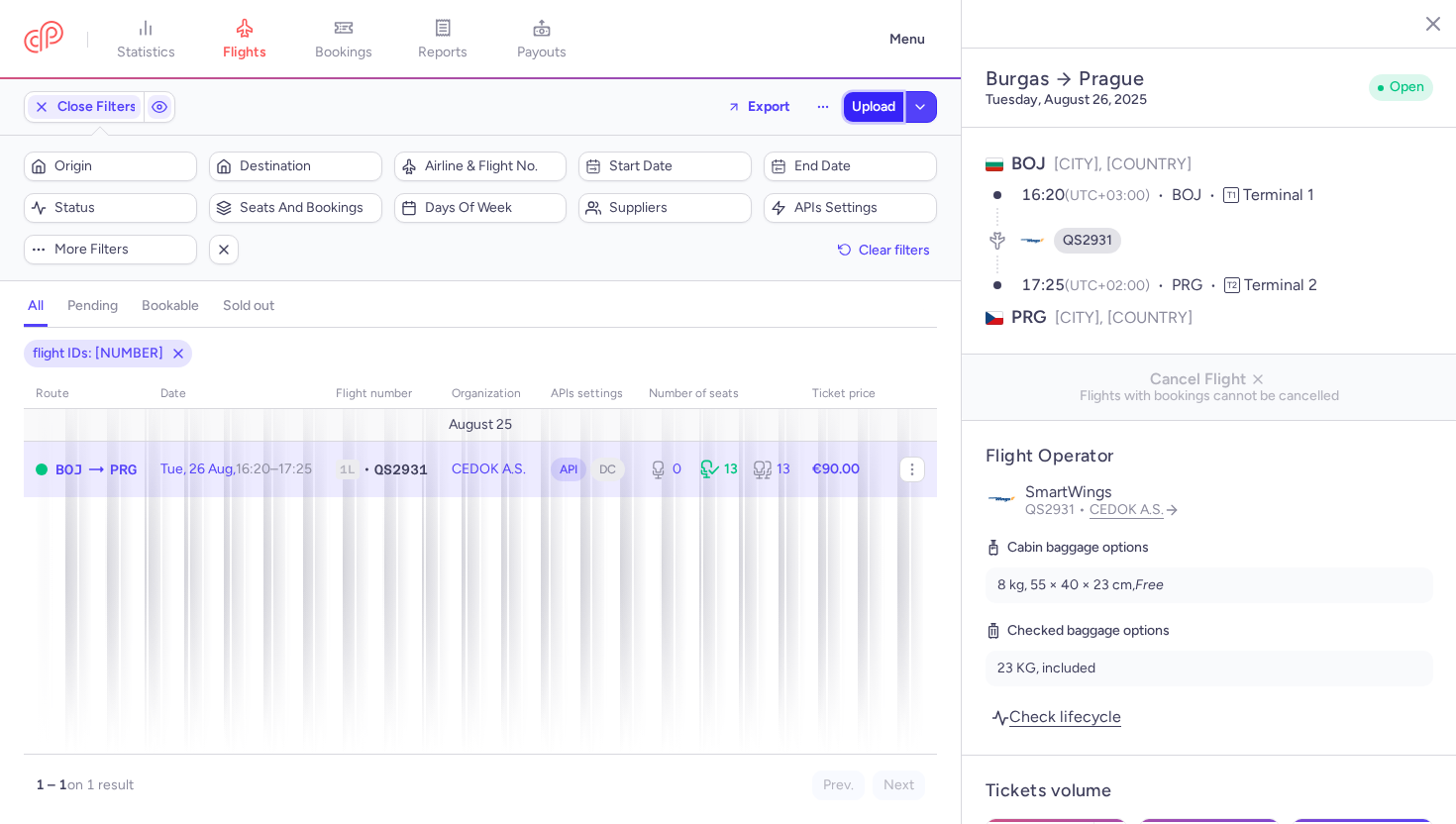 click on "Upload" at bounding box center (874, 107) 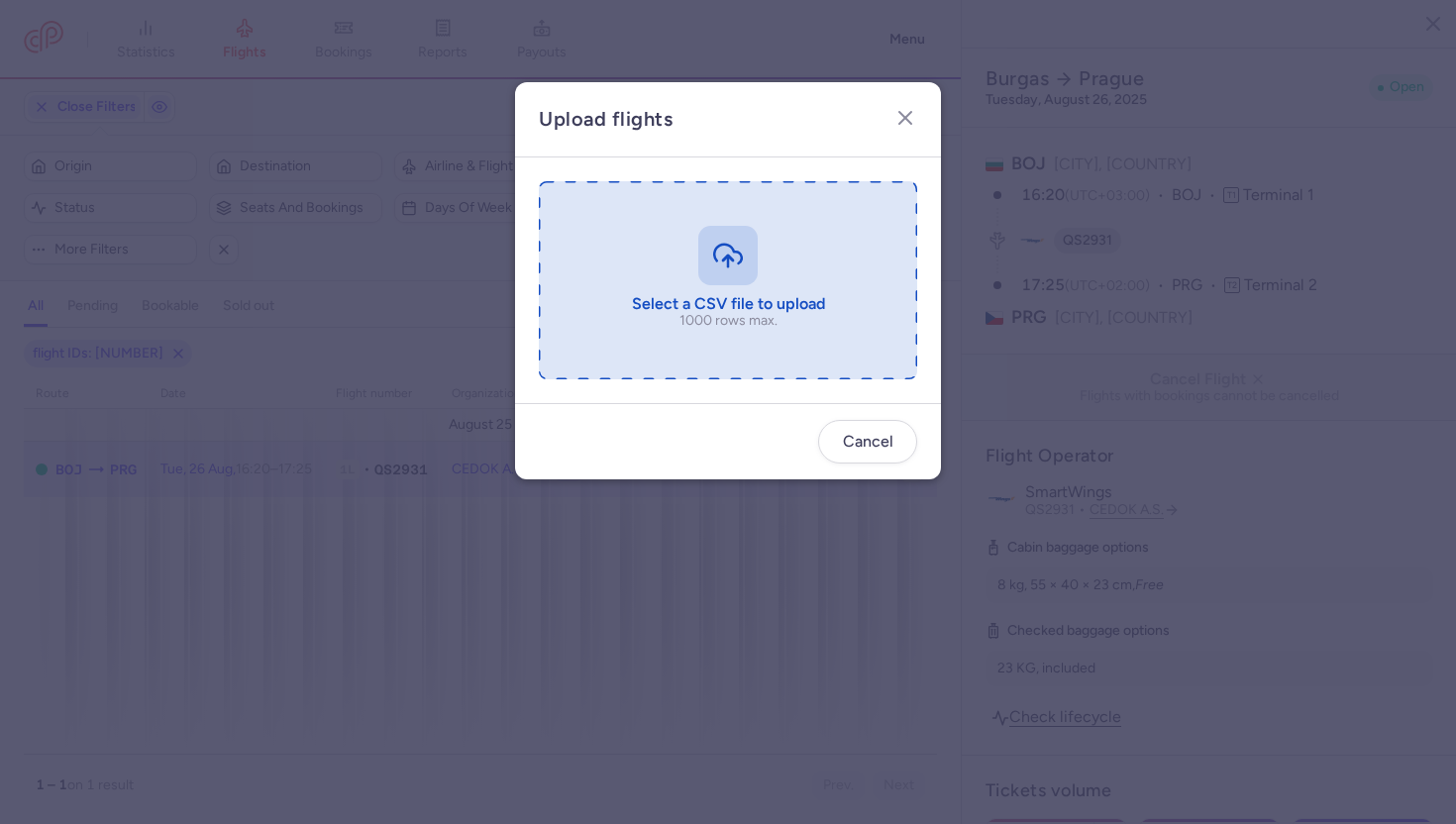 click at bounding box center [728, 280] 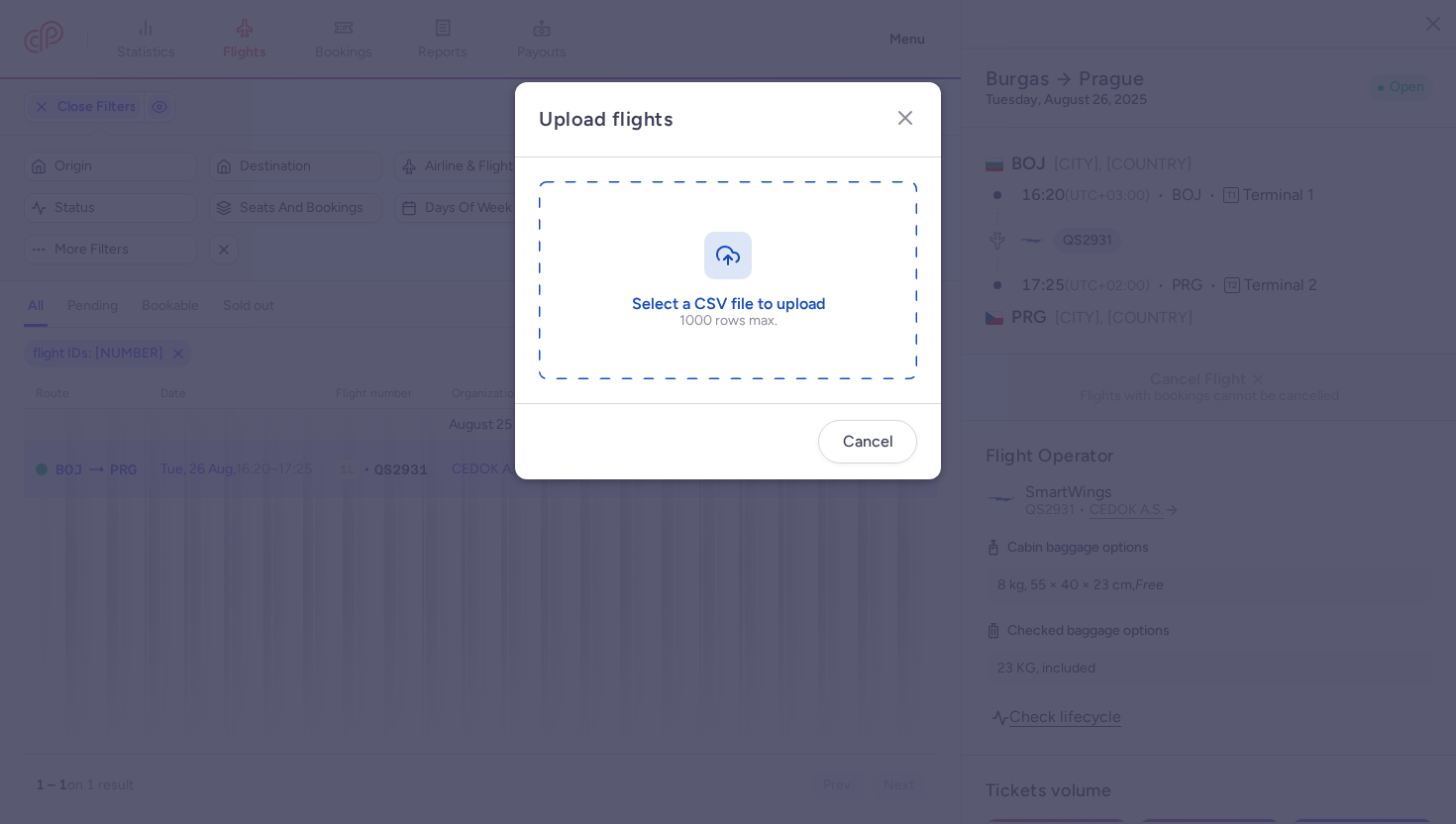 type on "C:\fakepath\export_flights_20250804,2225.csv" 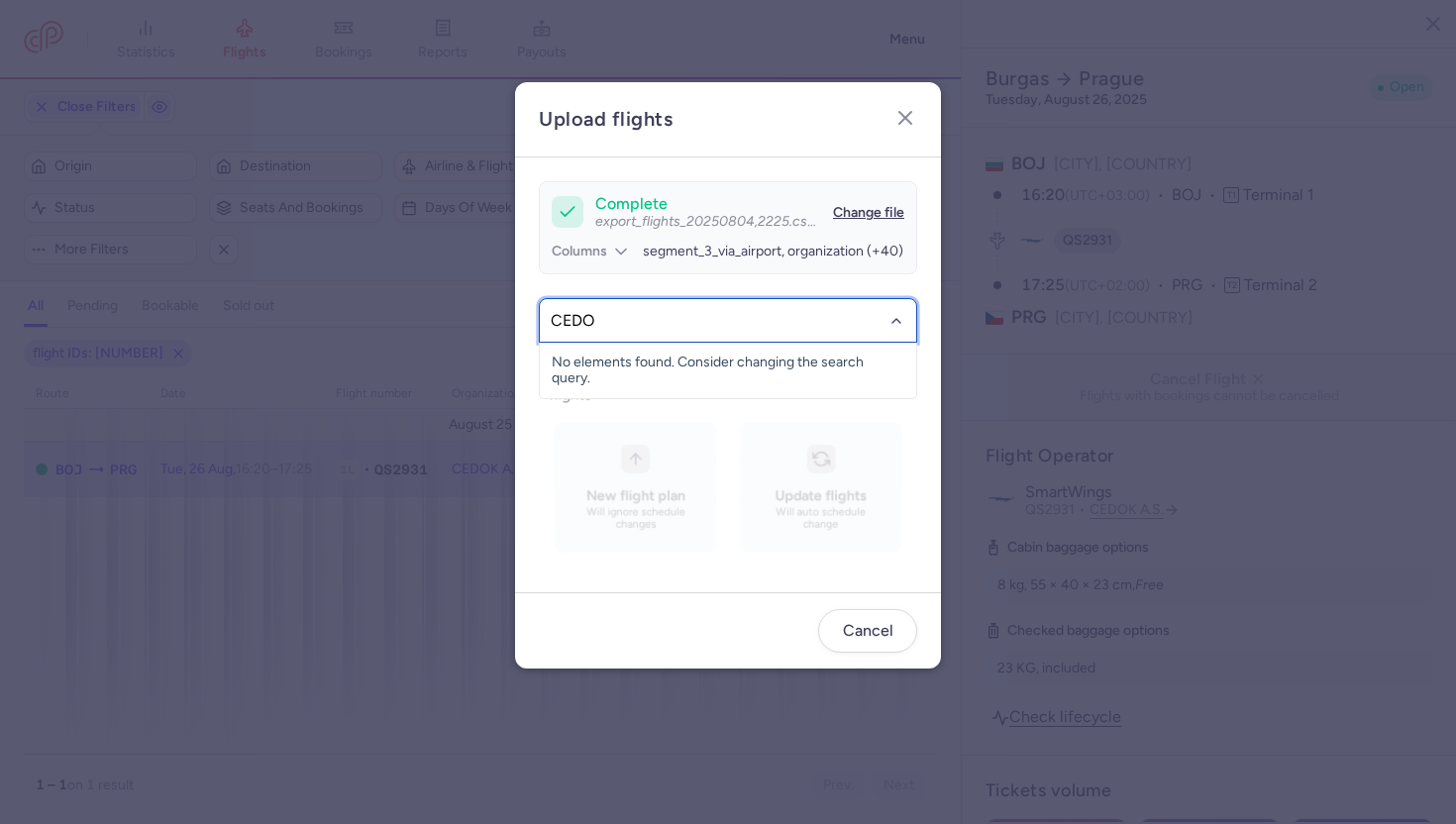 type on "CEDOK" 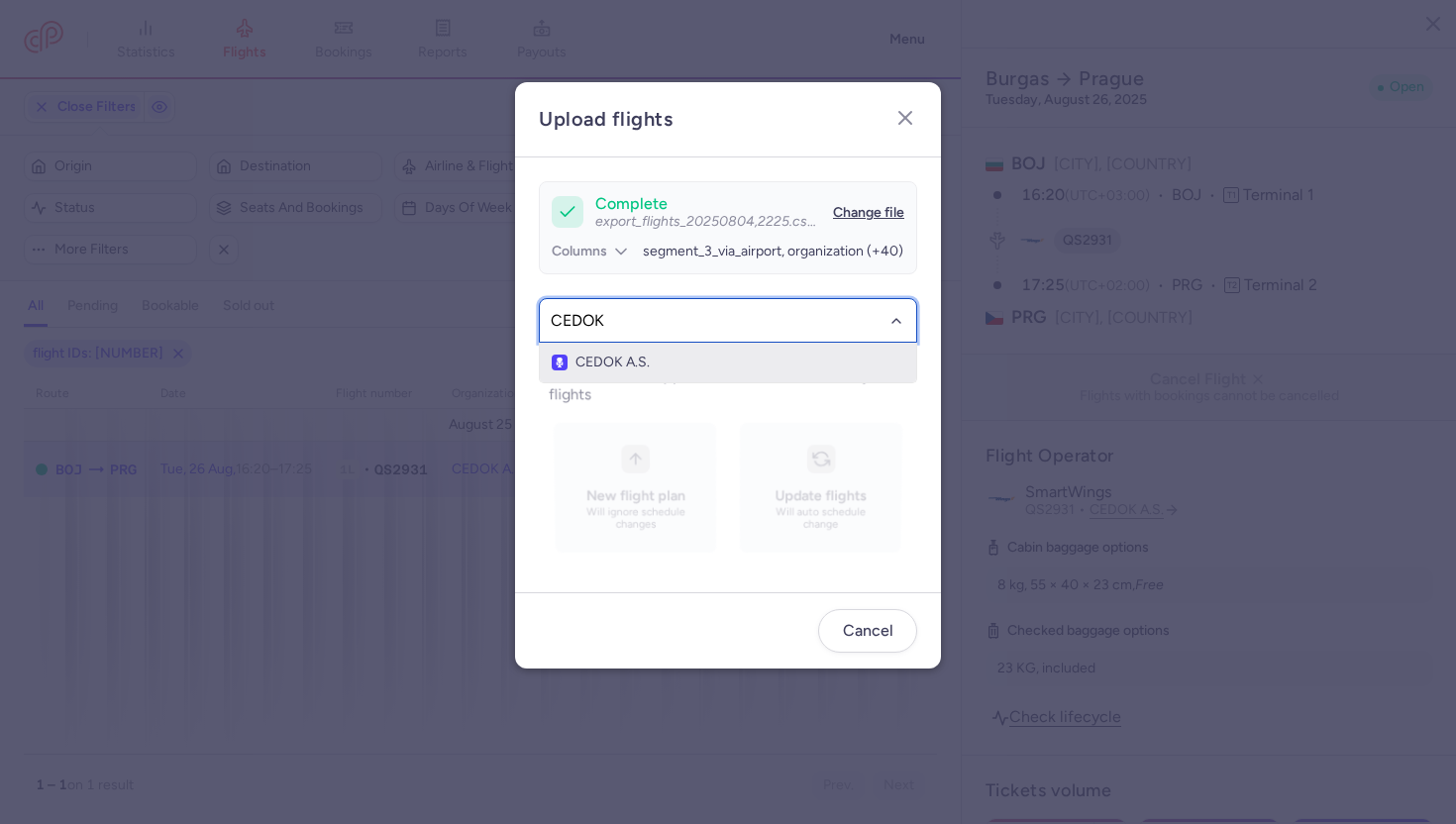 click on "CEDOK A.S." 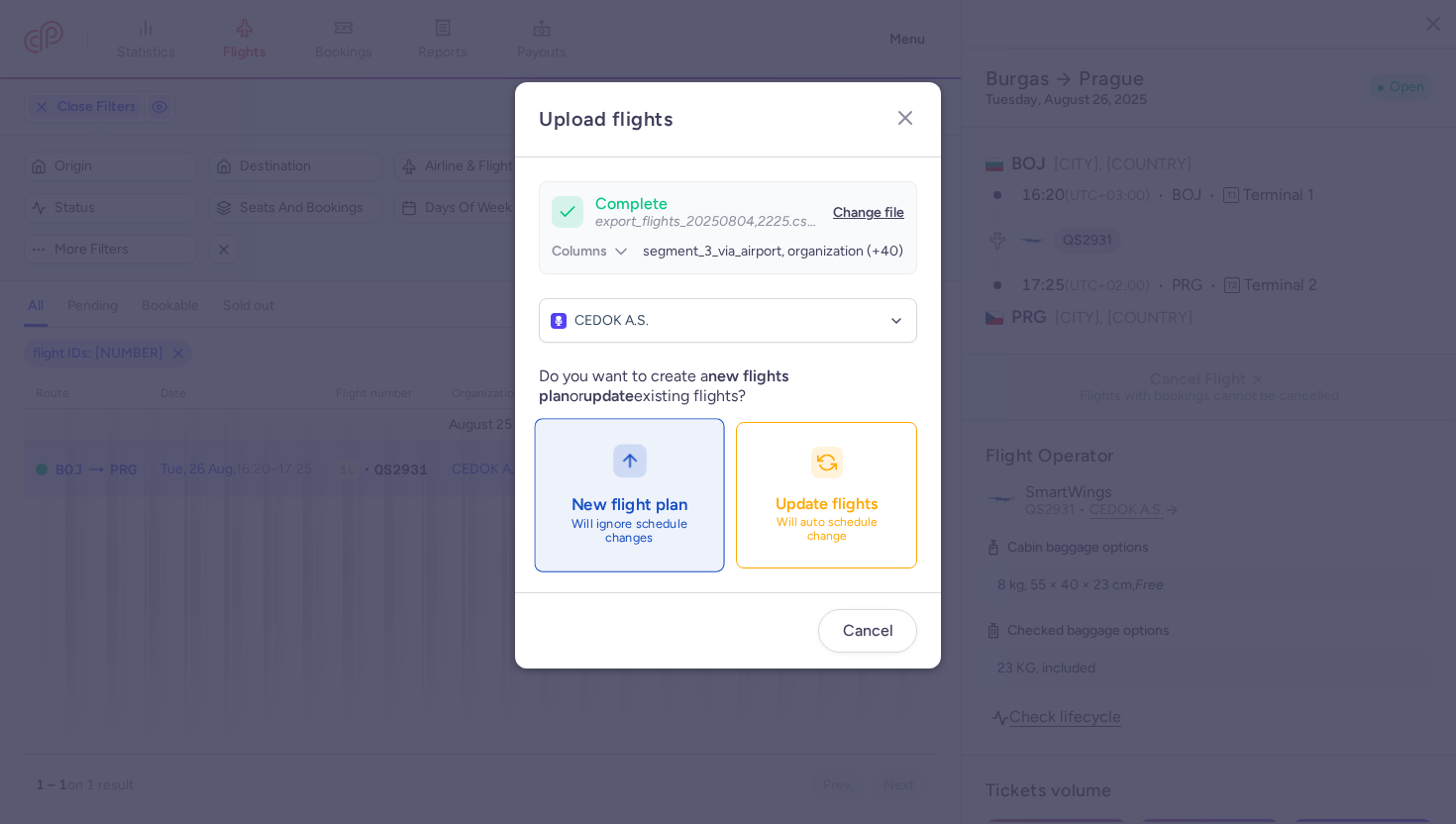 click on "New flight plan Will ignore schedule changes" at bounding box center (629, 495) 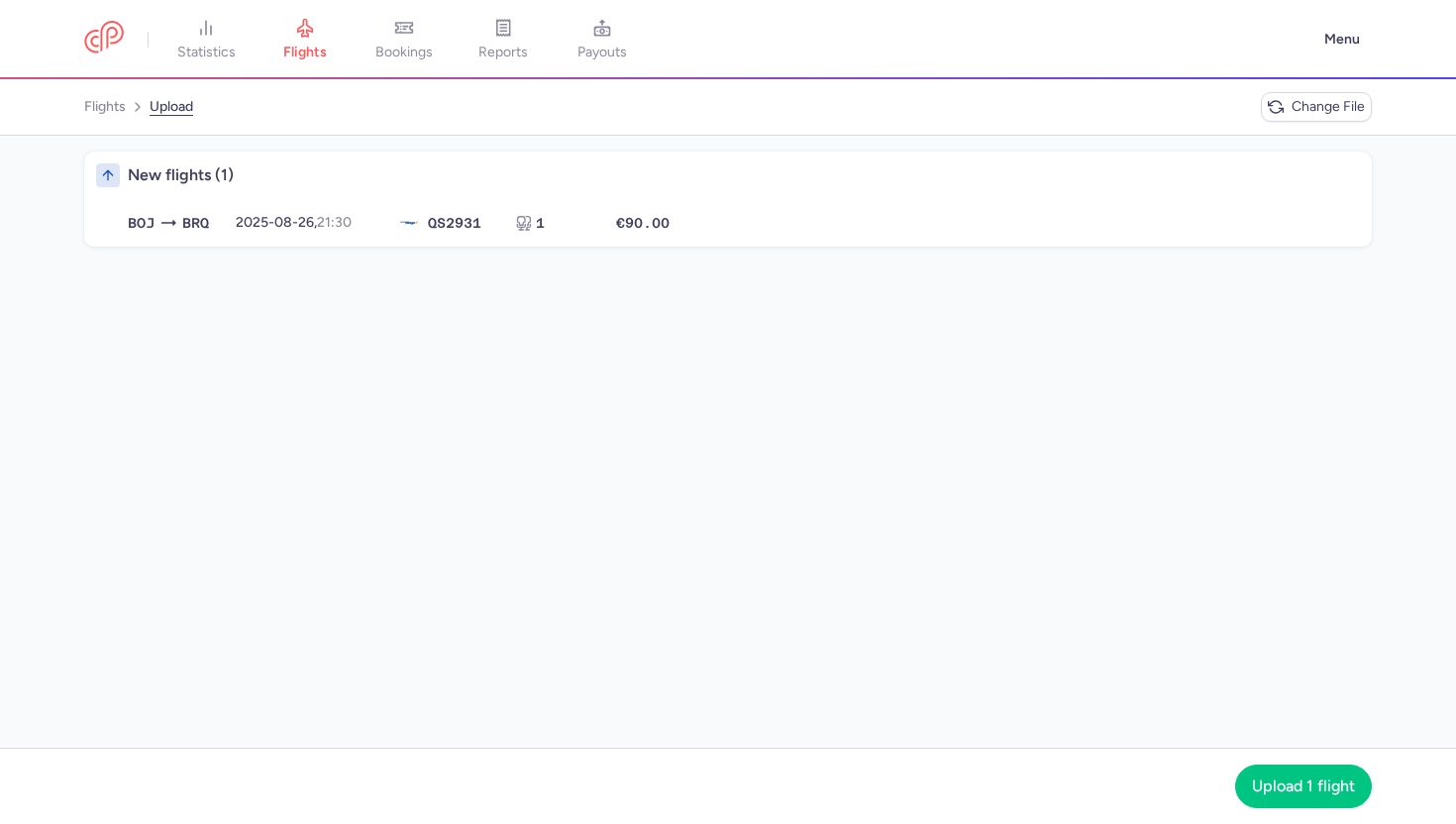 click on "BOJ  BRQ 2025-08-26,  21:30 QS  2931 1 €90.00 2025-08-26, 21:30 QS2931 1 seats €90.00" at bounding box center (740, 223) 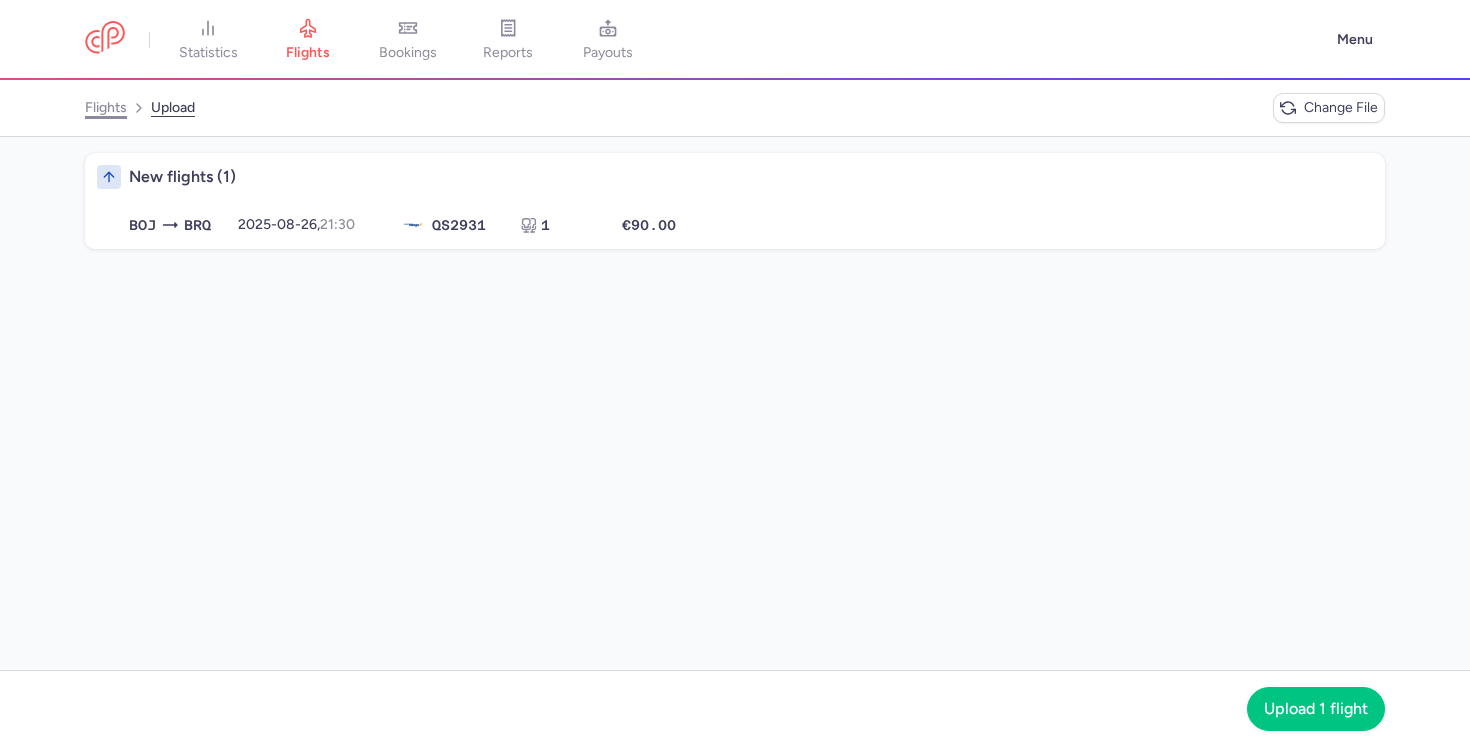 click on "flights" at bounding box center (106, 108) 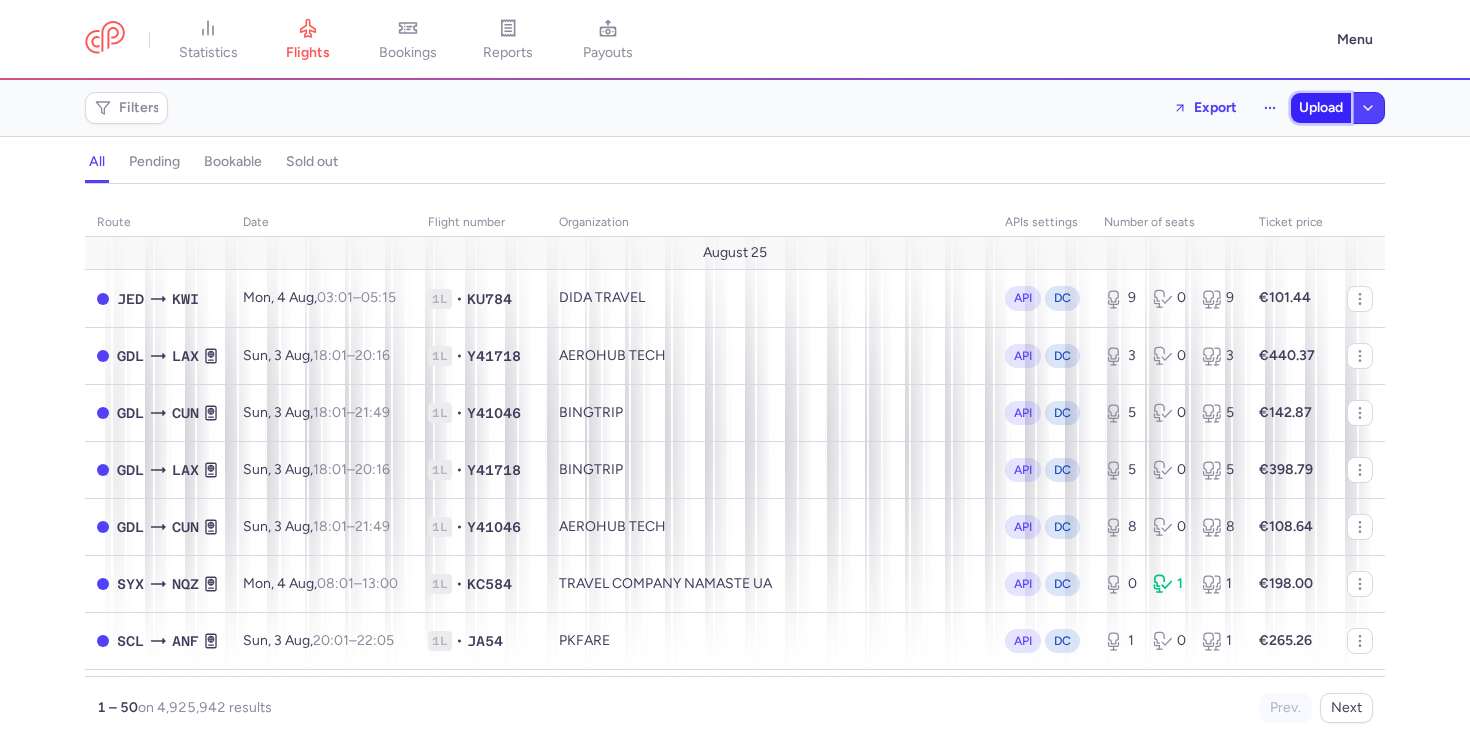 click on "Upload" at bounding box center (1321, 108) 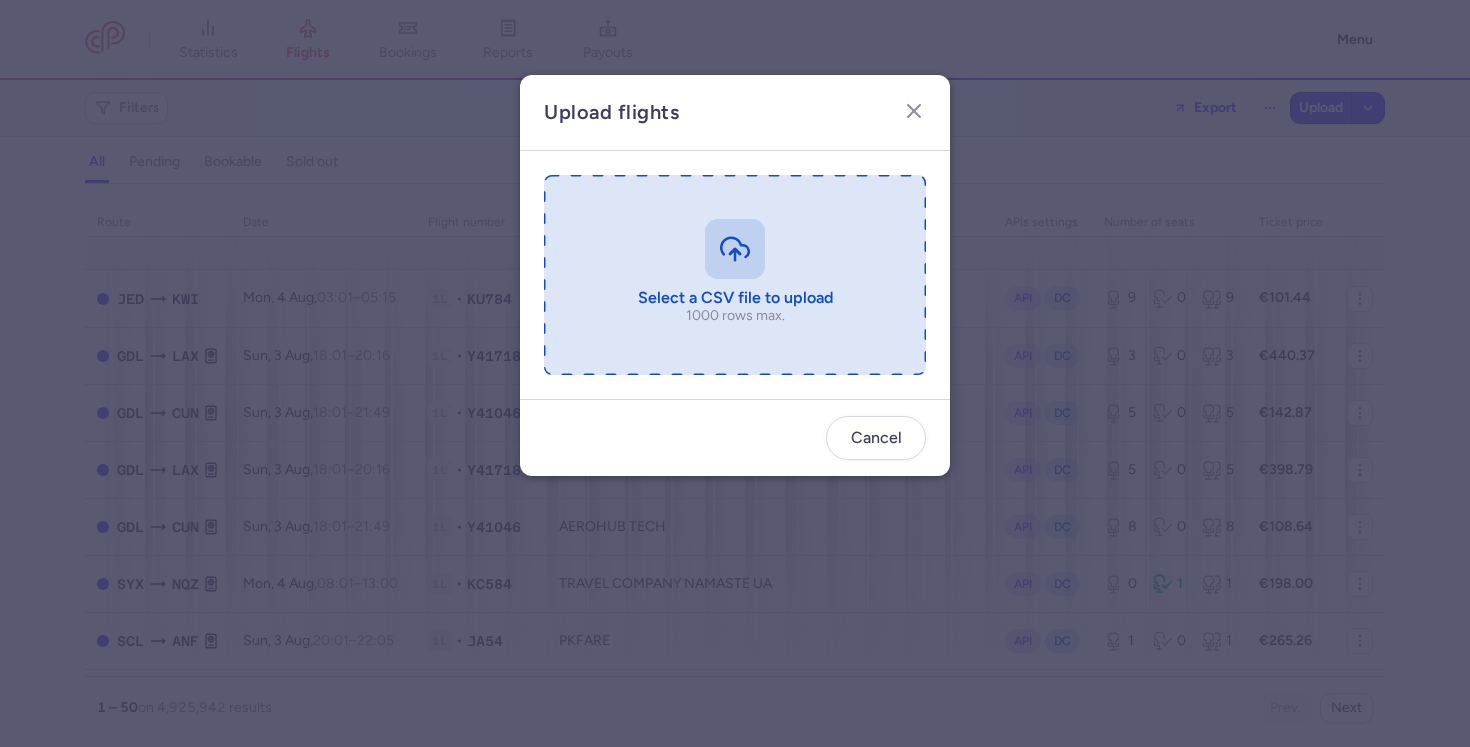 click at bounding box center (735, 275) 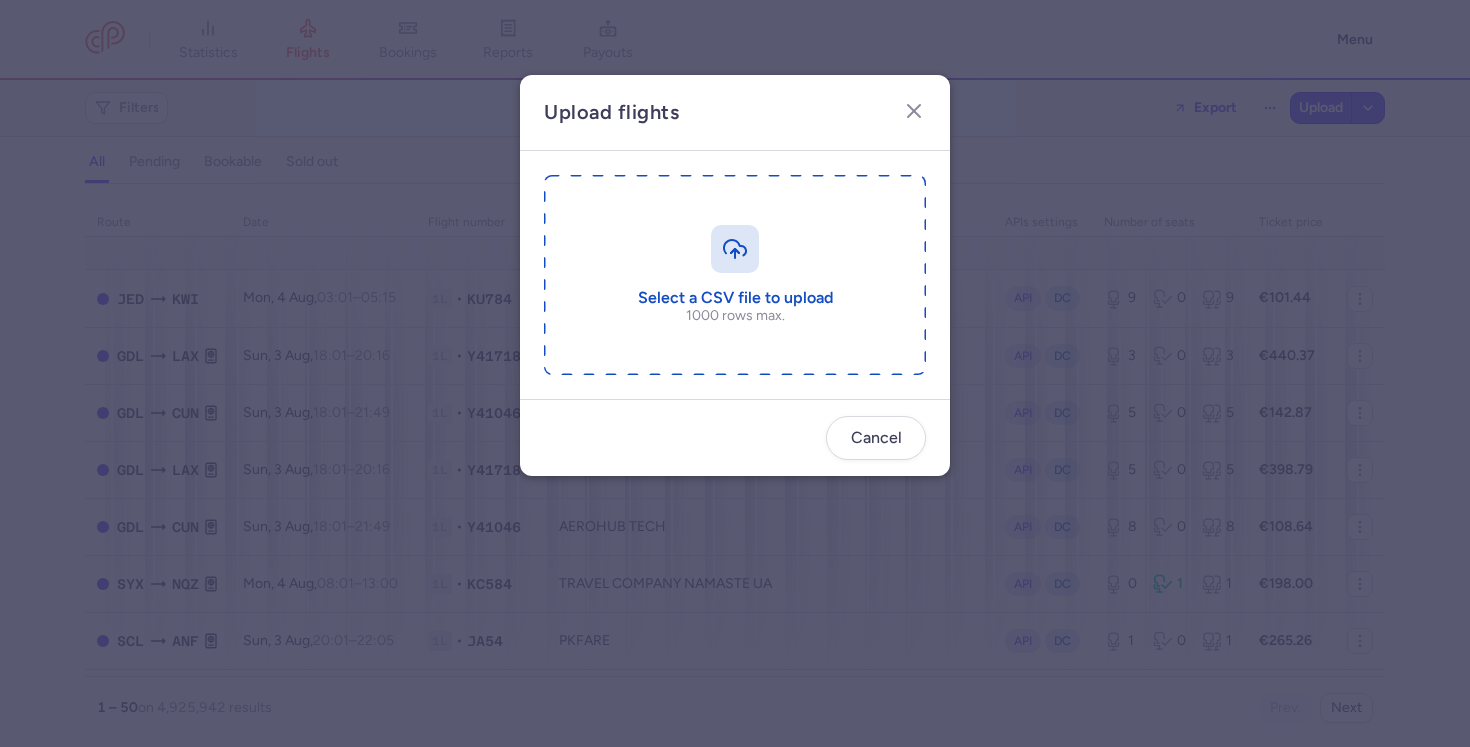 type on "C:\fakepath\export_flights_20250804,2225.csv" 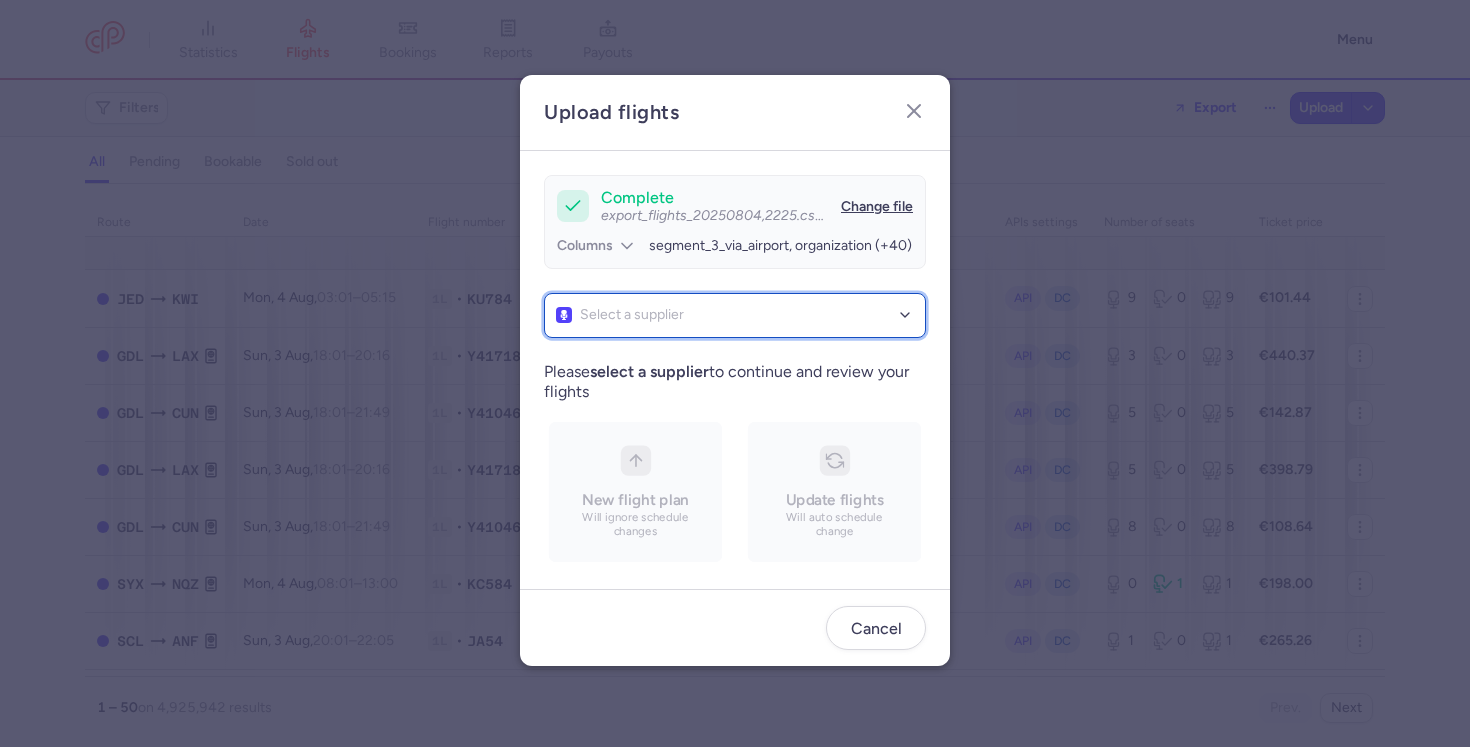 click on "Select a supplier" 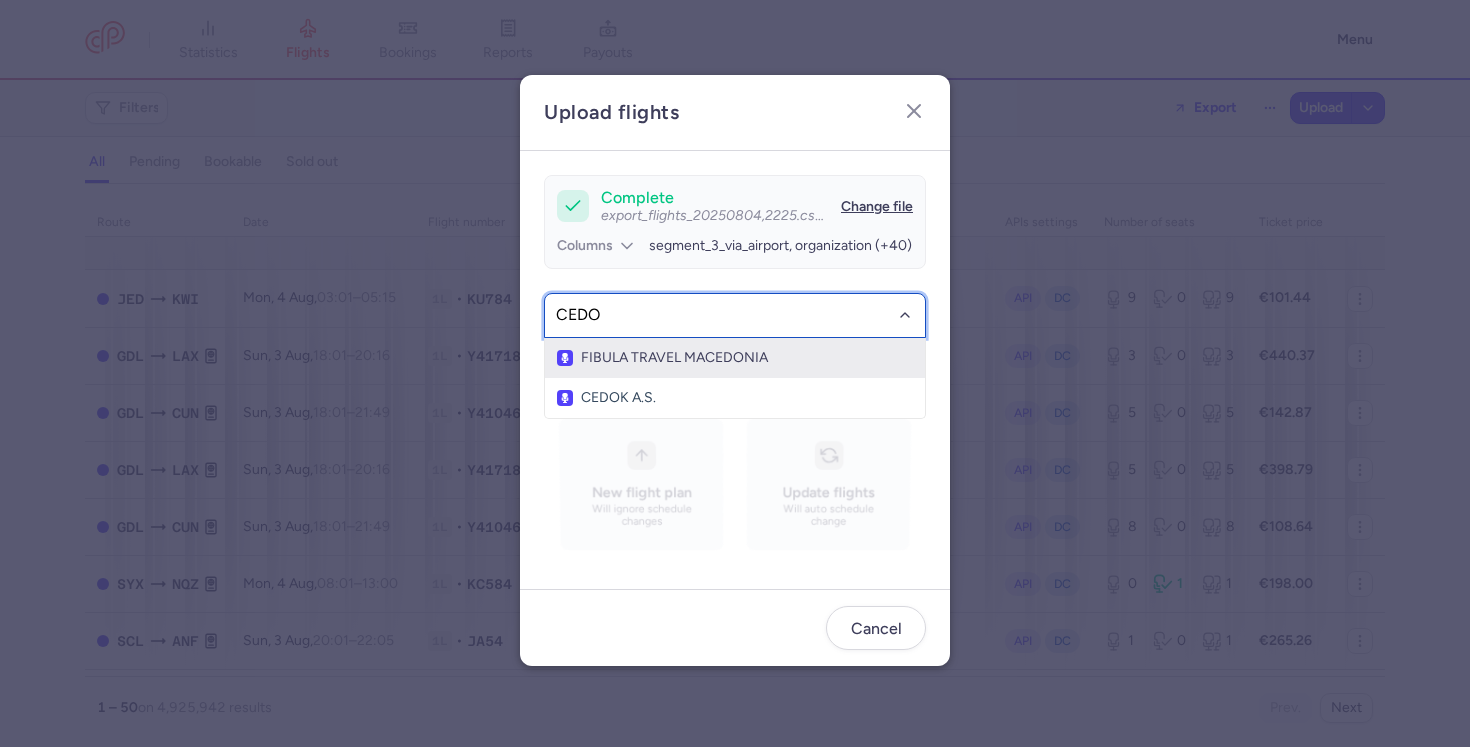 type on "CEDOK" 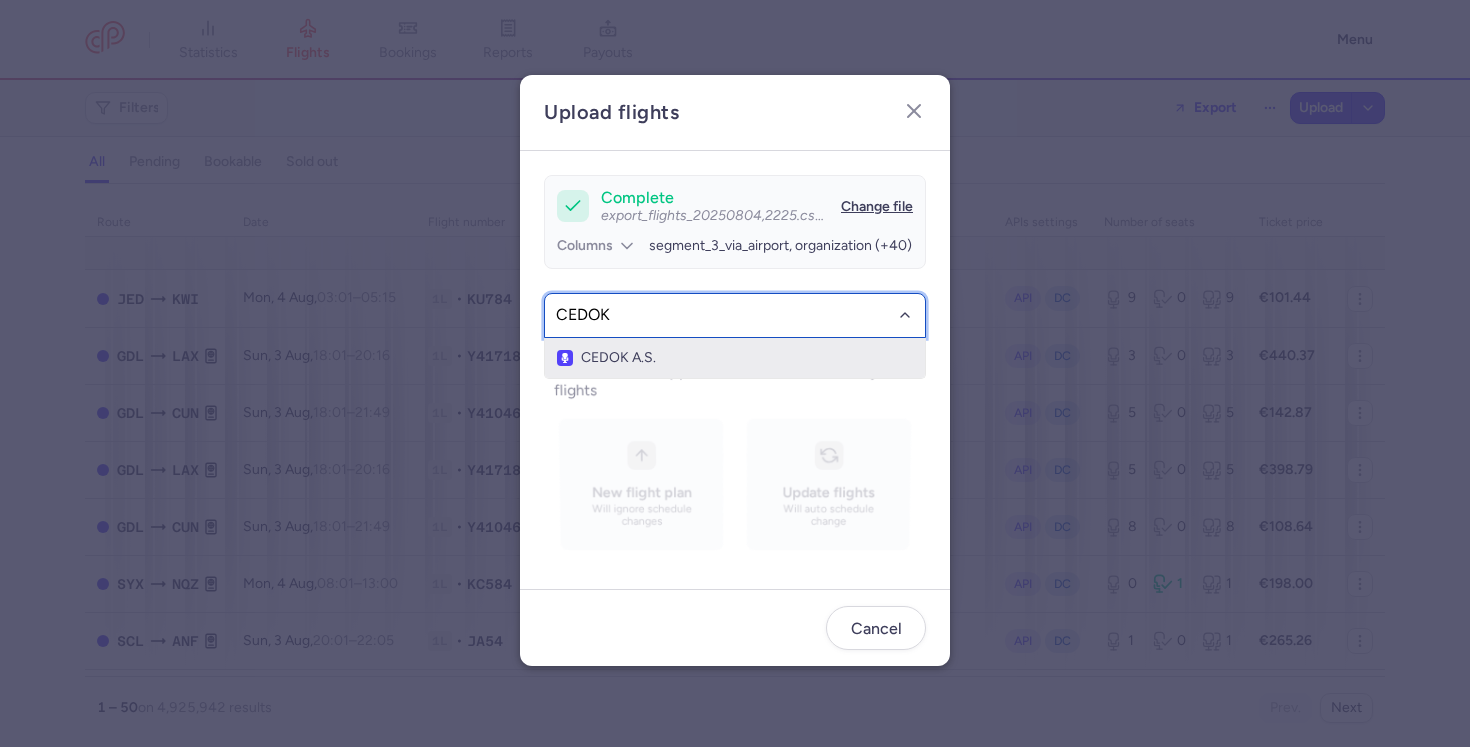 click on "CEDOK A.S." at bounding box center (735, 358) 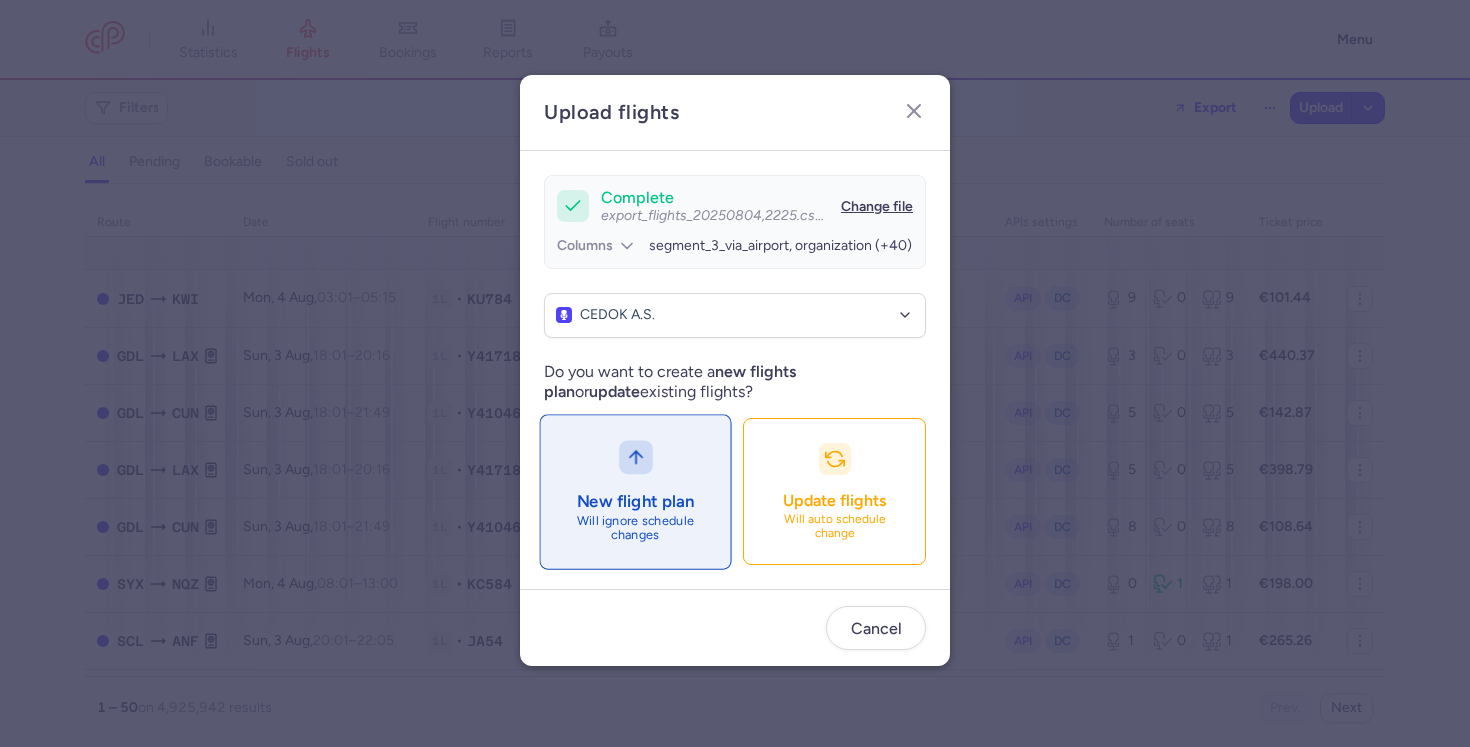 click on "New flight plan Will ignore schedule changes" at bounding box center [635, 491] 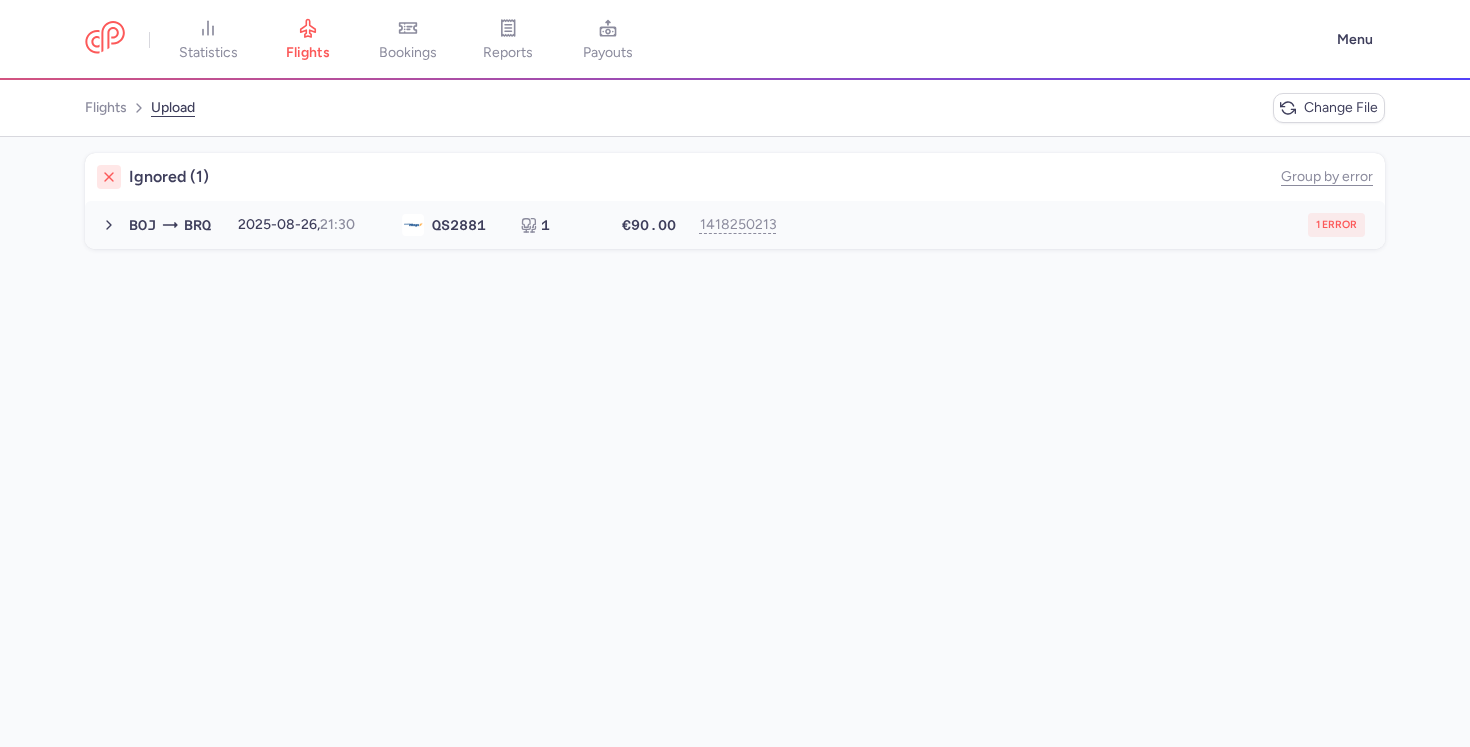 click on "1 error" at bounding box center [1079, 225] 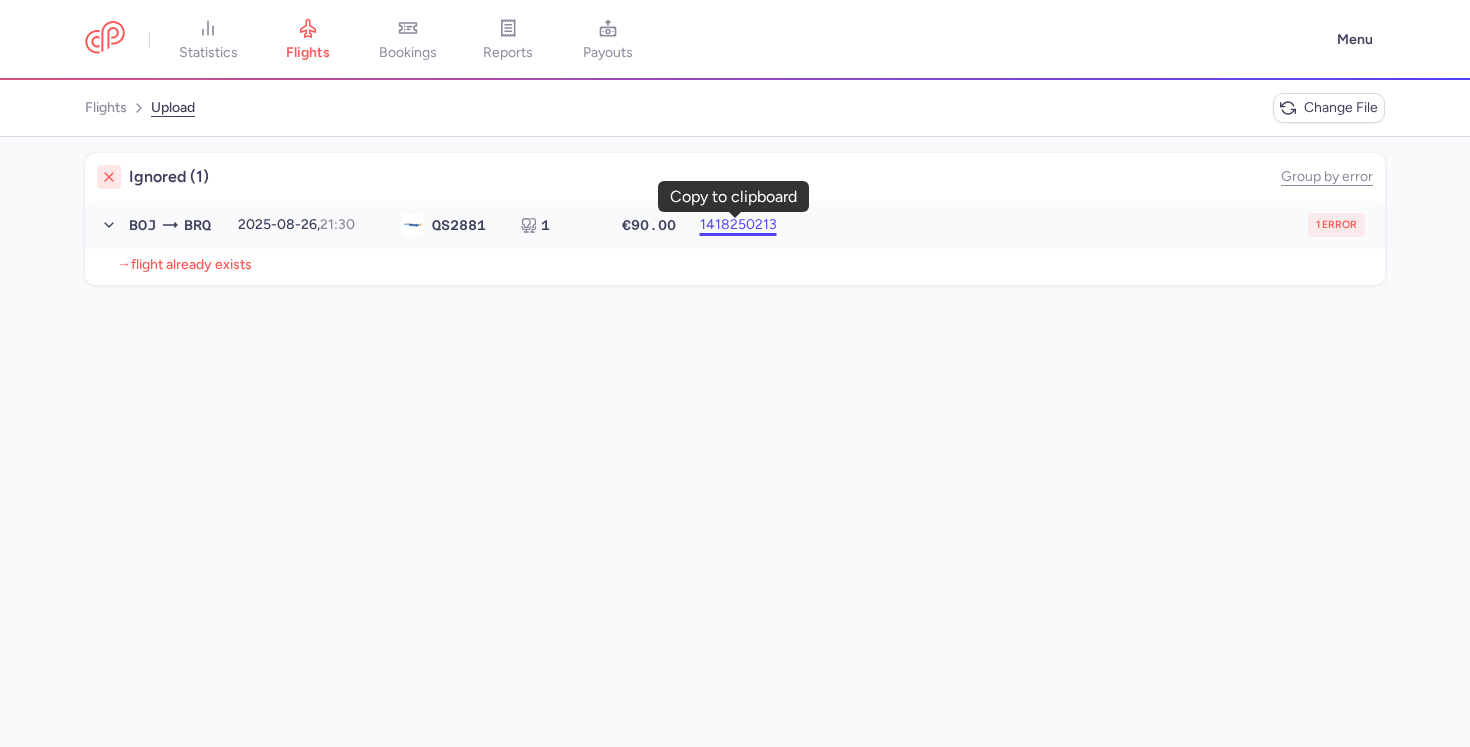 click on "1418250213" at bounding box center [735, 225] 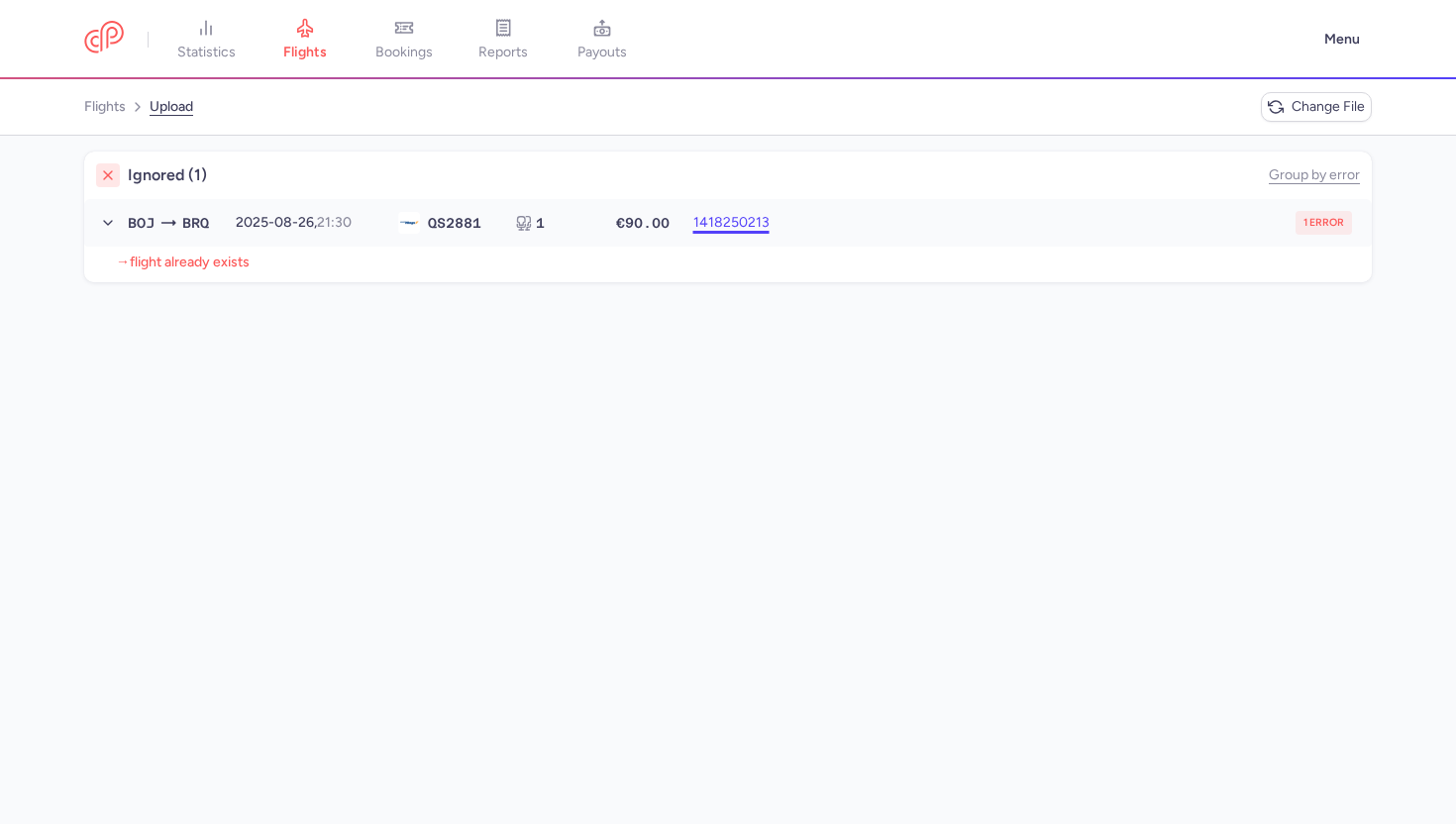 click on "1418250213" at bounding box center [728, 223] 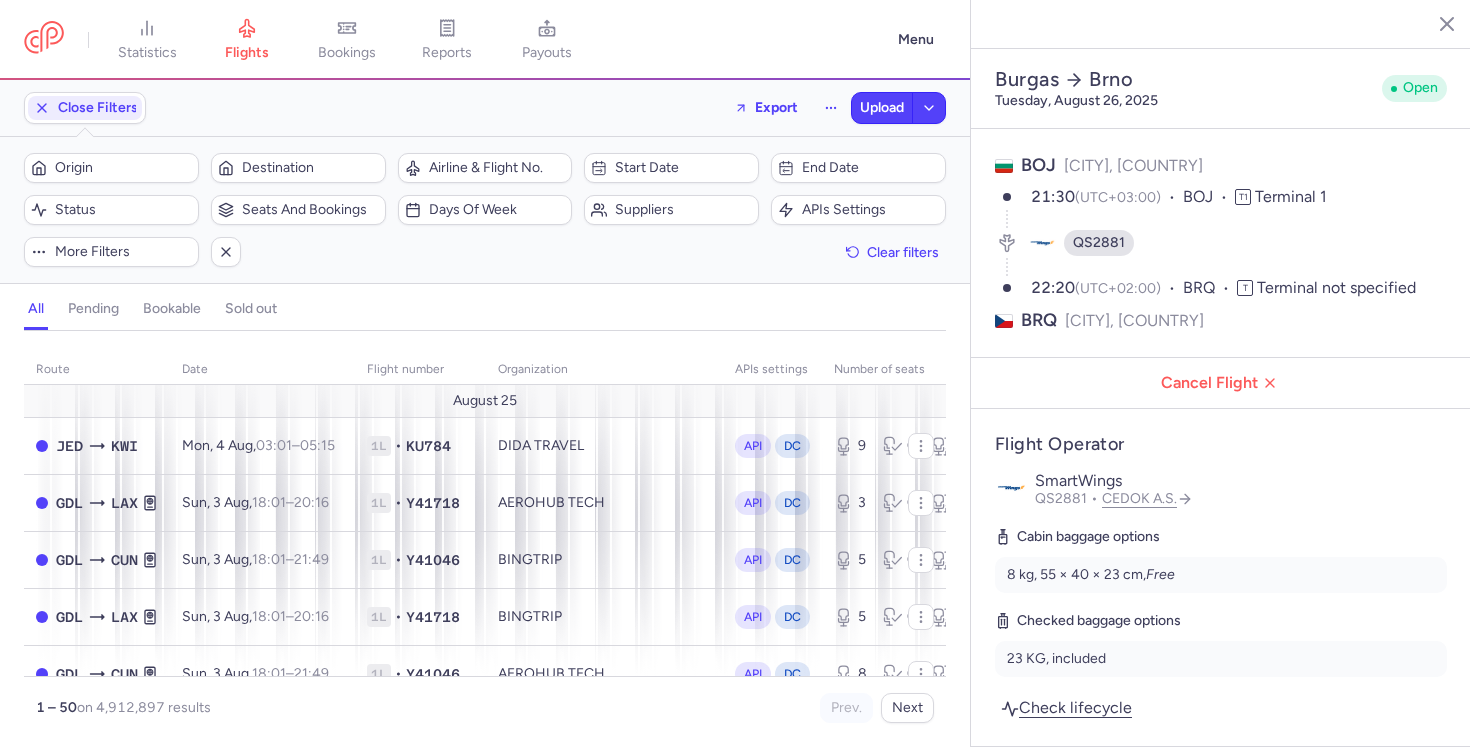 select on "days" 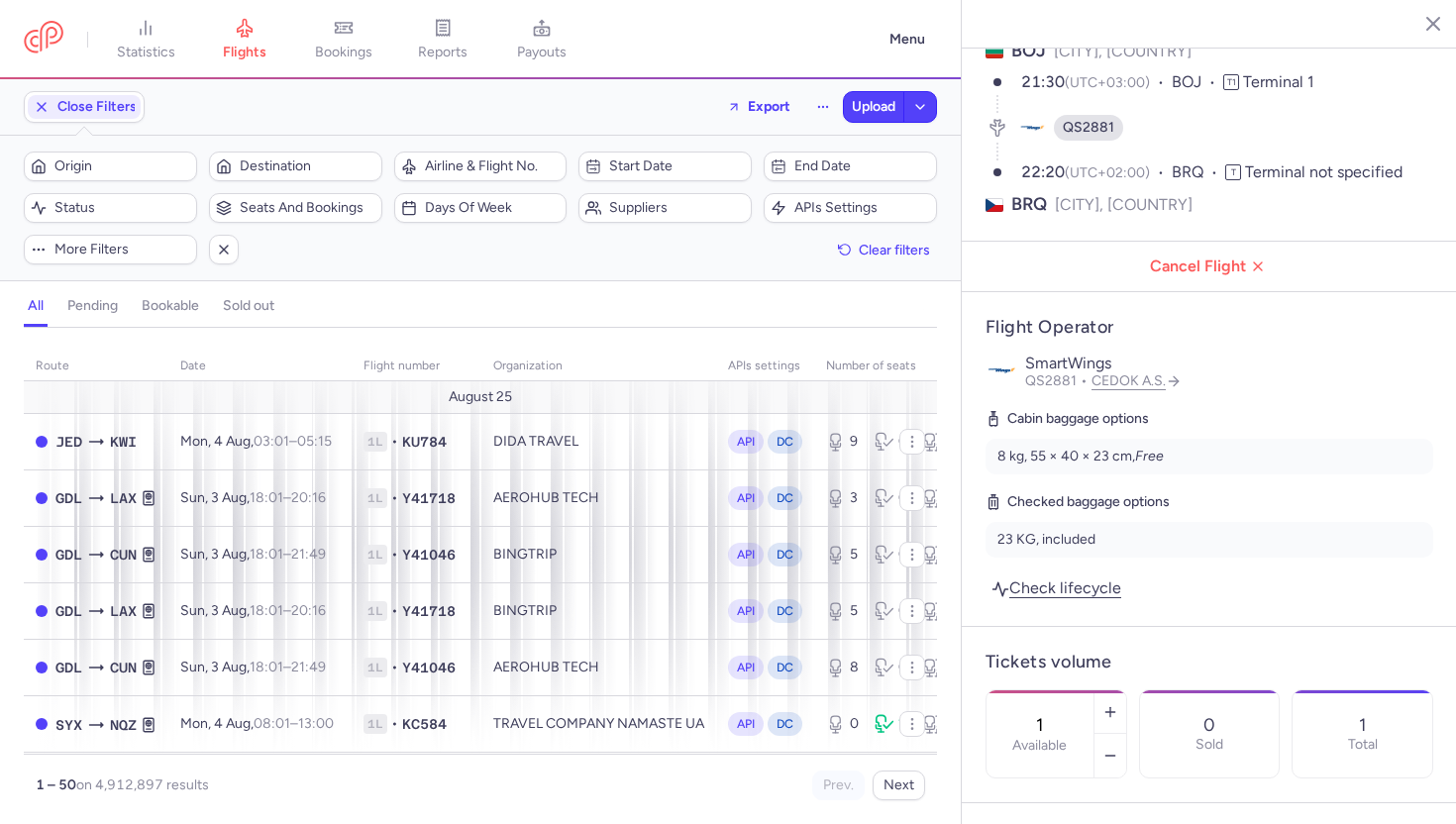 scroll, scrollTop: 127, scrollLeft: 0, axis: vertical 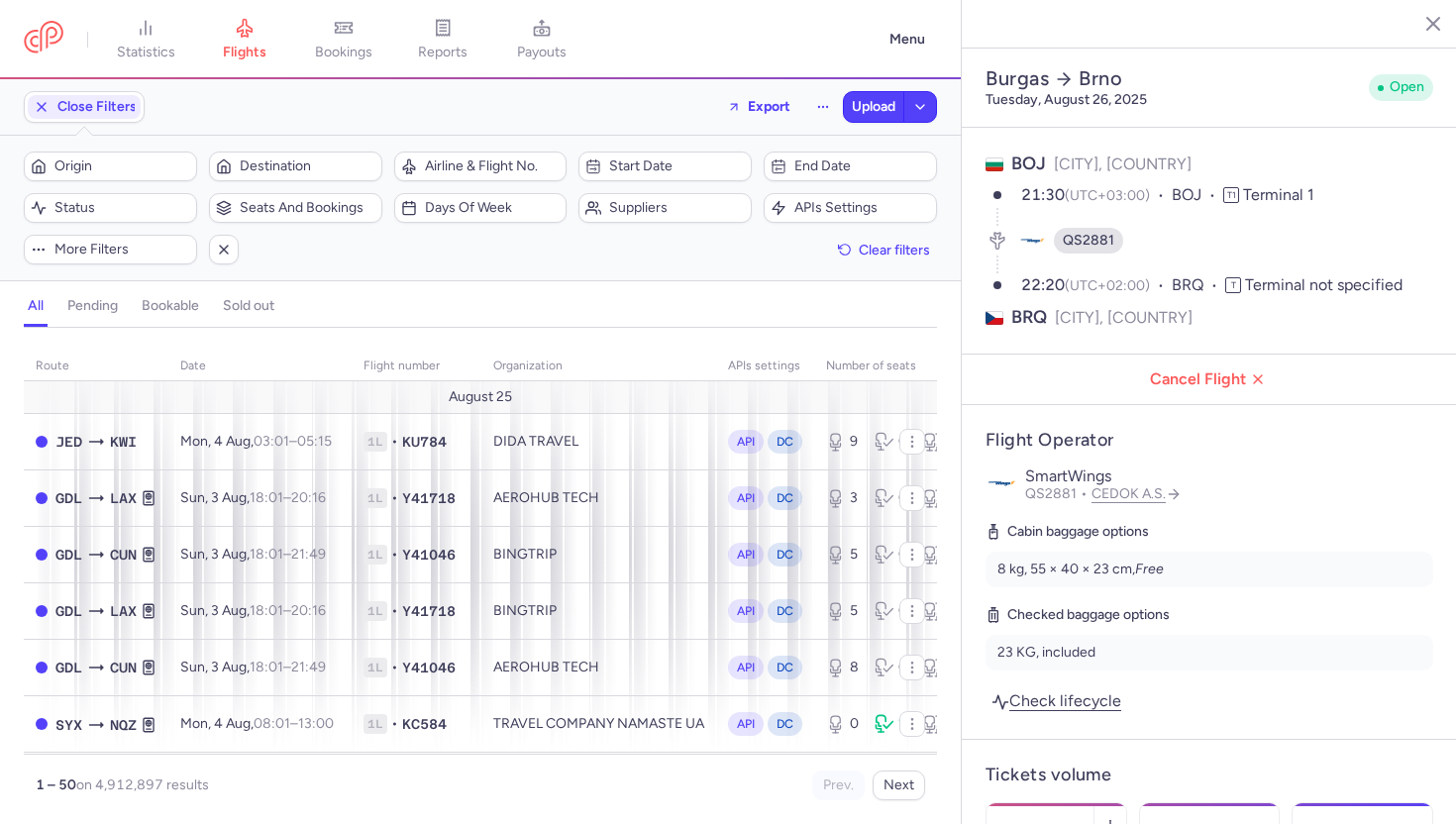 click on "[CITY] [CITY] [DAY], [MONTH] [NUMBER], [YEAR] [WORD]" at bounding box center (1209, 88) 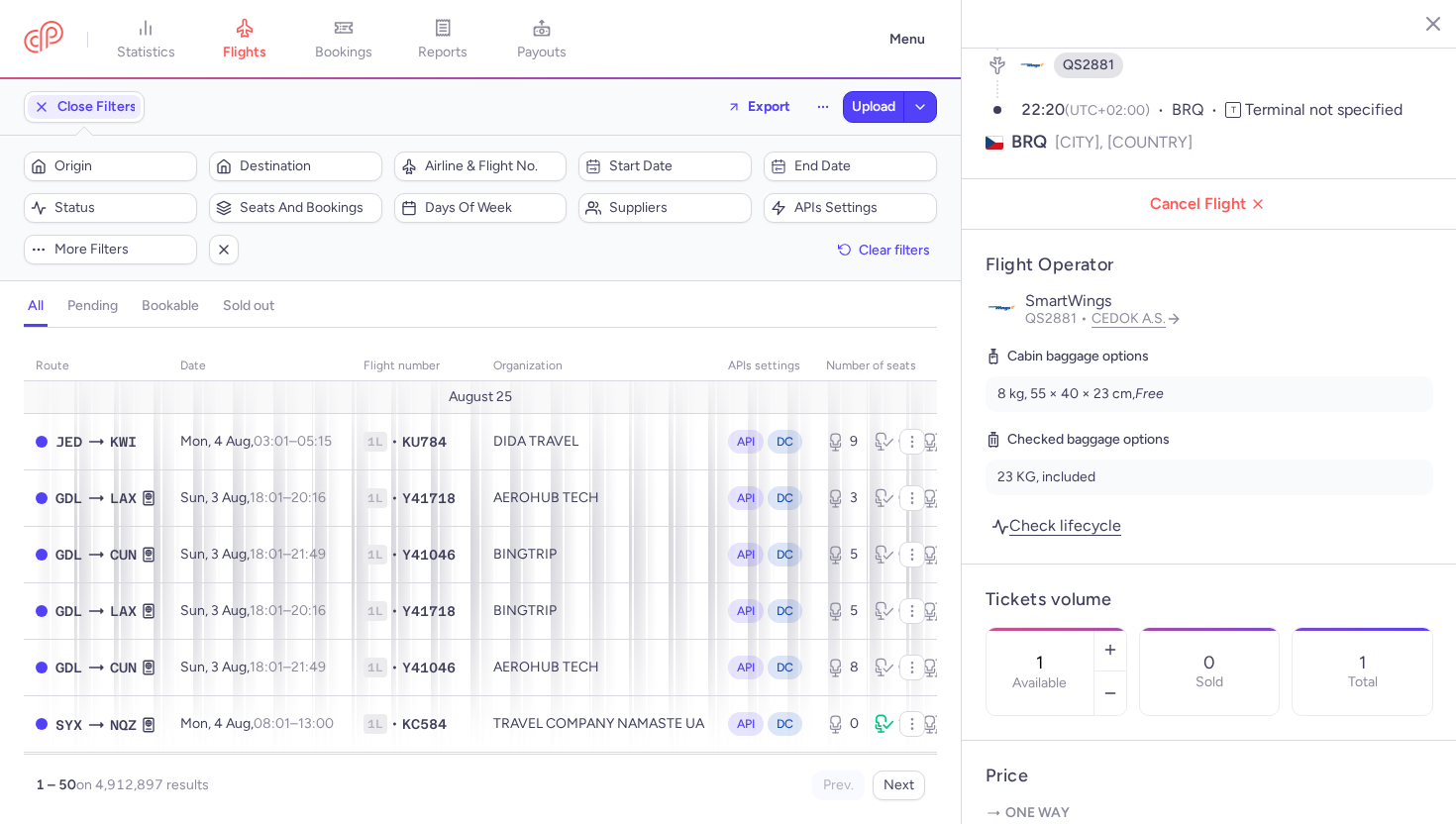 scroll, scrollTop: 0, scrollLeft: 0, axis: both 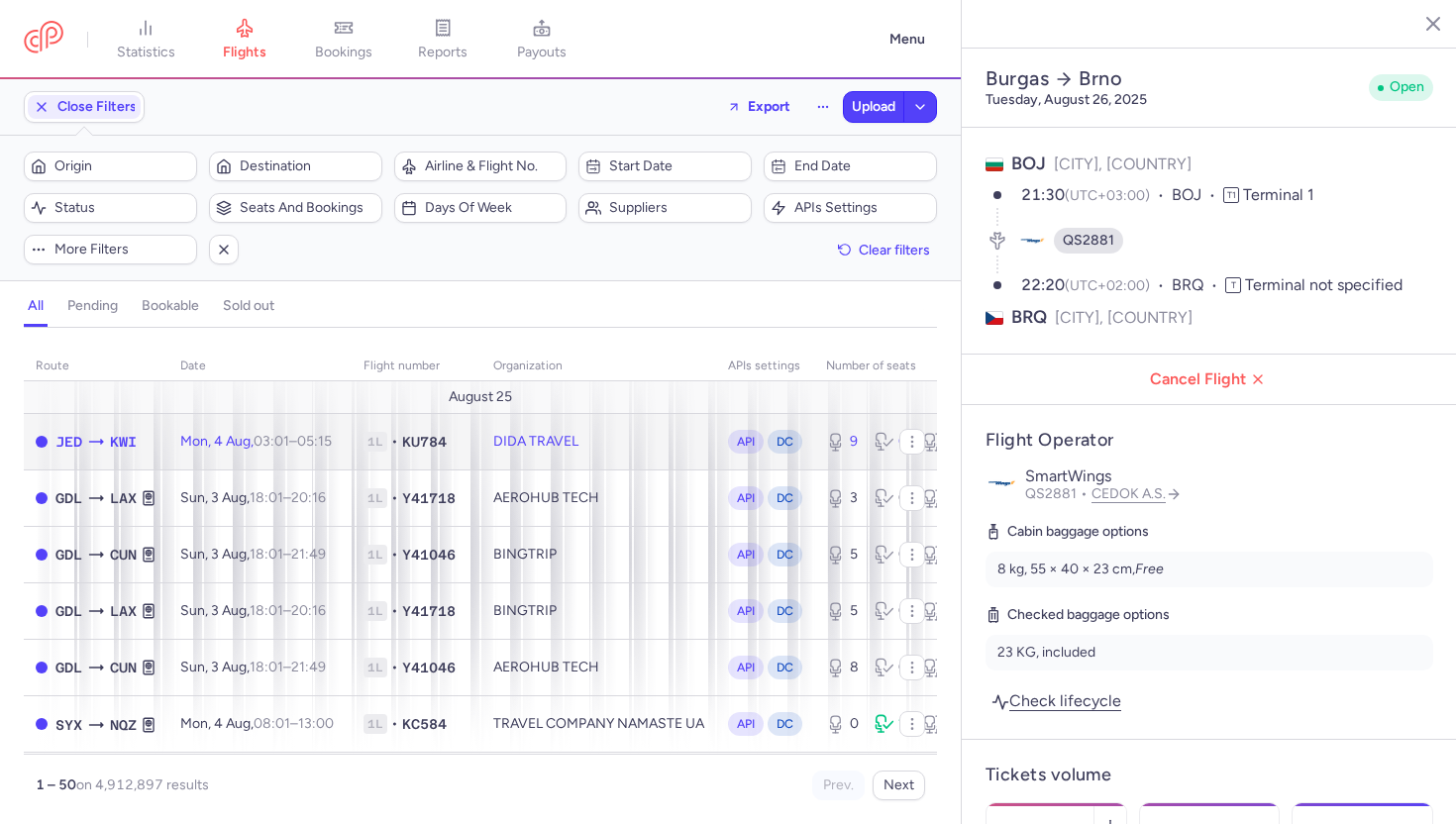 click on "DIDA TRAVEL" at bounding box center [598, 441] 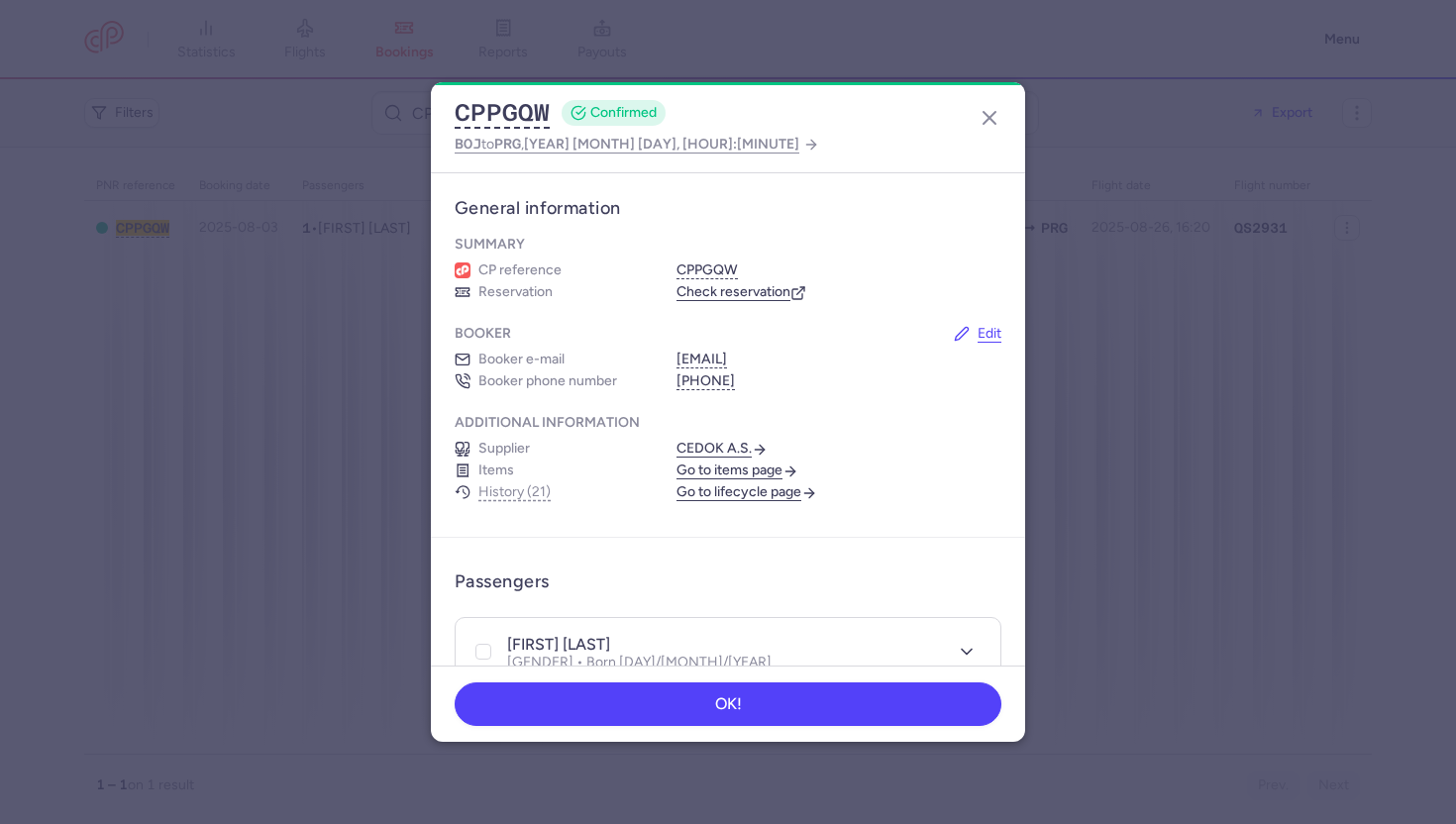 scroll, scrollTop: 0, scrollLeft: 0, axis: both 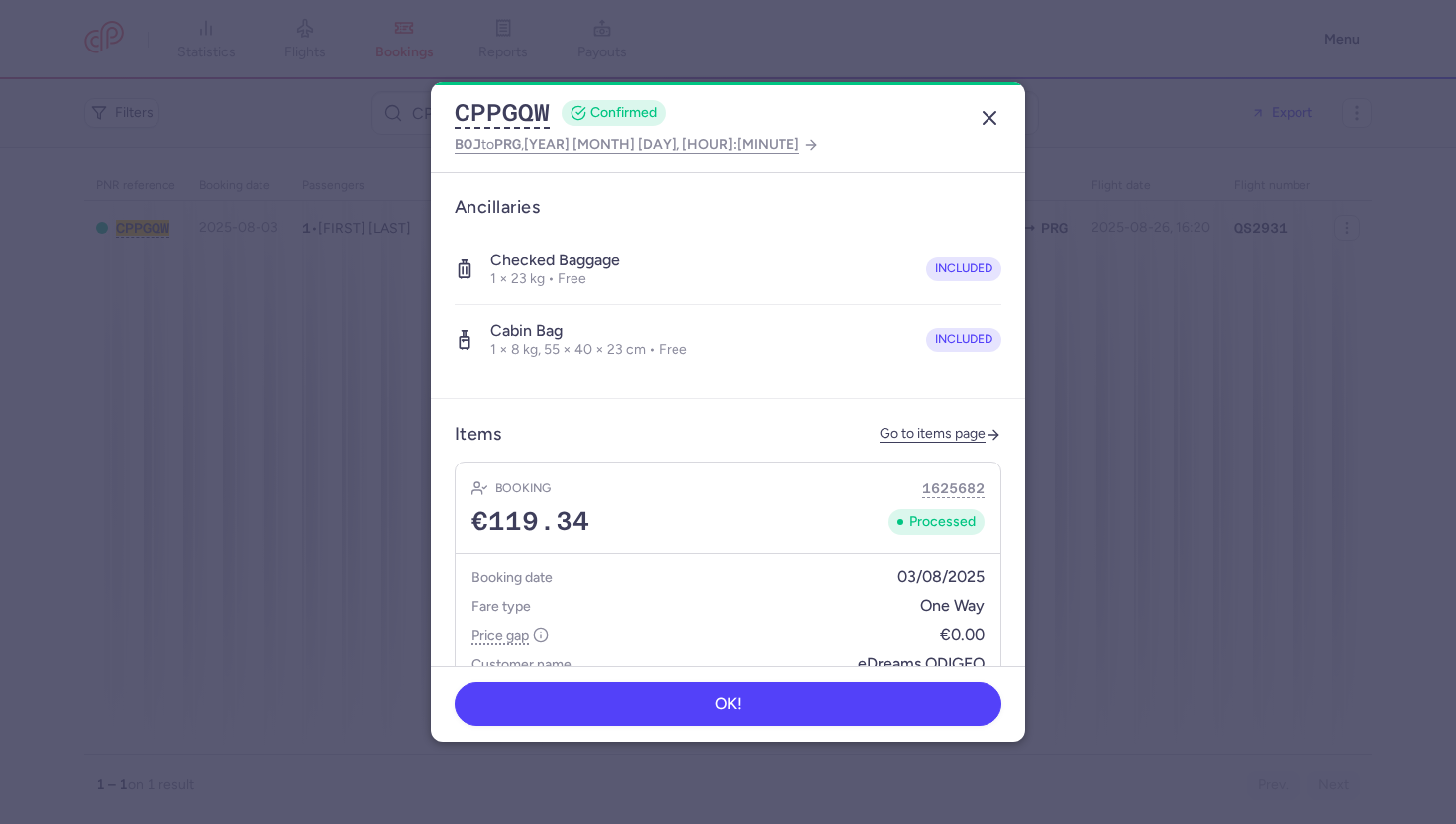 click 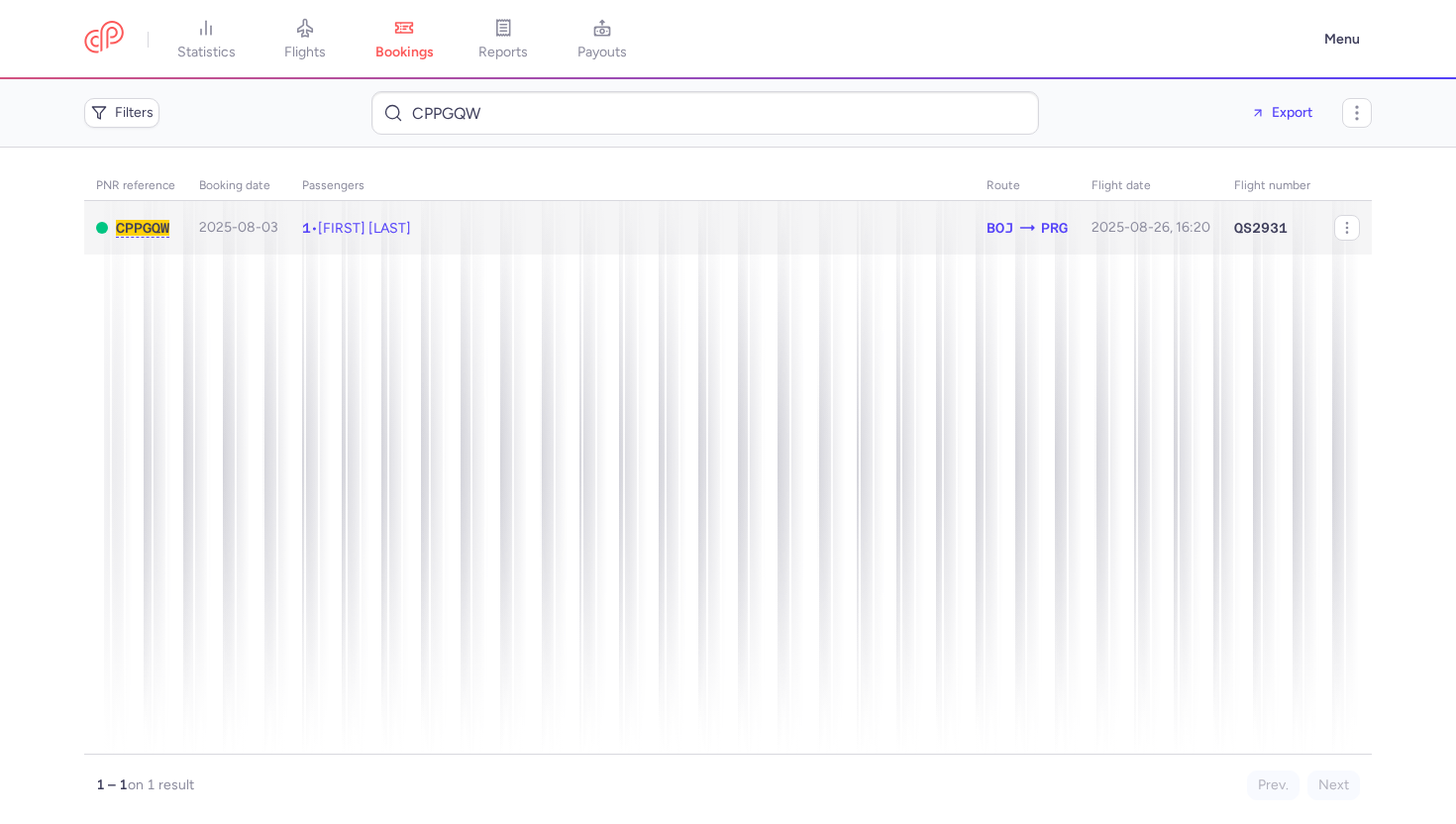 click on "1  •  [FIRST] [LAST]" at bounding box center (632, 228) 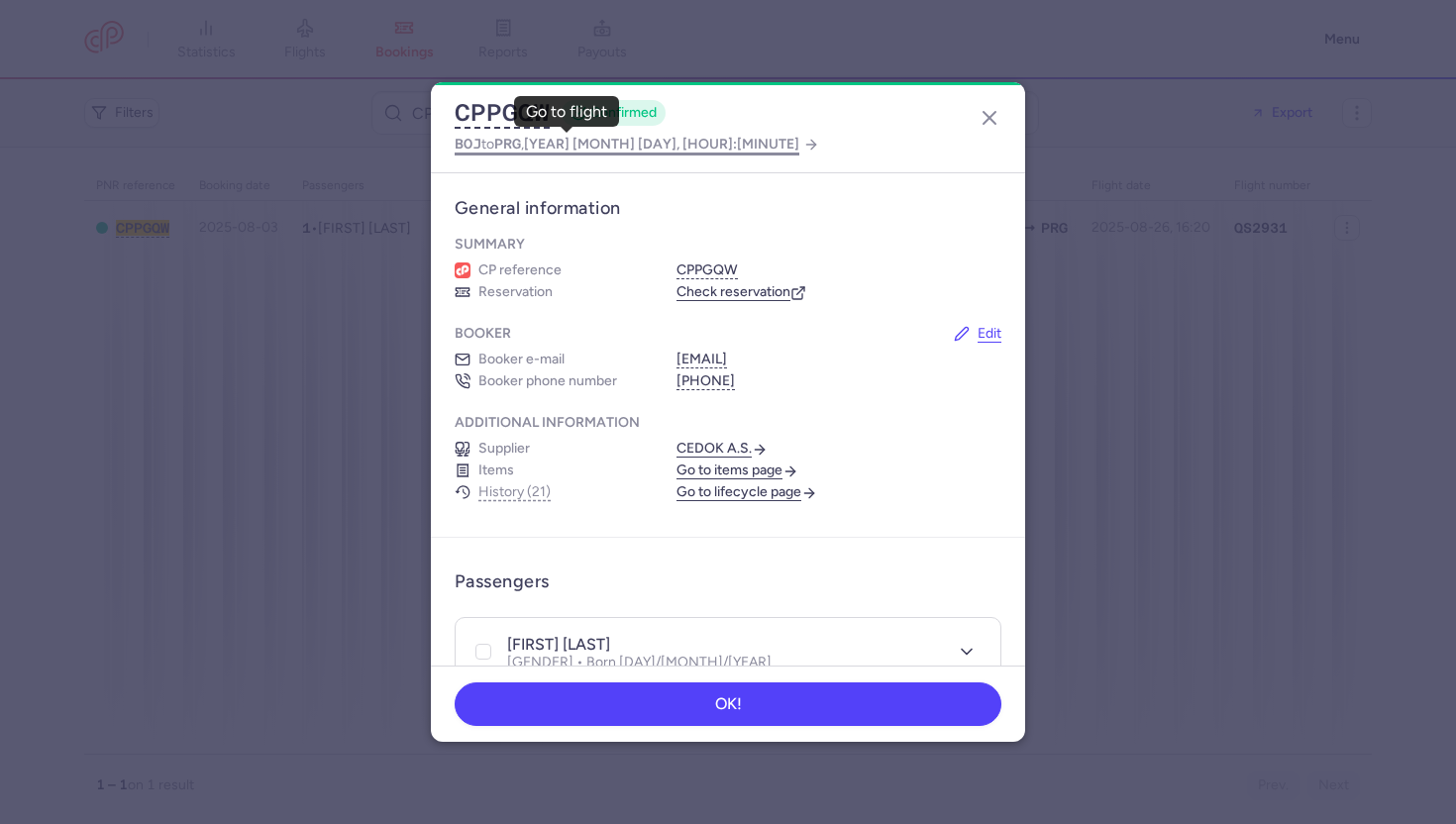 click on "[YEAR] [MONTH] [DAY], [HOUR]:[MINUTE]" at bounding box center [662, 144] 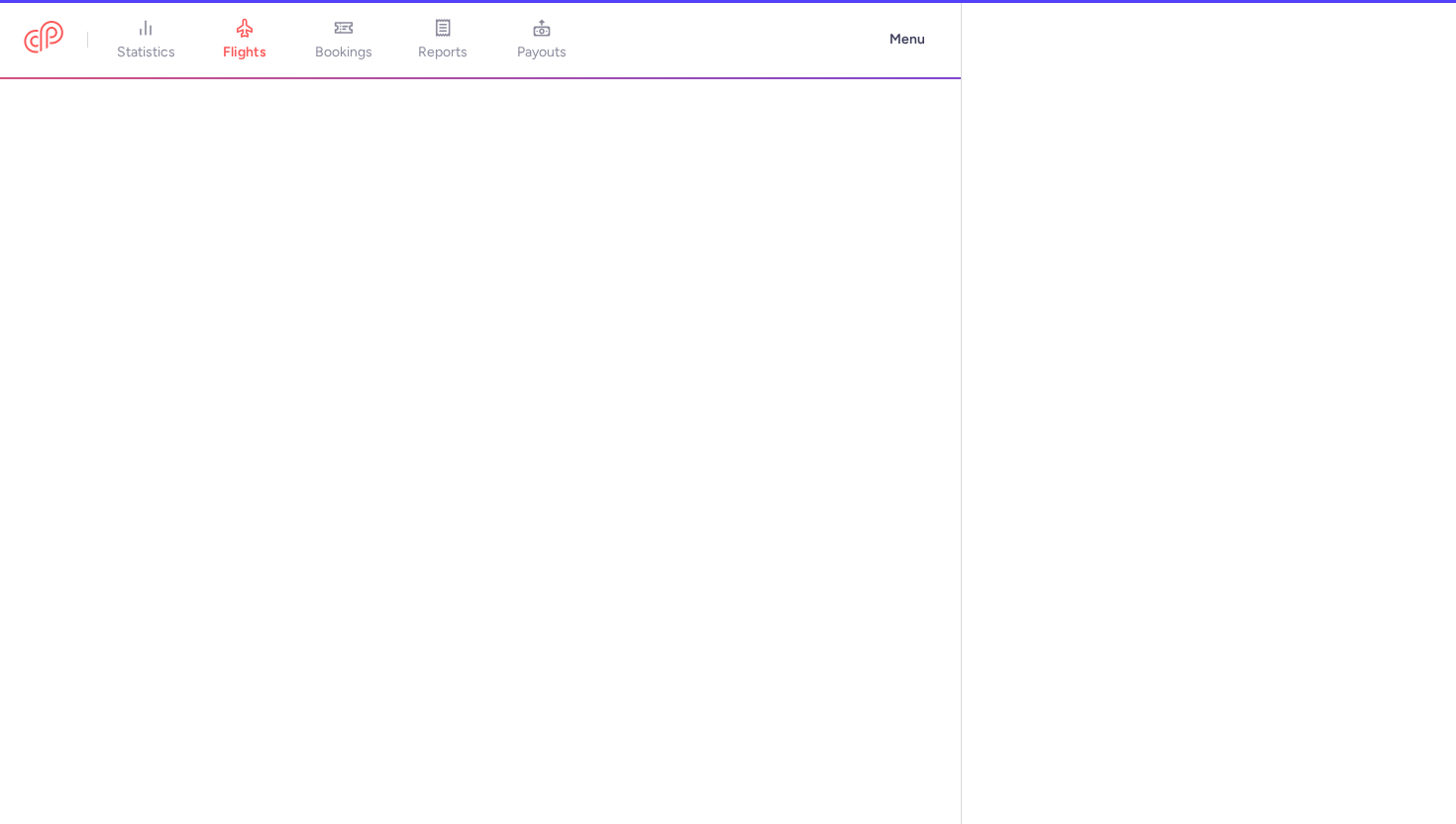 select on "days" 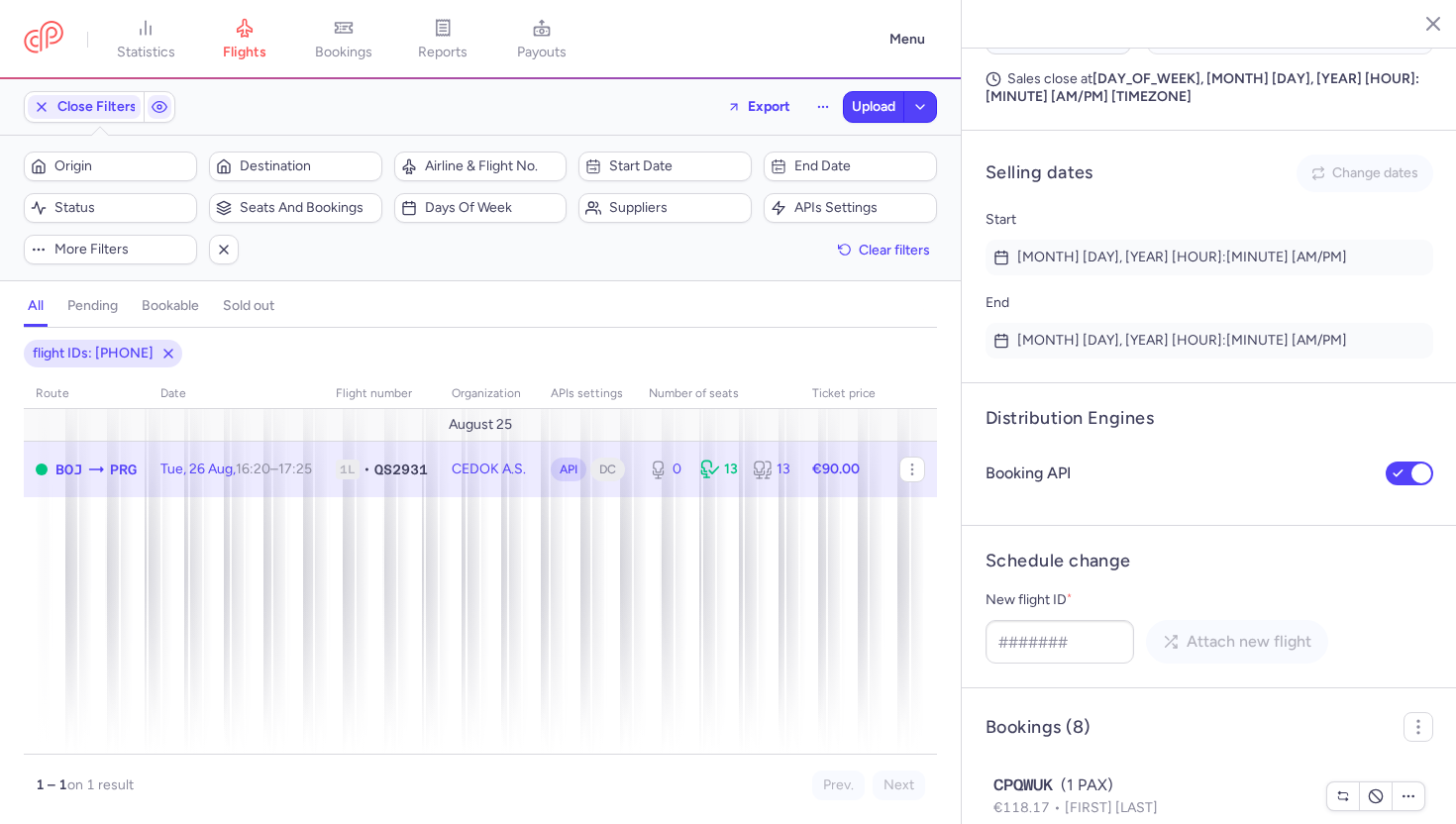 scroll, scrollTop: 1717, scrollLeft: 0, axis: vertical 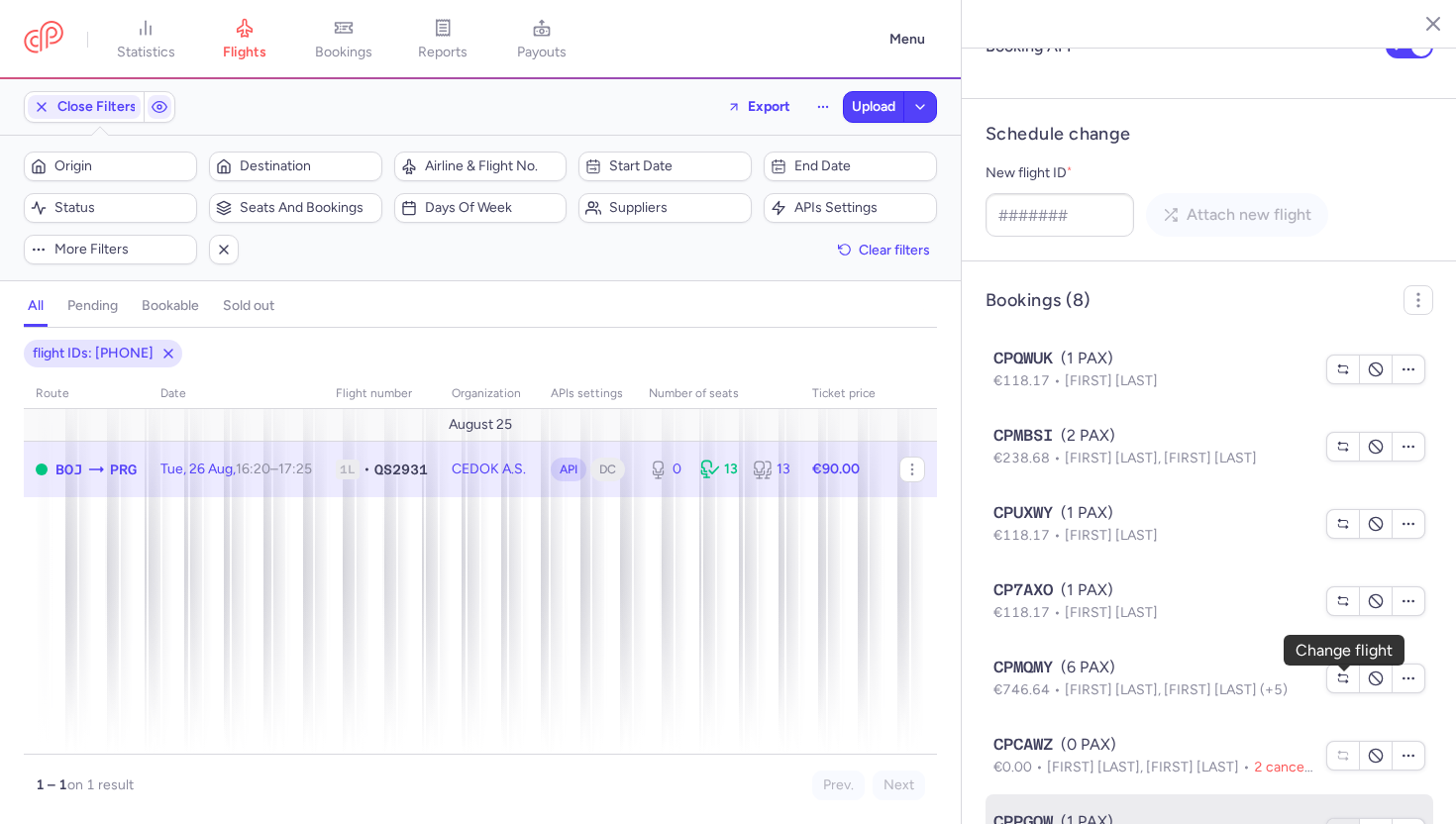 click 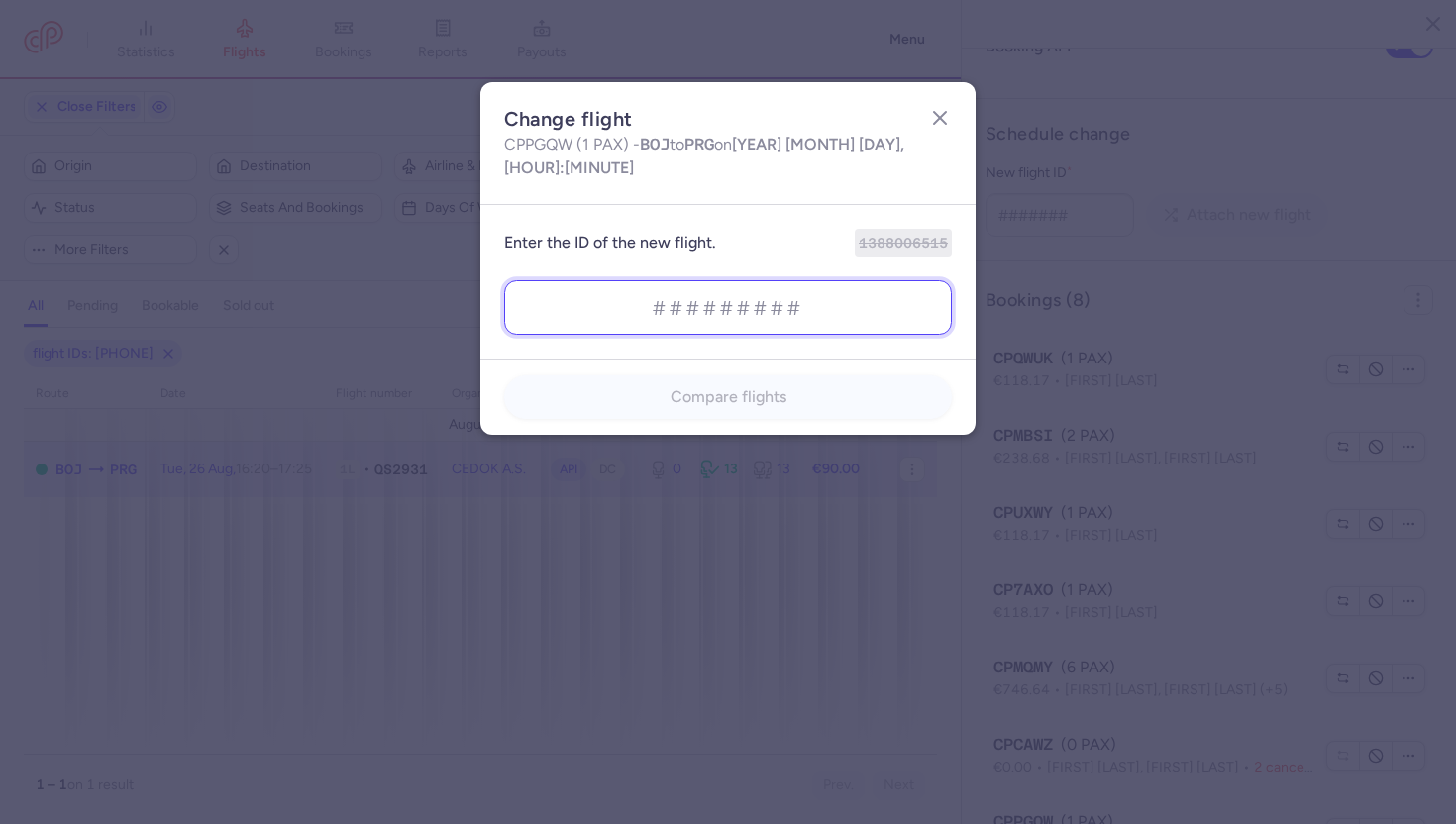 paste on "1418250213" 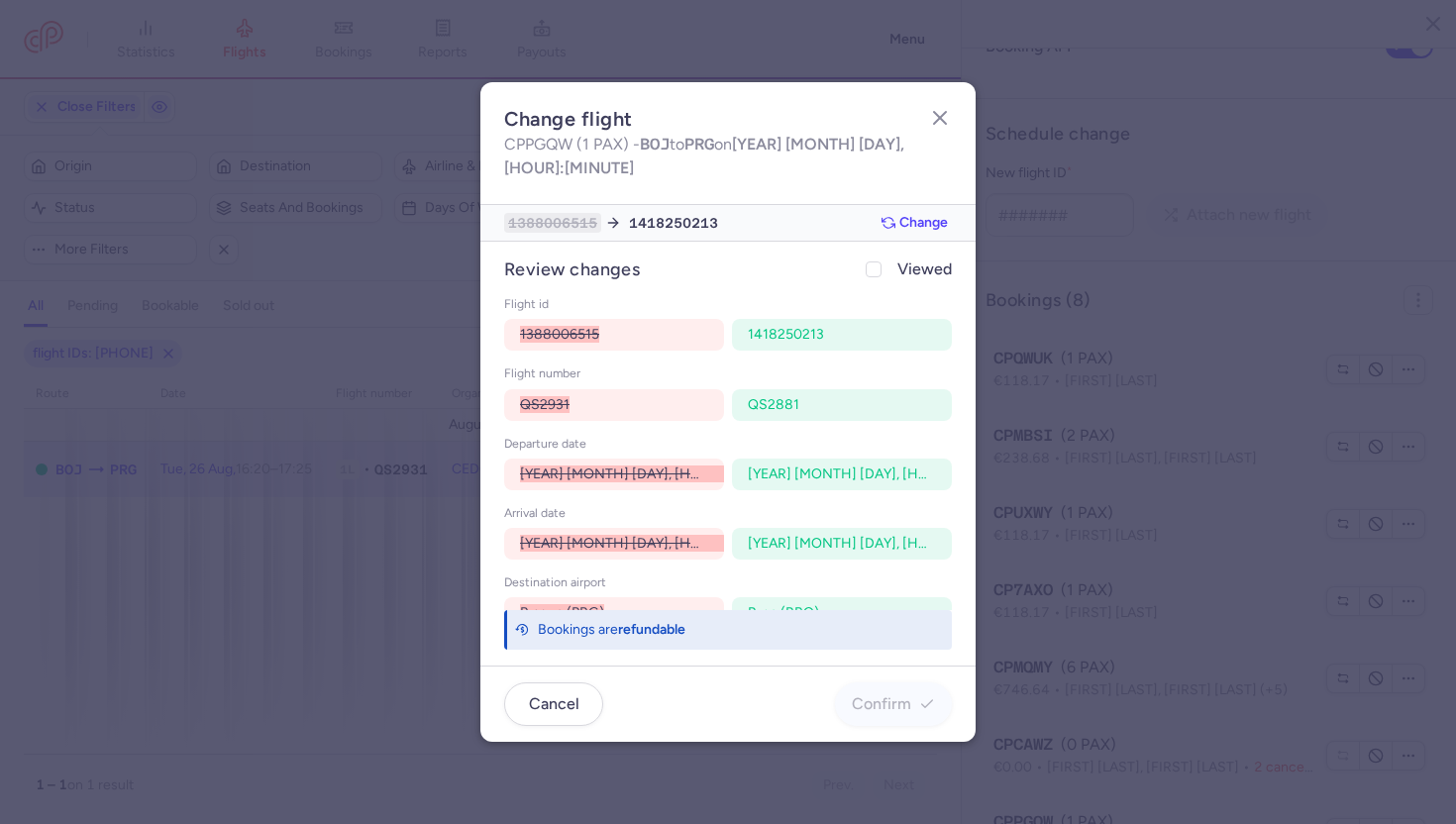 scroll, scrollTop: 11, scrollLeft: 0, axis: vertical 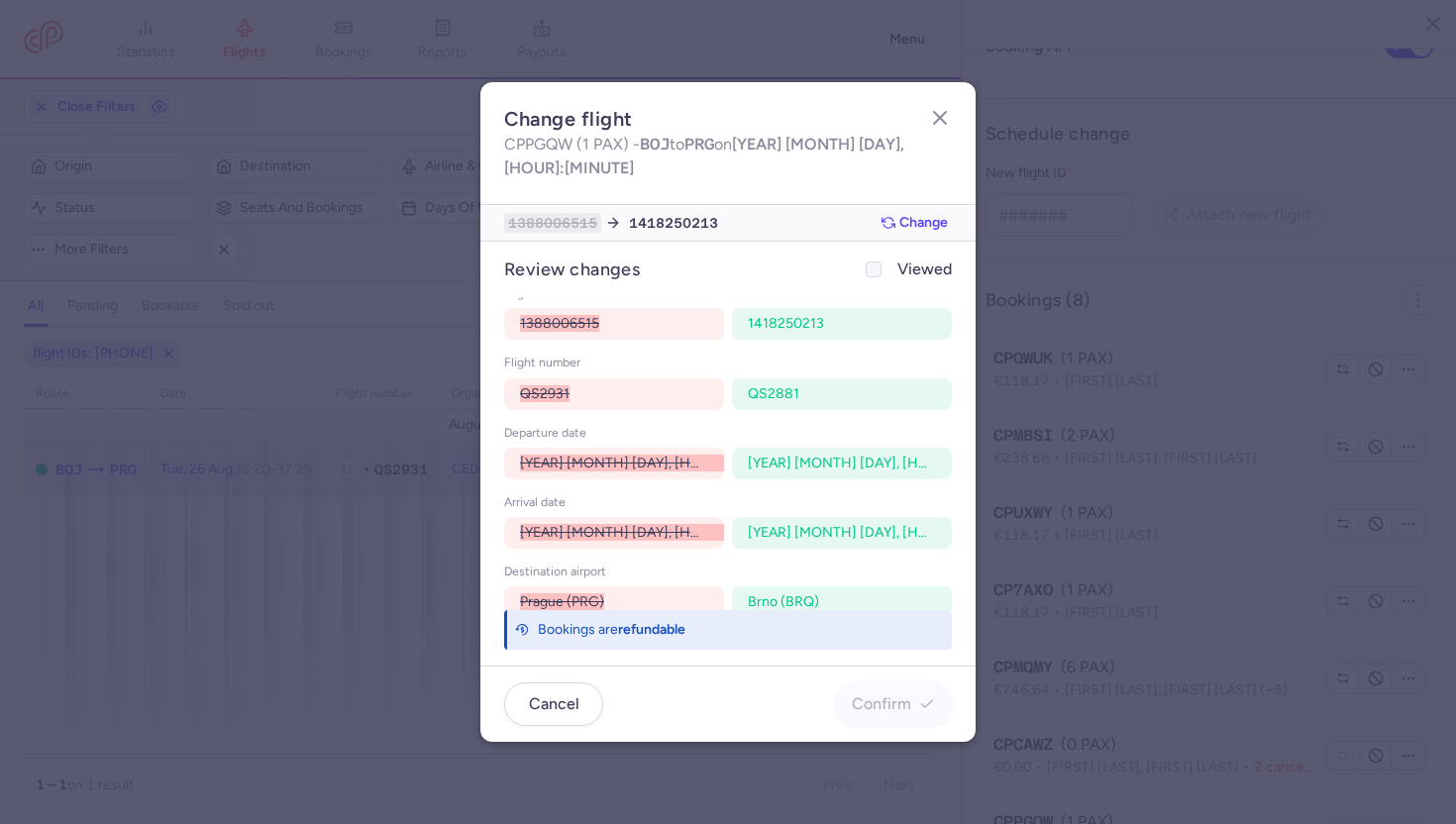 click 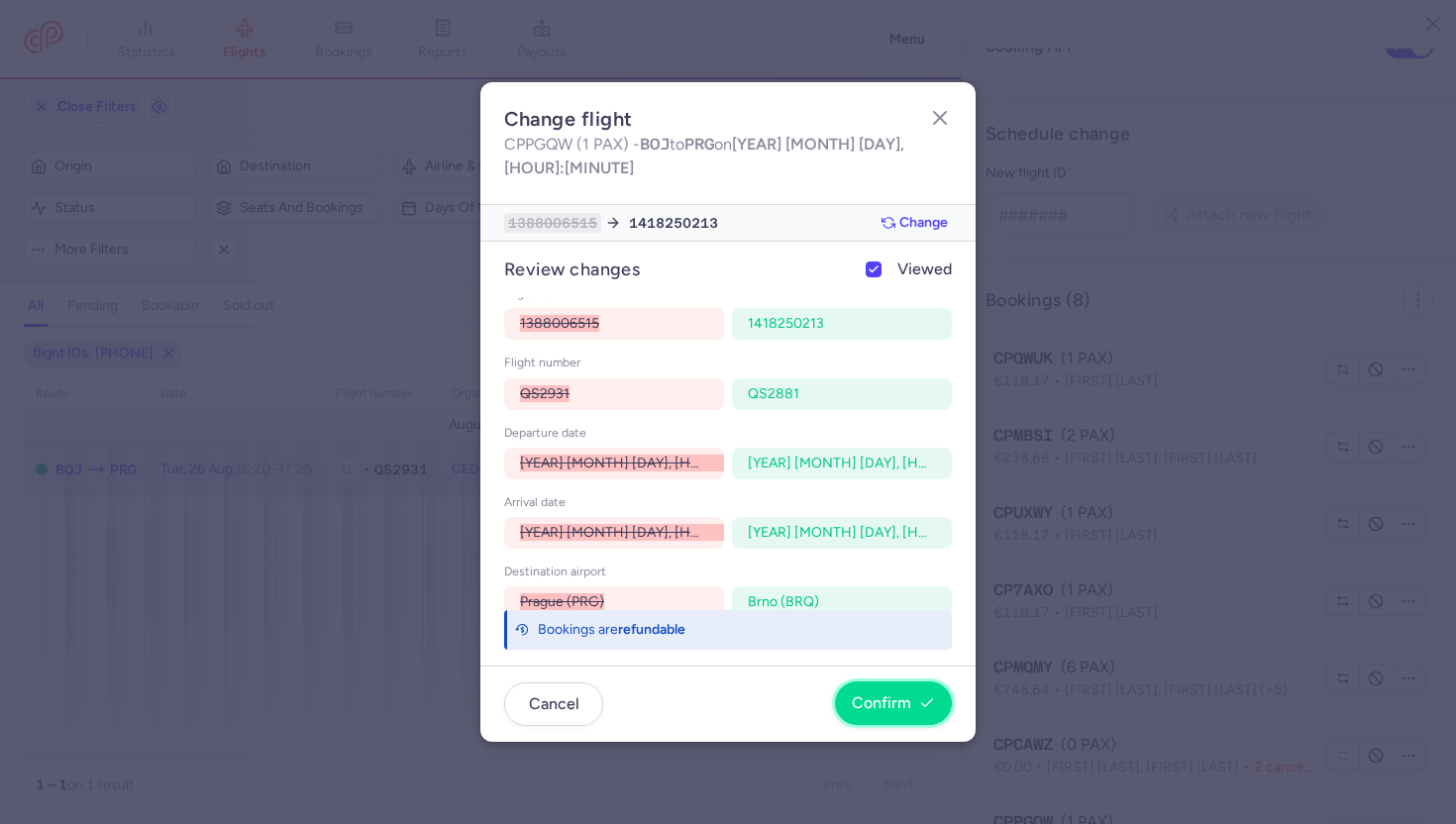 click on "Confirm" at bounding box center (893, 703) 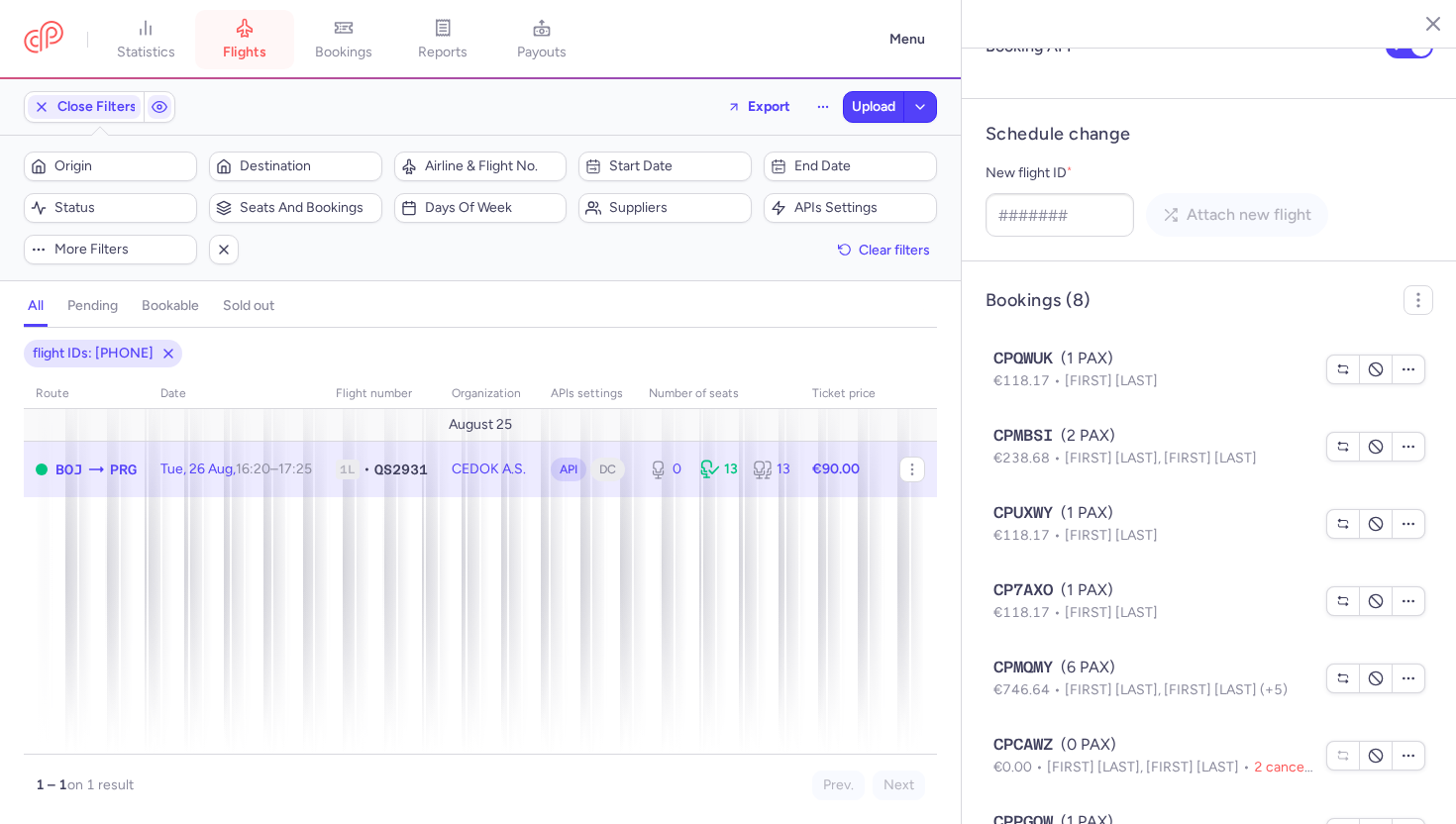 click on "flights" at bounding box center (245, 52) 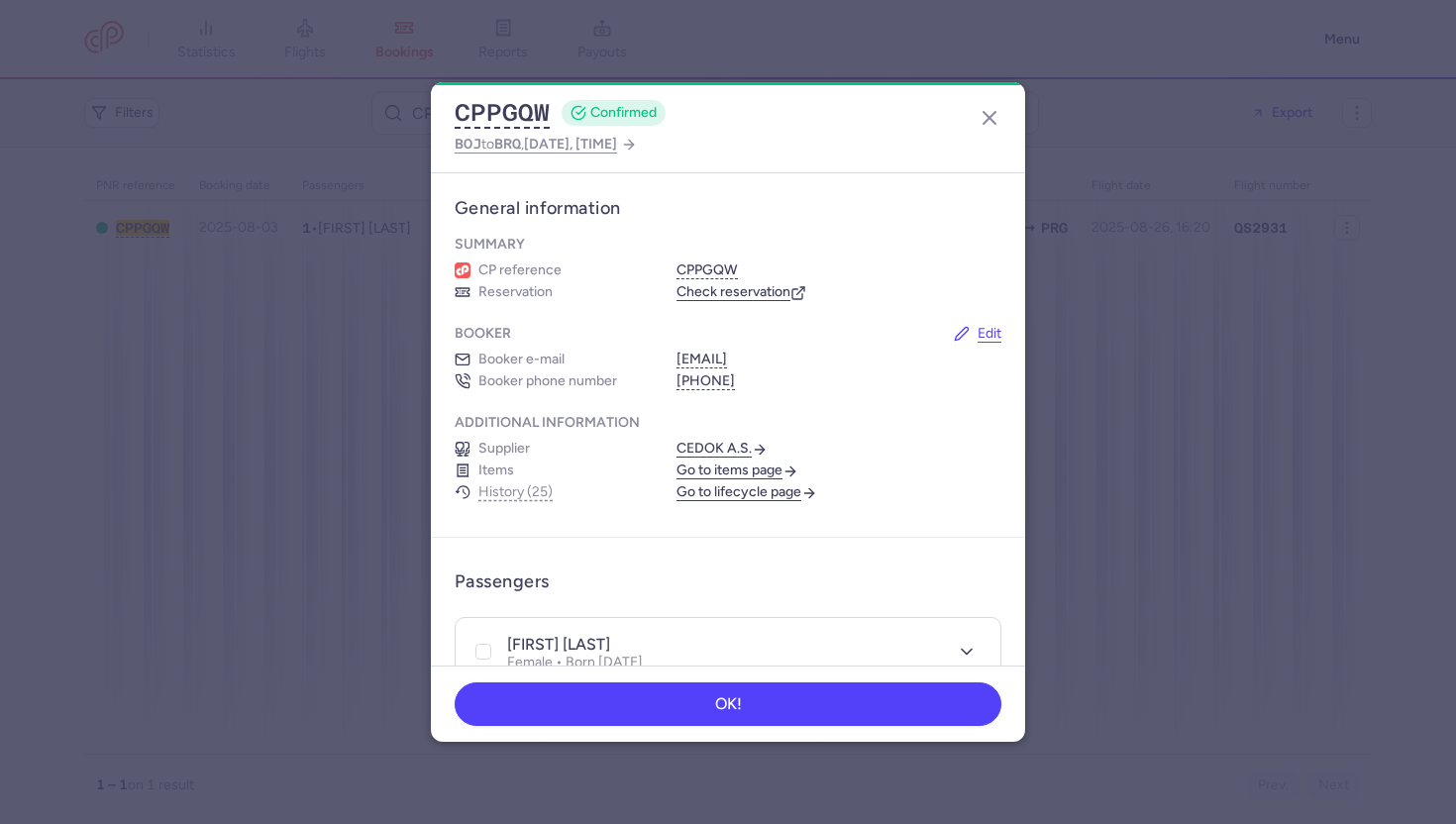 scroll, scrollTop: 0, scrollLeft: 0, axis: both 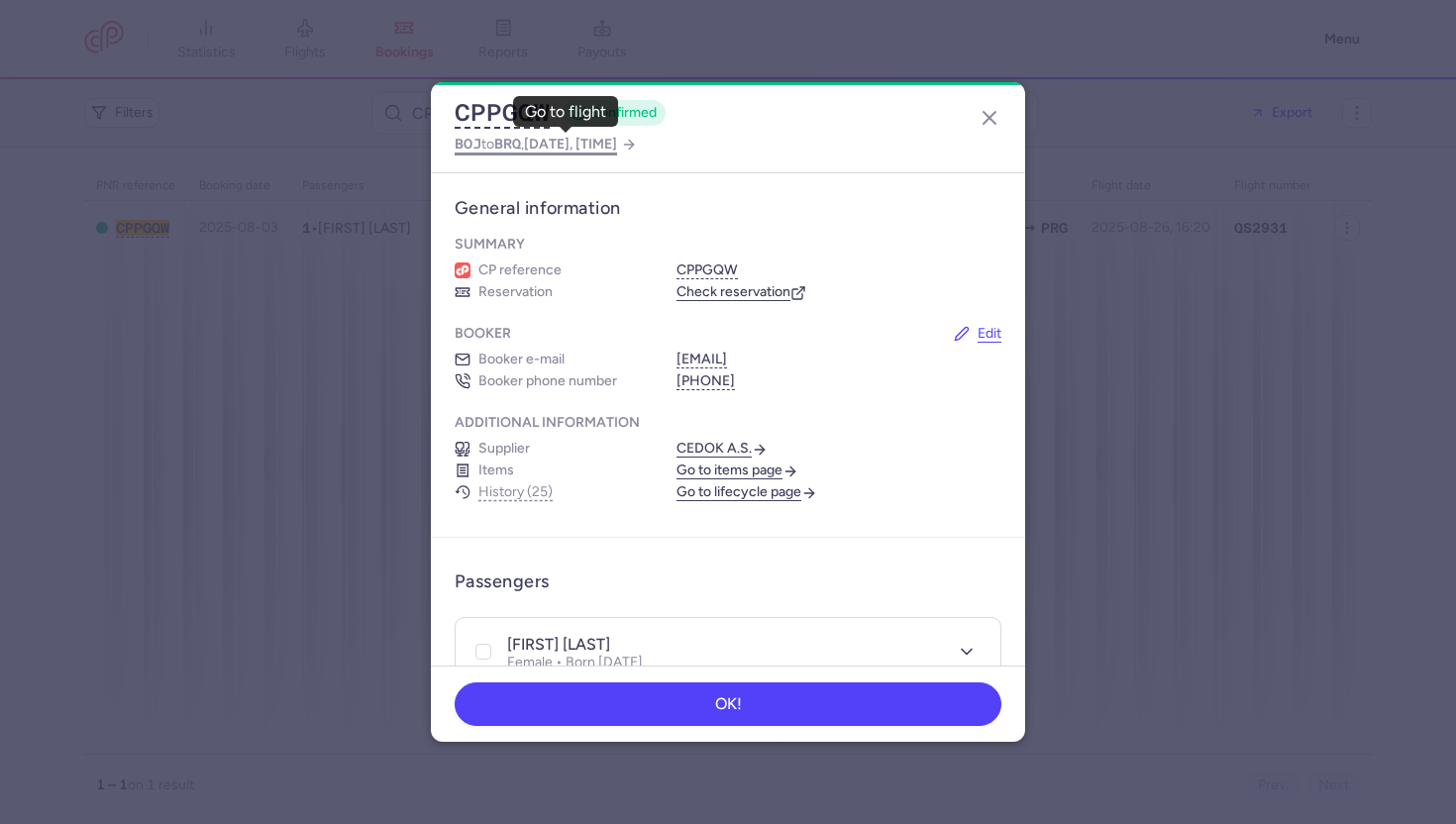 click on "[DATE], [TIME]" at bounding box center [571, 144] 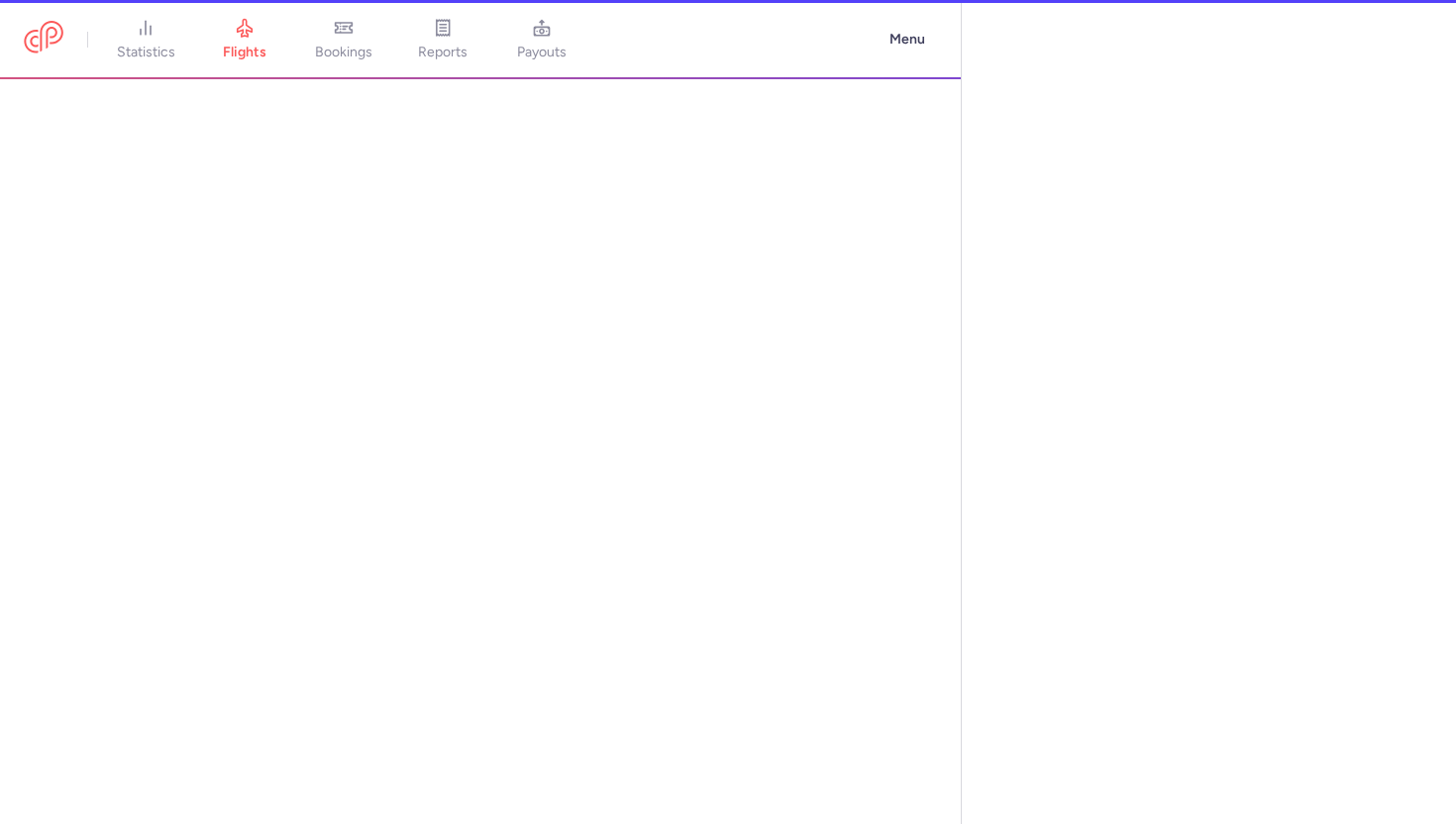 select on "days" 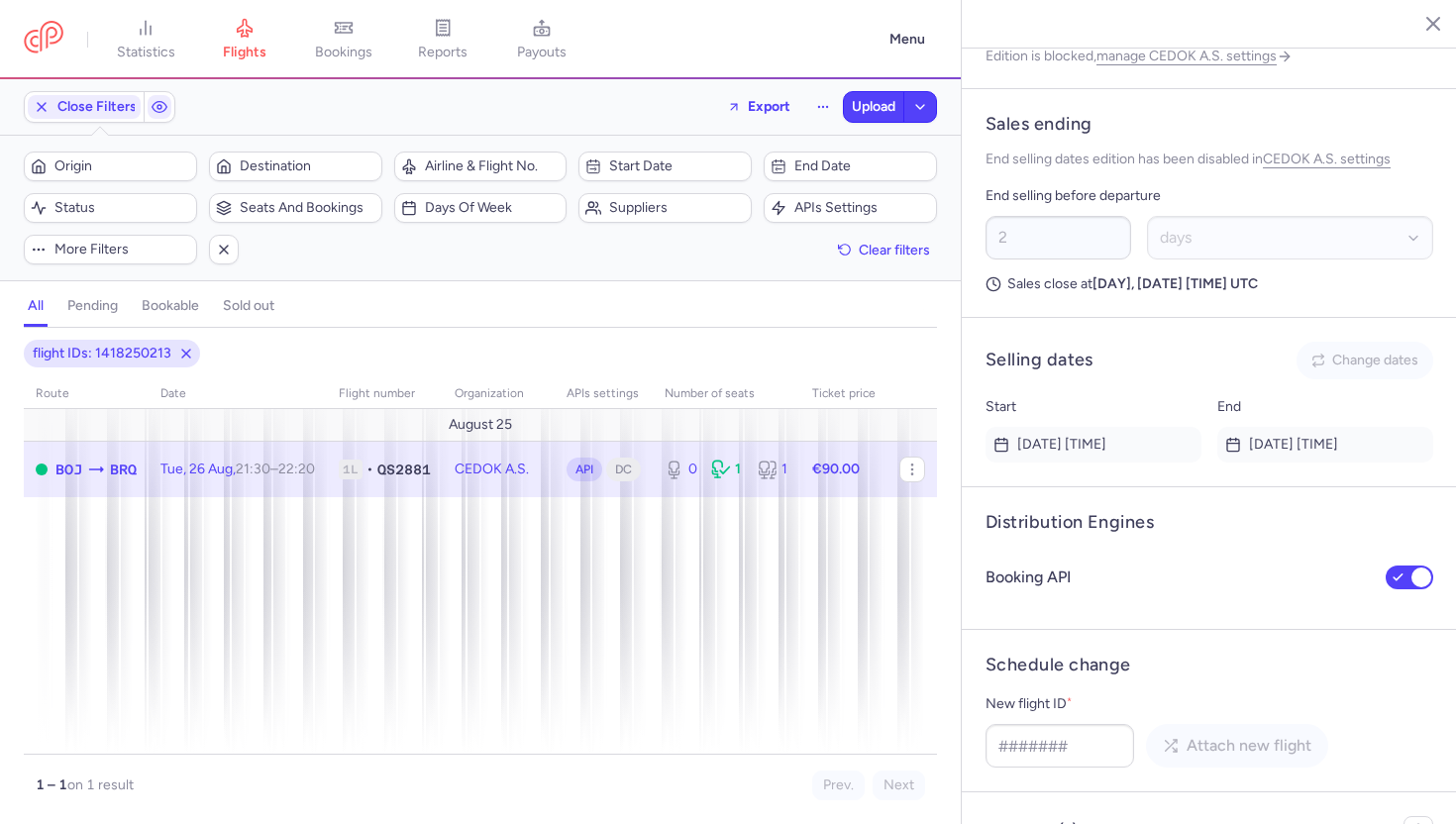 scroll, scrollTop: 1115, scrollLeft: 0, axis: vertical 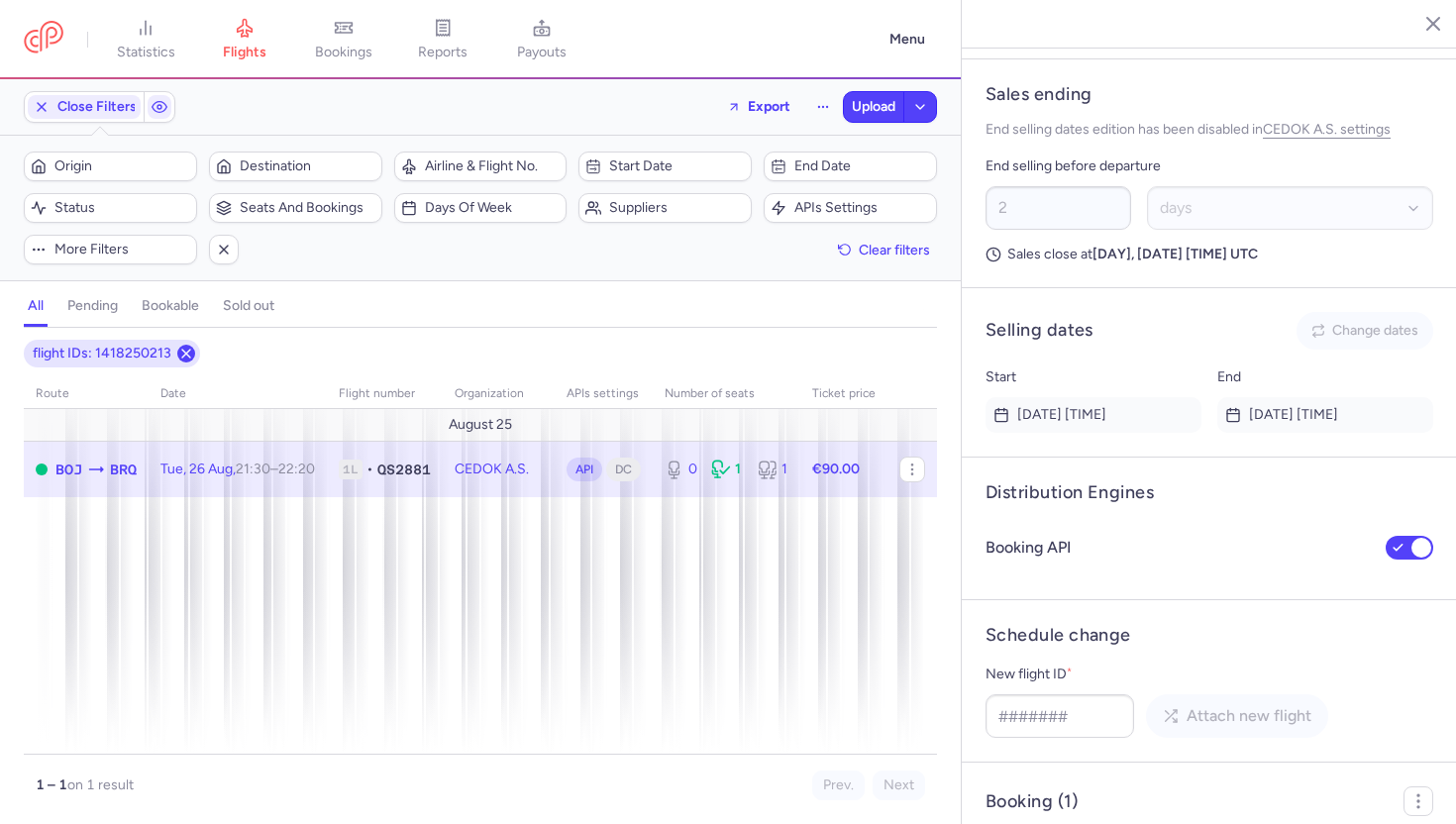 click 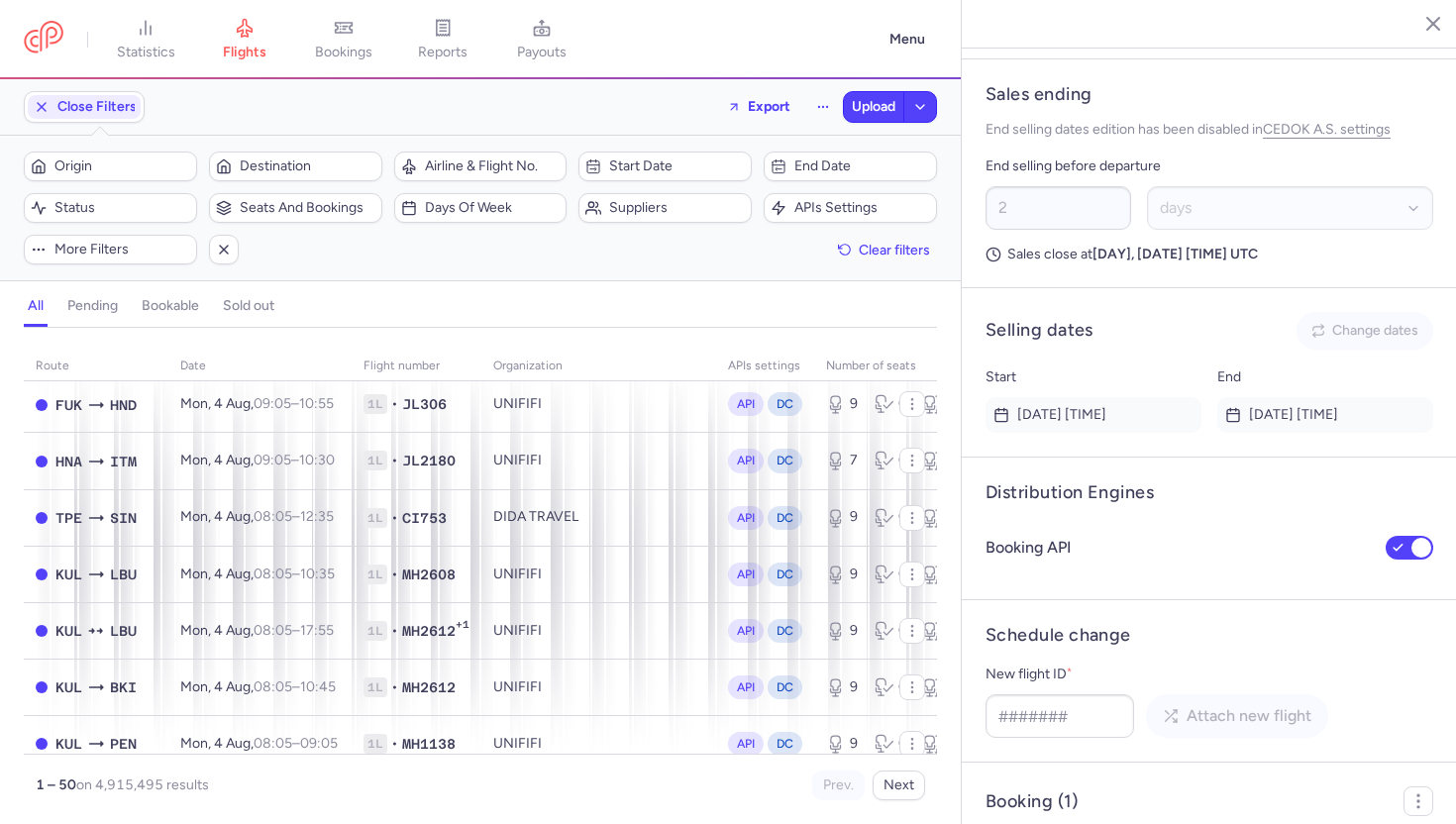 scroll, scrollTop: 2494, scrollLeft: 0, axis: vertical 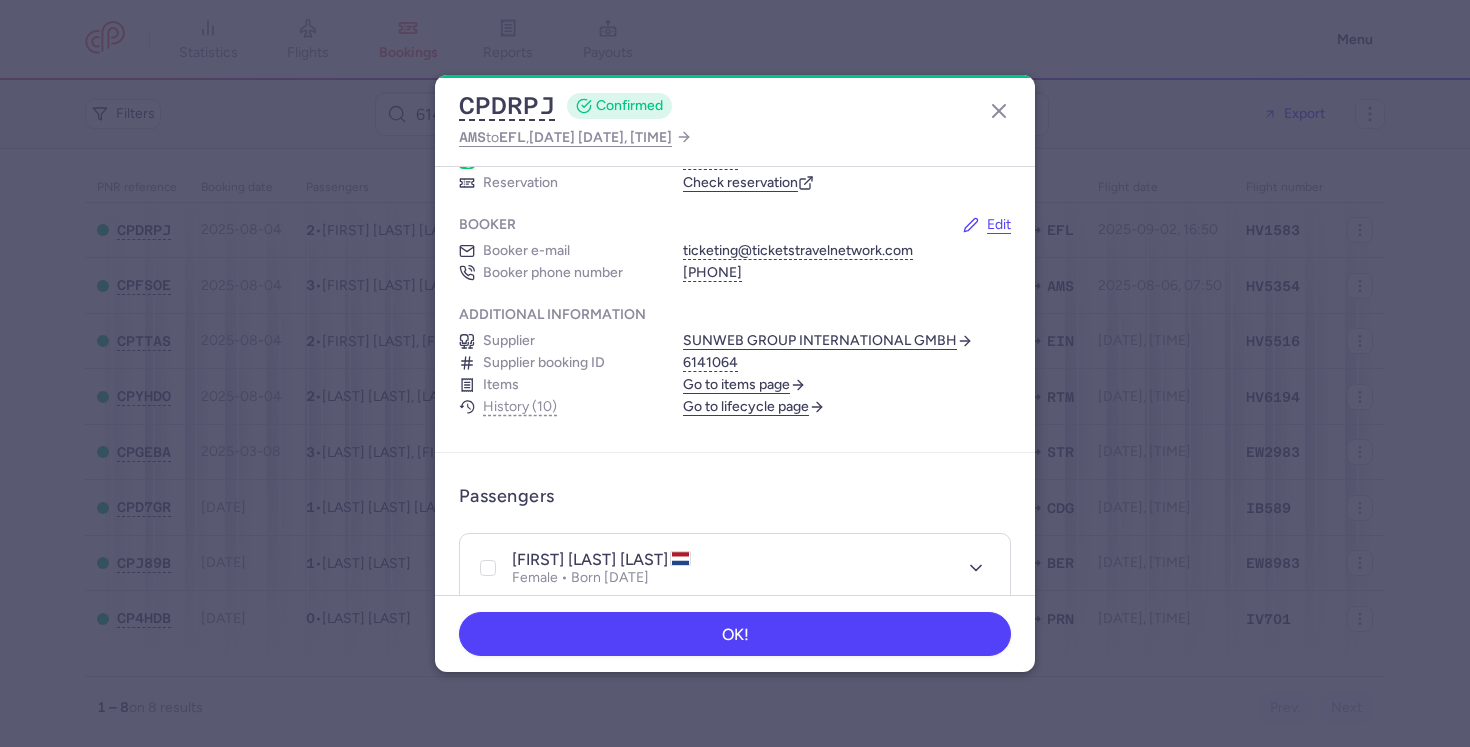click on "Go to items page" at bounding box center [744, 385] 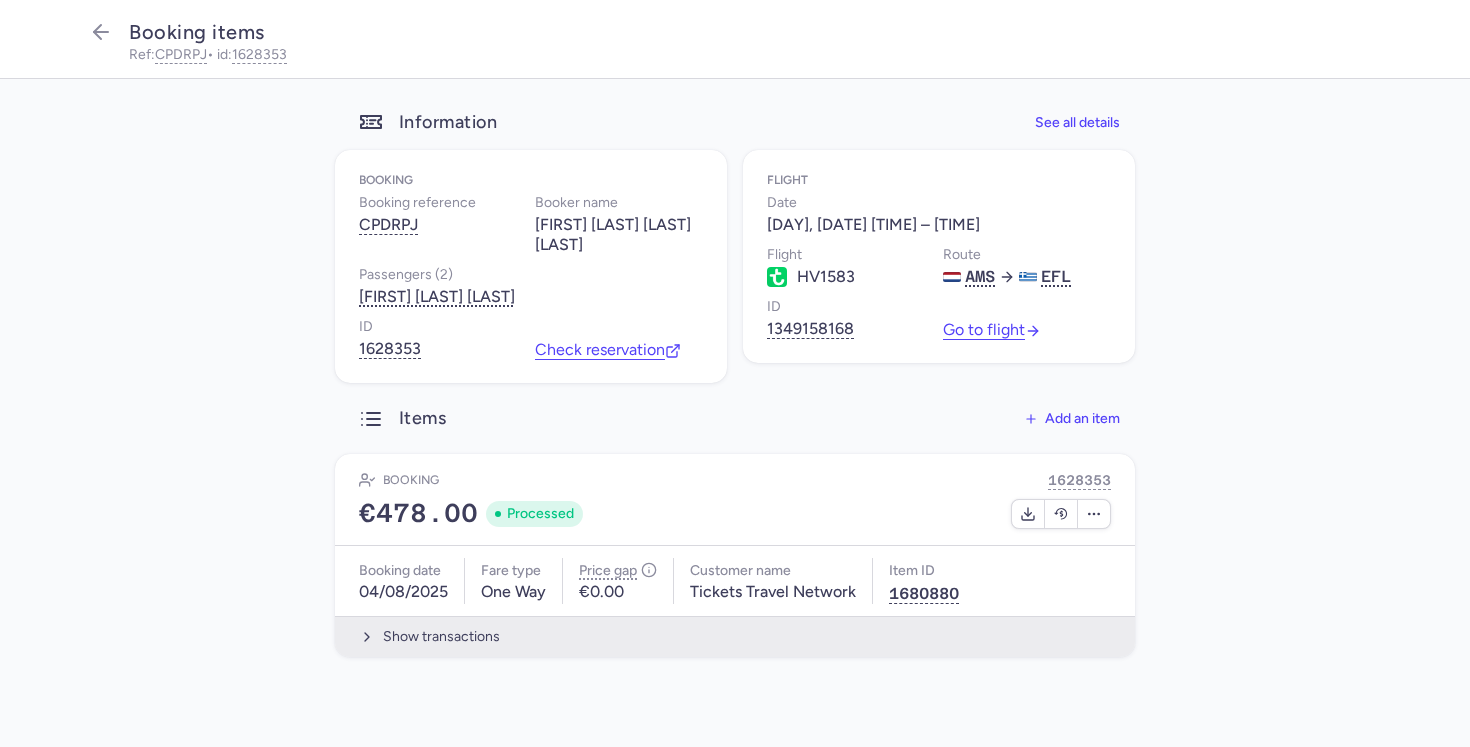click on "Show transactions" at bounding box center [735, 636] 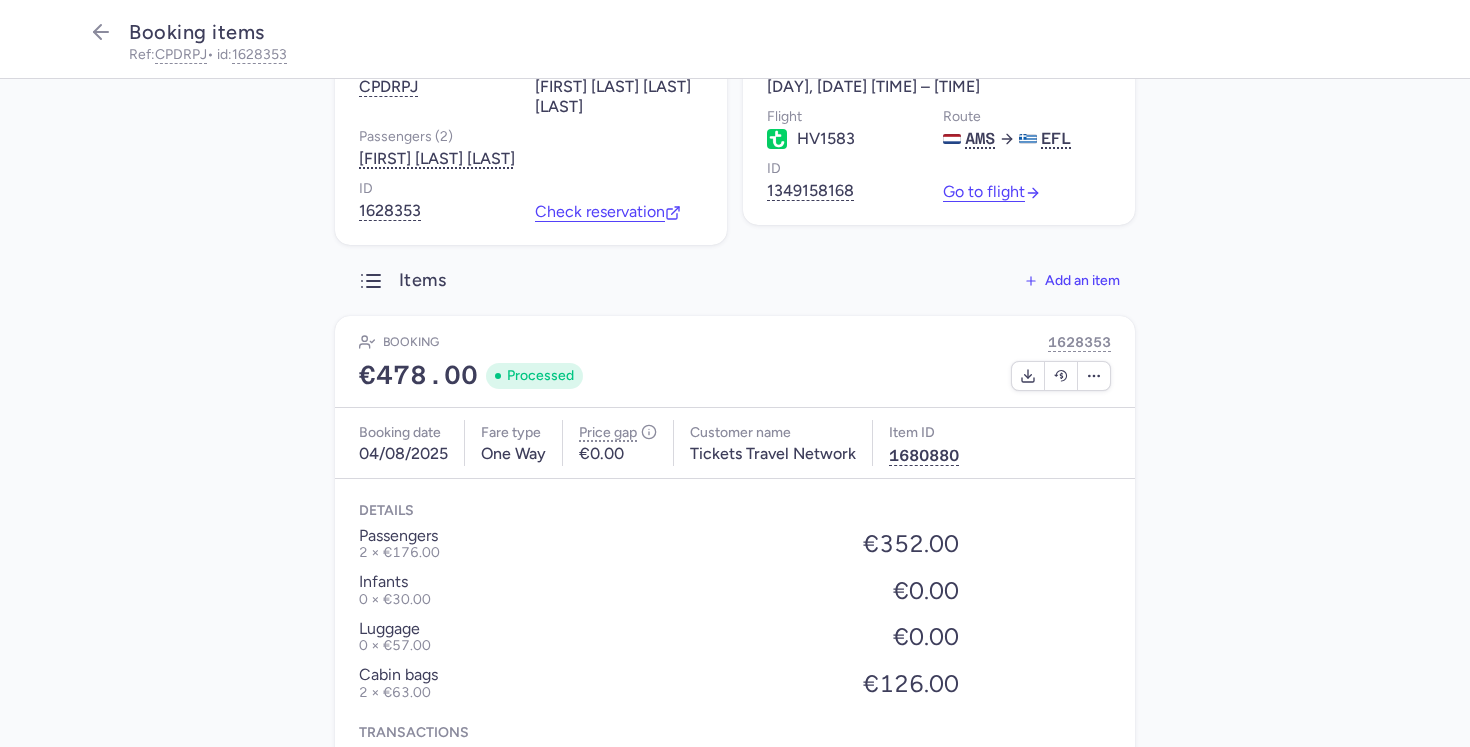 scroll, scrollTop: 137, scrollLeft: 0, axis: vertical 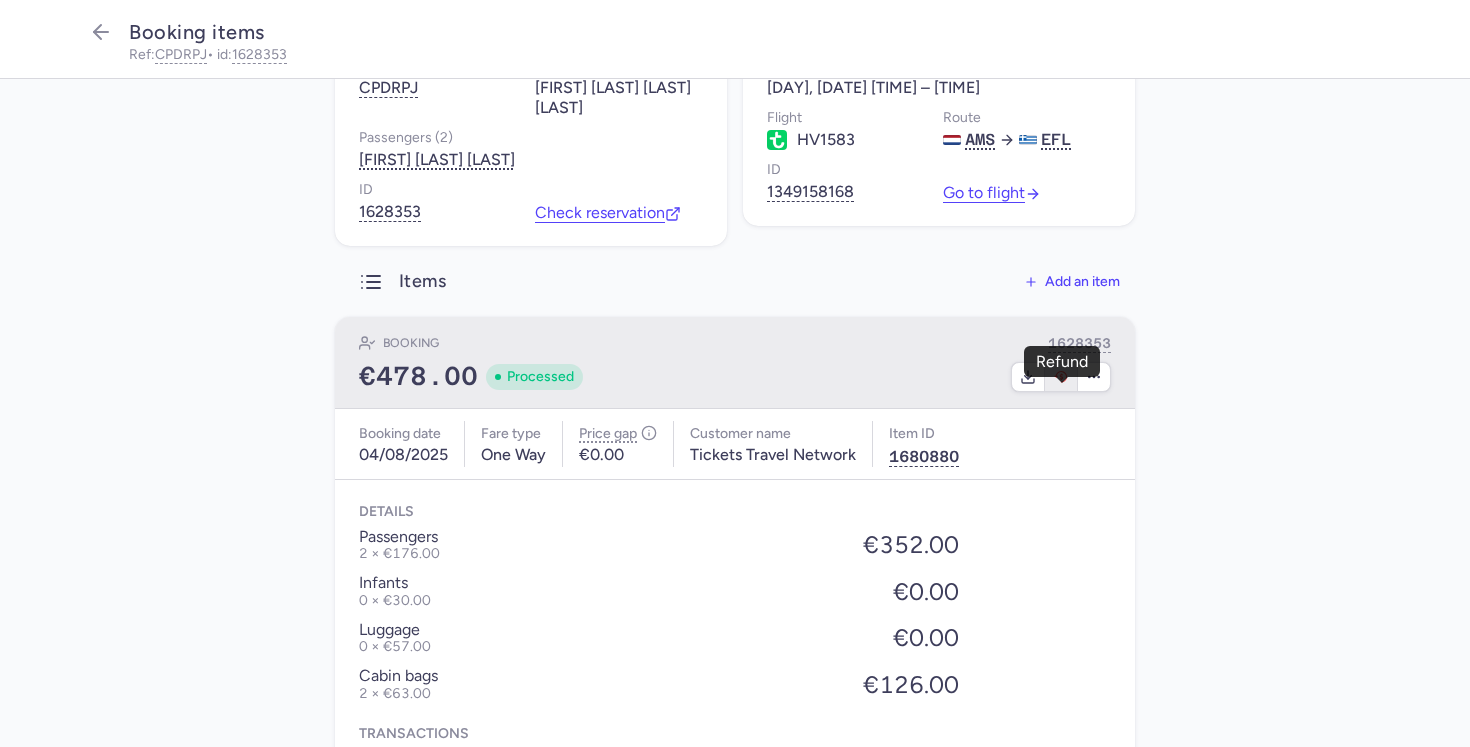 click 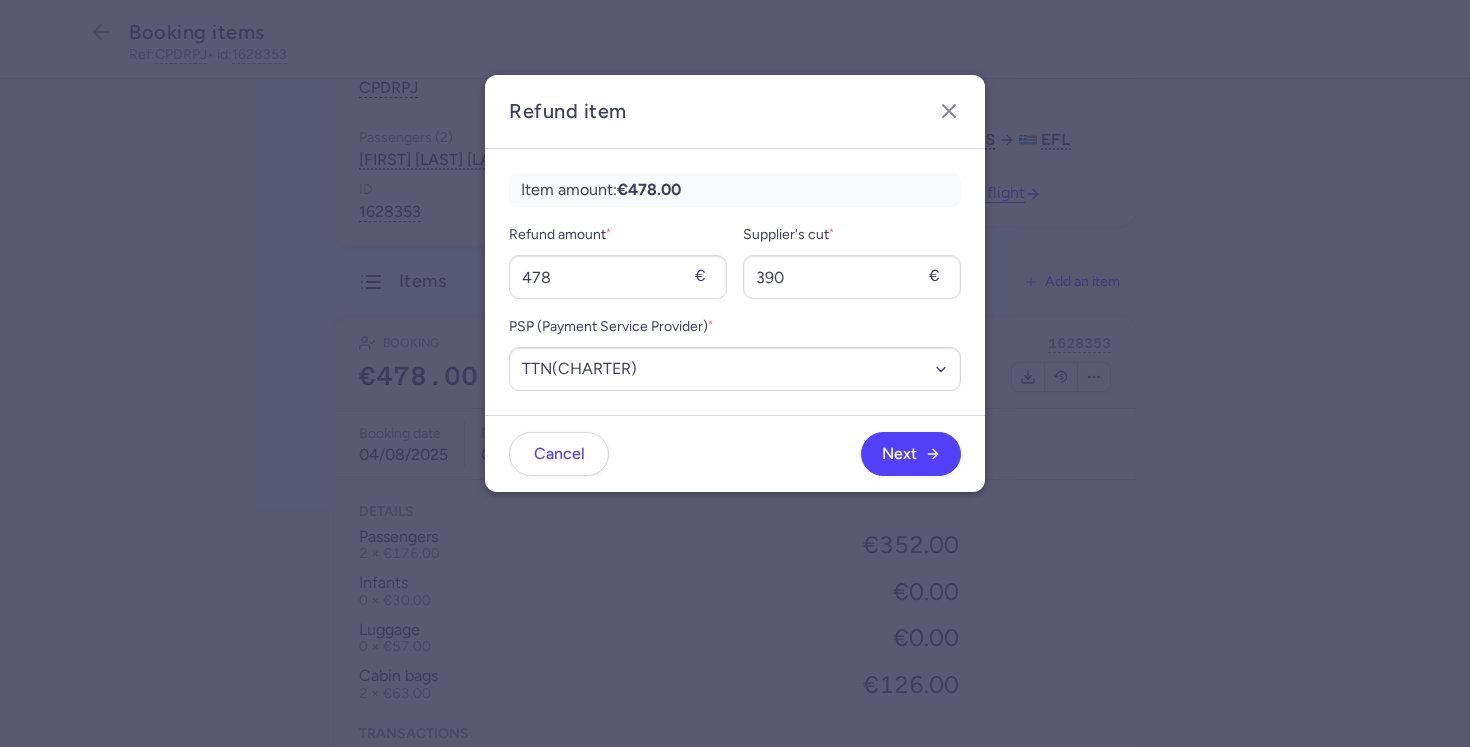 click on "€" at bounding box center (705, 277) 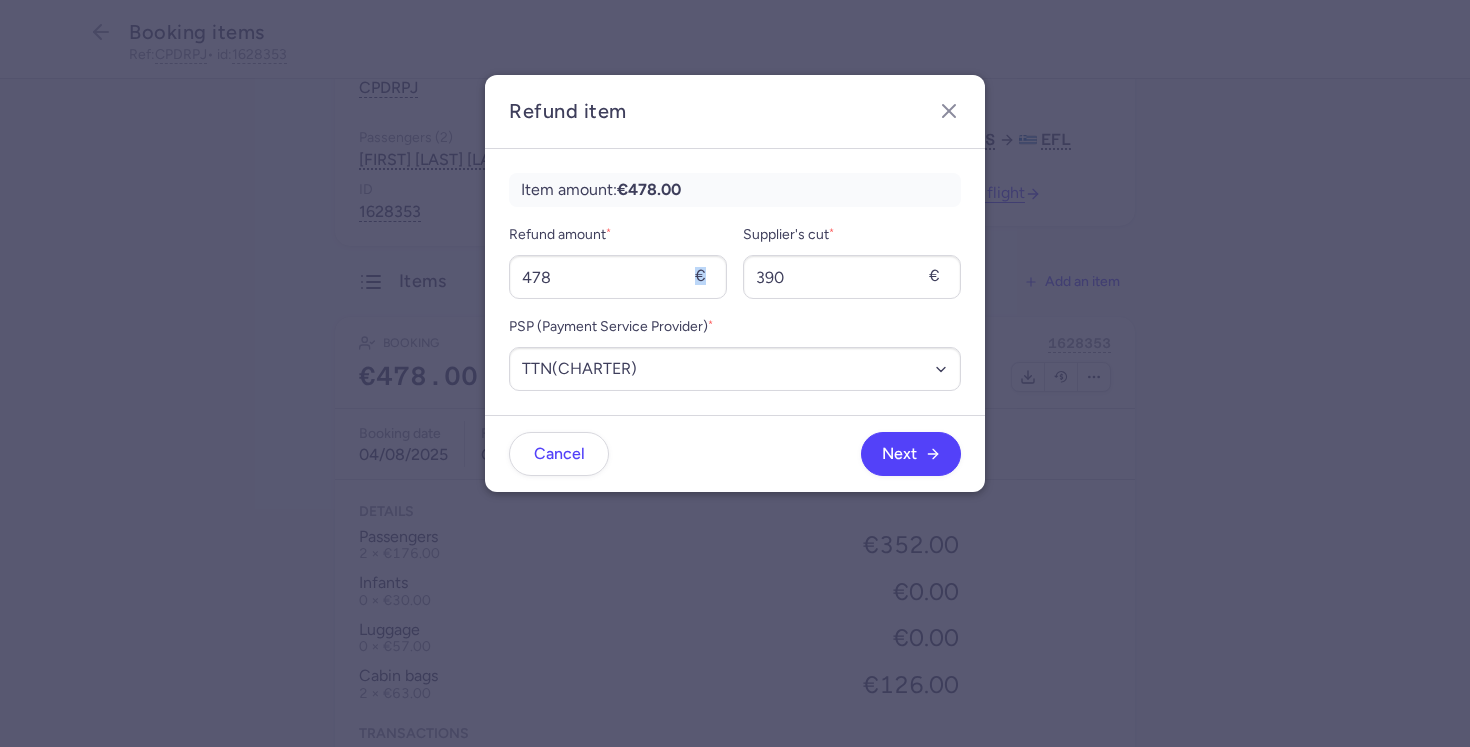 click on "€" at bounding box center (705, 277) 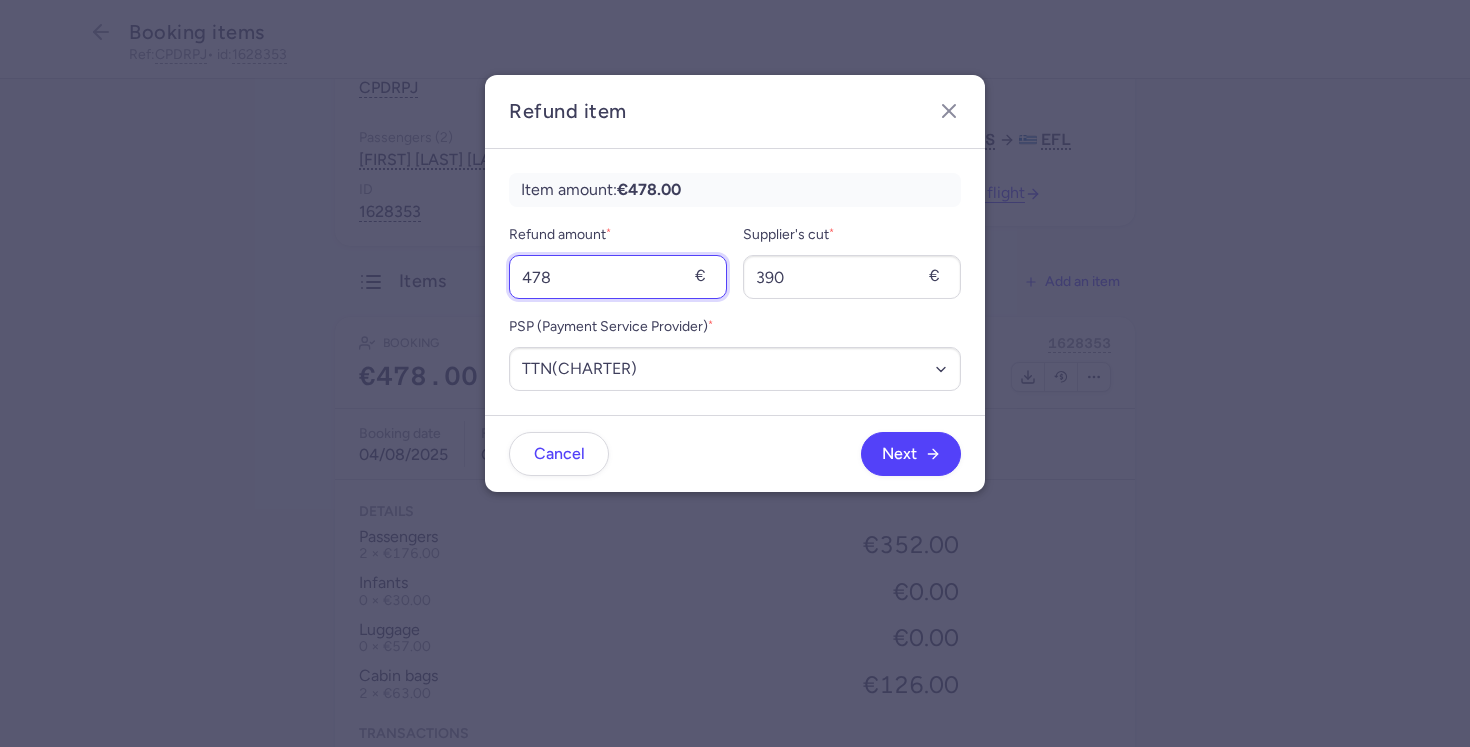 click on "478" at bounding box center (618, 277) 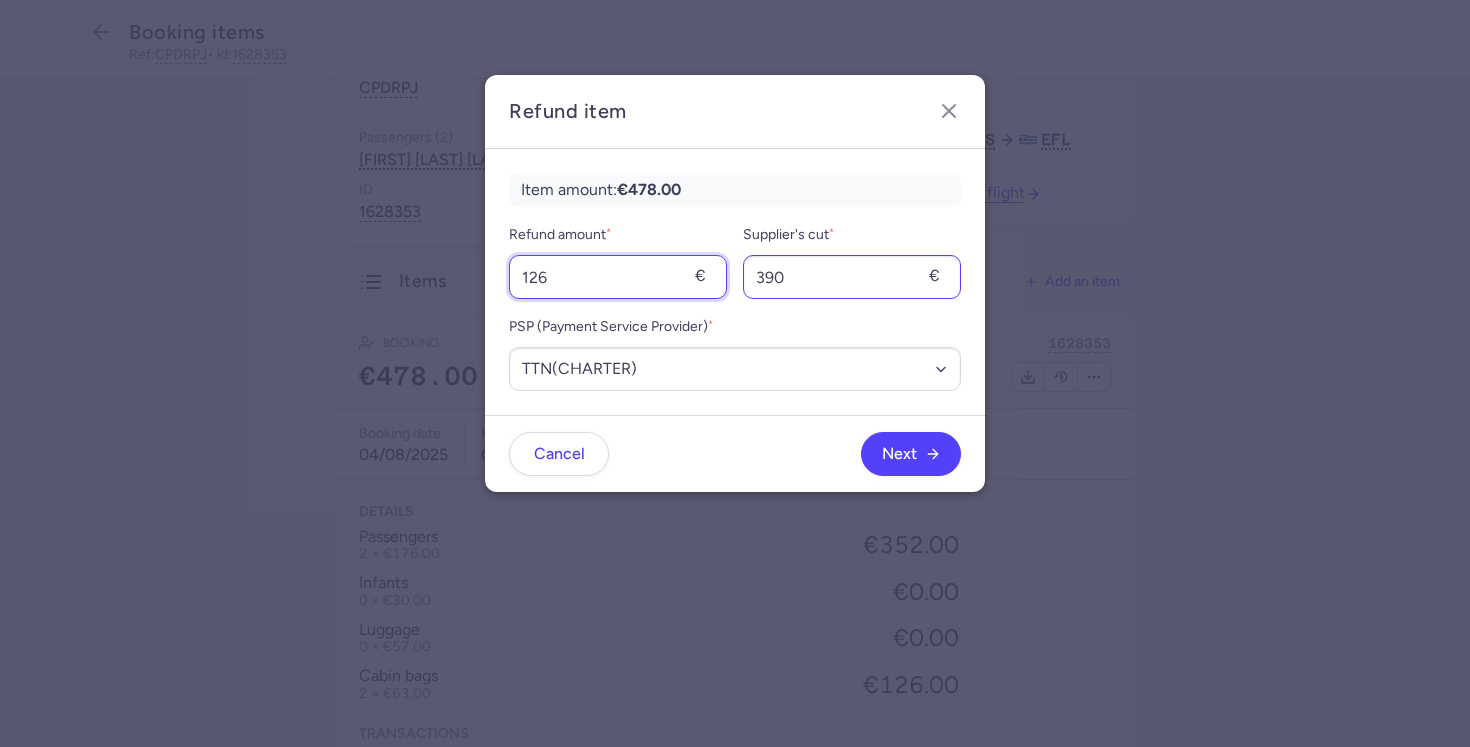 type on "126" 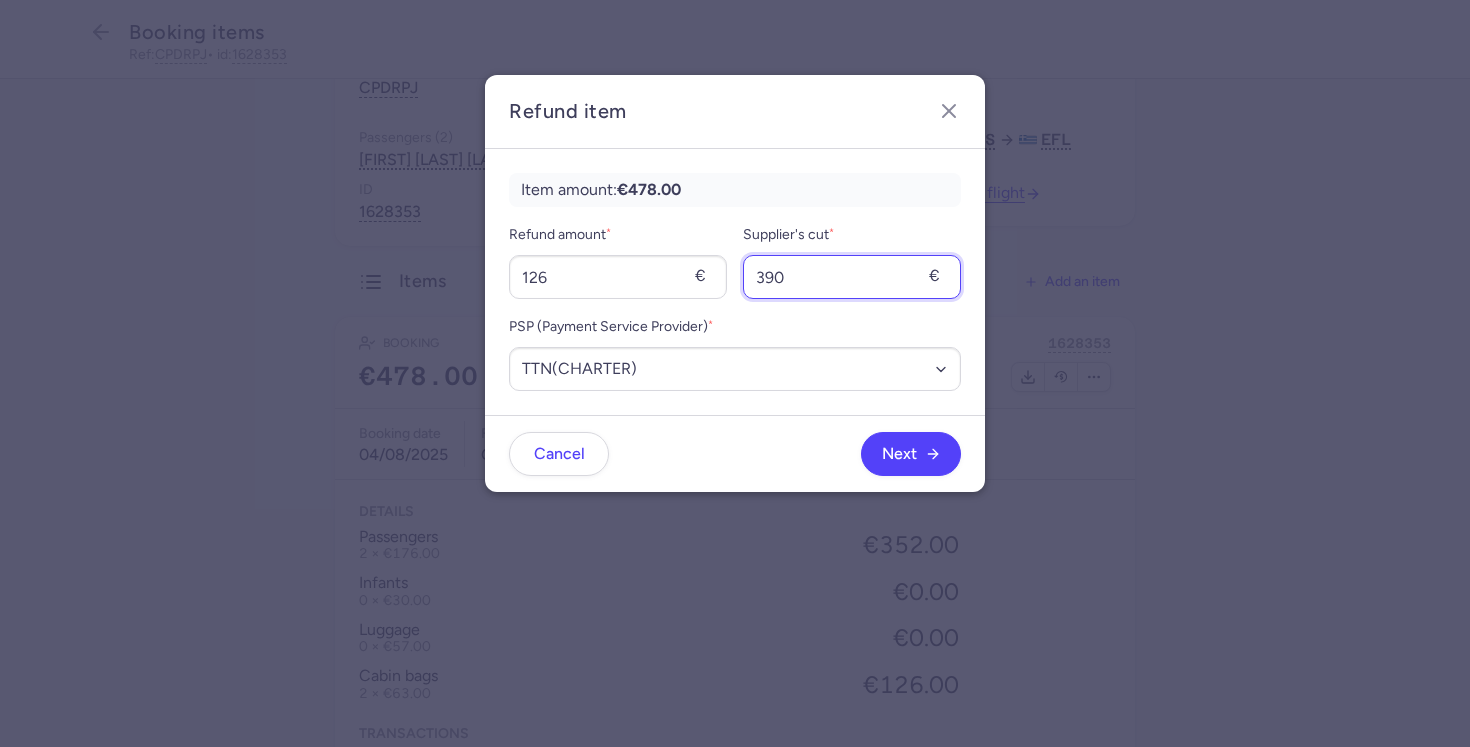 click on "390" at bounding box center (852, 277) 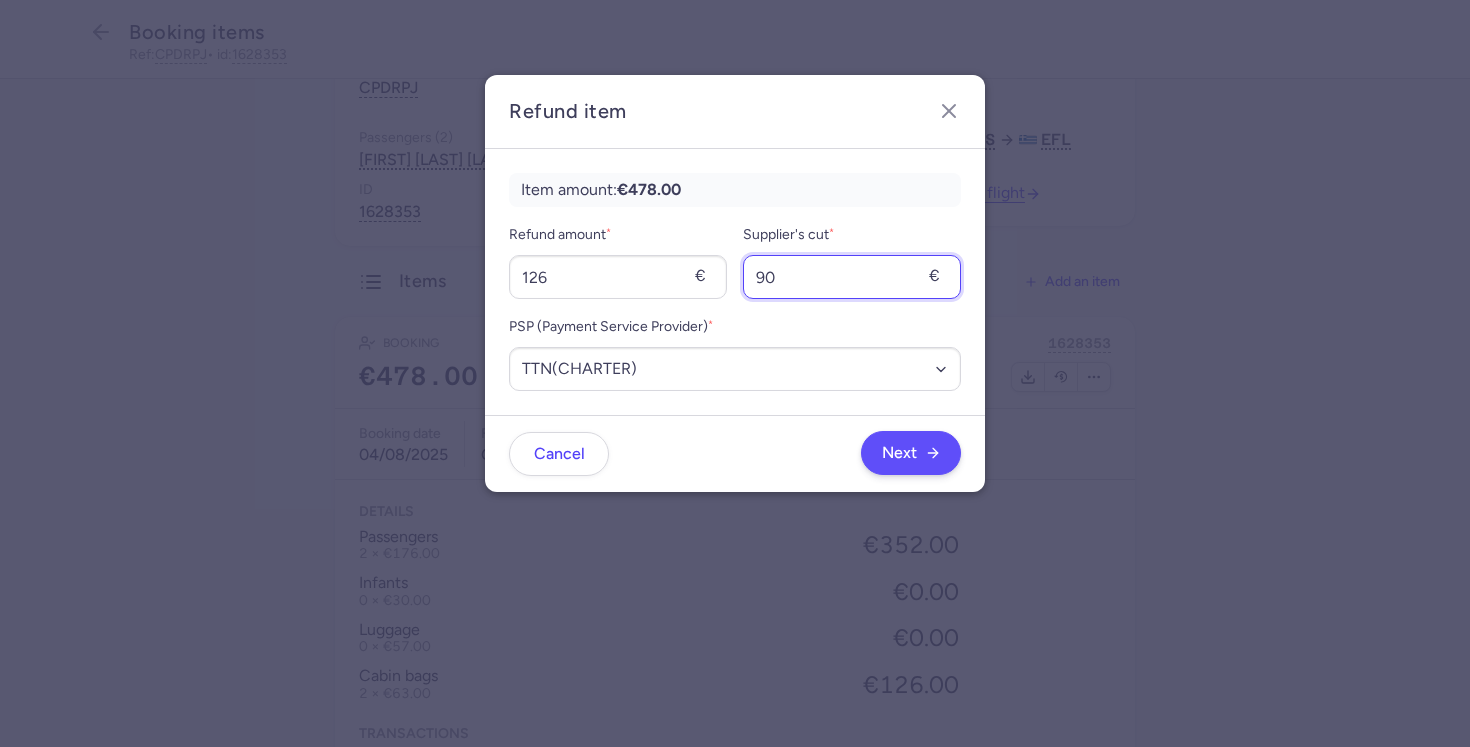 type on "90" 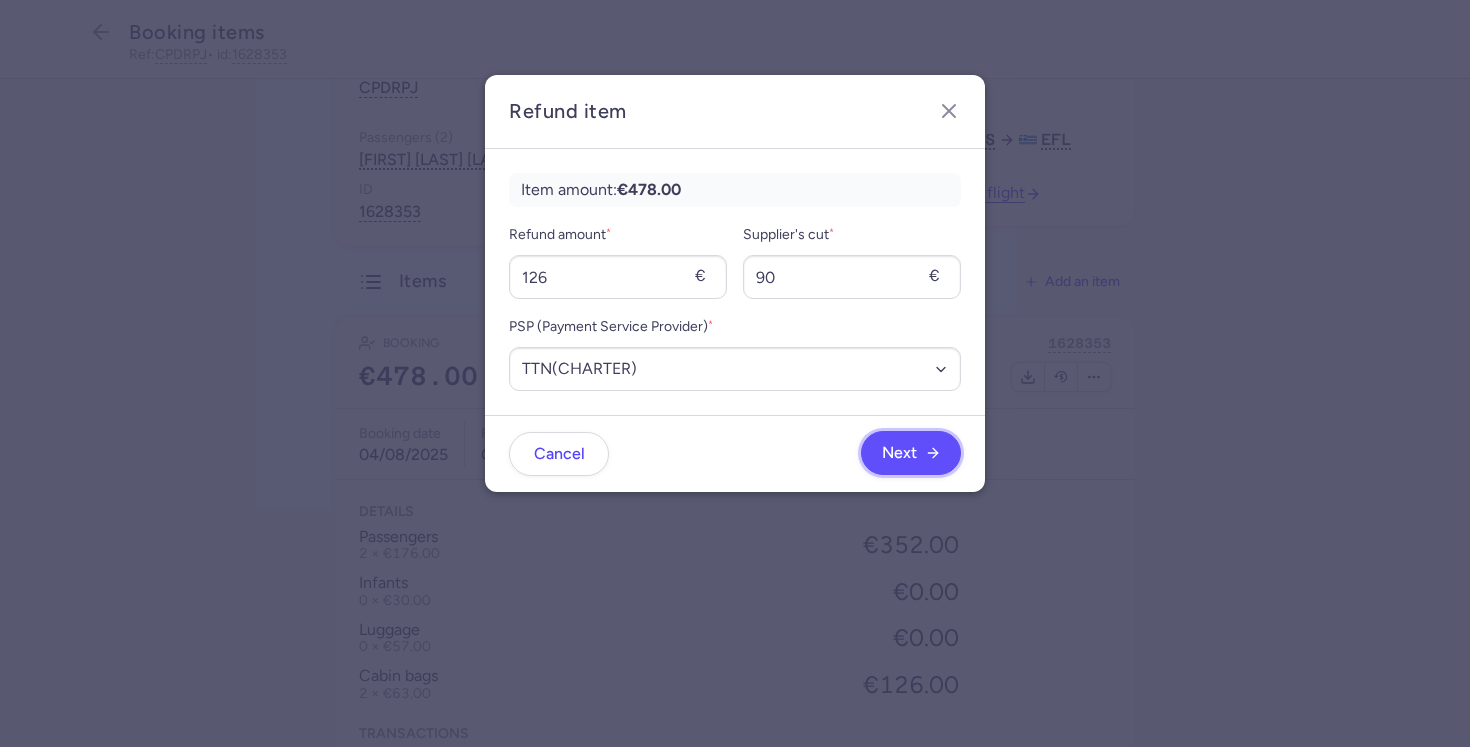 click on "Next" at bounding box center [911, 453] 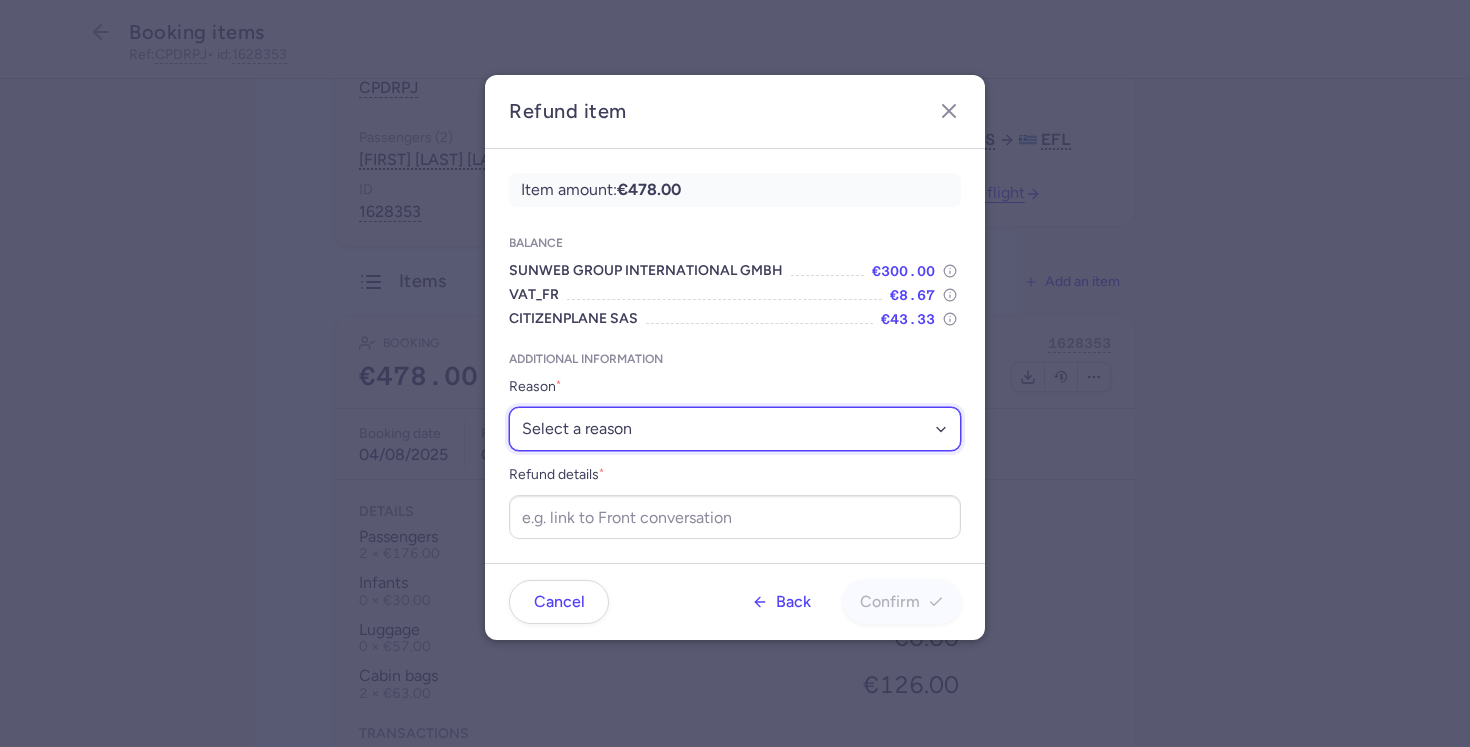 click on "Select a reason ✈️ Airline ceasing ops 💼 Ancillary issue 📄 APIS missing ⚙️ CitizenPlane error ⛔️ Denied boarding 🔁 Duplicate ❌ Flight canceled 🕵🏼‍♂️ Fraud 🎁 Goodwill 🎫 Goodwill allowance 🙃 Other 💺 Overbooking 💸 Refund with penalty 🙅 Schedule change not accepted 🤕 Supplier error 💵 Tax refund ❓ Unconfirmed booking" at bounding box center (735, 429) 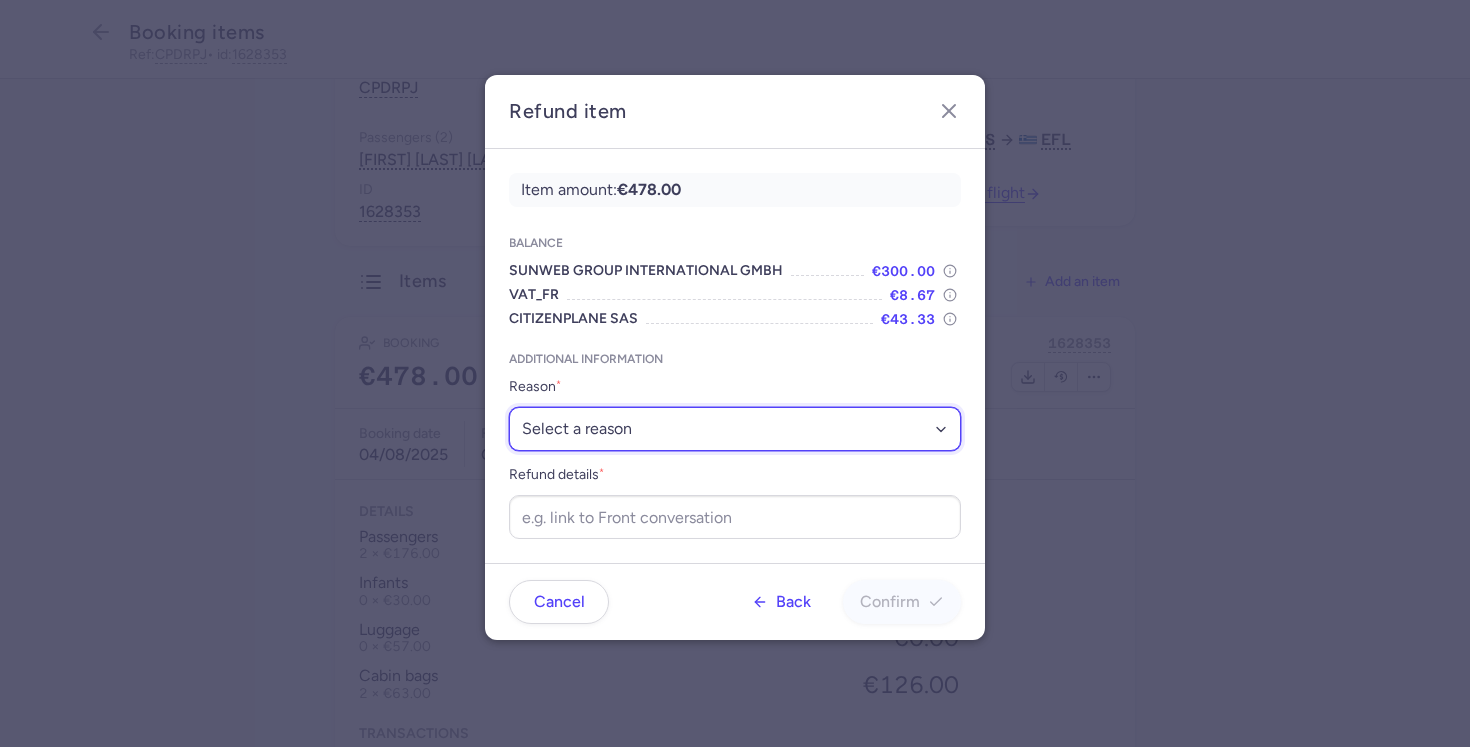 select on "ANCILLARY_ISSUE" 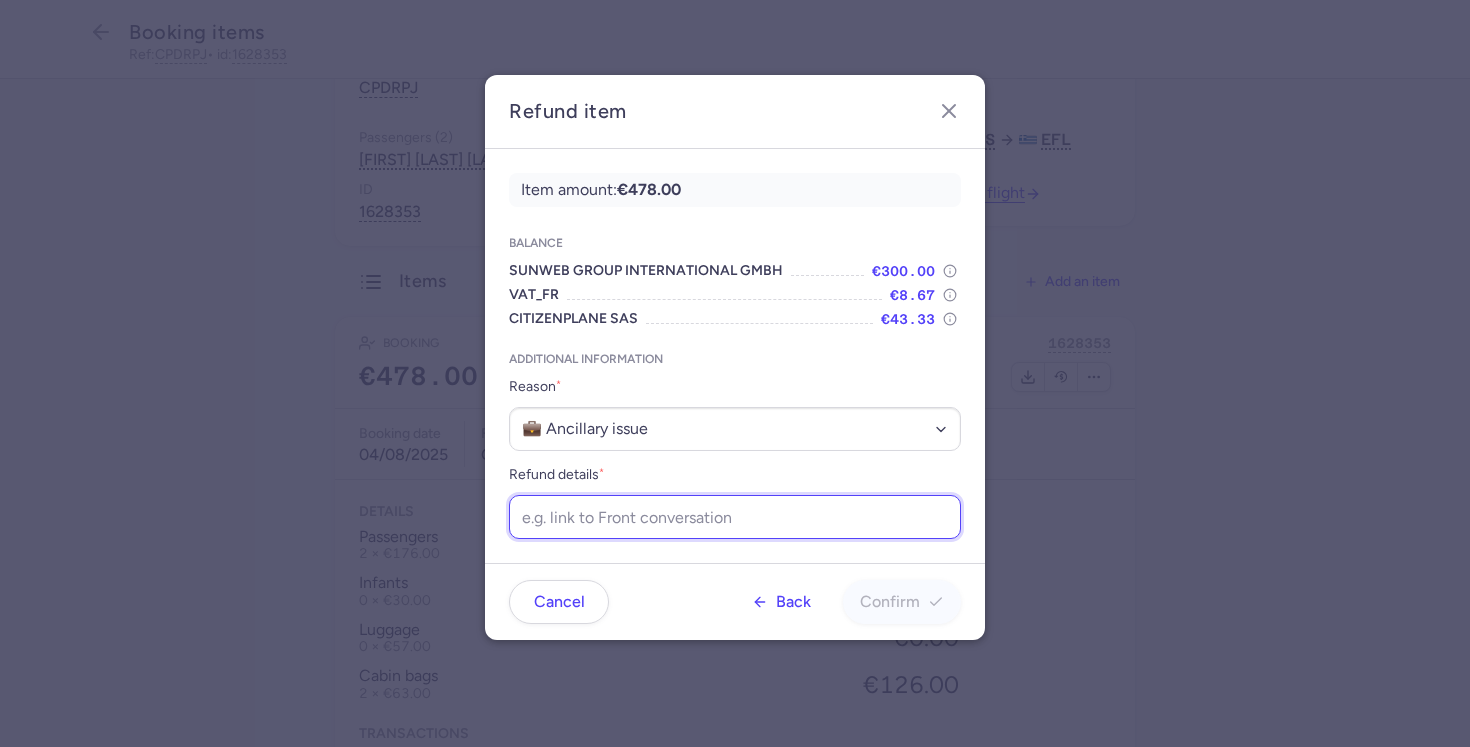click on "Refund details  *" at bounding box center (735, 517) 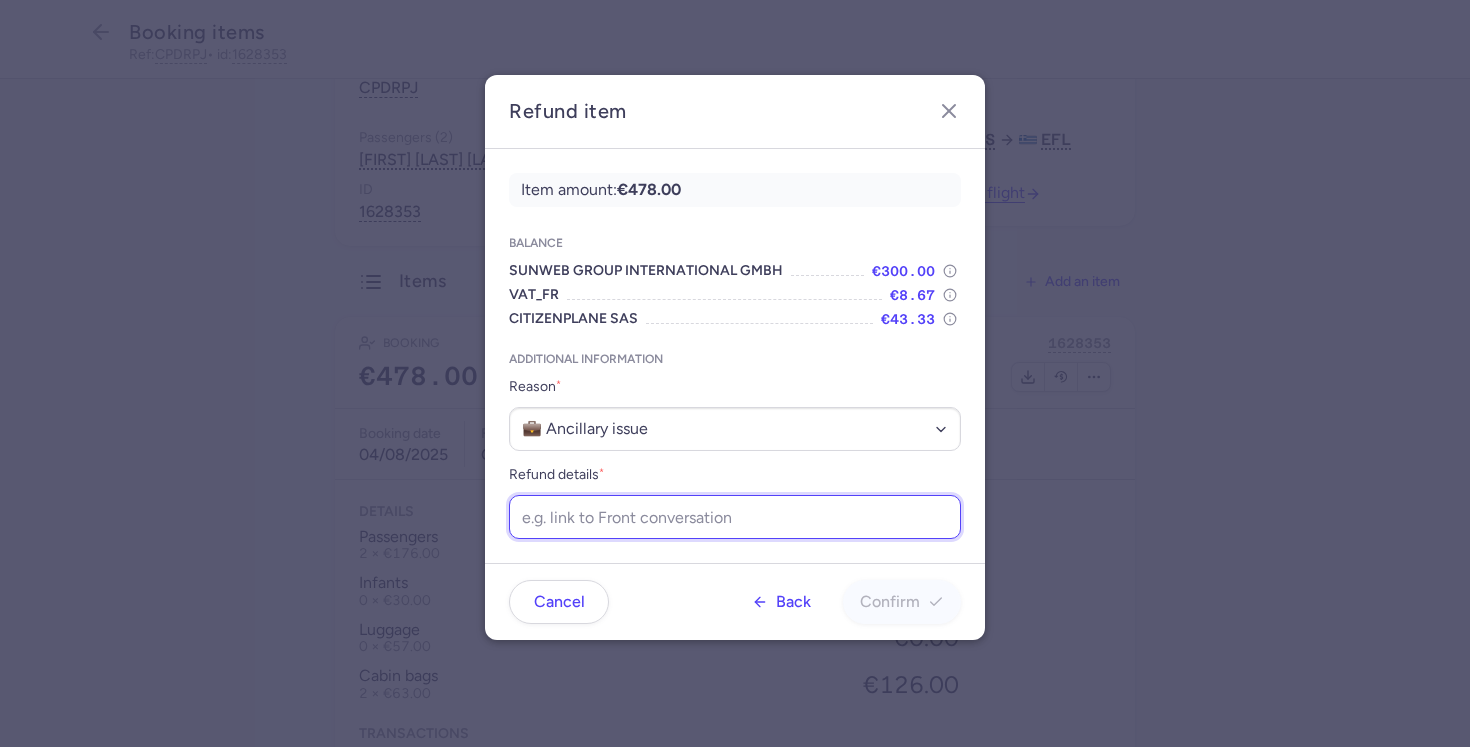 type on "supp can't add cabin bag" 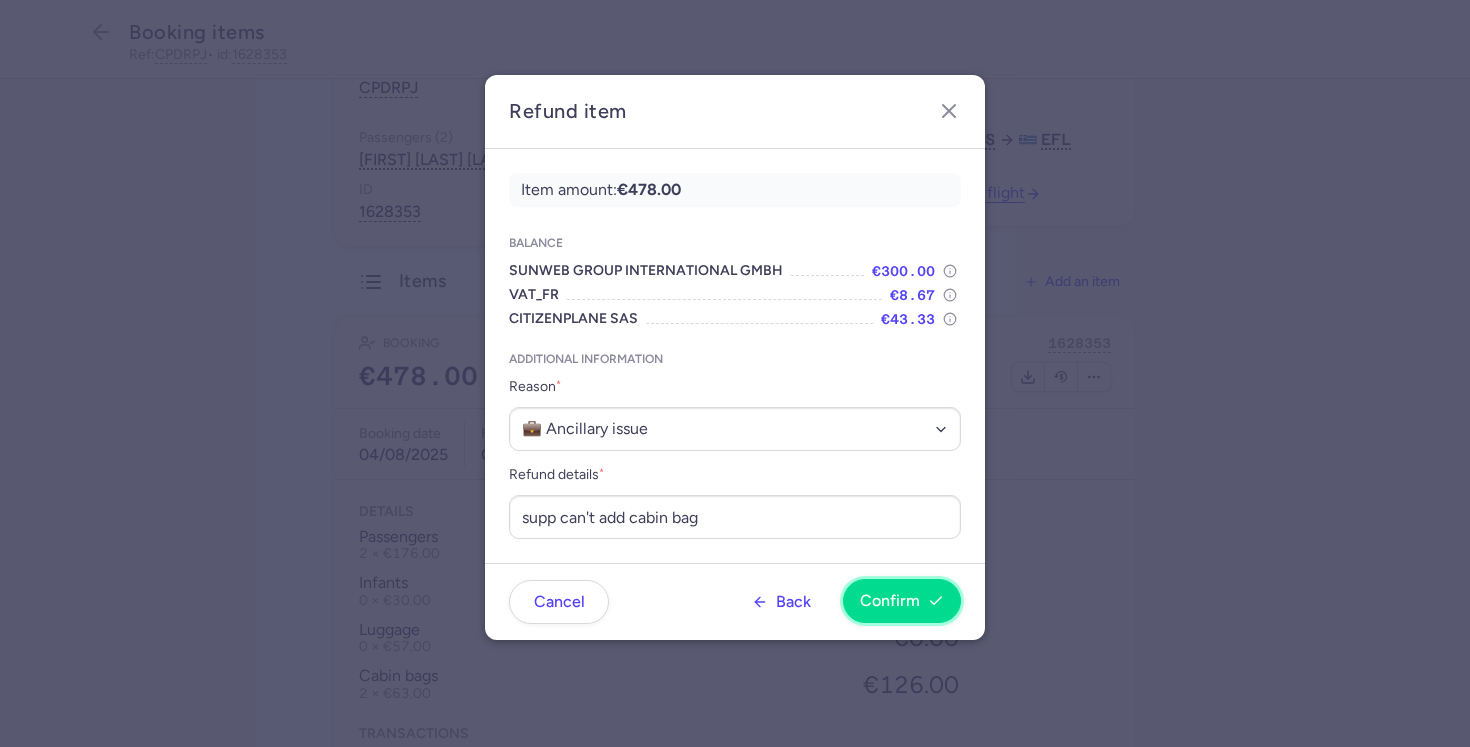 click on "Confirm" at bounding box center [890, 601] 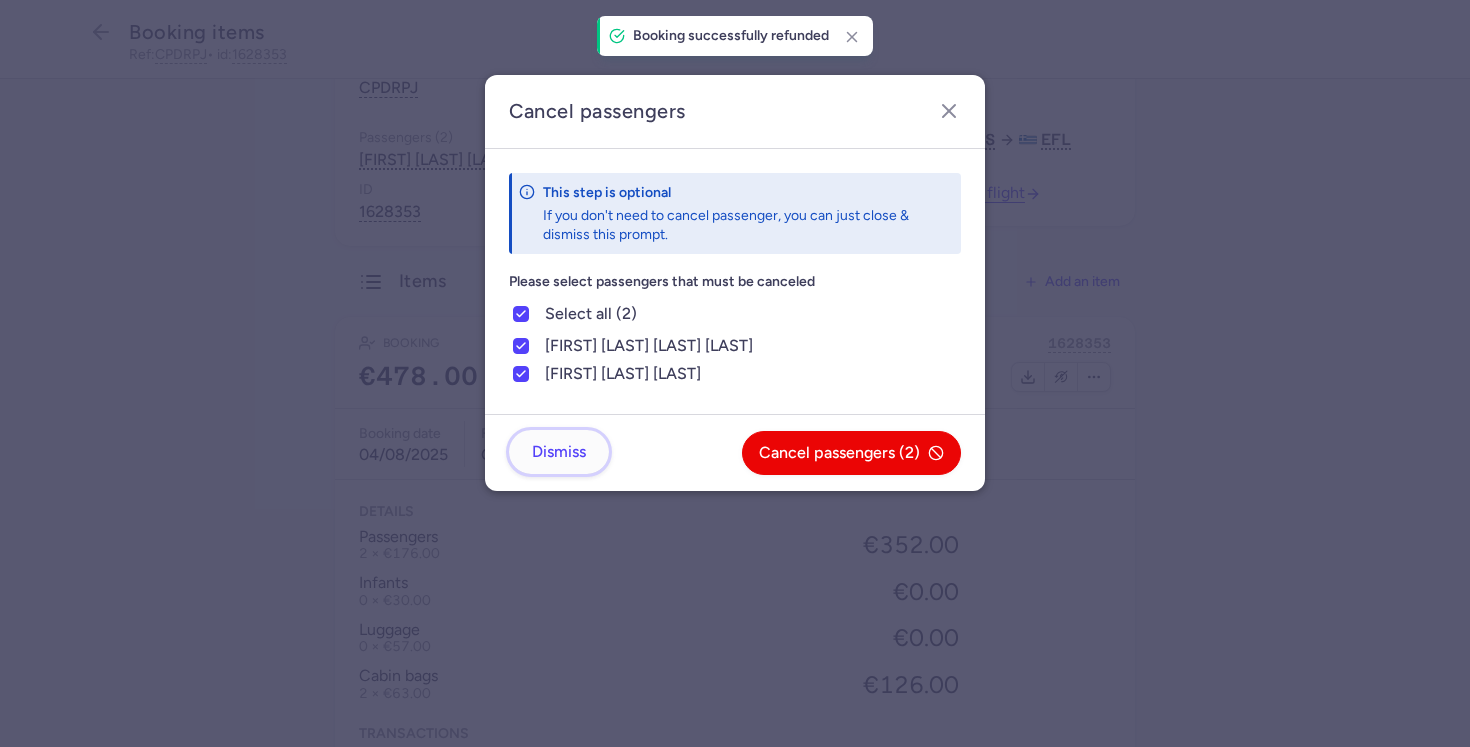 click on "Dismiss" 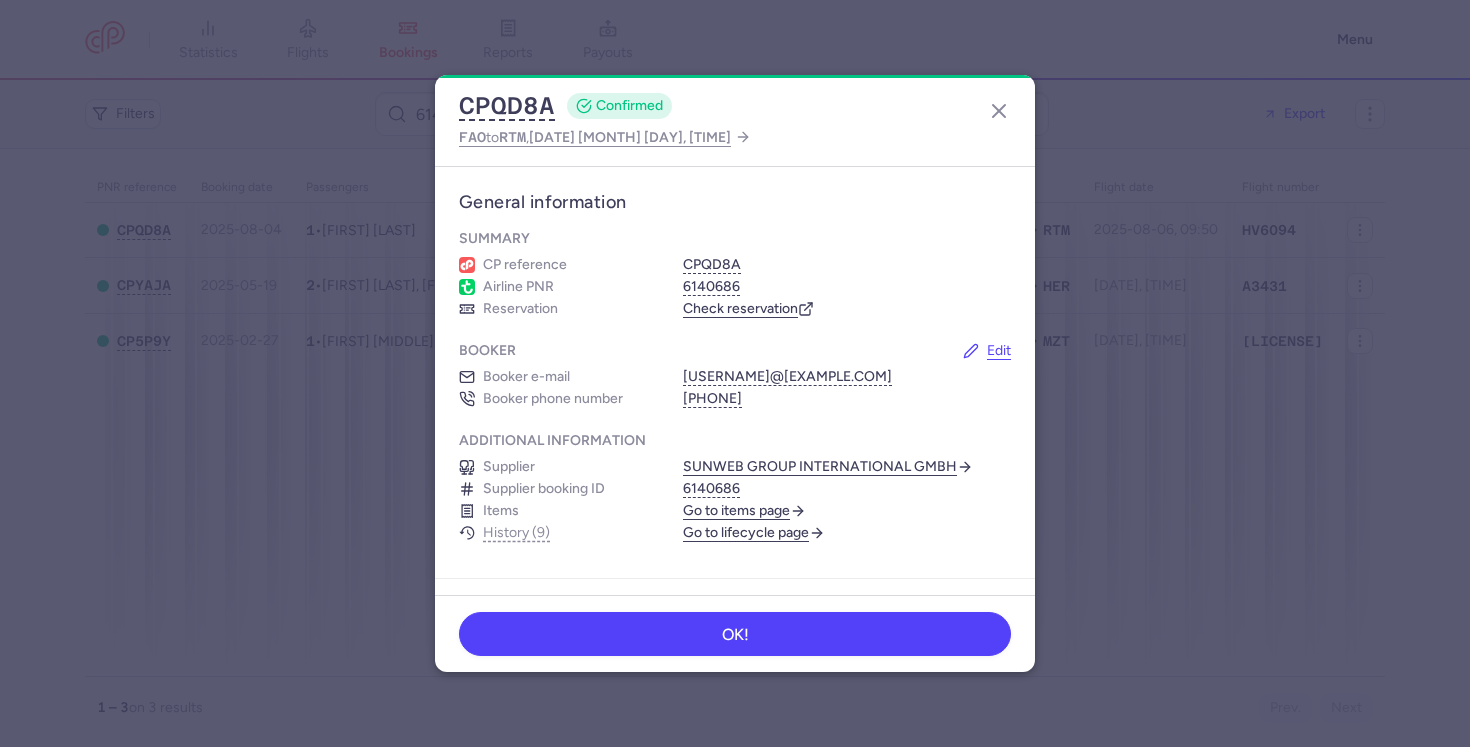 scroll, scrollTop: 0, scrollLeft: 0, axis: both 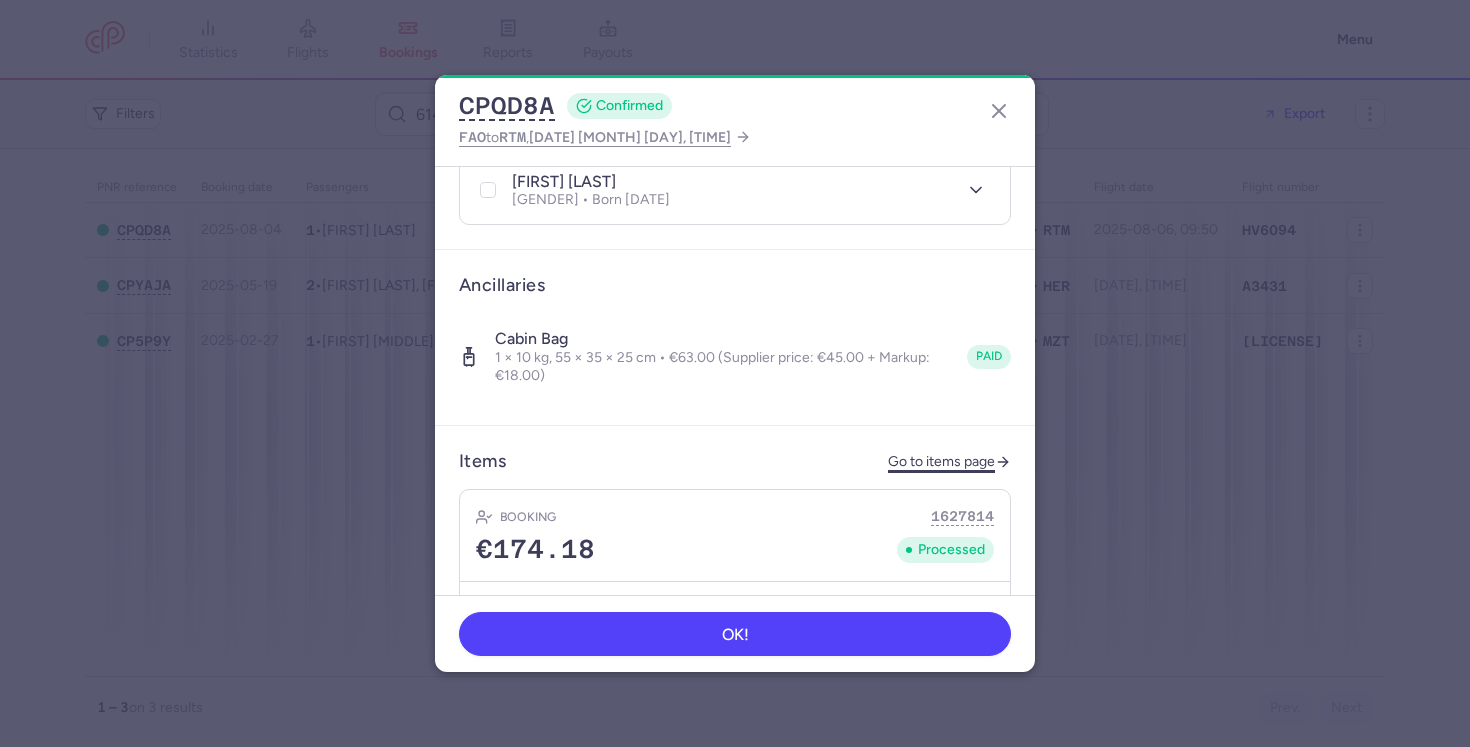 click on "Go to items page" 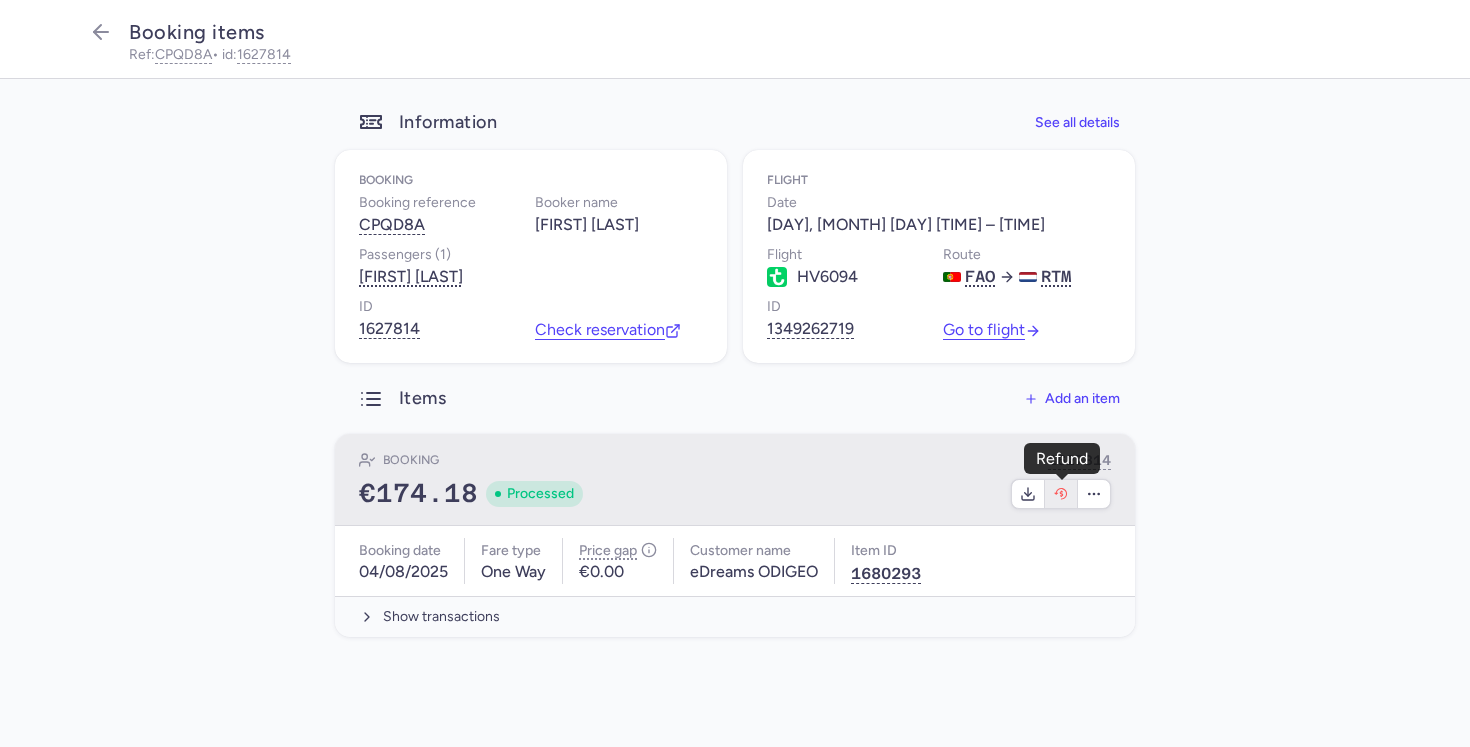 click 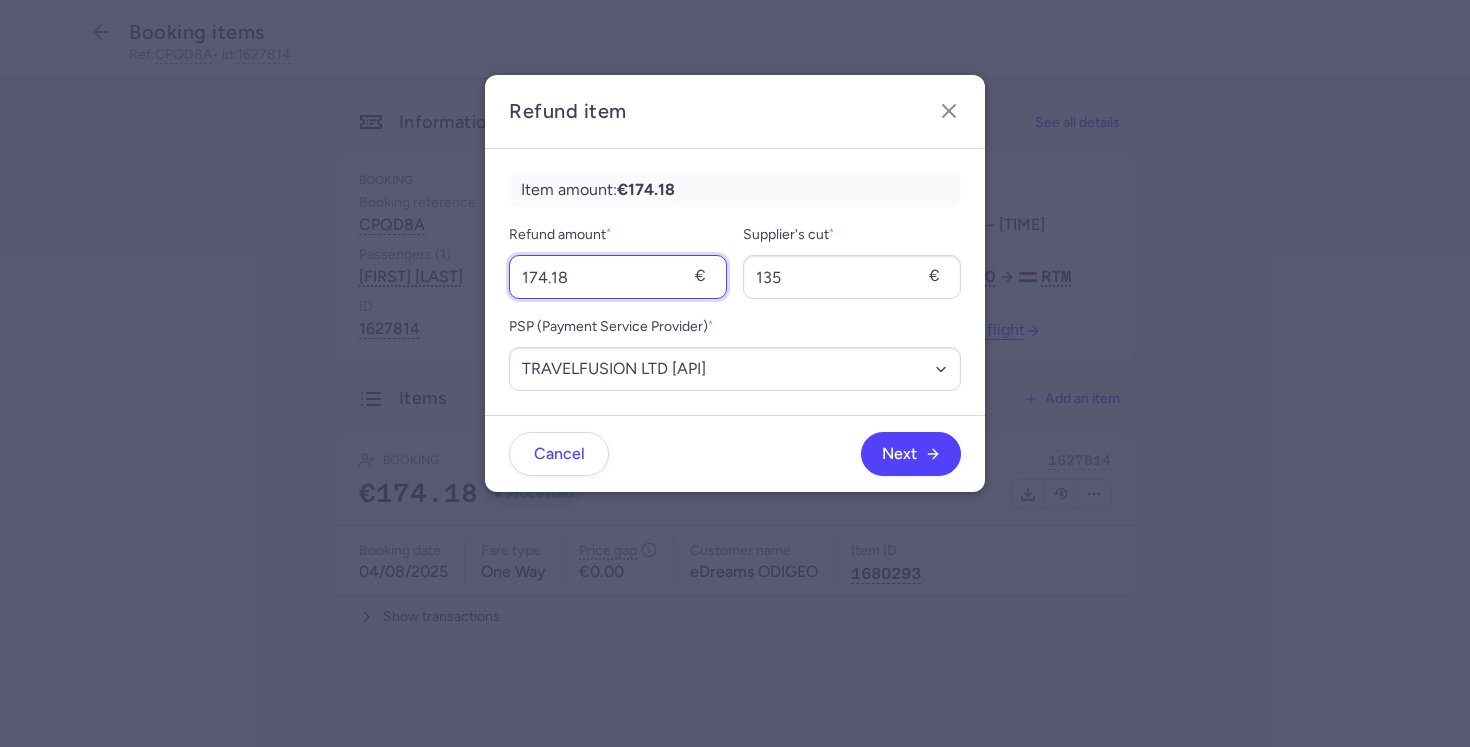 click on "174.18" at bounding box center (618, 277) 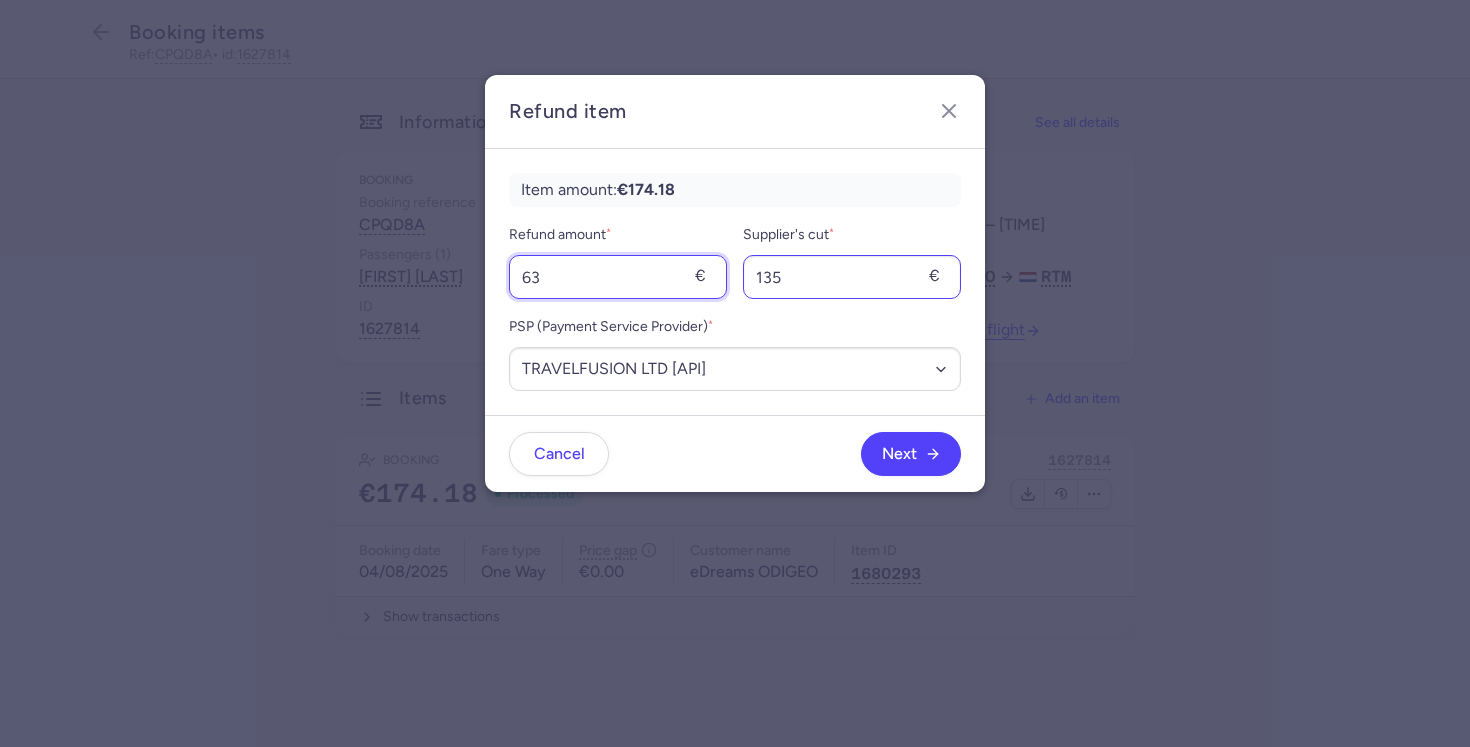 type on "63" 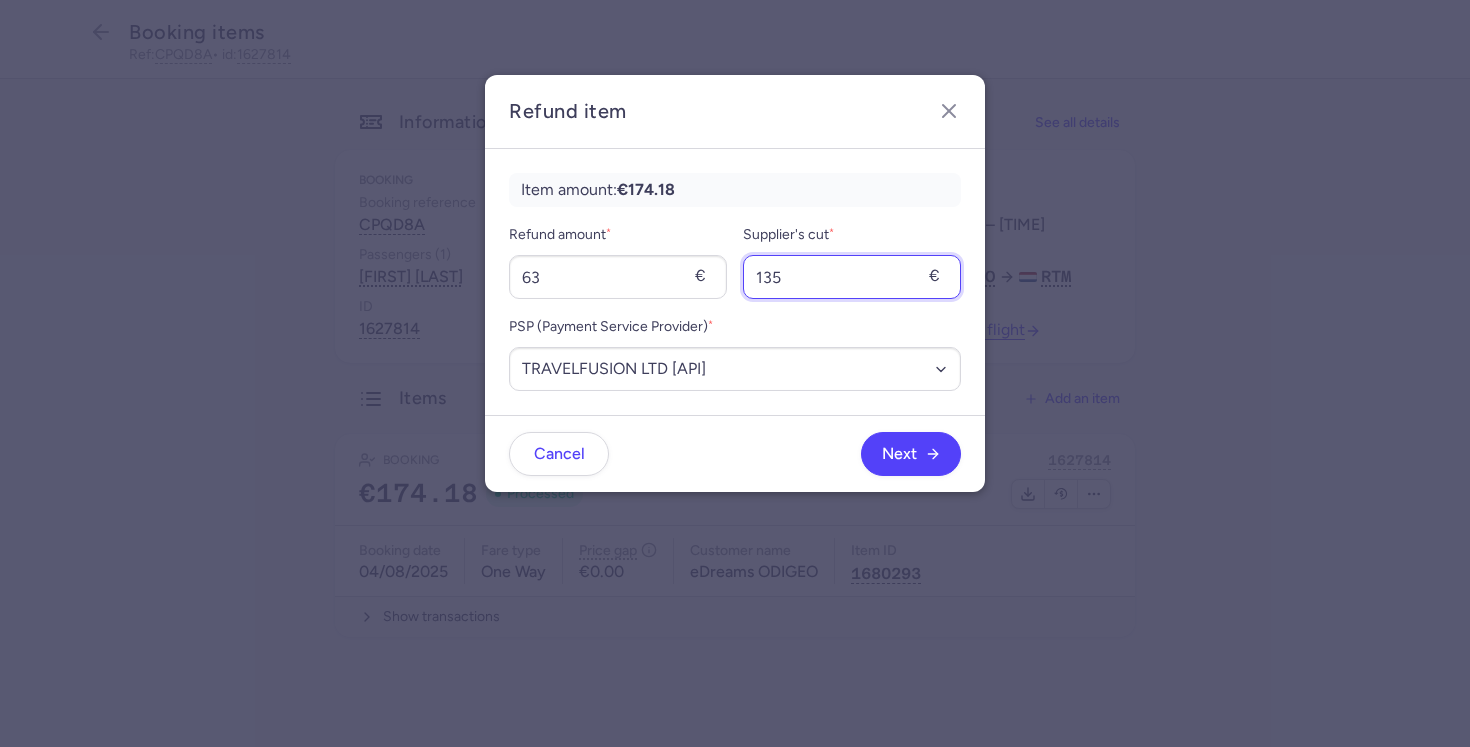click on "135" at bounding box center [852, 277] 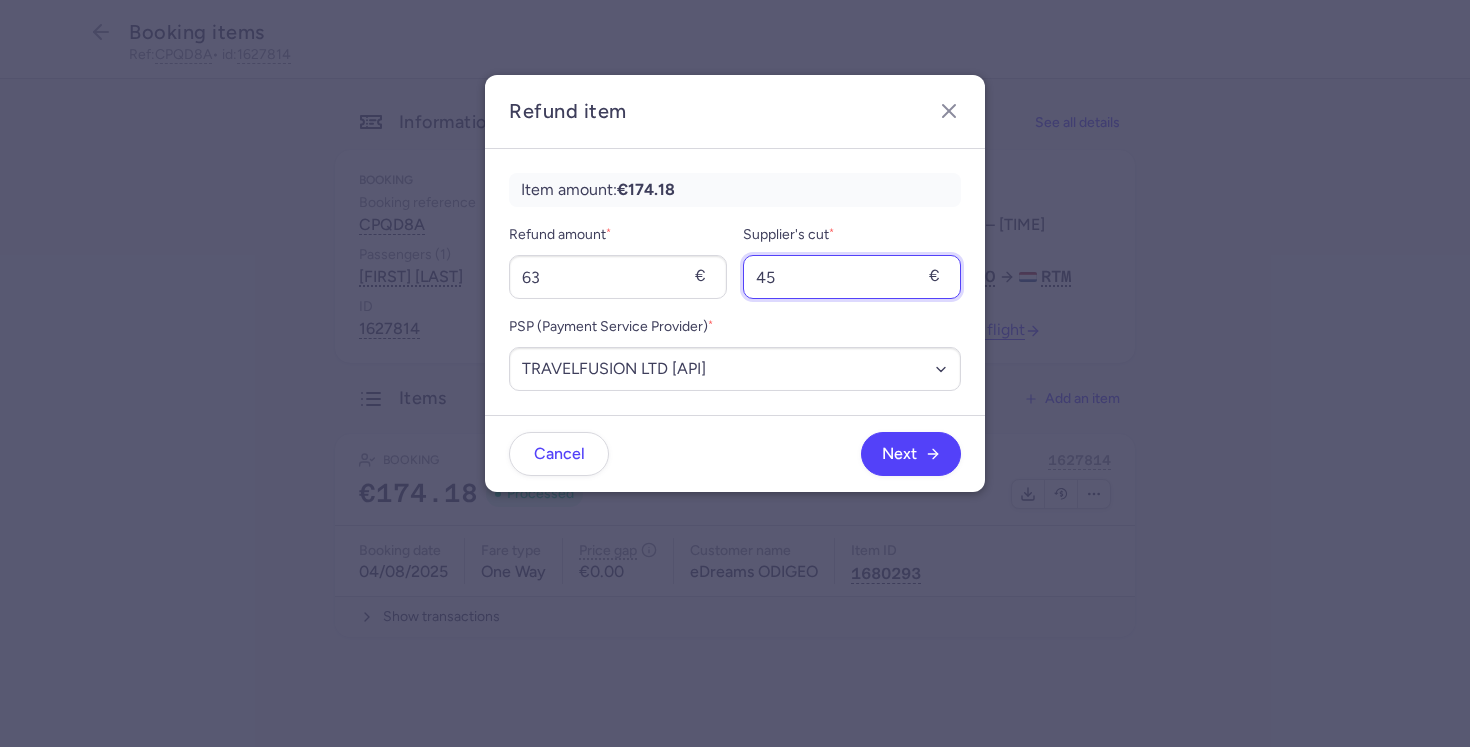 type on "45" 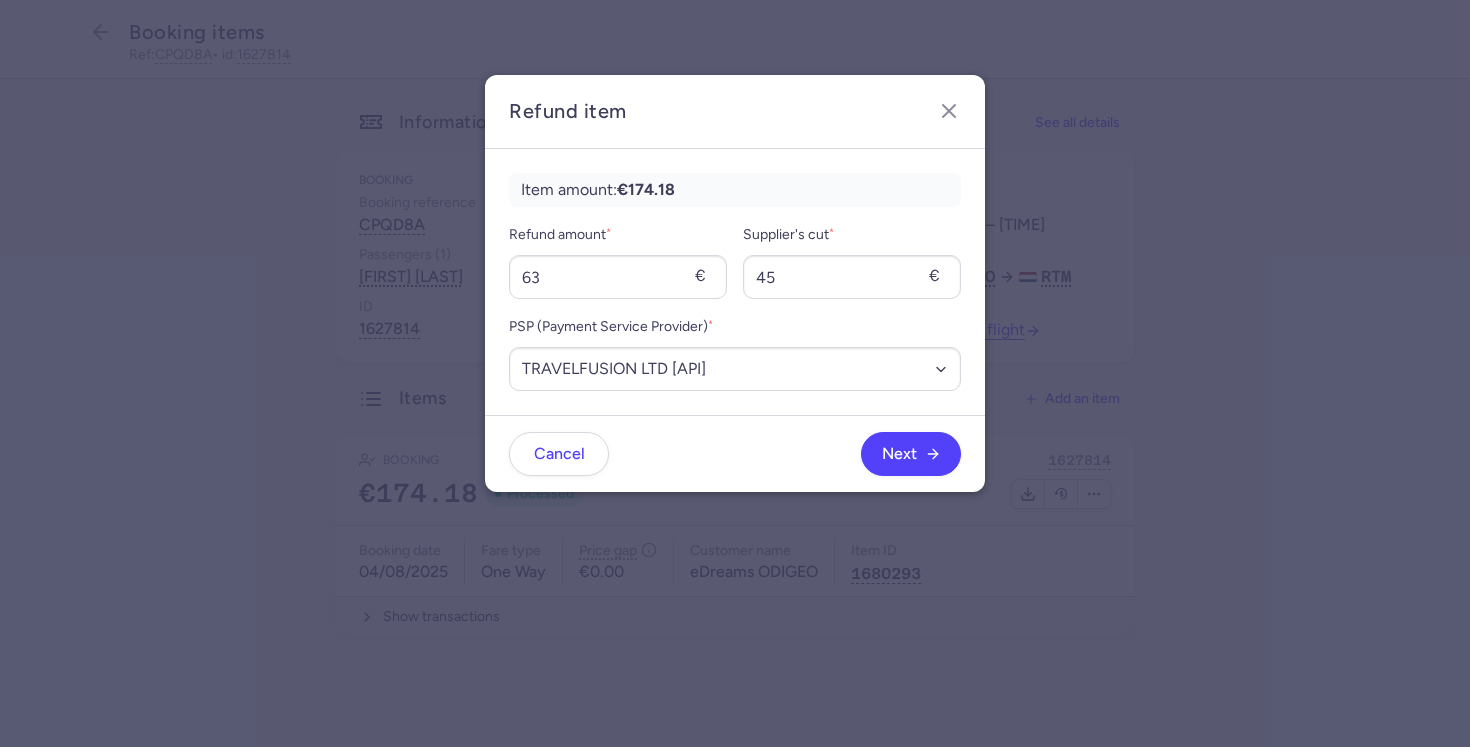 click on "Cancel Next" 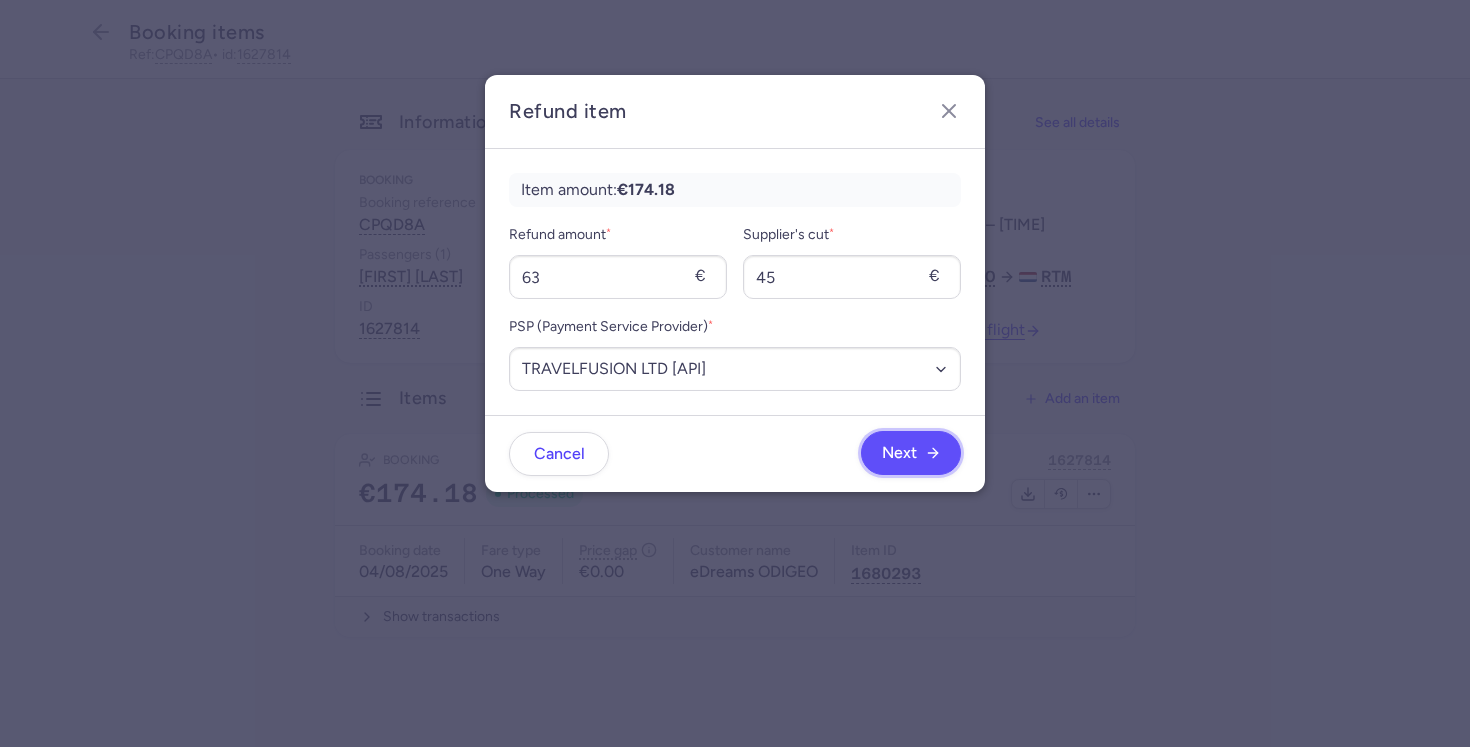 click on "Next" at bounding box center [899, 453] 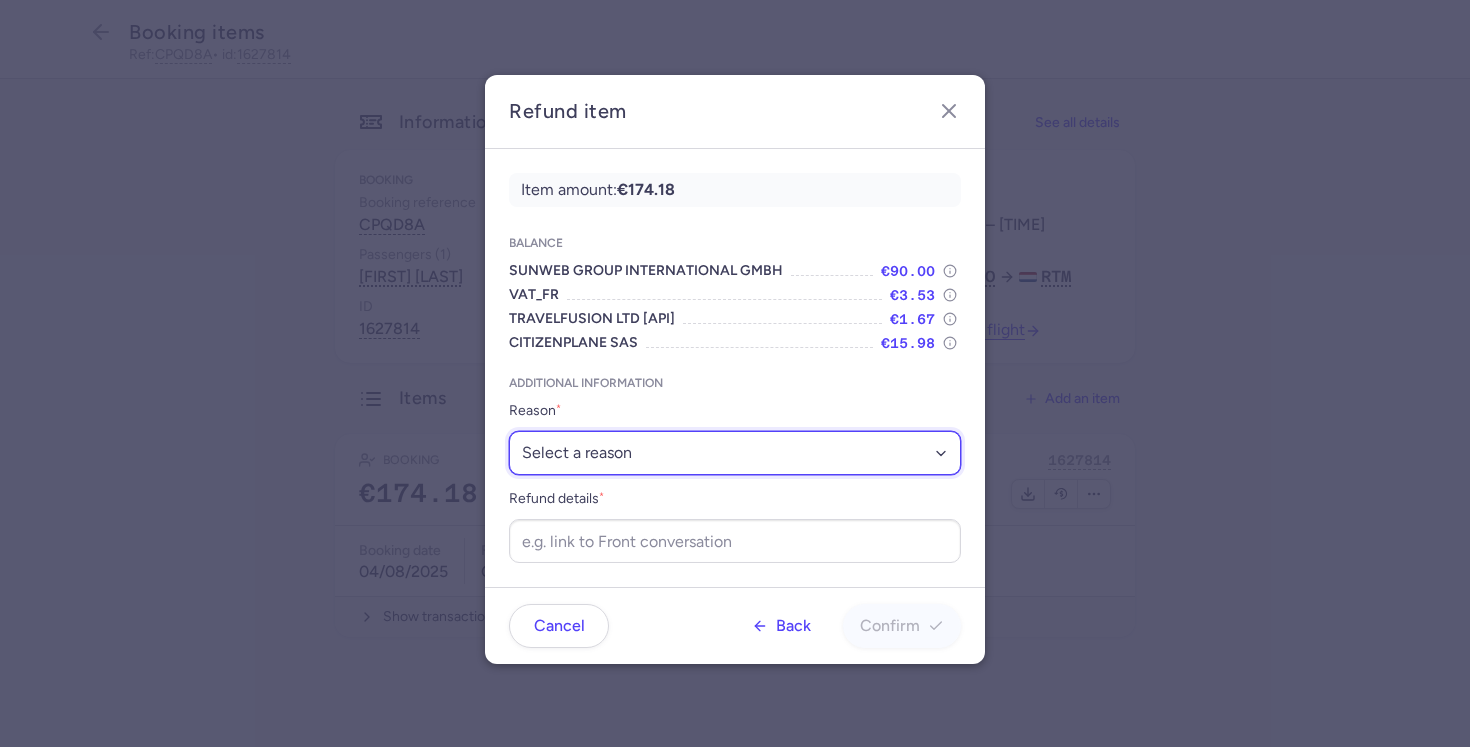 click on "Select a reason ✈️ Airline ceasing ops 💼 Ancillary issue 📄 APIS missing ⚙️ CitizenPlane error ⛔️ Denied boarding 🔁 Duplicate ❌ Flight canceled 🕵🏼‍♂️ Fraud 🎁 Goodwill 🎫 Goodwill allowance 🙃 Other 💺 Overbooking 💸 Refund with penalty 🙅 Schedule change not accepted 🤕 Supplier error 💵 Tax refund ❓ Unconfirmed booking" at bounding box center [735, 453] 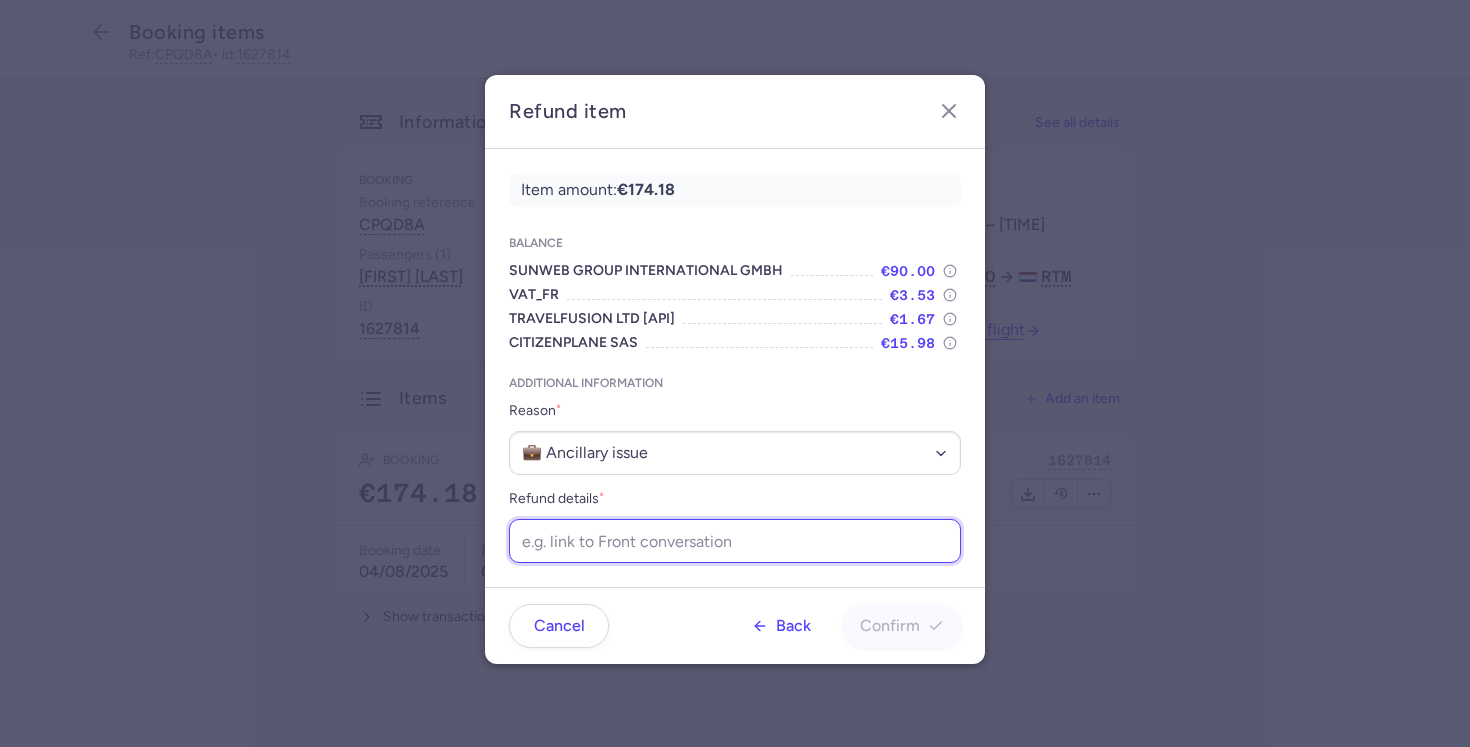 click on "Refund details  *" at bounding box center (735, 541) 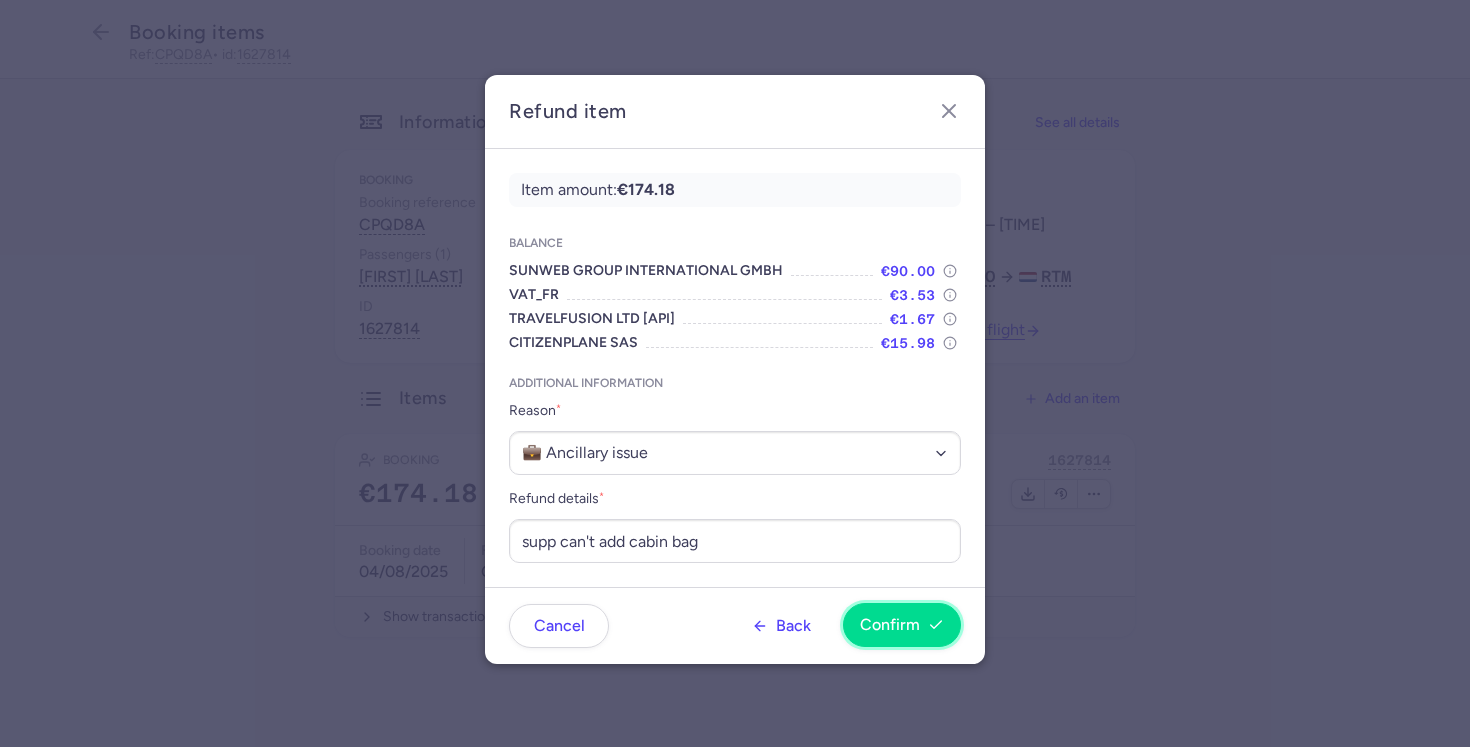 click on "Confirm" at bounding box center [890, 625] 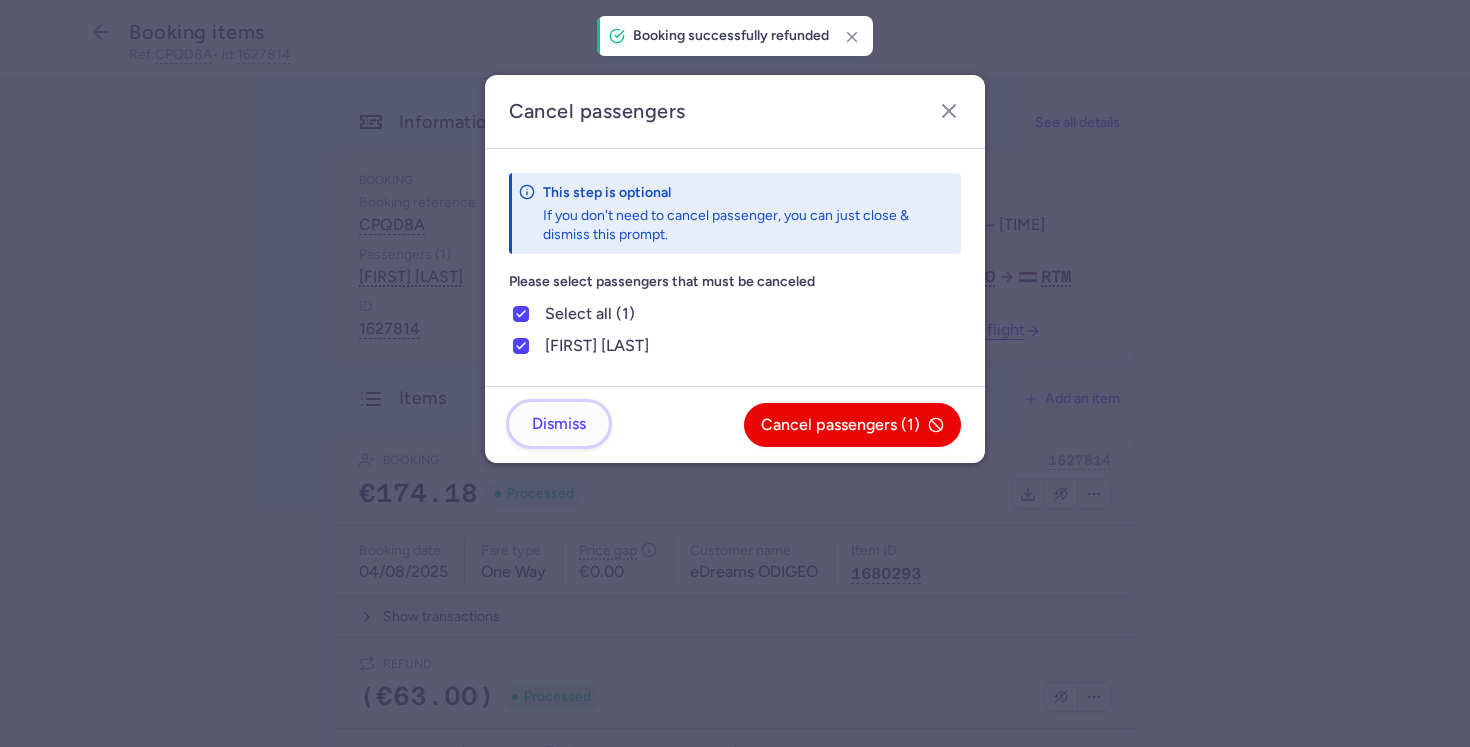 click on "Dismiss" at bounding box center [559, 424] 